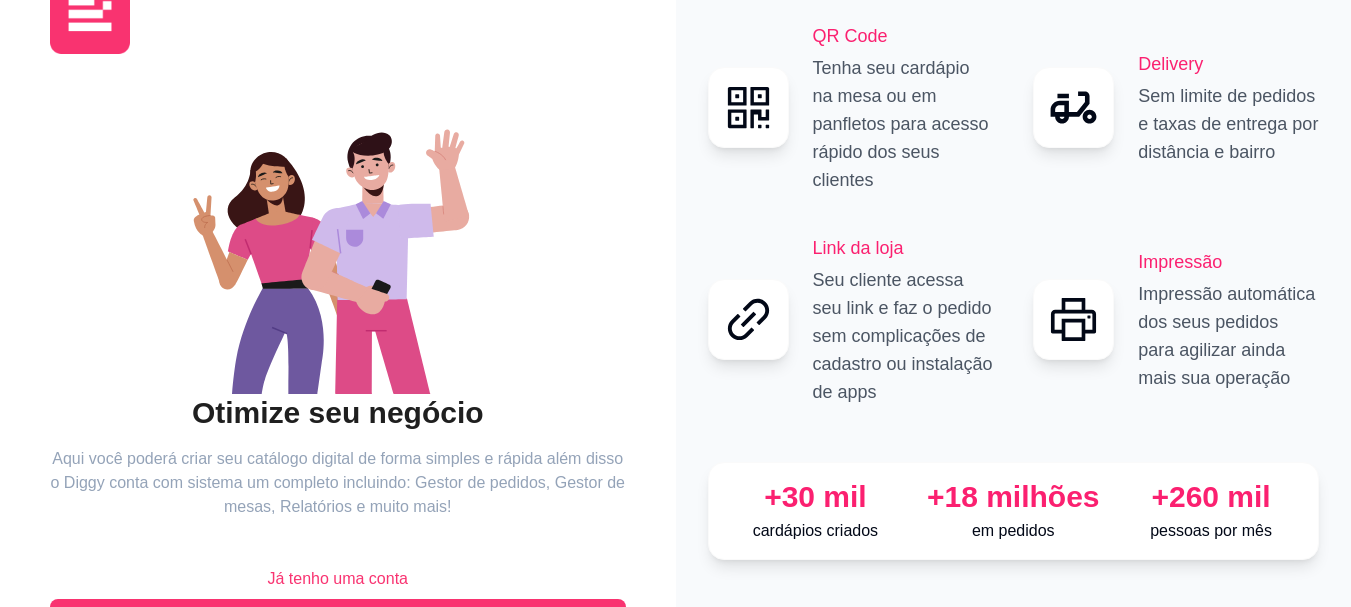 scroll, scrollTop: 0, scrollLeft: 0, axis: both 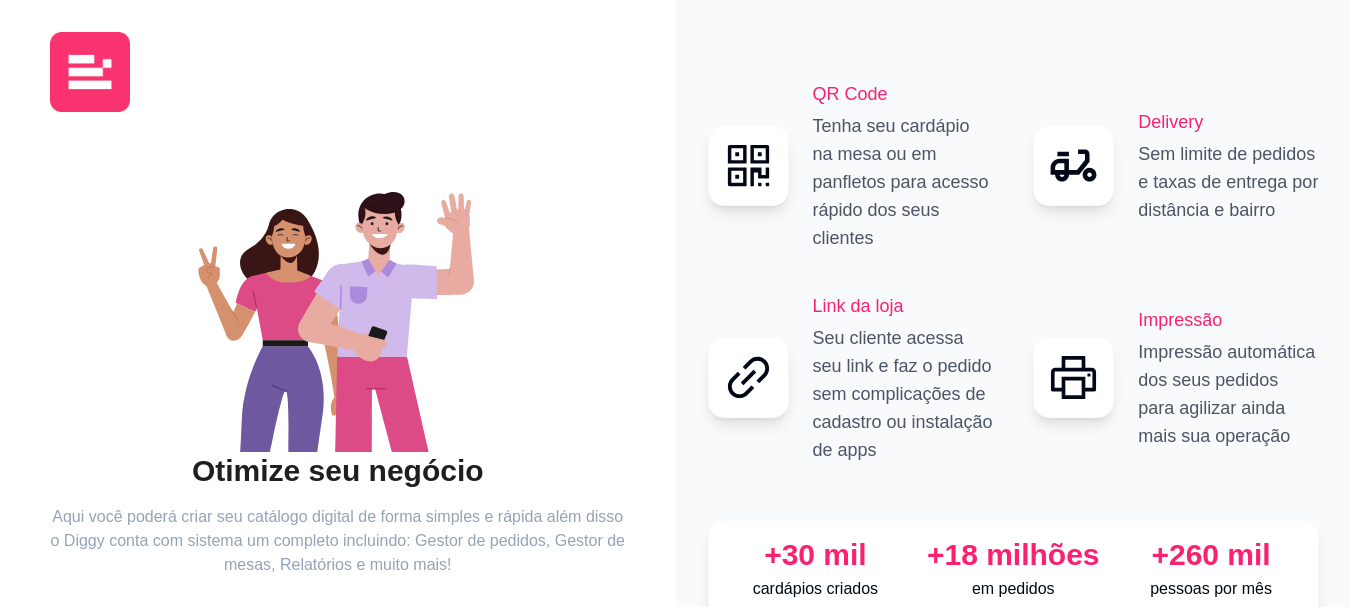 click at bounding box center (90, 72) 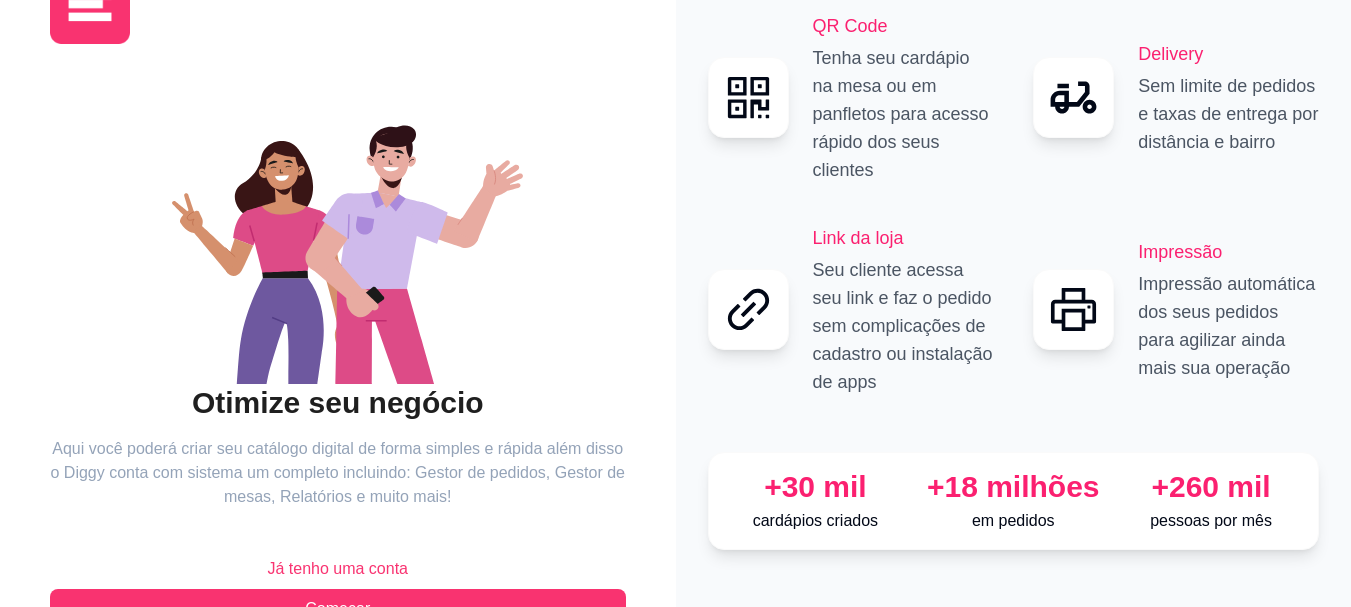 scroll, scrollTop: 122, scrollLeft: 0, axis: vertical 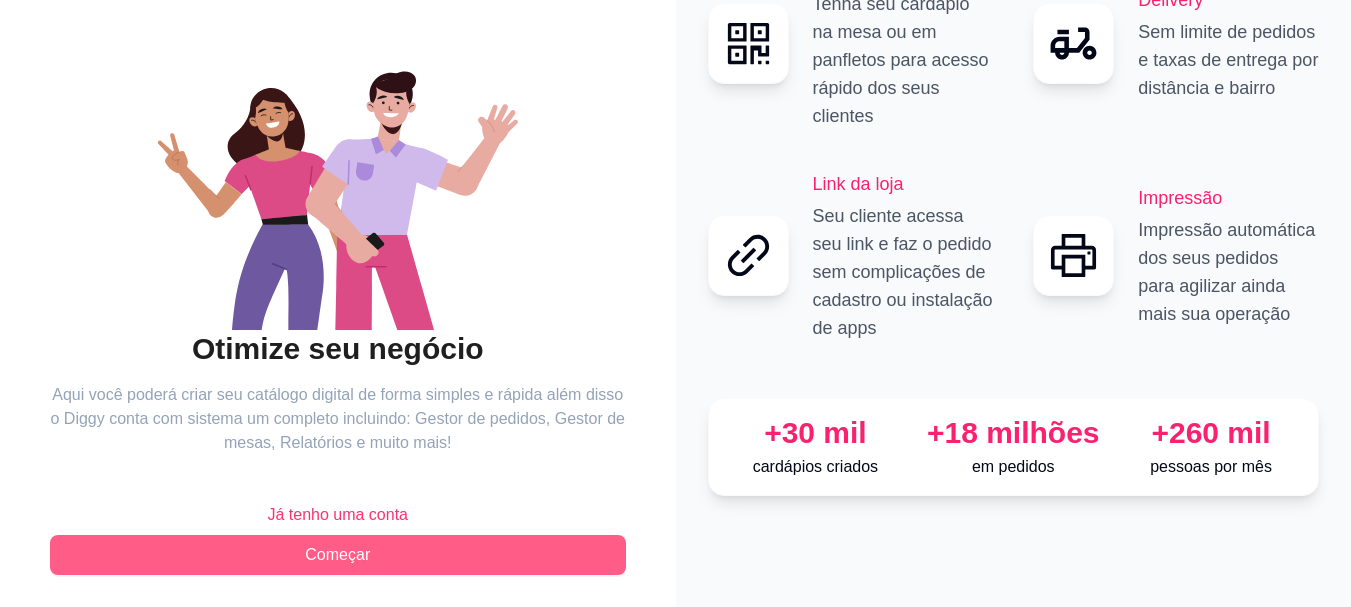 click on "Começar" at bounding box center (338, 555) 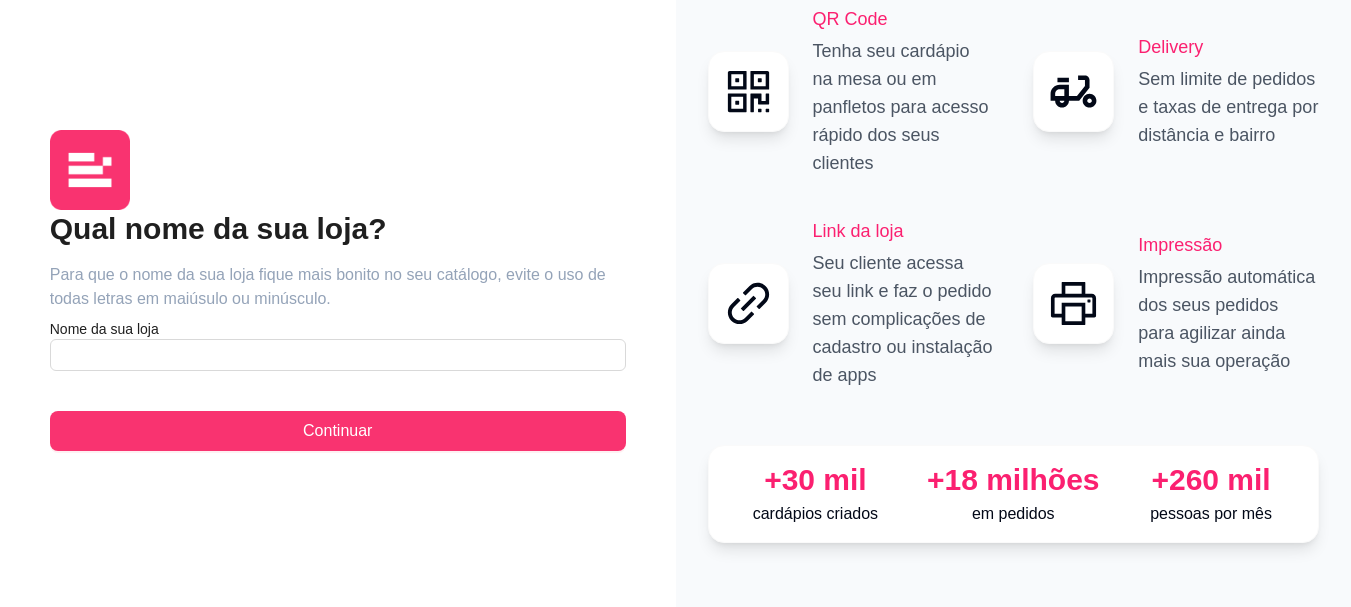 scroll, scrollTop: 0, scrollLeft: 0, axis: both 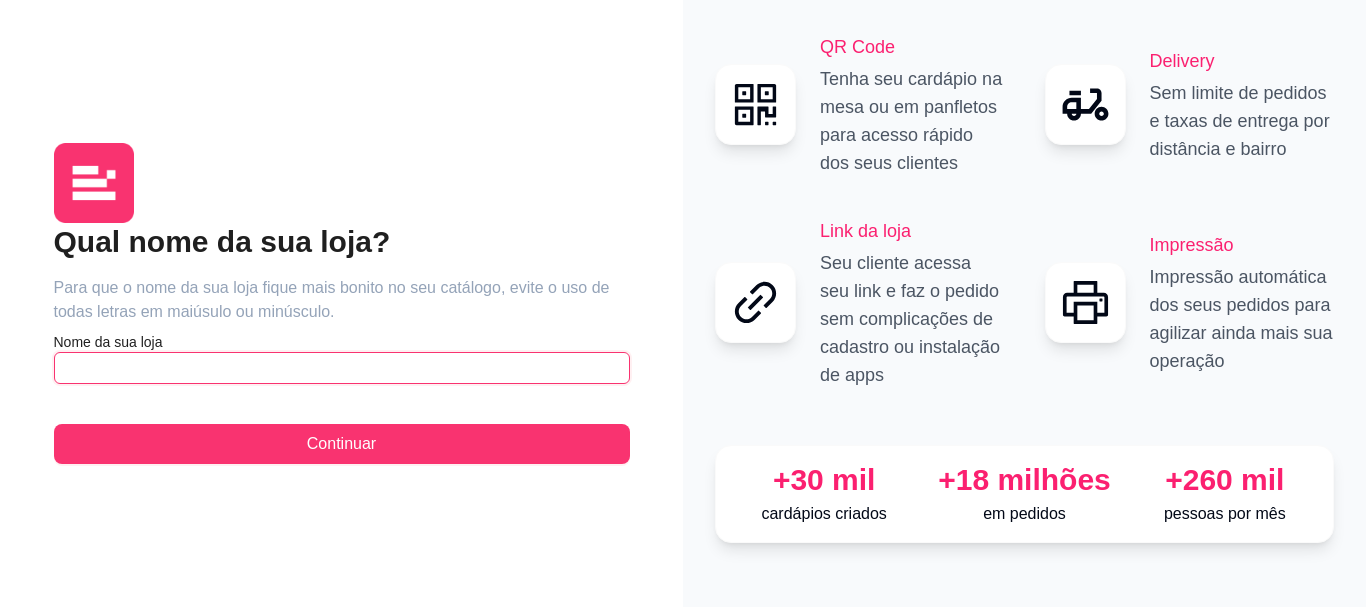 click at bounding box center (342, 368) 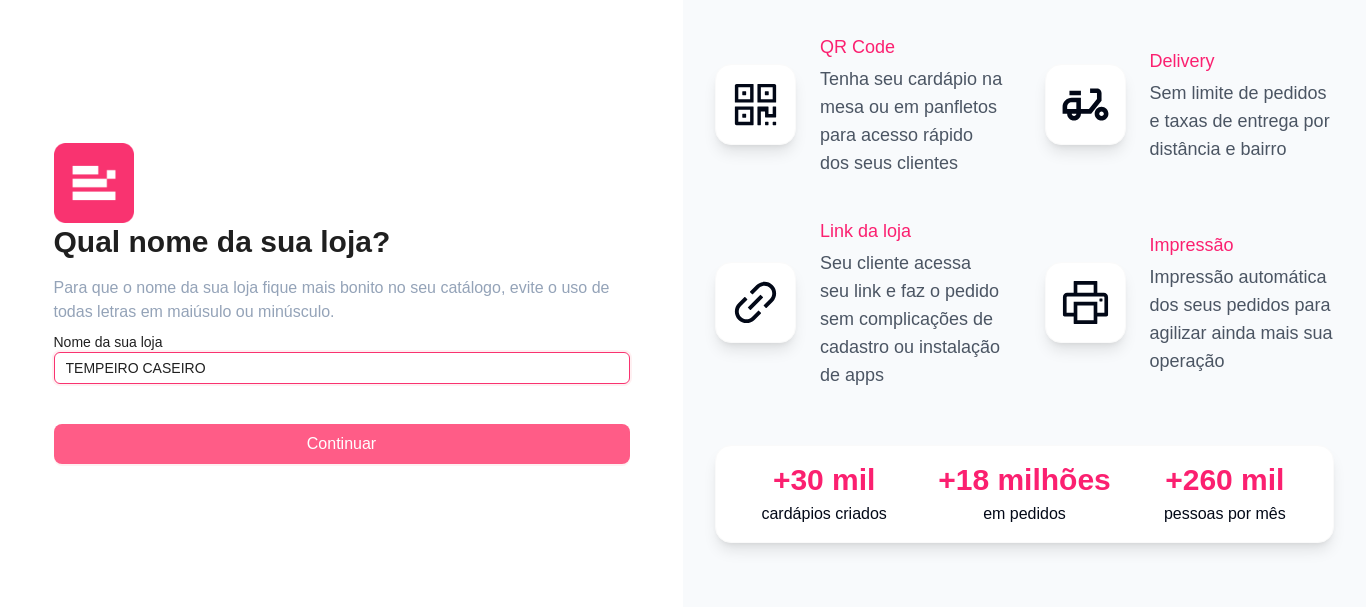 type on "TEMPEIRO CASEIRO" 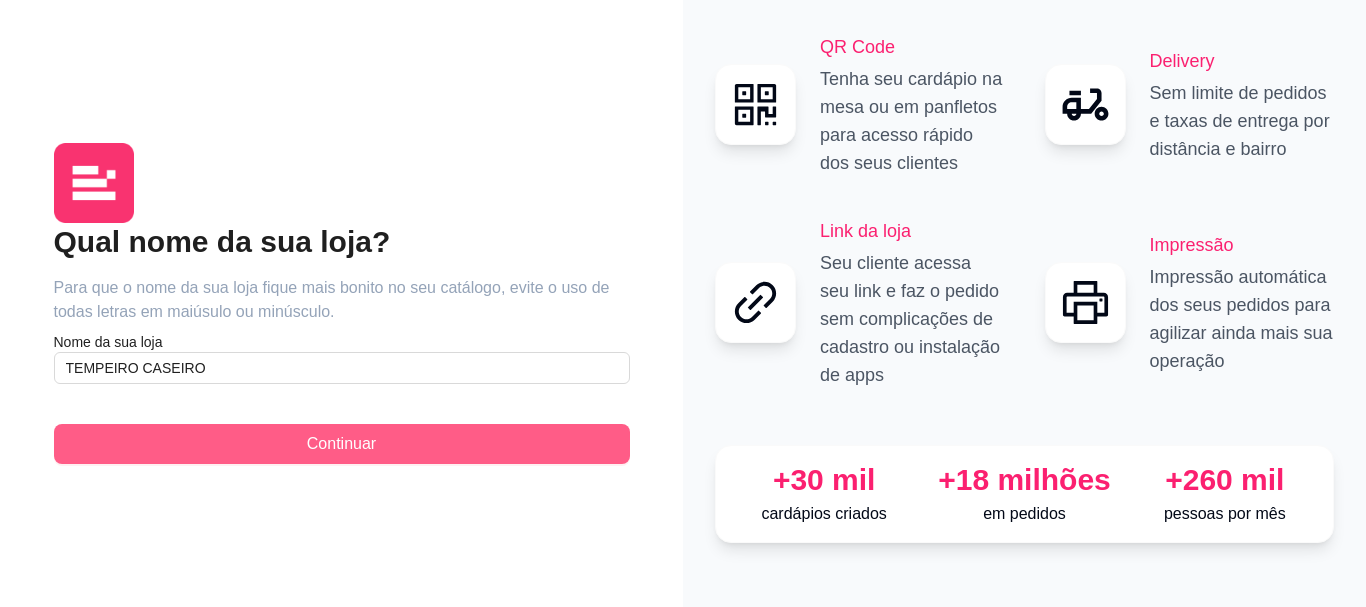 click on "Continuar" at bounding box center [341, 444] 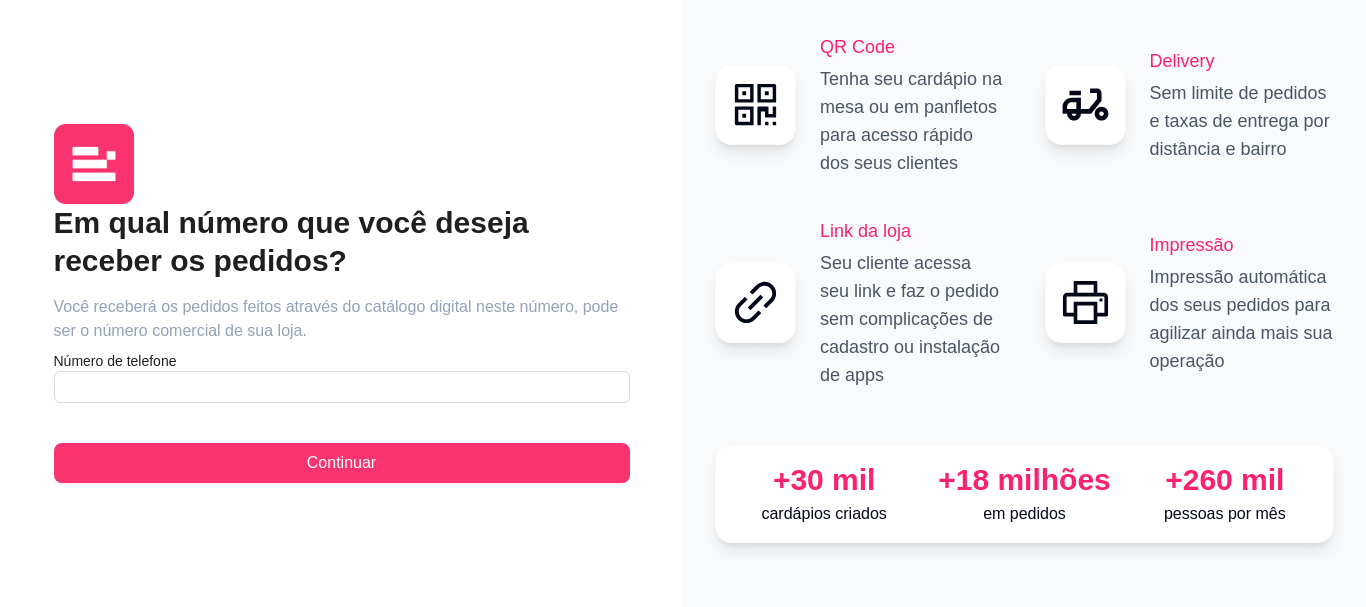 click on "Em qual número que você deseja receber os pedidos? Você receberá os pedidos feitos através do catálogo digital neste número, pode ser o número comercial de sua loja. Número de telefone Continuar" at bounding box center [342, 343] 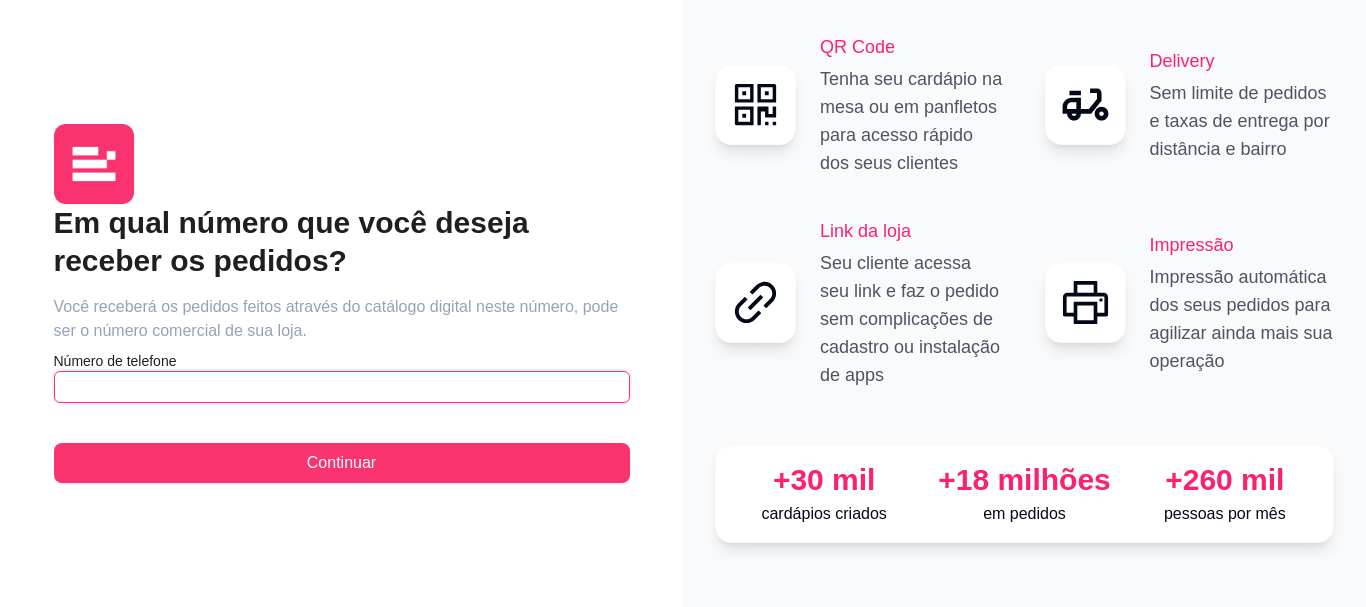 click at bounding box center [342, 387] 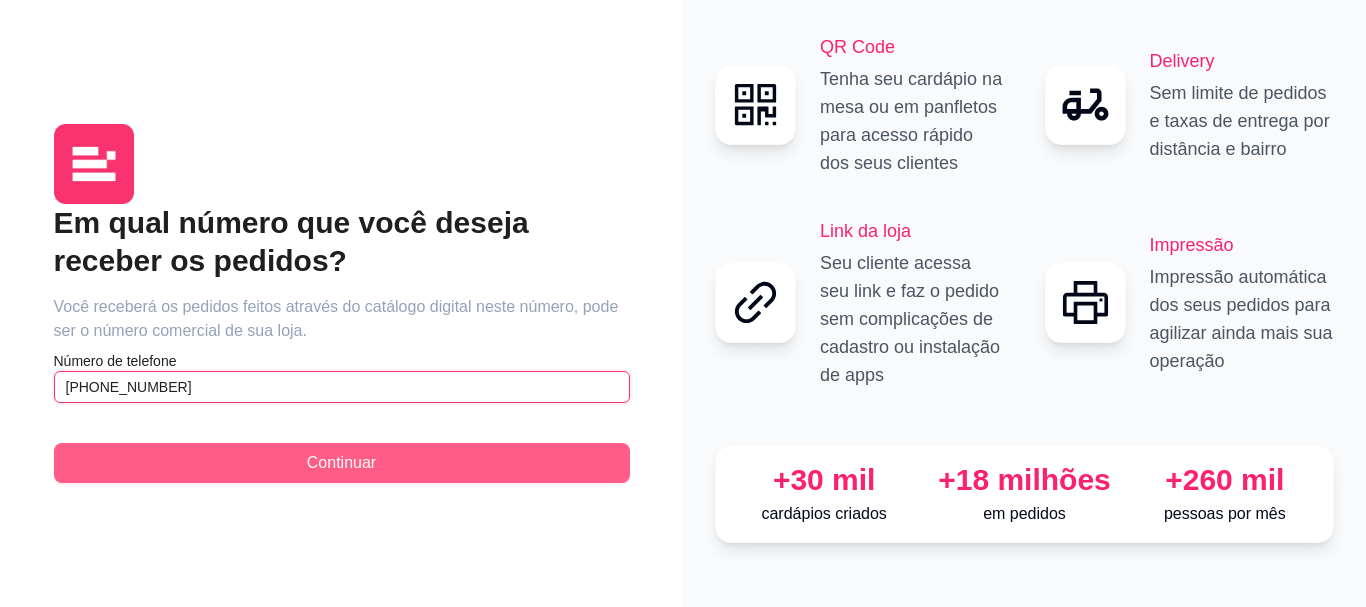 type on "[PHONE_NUMBER]" 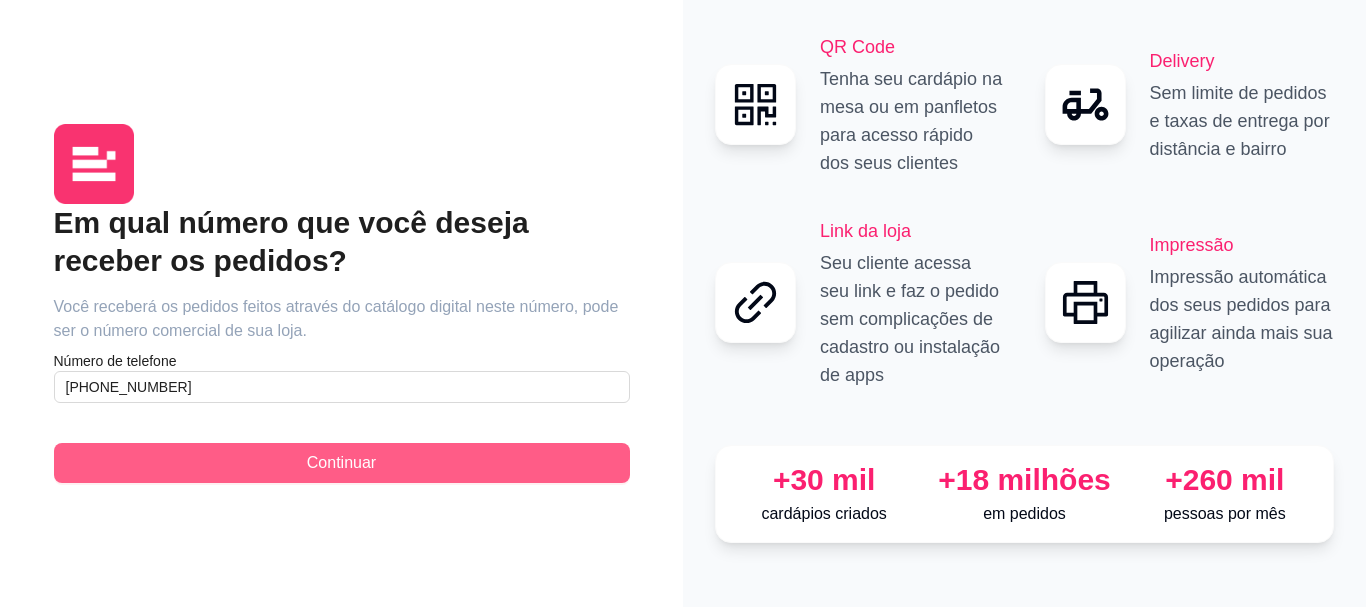 click on "Continuar" at bounding box center (341, 463) 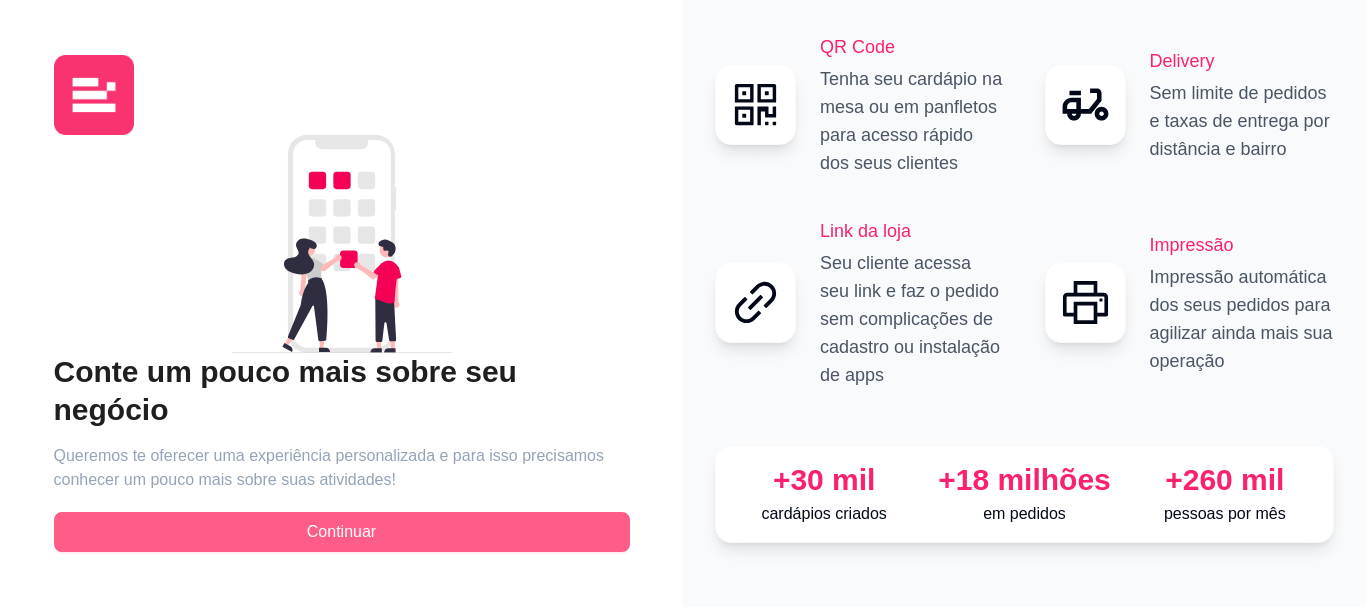click on "Continuar" at bounding box center (341, 532) 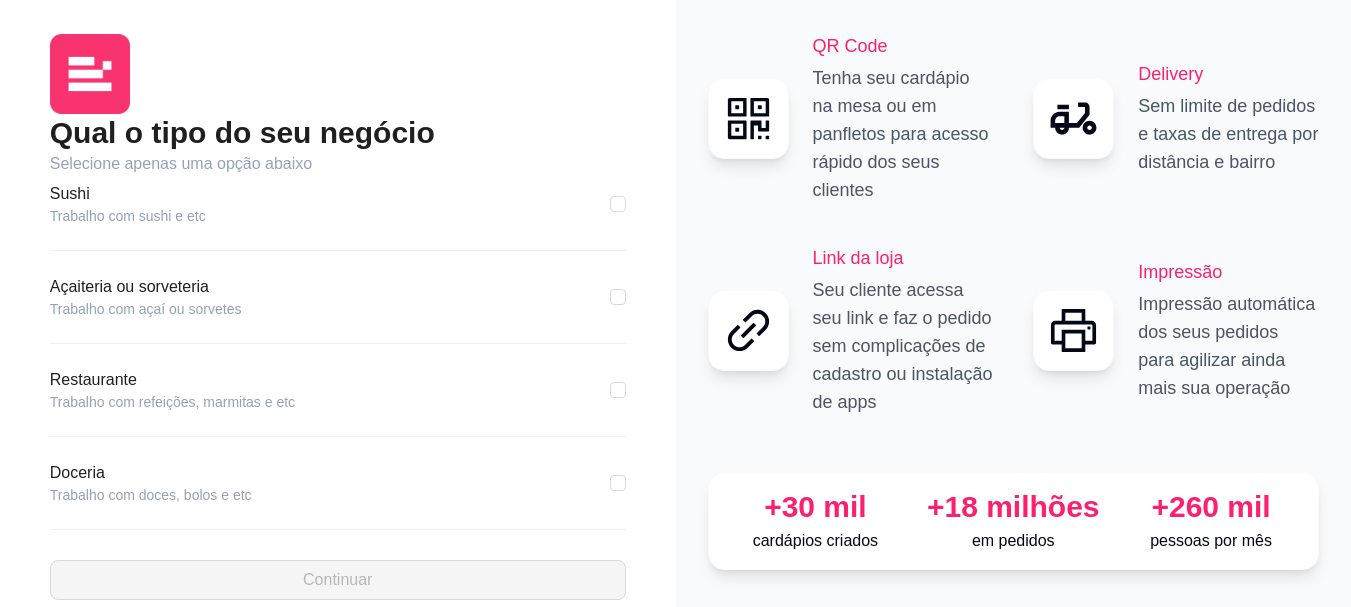 scroll, scrollTop: 300, scrollLeft: 0, axis: vertical 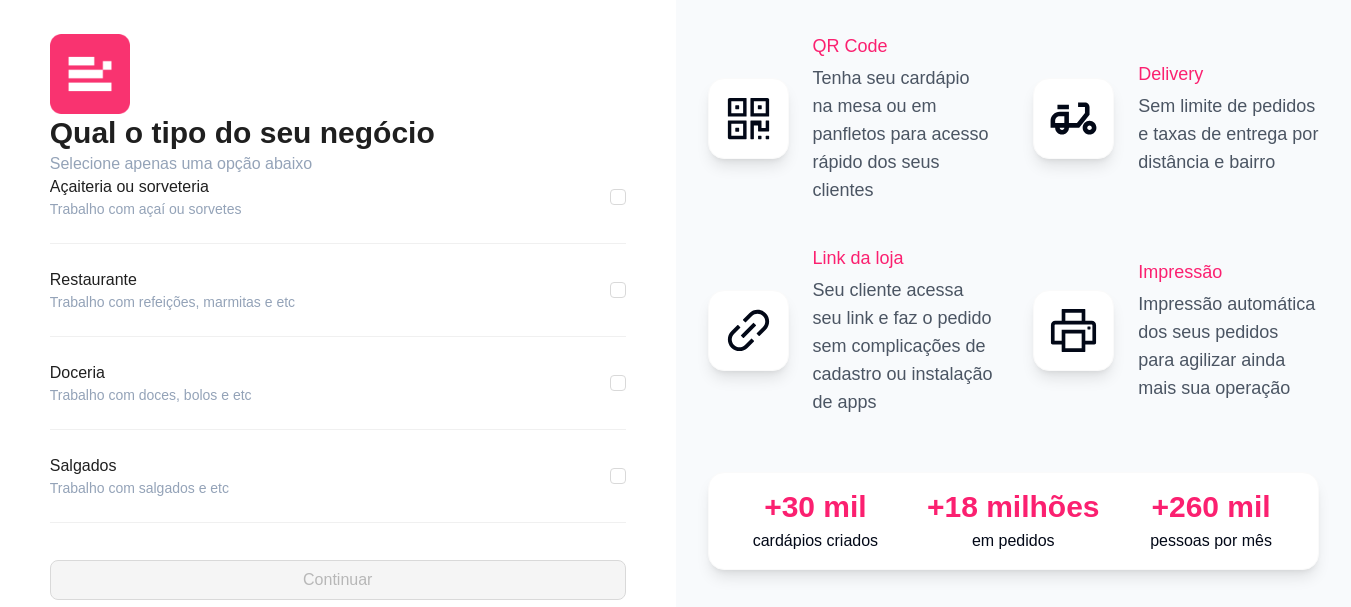 click on "Trabalho com refeições, marmitas e etc" at bounding box center [172, 302] 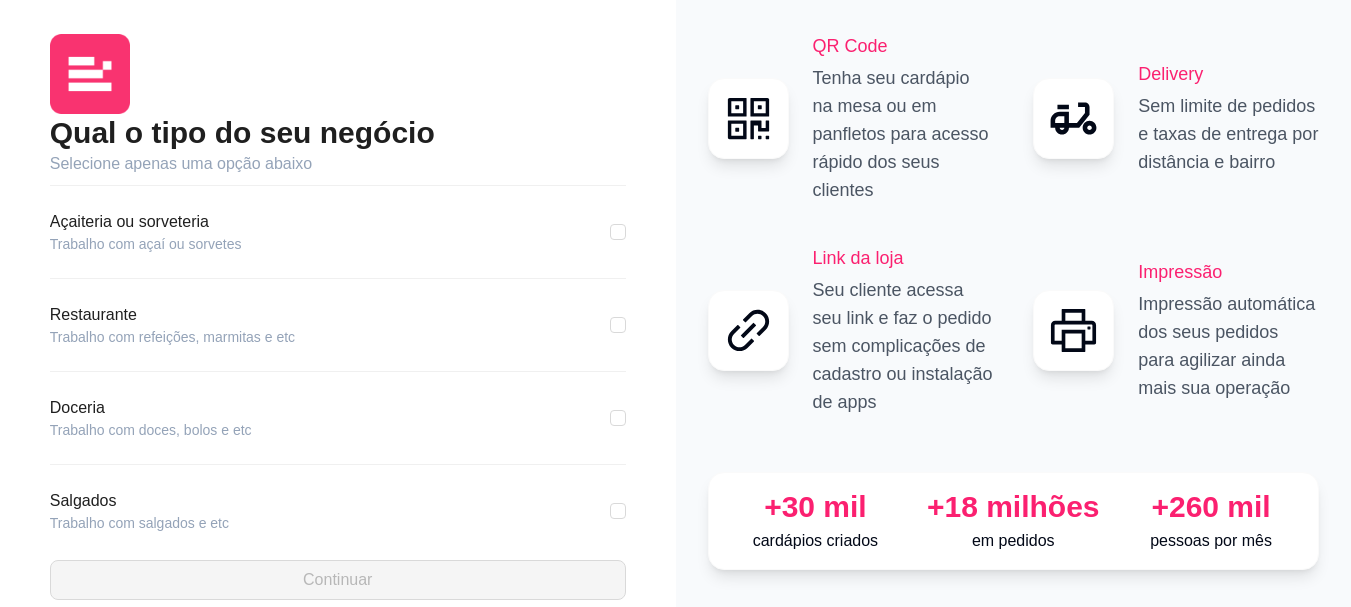 scroll, scrollTop: 300, scrollLeft: 0, axis: vertical 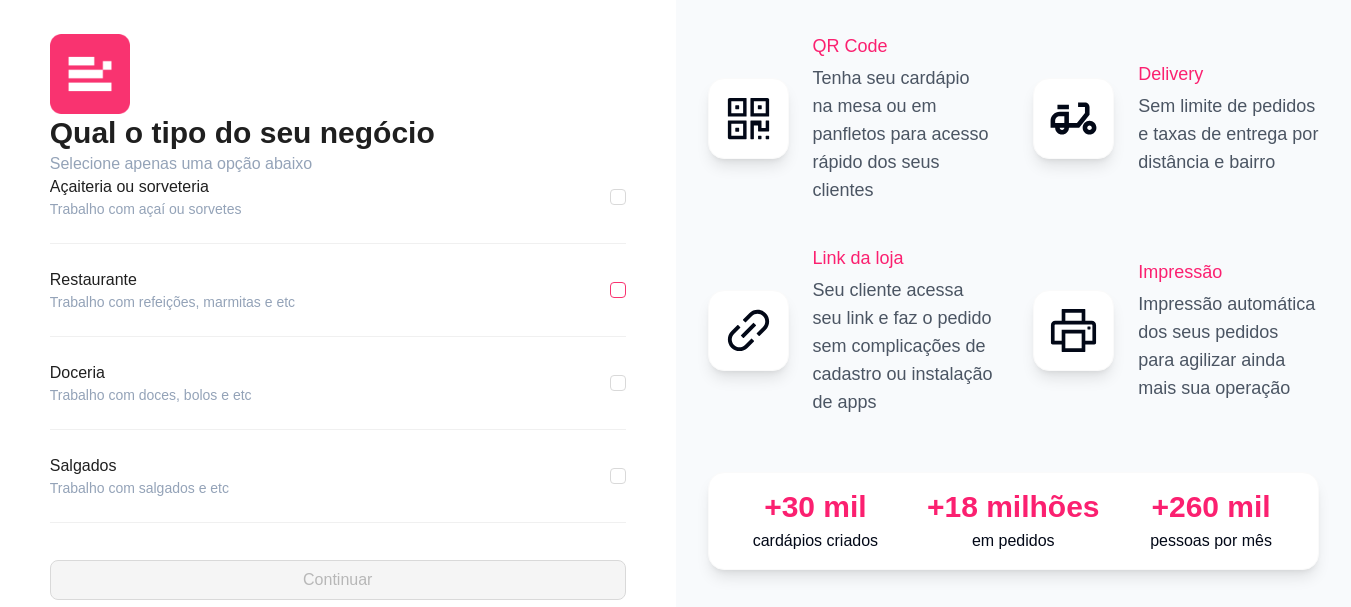 click at bounding box center [618, 290] 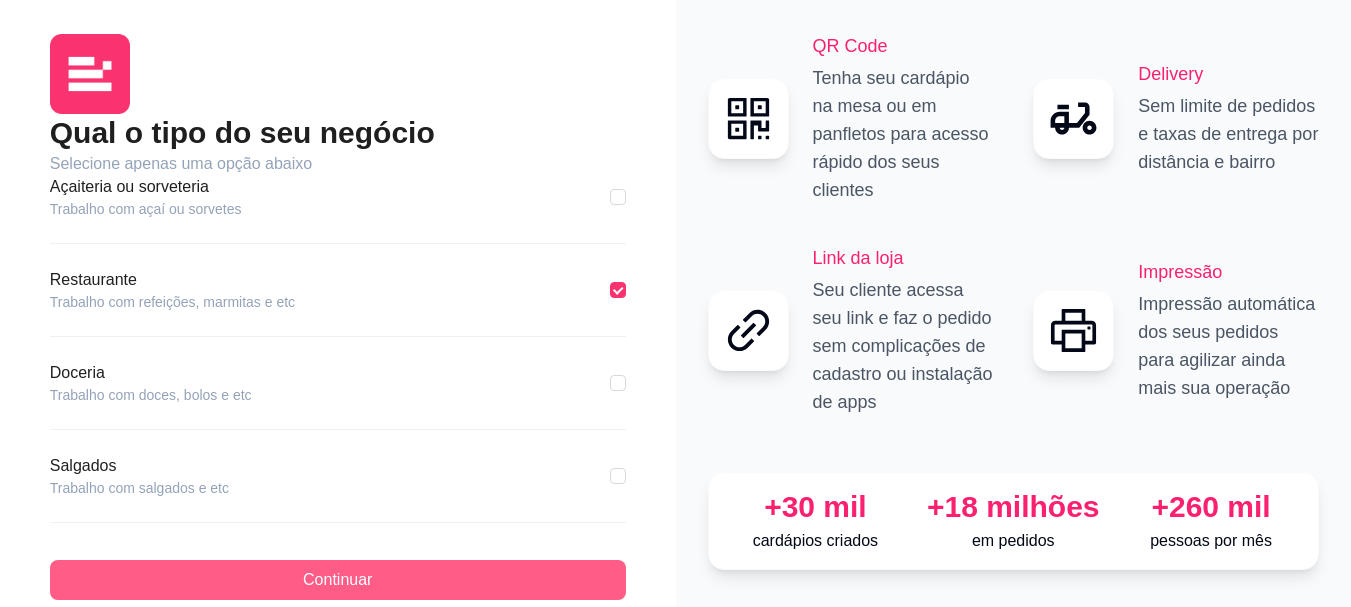 click on "Continuar" at bounding box center (337, 580) 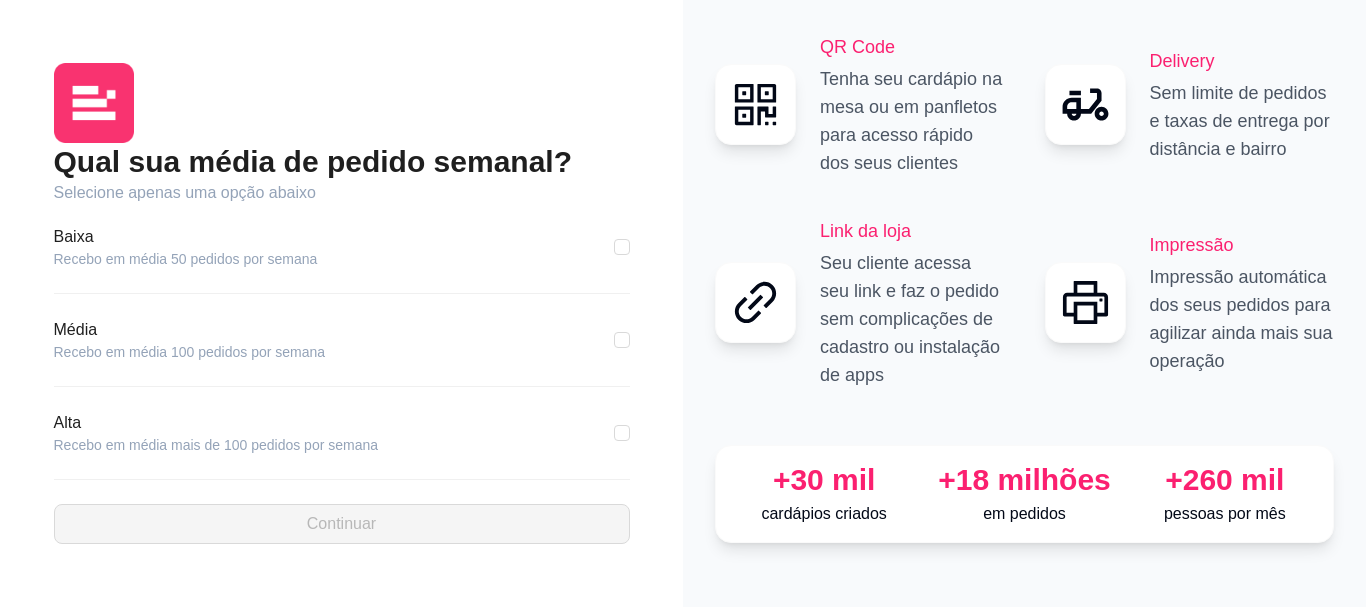 click on "Qual sua média de pedido semanal? Selecione apenas uma opção abaixo Baixa Recebo em média 50 pedidos por semana Média Recebo em média 100 pedidos por semana Alta Recebo em média mais de 100 pedidos por semana Continuar" at bounding box center (341, 303) 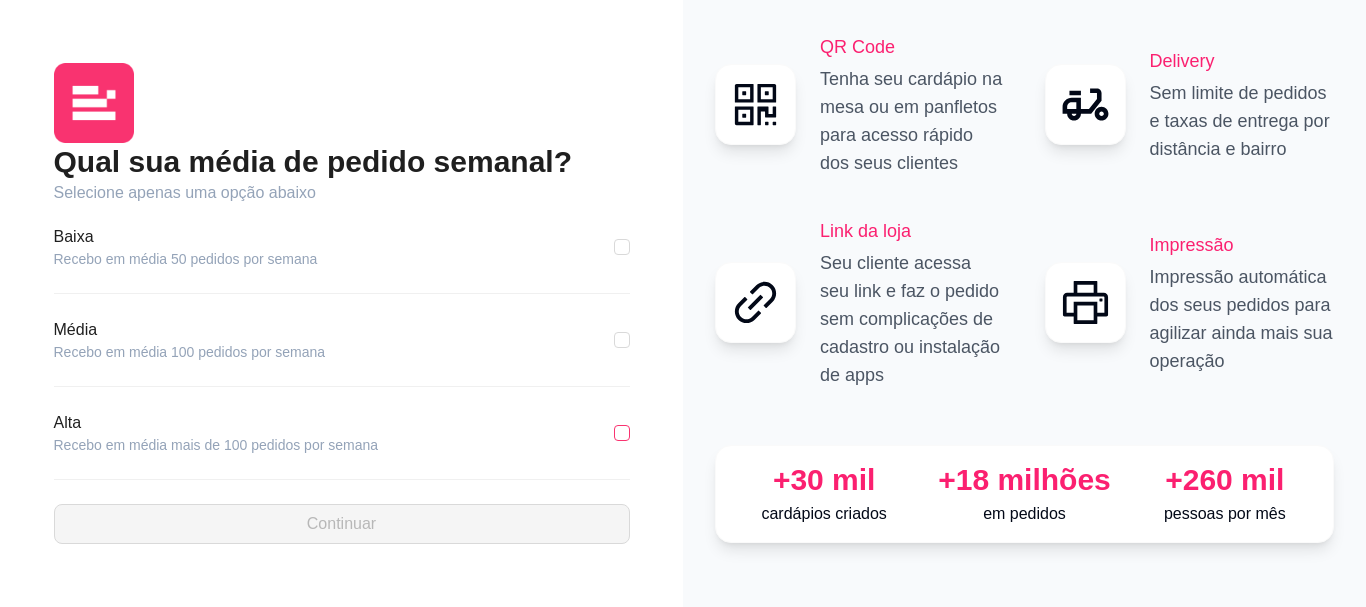 click at bounding box center (622, 433) 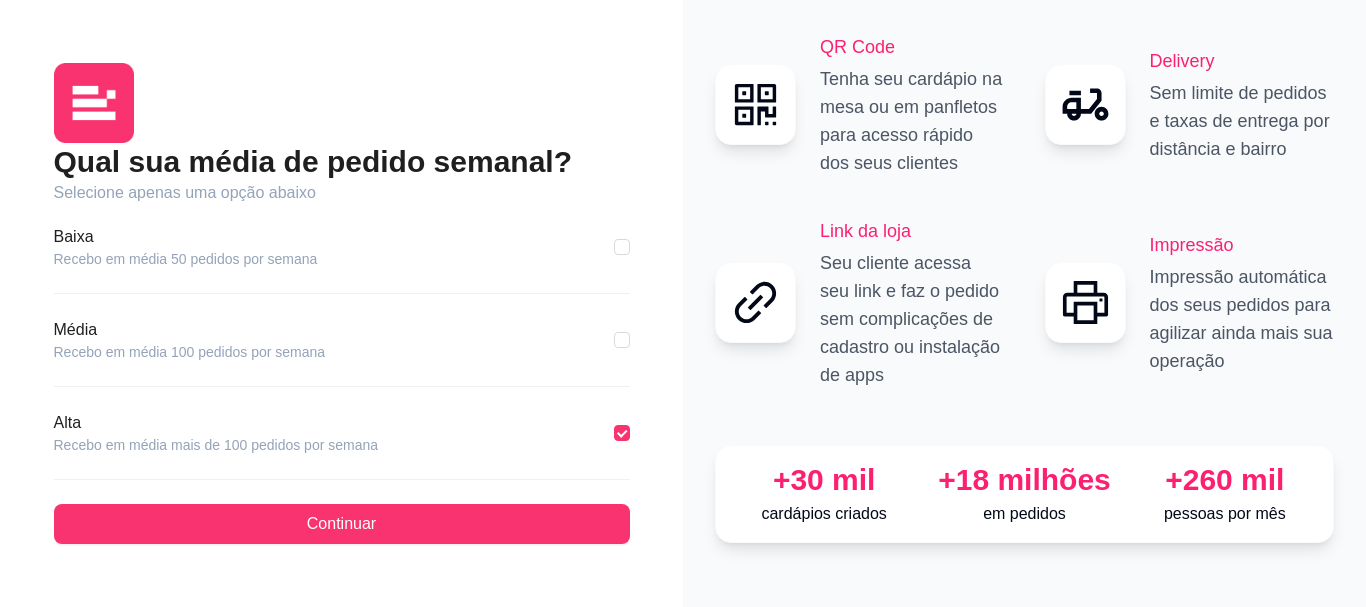 click on "Qual sua média de pedido semanal? Selecione apenas uma opção abaixo Baixa Recebo em média 50 pedidos por semana Média Recebo em média 100 pedidos por semana Alta Recebo em média mais de 100 pedidos por semana Continuar" at bounding box center [341, 303] 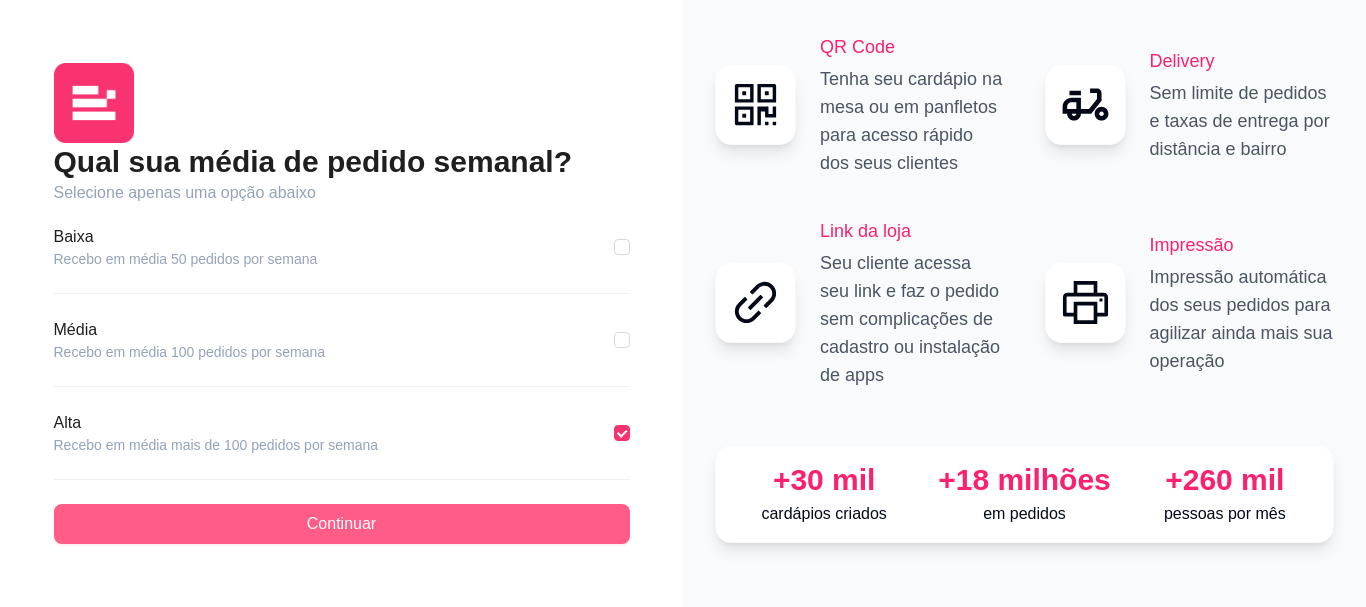 click on "Continuar" at bounding box center (342, 524) 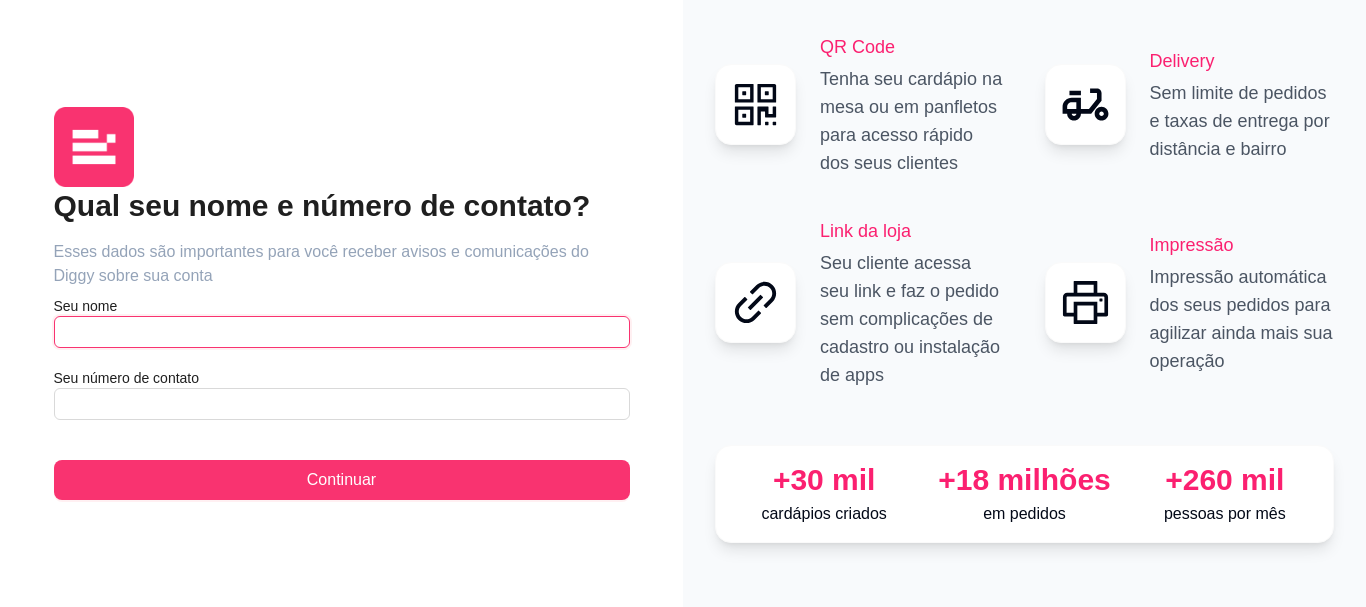 click at bounding box center (342, 332) 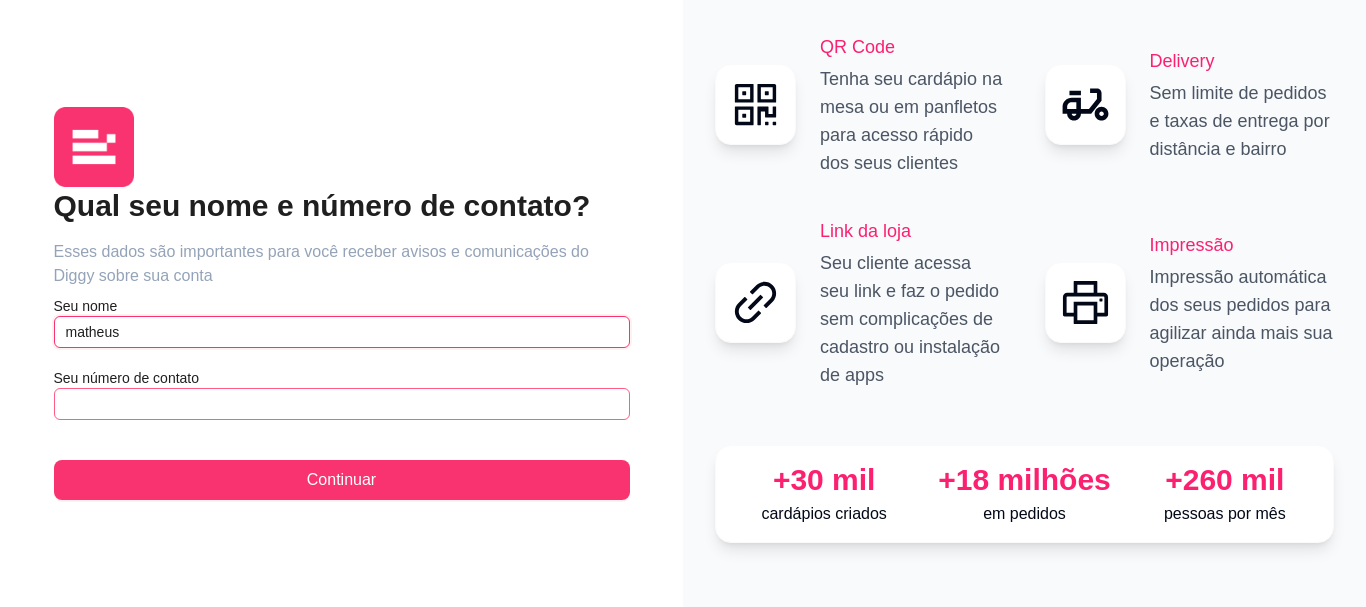 type on "matheus" 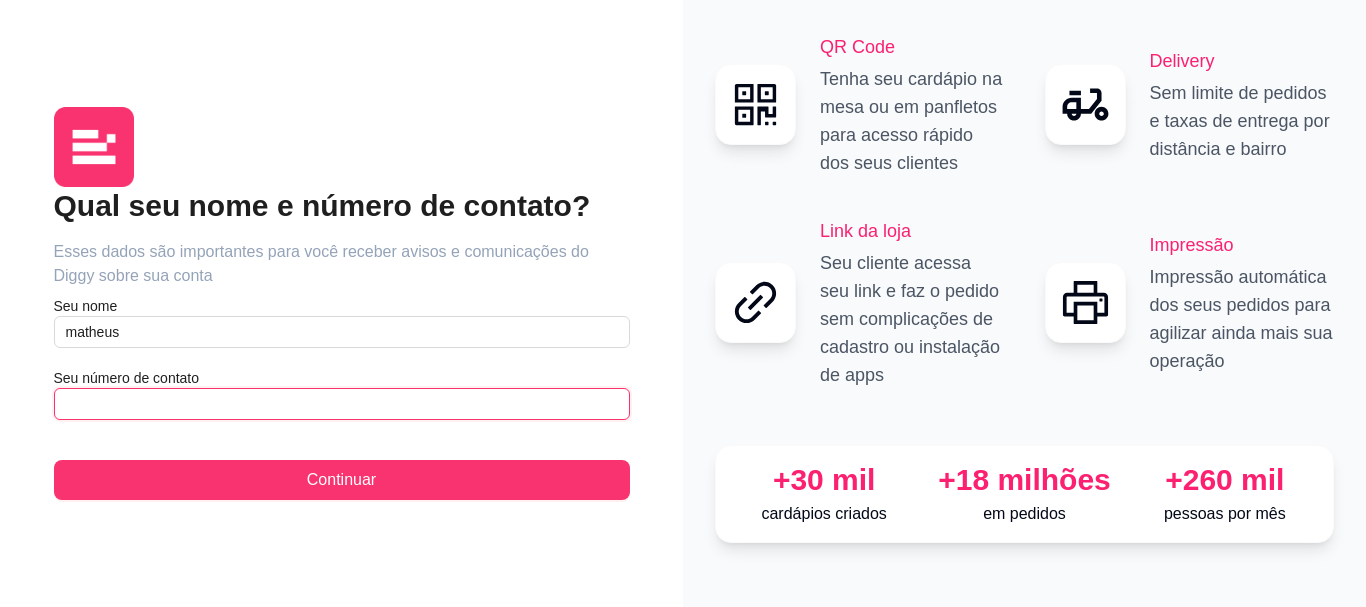 click at bounding box center [342, 404] 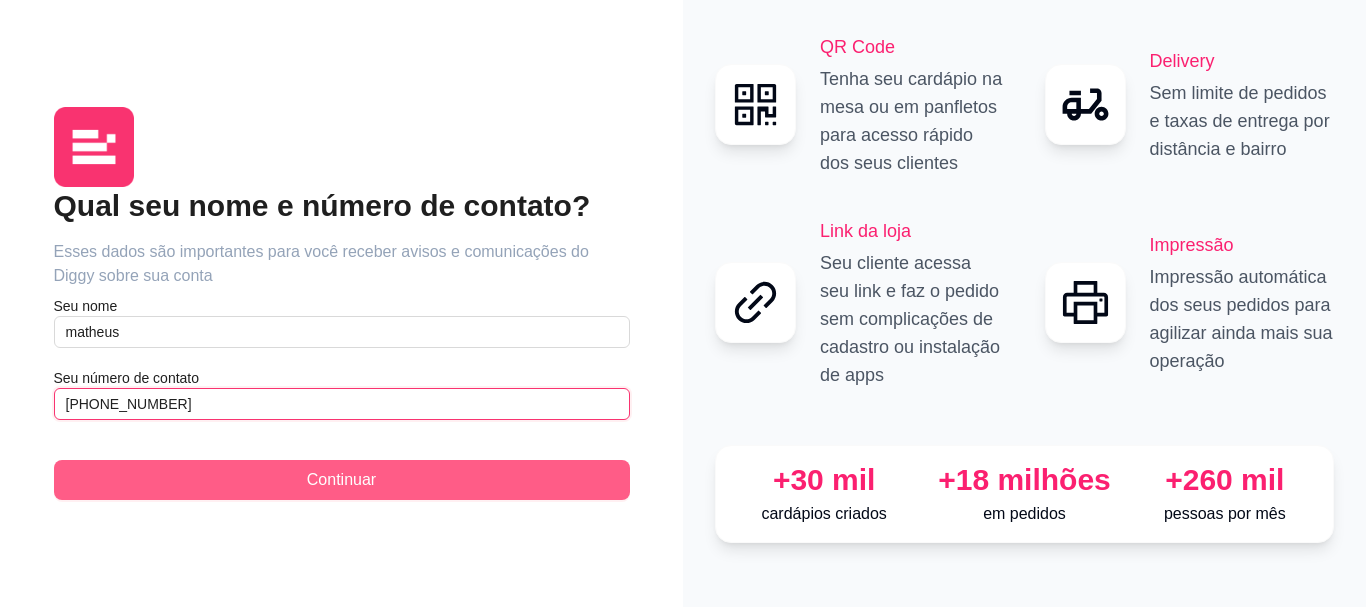 type on "(21) 9 7630-2197" 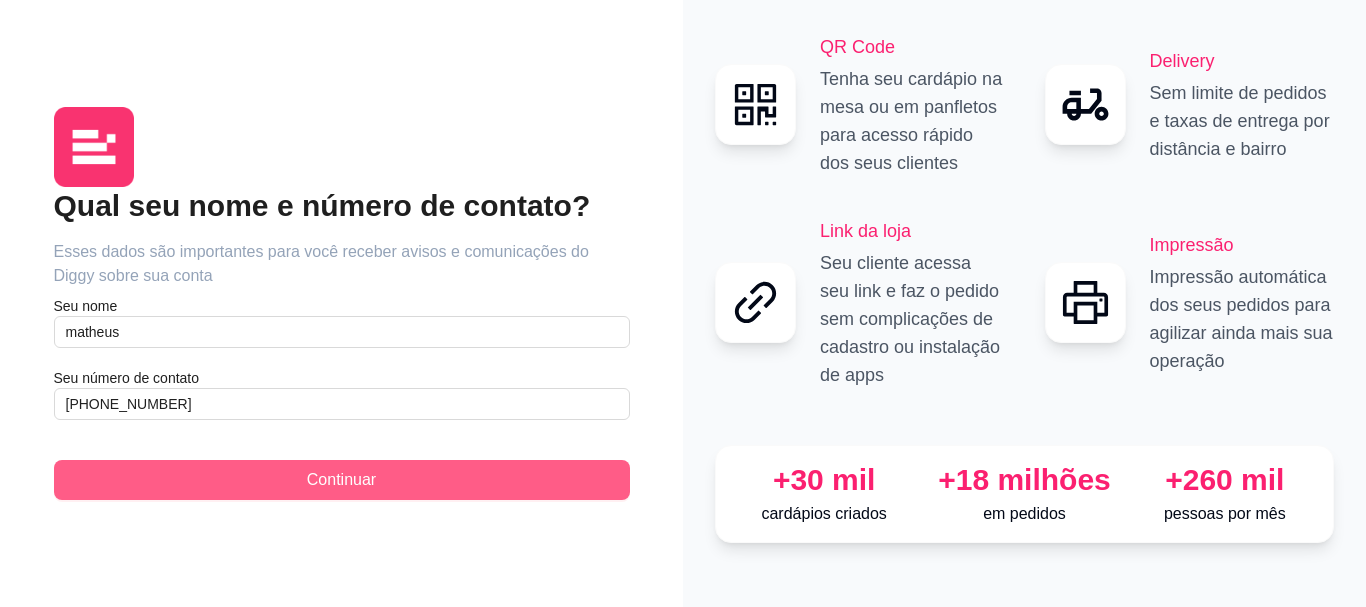 click on "Continuar" at bounding box center (342, 480) 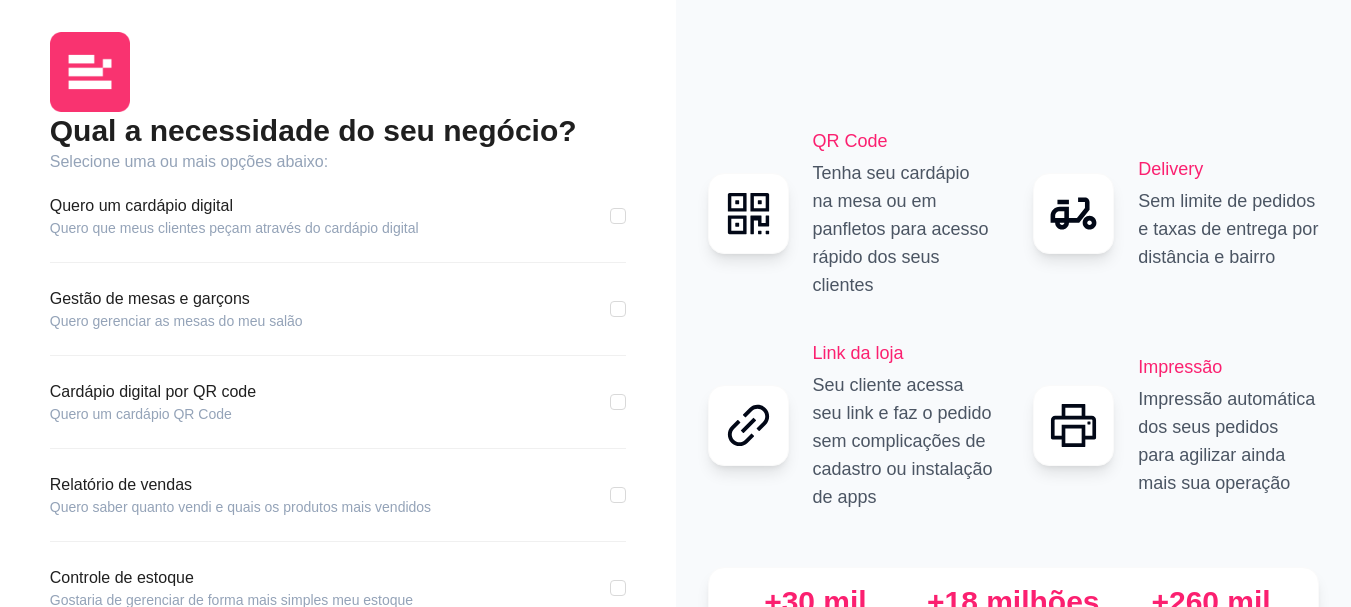 click on "Gestão de mesas e garçons Quero gerenciar as mesas do meu salão" at bounding box center (338, 321) 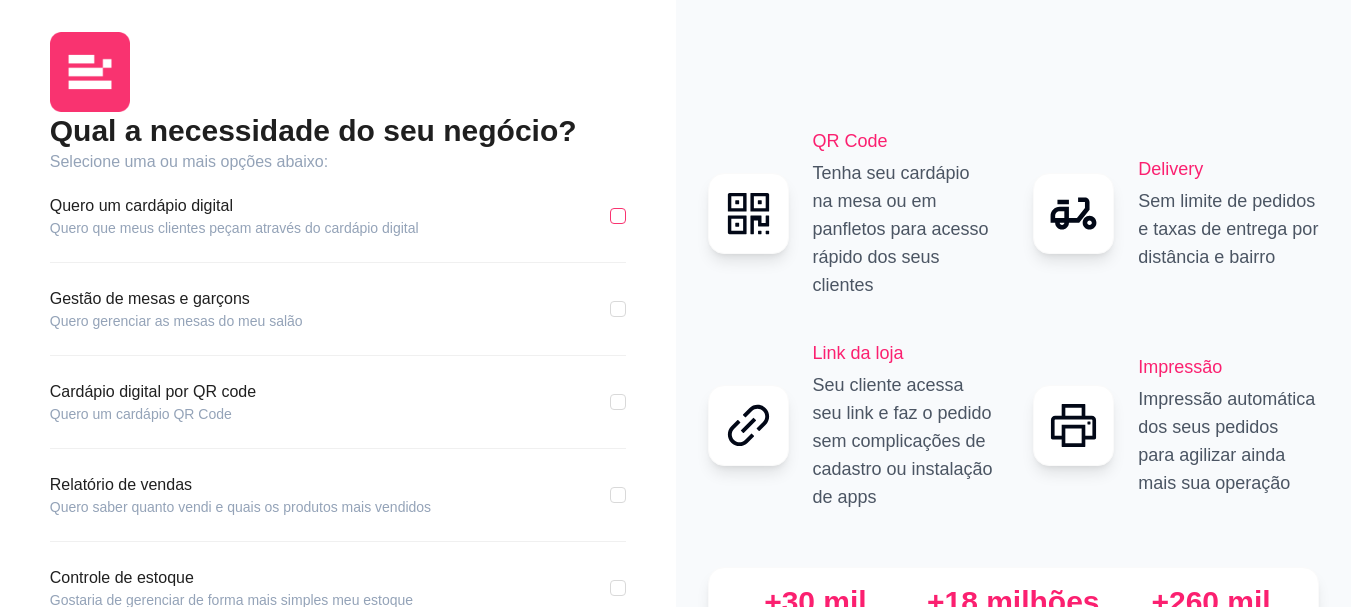 click at bounding box center [618, 216] 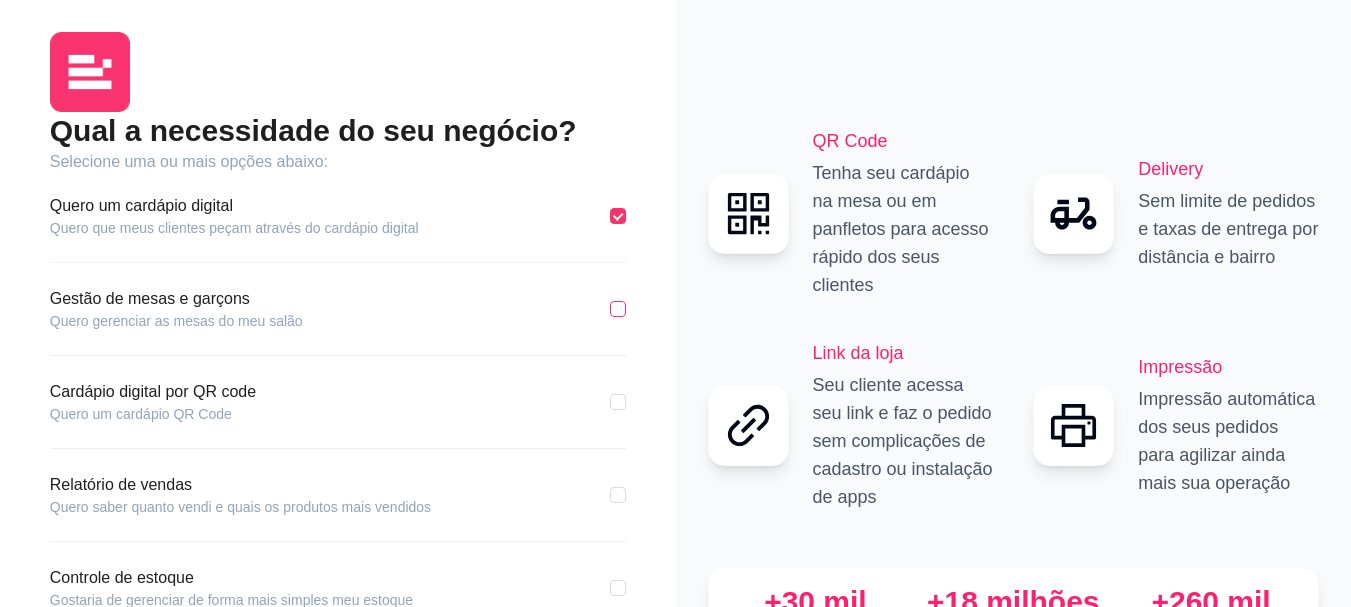 click at bounding box center (618, 309) 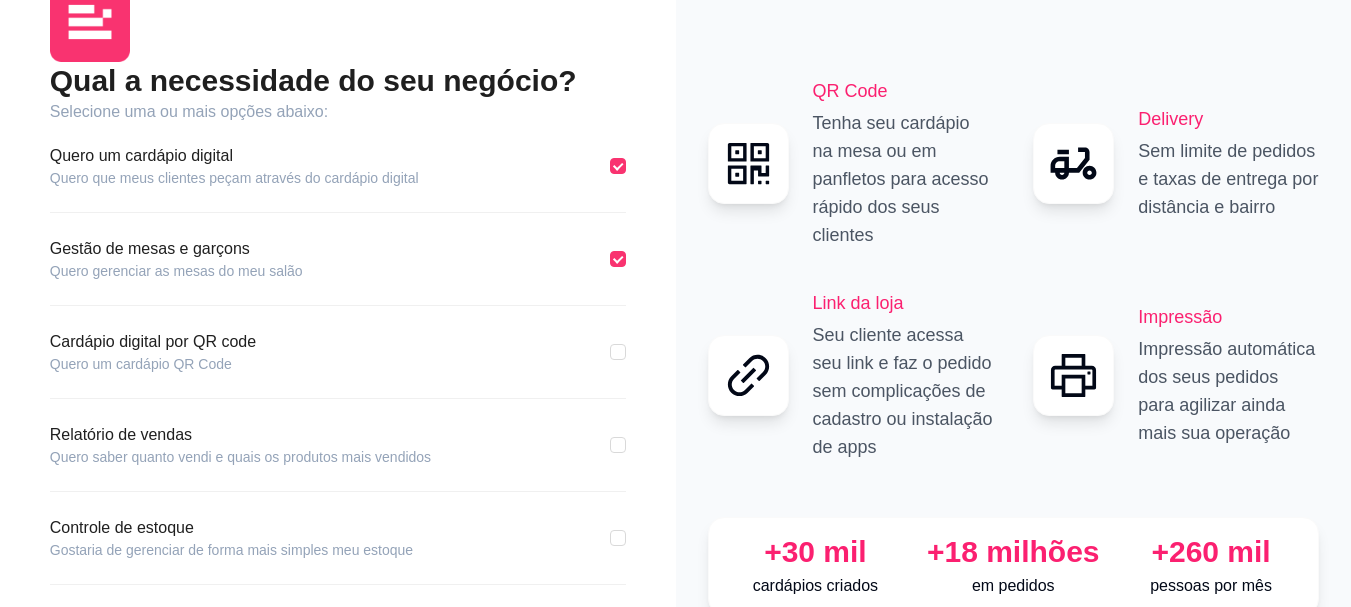 scroll, scrollTop: 100, scrollLeft: 0, axis: vertical 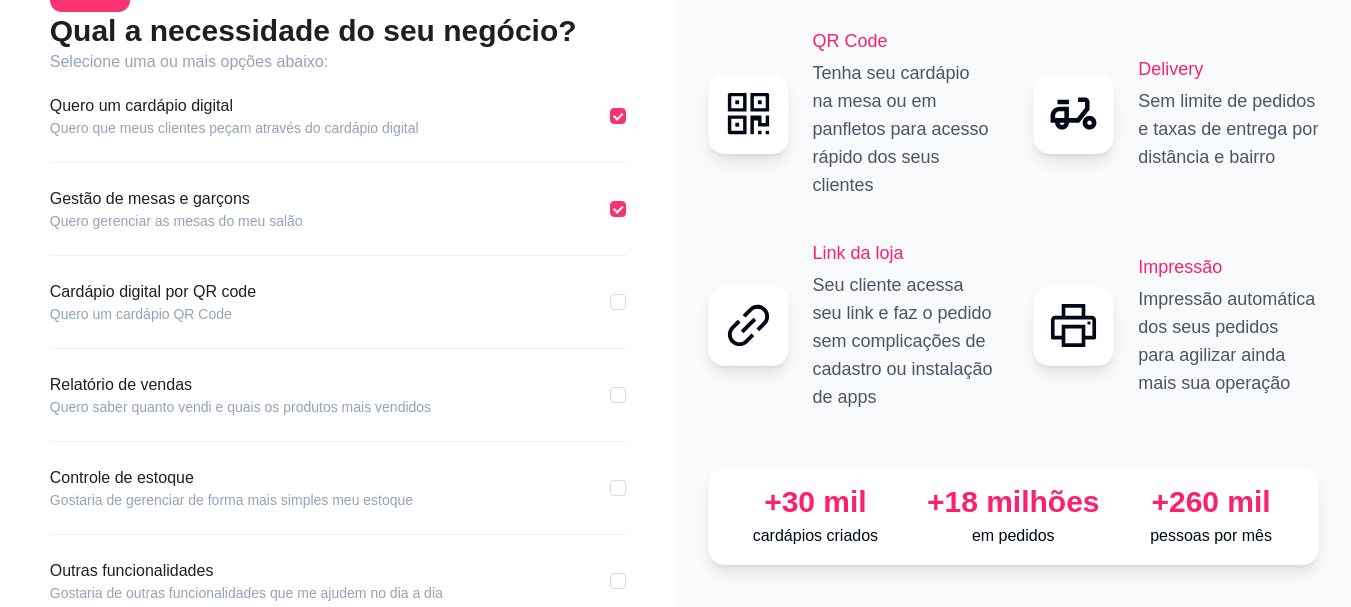 click on "Qual a necessidade do seu negócio? Selecione uma ou mais opções abaixo: Quero um cardápio digital Quero que meus clientes peçam através do cardápio digital Gestão de mesas e garçons Quero gerenciar as mesas do meu salão Cardápio digital por QR code Quero um cardápio QR Code Relatório de vendas Quero saber quanto vendi e quais os produtos mais vendidos Controle de estoque Gostaria de gerenciar de forma mais simples meu estoque Outras funcionalidades Gostaria de outras funcionalidades que me ajudem no dia a dia Continuar" at bounding box center (338, 312) 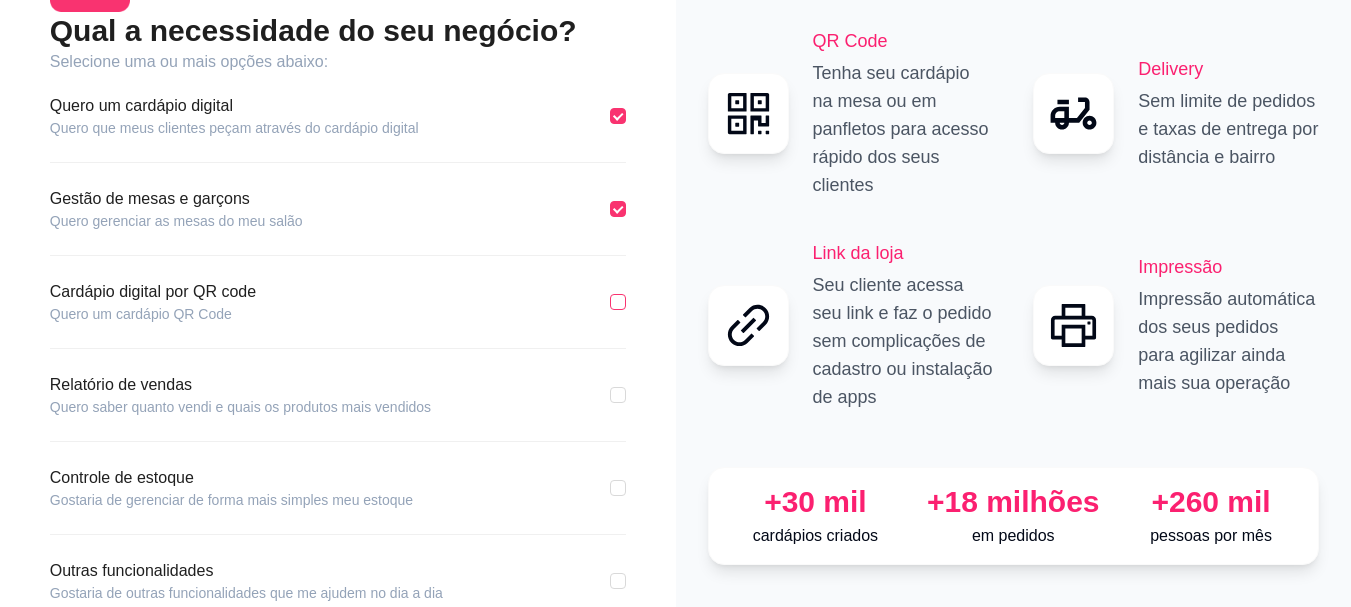 click at bounding box center (618, 302) 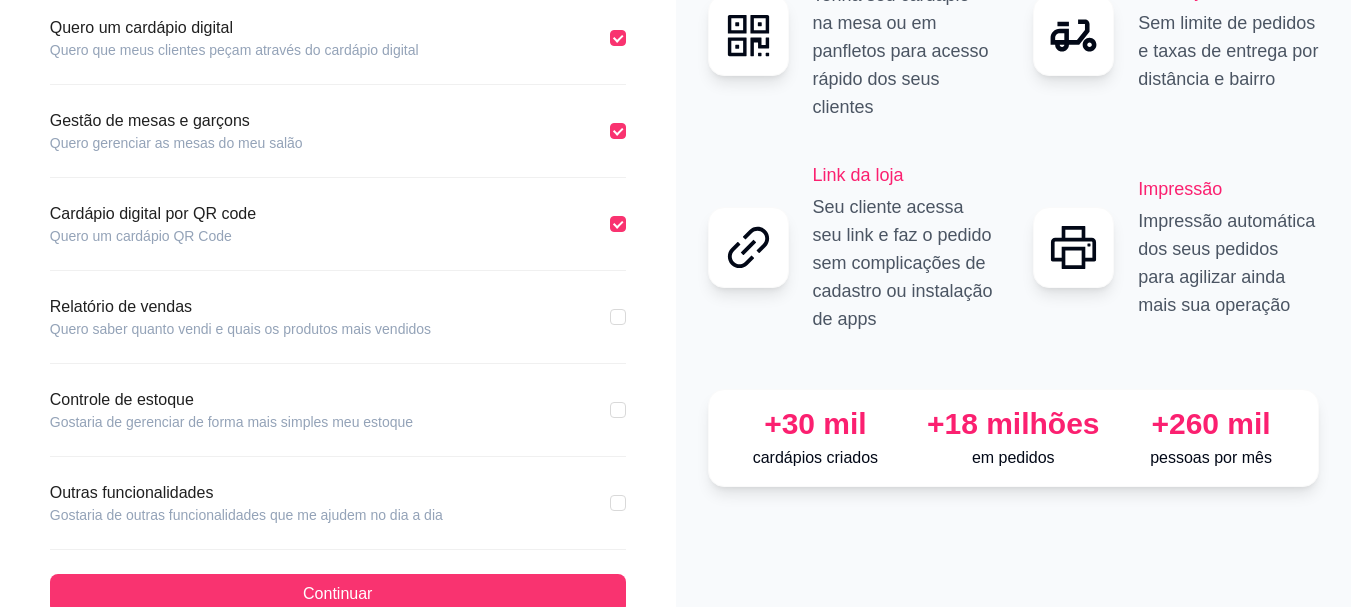 scroll, scrollTop: 200, scrollLeft: 0, axis: vertical 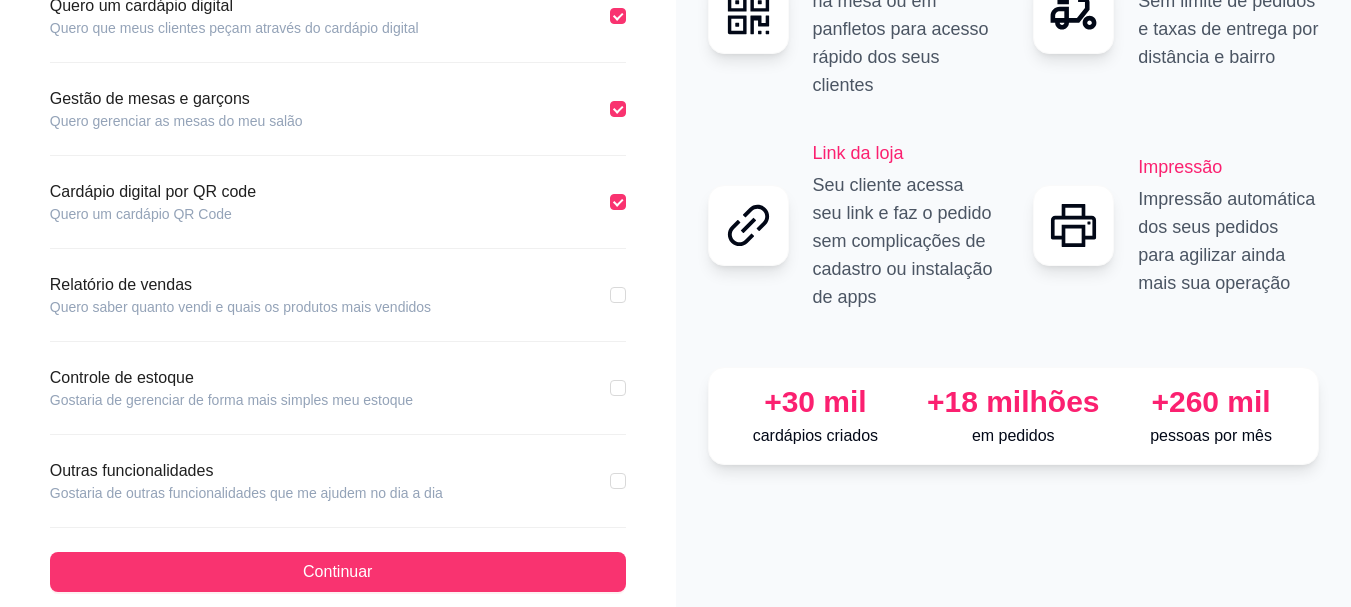 click on "Relatório de vendas Quero saber quanto vendi e quais os produtos mais vendidos" at bounding box center [338, 295] 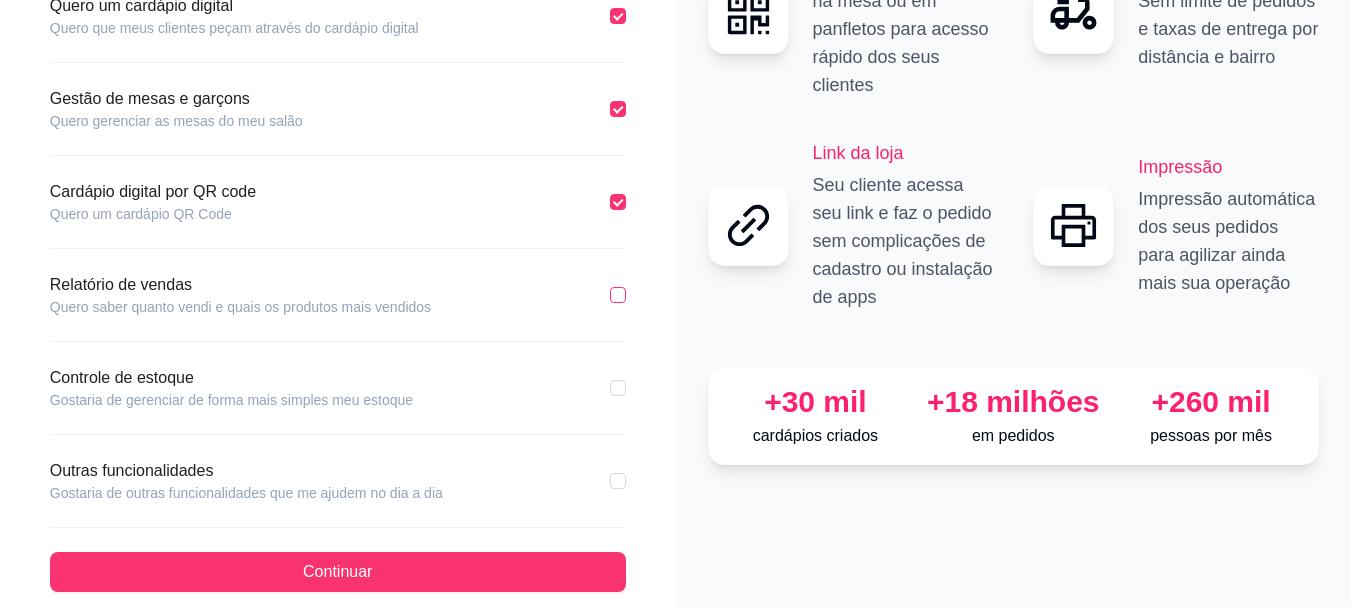 click at bounding box center (618, 295) 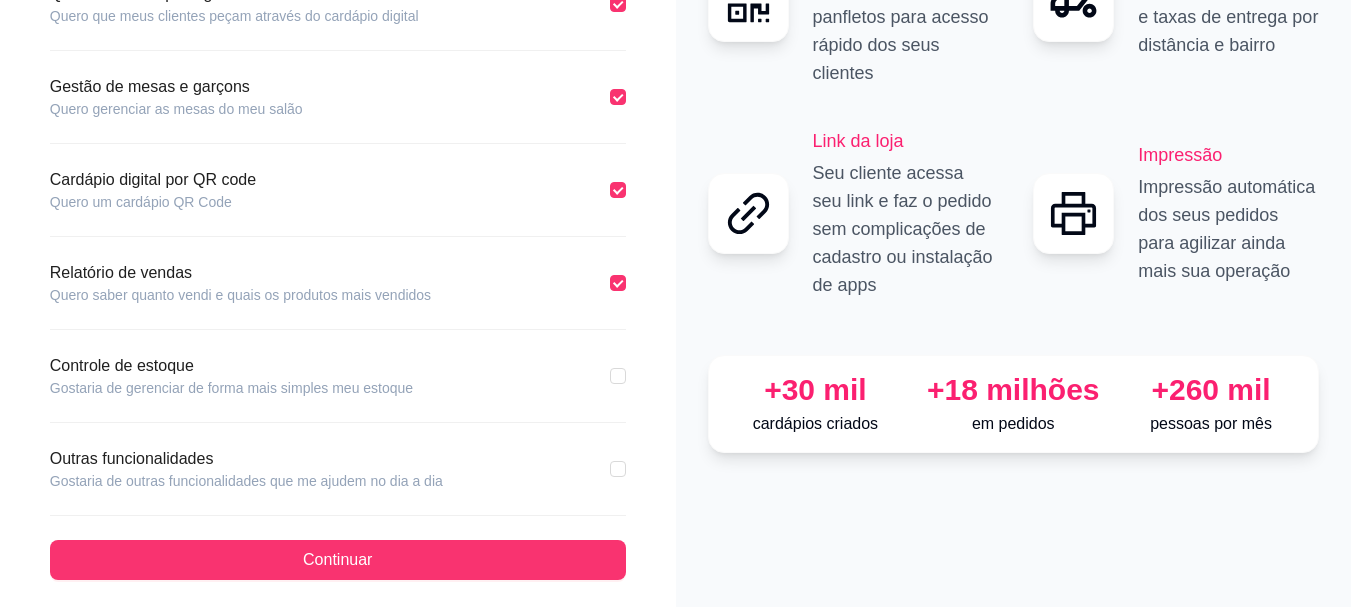 scroll, scrollTop: 217, scrollLeft: 0, axis: vertical 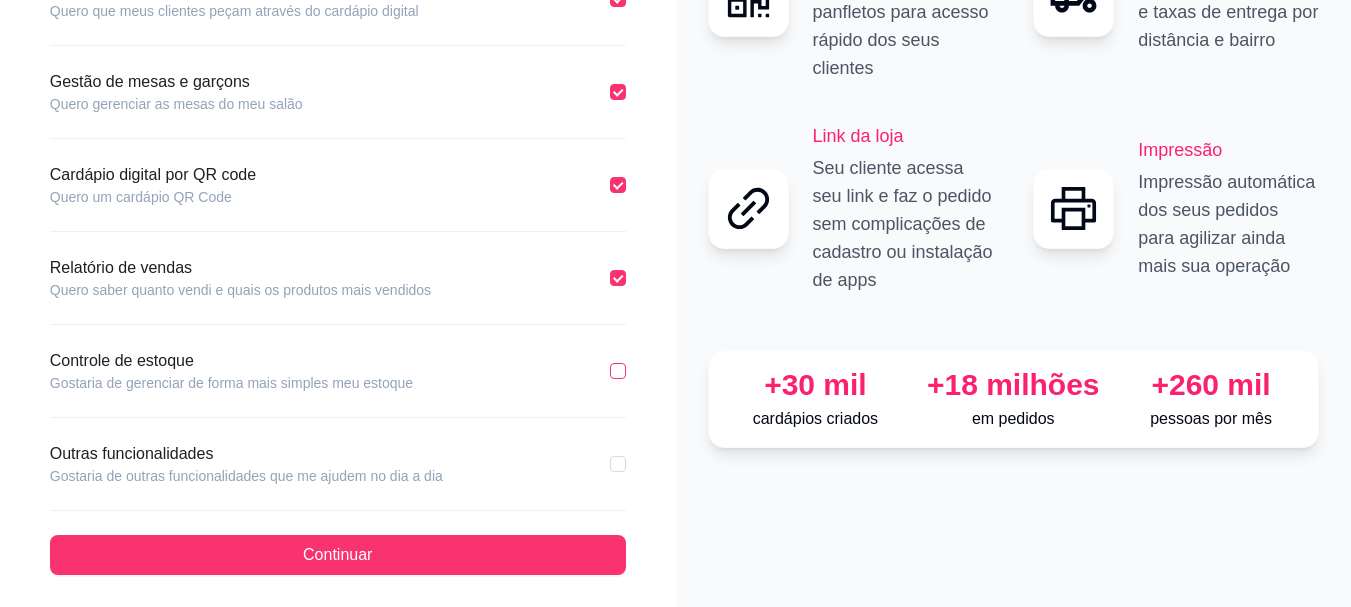 click at bounding box center [618, 371] 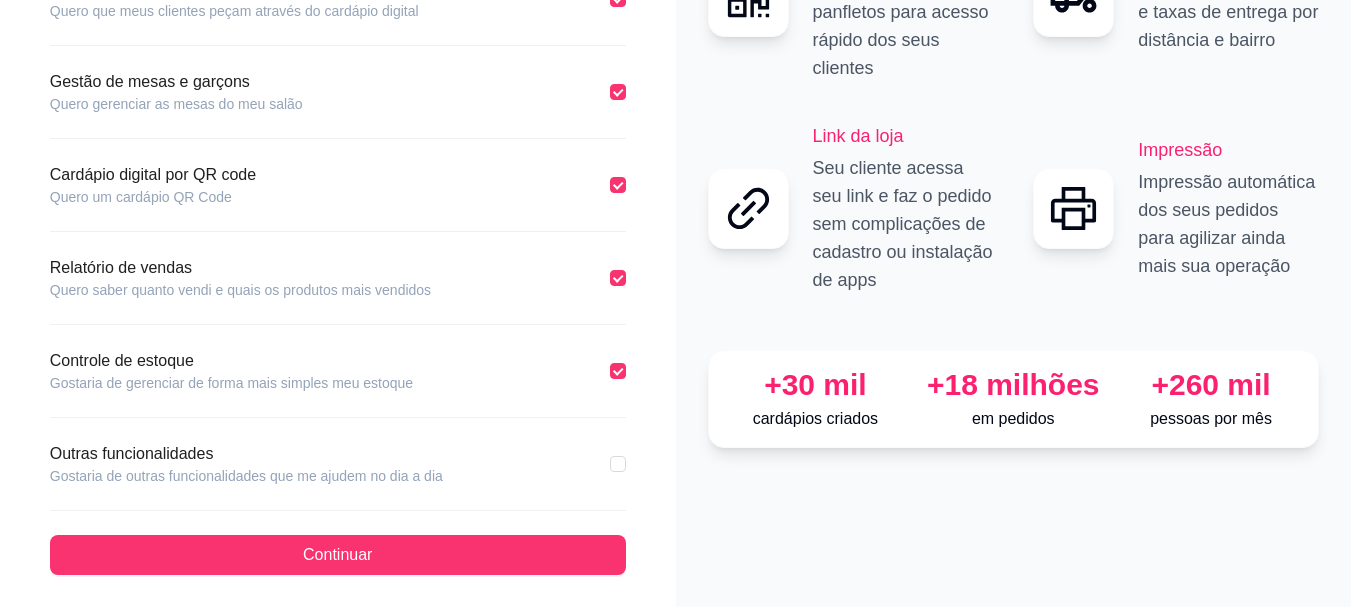 click on "Outras funcionalidades Gostaria de outras funcionalidades que me ajudem no dia a dia" at bounding box center (338, 464) 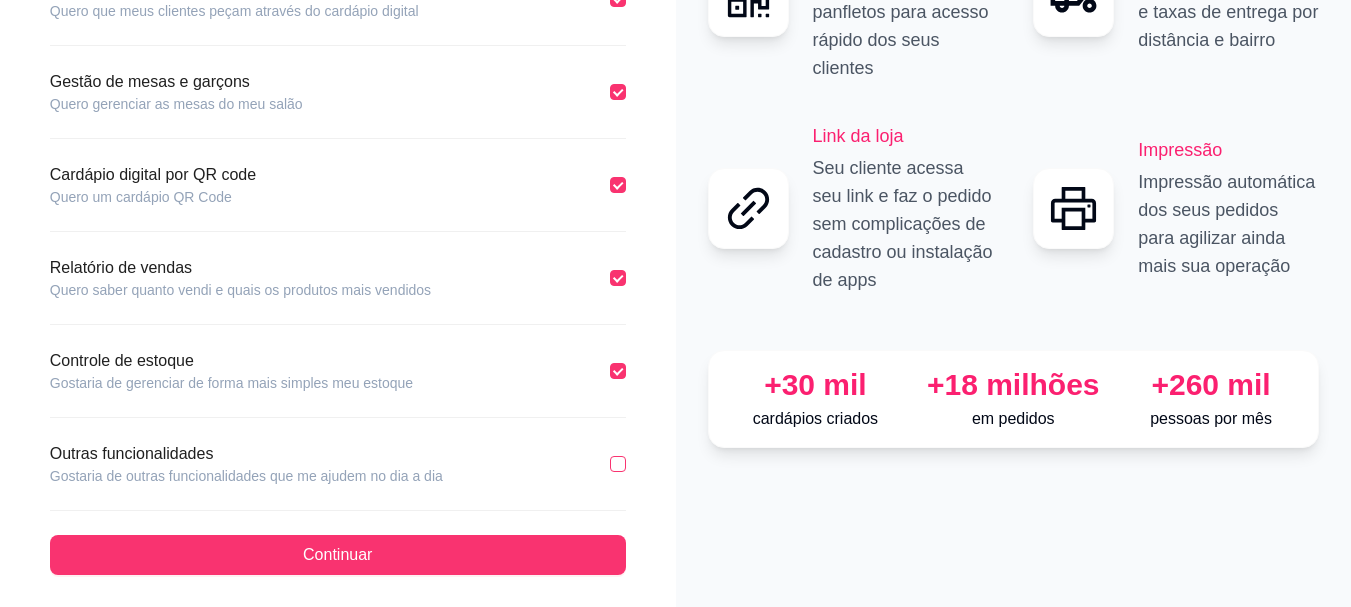 click at bounding box center (618, 464) 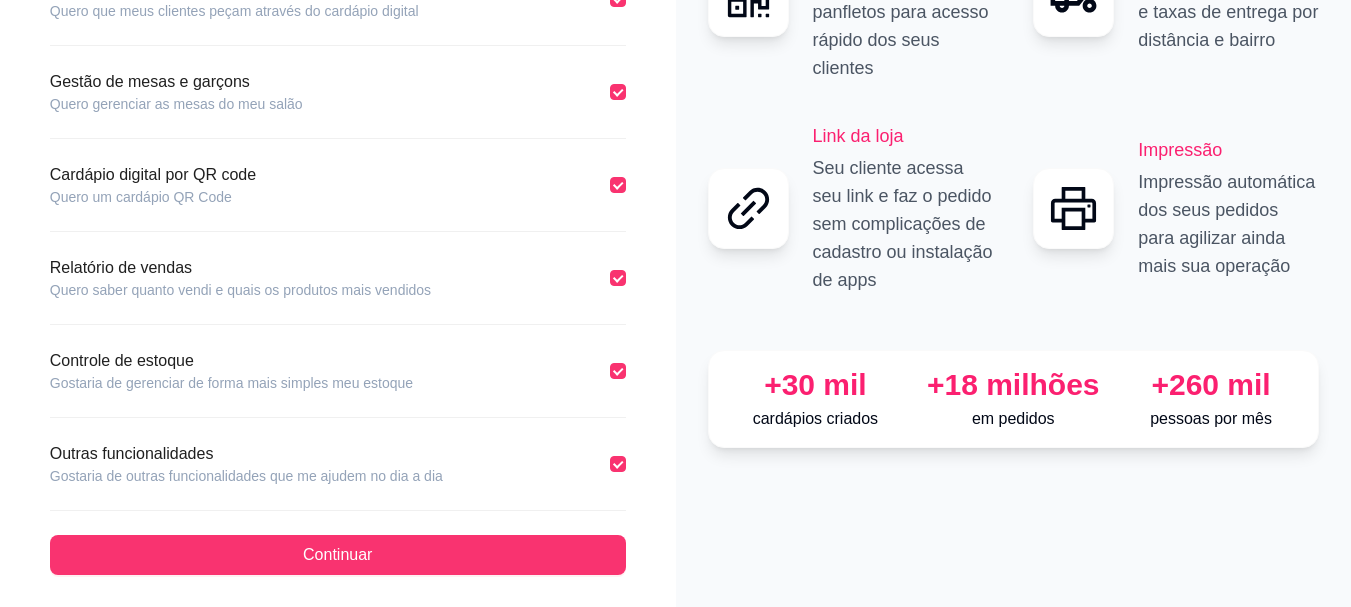 click on "Qual a necessidade do seu negócio? Selecione uma ou mais opções abaixo: Quero um cardápio digital Quero que meus clientes peçam através do cardápio digital Gestão de mesas e garçons Quero gerenciar as mesas do meu salão Cardápio digital por QR code Quero um cardápio QR Code Relatório de vendas Quero saber quanto vendi e quais os produtos mais vendidos Controle de estoque Gostaria de gerenciar de forma mais simples meu estoque Outras funcionalidades Gostaria de outras funcionalidades que me ajudem no dia a dia Continuar" at bounding box center [338, 195] 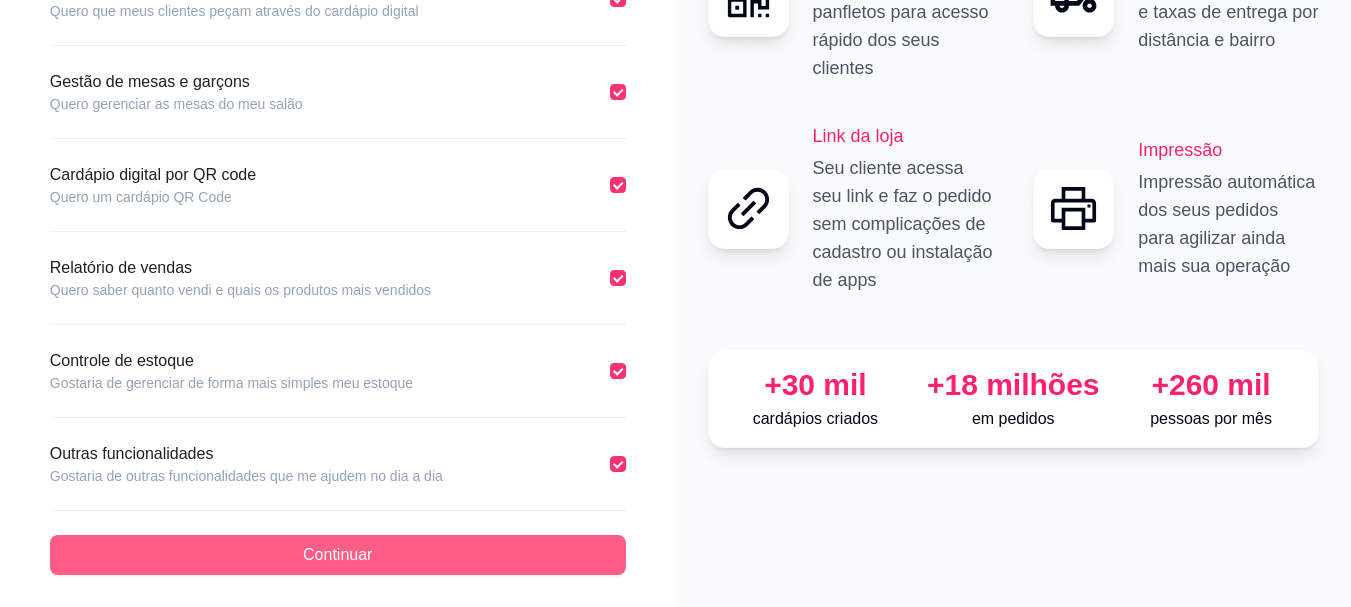 click on "Continuar" at bounding box center (338, 555) 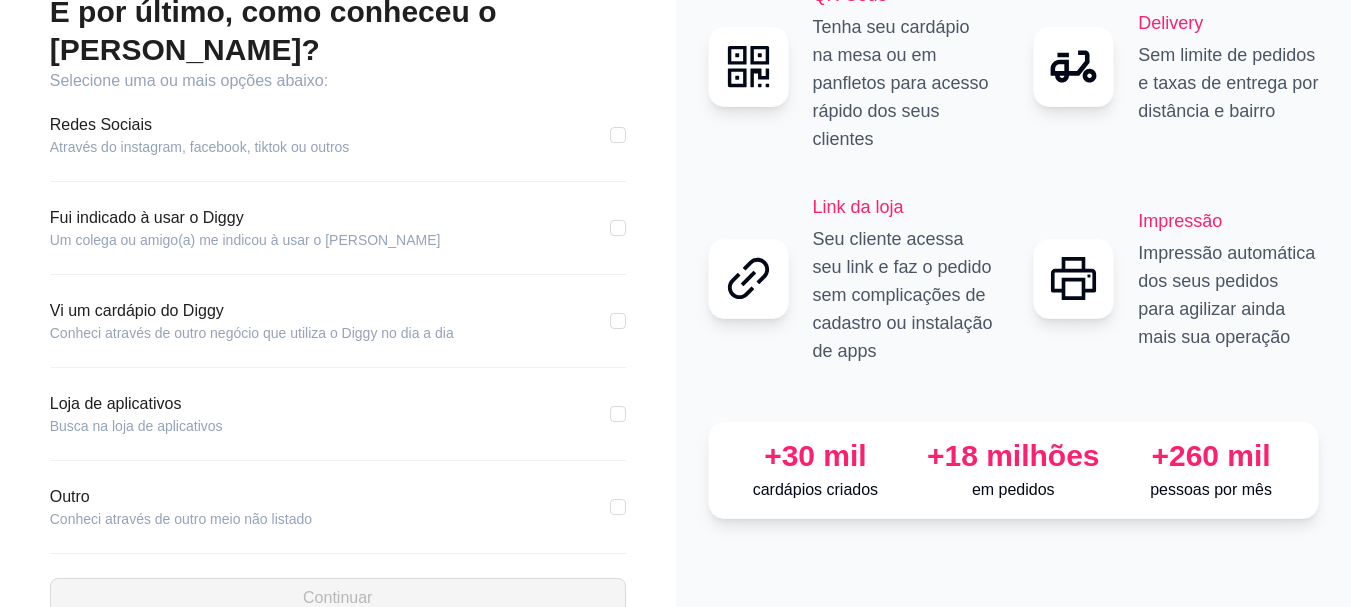 scroll, scrollTop: 124, scrollLeft: 0, axis: vertical 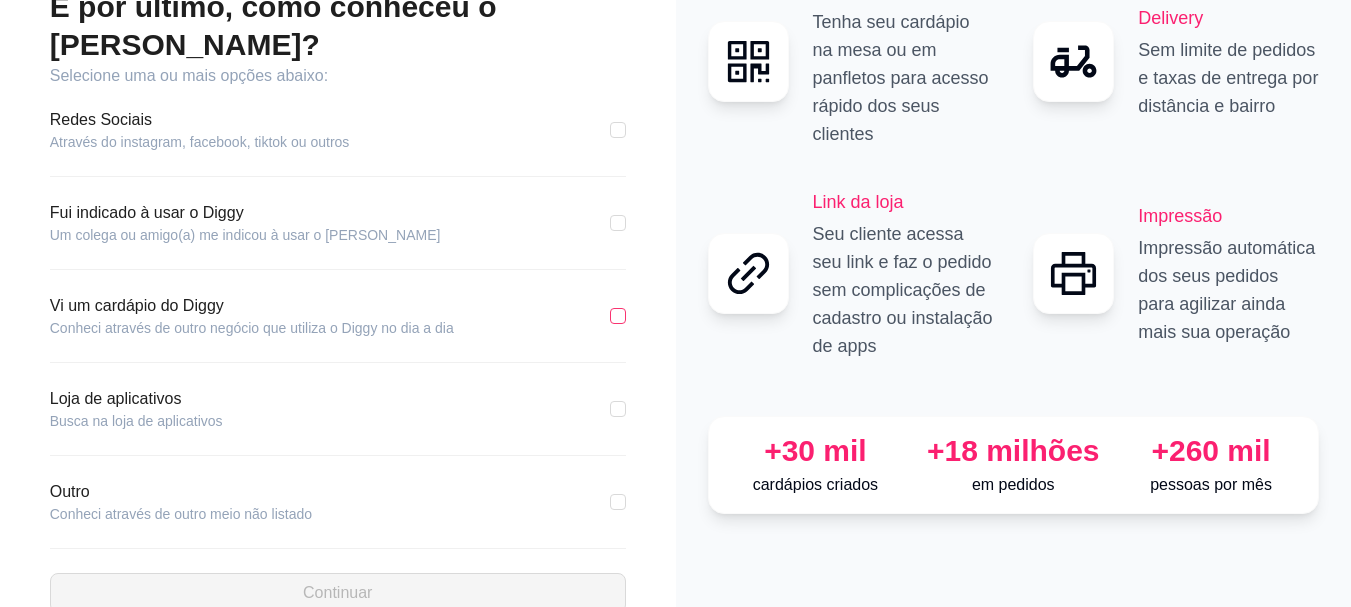 click at bounding box center (618, 316) 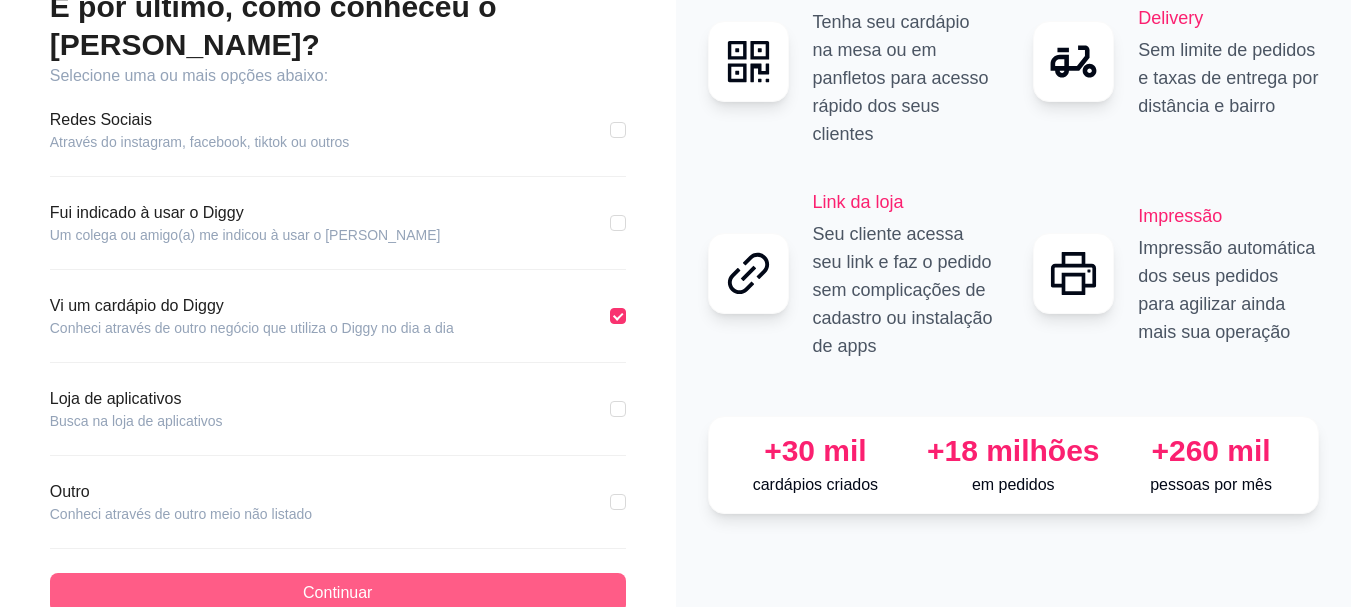 click on "Continuar" at bounding box center (337, 593) 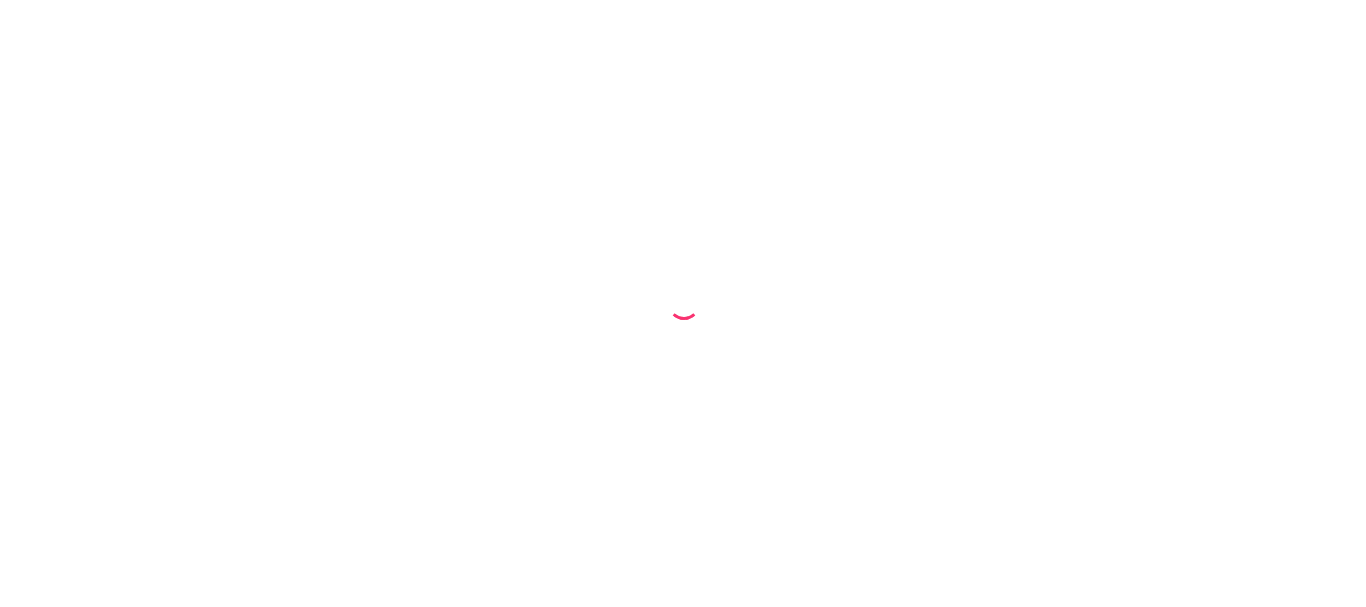 scroll, scrollTop: 0, scrollLeft: 0, axis: both 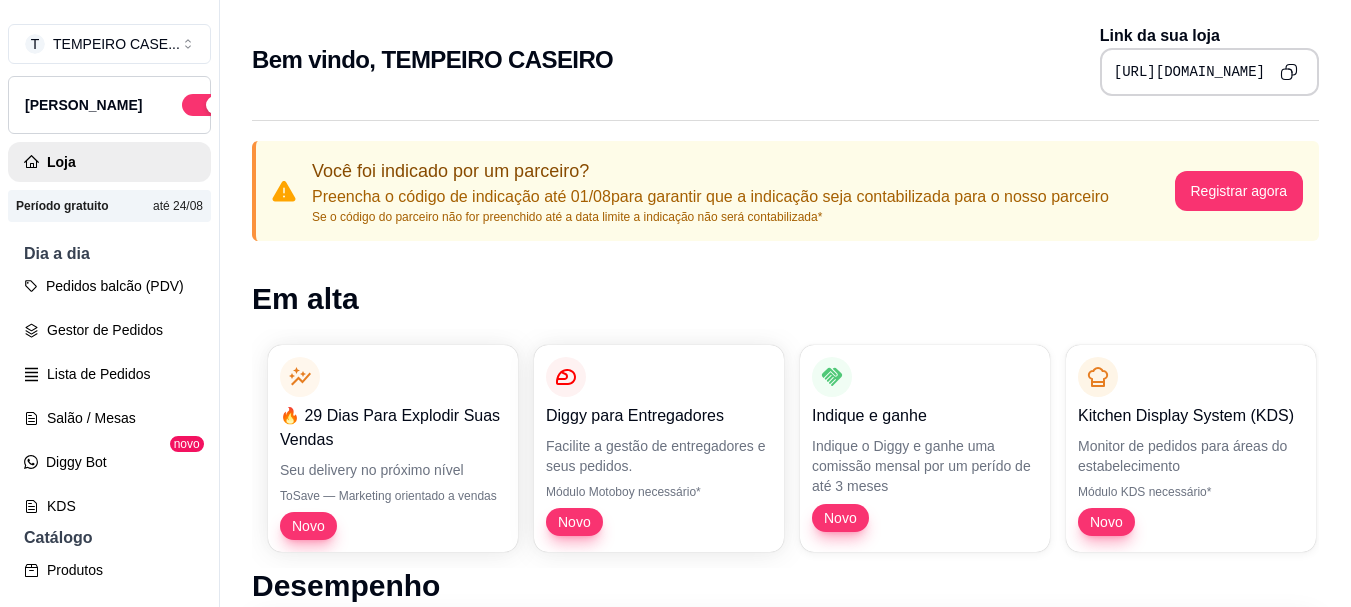 click on "Período gratuito até 24/08" at bounding box center [109, 206] 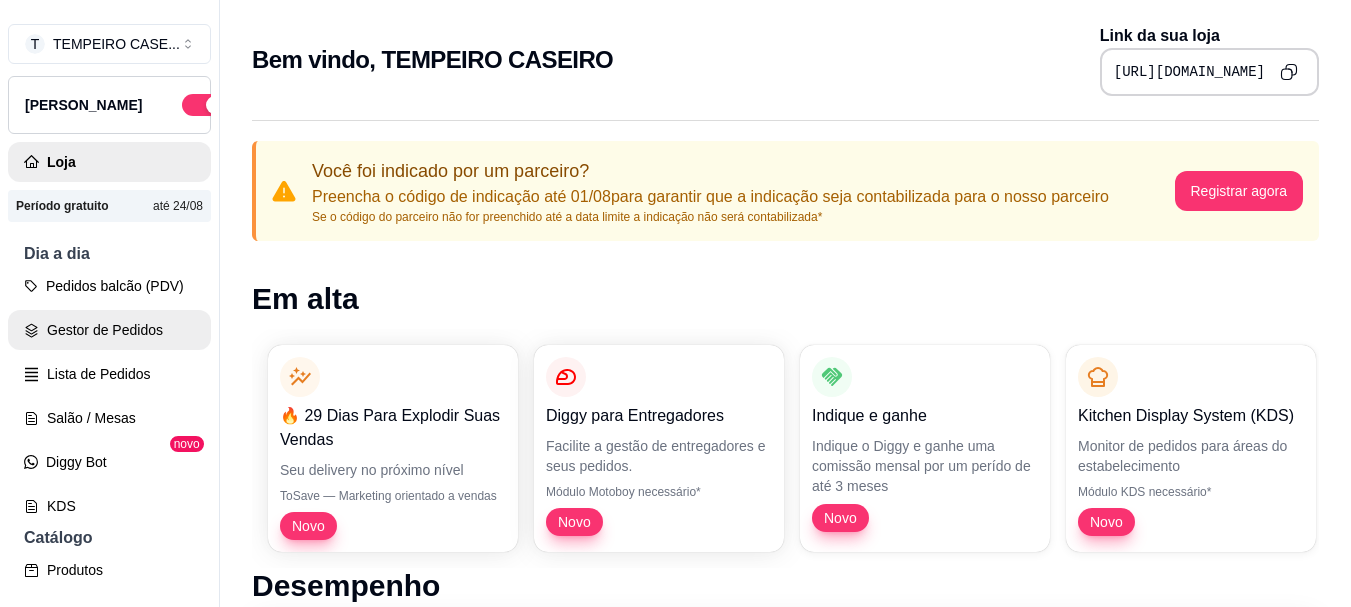 click on "Gestor de Pedidos" at bounding box center (109, 330) 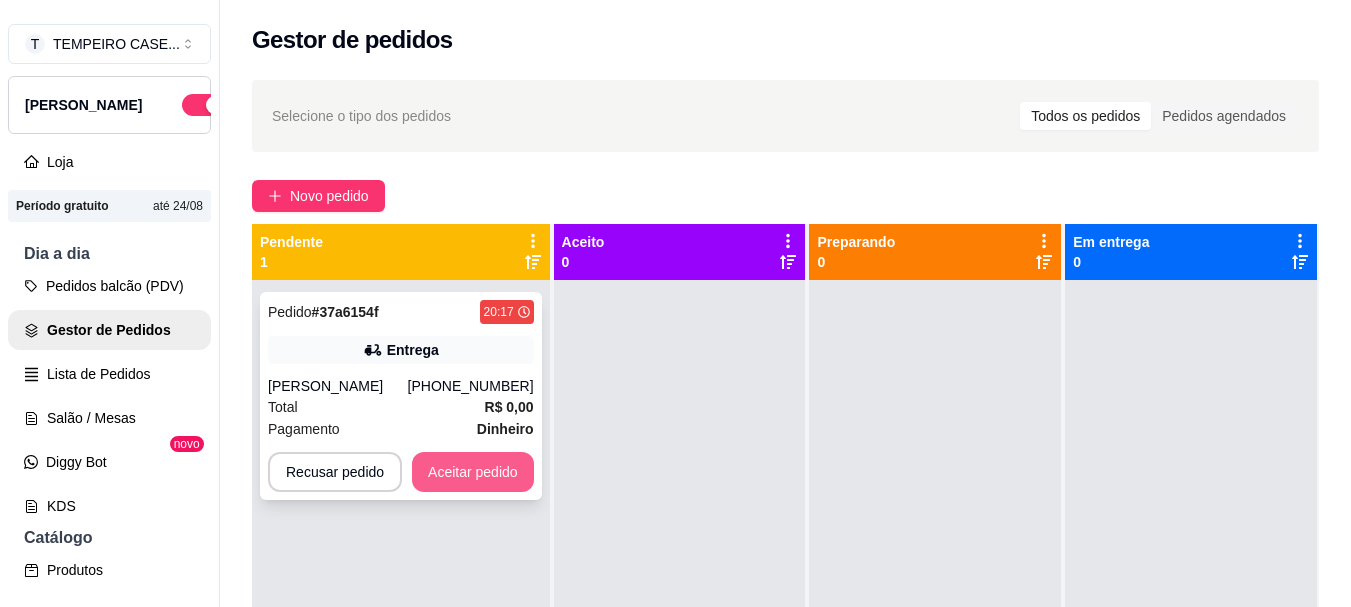 click on "Aceitar pedido" at bounding box center [473, 472] 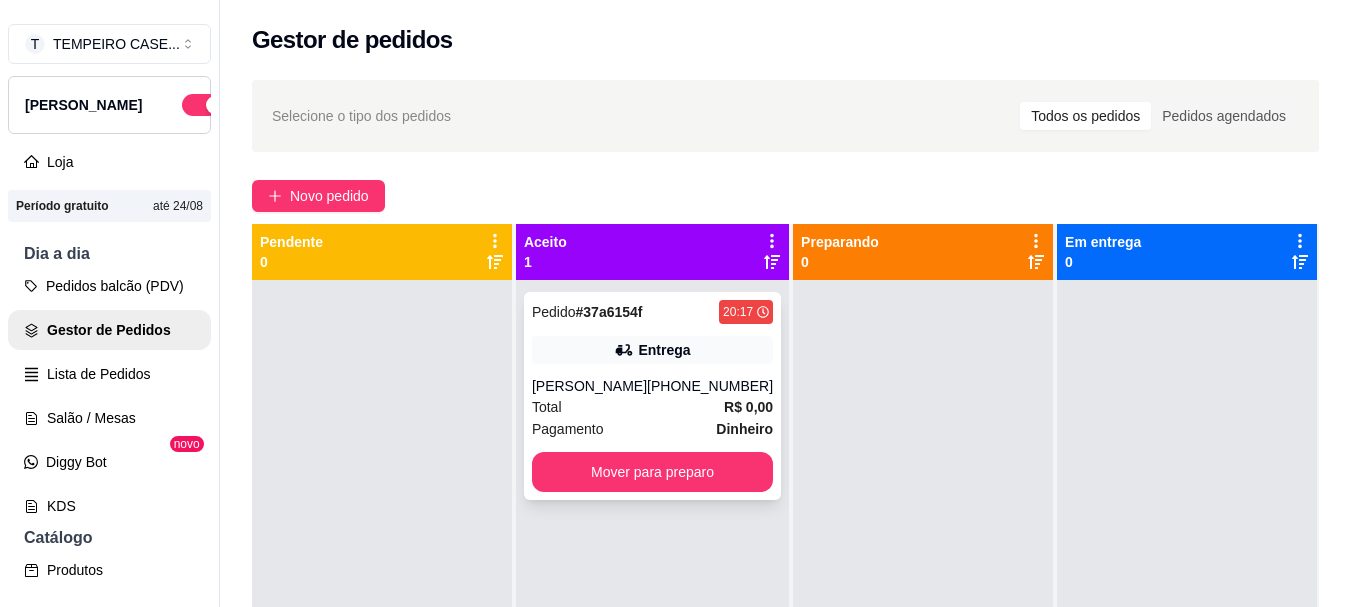 click on "Entrega" at bounding box center (664, 350) 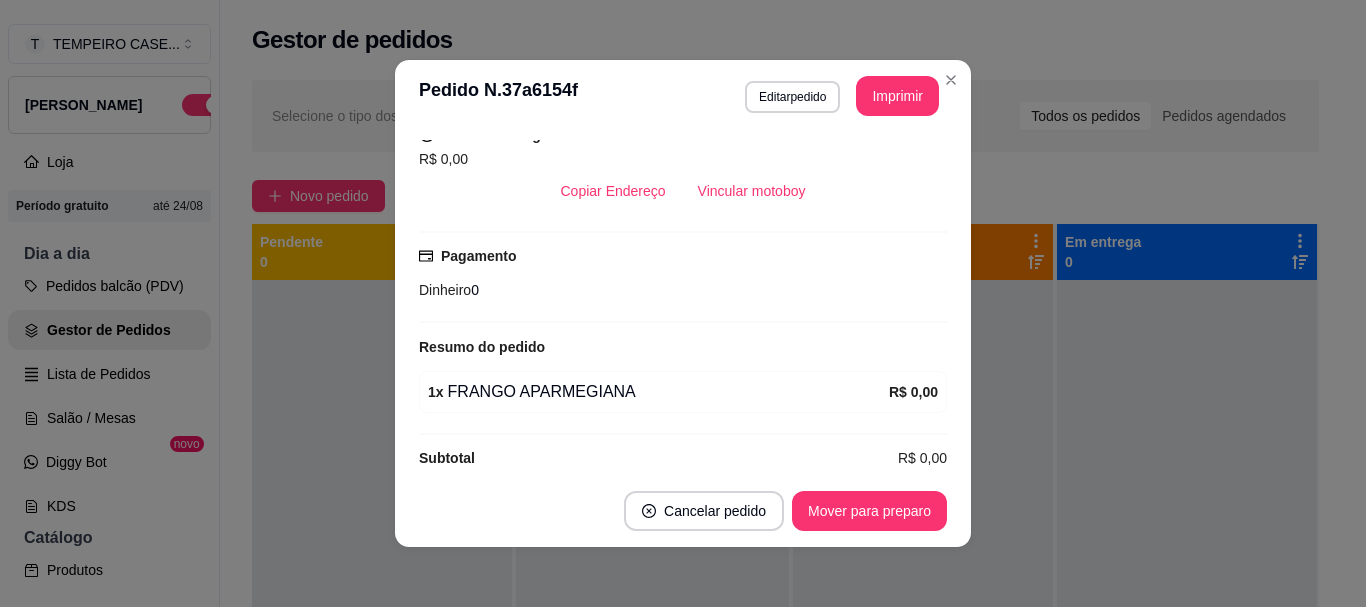 scroll, scrollTop: 450, scrollLeft: 0, axis: vertical 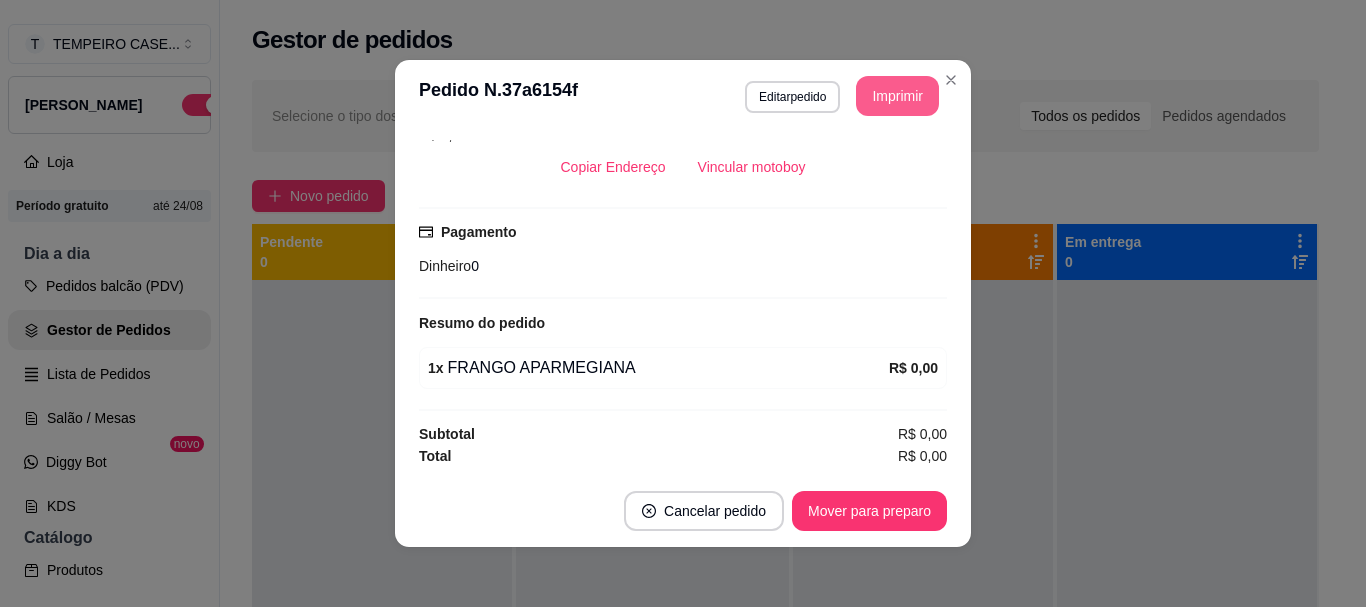 click on "Imprimir" at bounding box center [897, 96] 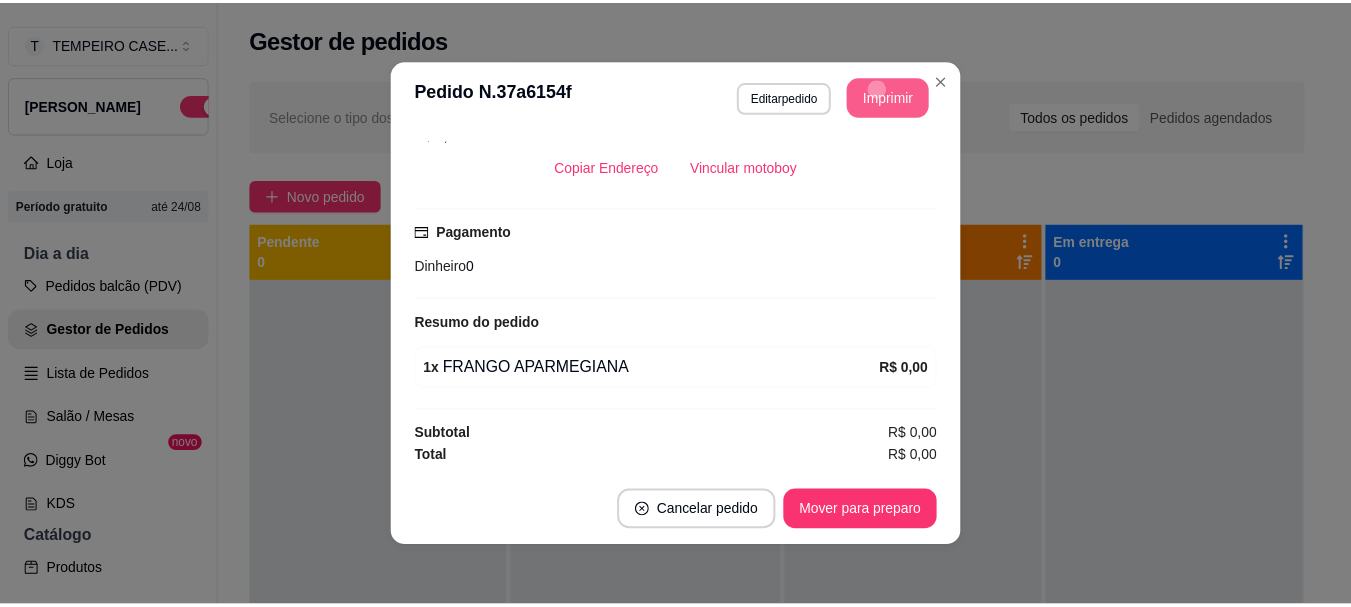 scroll, scrollTop: 0, scrollLeft: 0, axis: both 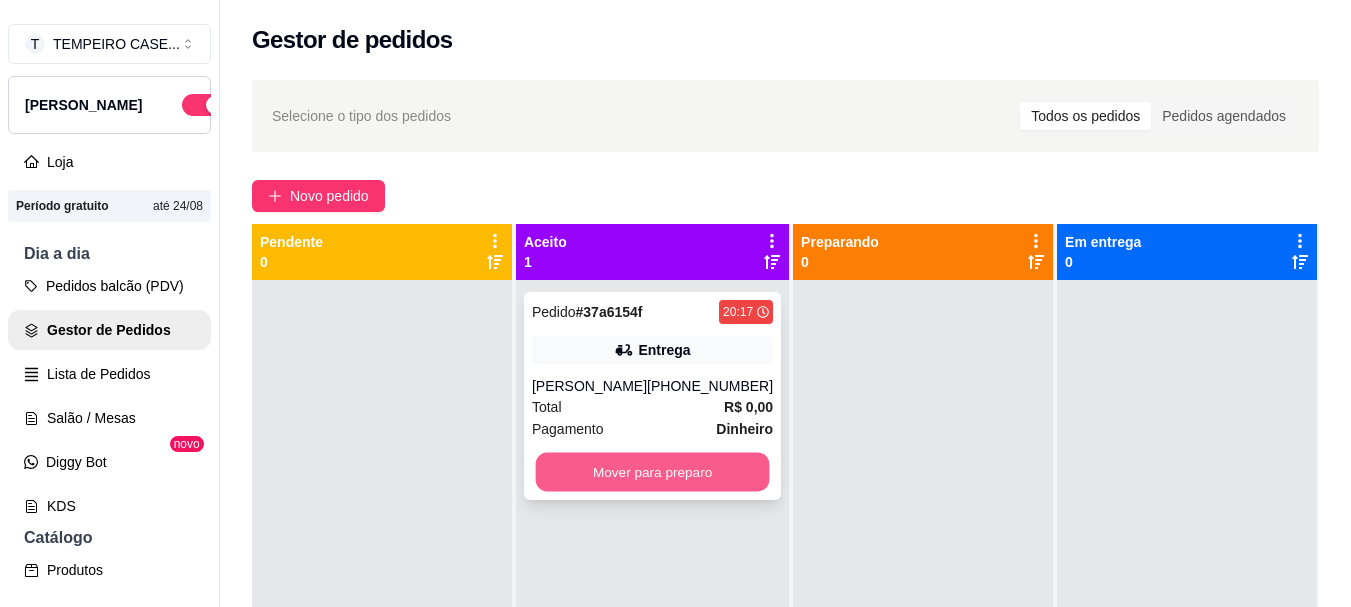 click on "Mover para preparo" at bounding box center (653, 472) 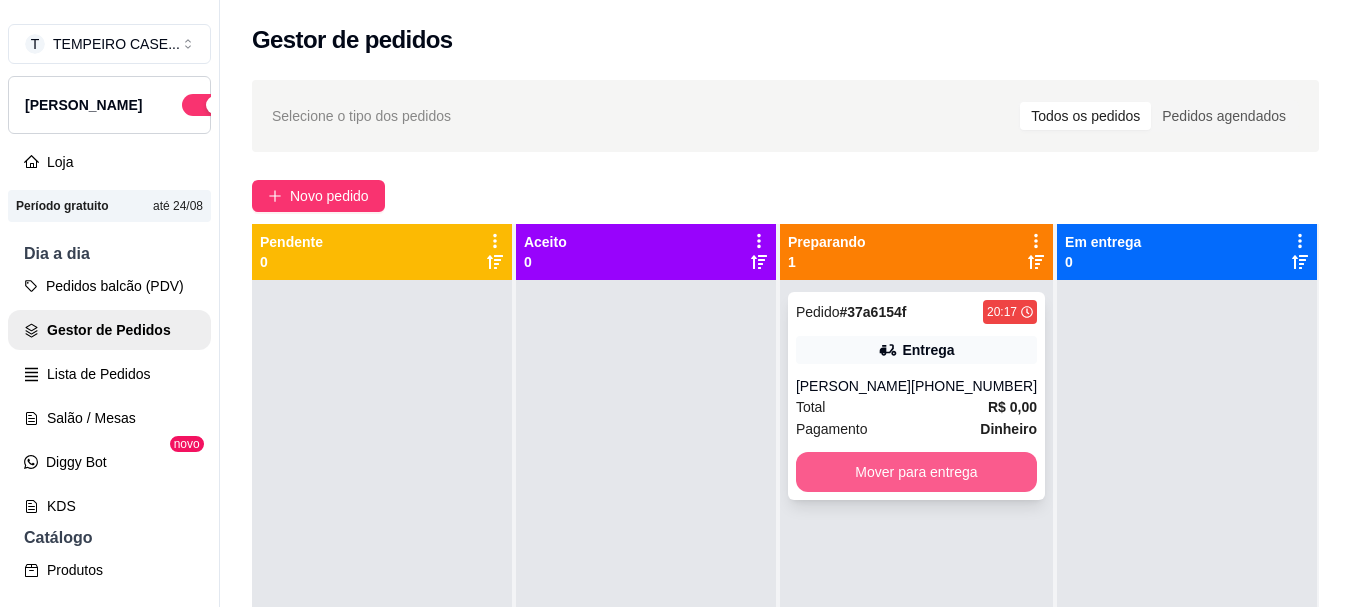 click on "Mover para entrega" at bounding box center [916, 472] 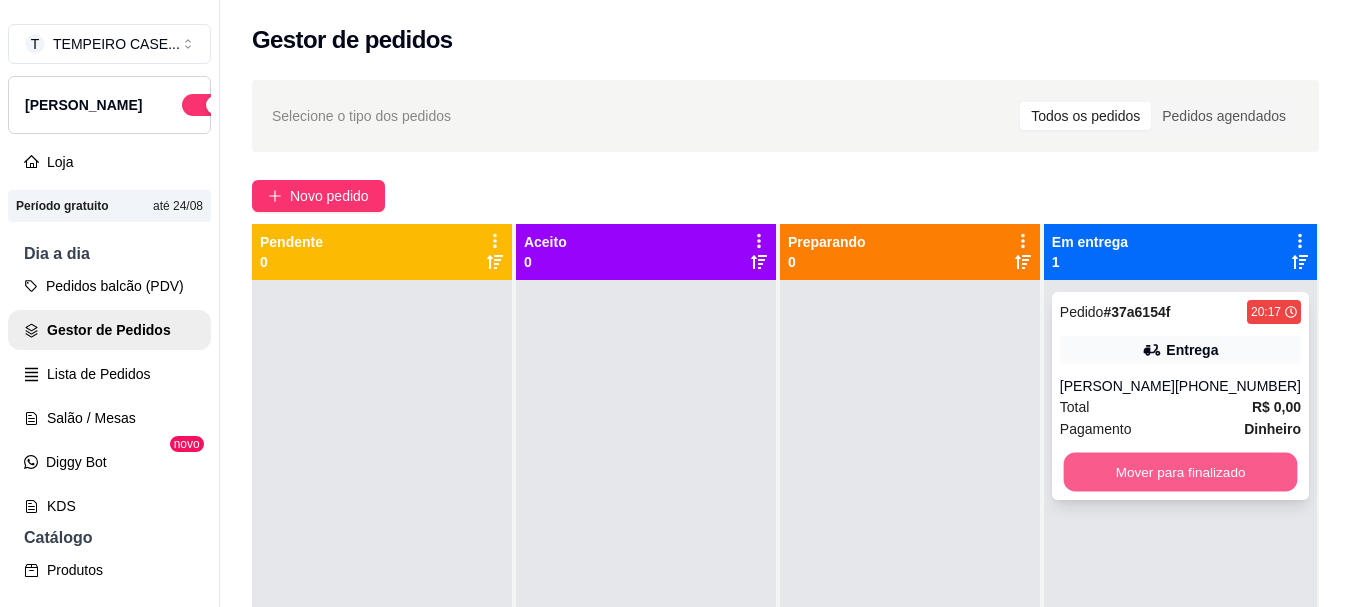 click on "Mover para finalizado" at bounding box center (1180, 472) 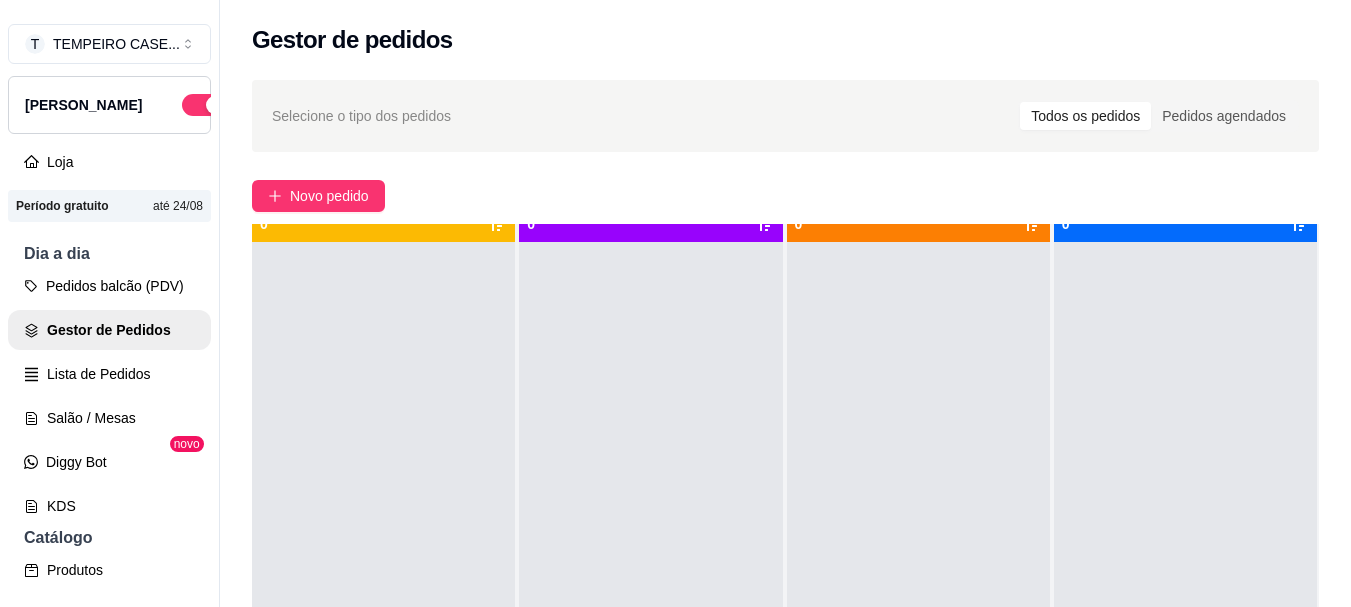scroll, scrollTop: 56, scrollLeft: 0, axis: vertical 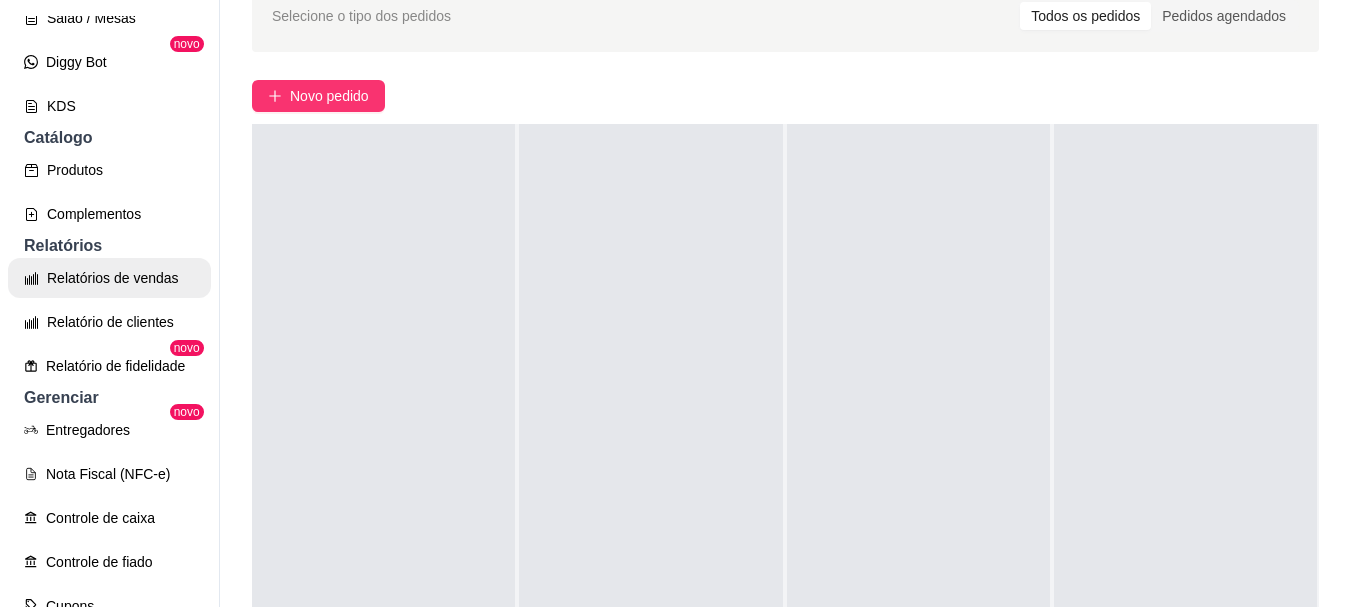 click on "Relatórios de vendas" at bounding box center [109, 278] 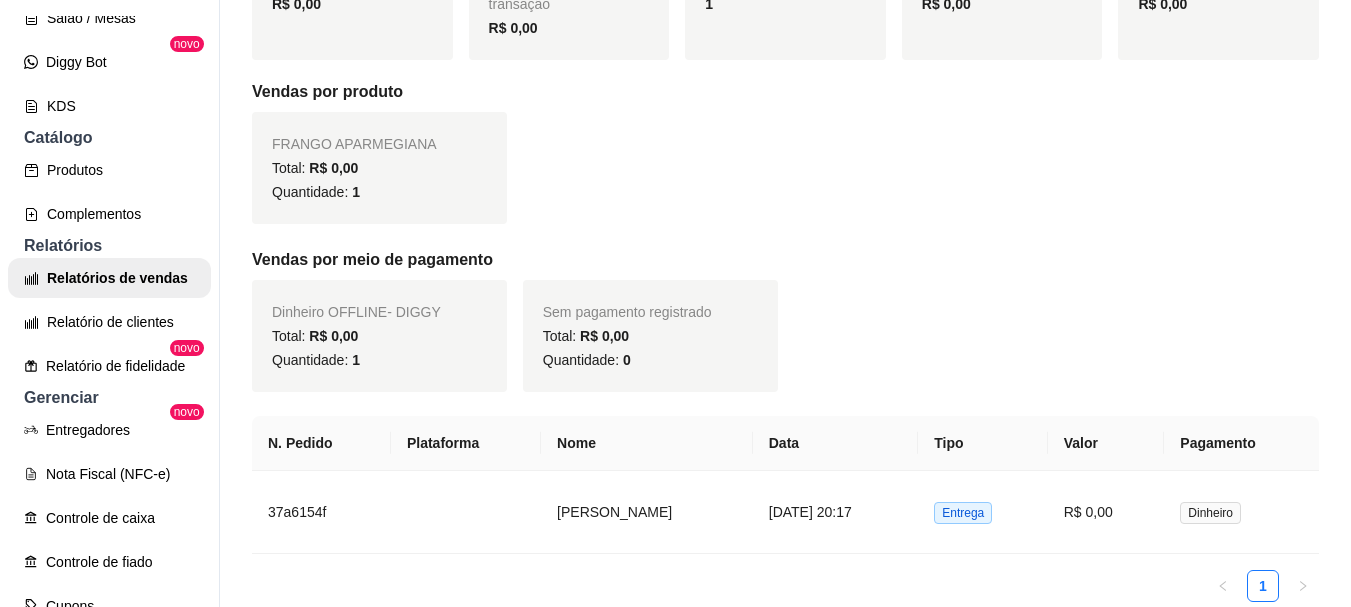 scroll, scrollTop: 400, scrollLeft: 0, axis: vertical 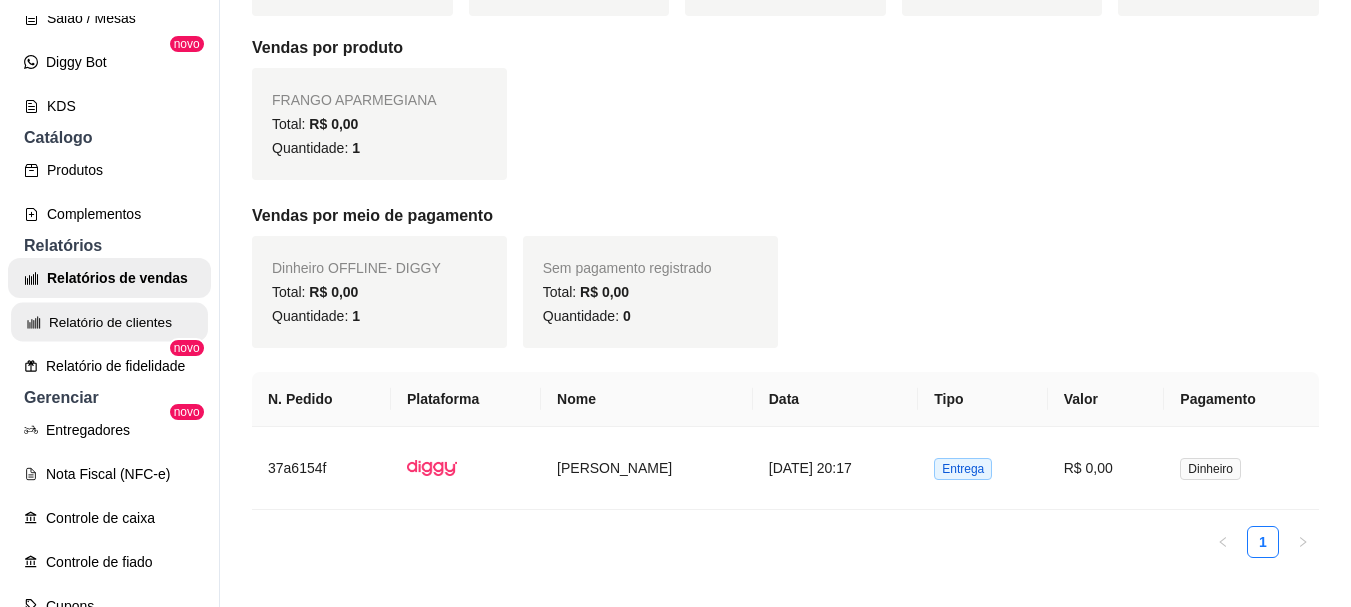 click on "Relatório de clientes" at bounding box center [109, 322] 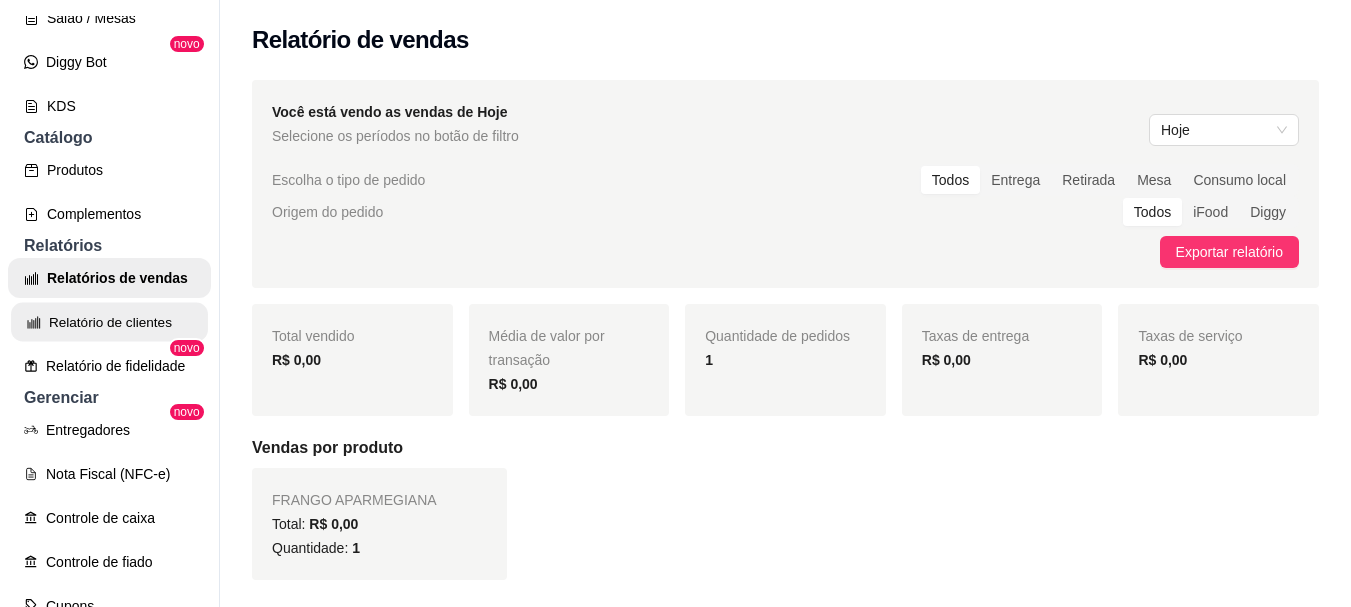 select on "30" 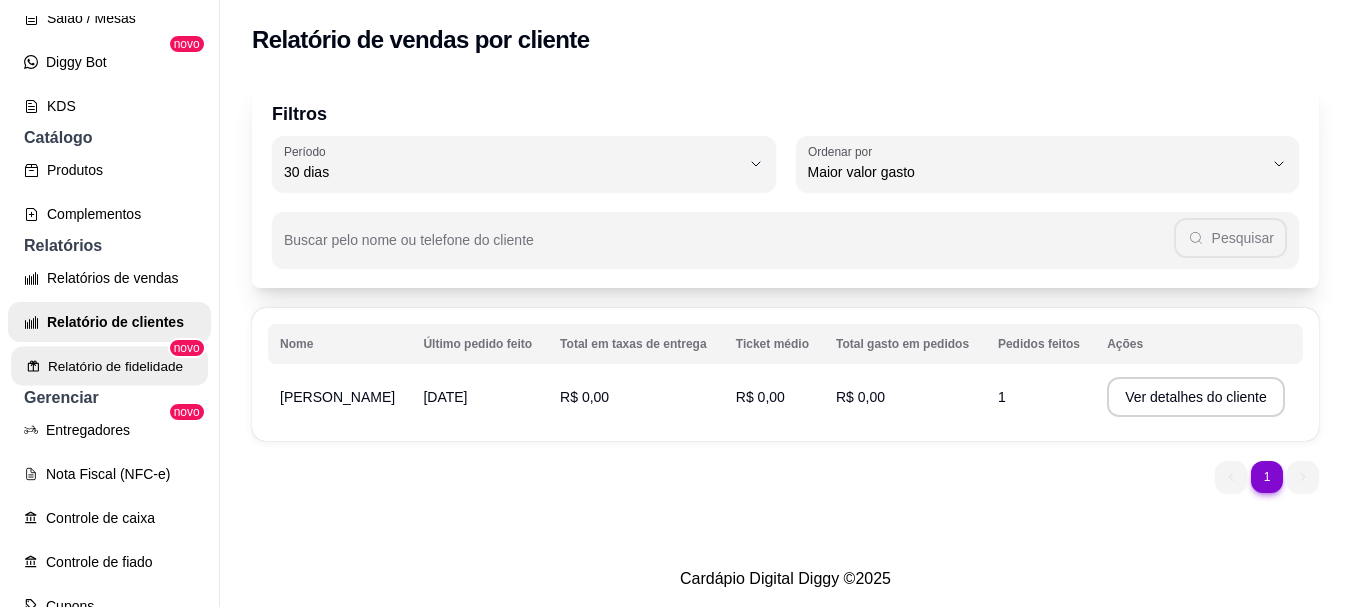 click on "Relatório de fidelidade" at bounding box center (109, 366) 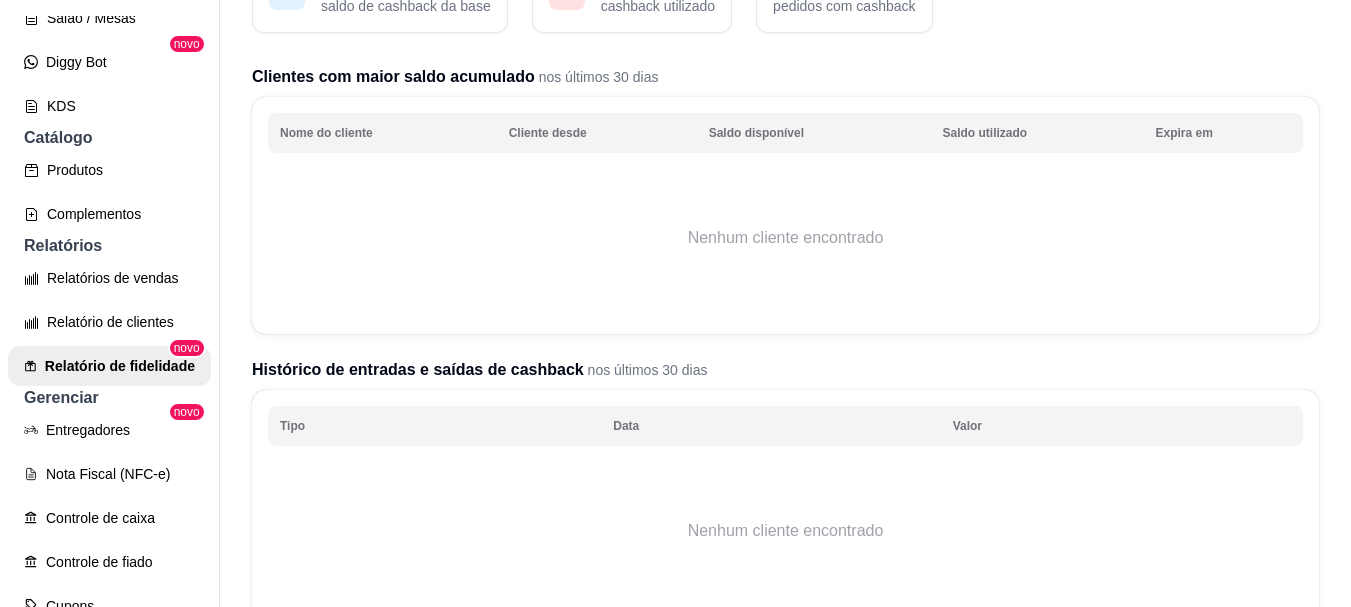 scroll, scrollTop: 200, scrollLeft: 0, axis: vertical 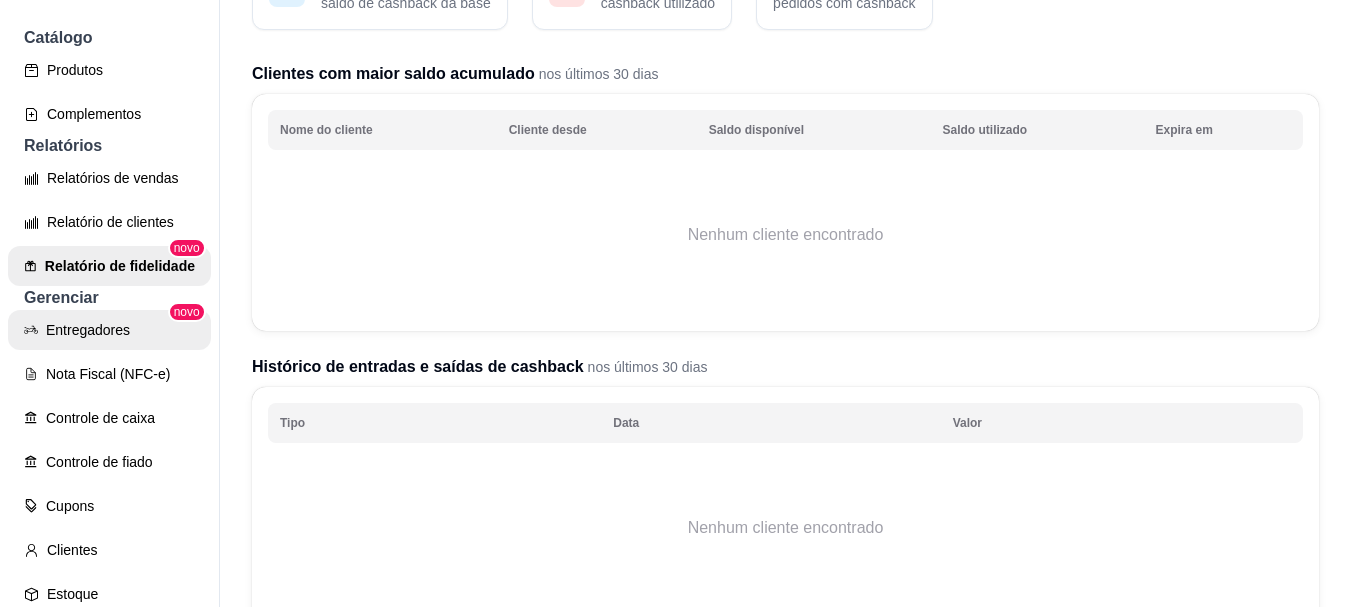 click on "Entregadores" at bounding box center (109, 330) 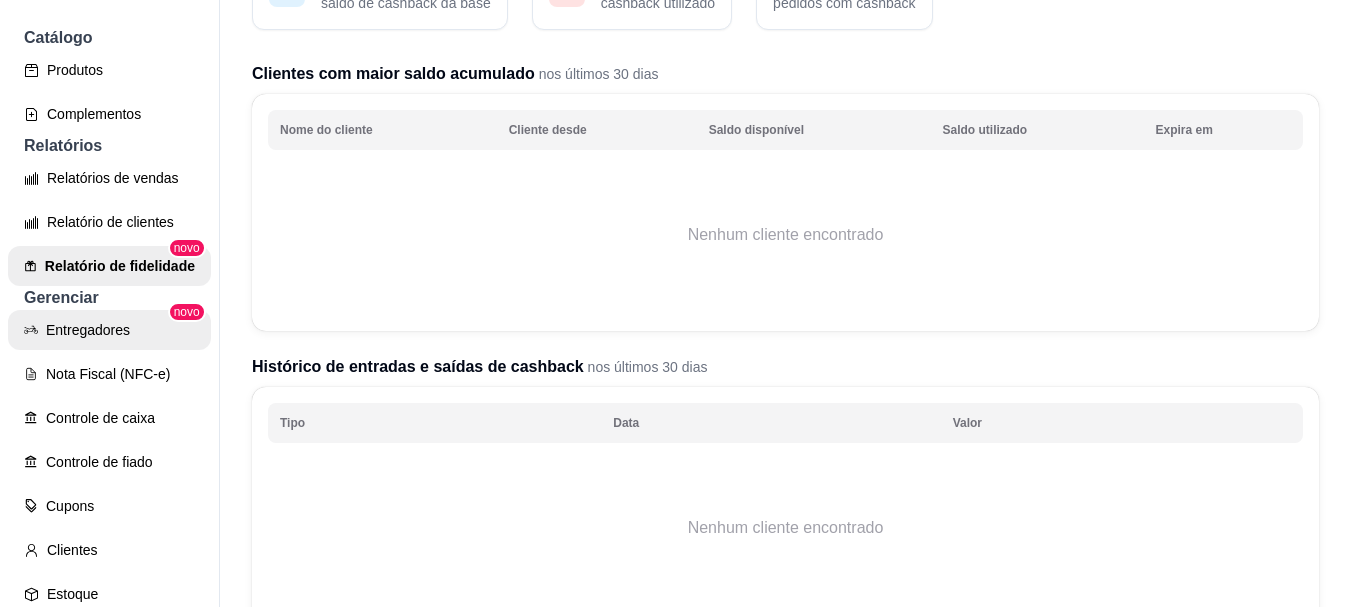 scroll, scrollTop: 0, scrollLeft: 0, axis: both 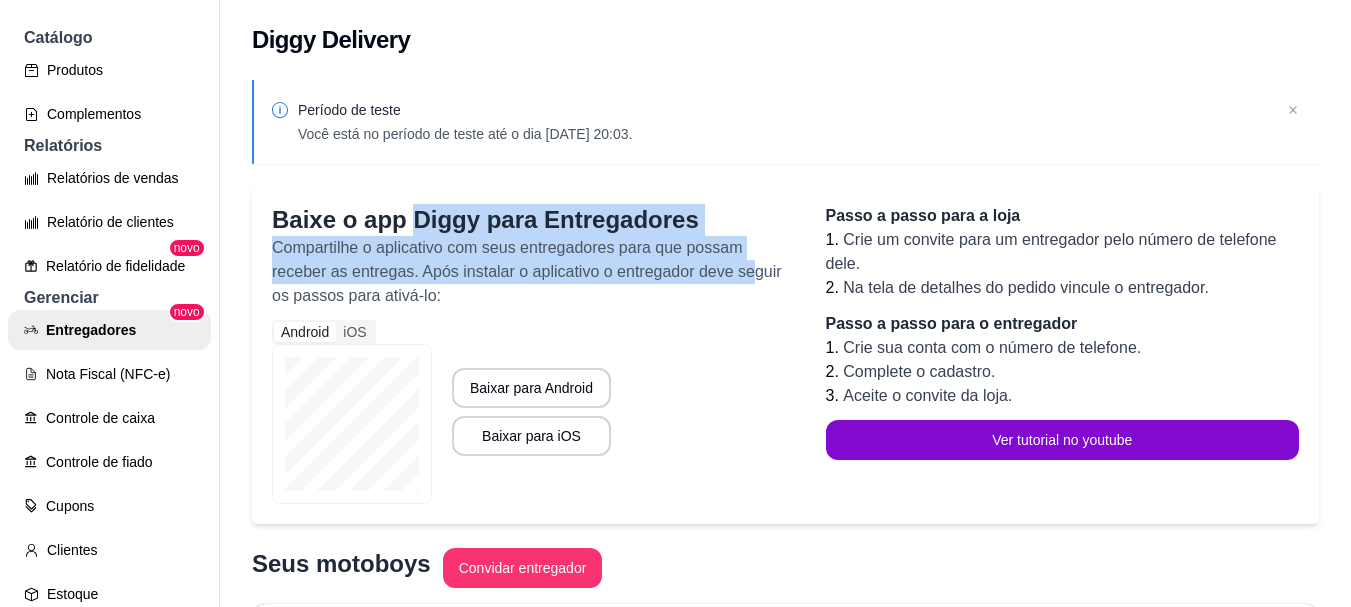 drag, startPoint x: 407, startPoint y: 219, endPoint x: 745, endPoint y: 272, distance: 342.1301 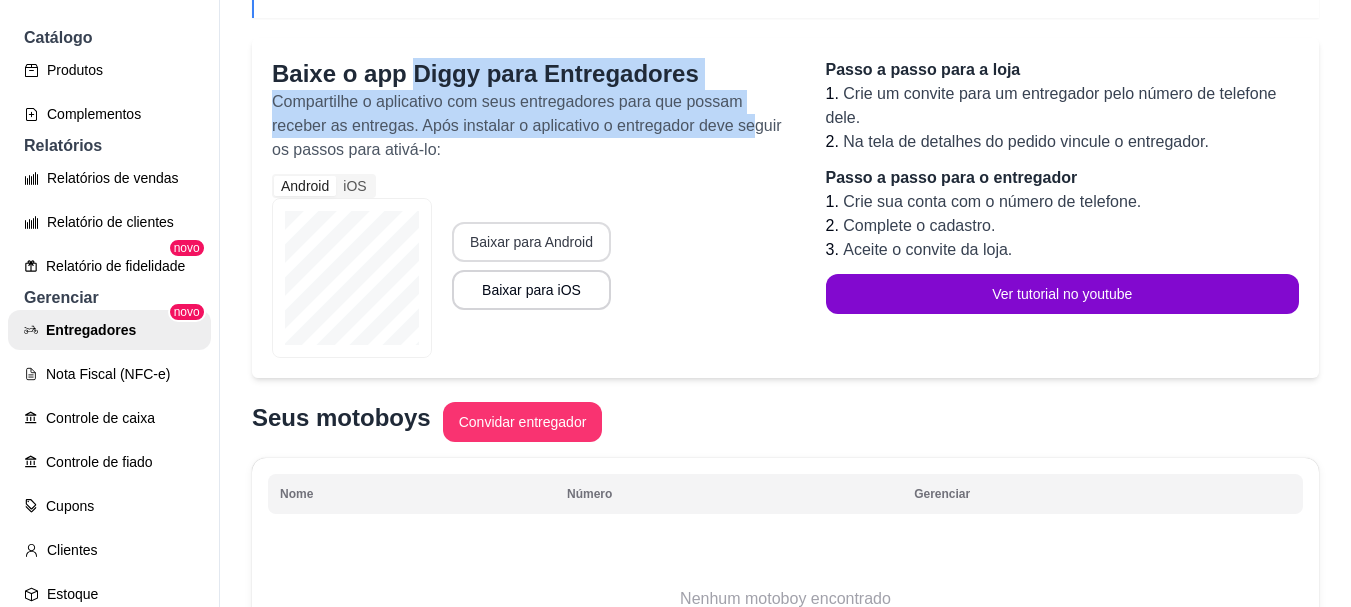 scroll, scrollTop: 100, scrollLeft: 0, axis: vertical 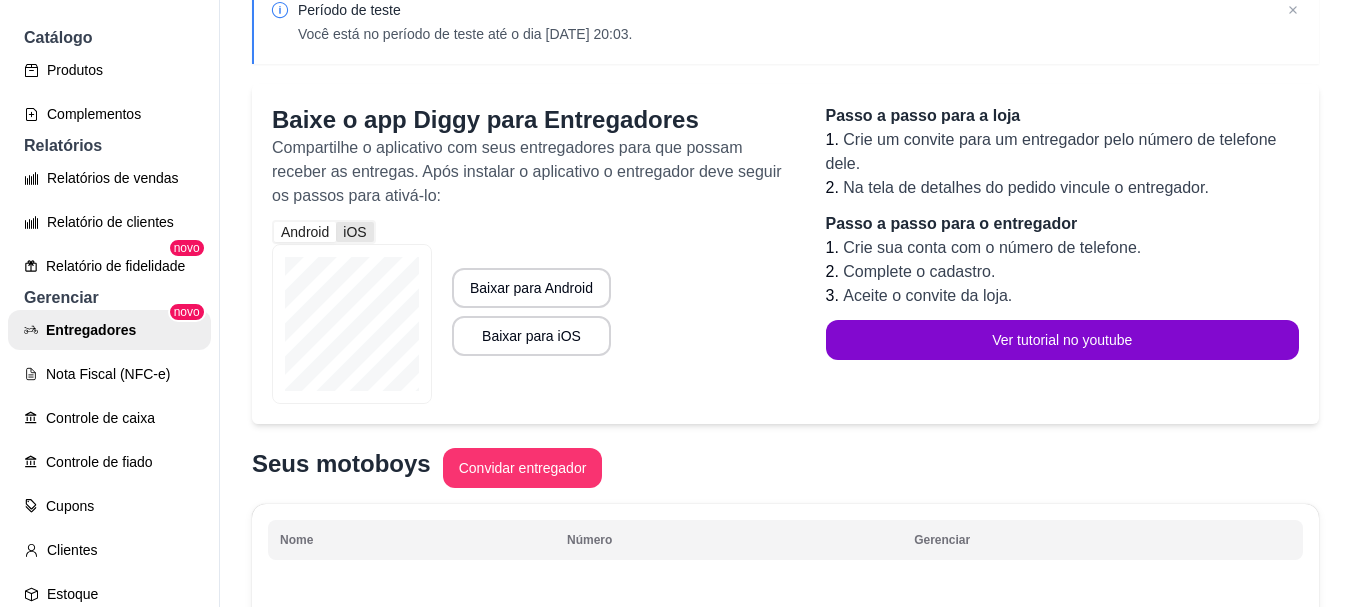 click on "iOS" at bounding box center [354, 232] 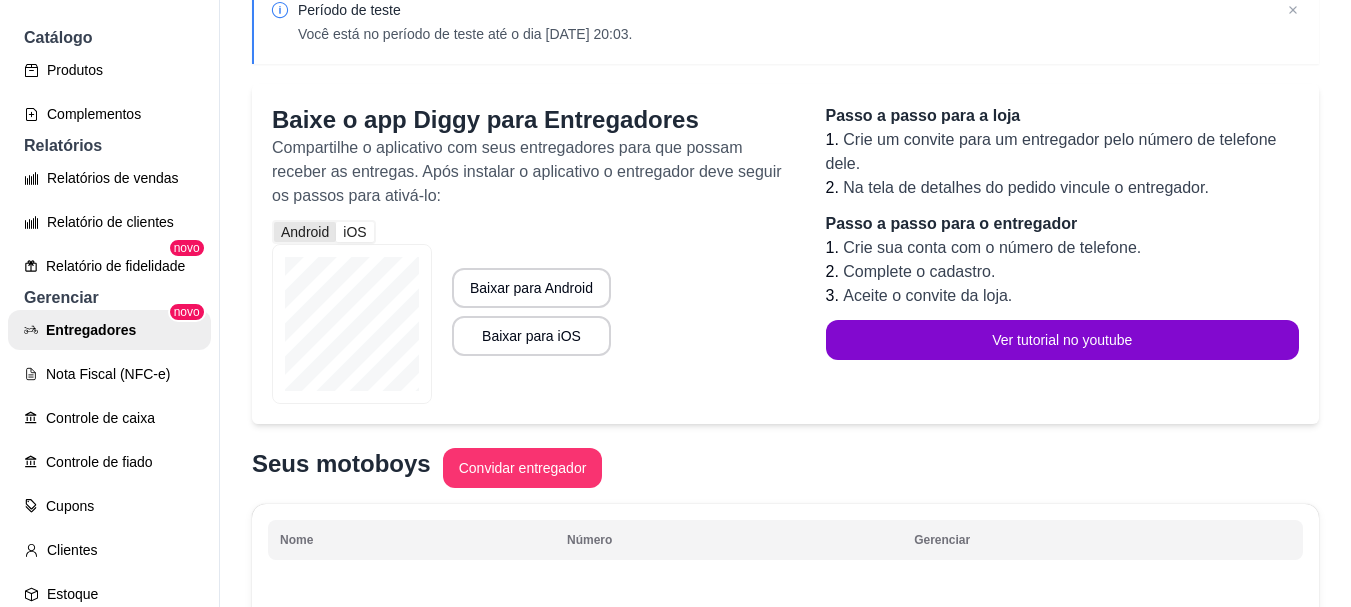 click on "Android" at bounding box center [305, 232] 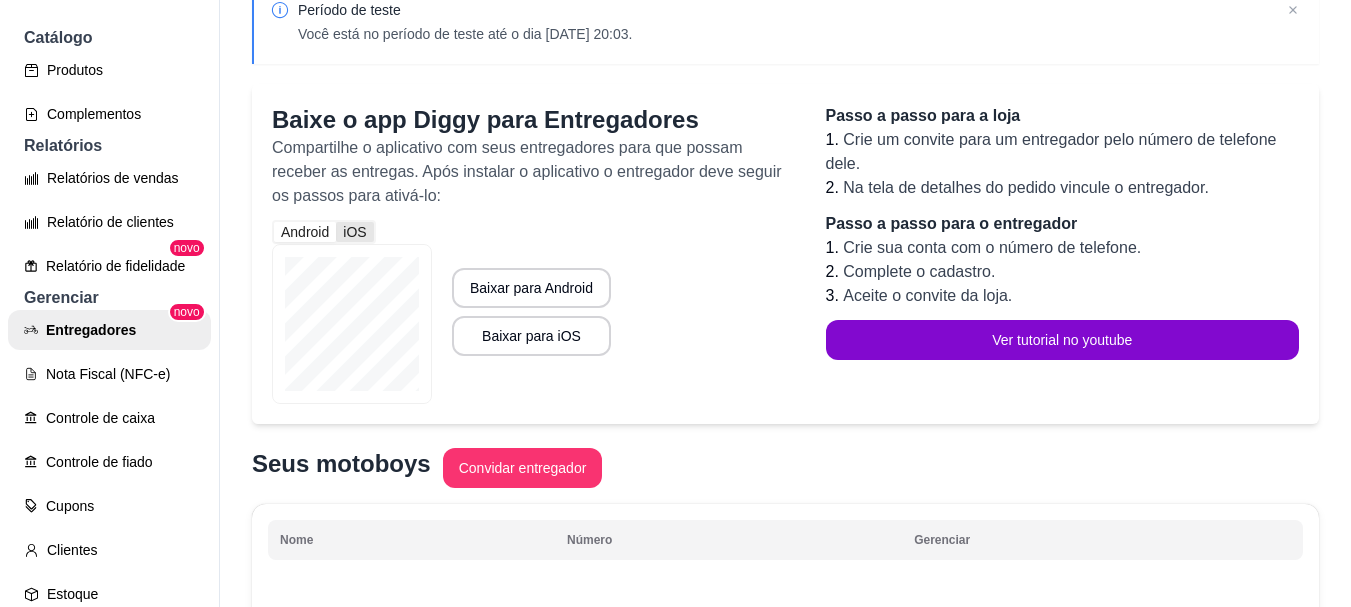 click on "iOS" at bounding box center (354, 232) 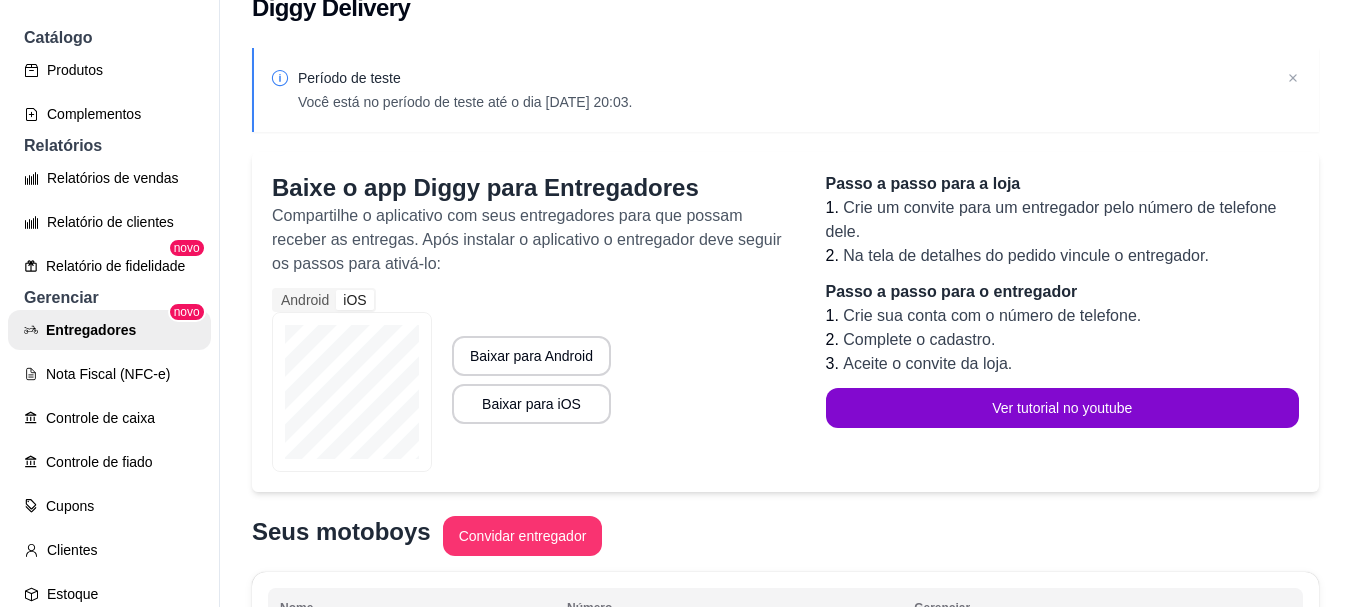 scroll, scrollTop: 0, scrollLeft: 0, axis: both 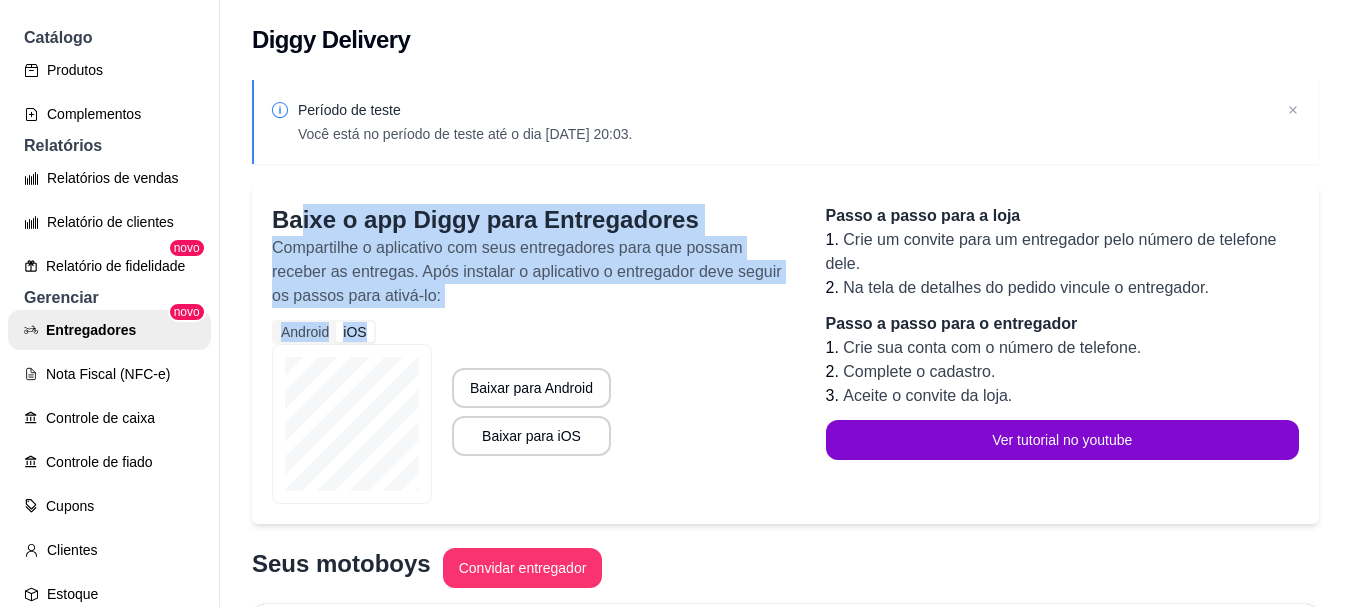 drag, startPoint x: 303, startPoint y: 187, endPoint x: 771, endPoint y: 336, distance: 491.1466 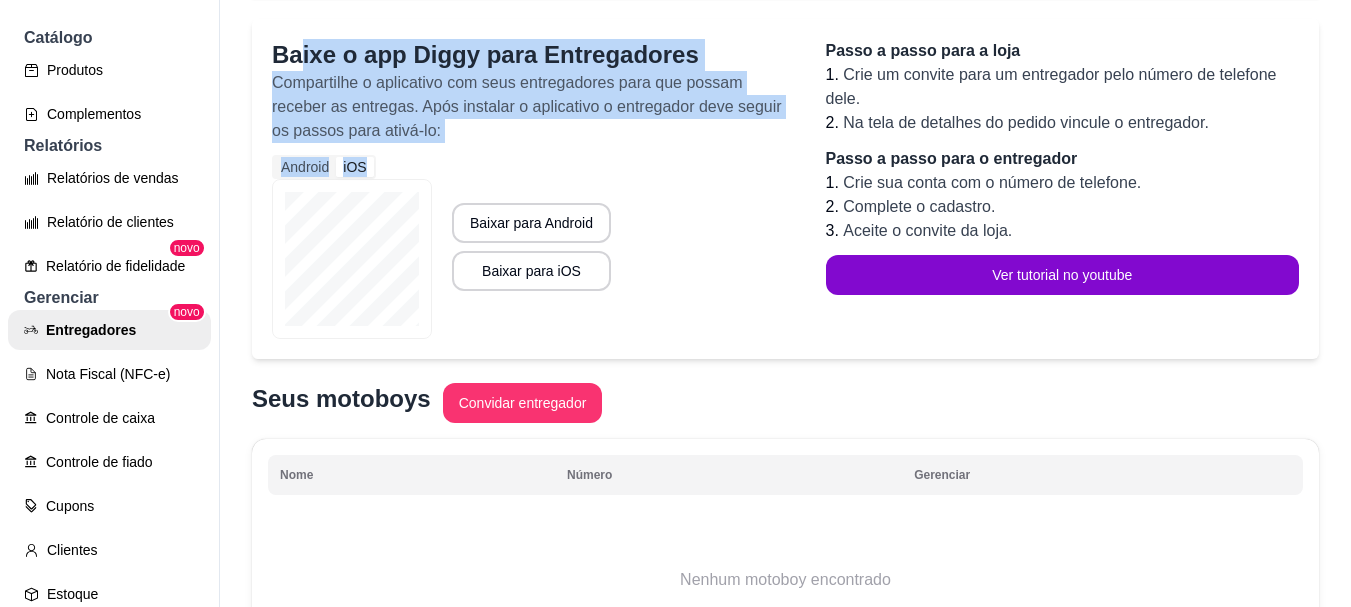 scroll, scrollTop: 200, scrollLeft: 0, axis: vertical 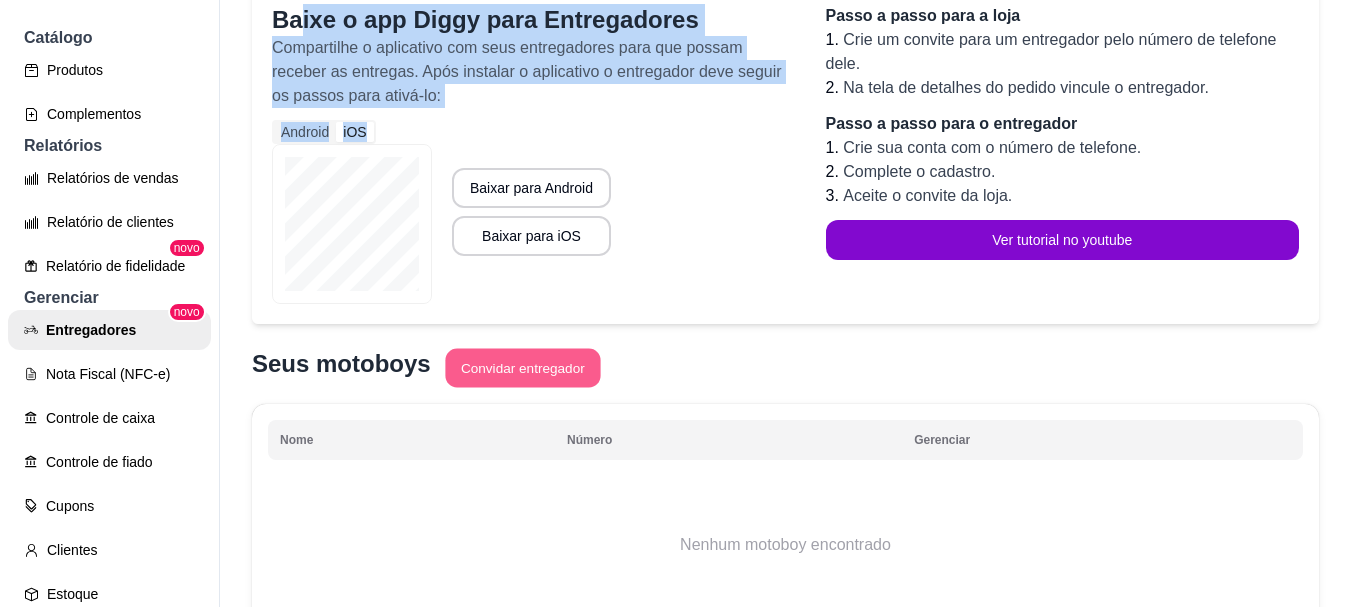 click on "Convidar entregador" at bounding box center [522, 368] 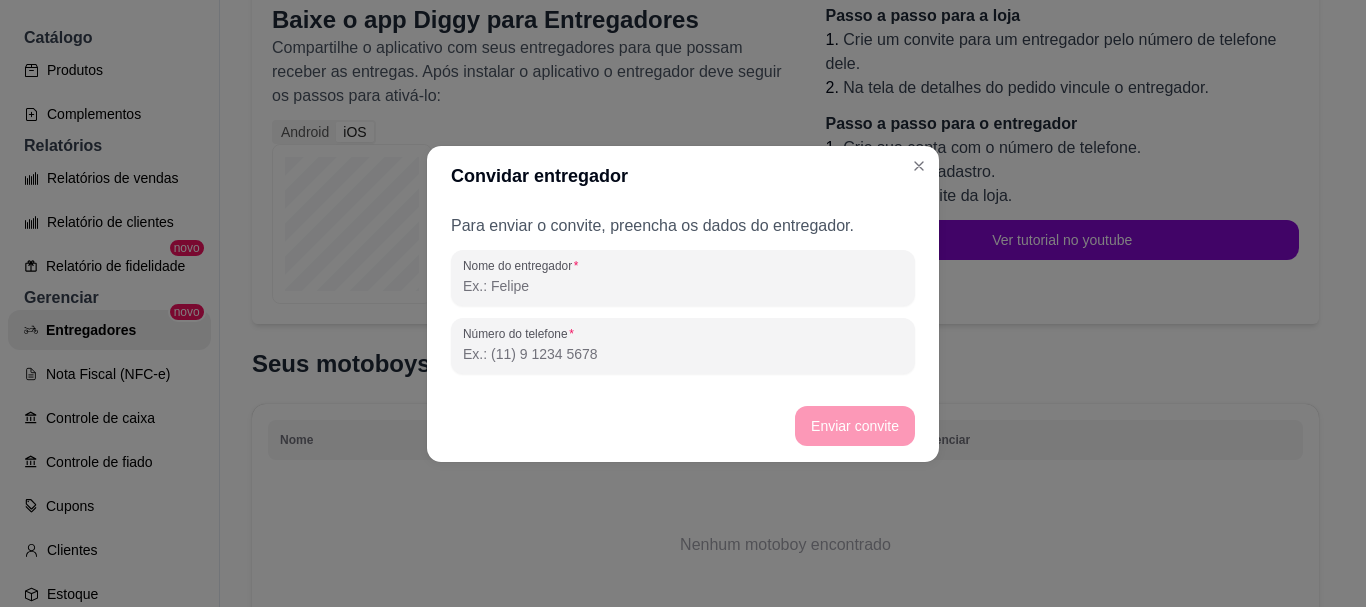 click on "Nome do entregador" at bounding box center (683, 286) 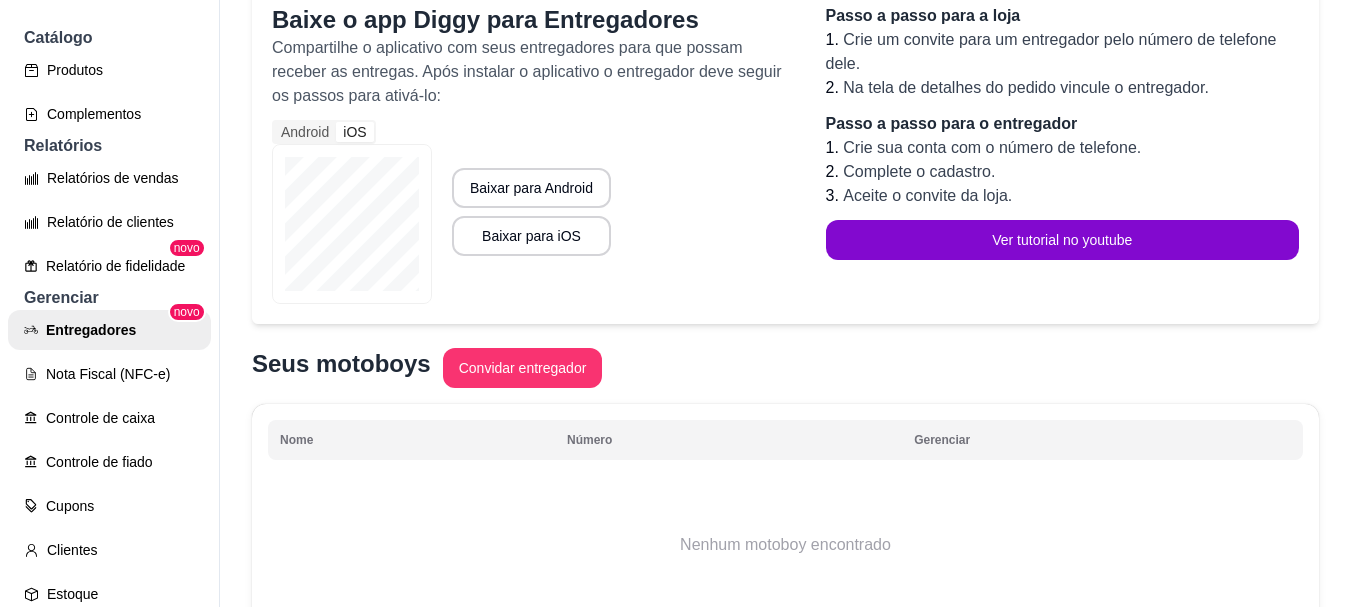 click on "Complete o cadastro." at bounding box center (919, 171) 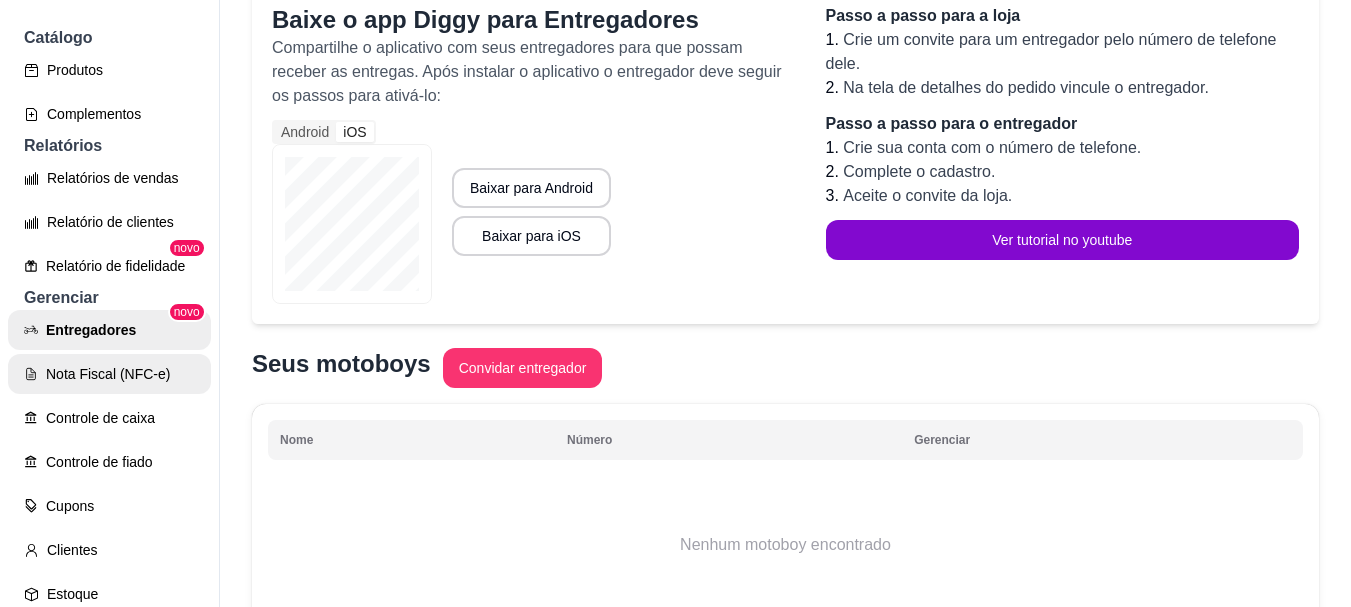 click on "Nota Fiscal (NFC-e)" at bounding box center [109, 374] 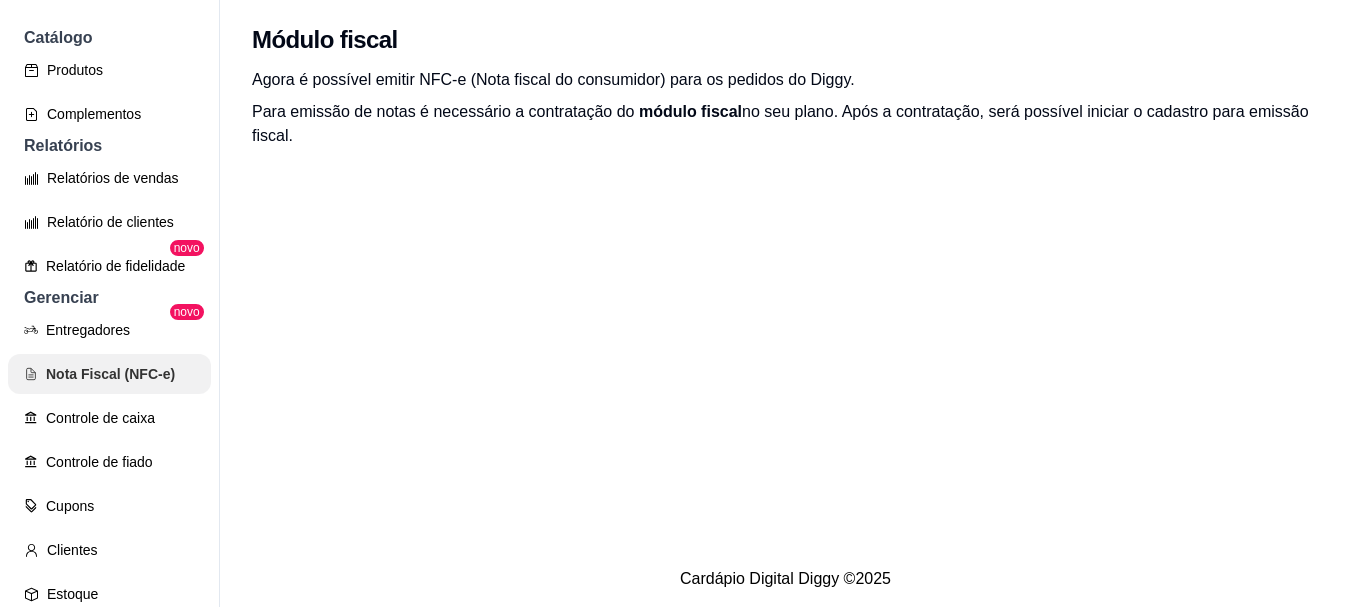 scroll, scrollTop: 0, scrollLeft: 0, axis: both 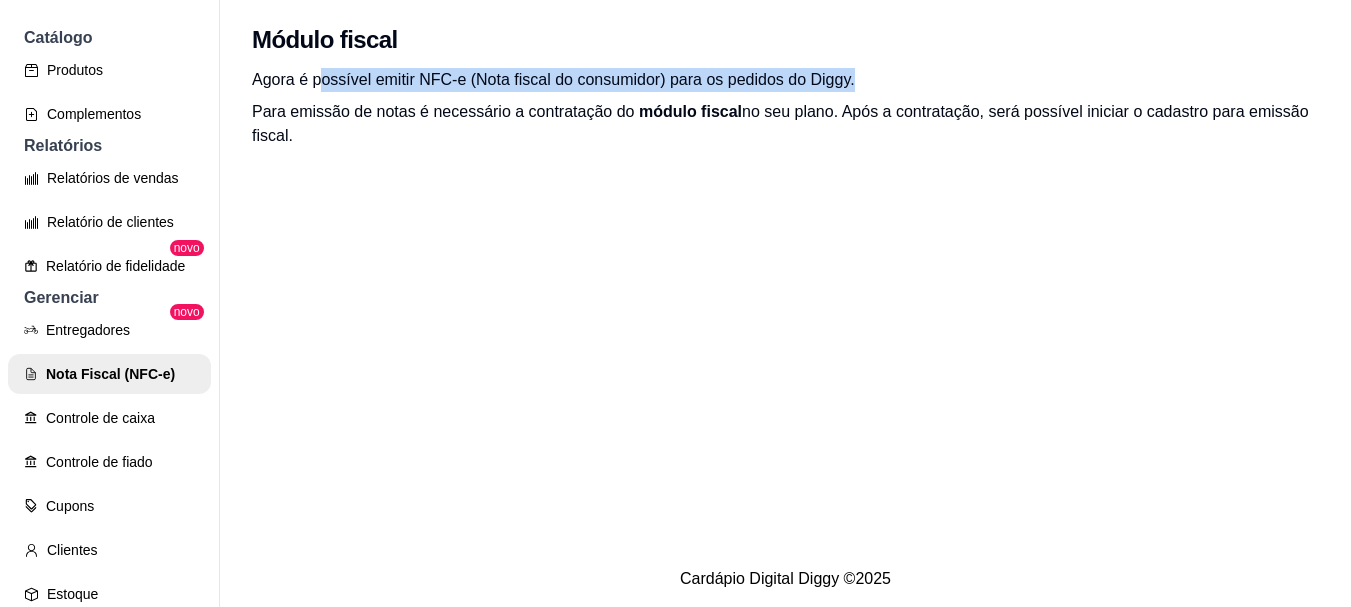 drag, startPoint x: 319, startPoint y: 75, endPoint x: 985, endPoint y: 75, distance: 666 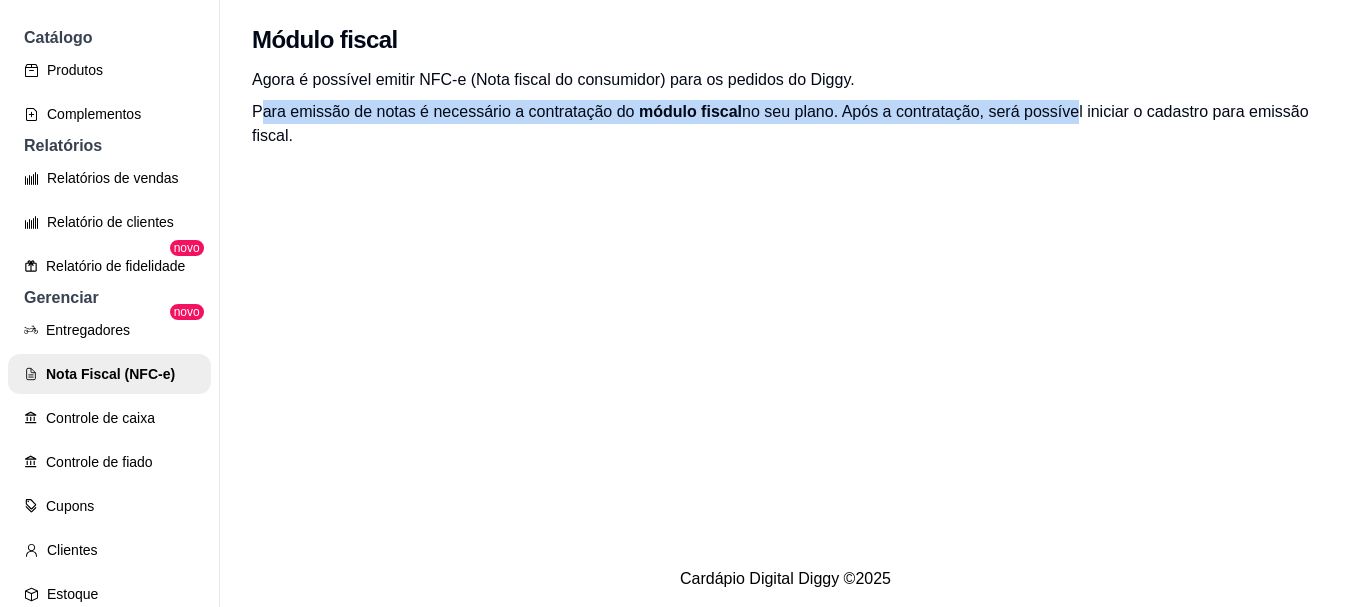 drag, startPoint x: 262, startPoint y: 109, endPoint x: 1053, endPoint y: 123, distance: 791.1239 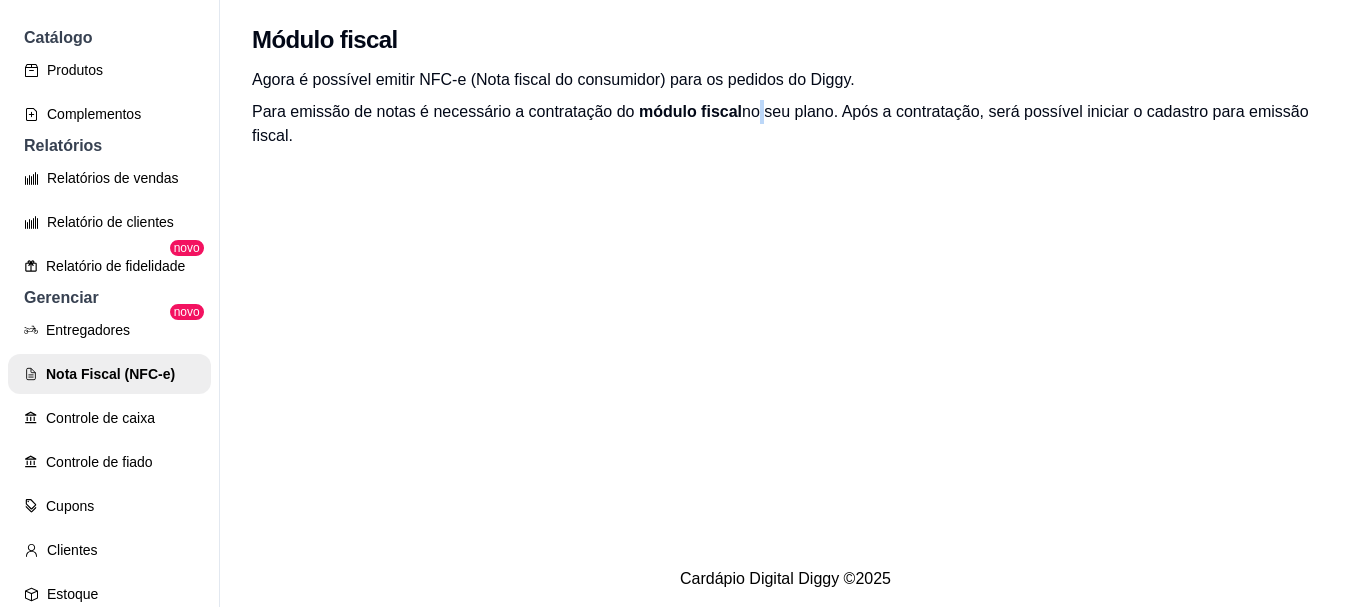 click on "Para emissão de notas é necessário a contratação do   módulo fiscal   no seu plano. Após a contratação, será possível iniciar o cadastro para emissão fiscal." at bounding box center (785, 124) 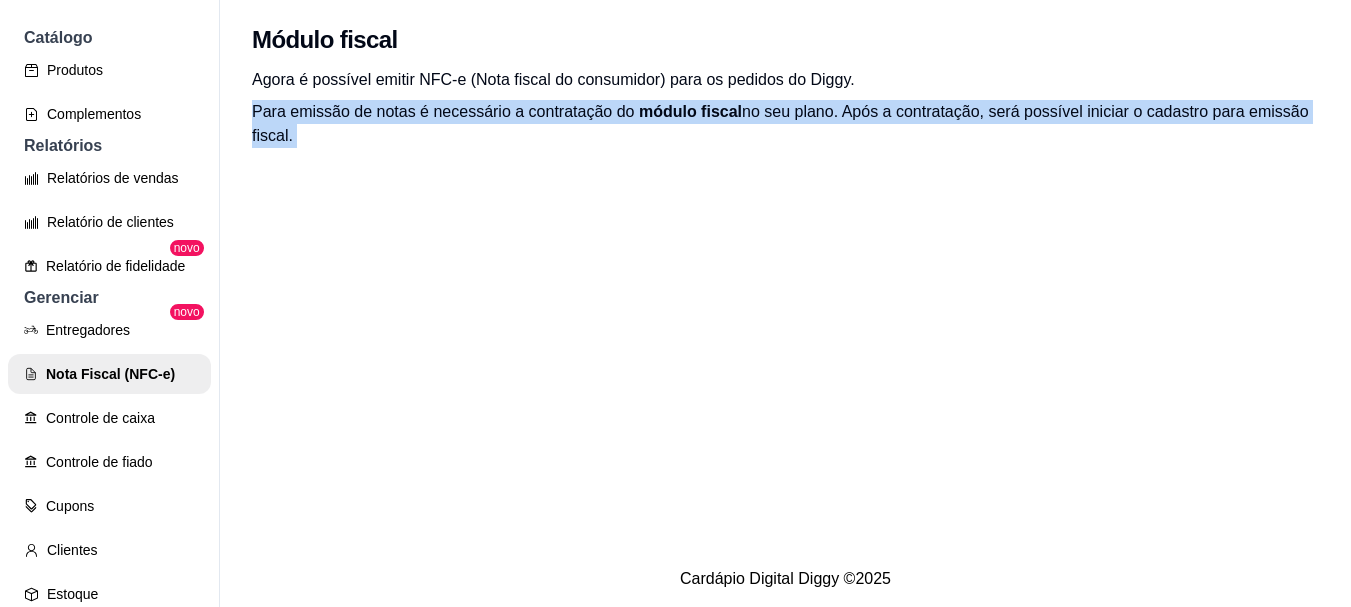 click on "Para emissão de notas é necessário a contratação do   módulo fiscal   no seu plano. Após a contratação, será possível iniciar o cadastro para emissão fiscal." at bounding box center [785, 124] 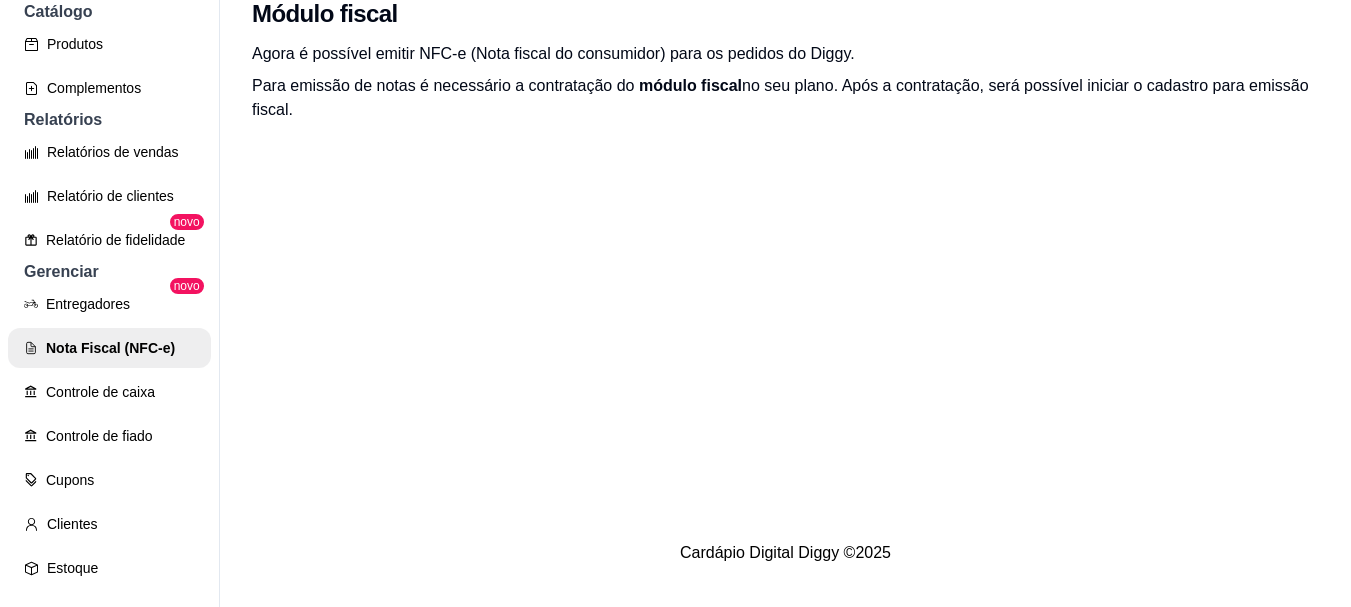 scroll, scrollTop: 32, scrollLeft: 0, axis: vertical 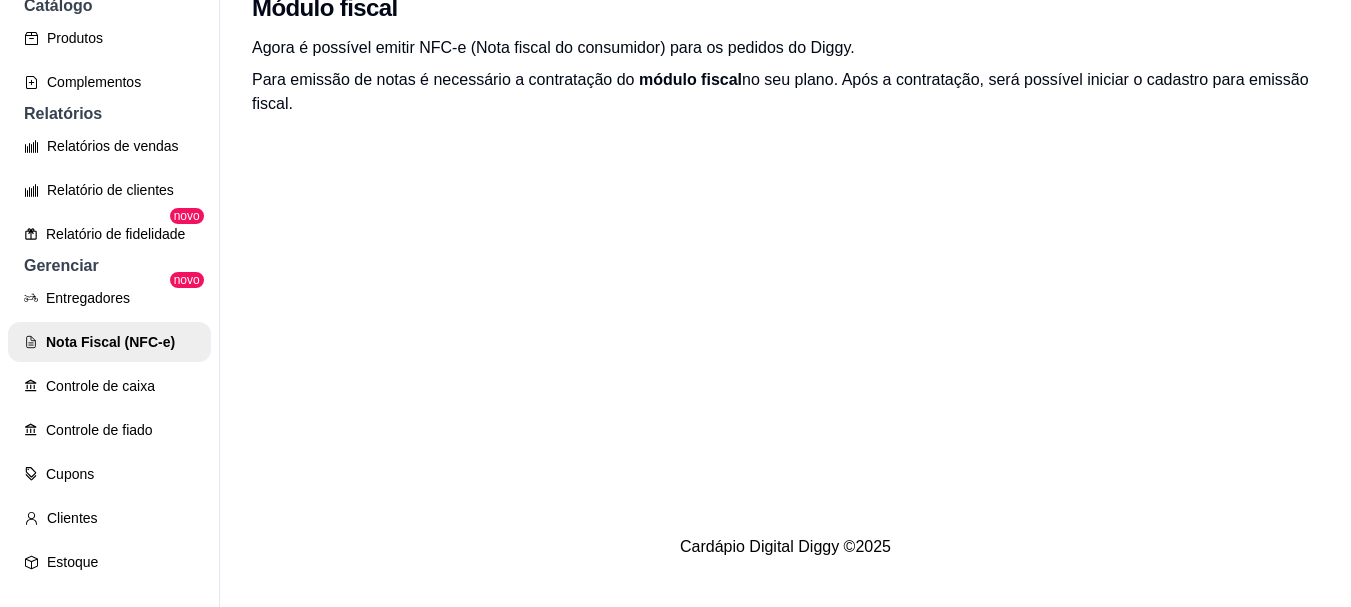click on "módulo fiscal" at bounding box center (690, 79) 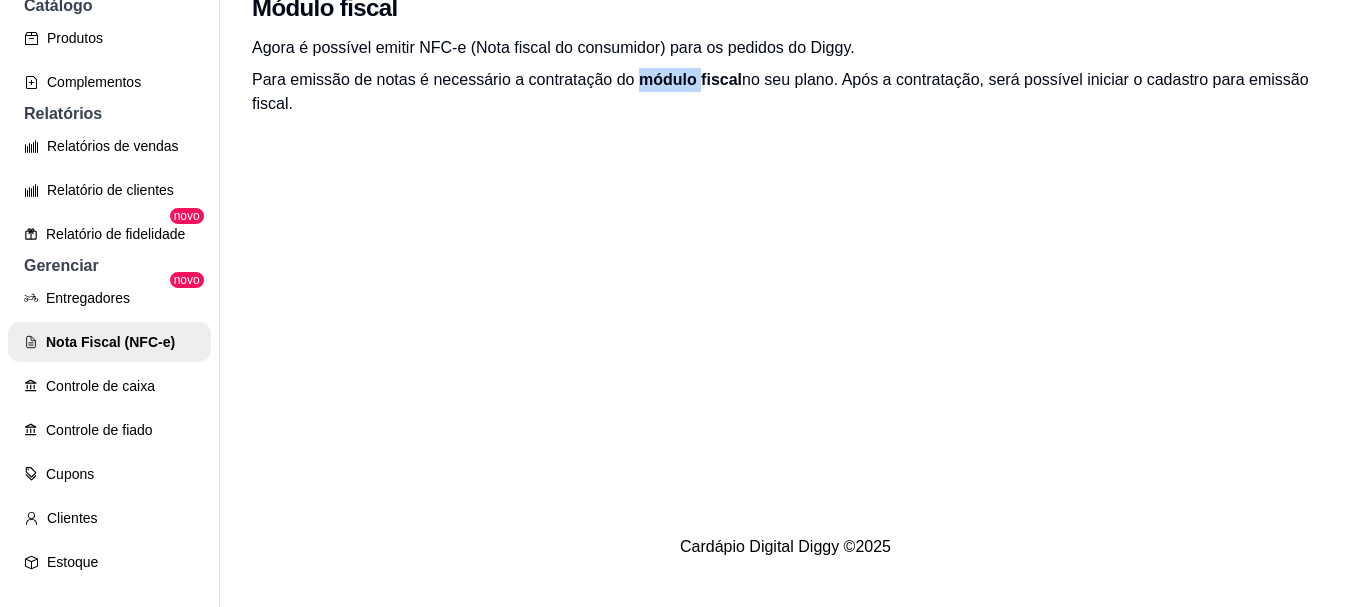 click on "módulo fiscal" at bounding box center (690, 79) 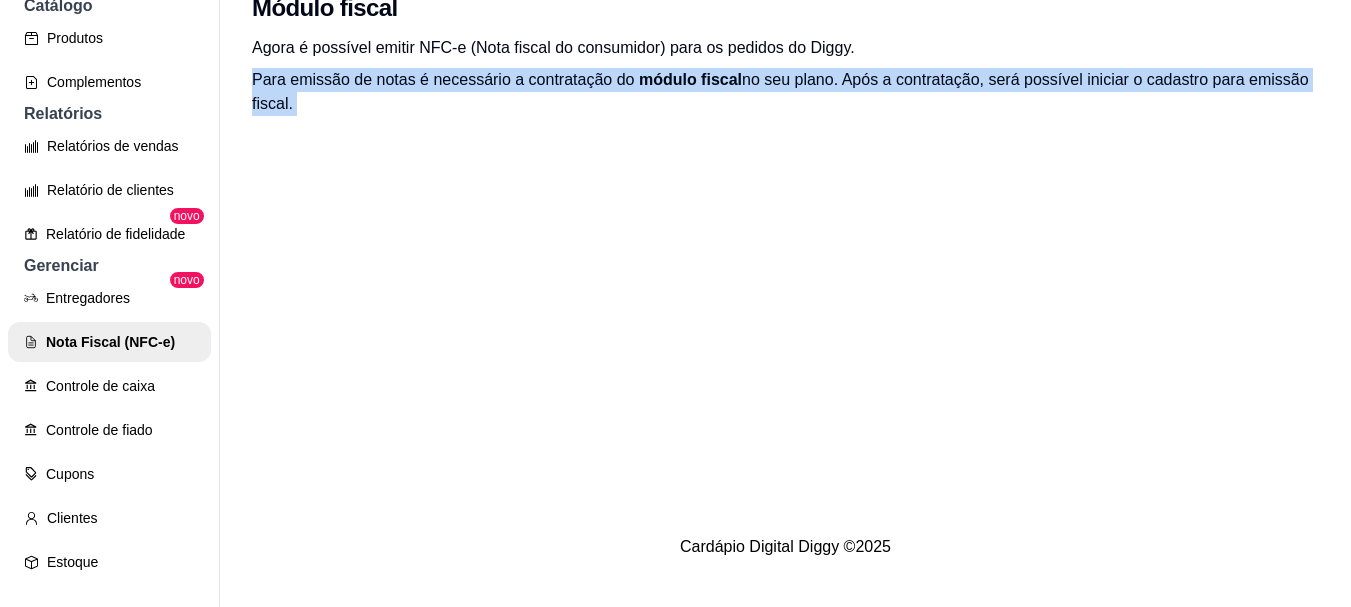 click on "módulo fiscal" at bounding box center (690, 79) 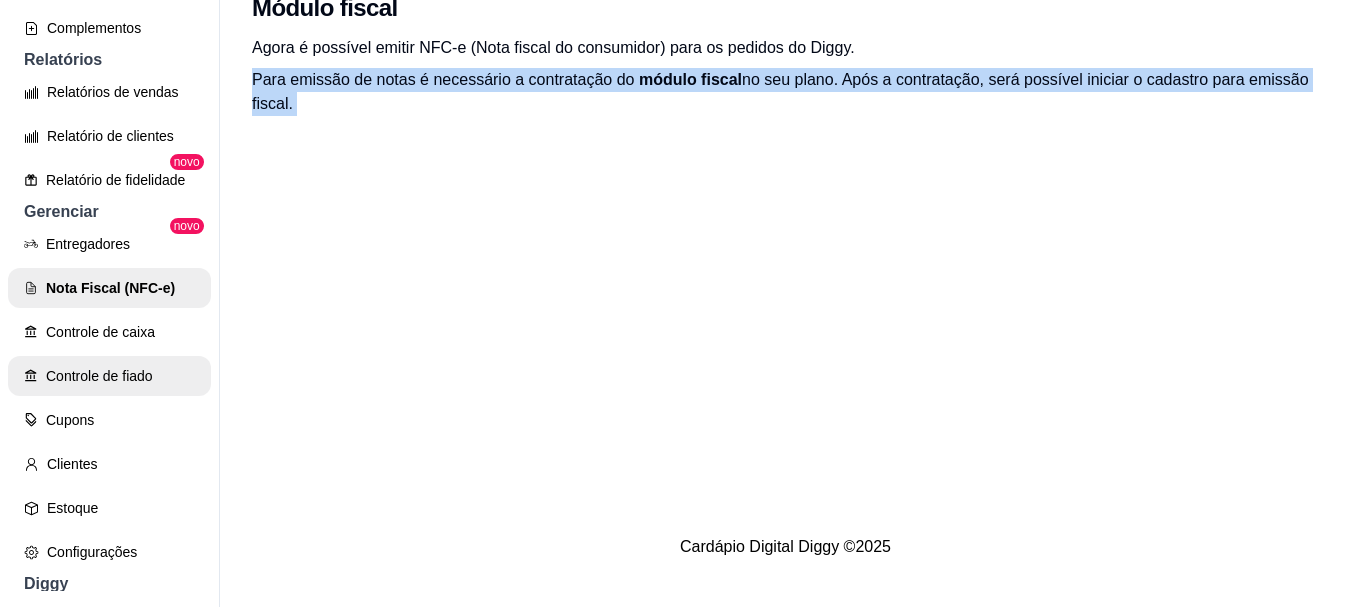 scroll, scrollTop: 600, scrollLeft: 0, axis: vertical 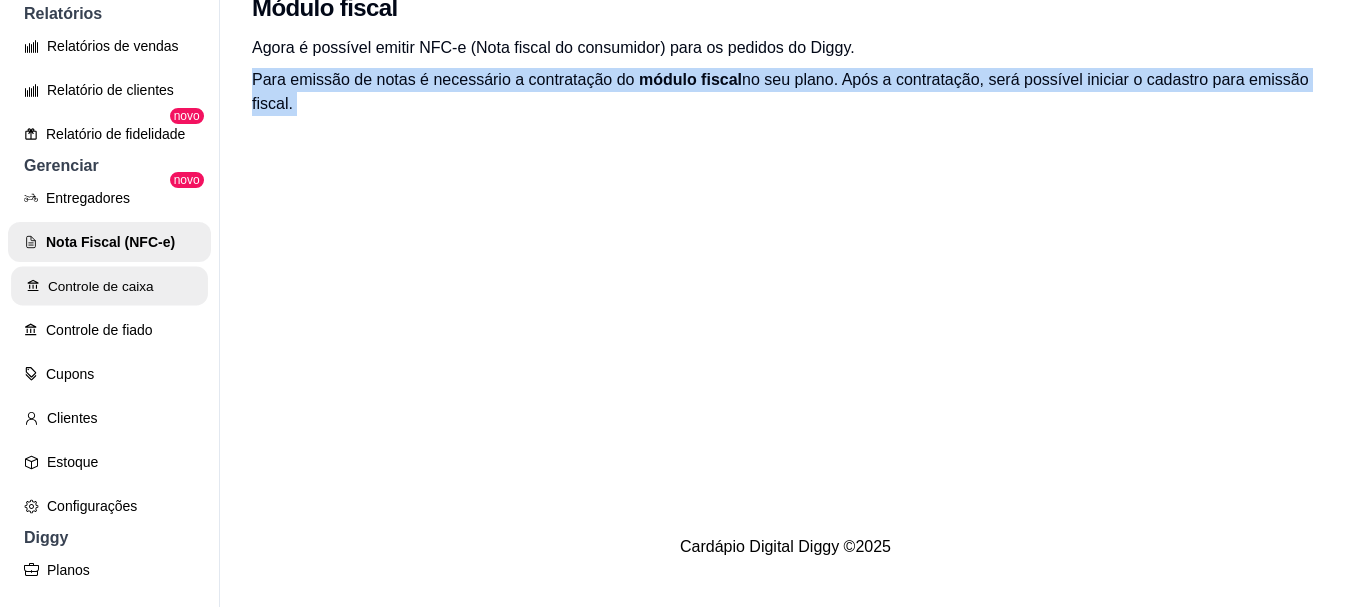 click on "Controle de caixa" at bounding box center (109, 286) 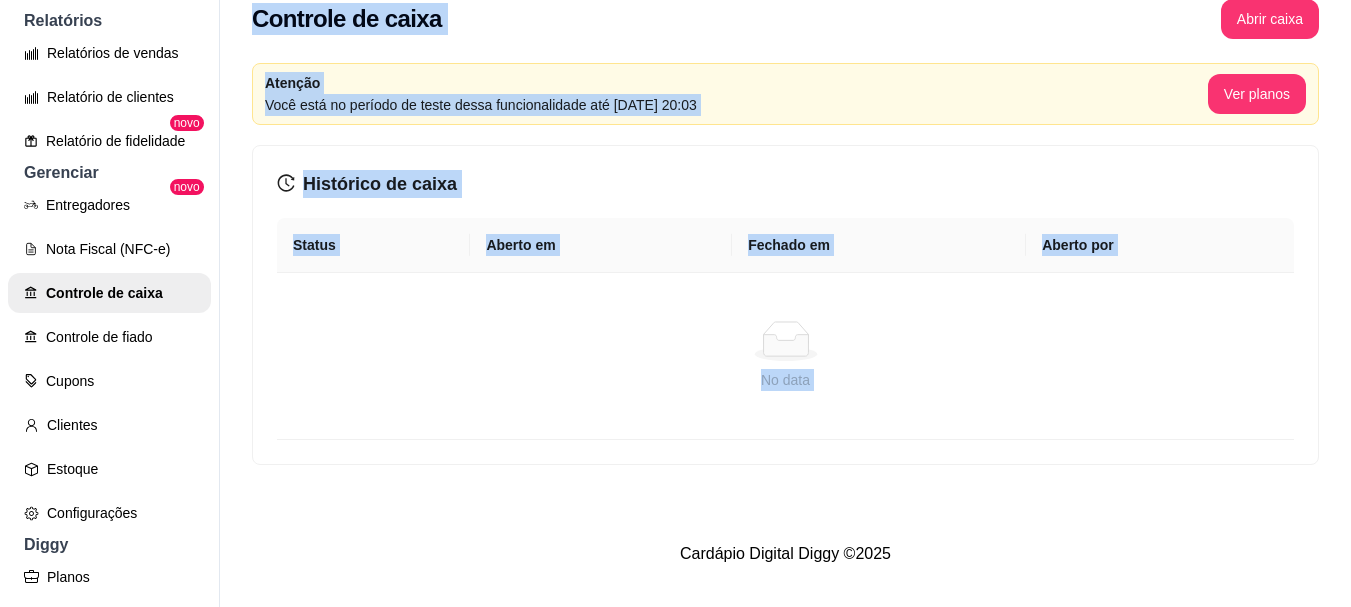 scroll, scrollTop: 32, scrollLeft: 0, axis: vertical 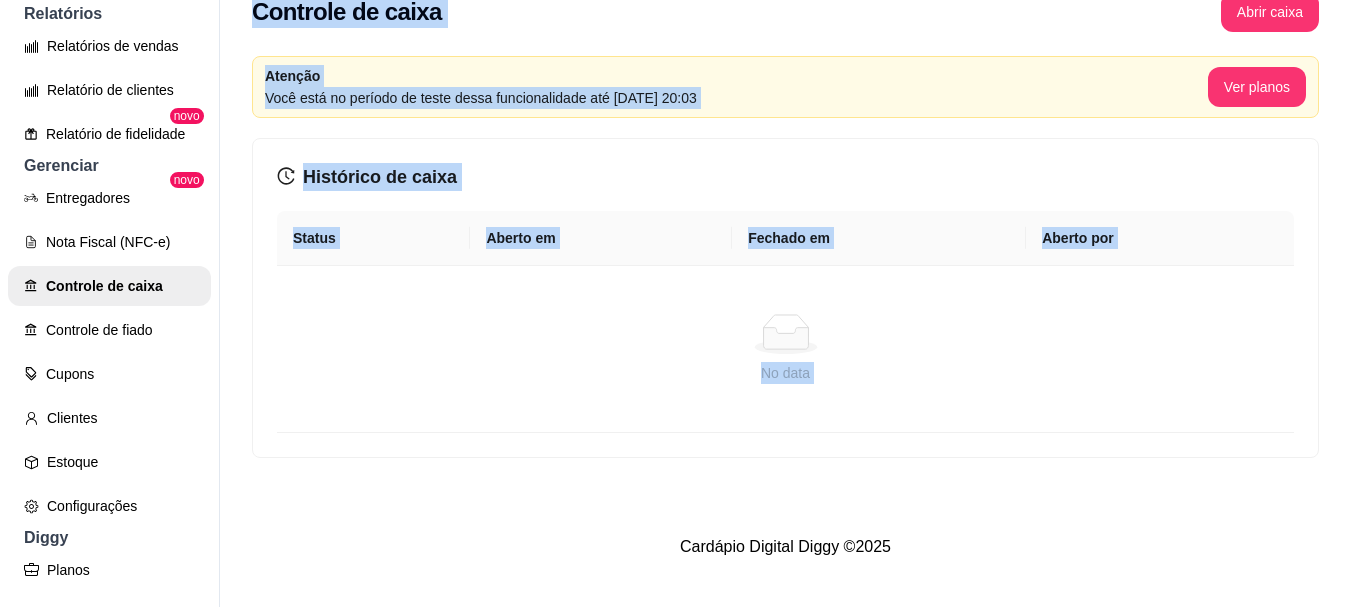 click on "No data" at bounding box center (785, 349) 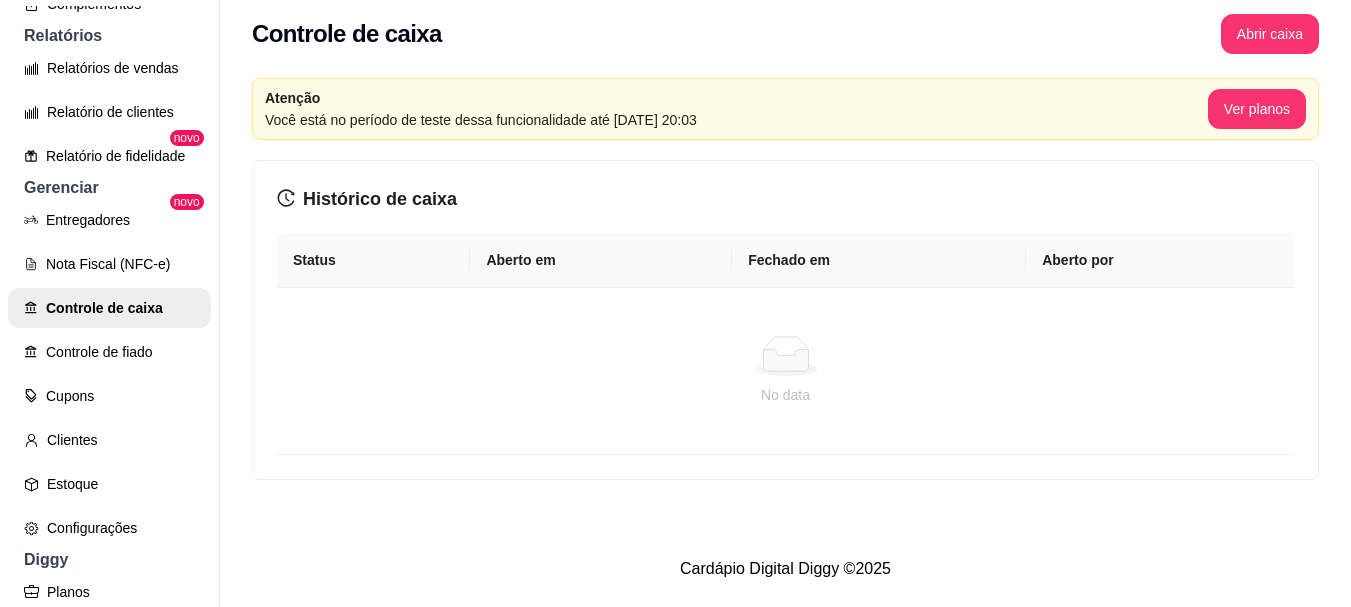scroll, scrollTop: 0, scrollLeft: 0, axis: both 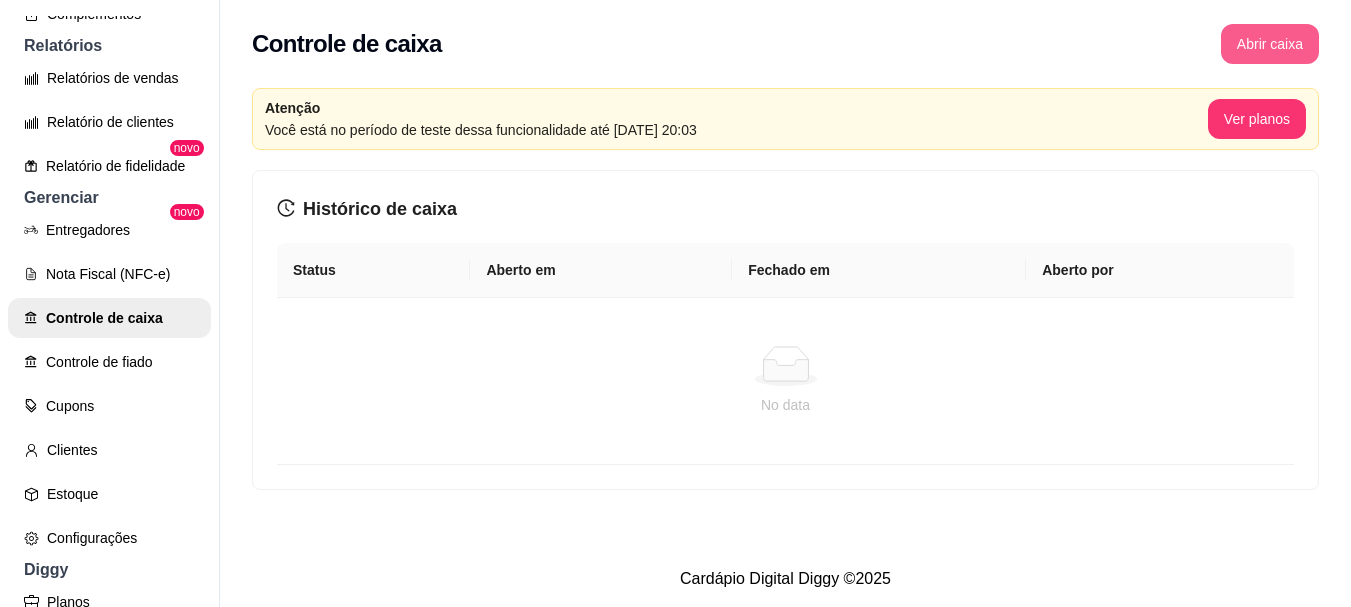 click on "Abrir caixa" at bounding box center [1270, 44] 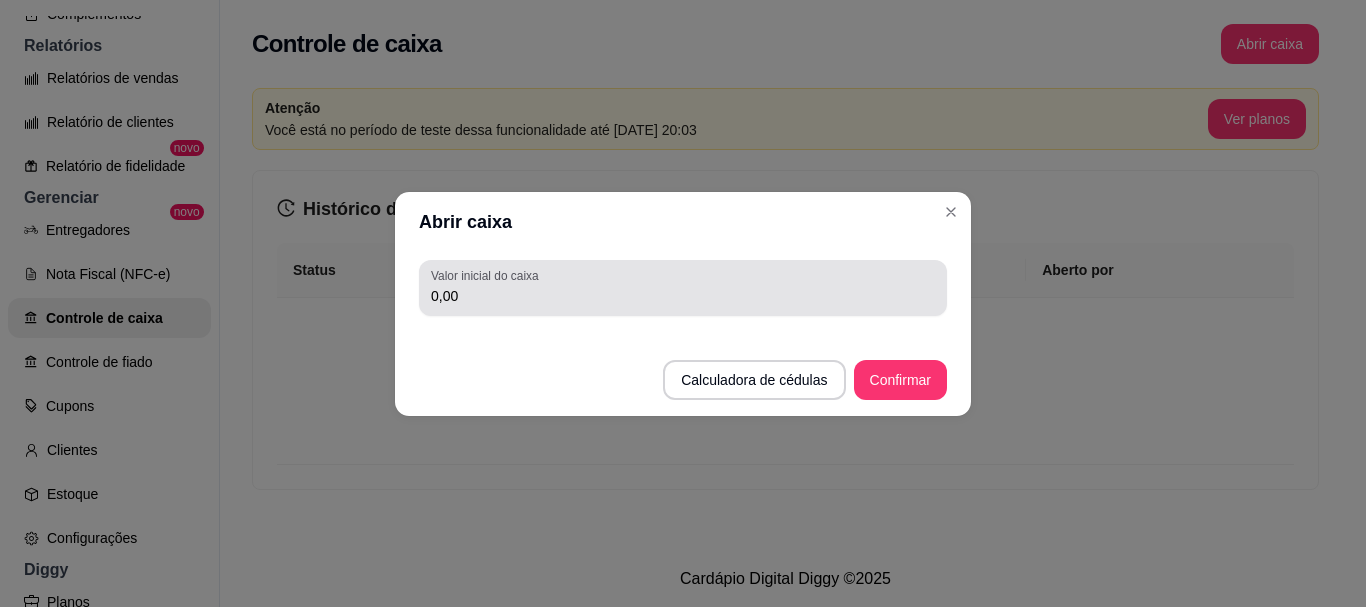 click on "0,00" at bounding box center [683, 288] 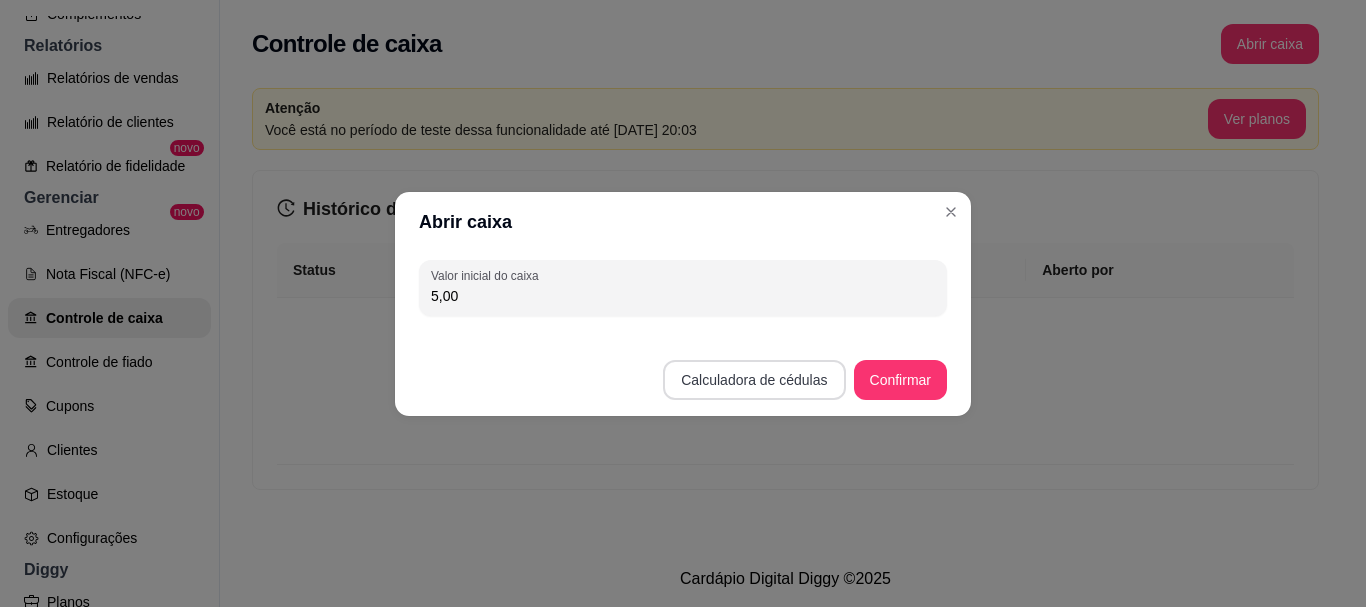 type on "5,00" 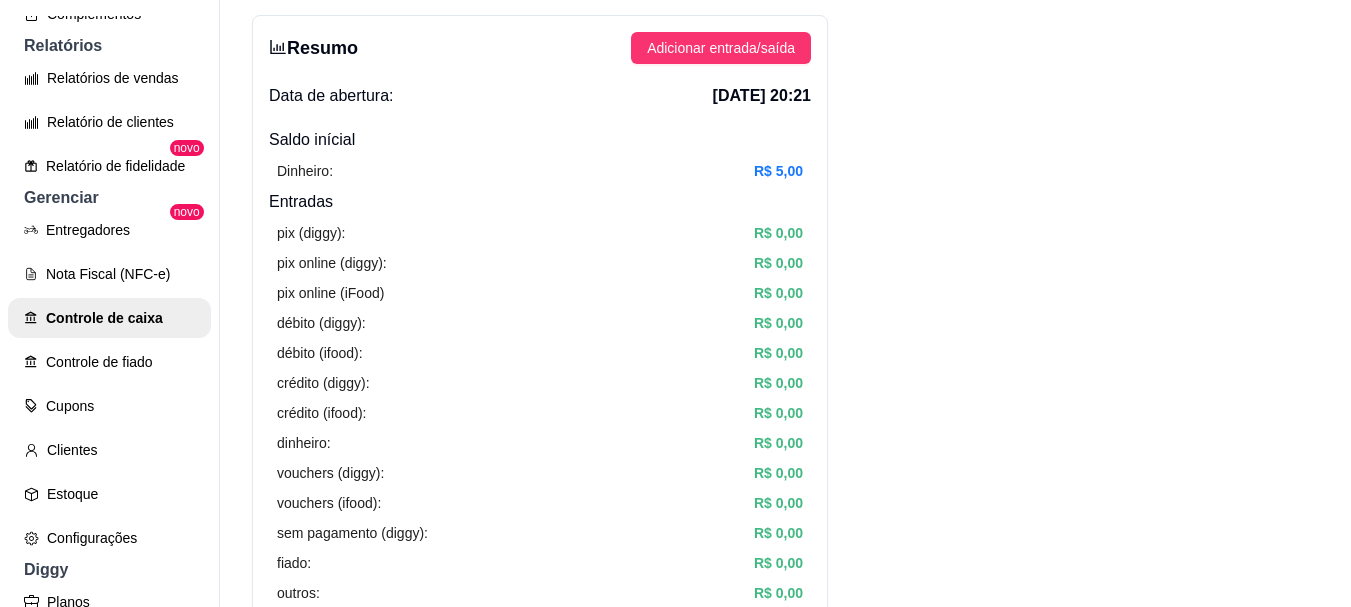 scroll, scrollTop: 200, scrollLeft: 0, axis: vertical 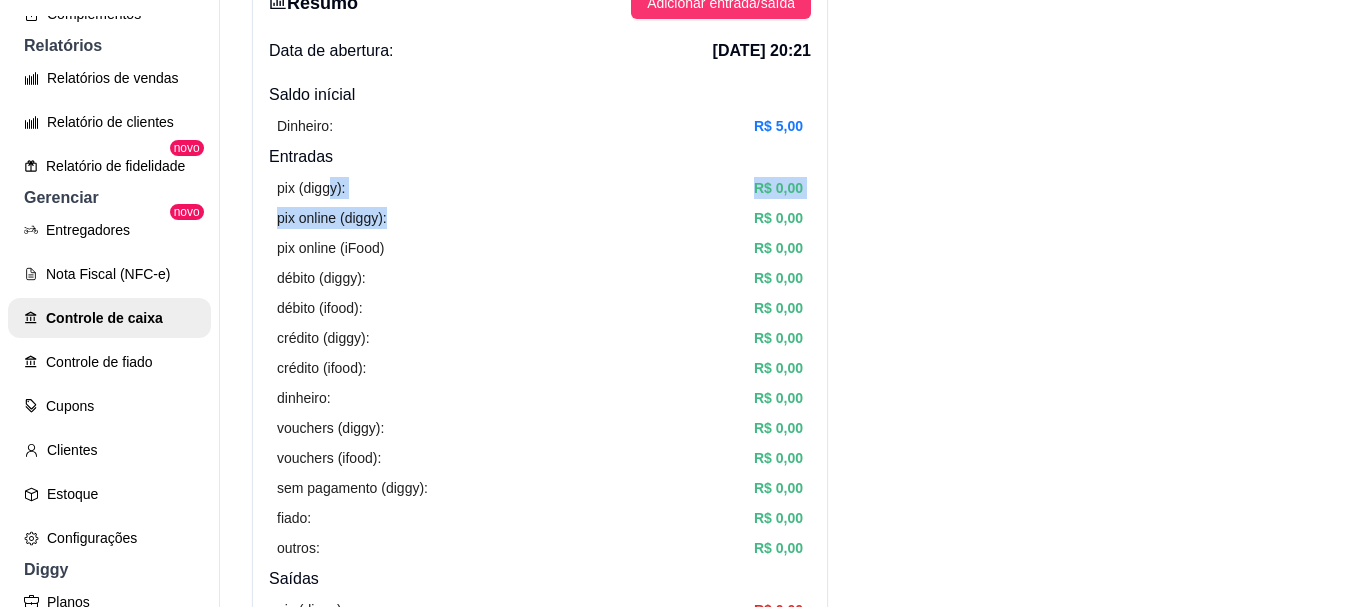 drag, startPoint x: 343, startPoint y: 198, endPoint x: 500, endPoint y: 220, distance: 158.5339 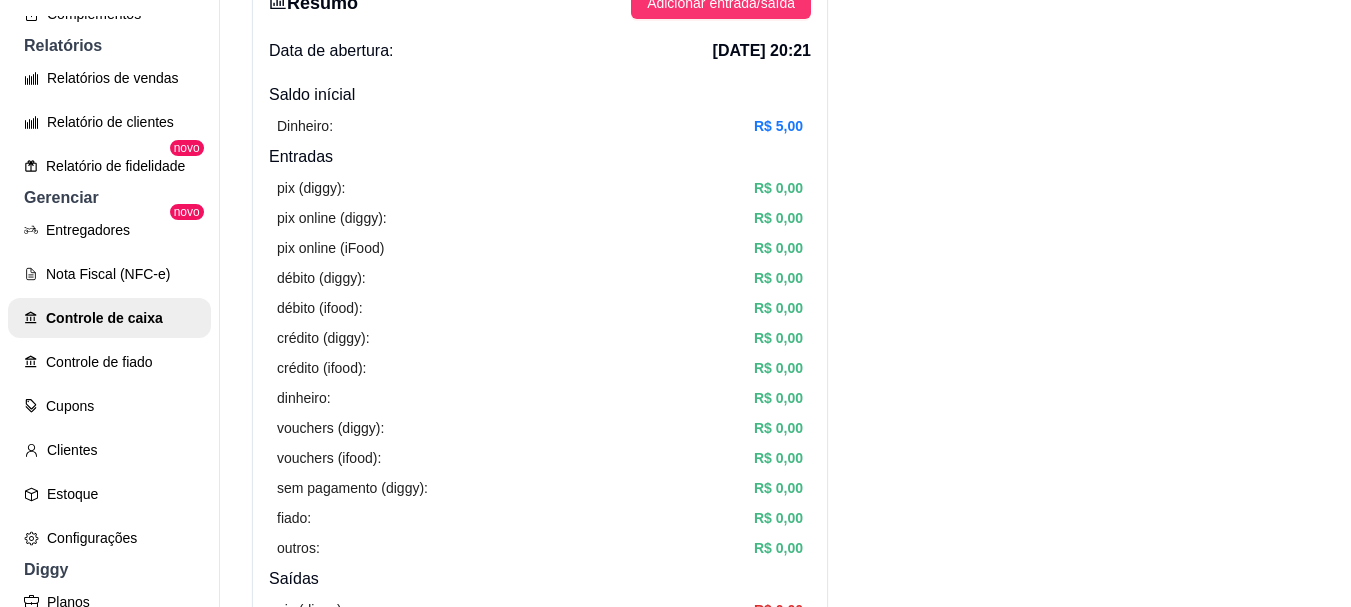 click on "pix online (iFood) R$ 0,00" at bounding box center (540, 248) 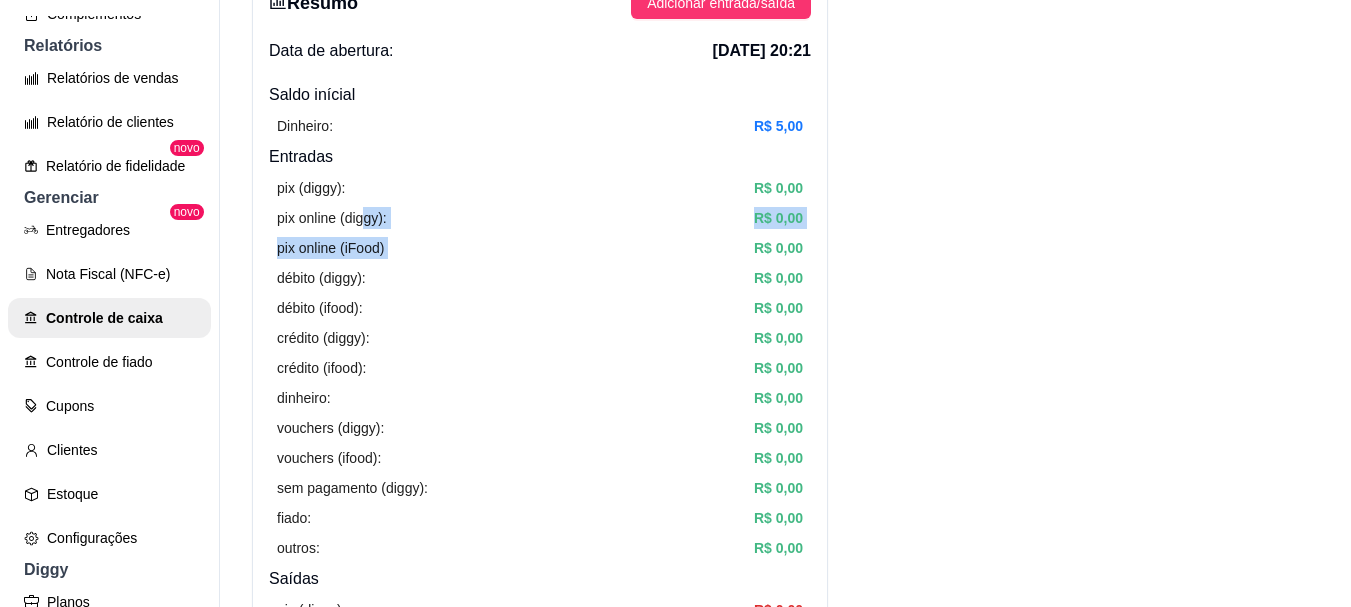 drag, startPoint x: 377, startPoint y: 213, endPoint x: 789, endPoint y: 266, distance: 415.395 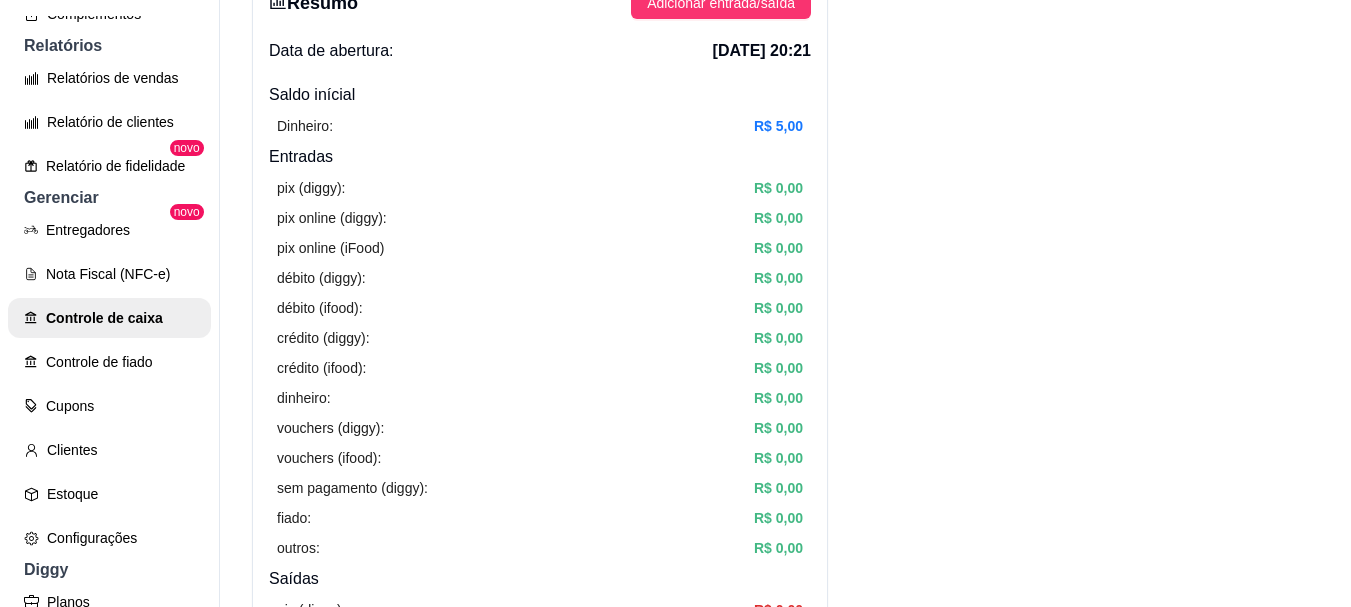 click on "R$ 0,00" at bounding box center (778, 278) 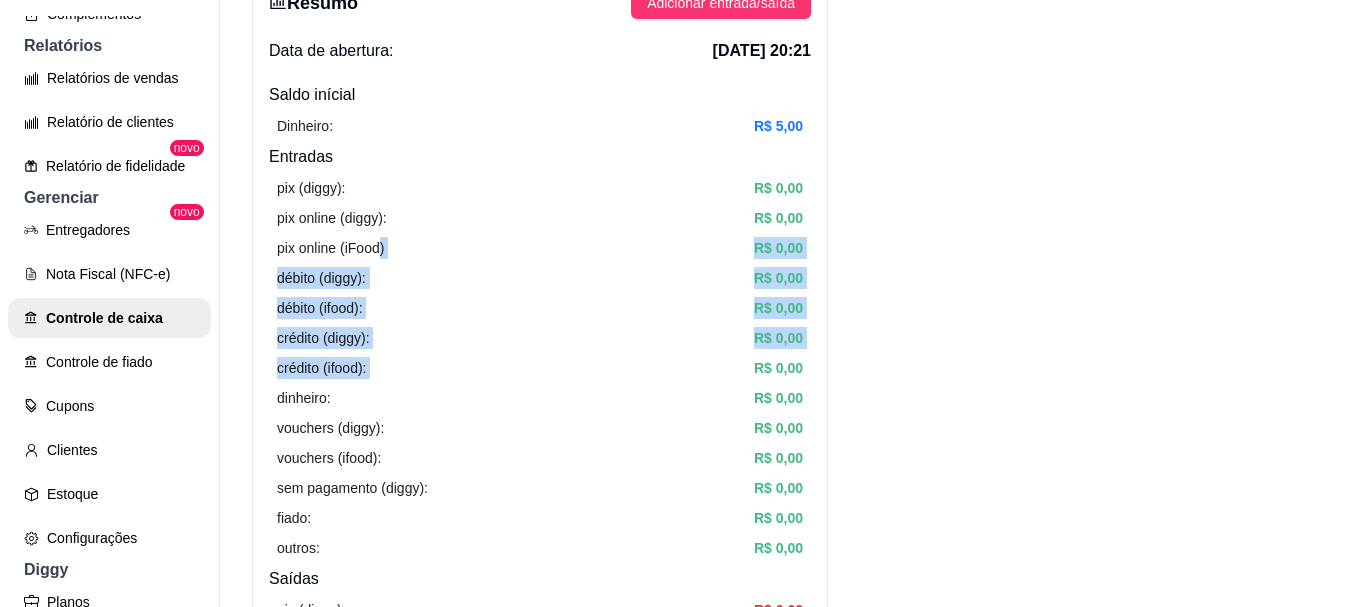 drag, startPoint x: 456, startPoint y: 279, endPoint x: 604, endPoint y: 349, distance: 163.71927 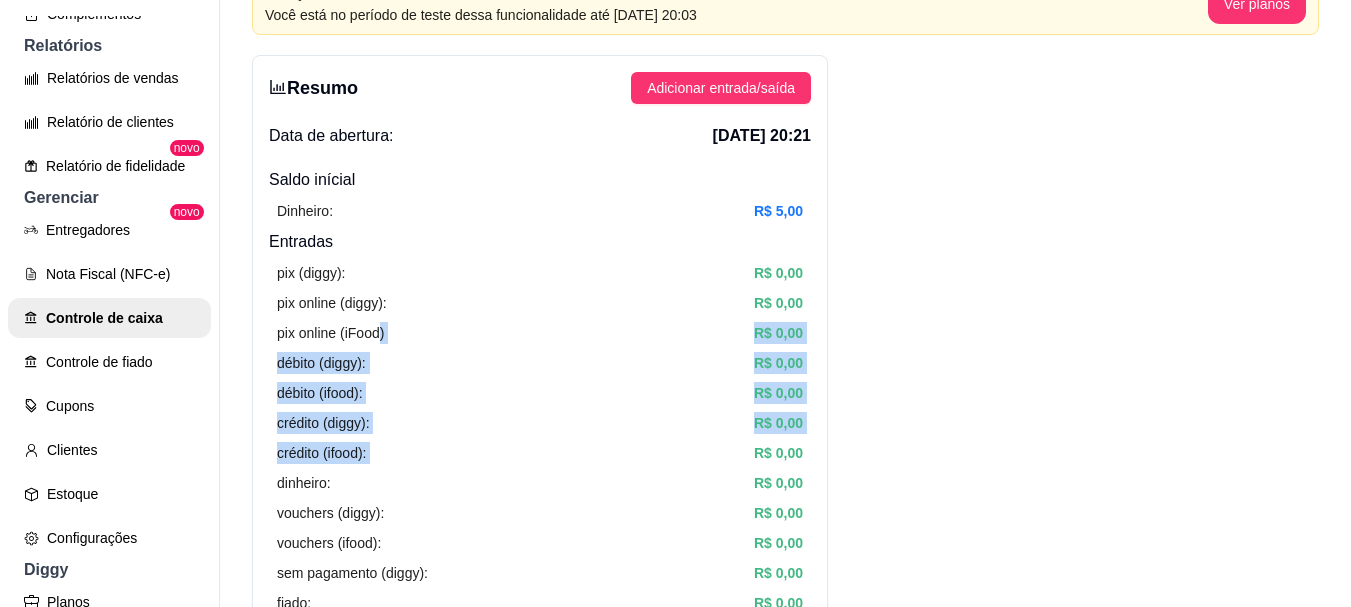 scroll, scrollTop: 0, scrollLeft: 0, axis: both 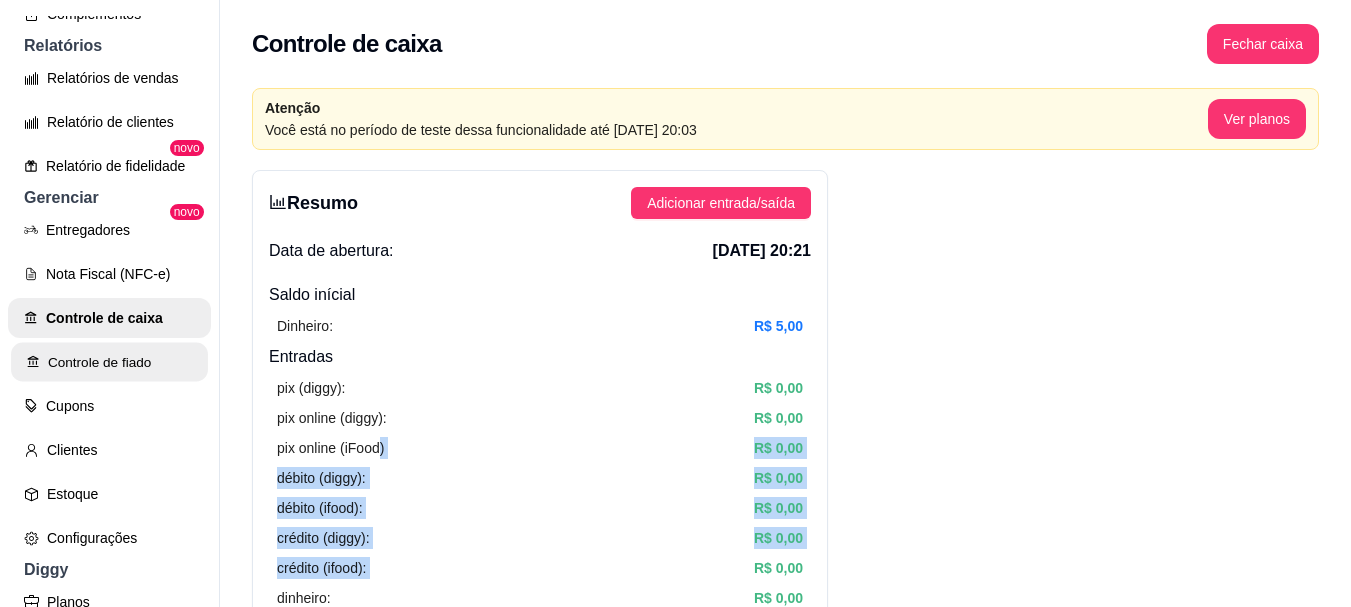 click on "Controle de fiado" at bounding box center (109, 362) 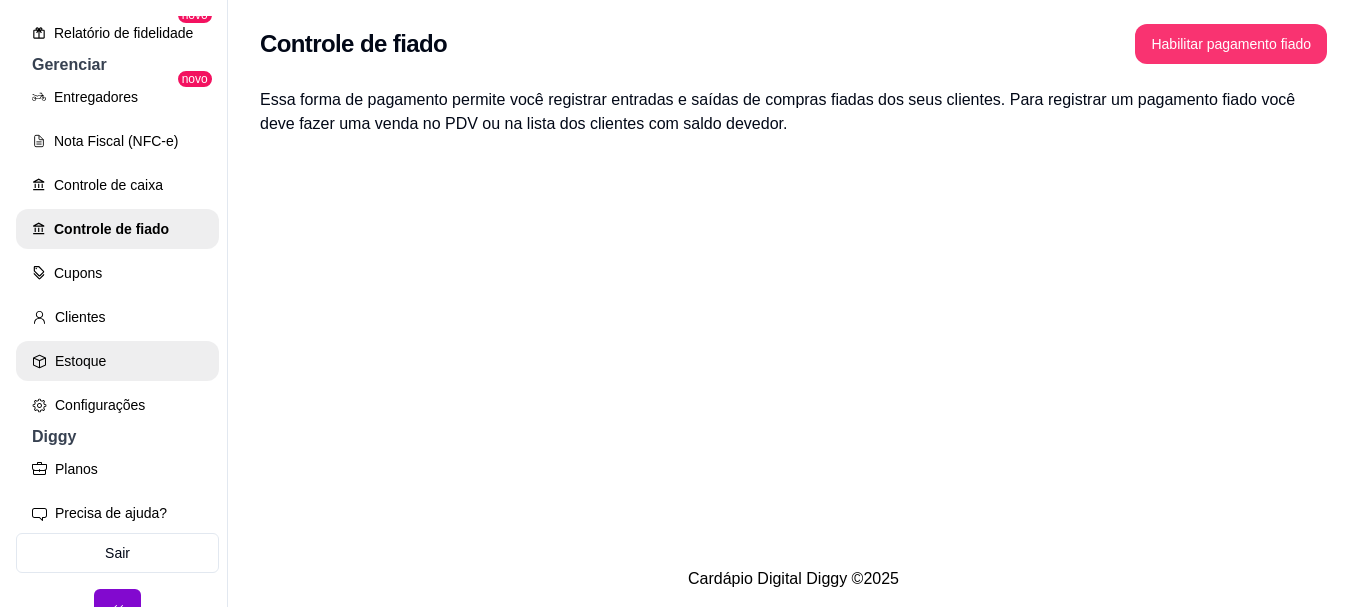 scroll, scrollTop: 763, scrollLeft: 0, axis: vertical 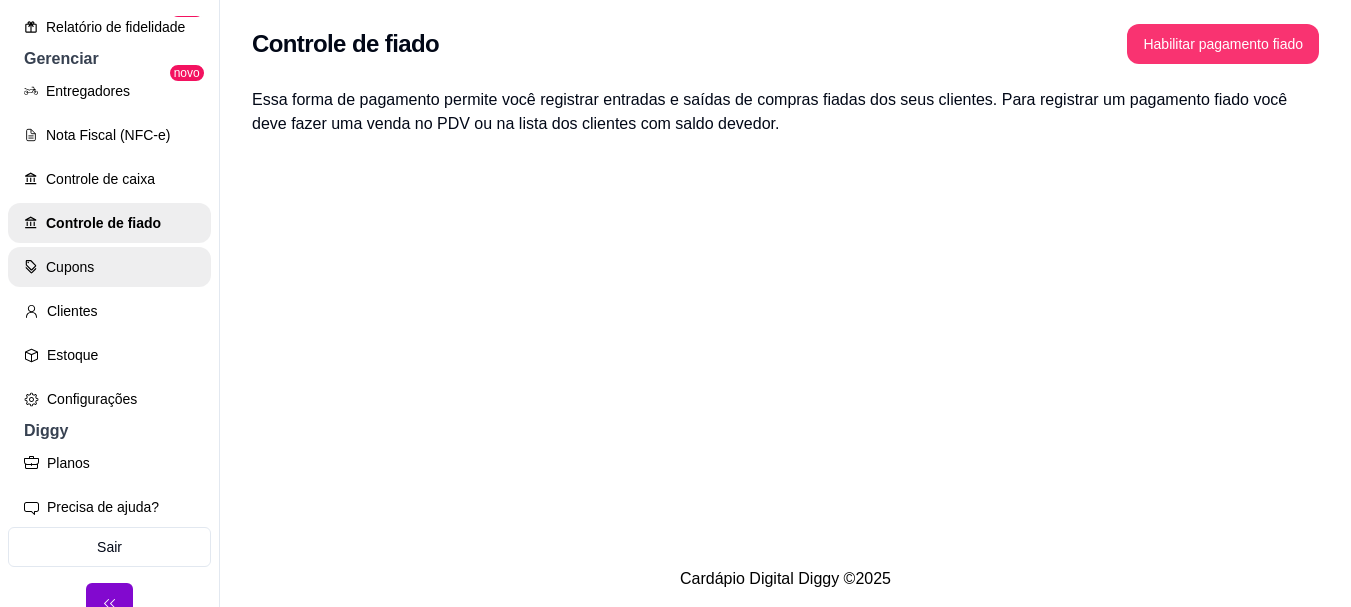 click on "Cupons" at bounding box center (109, 267) 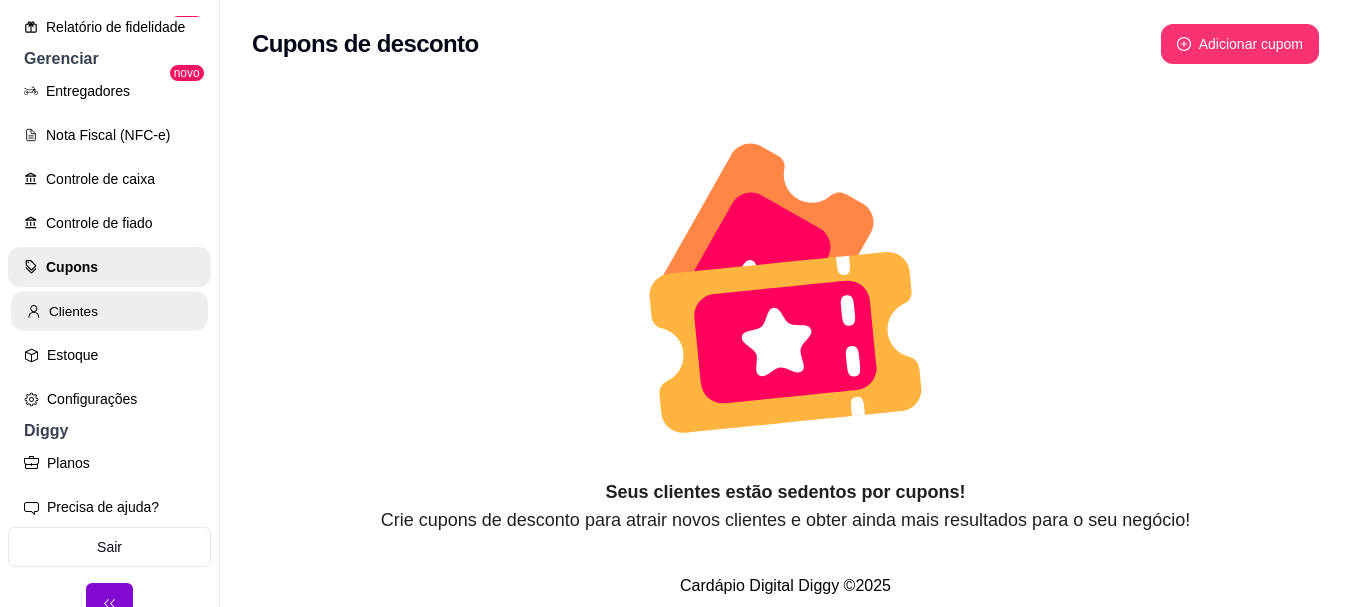 click on "Clientes" at bounding box center (109, 311) 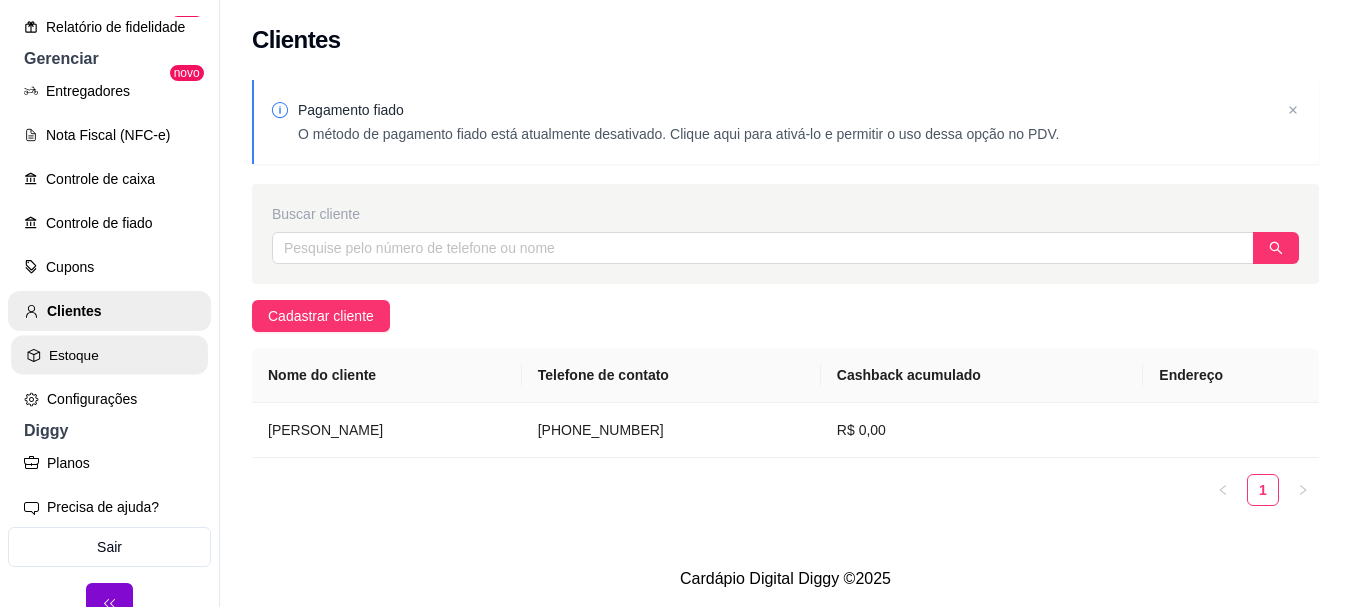click on "Estoque" at bounding box center [109, 355] 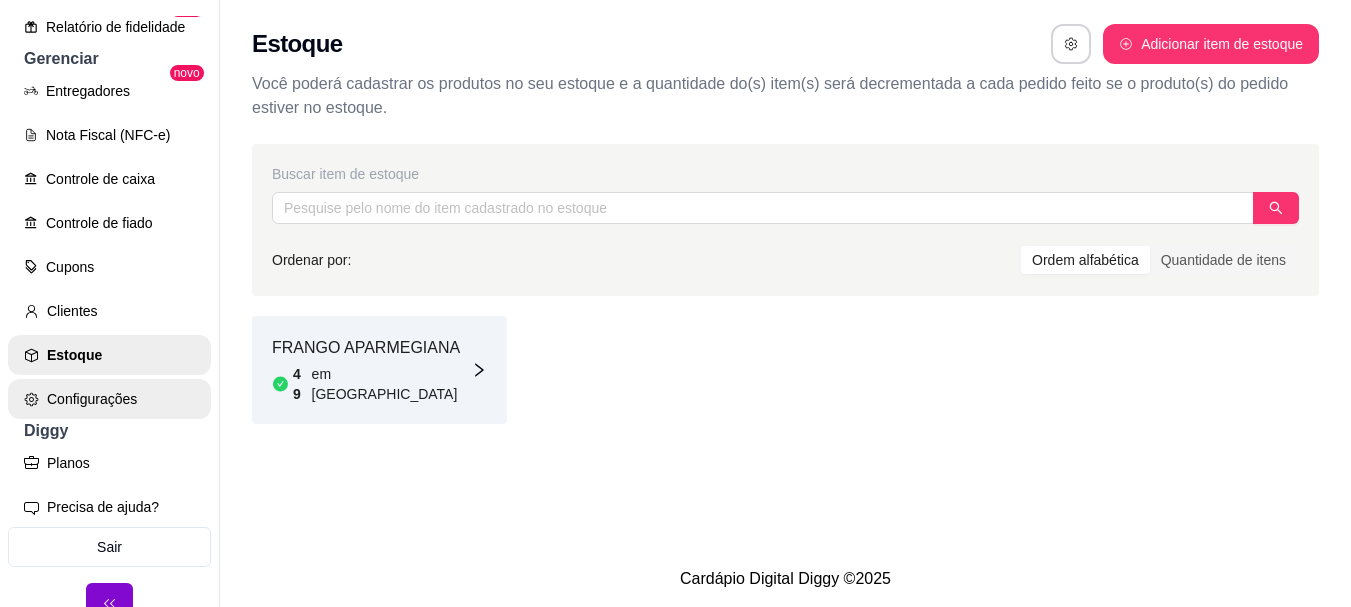 click on "Configurações" at bounding box center (109, 399) 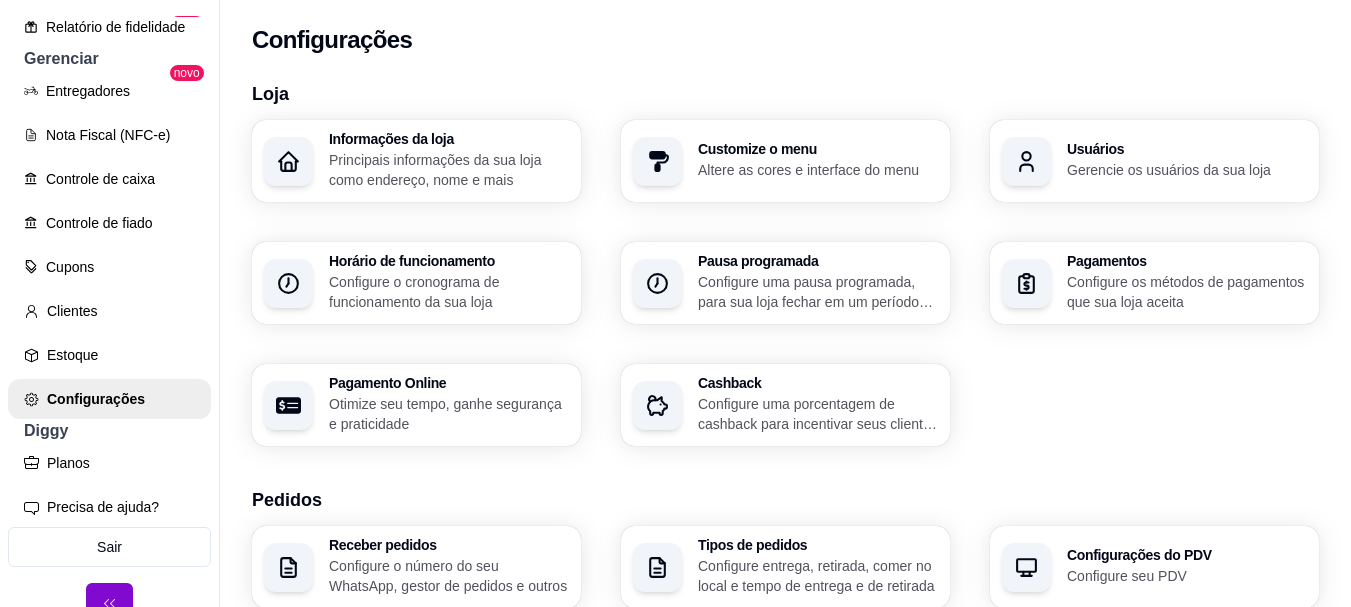 click on "Otimize seu tempo, ganhe segurança e praticidade" at bounding box center [449, 414] 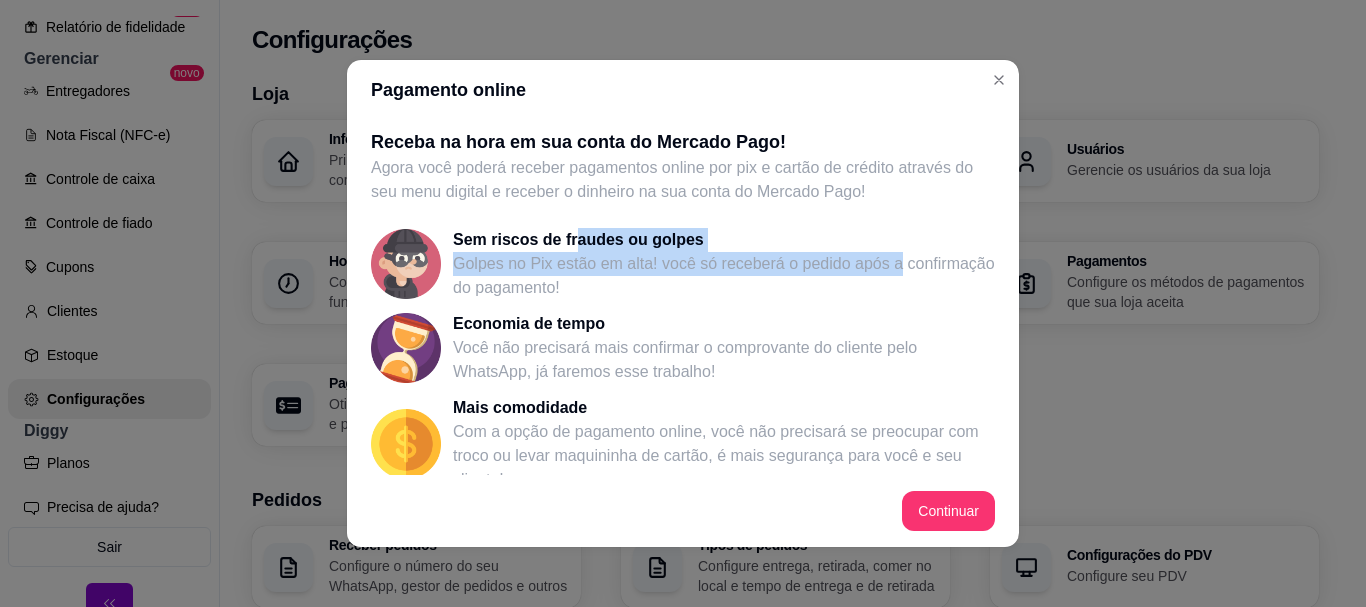 drag, startPoint x: 563, startPoint y: 237, endPoint x: 958, endPoint y: 255, distance: 395.4099 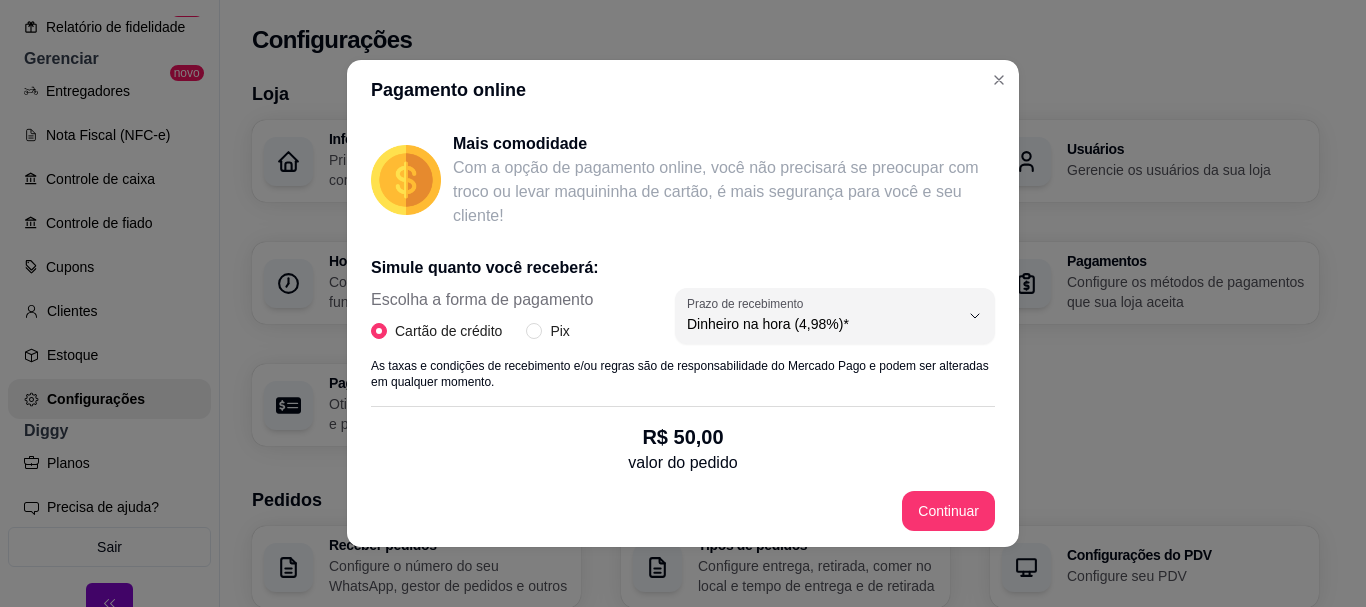 scroll, scrollTop: 300, scrollLeft: 0, axis: vertical 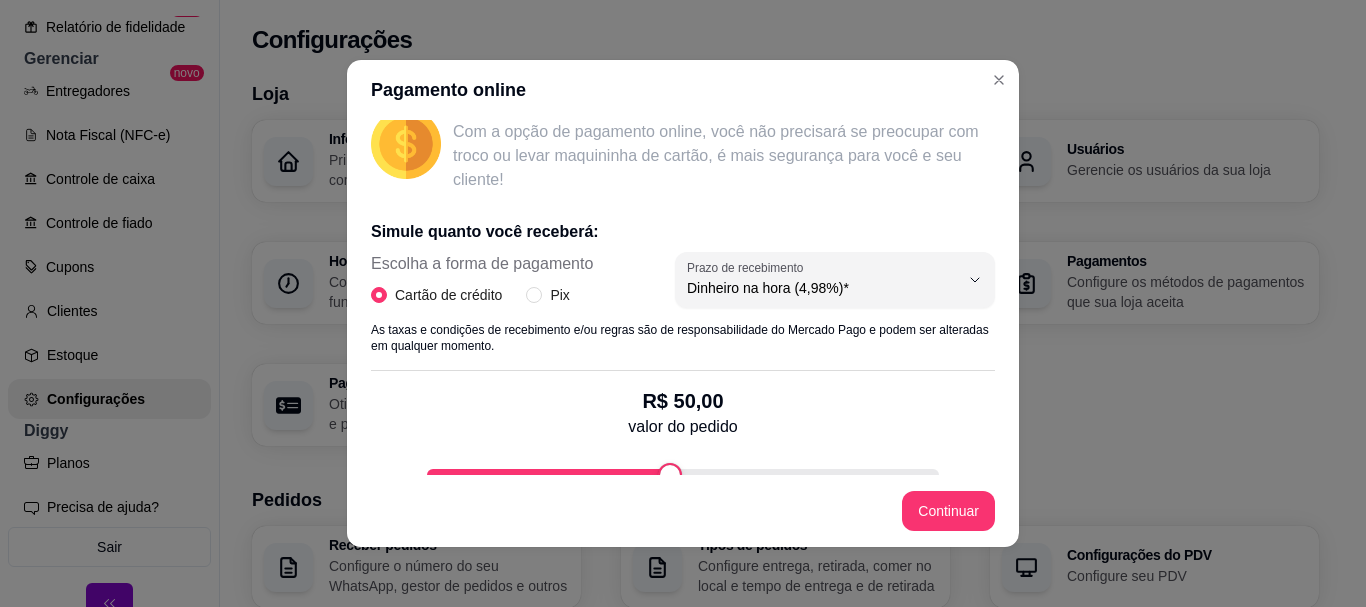 click on "Escolha a forma de pagamento" at bounding box center (482, 264) 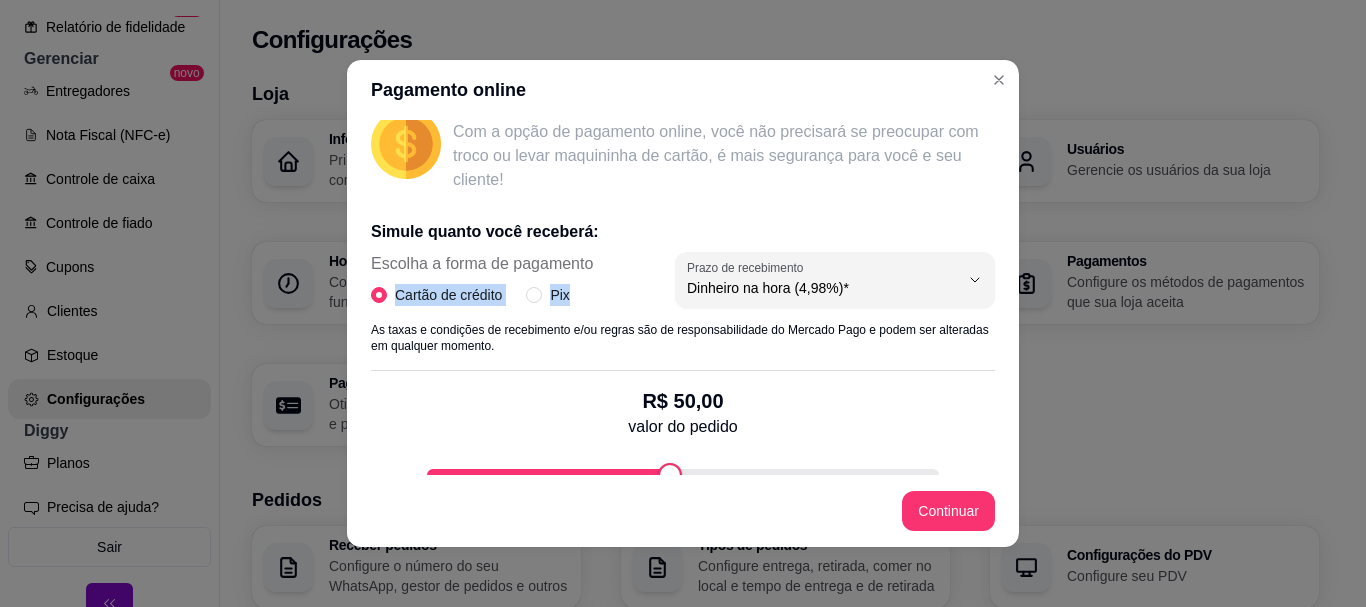 drag, startPoint x: 605, startPoint y: 261, endPoint x: 579, endPoint y: 258, distance: 26.172504 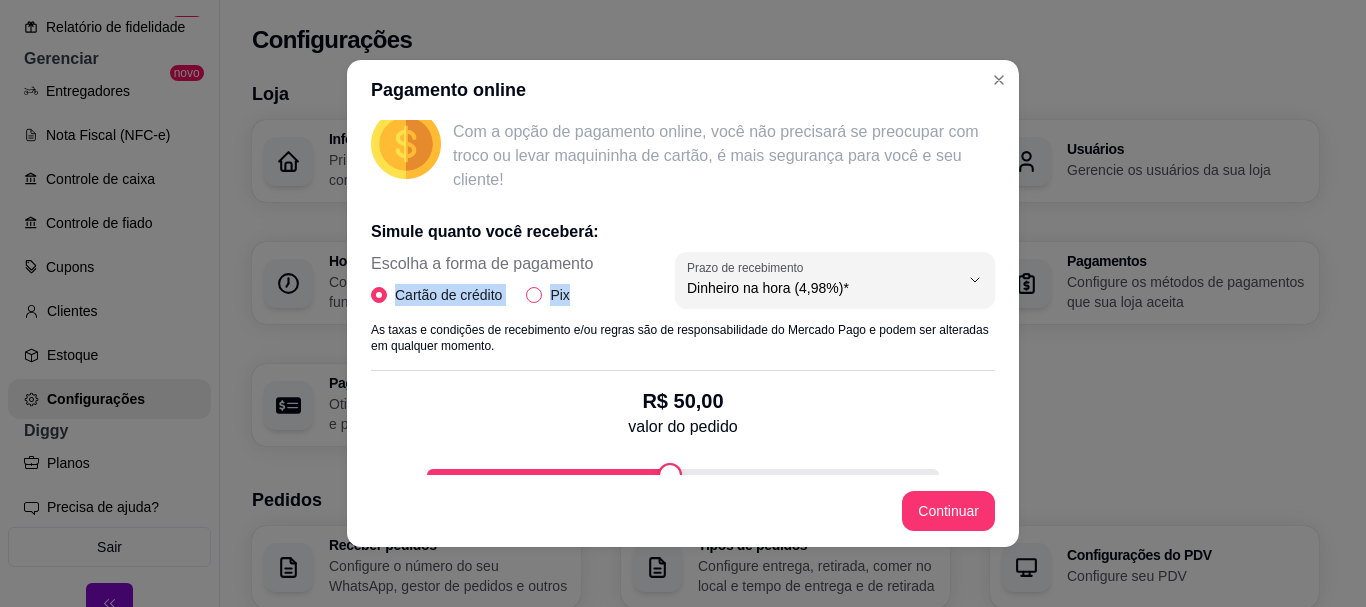 click on "Pix" at bounding box center (534, 295) 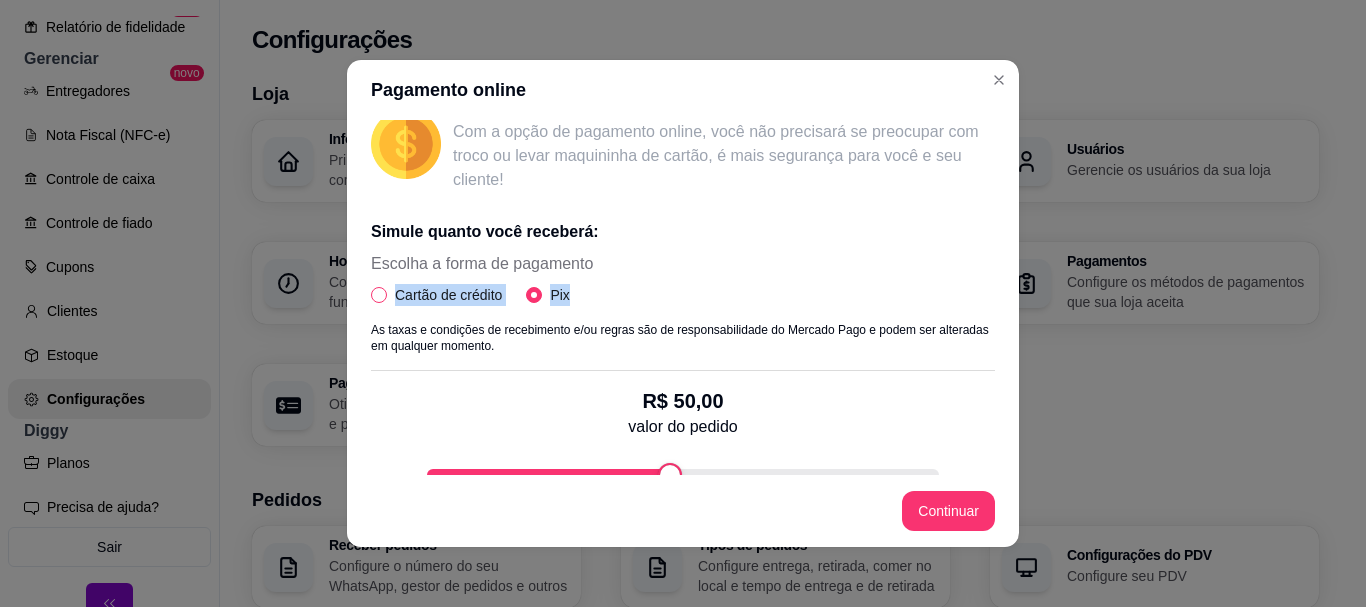 click on "Cartão de crédito" at bounding box center (448, 295) 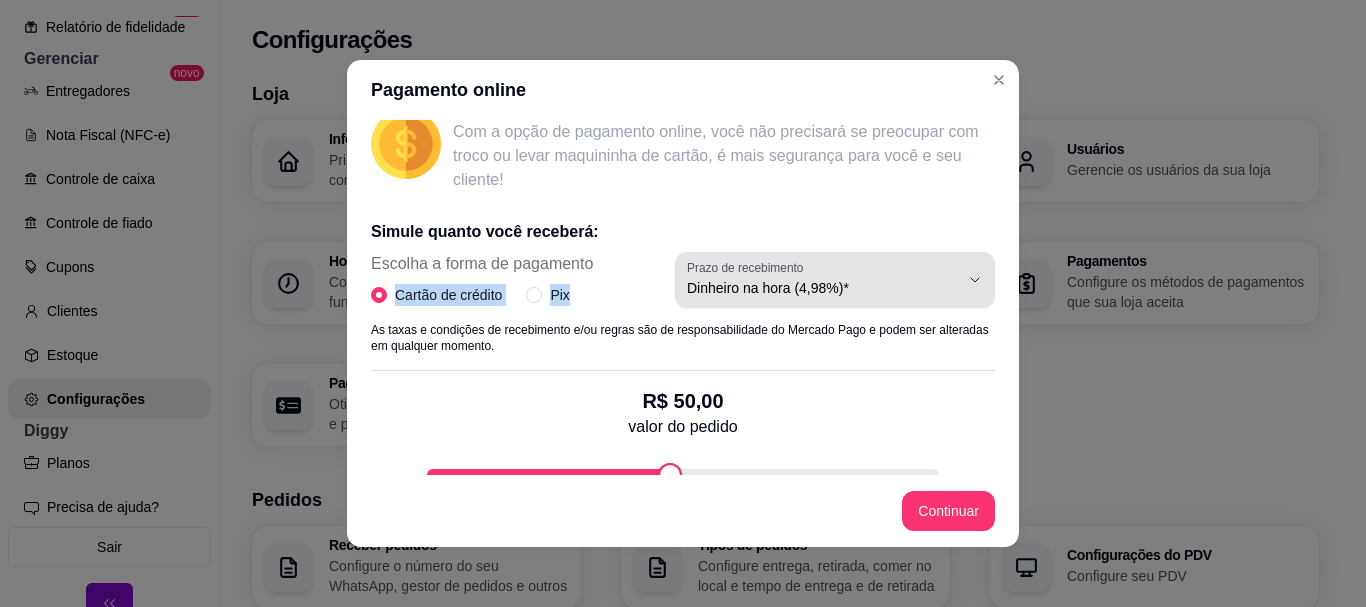 click on "Dinheiro na hora (4,98%)*" at bounding box center [823, 288] 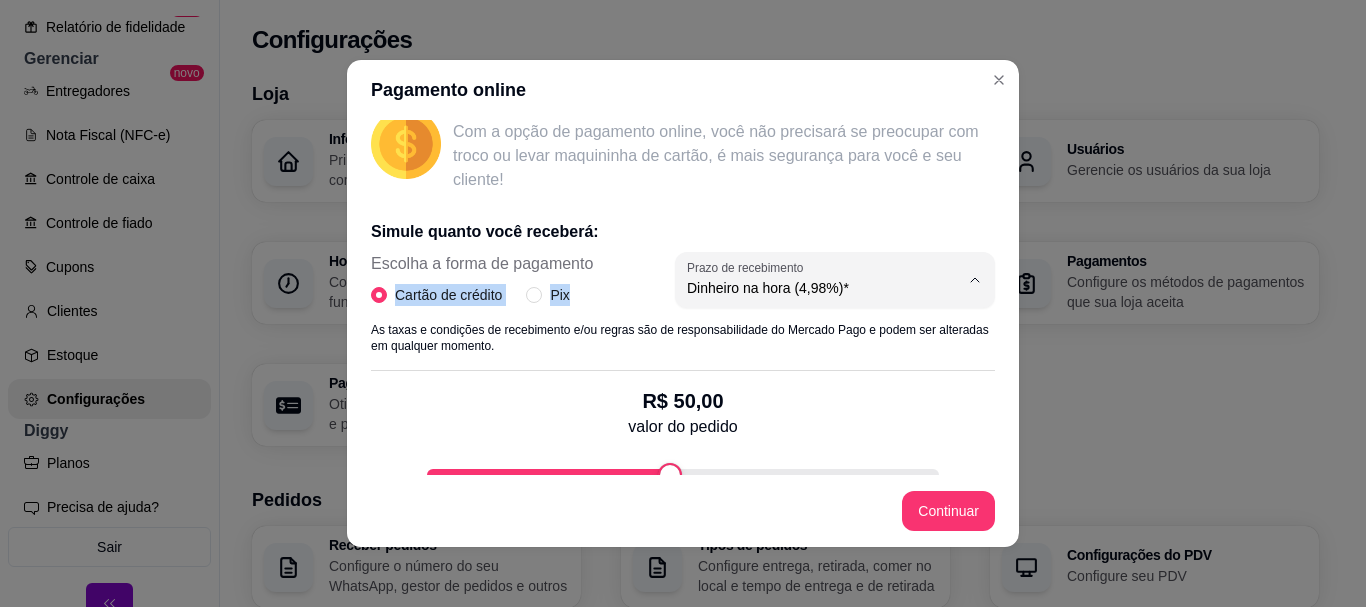 click on "Dinheiro na hora (4,98%)*" at bounding box center [813, 336] 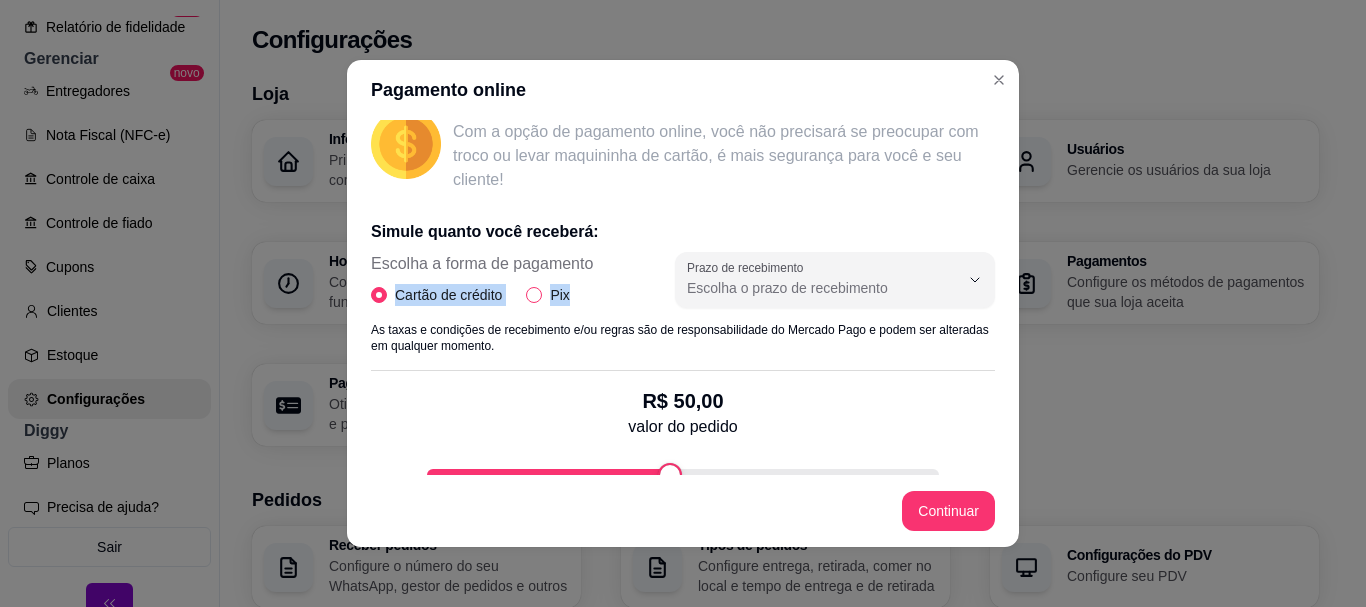 click on "Pix" at bounding box center (534, 295) 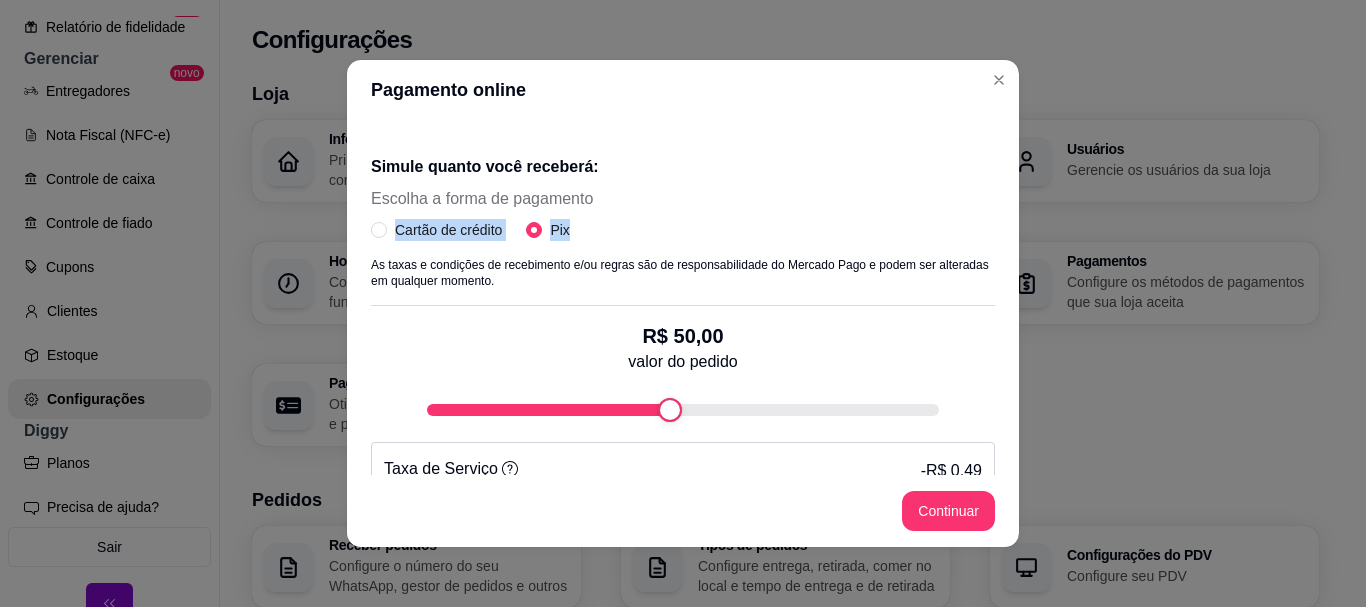 scroll, scrollTop: 400, scrollLeft: 0, axis: vertical 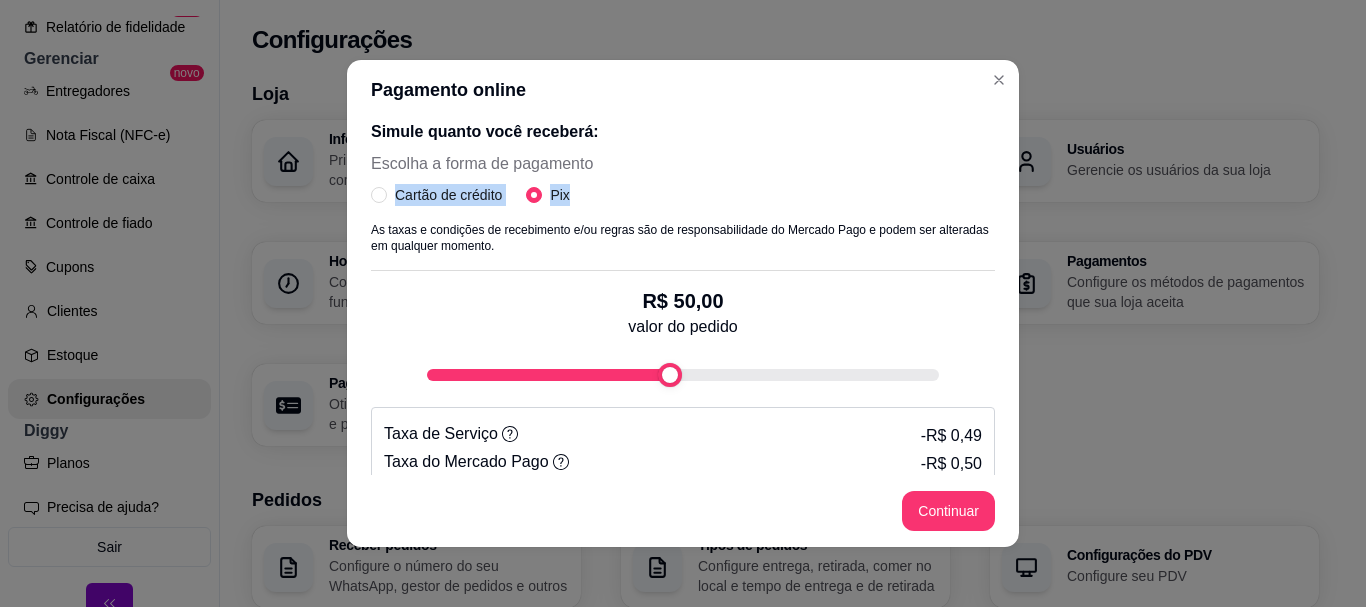 click at bounding box center (670, 375) 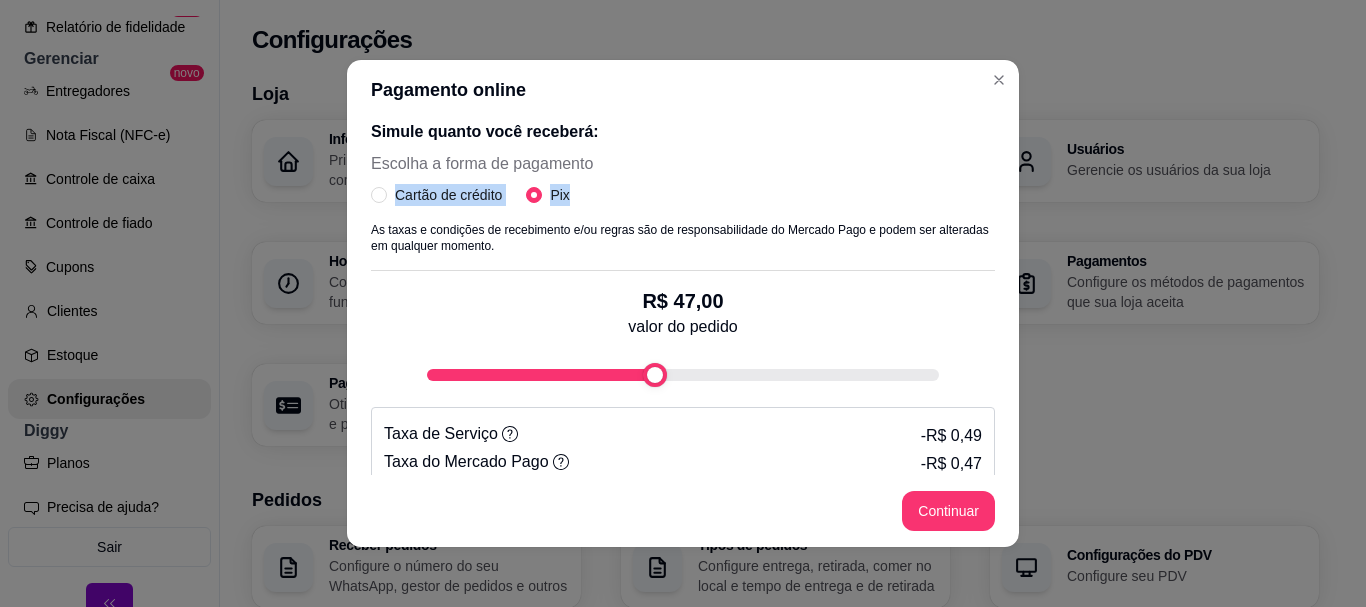 click on "Simule quanto você receberá: Escolha a forma de pagamento Cartão de crédito Pix As taxas e condições de recebimento e/ou regras são de responsabilidade do Mercado Pago e podem ser alteradas em qualquer momento. R$ 47,00 valor do pedido Taxa de Serviço -  R$ 0,49 Taxa do Mercado Pago -  R$ 0,47 Você recebe R$ 46,04" at bounding box center [683, 310] 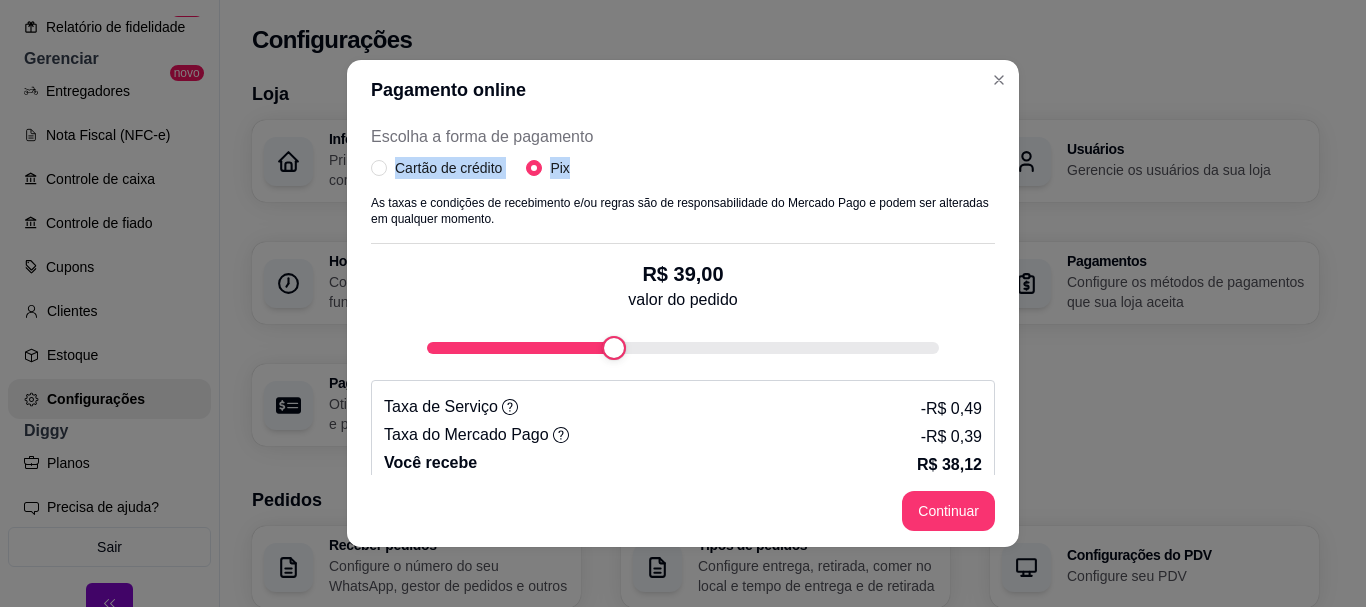 scroll, scrollTop: 450, scrollLeft: 0, axis: vertical 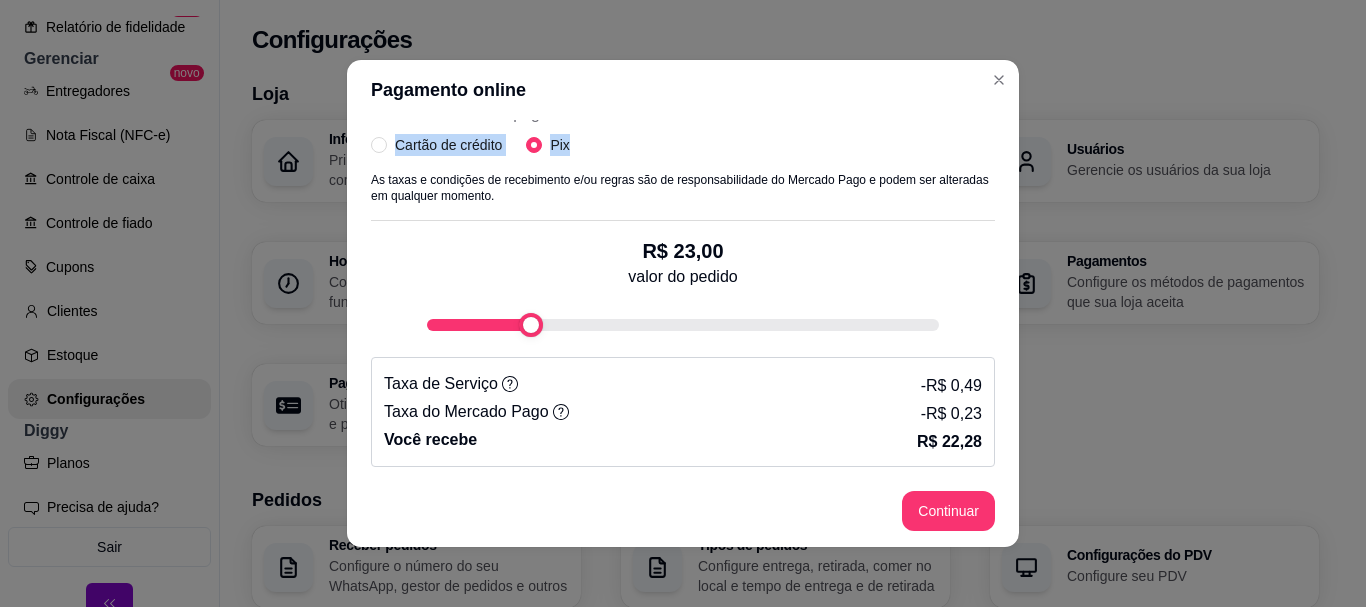 click at bounding box center (531, 325) 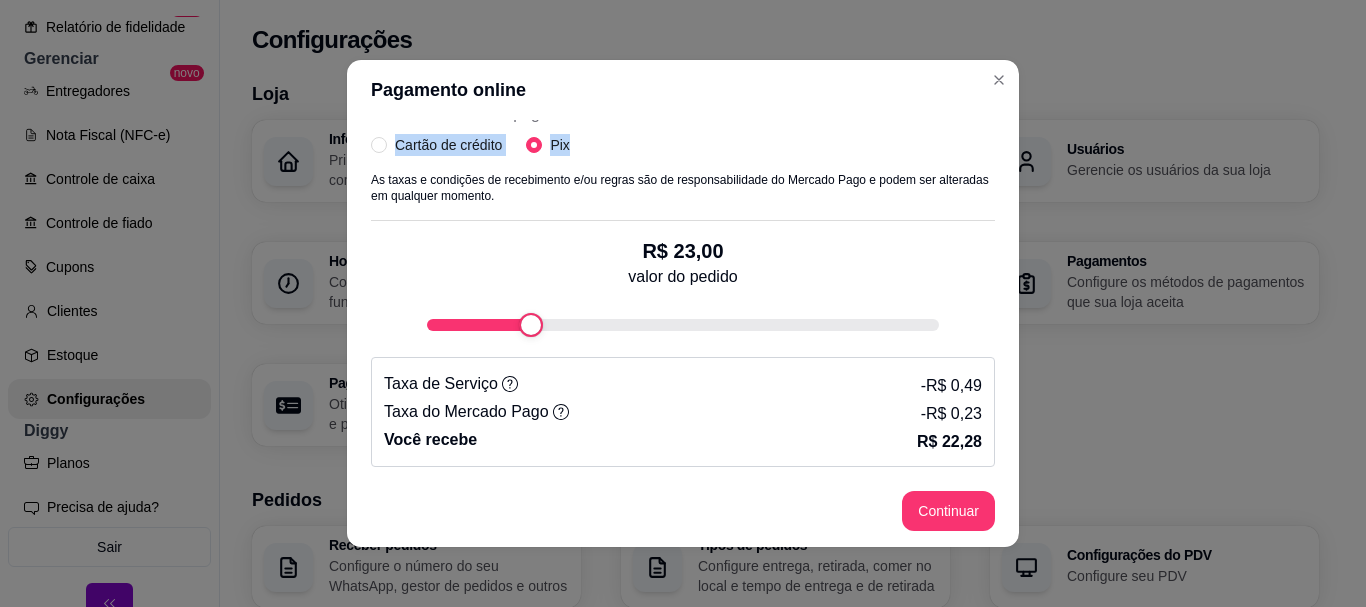 scroll, scrollTop: 4, scrollLeft: 0, axis: vertical 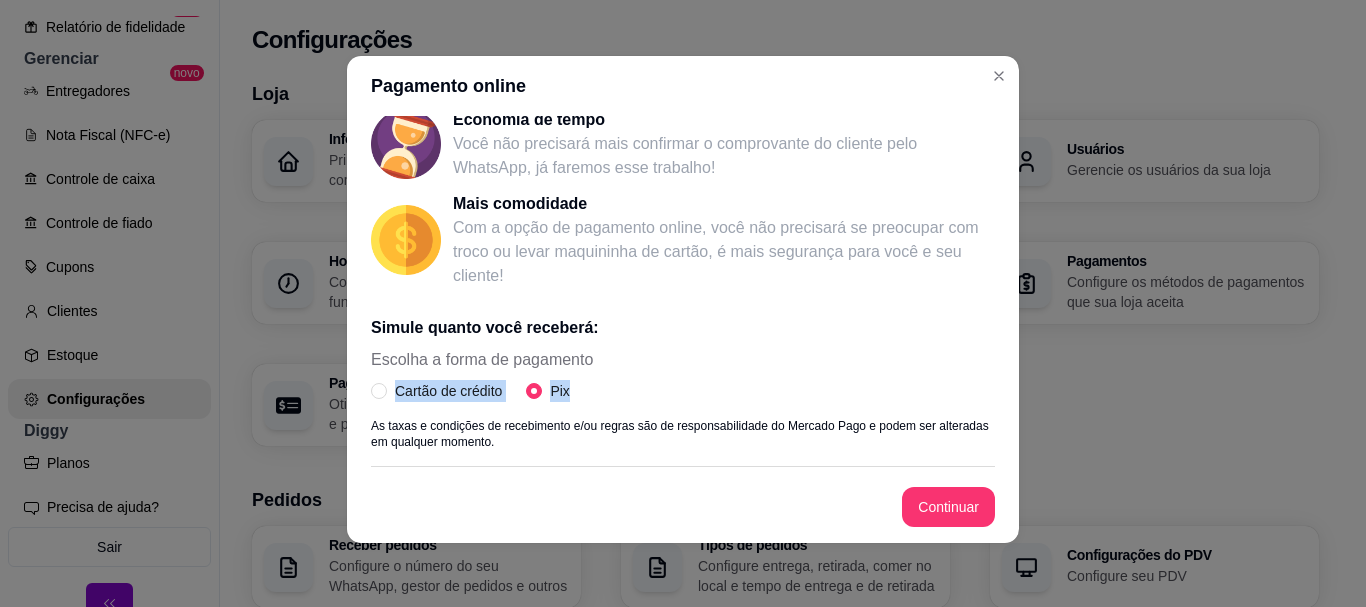 drag, startPoint x: 558, startPoint y: 398, endPoint x: 542, endPoint y: 441, distance: 45.88028 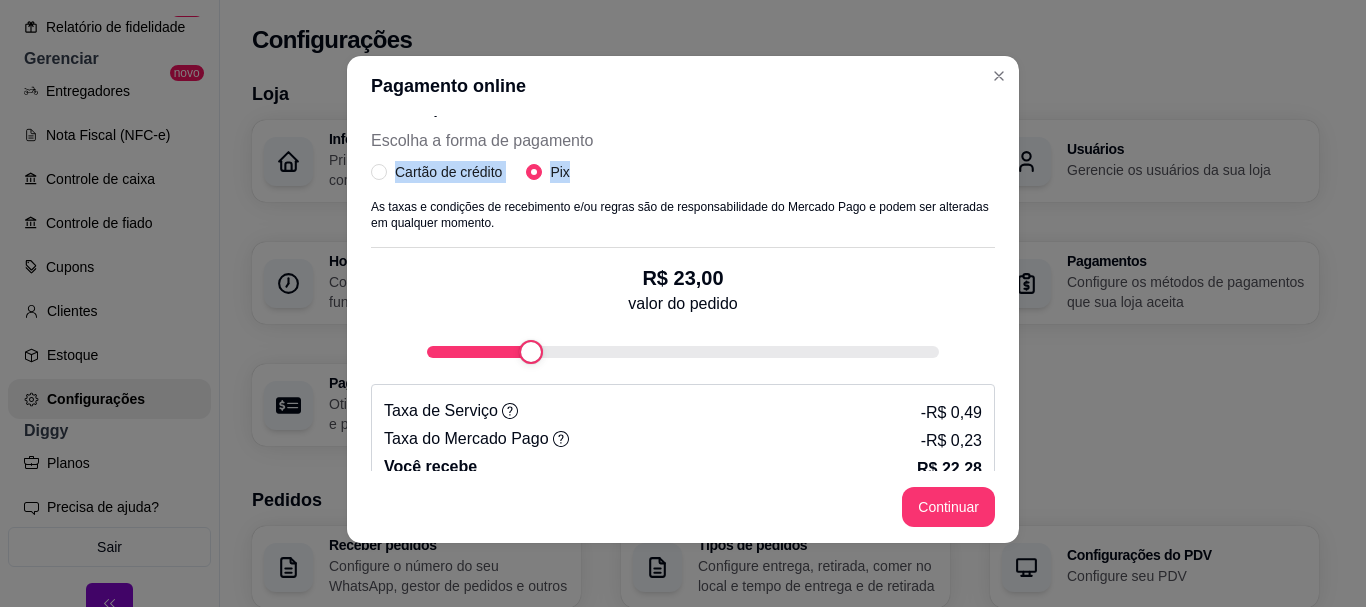 scroll, scrollTop: 450, scrollLeft: 0, axis: vertical 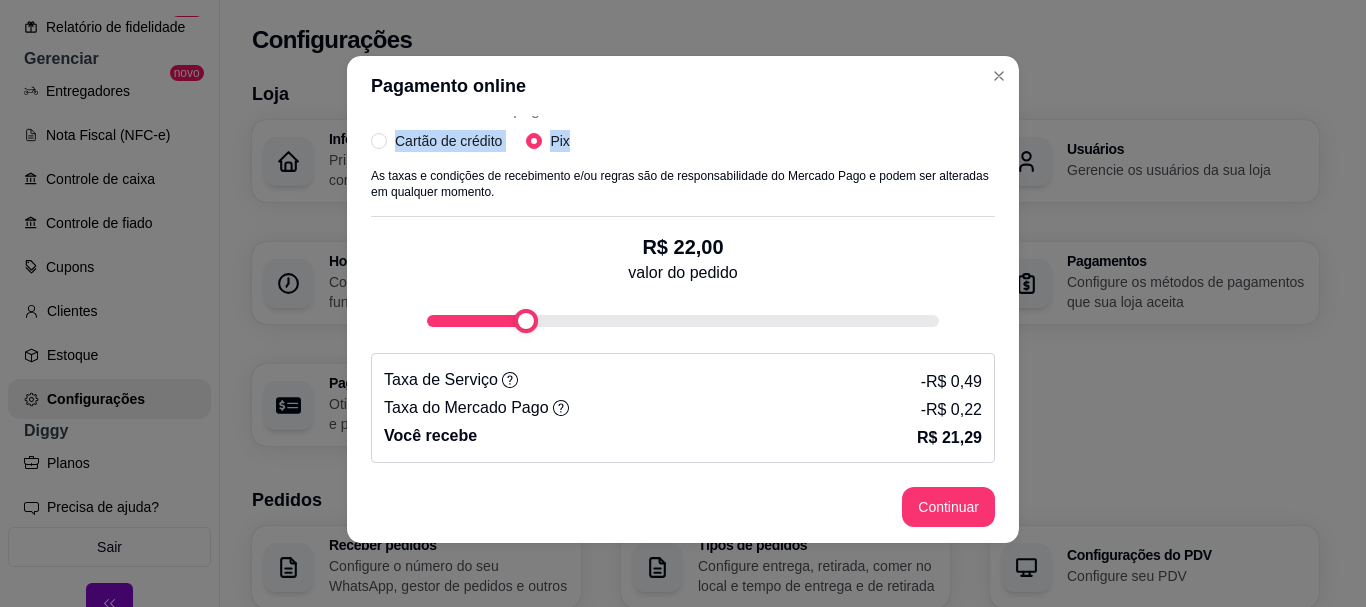 type on "23" 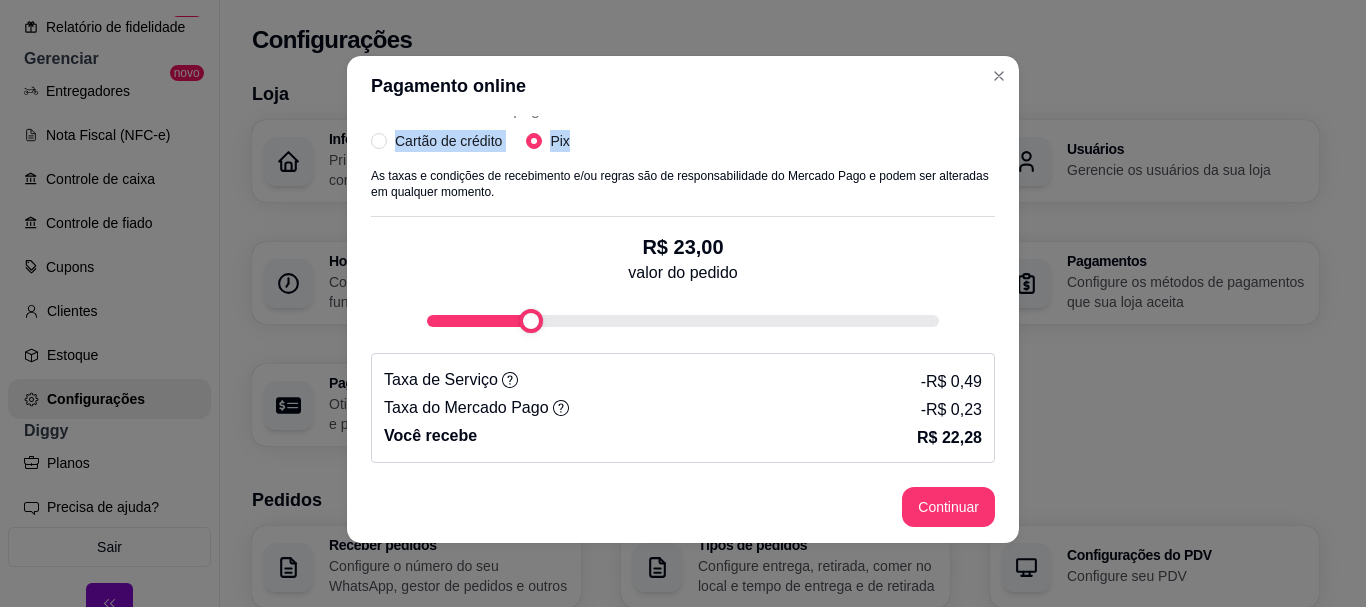 click on "Simule quanto você receberá: Escolha a forma de pagamento Cartão de crédito Pix As taxas e condições de recebimento e/ou regras são de responsabilidade do Mercado Pago e podem ser alteradas em qualquer momento. R$ 23,00 valor do pedido Taxa de Serviço -  R$ 0,49 Taxa do Mercado Pago -  R$ 0,23 Você recebe R$ 22,28" at bounding box center (683, 256) 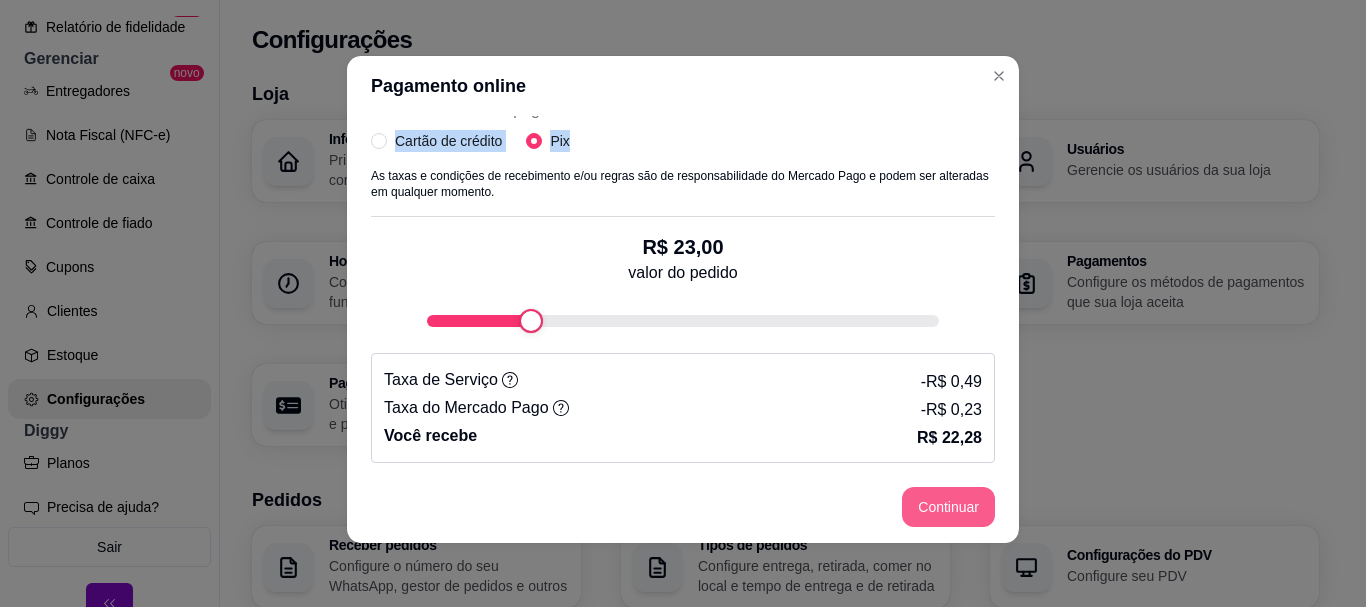 click on "Continuar" at bounding box center (948, 507) 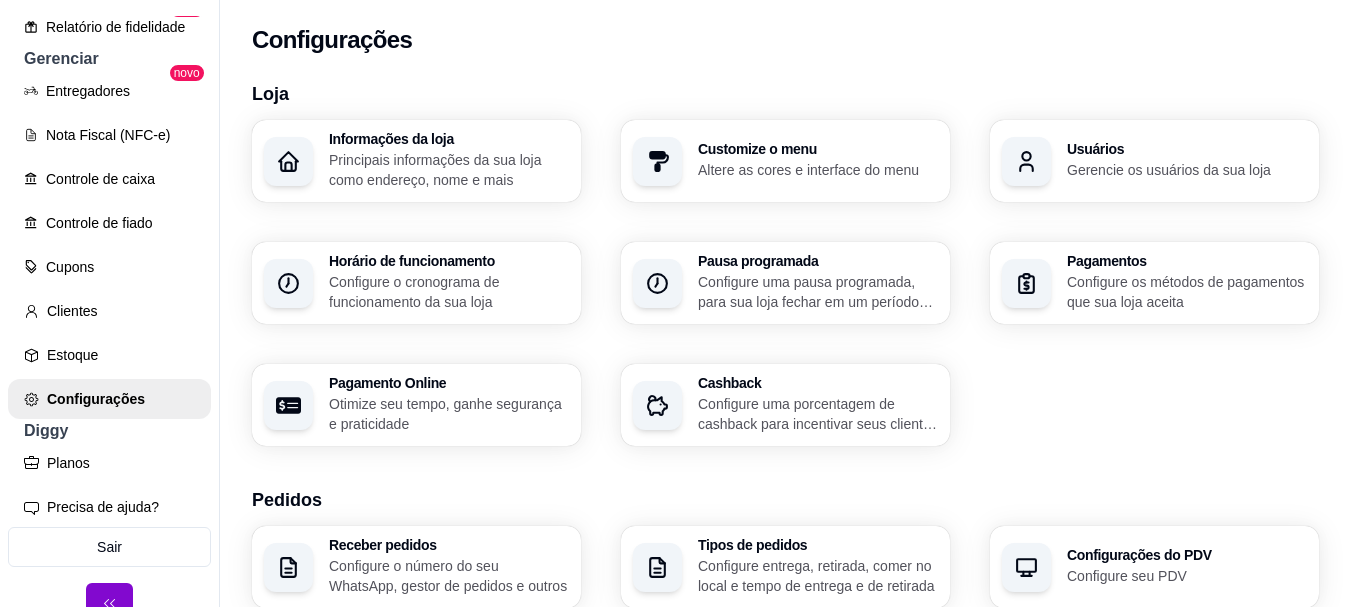 click on "Pagamentos Configure os métodos de pagamentos que sua loja aceita" at bounding box center [1154, 283] 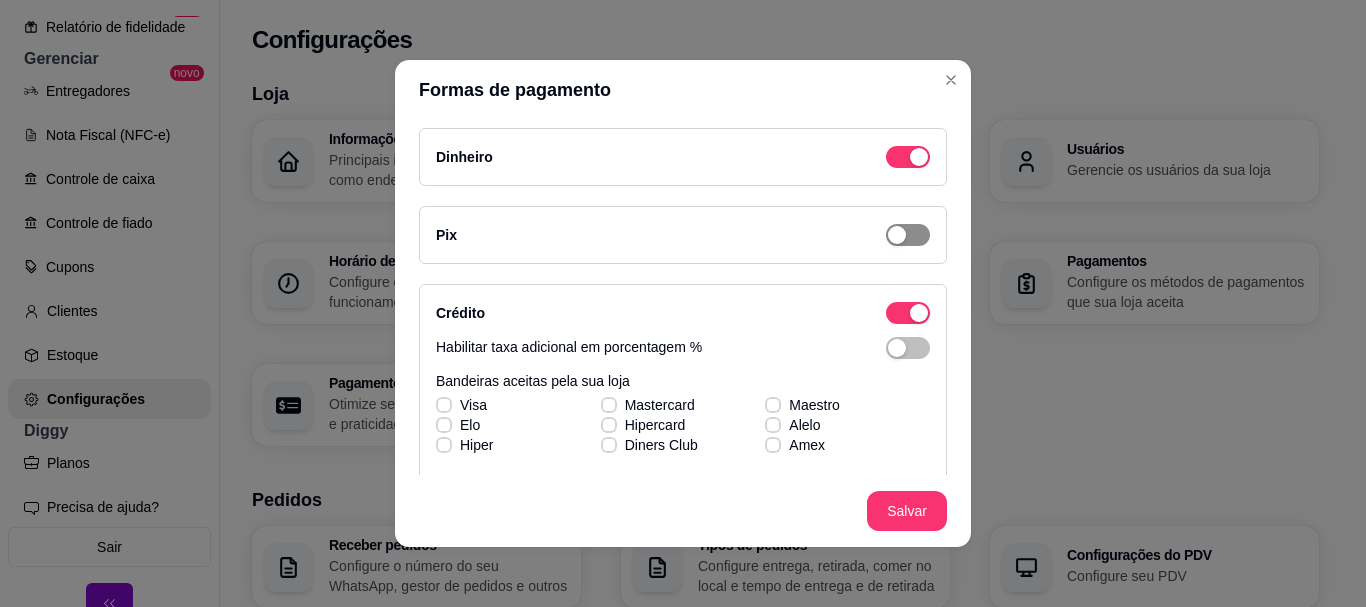 click at bounding box center (908, 157) 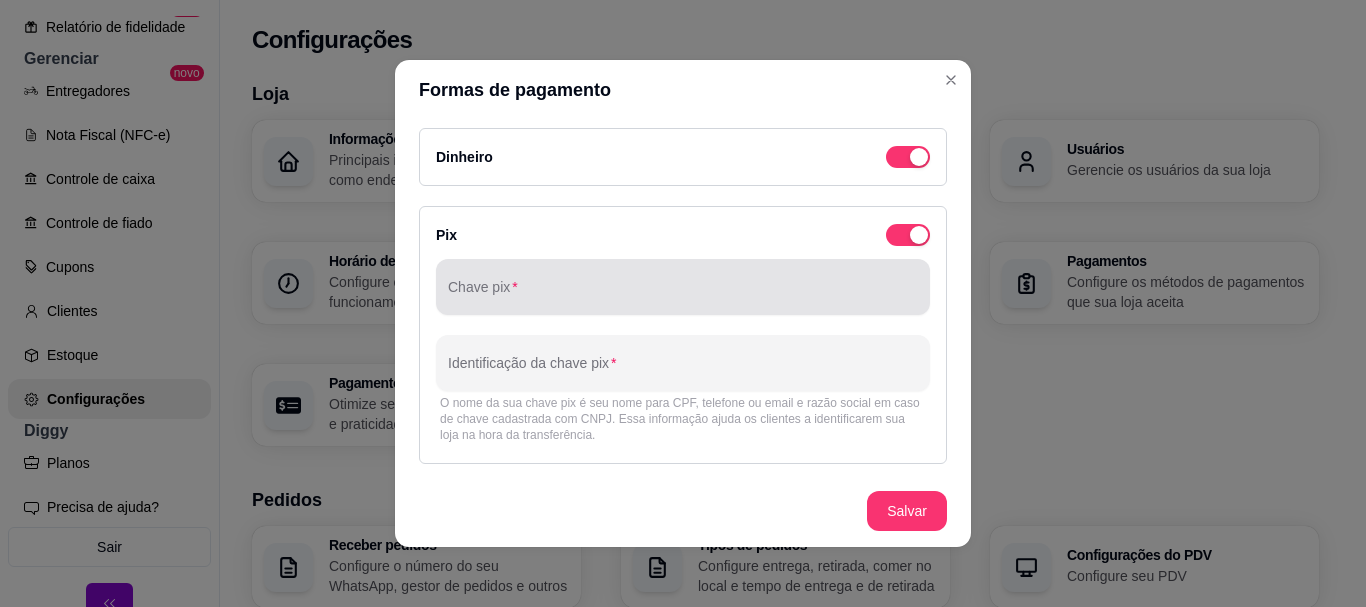 click on "Chave pix" at bounding box center [683, 287] 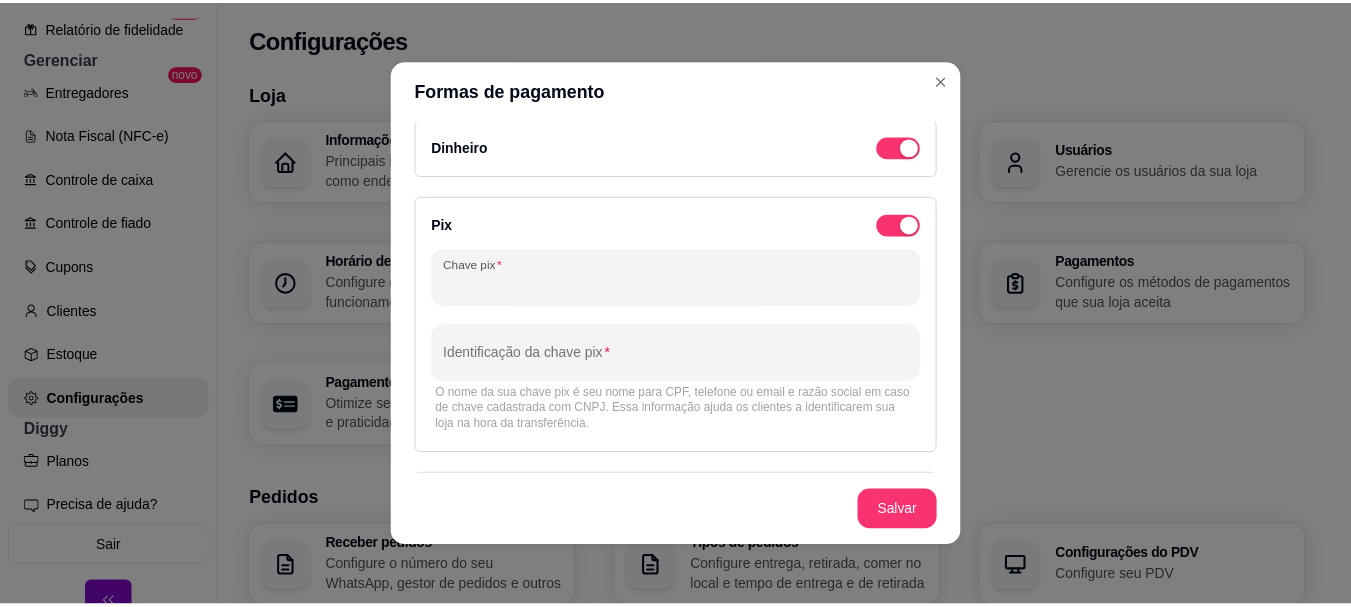 scroll, scrollTop: 0, scrollLeft: 0, axis: both 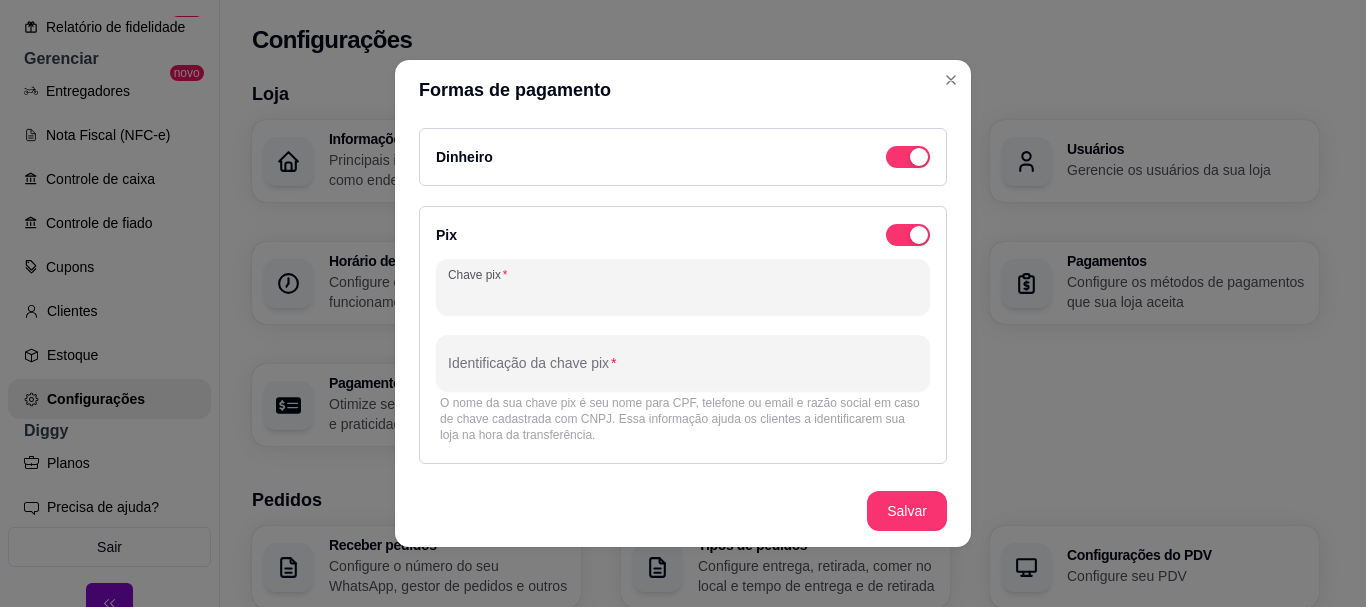 click on "Chave pix" at bounding box center [683, 295] 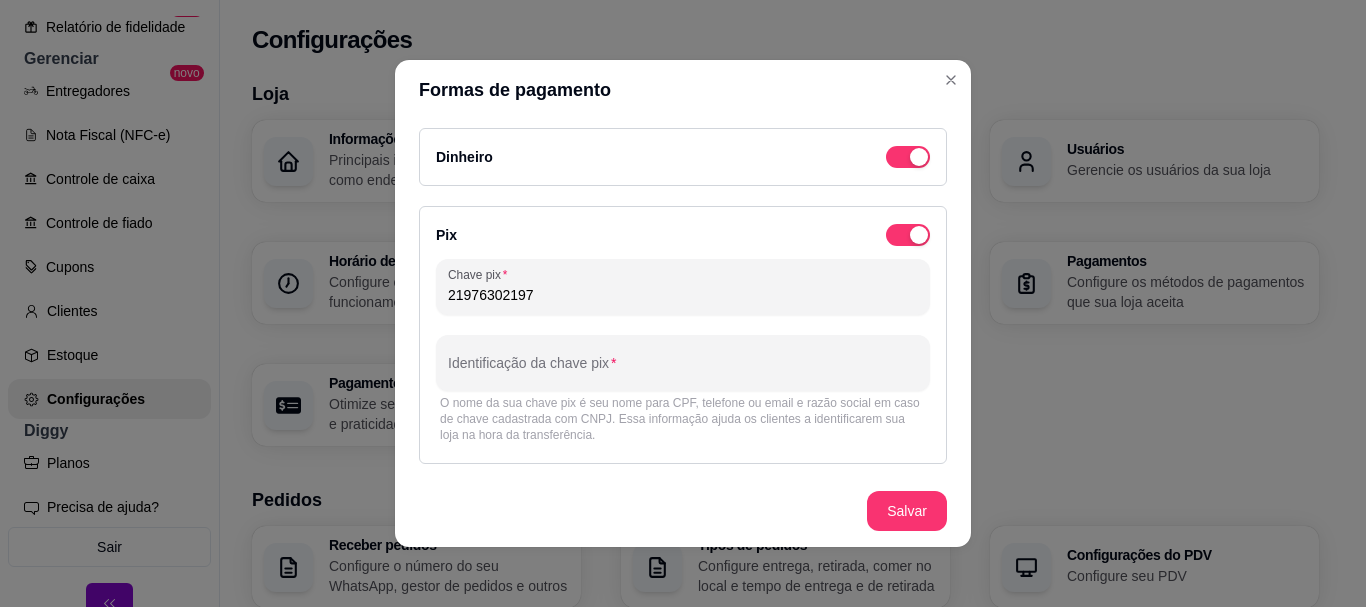 type on "21976302197" 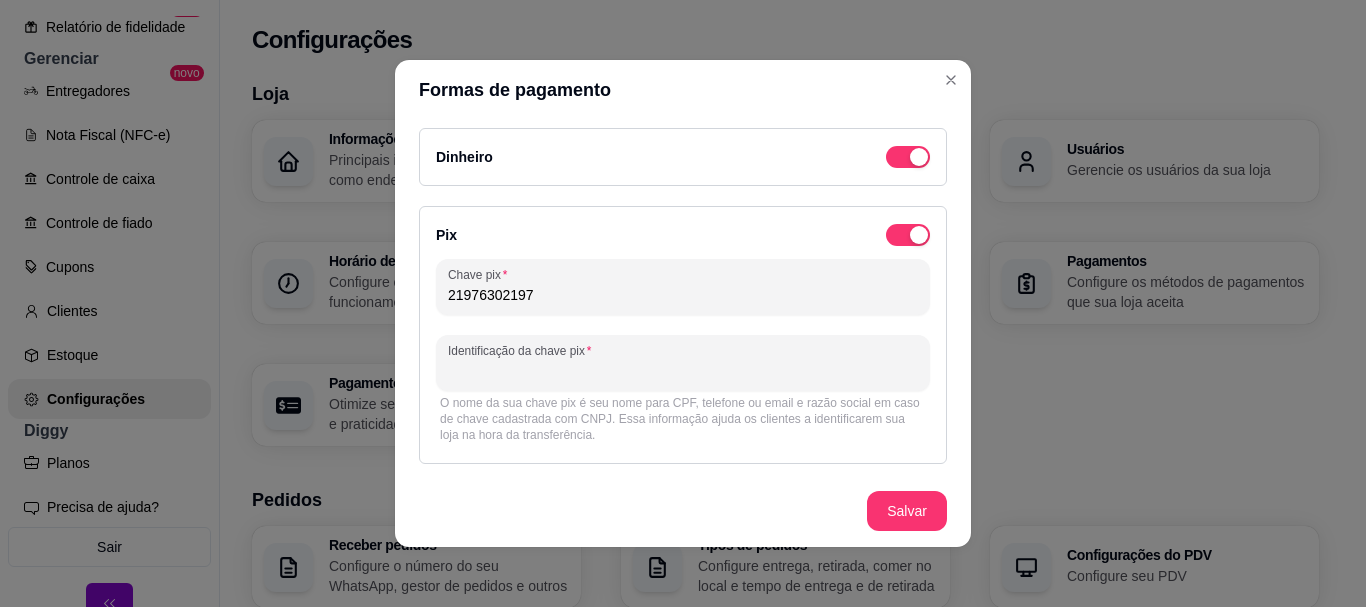 click on "Identificação da chave pix" at bounding box center (683, 363) 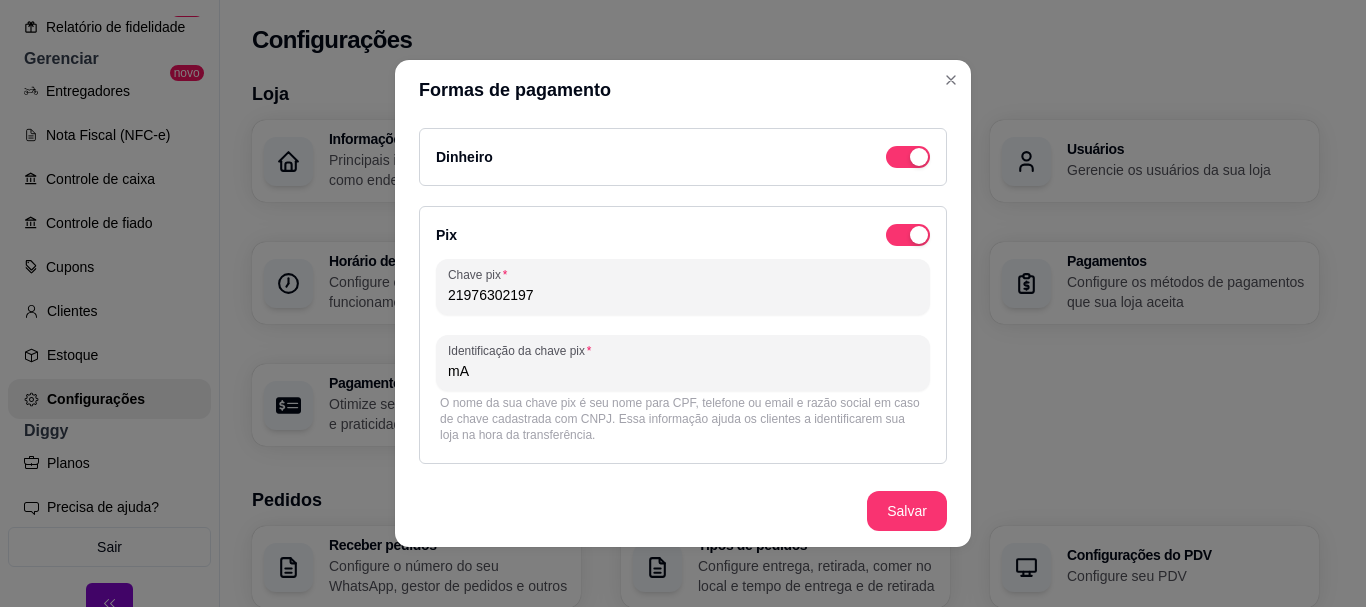 type on "m" 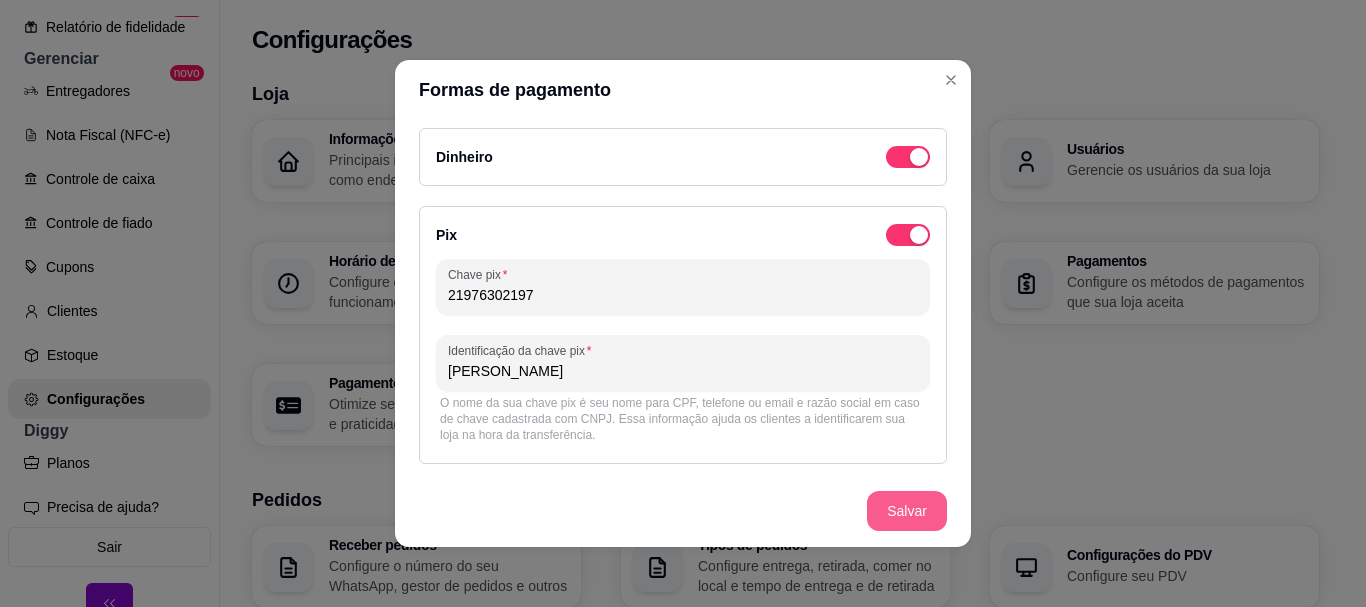 type on "Matheus rocha" 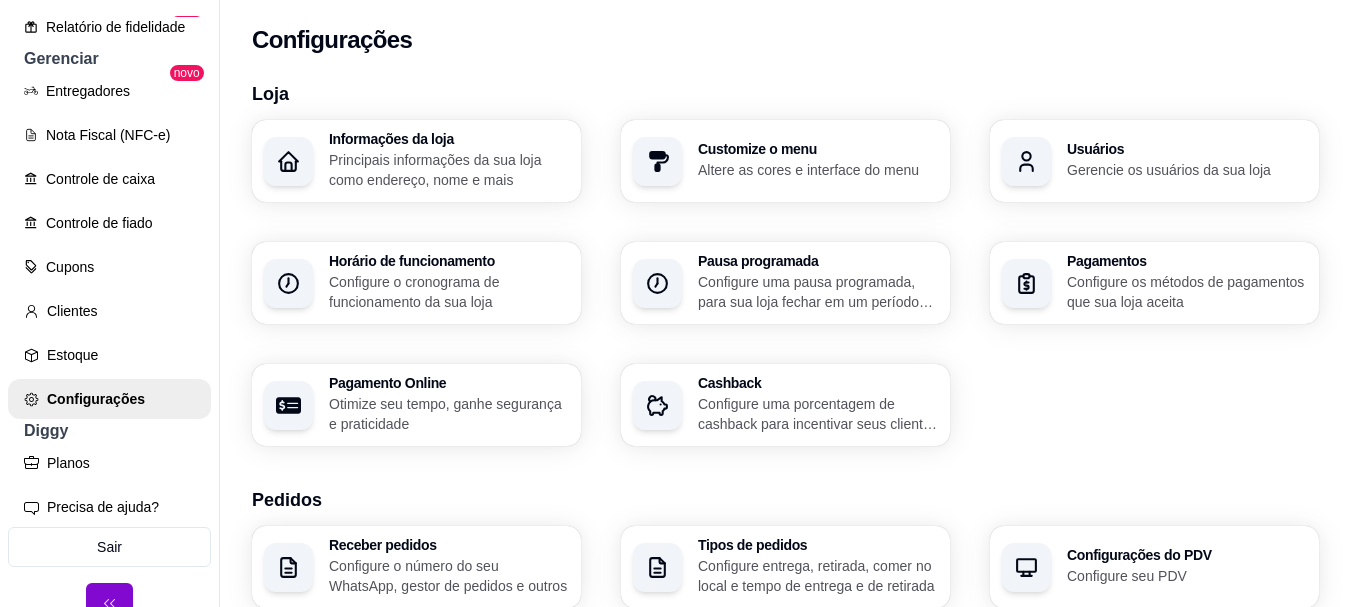 click on "Loja Informações da loja Principais informações da sua loja como endereço, nome e mais Customize o menu Altere as cores e interface do menu Usuários Gerencie os usuários da sua loja Horário de funcionamento Configure o cronograma de funcionamento da sua loja Pausa programada Configure uma pausa programada, para sua loja fechar em um período específico Pagamentos Configure os métodos de pagamentos que sua loja aceita Pagamento Online Otimize seu tempo, ganhe segurança e praticidade Cashback Configure uma porcentagem de cashback para incentivar seus clientes a comprarem em sua loja Pedidos Receber pedidos Configure o número do seu WhatsApp, gestor de pedidos e outros Tipos de pedidos Configure entrega, retirada, comer no local e tempo de entrega e de retirada Configurações do PDV Configure seu PDV Númeração sequencial de pedidos Habilite a númeração sequencial de pedidos Valor mínimo de pedido Defina um valor mínimo para pedidos na sua loja Pedidos agendados Avaliações de pedidos iFood" at bounding box center (785, 710) 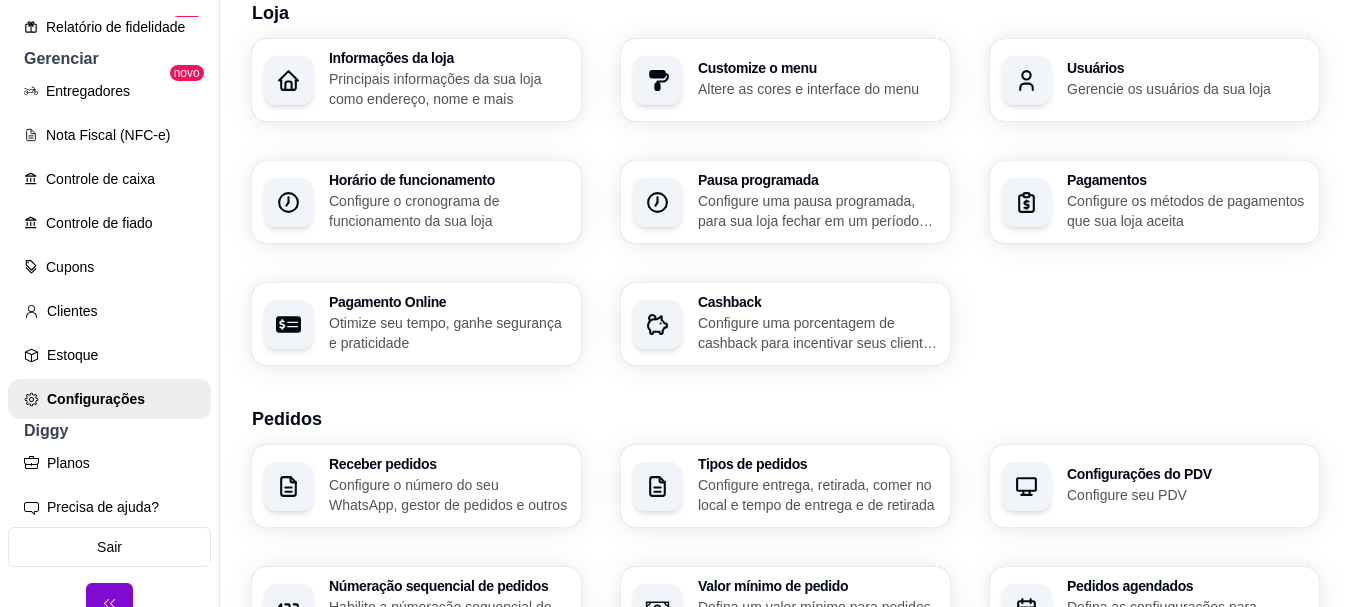 scroll, scrollTop: 100, scrollLeft: 0, axis: vertical 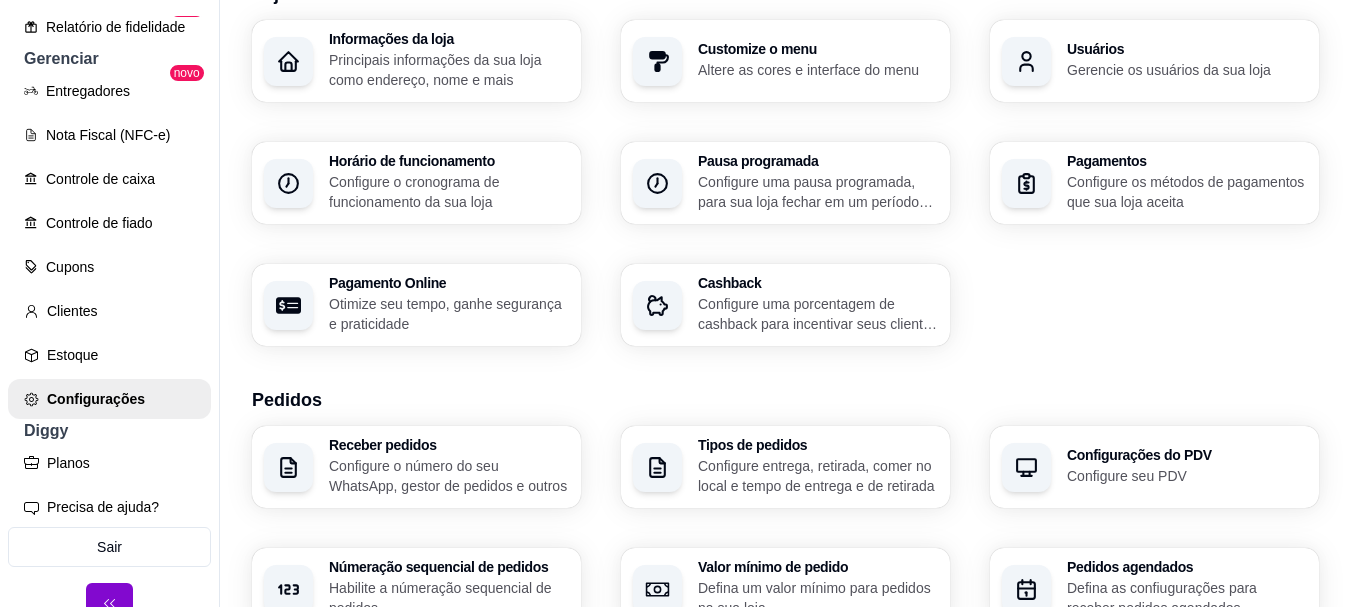 click on "Otimize seu tempo, ganhe segurança e praticidade" at bounding box center (449, 314) 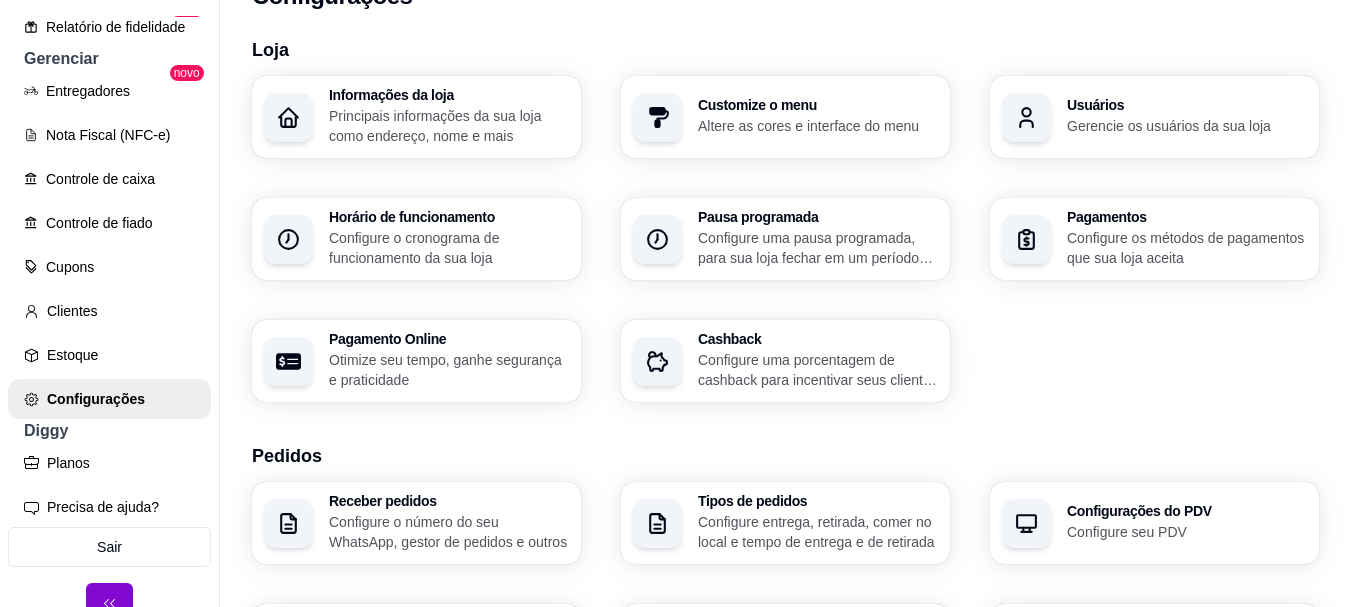 scroll, scrollTop: 0, scrollLeft: 0, axis: both 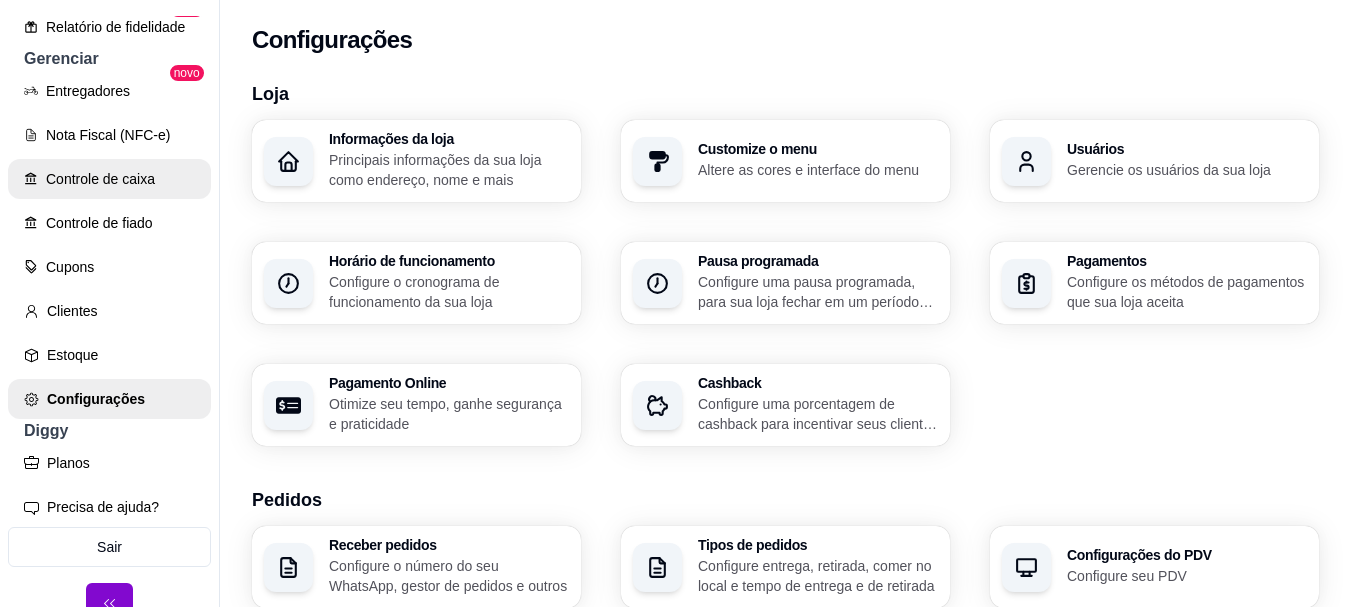 click on "Controle de caixa" at bounding box center [109, 179] 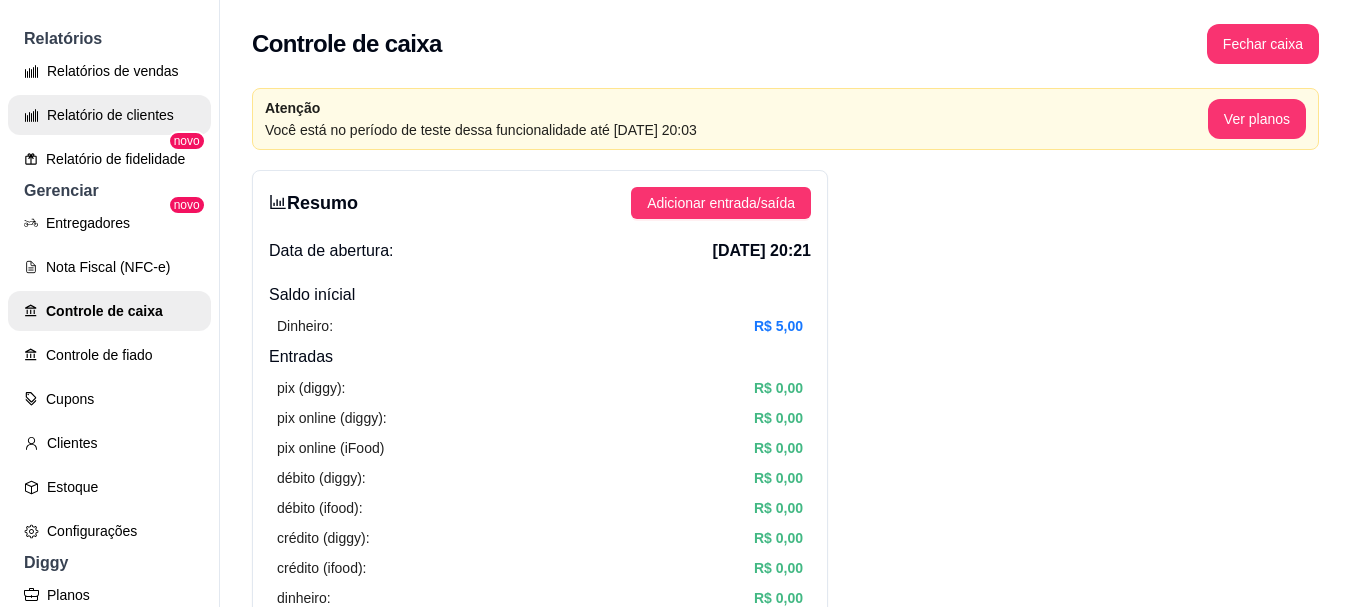 scroll, scrollTop: 563, scrollLeft: 0, axis: vertical 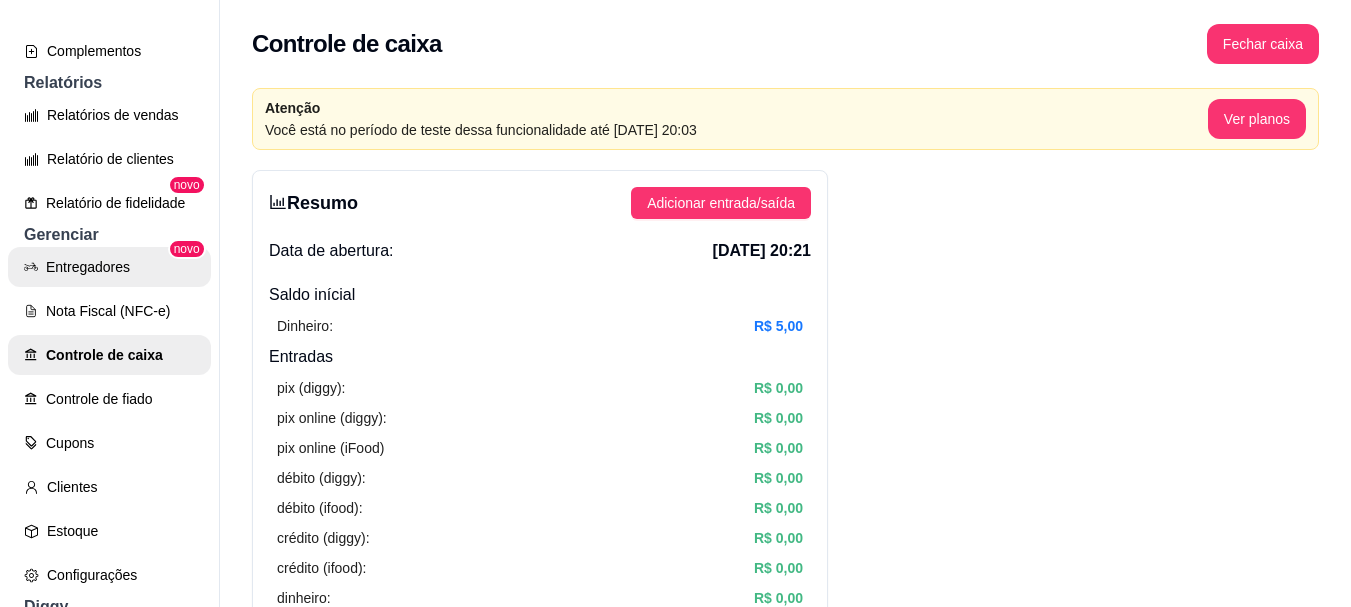 click on "Entregadores" at bounding box center [109, 267] 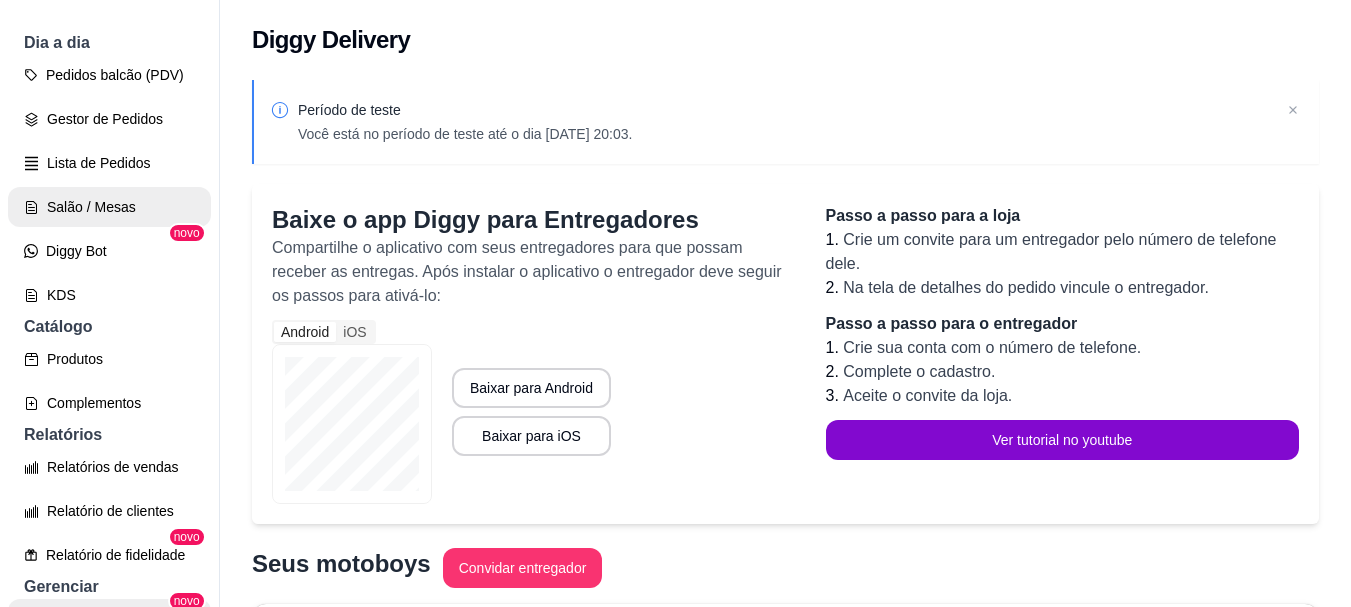 scroll, scrollTop: 163, scrollLeft: 0, axis: vertical 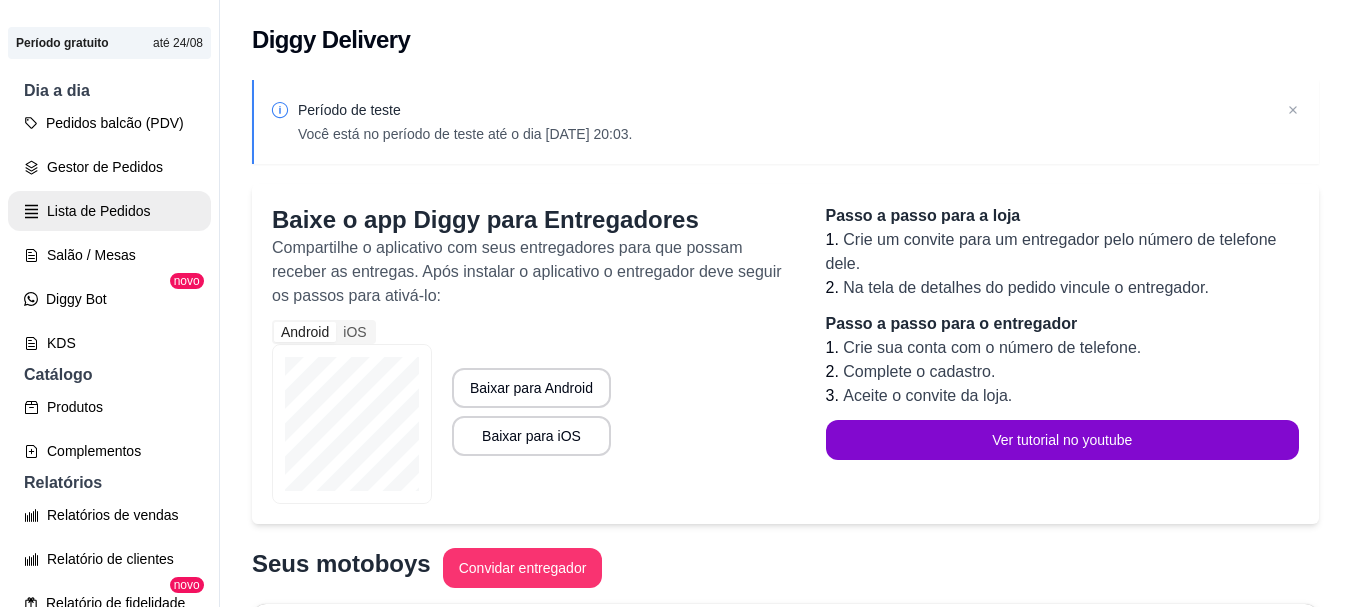 click on "Lista de Pedidos" at bounding box center [109, 211] 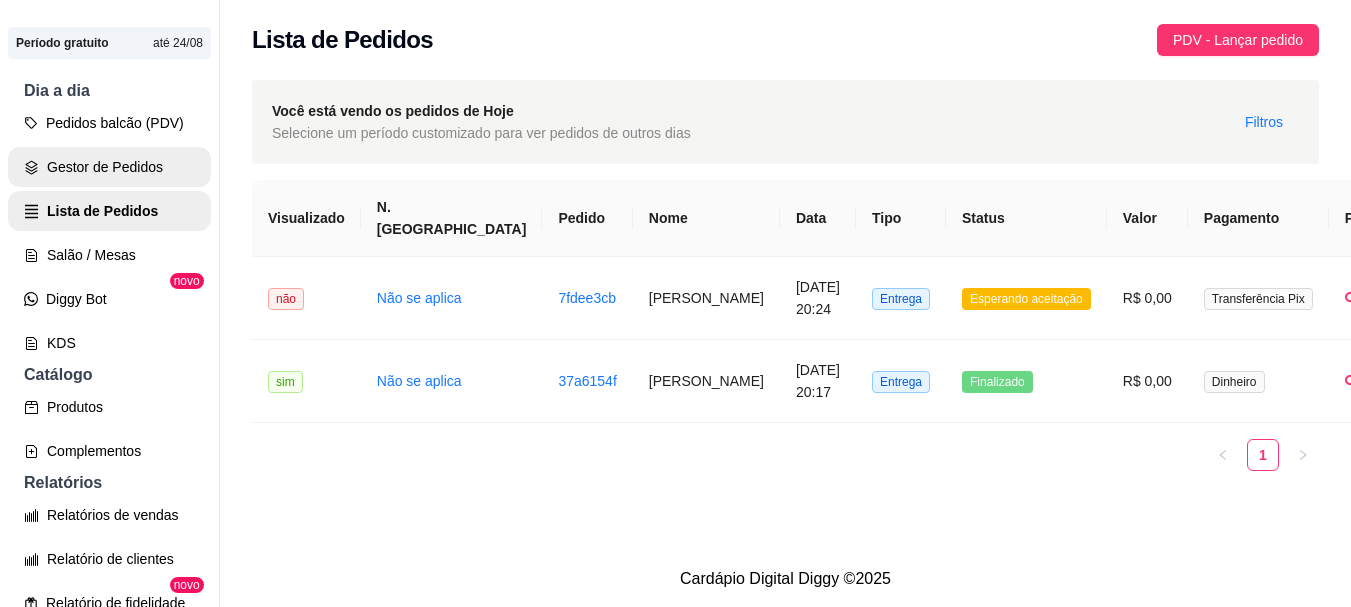 click on "Gestor de Pedidos" at bounding box center [109, 167] 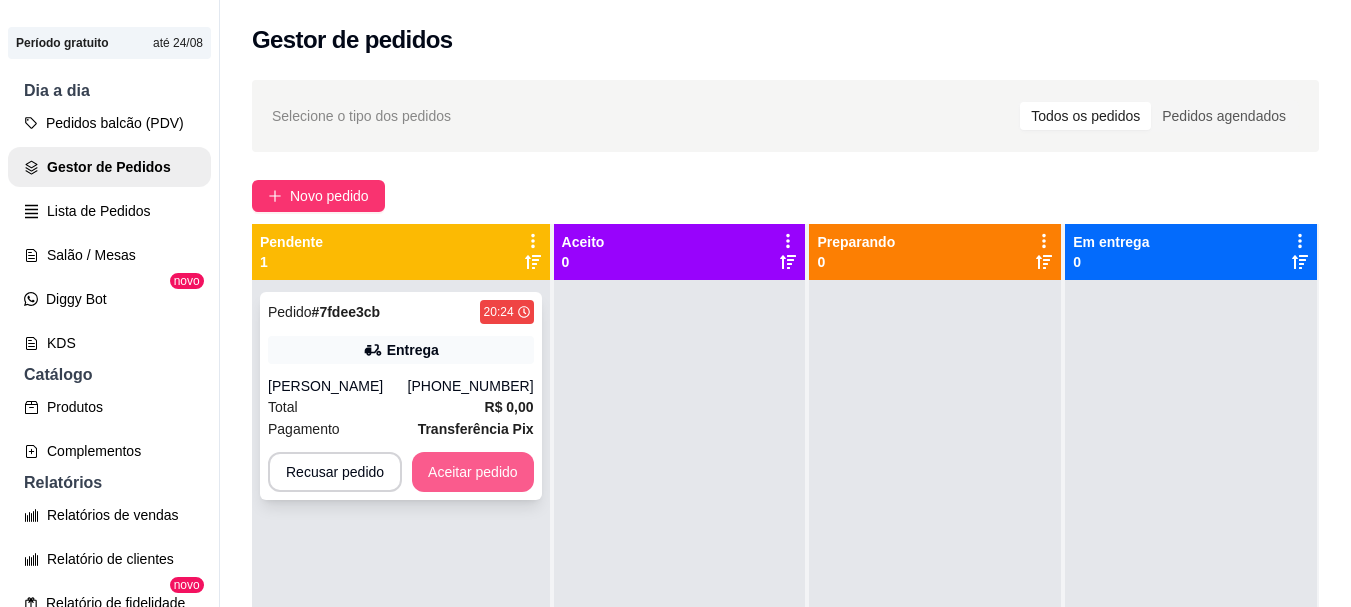 click on "Aceitar pedido" at bounding box center (473, 472) 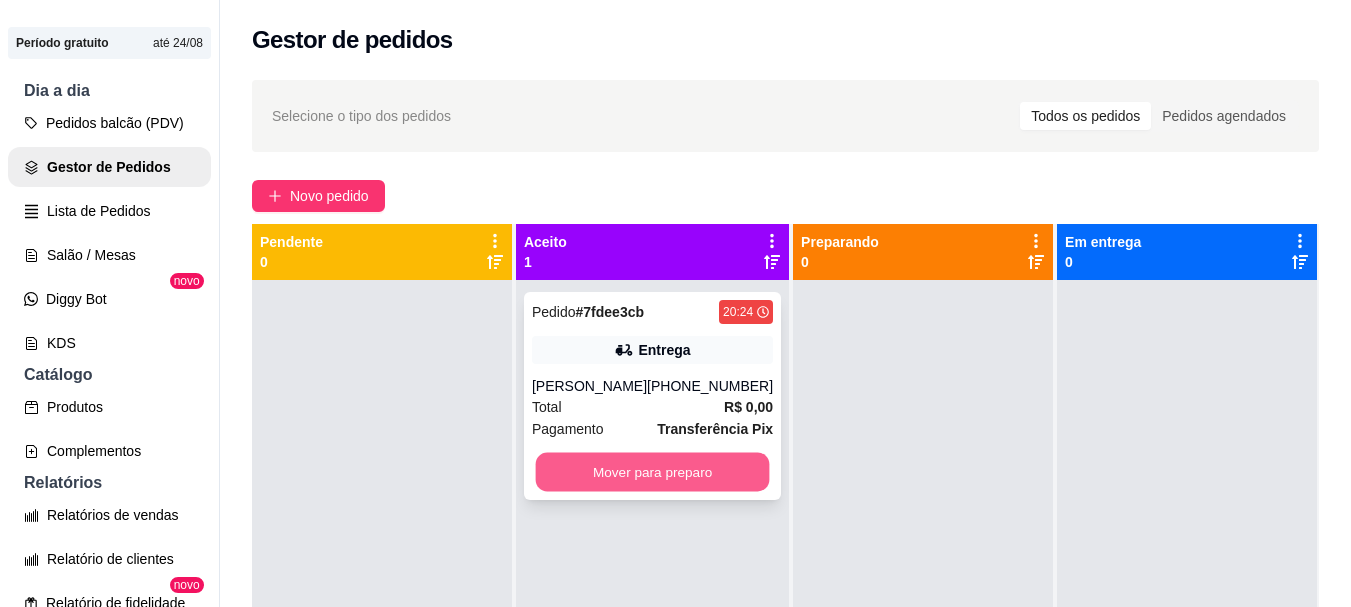 click on "Mover para preparo" at bounding box center [653, 472] 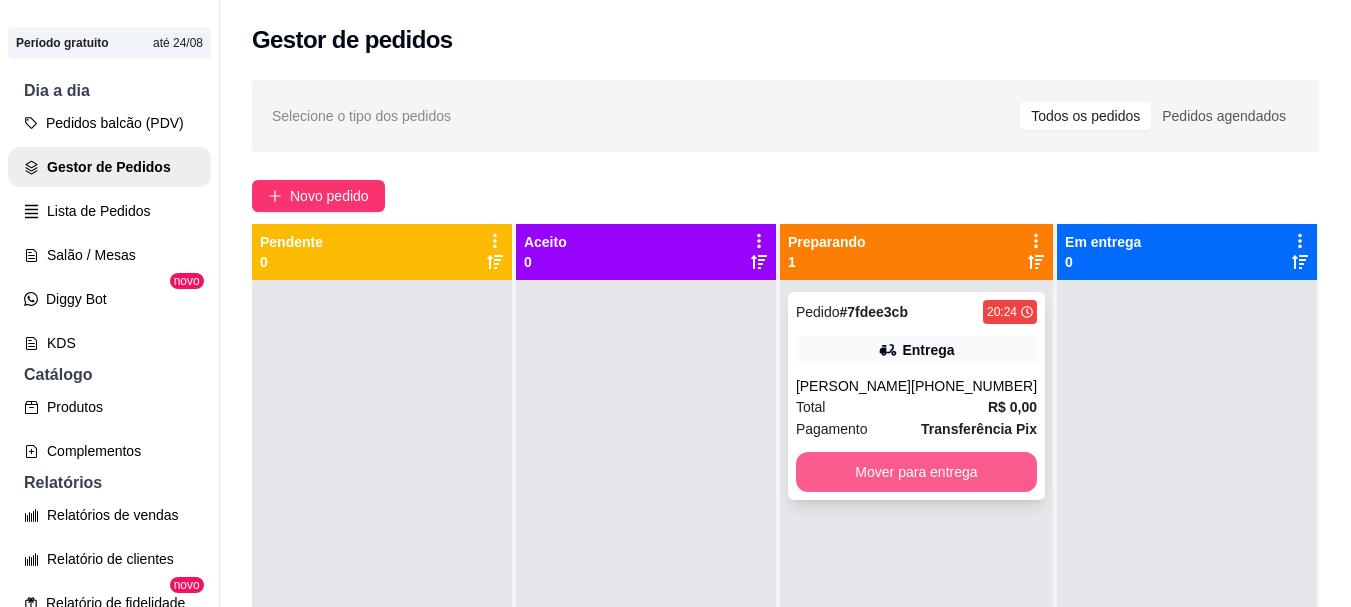 click on "Mover para entrega" at bounding box center [916, 472] 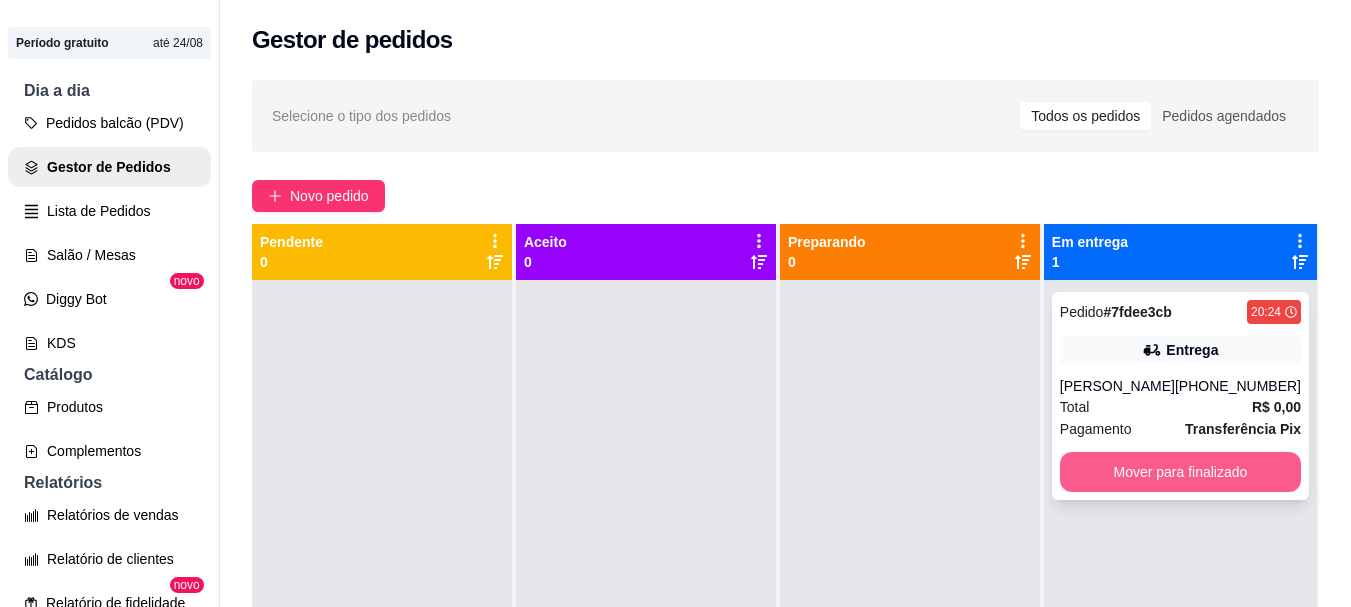 click on "Mover para finalizado" at bounding box center (1180, 472) 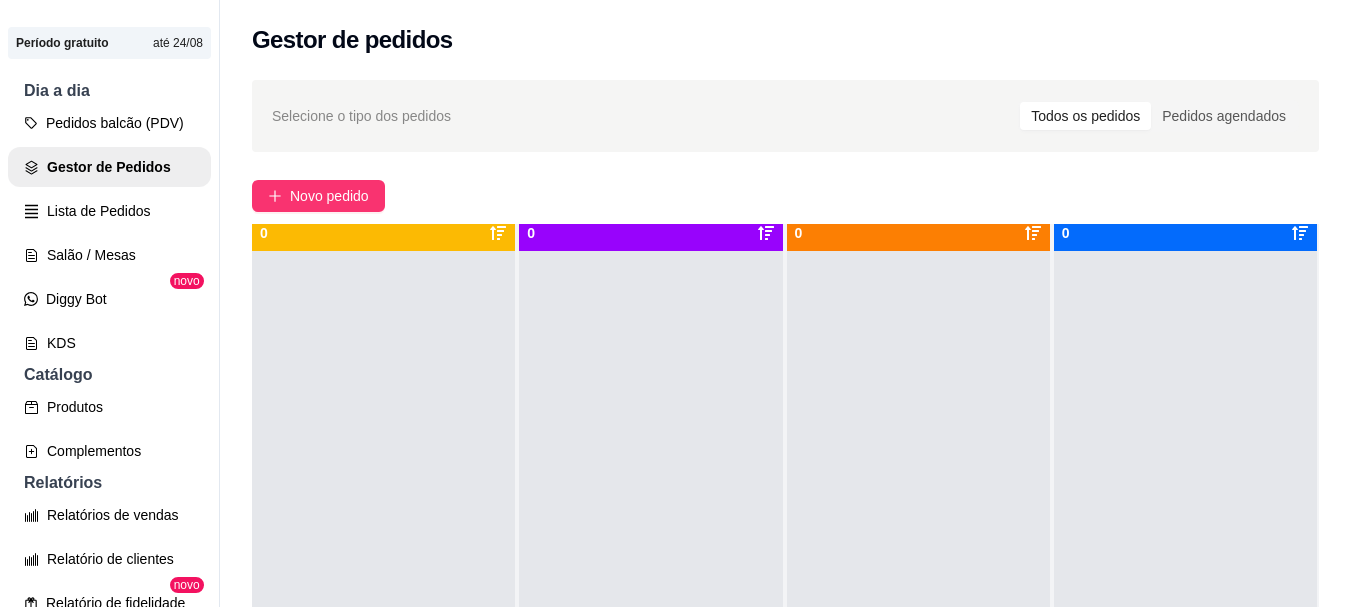 scroll, scrollTop: 56, scrollLeft: 0, axis: vertical 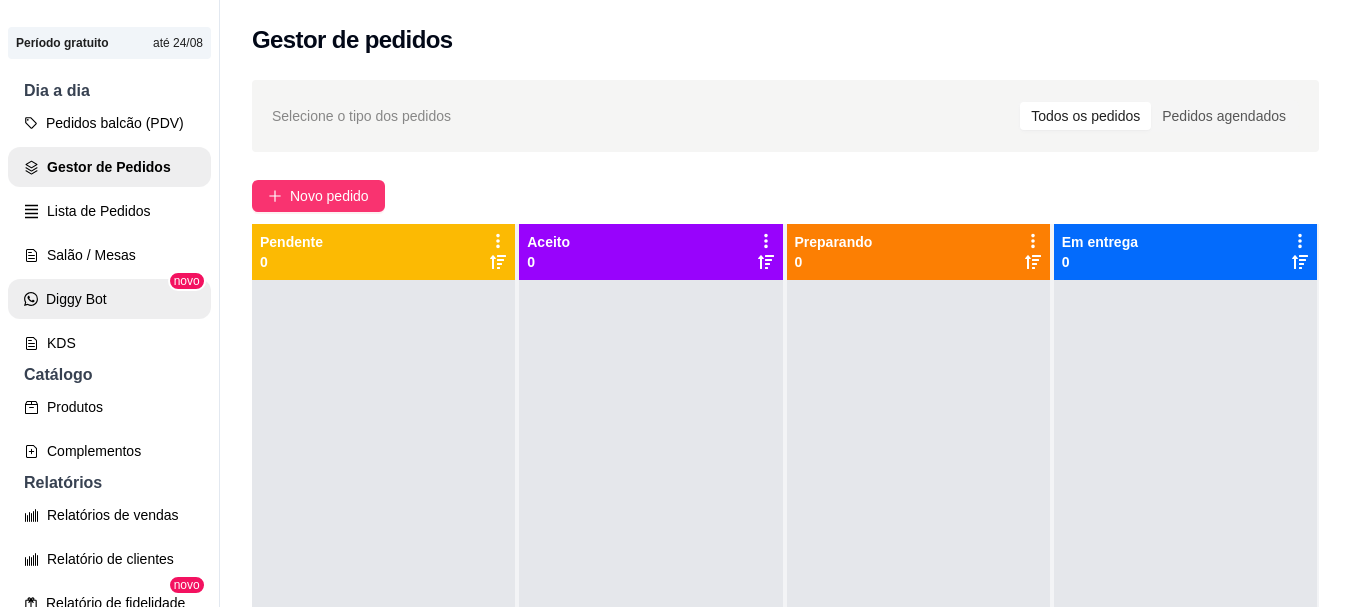 click on "Diggy Bot" at bounding box center (109, 299) 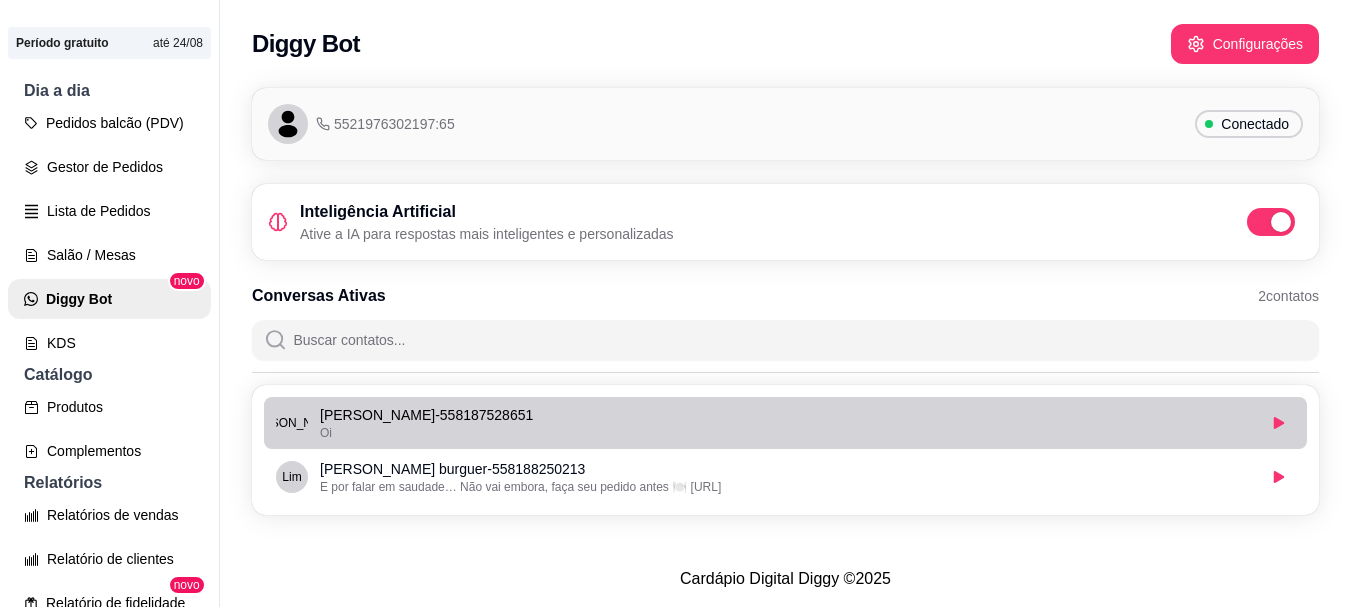 click on "Aliecia Silva  -  558187528651" at bounding box center (787, 415) 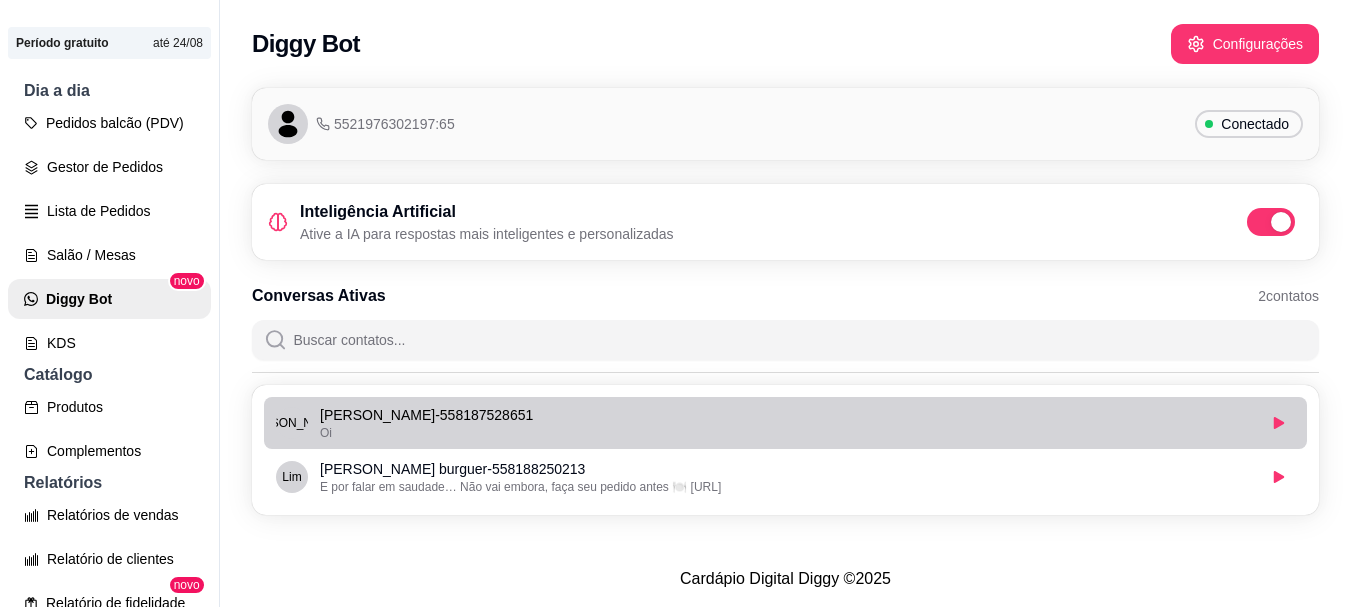 click on "Ali Aliecia Silva  -  558187528651 Oi" at bounding box center (785, 423) 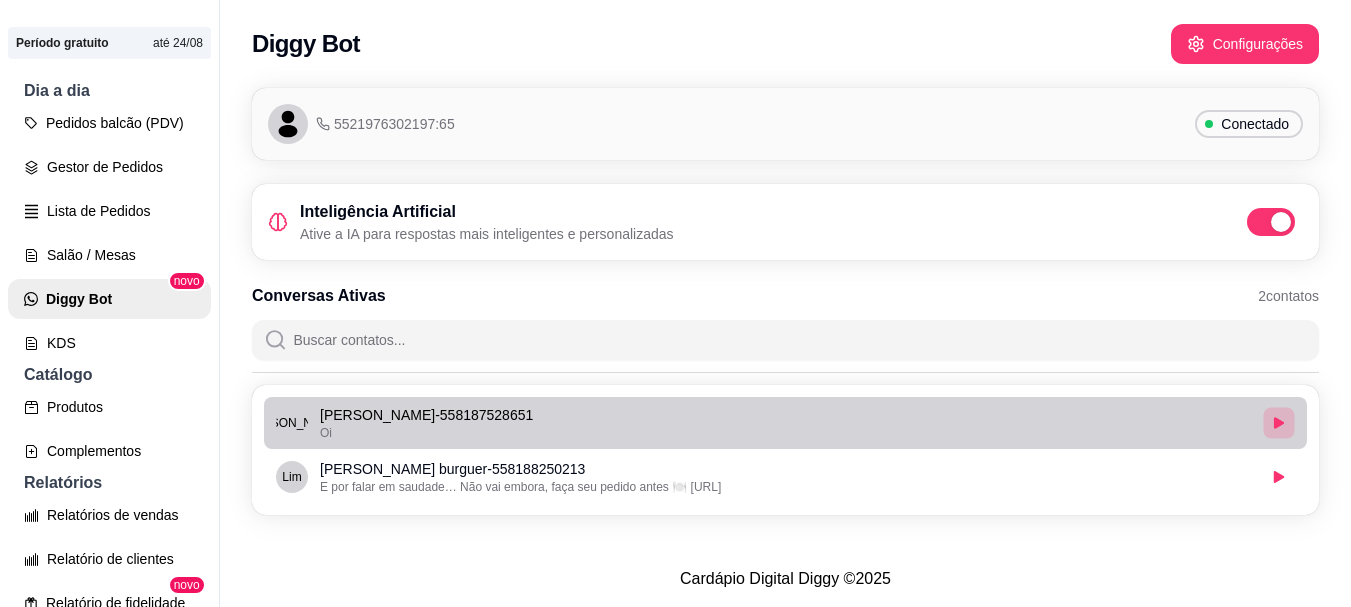 click at bounding box center (1278, 422) 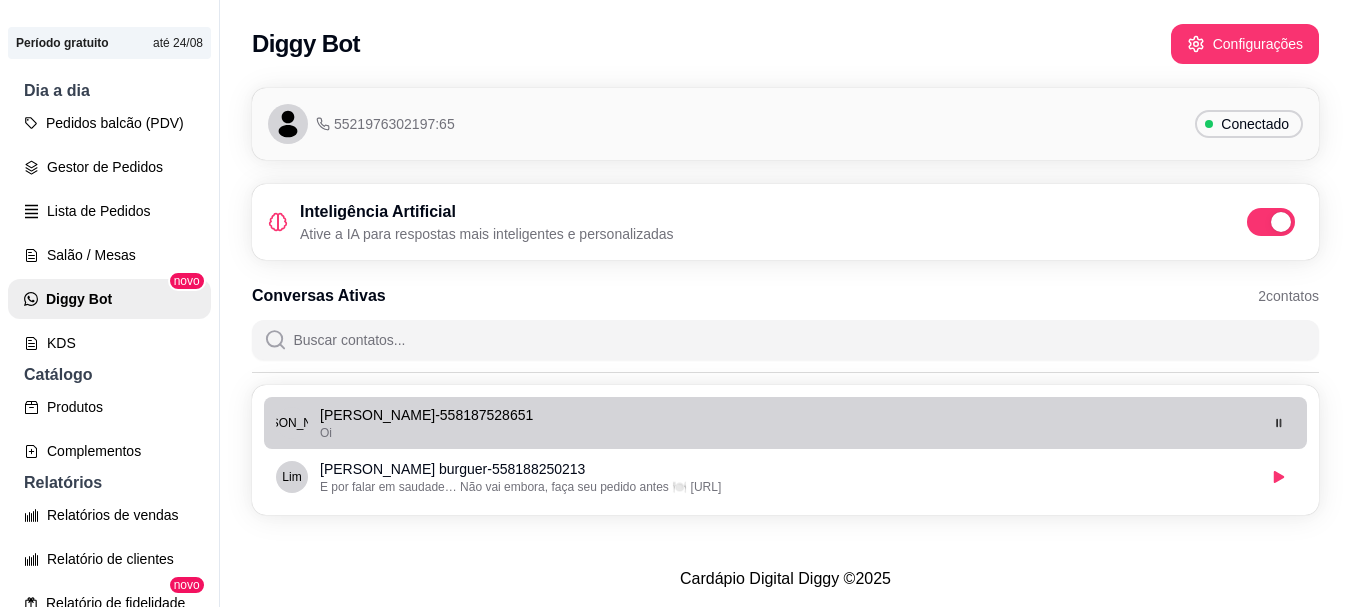 click on "Ali Aliecia Silva  -  558187528651 Oi" at bounding box center (785, 423) 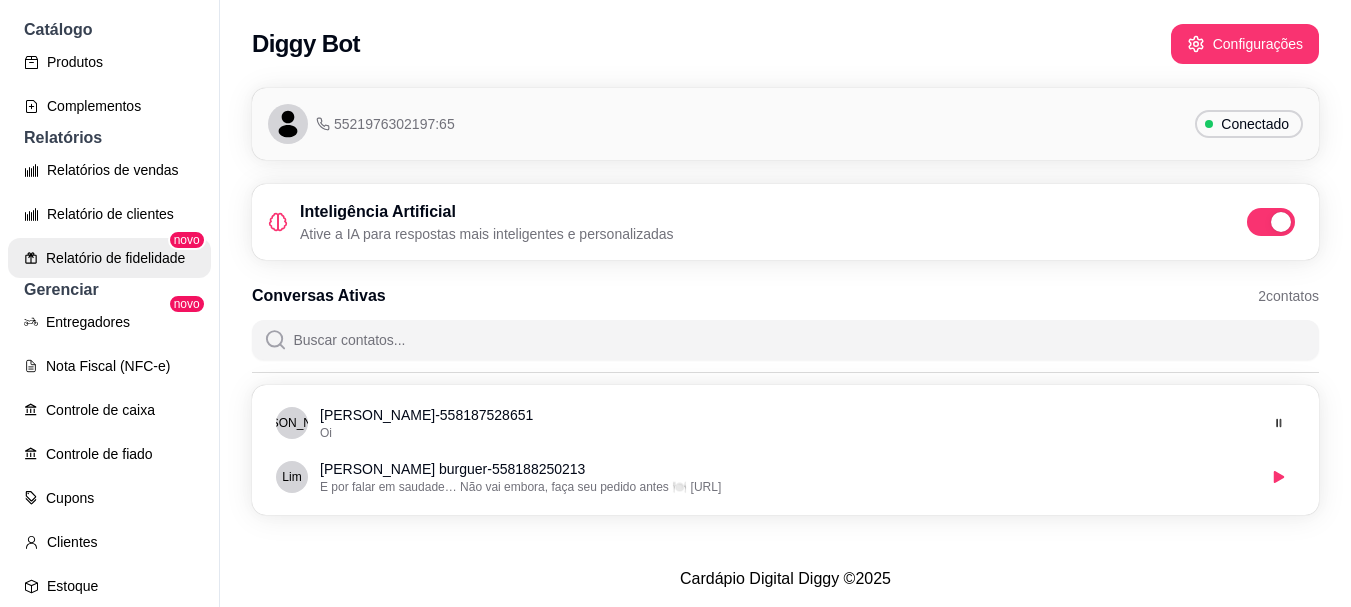 scroll, scrollTop: 563, scrollLeft: 0, axis: vertical 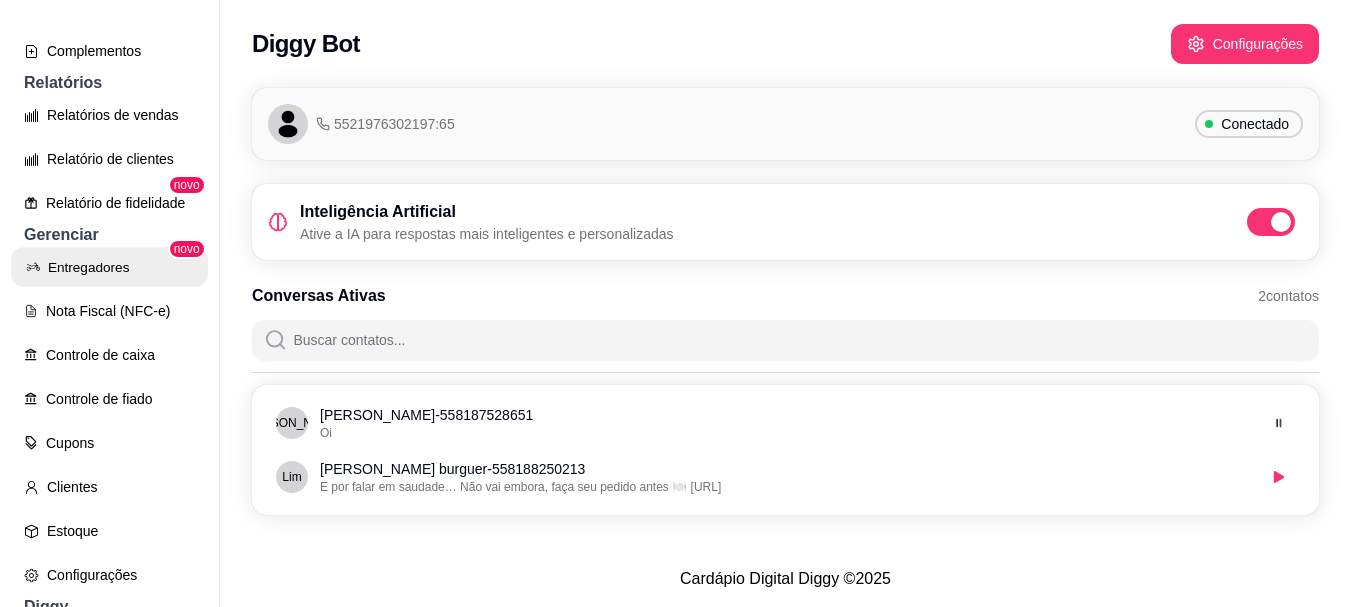 click on "Entregadores" at bounding box center [109, 267] 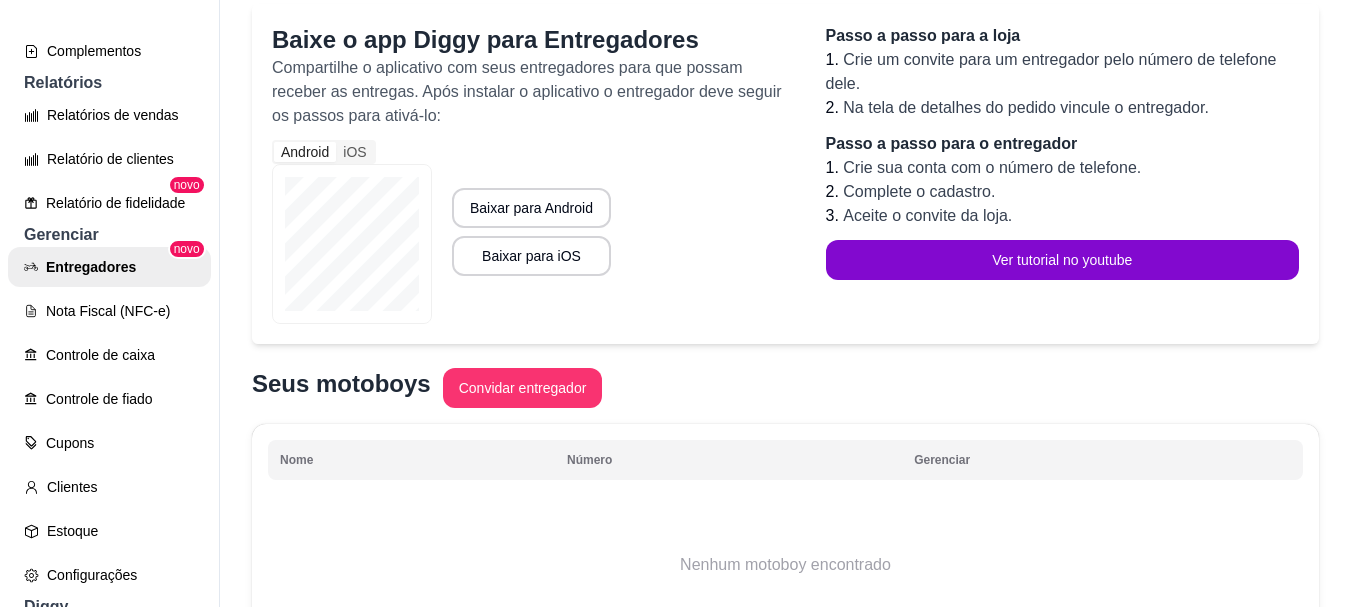 scroll, scrollTop: 200, scrollLeft: 0, axis: vertical 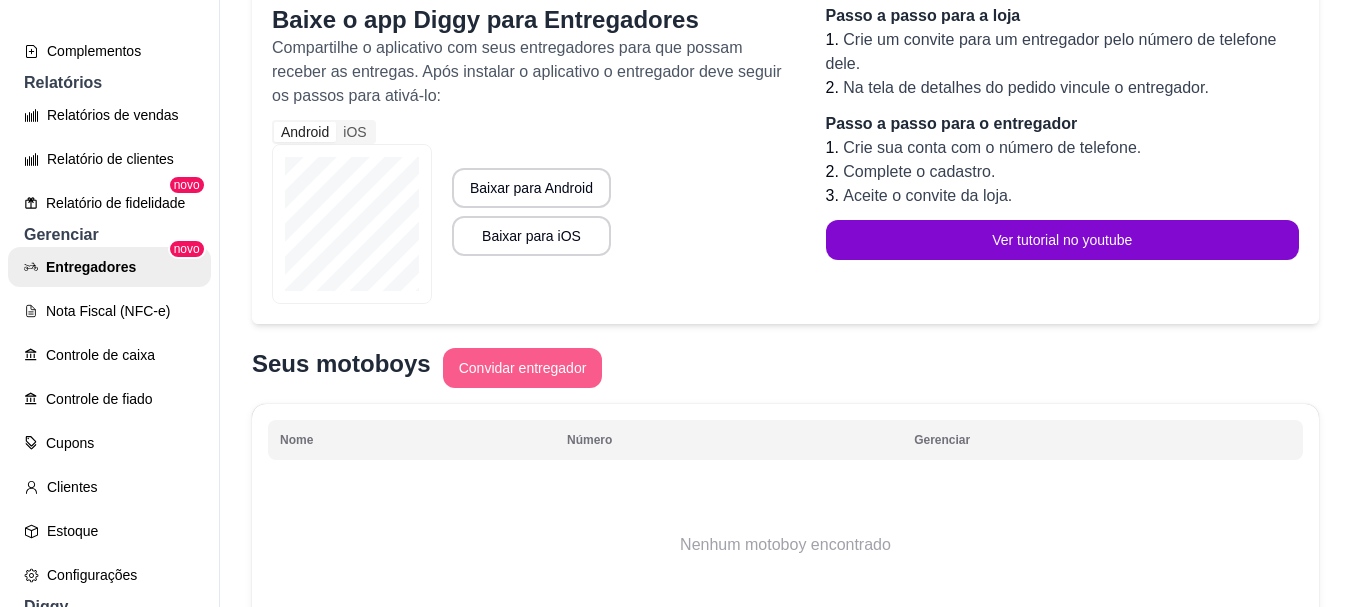 click on "Convidar entregador" at bounding box center (523, 368) 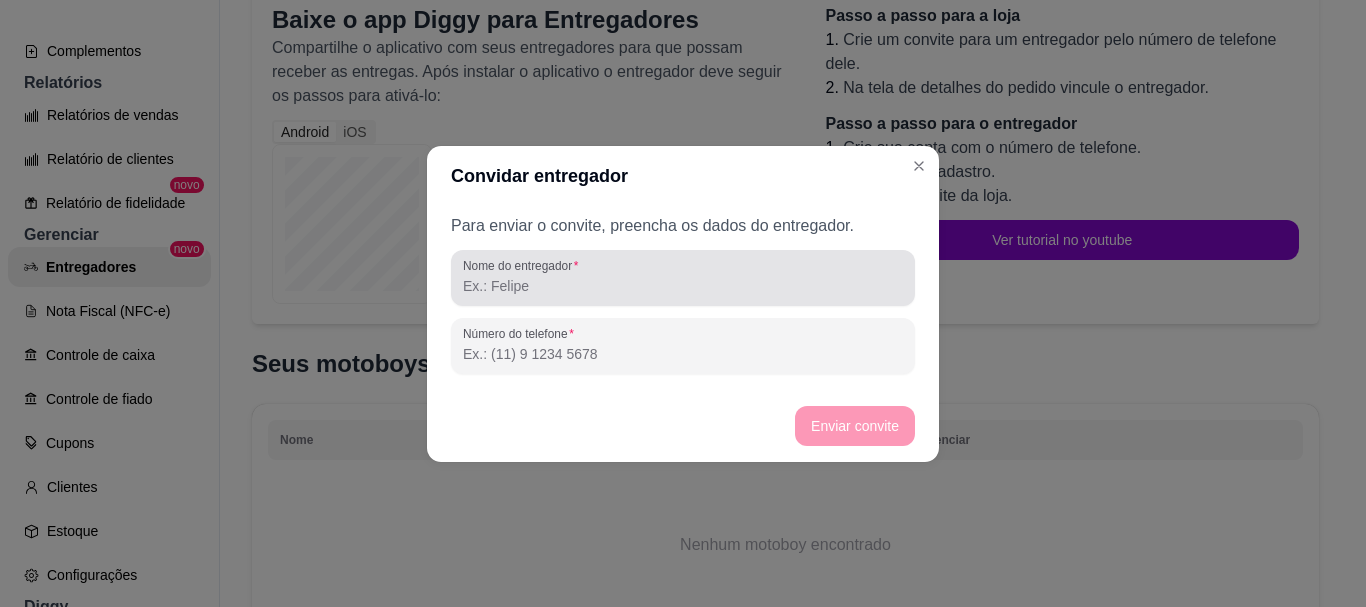 click on "Nome do entregador" at bounding box center [683, 286] 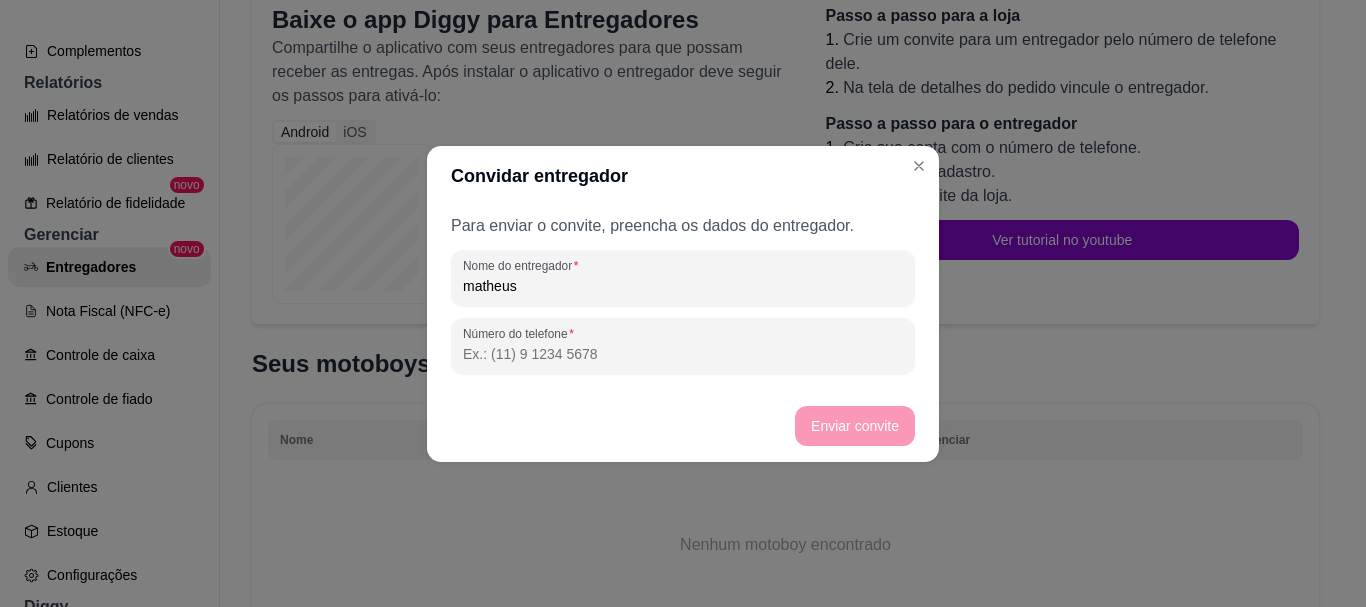 type on "matheus" 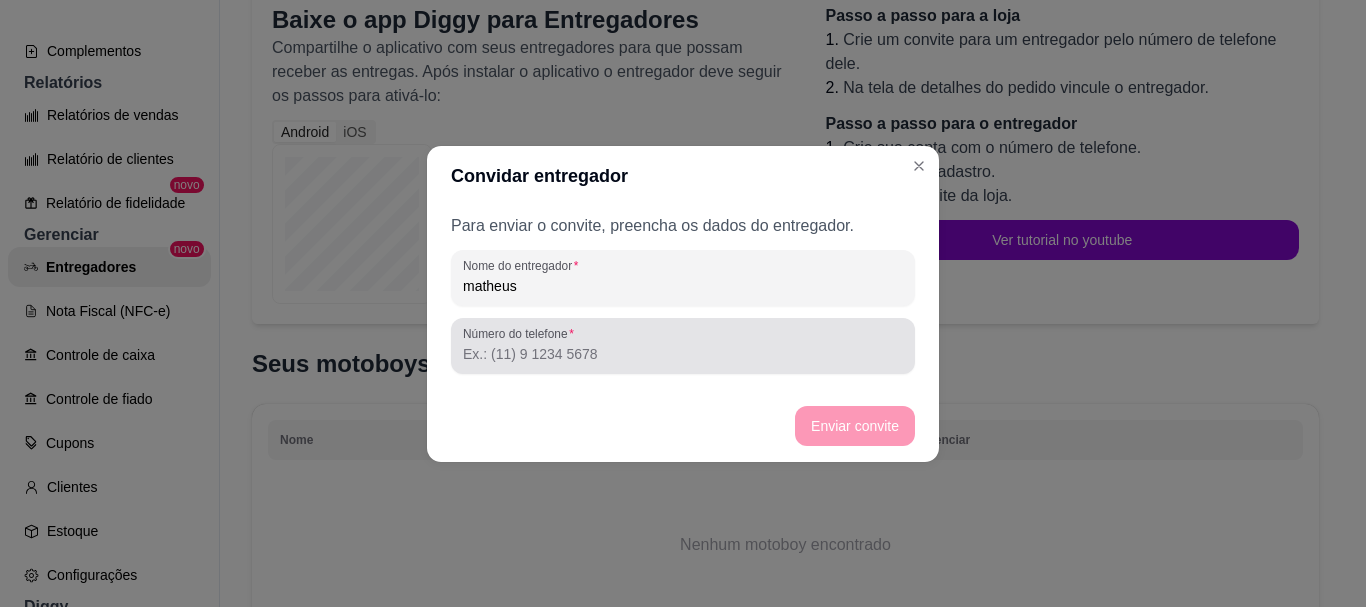 click on "Número do telefone" at bounding box center [522, 333] 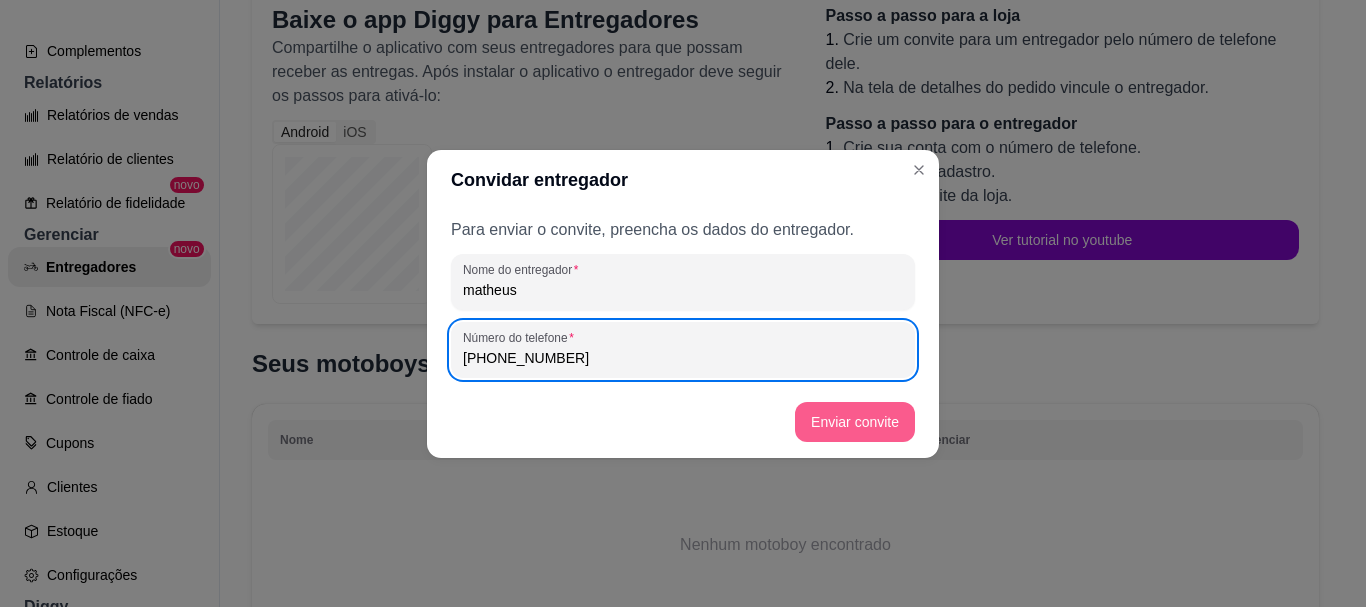 type on "(21) 9 7630-2197" 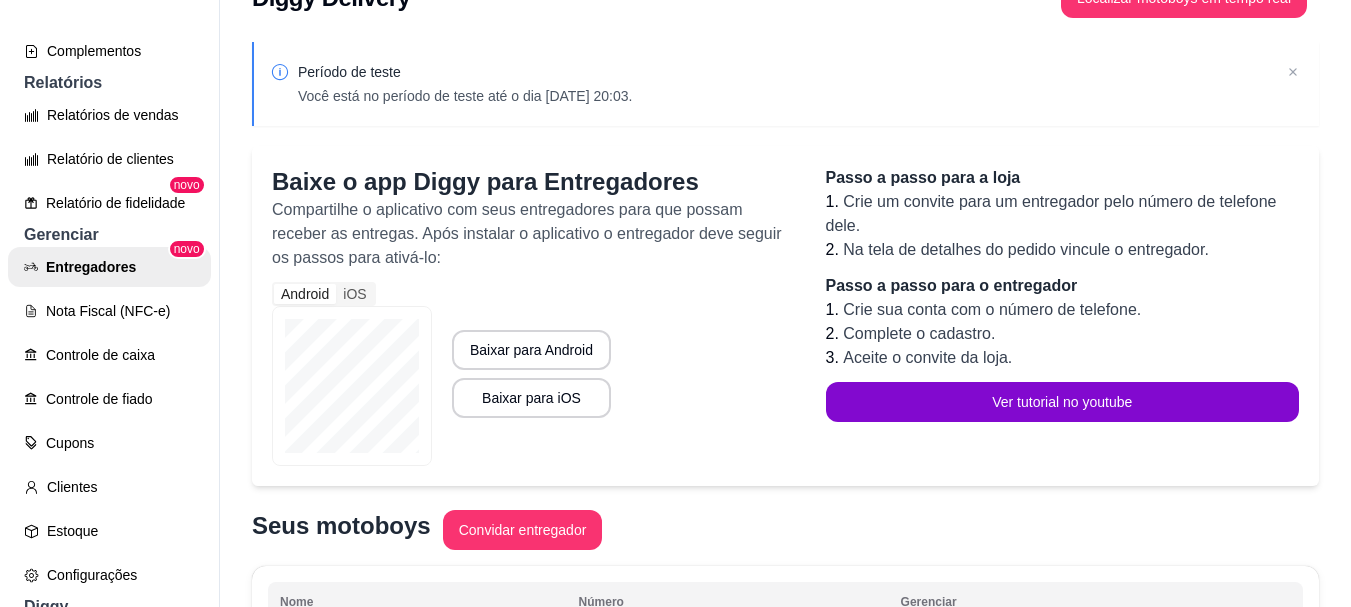 scroll, scrollTop: 8, scrollLeft: 0, axis: vertical 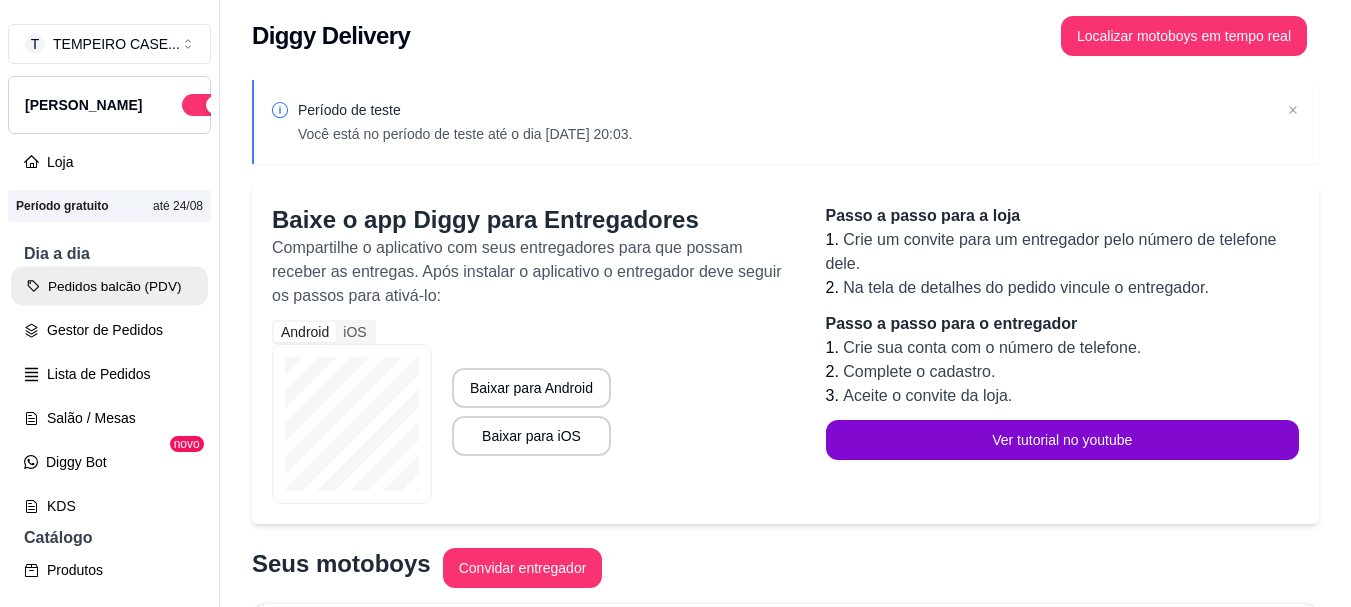 click on "Pedidos balcão (PDV)" at bounding box center [109, 286] 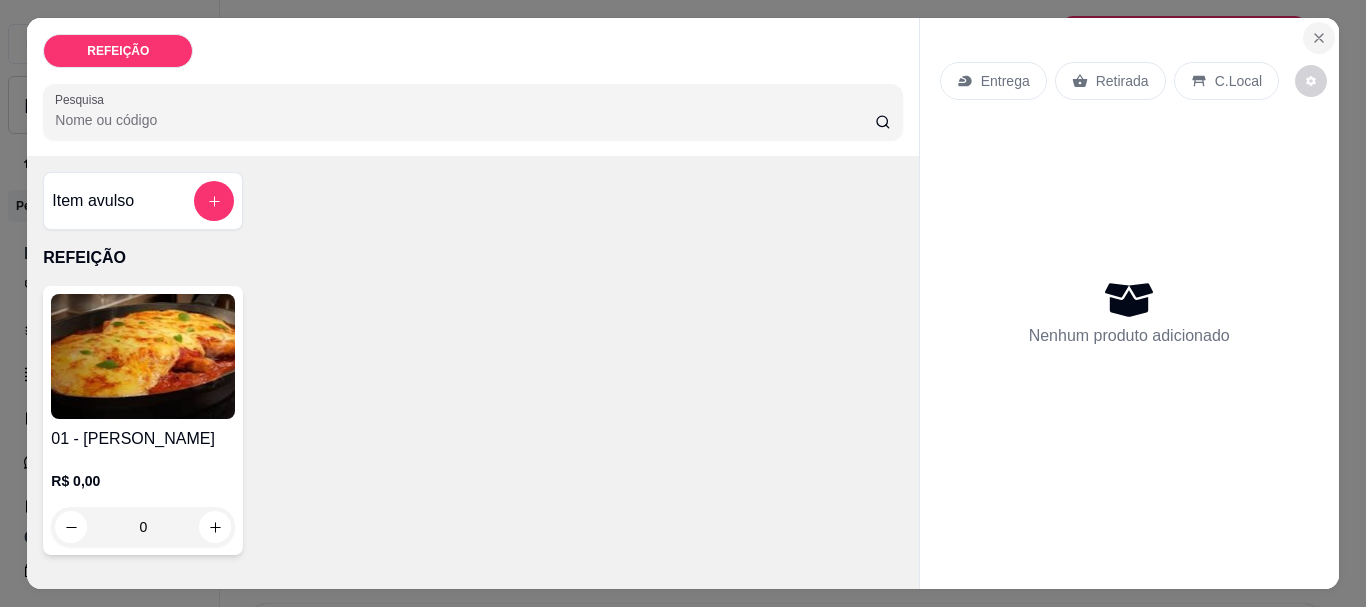 click 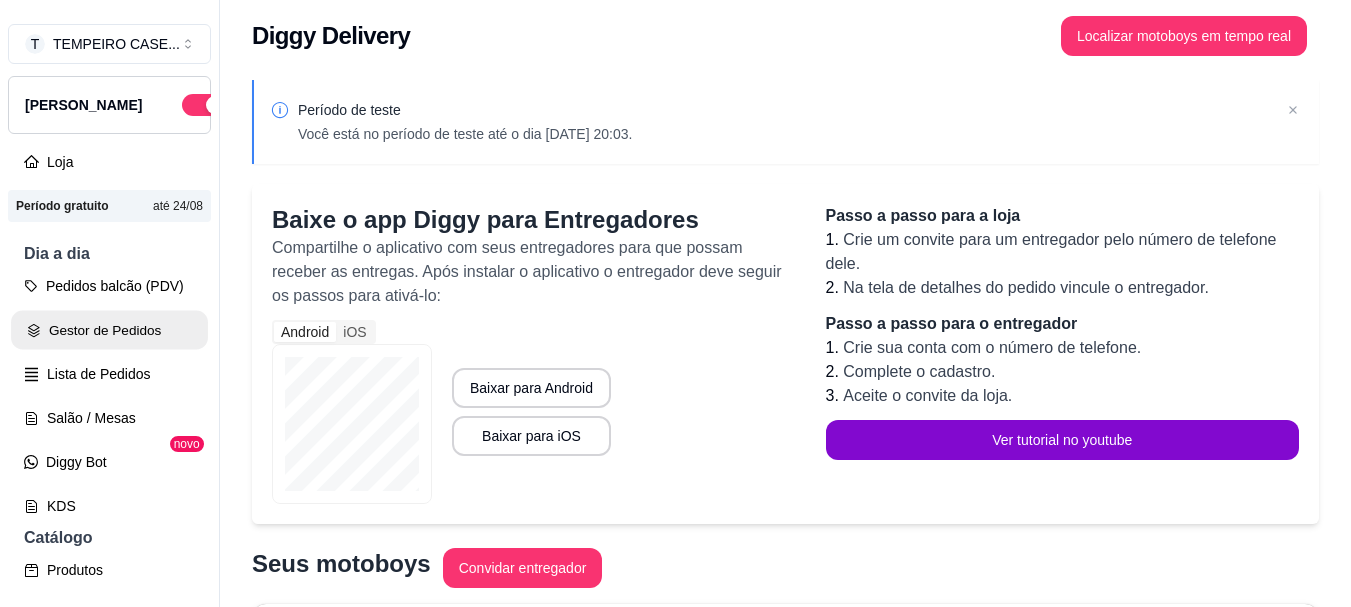 click on "Gestor de Pedidos" at bounding box center (109, 330) 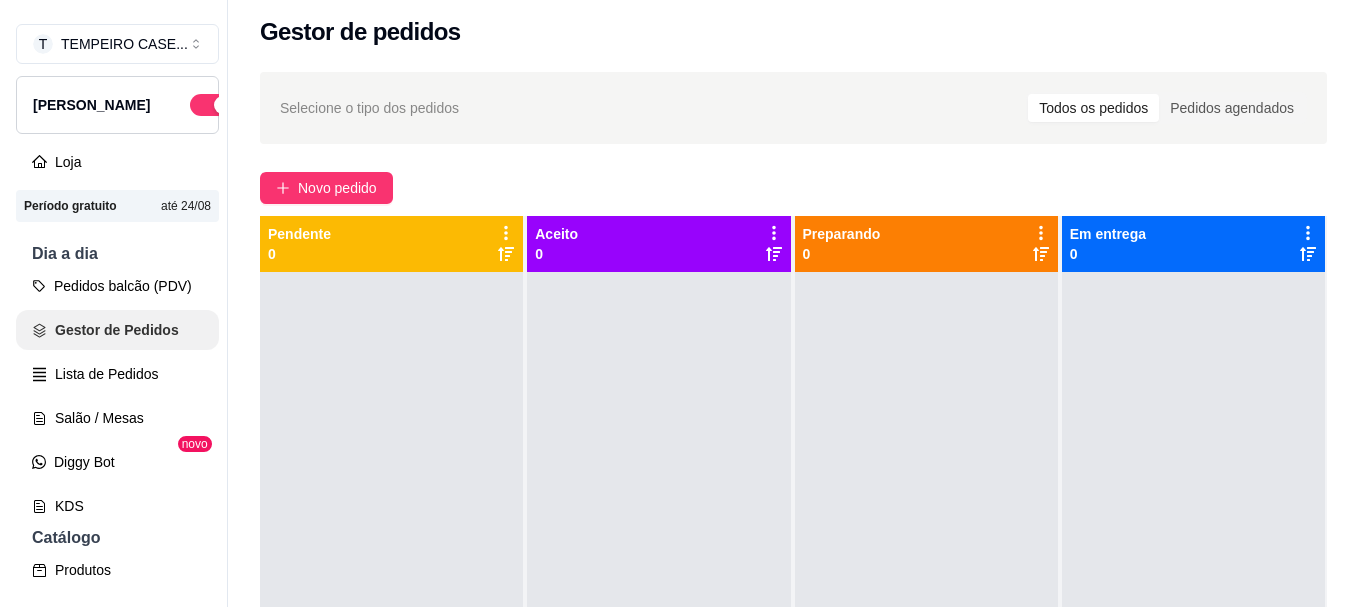scroll, scrollTop: 0, scrollLeft: 0, axis: both 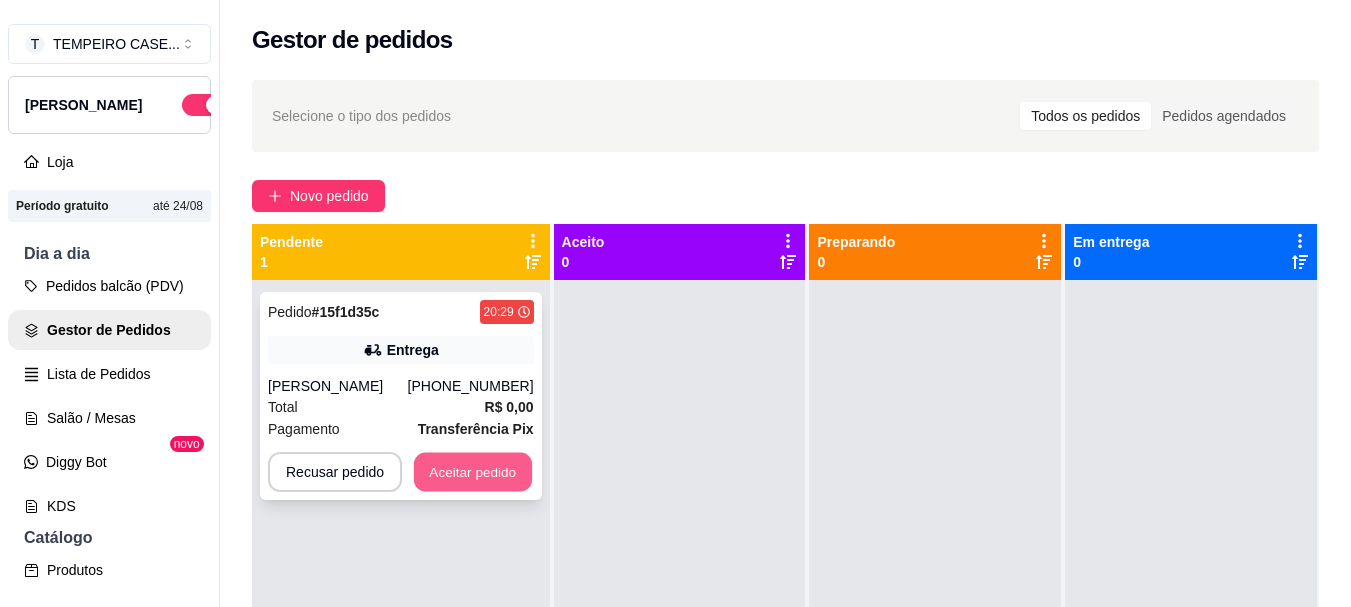 click on "Aceitar pedido" at bounding box center (473, 472) 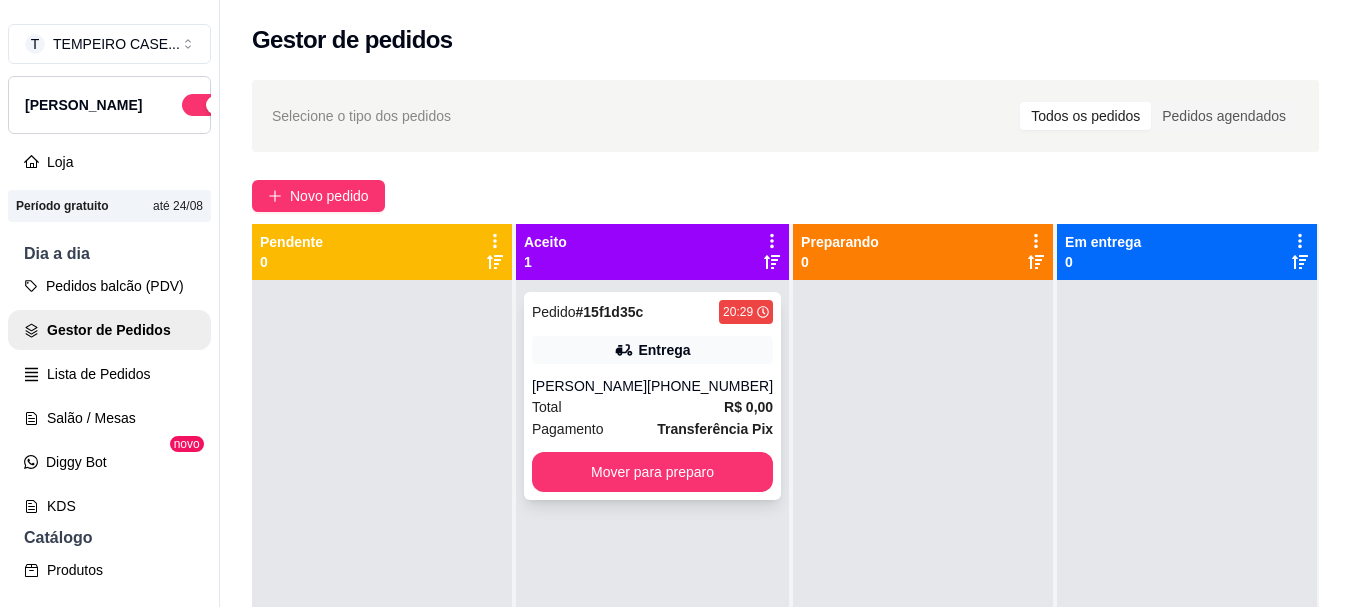 click on "Entrega" at bounding box center [652, 350] 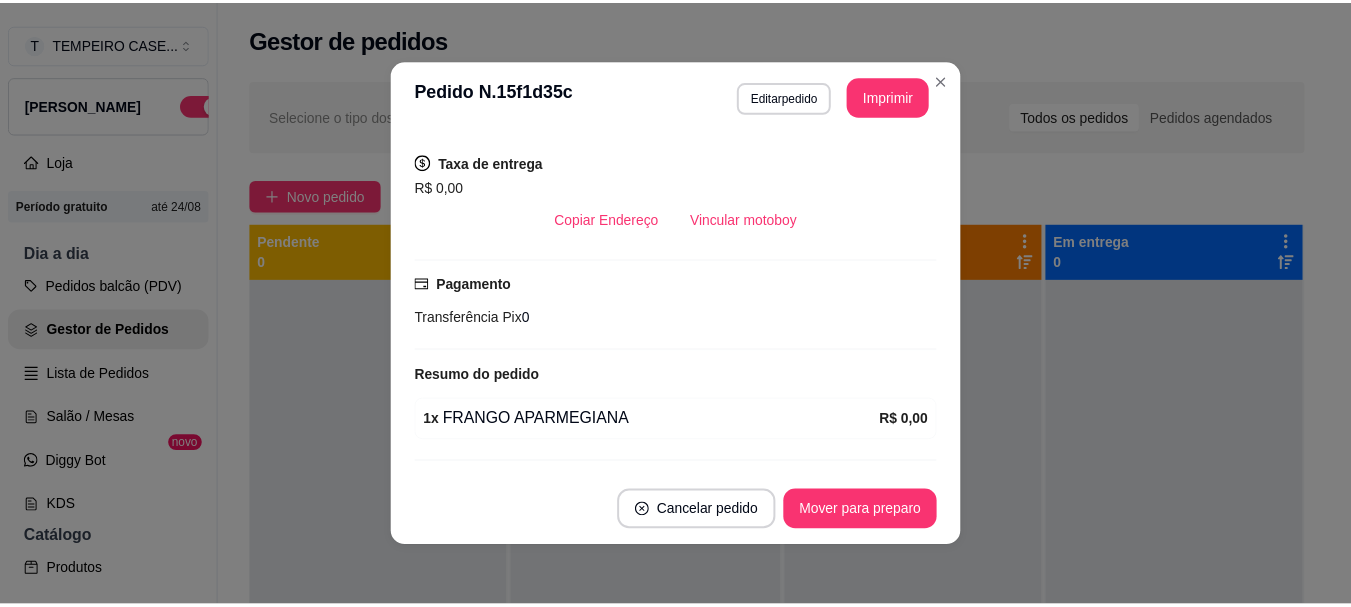 scroll, scrollTop: 400, scrollLeft: 0, axis: vertical 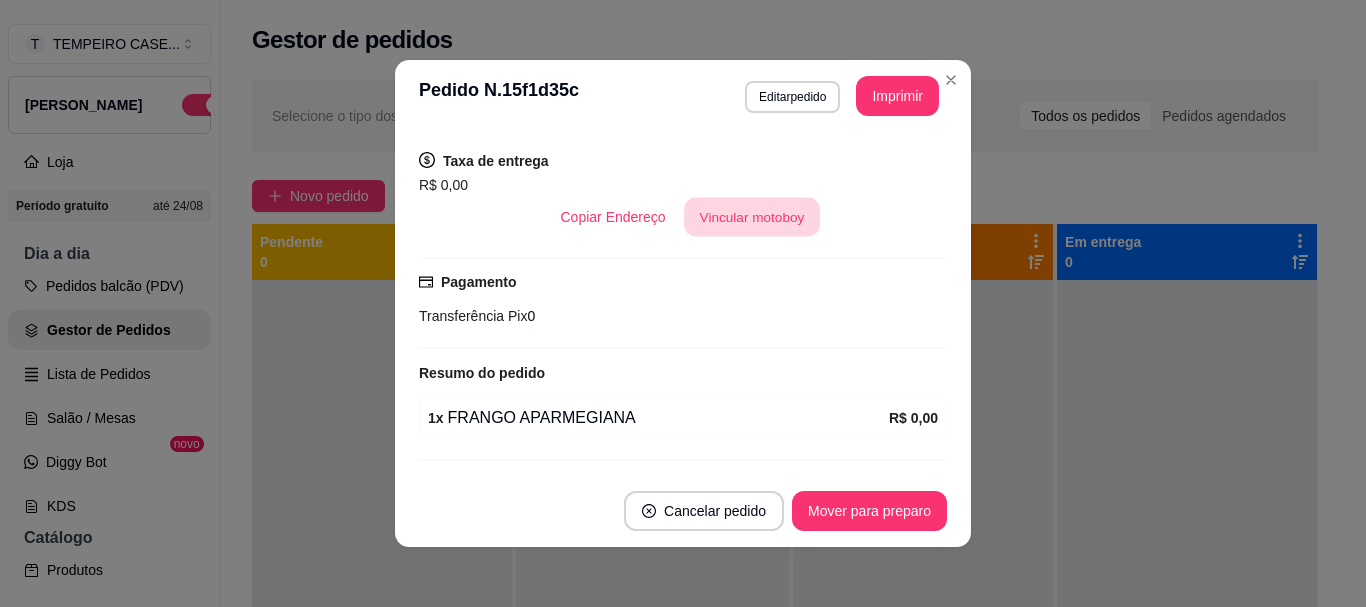 click on "Vincular motoboy" at bounding box center [752, 217] 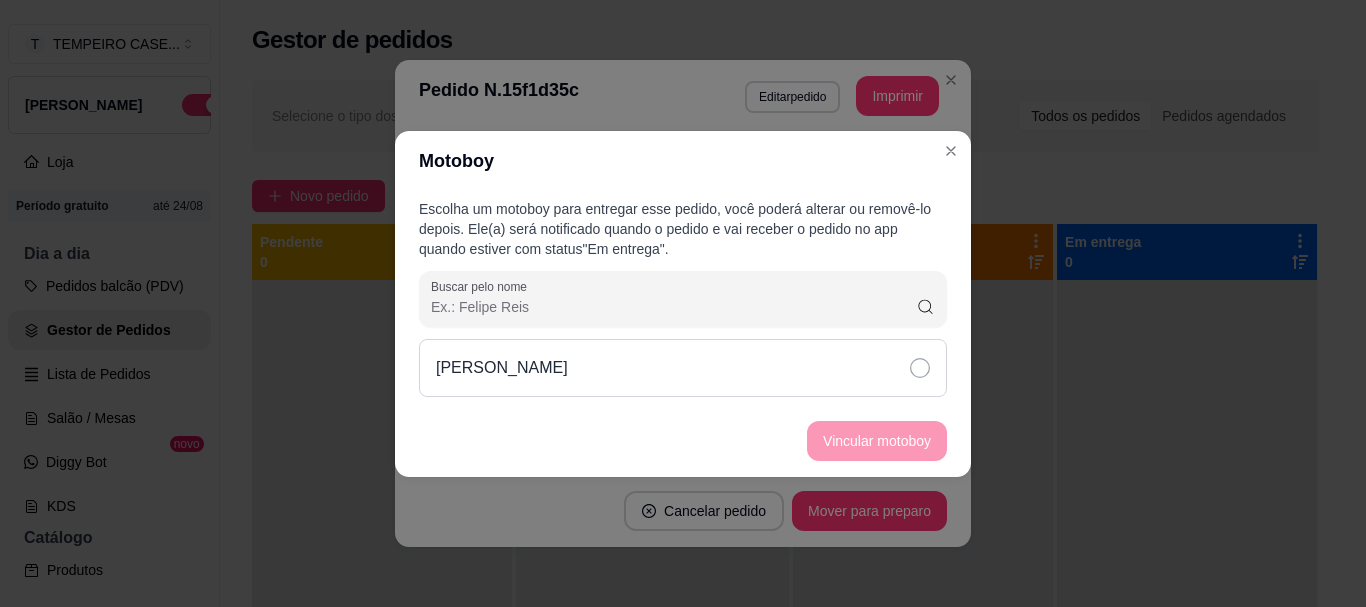 click on "Matheus" at bounding box center [683, 368] 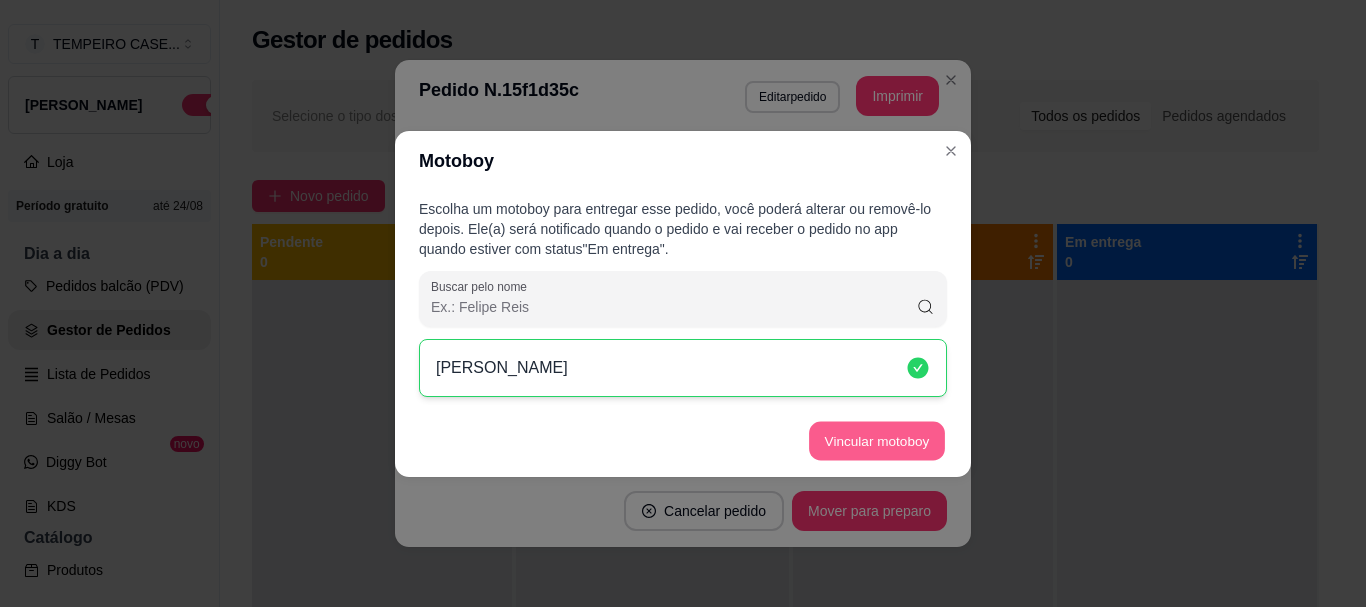 click on "Vincular motoboy" at bounding box center (877, 440) 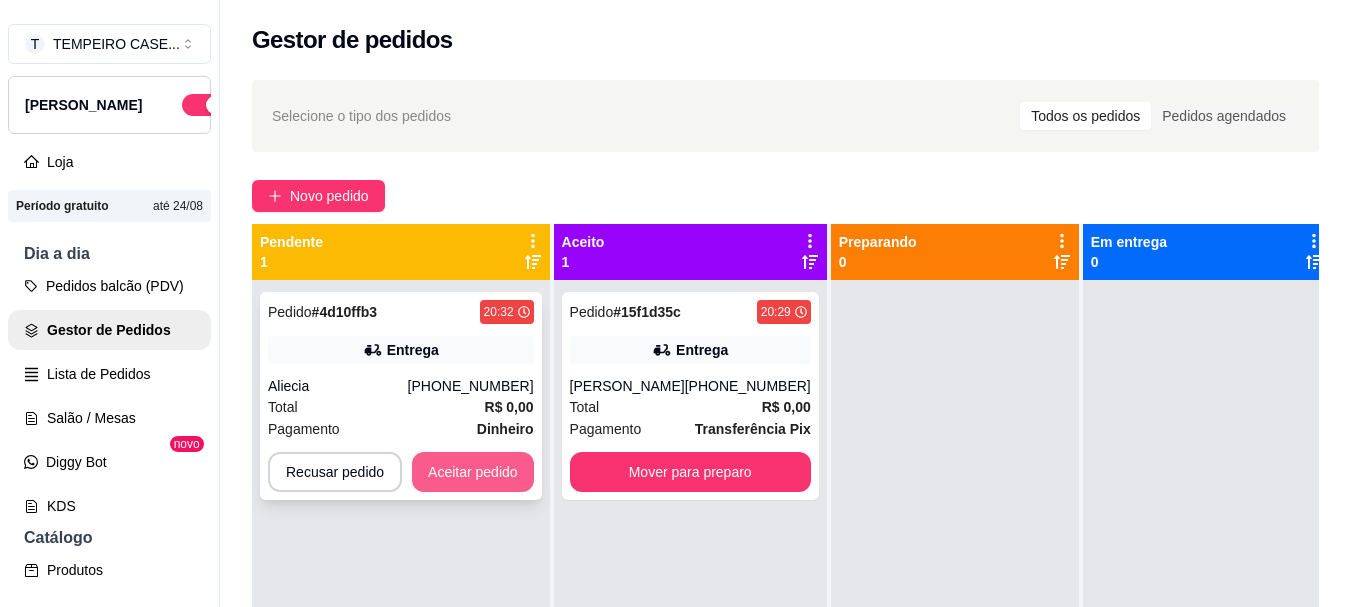 click on "Aceitar pedido" at bounding box center (473, 472) 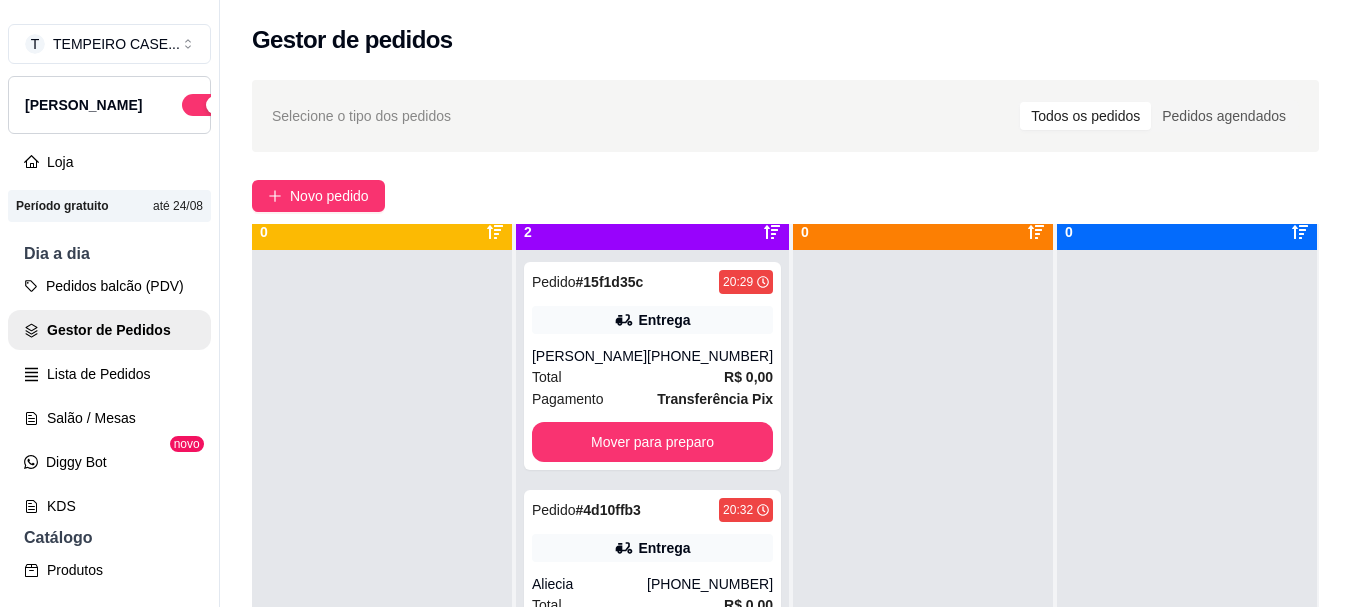 scroll, scrollTop: 56, scrollLeft: 0, axis: vertical 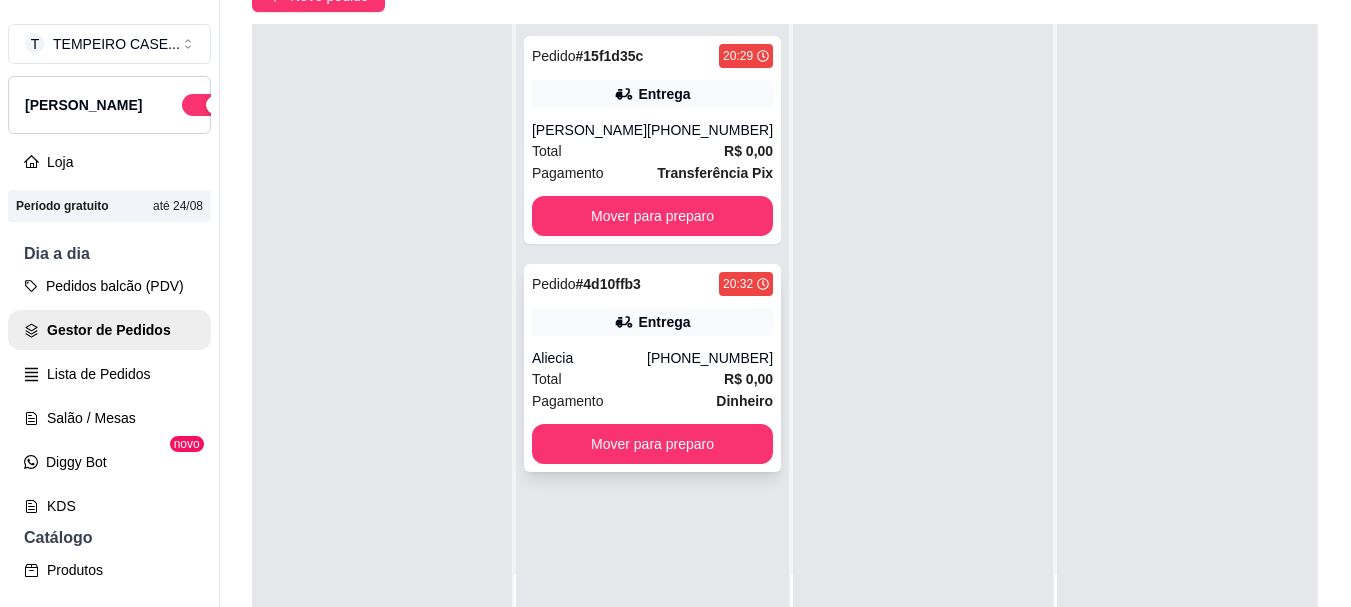 click on "(81) 98752-8651" at bounding box center (710, 358) 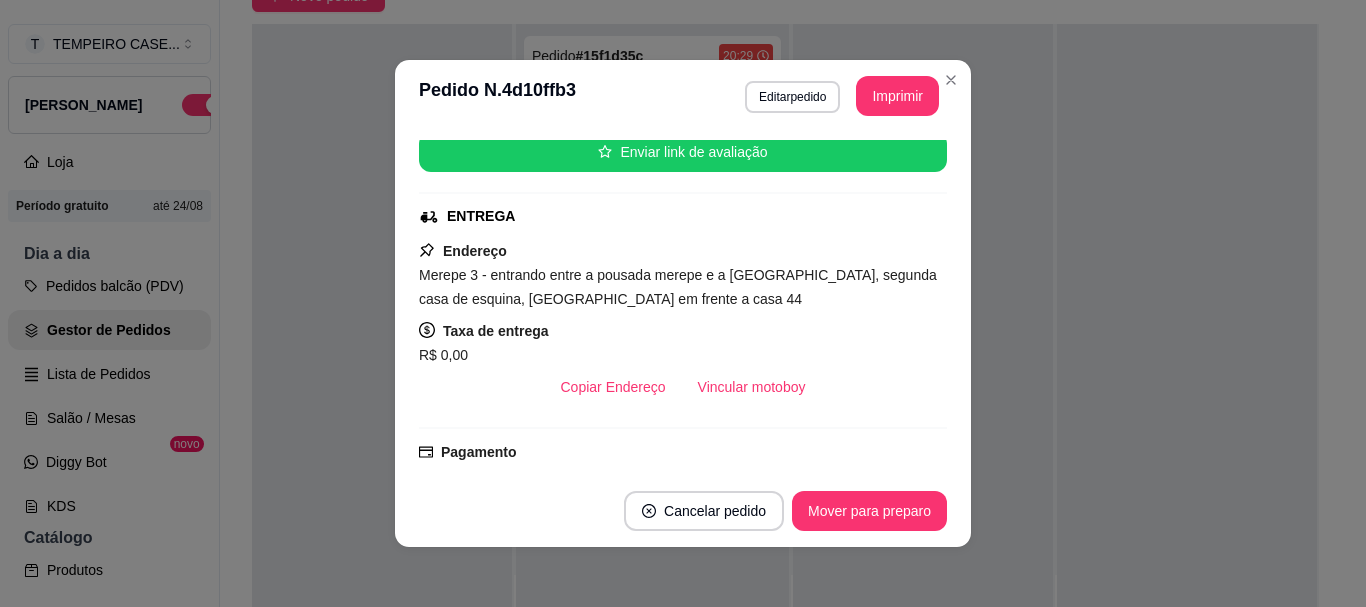 scroll, scrollTop: 300, scrollLeft: 0, axis: vertical 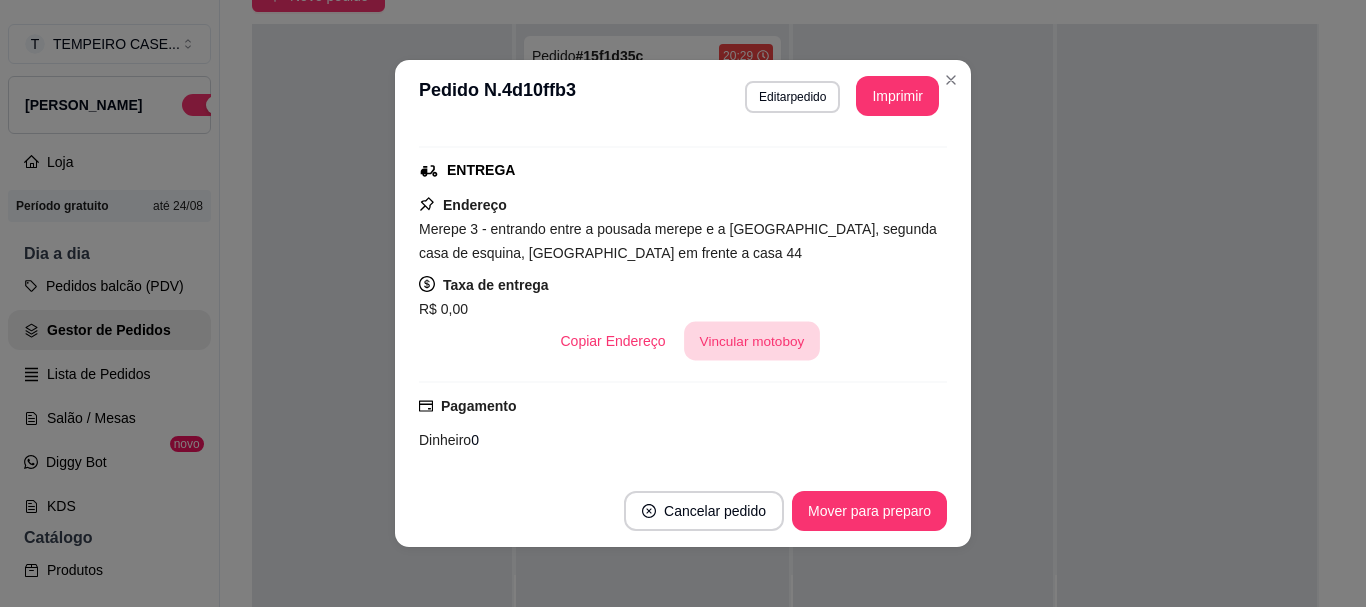 click on "Vincular motoboy" at bounding box center [752, 341] 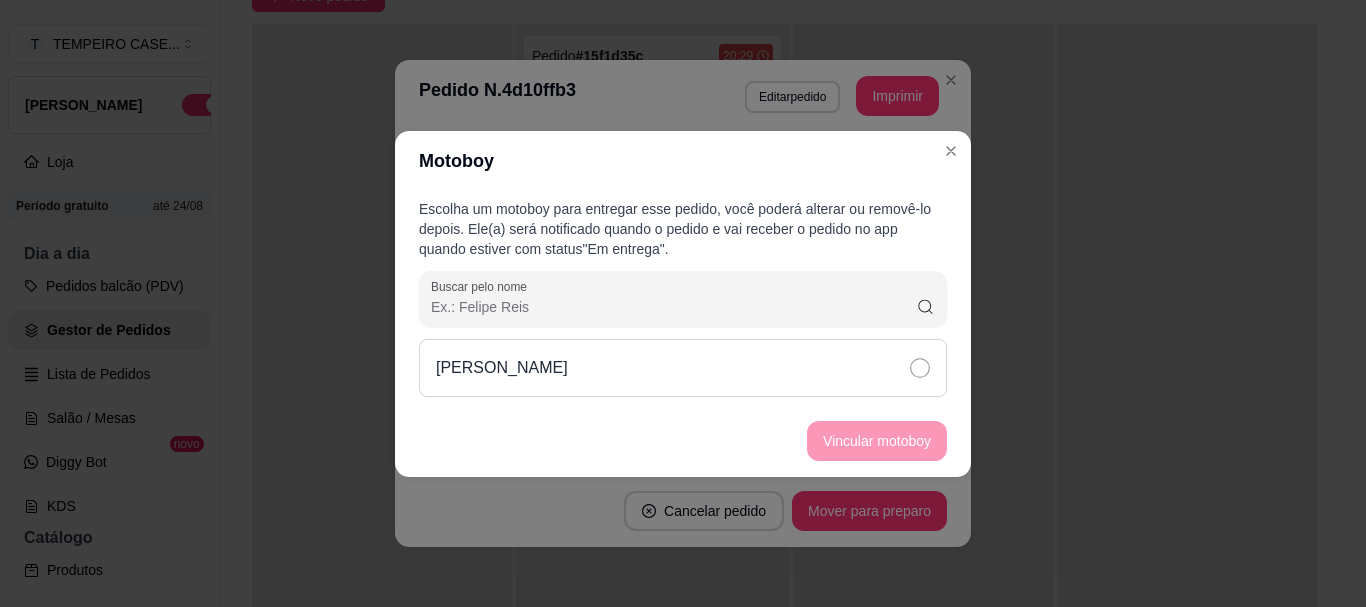 click on "Matheus" at bounding box center [683, 368] 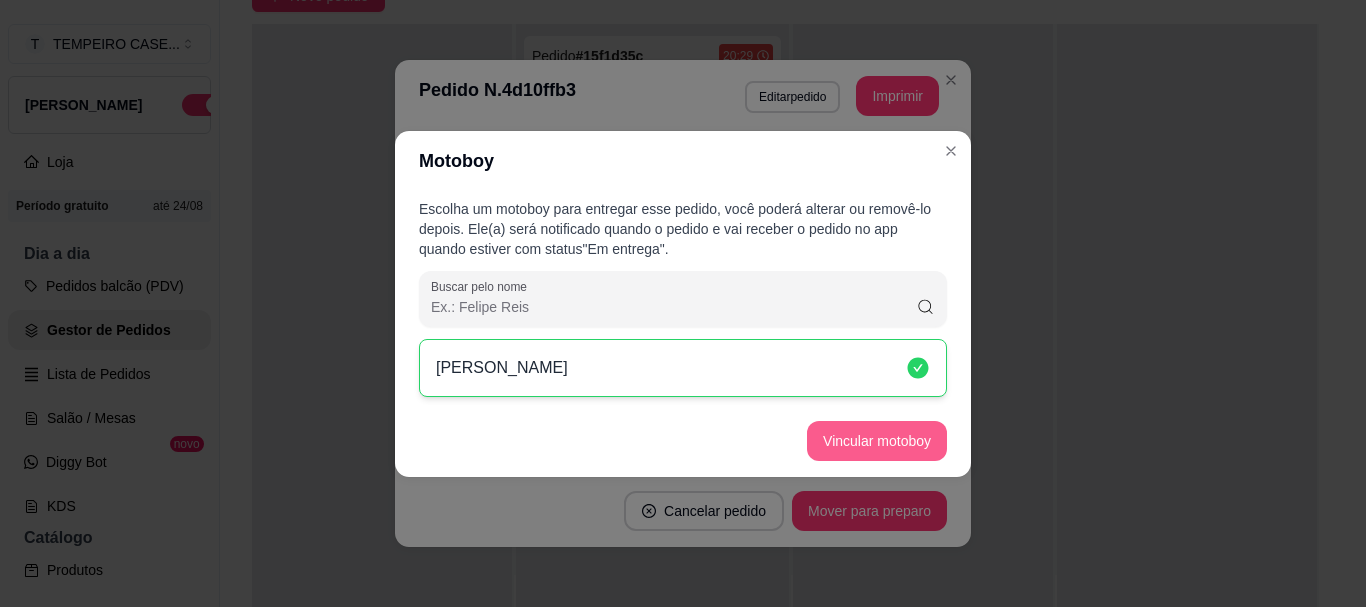 click on "Vincular motoboy" at bounding box center (877, 441) 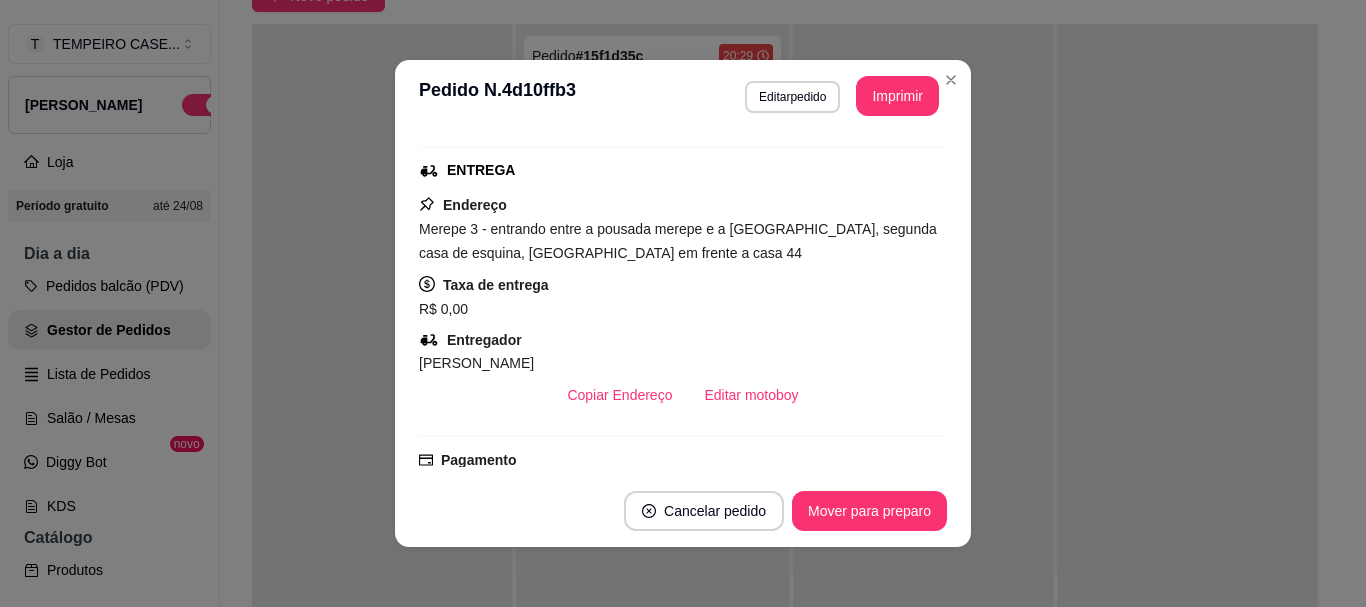 click on "Imprimir" at bounding box center (897, 96) 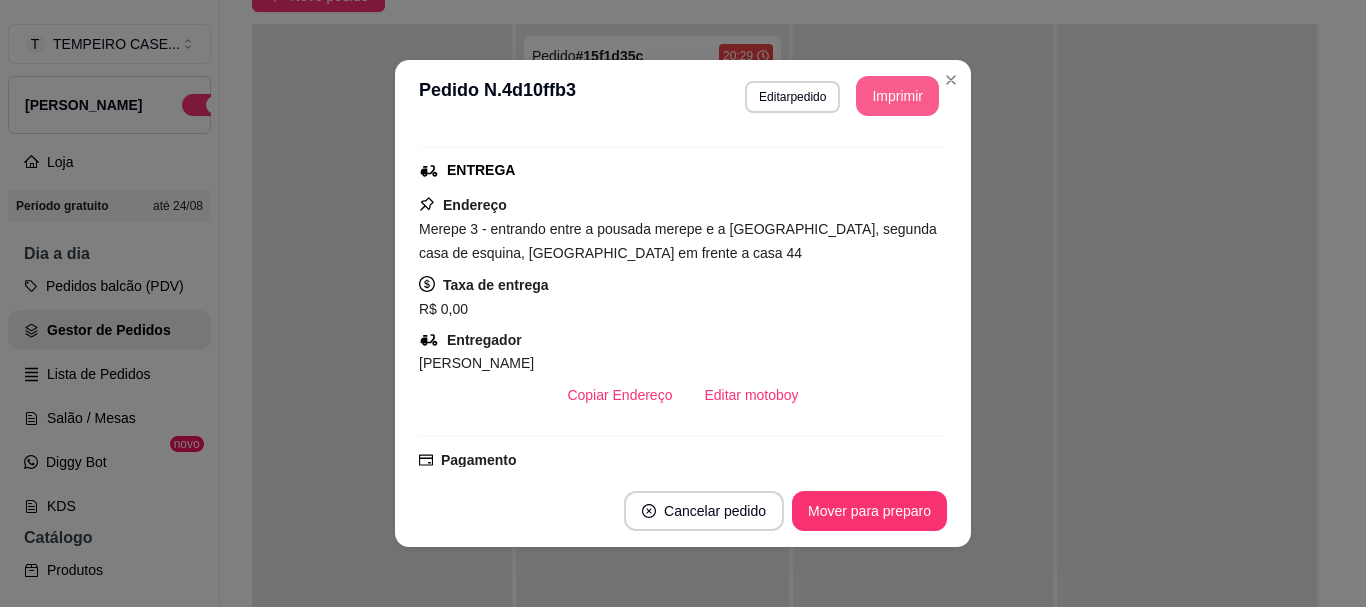 scroll, scrollTop: 0, scrollLeft: 0, axis: both 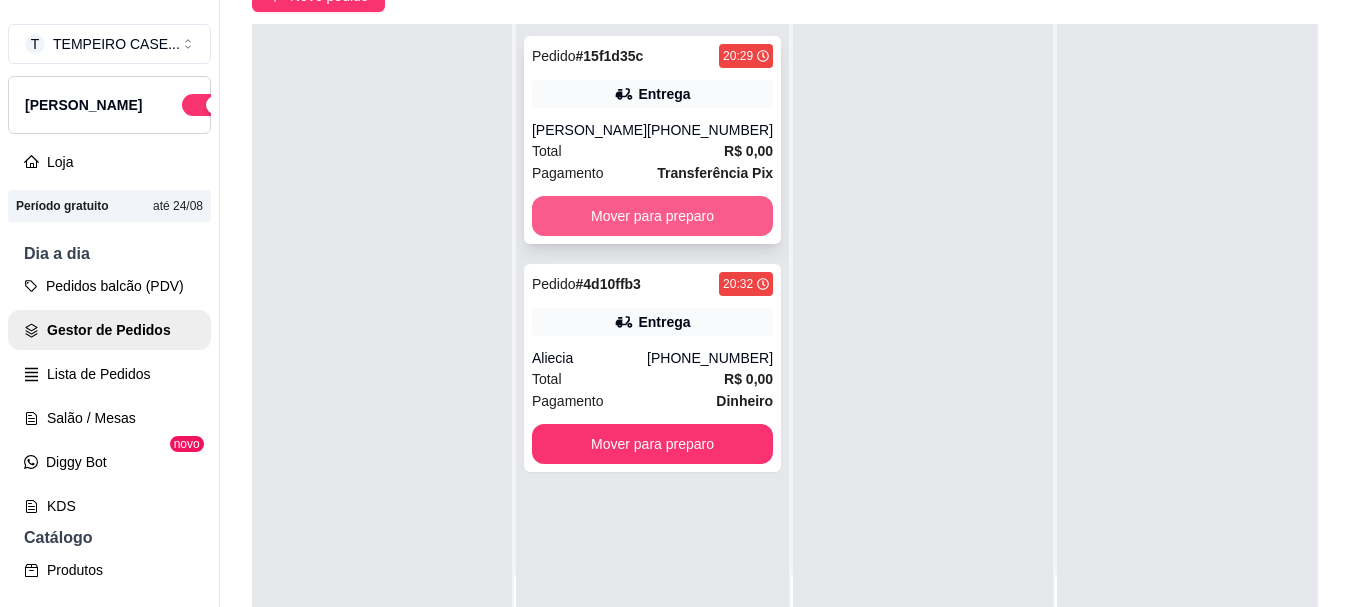 click on "Mover para preparo" at bounding box center (652, 216) 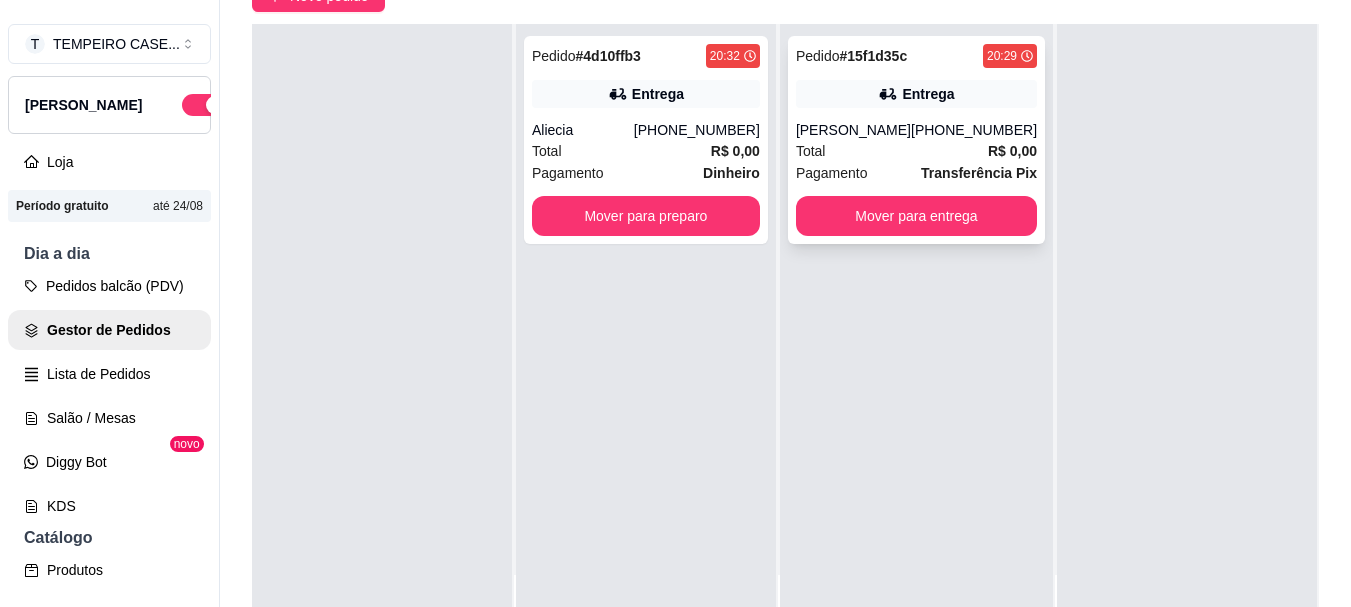 scroll, scrollTop: 0, scrollLeft: 0, axis: both 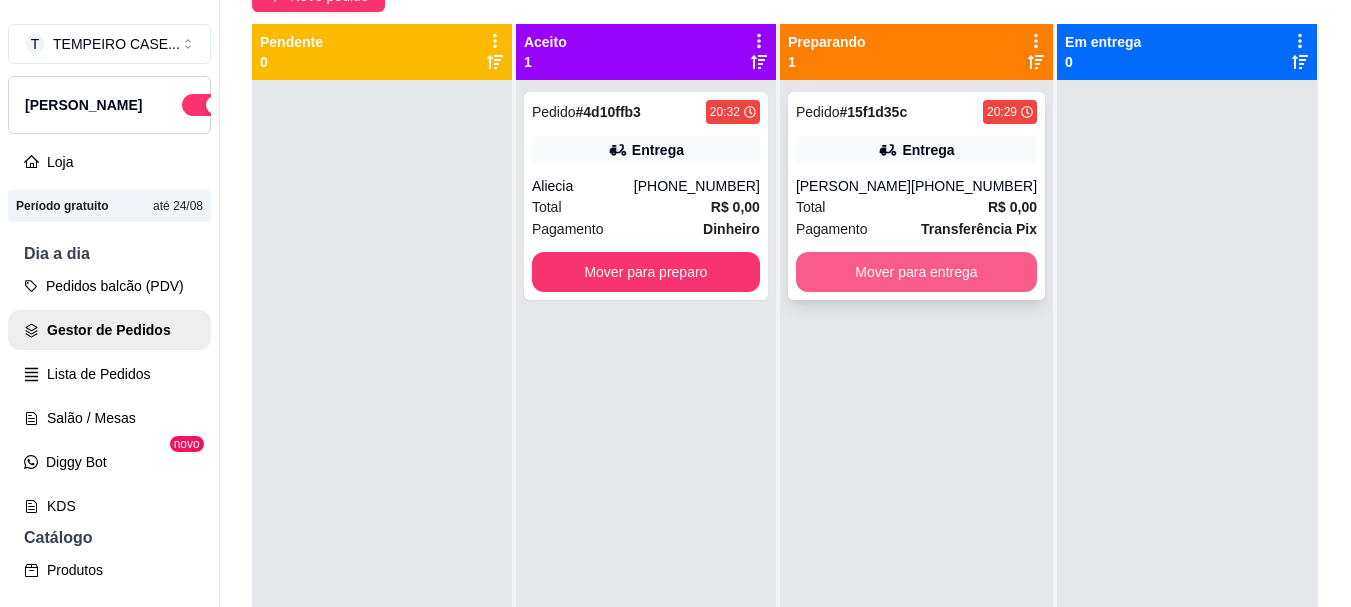 click on "Mover para entrega" at bounding box center (916, 272) 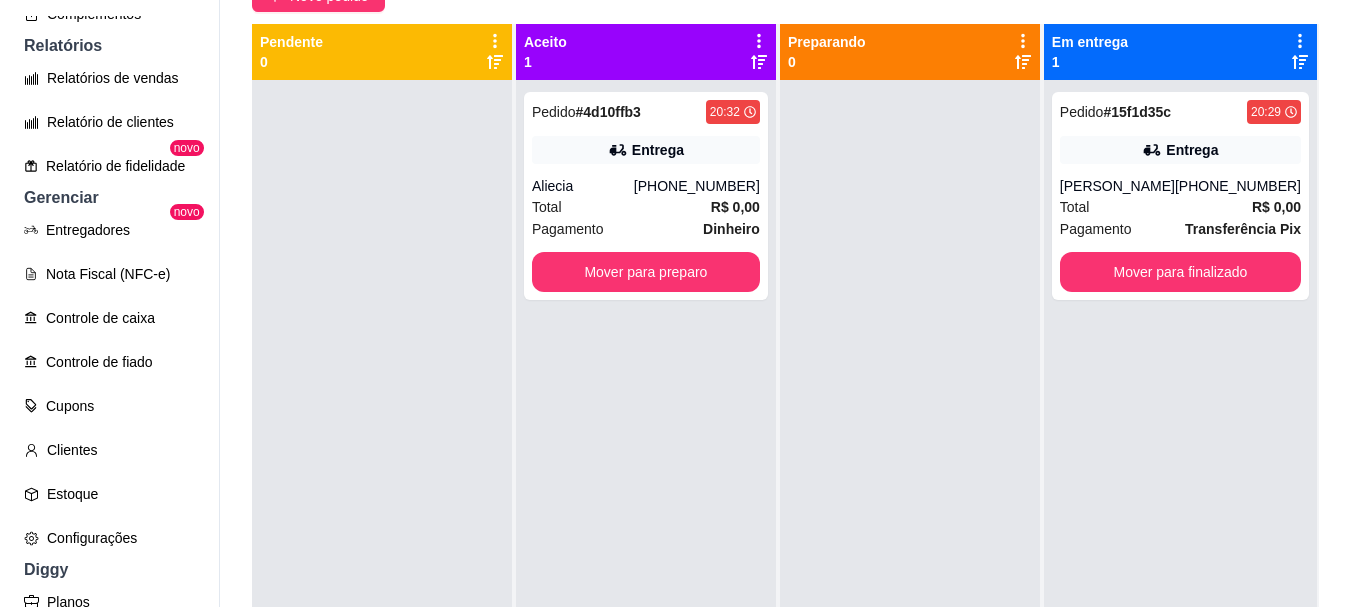 scroll, scrollTop: 700, scrollLeft: 0, axis: vertical 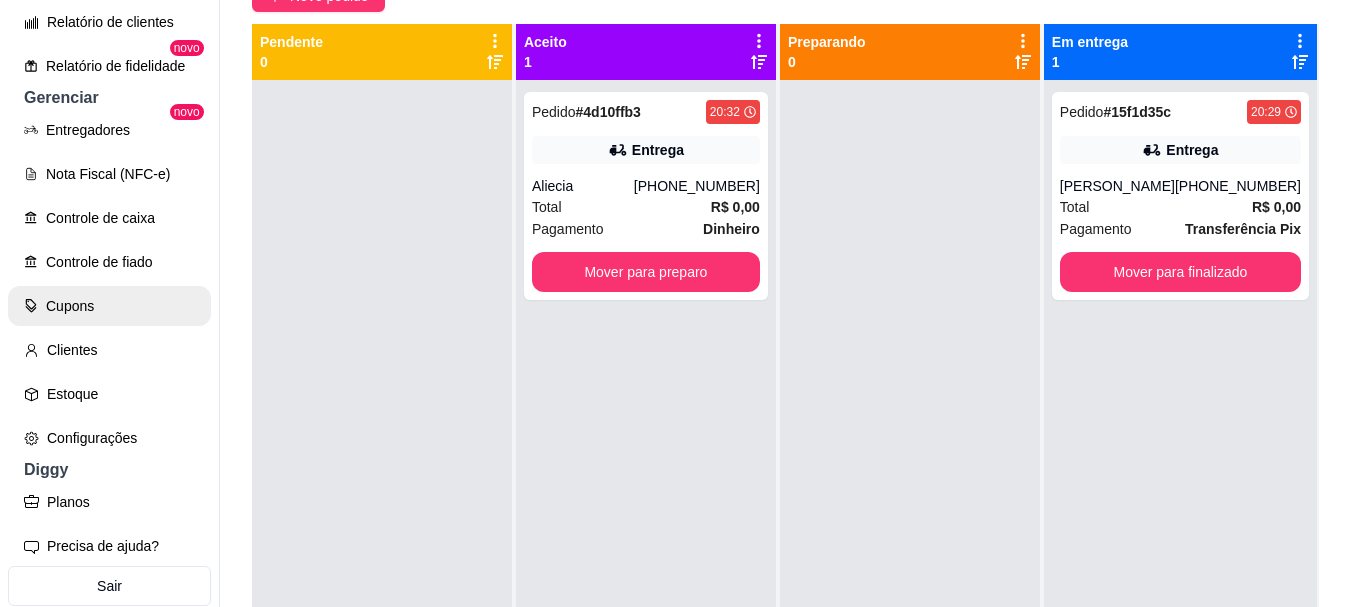 click on "Cupons" at bounding box center [109, 306] 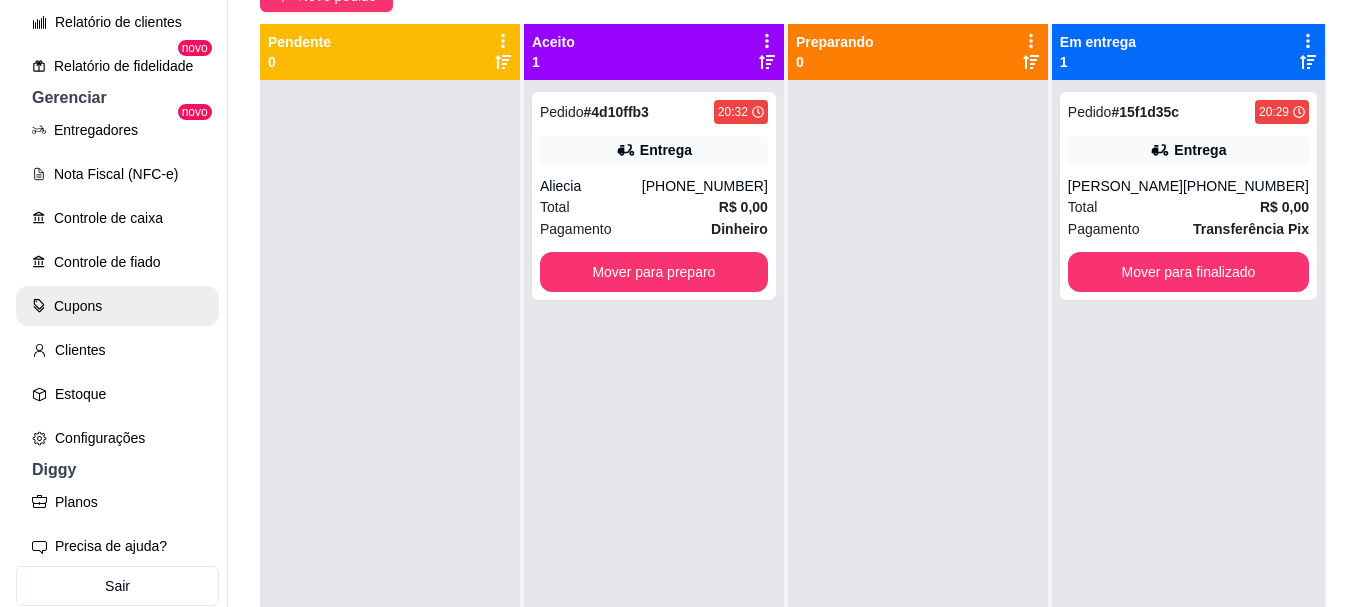 scroll, scrollTop: 0, scrollLeft: 0, axis: both 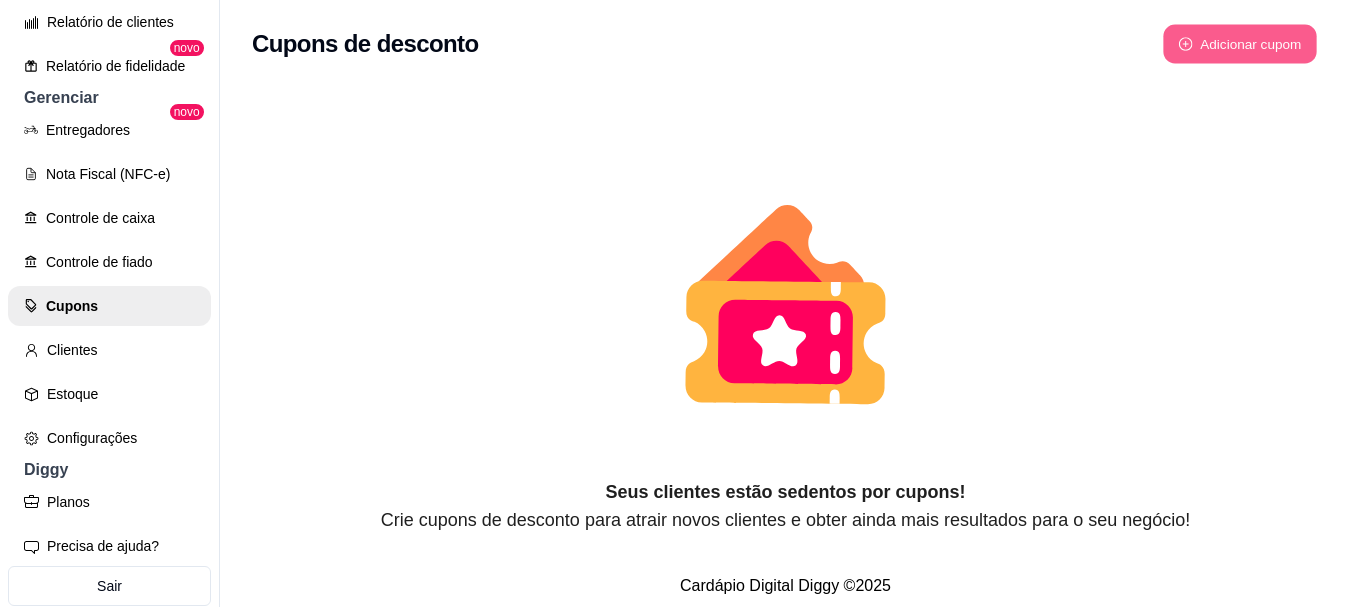click on "Adicionar cupom" at bounding box center [1240, 44] 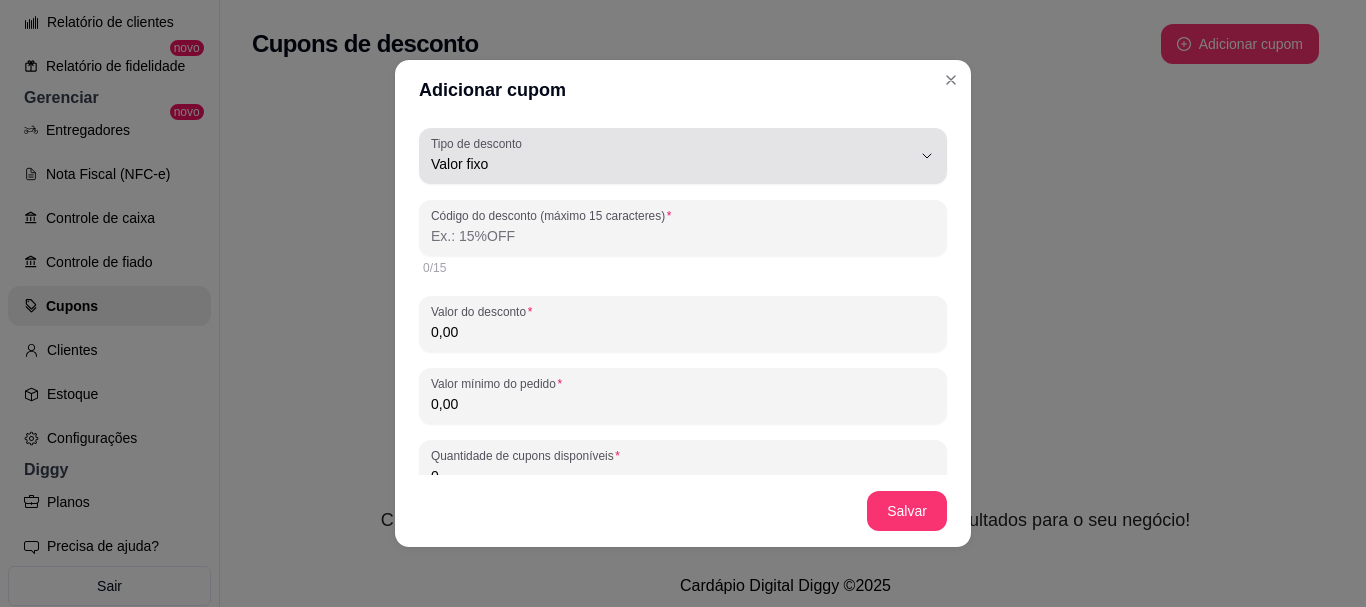 click on "Valor fixo" at bounding box center (671, 164) 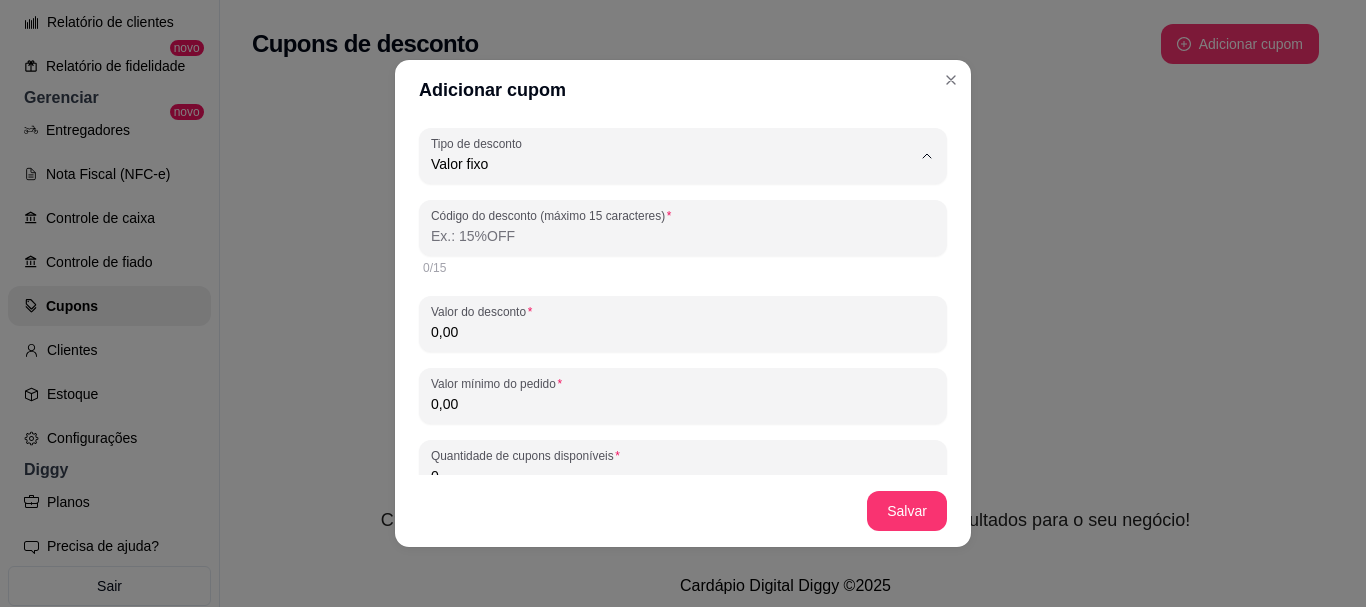 click on "Frete grátis" at bounding box center [658, 277] 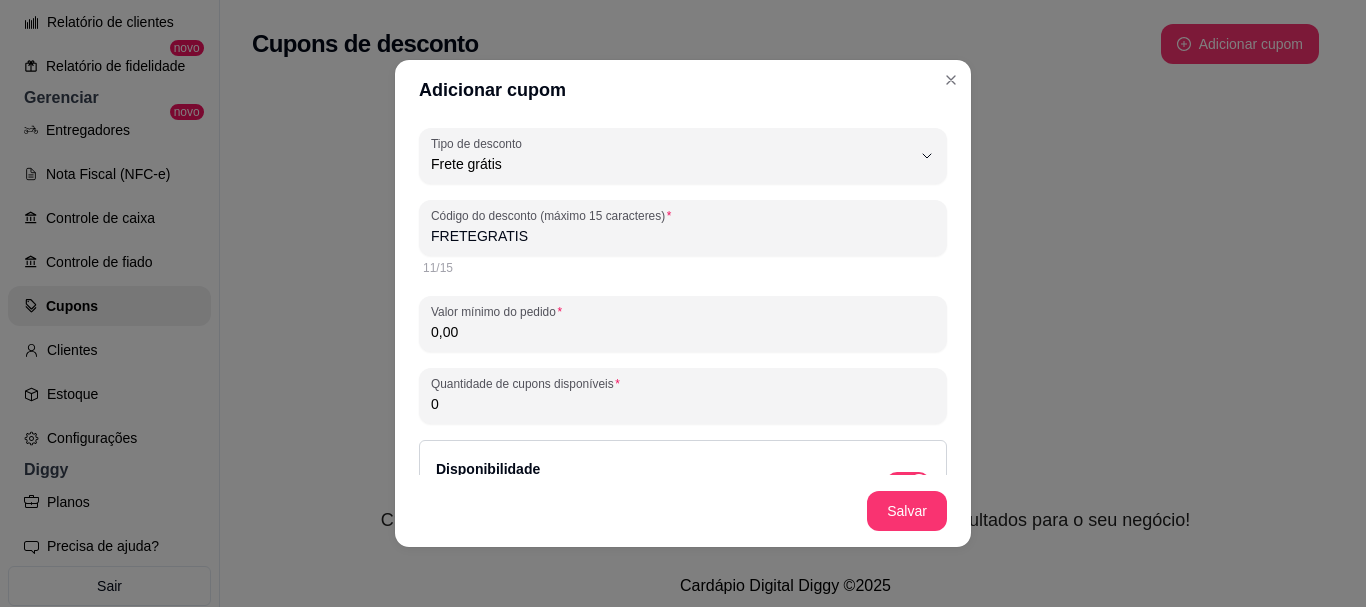 scroll, scrollTop: 19, scrollLeft: 0, axis: vertical 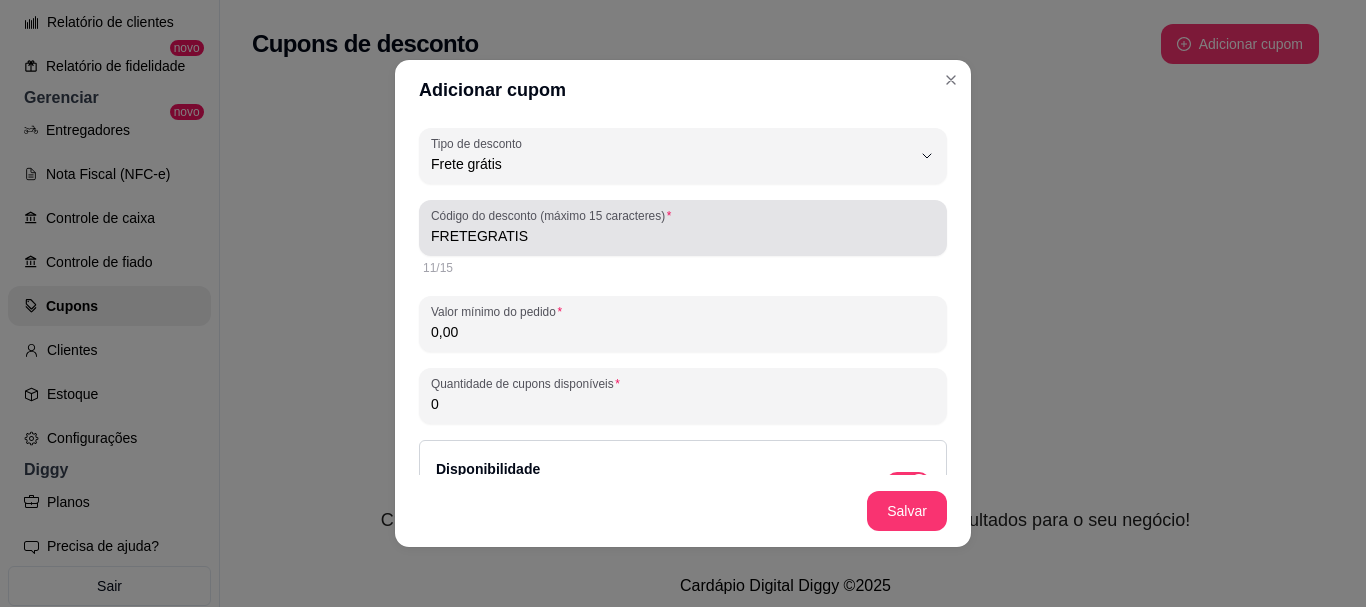 click on "FRETEGRATIS" at bounding box center [683, 236] 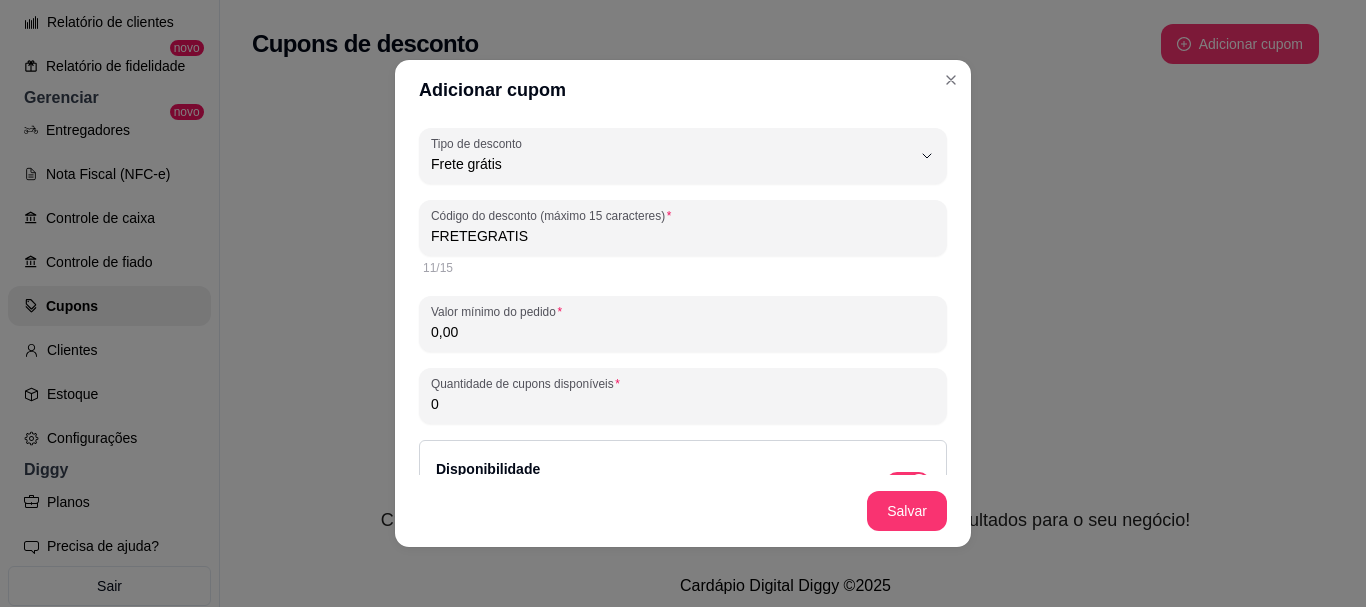 click on "FRETEGRATIS" at bounding box center [683, 236] 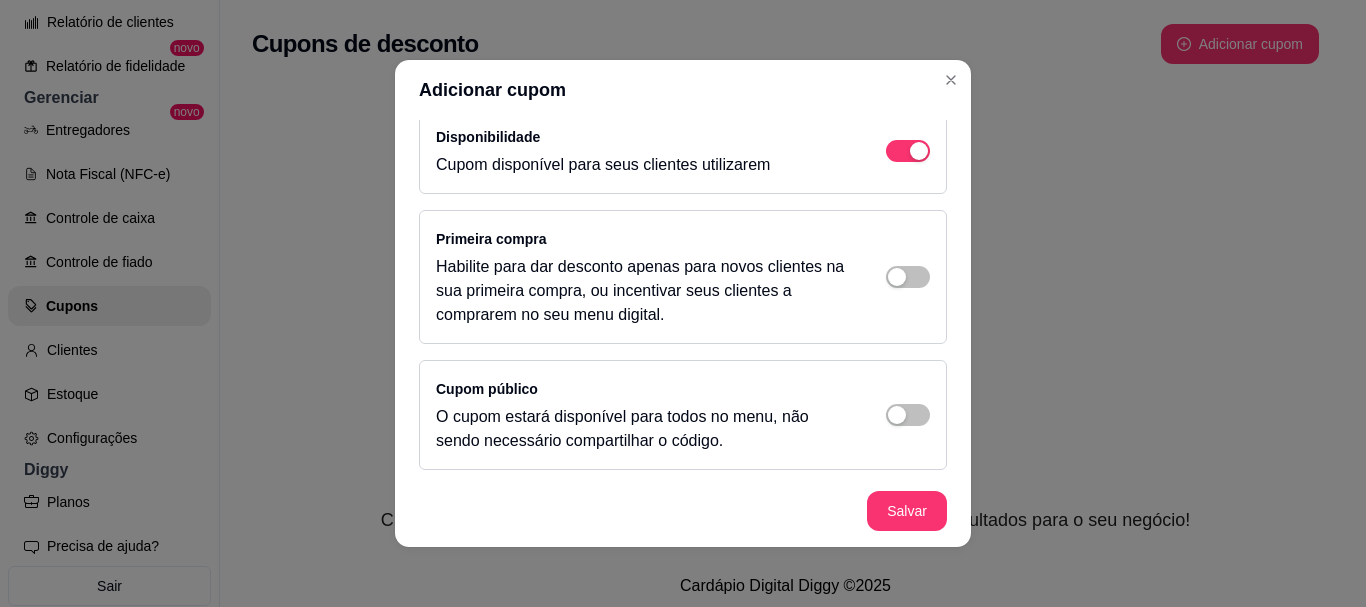 scroll, scrollTop: 335, scrollLeft: 0, axis: vertical 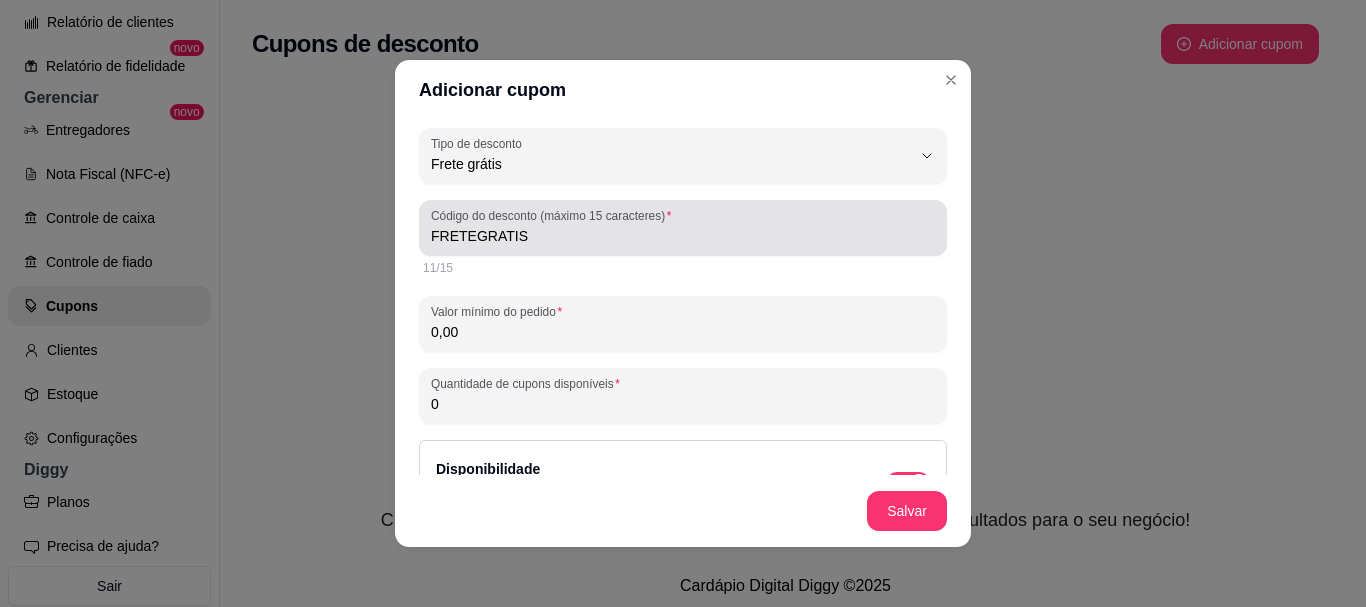 click on "Código do desconto (máximo 15 caracteres)" at bounding box center [554, 215] 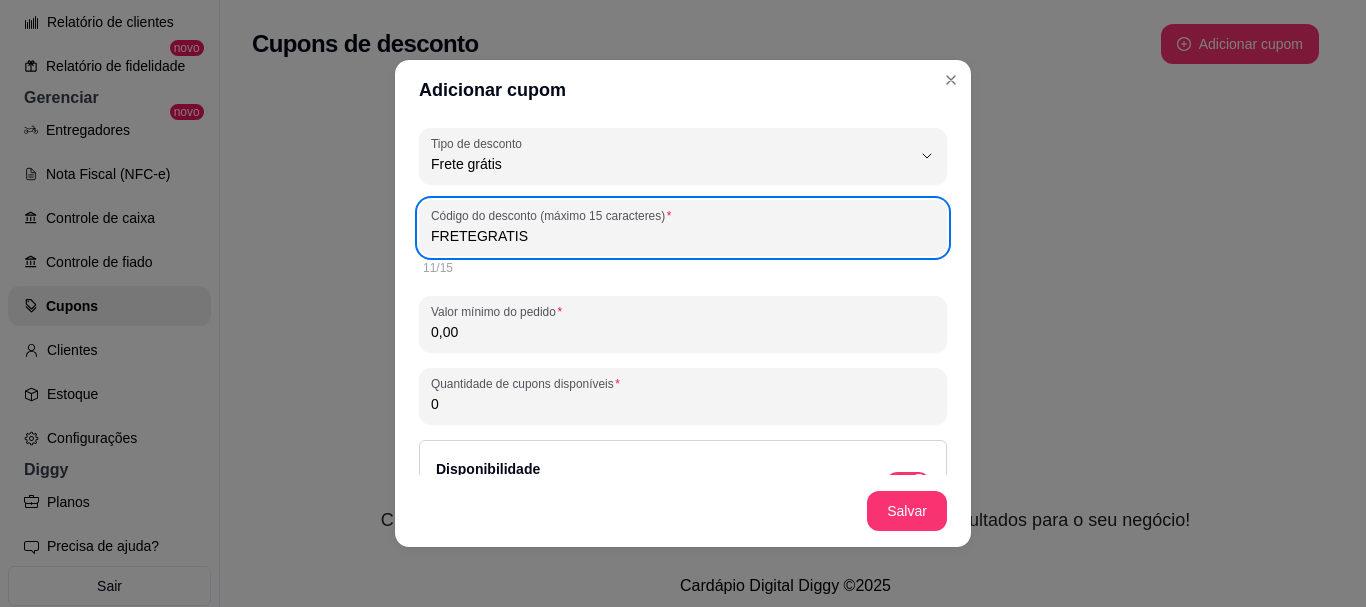 click on "FRETEGRATIS" at bounding box center (683, 236) 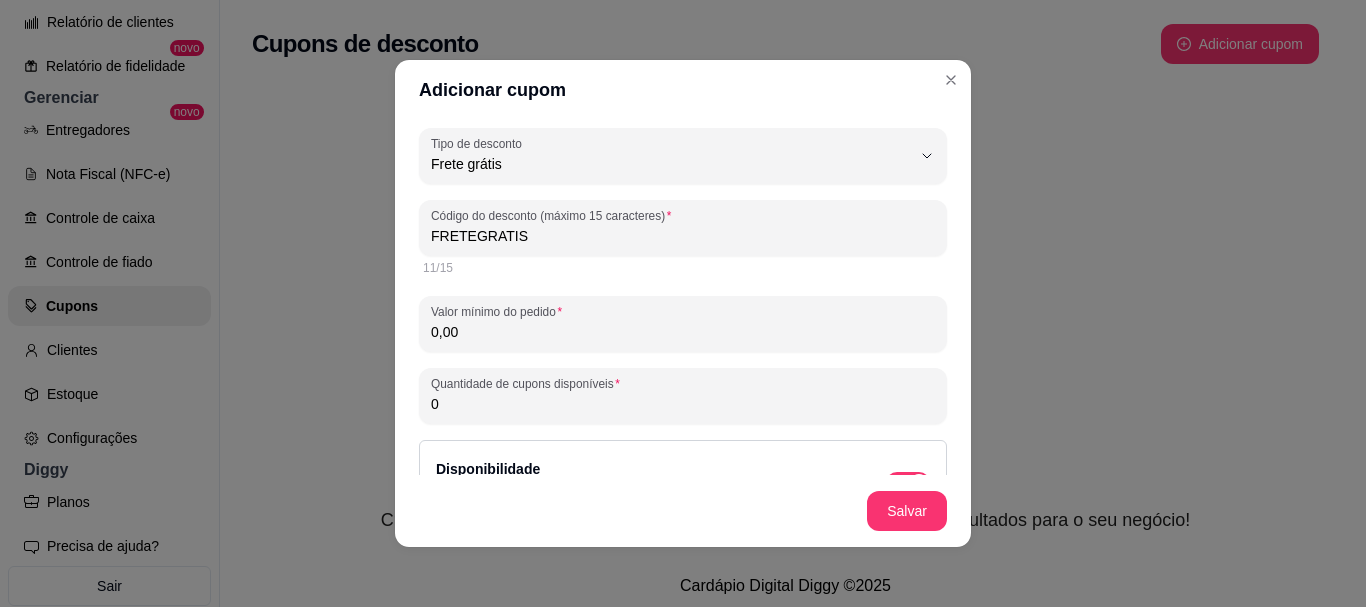 click on "FRETEGRATIS" at bounding box center [683, 236] 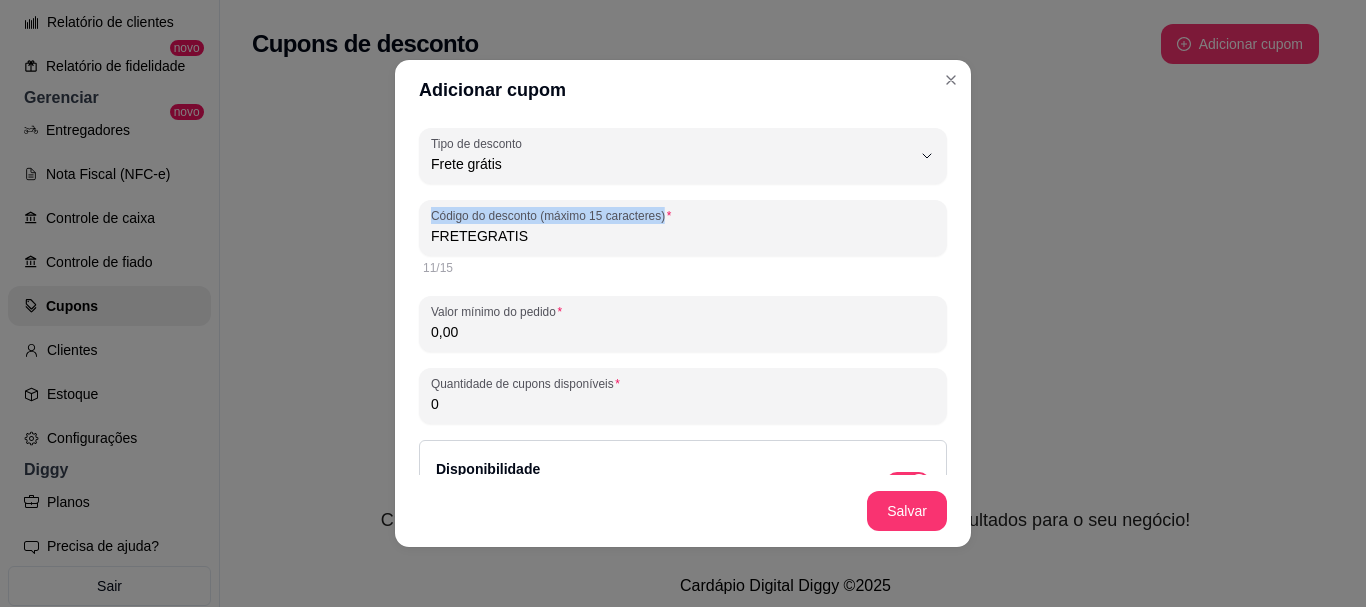 click on "FRETEGRATIS" at bounding box center [683, 228] 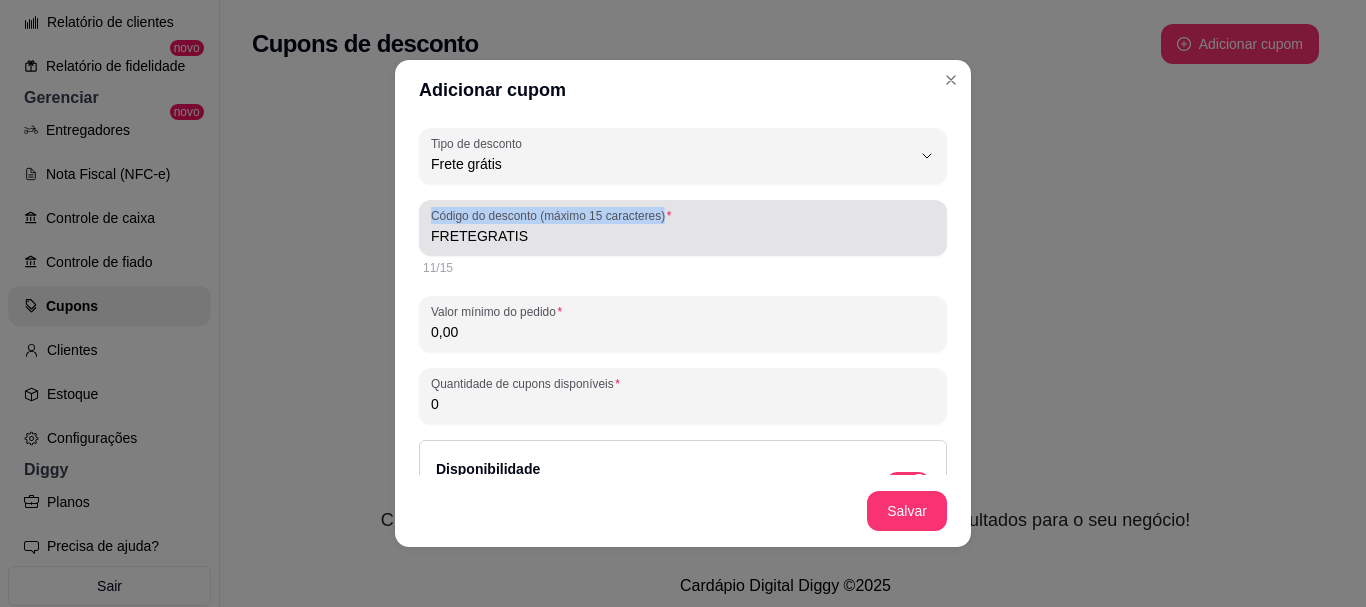 click on "FRETEGRATIS" at bounding box center (683, 228) 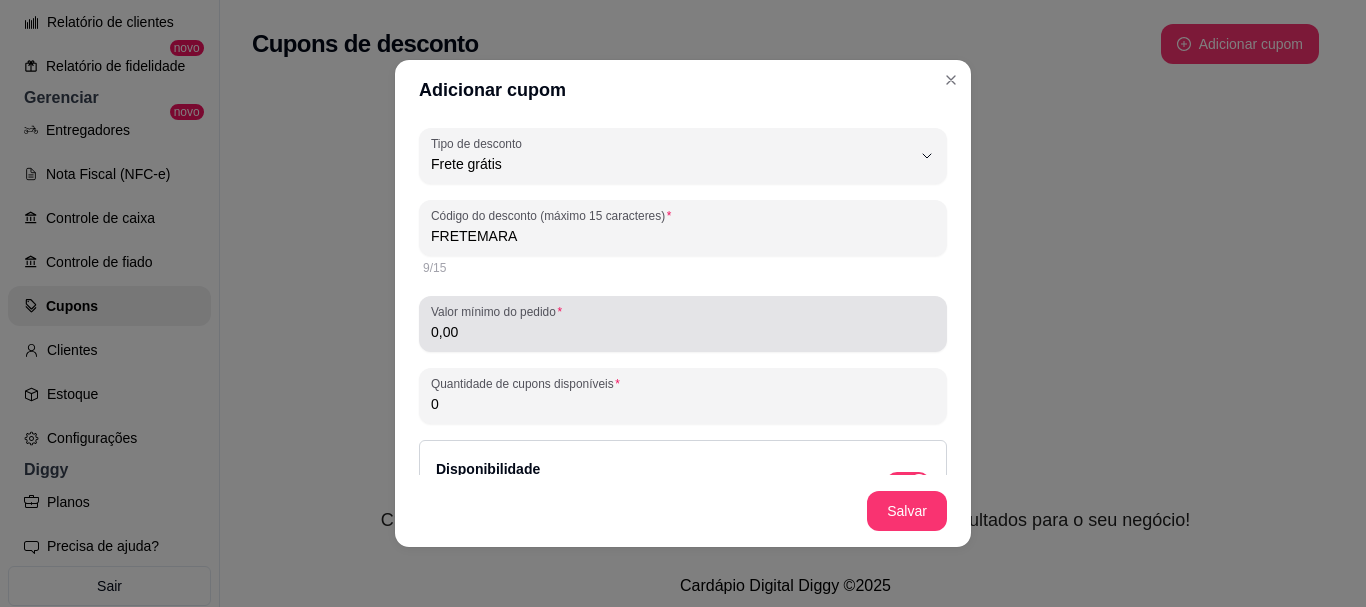 type on "FRETEMARA" 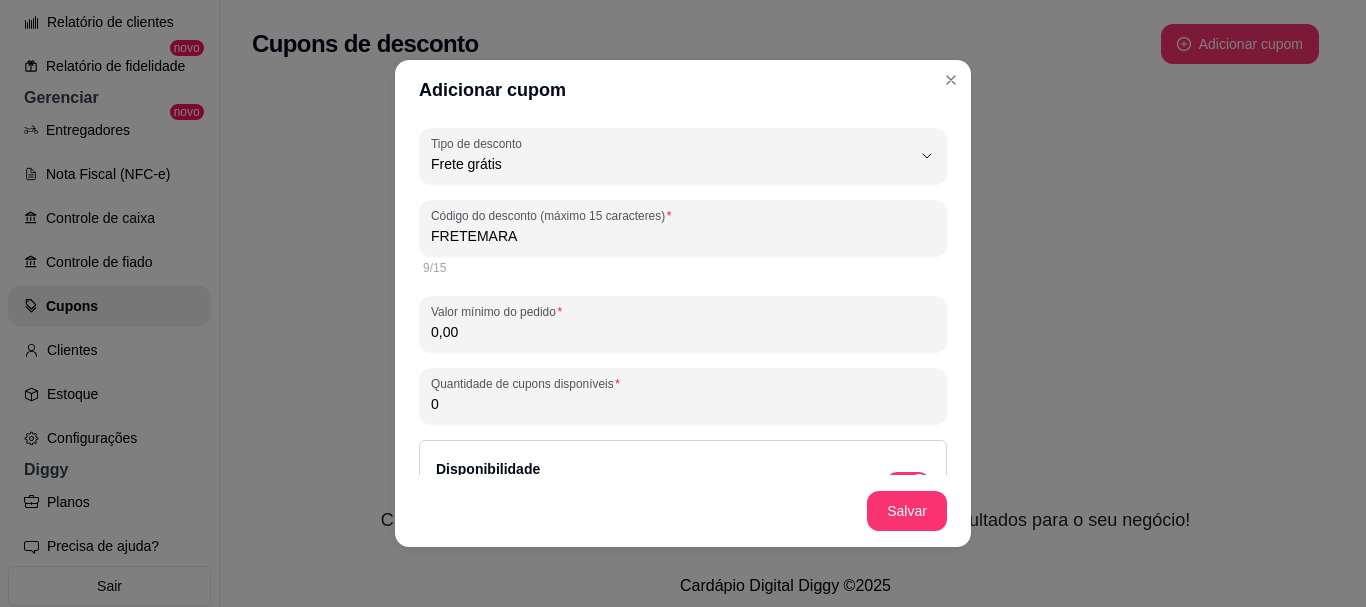 click on "0,00" at bounding box center (683, 332) 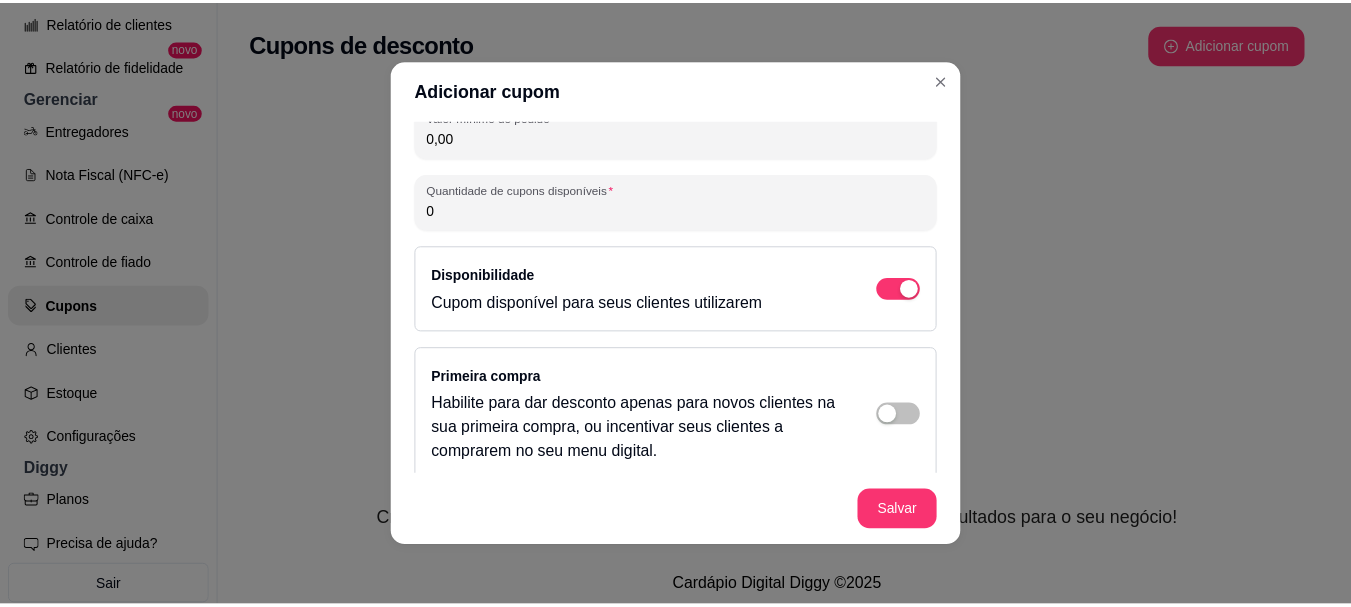 scroll, scrollTop: 200, scrollLeft: 0, axis: vertical 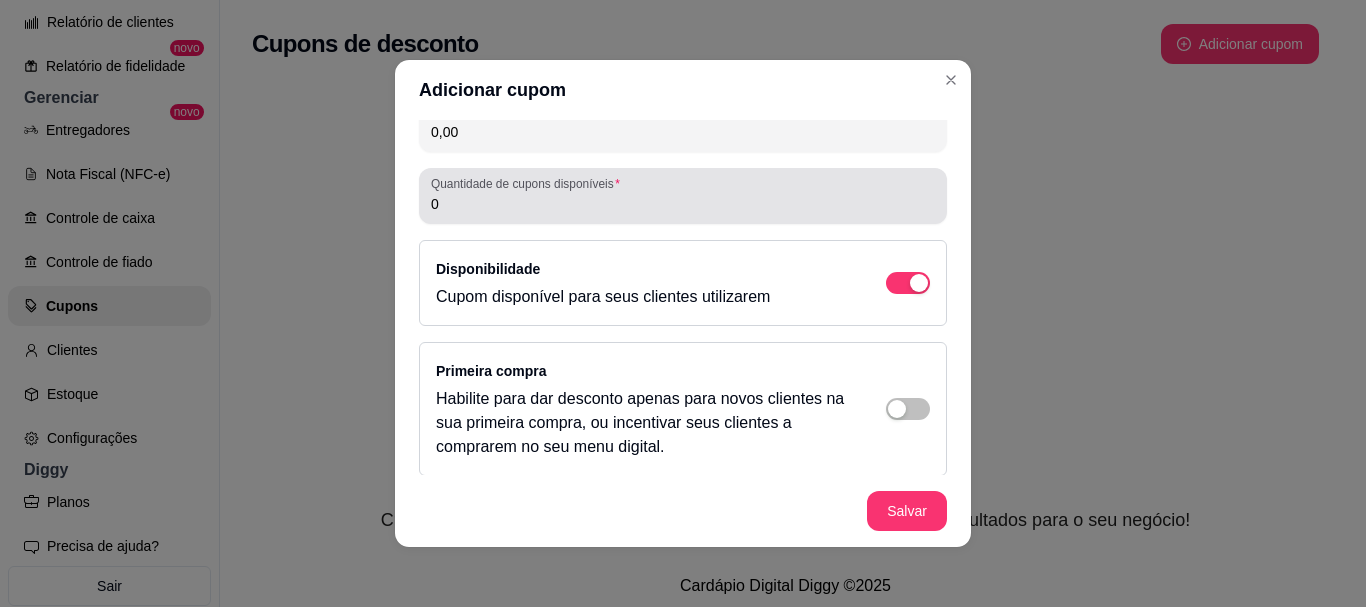 click on "0" at bounding box center [683, 204] 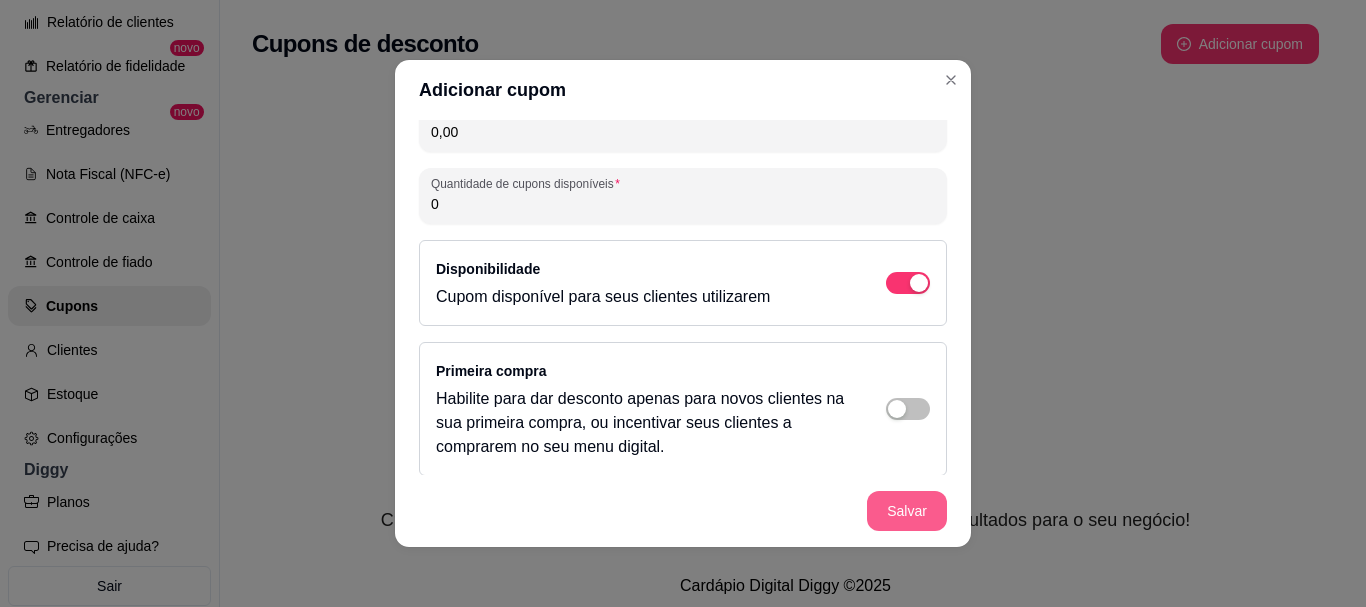 click on "Salvar" at bounding box center [907, 511] 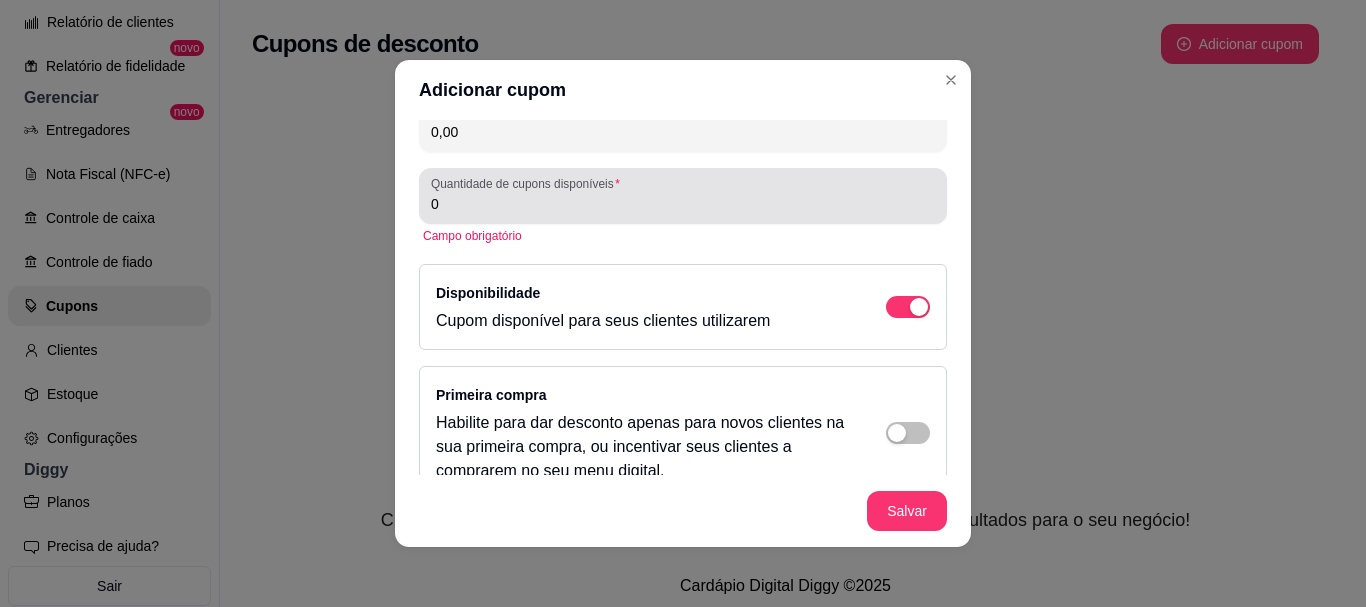 click on "0" at bounding box center [683, 204] 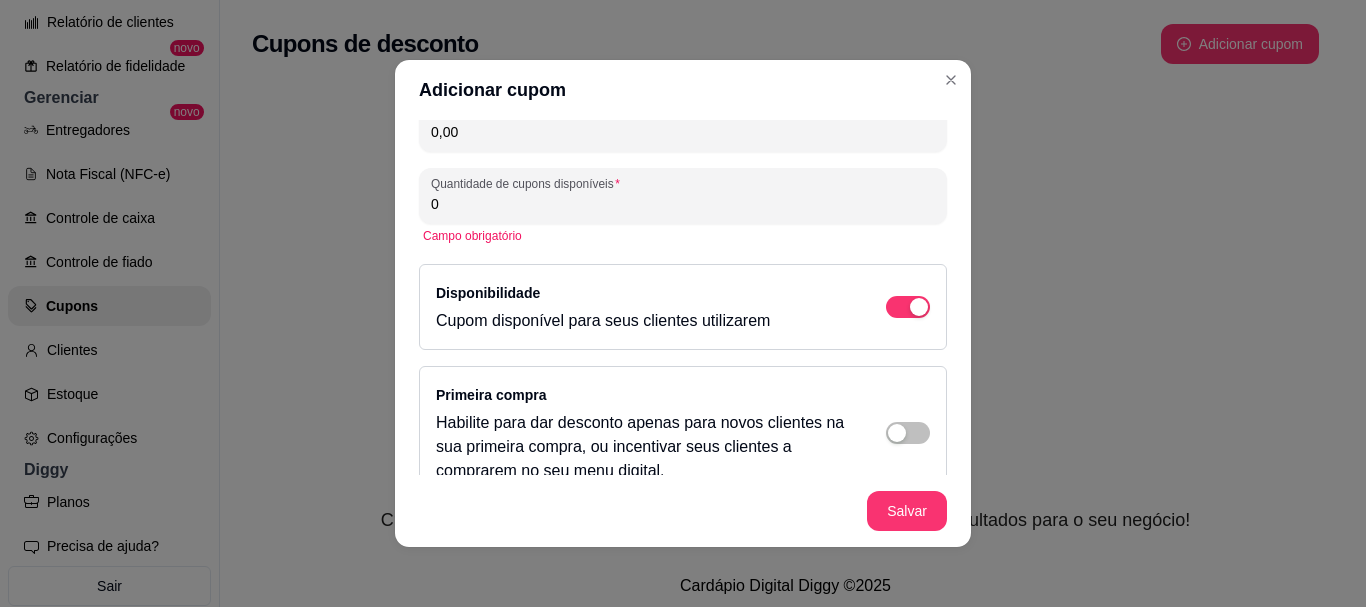 click on "0" at bounding box center (683, 204) 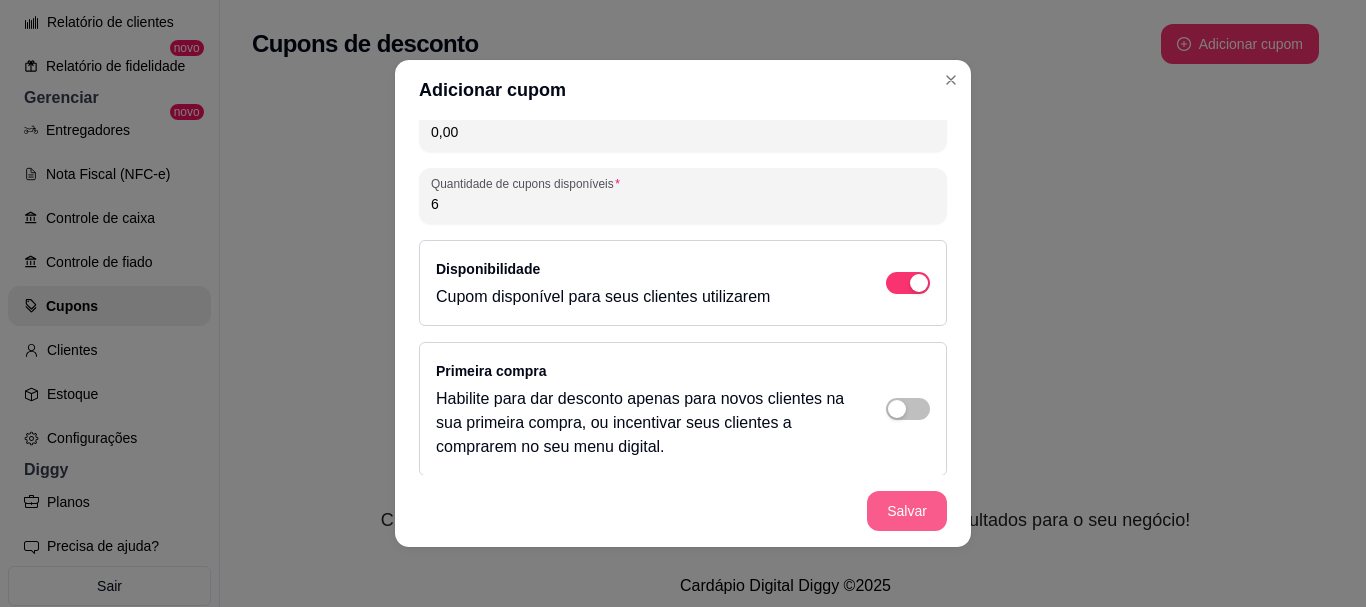type on "6" 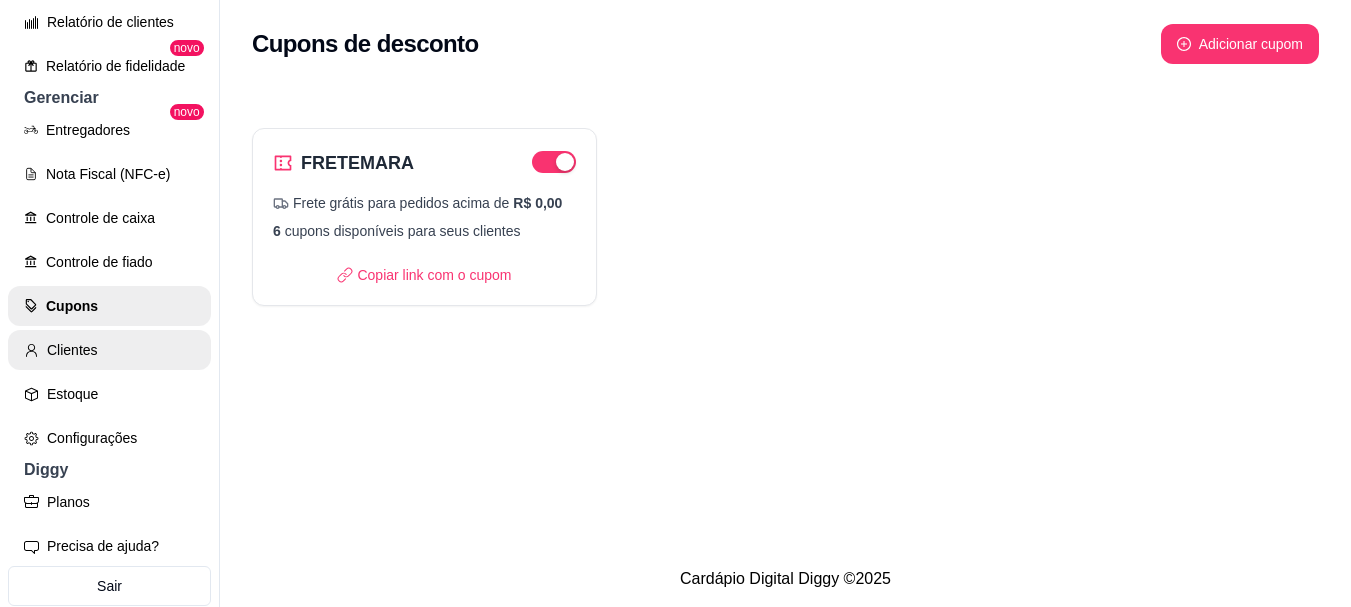 scroll, scrollTop: 763, scrollLeft: 0, axis: vertical 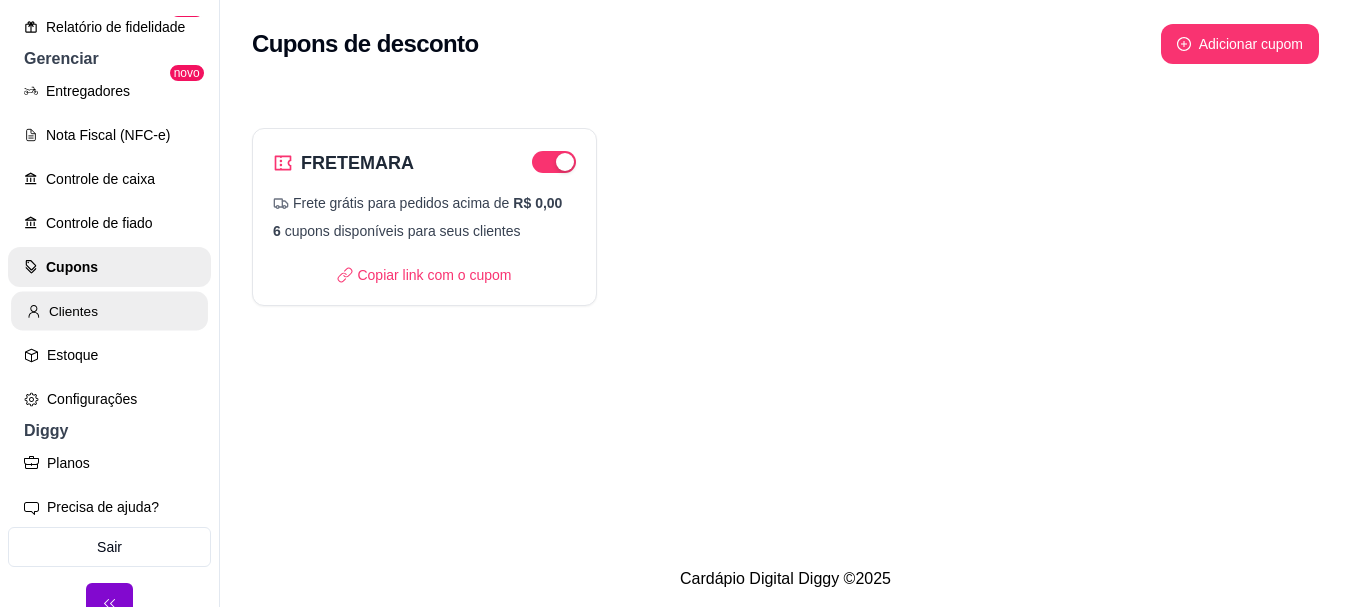 click on "Clientes" at bounding box center (109, 311) 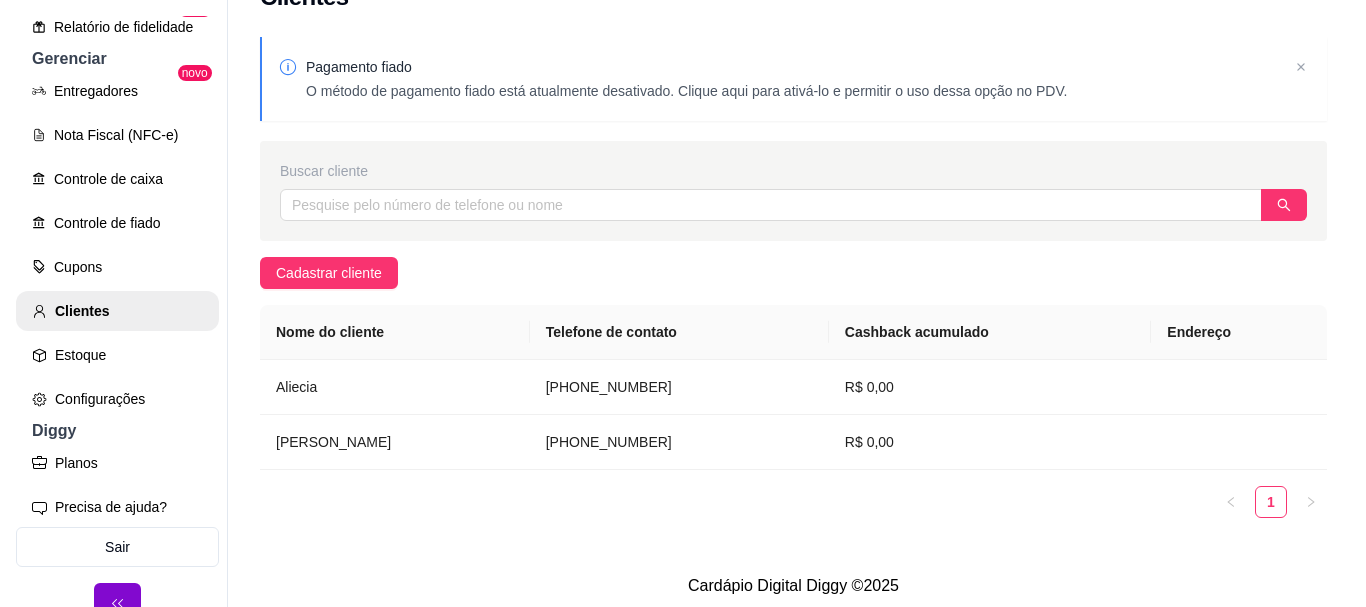 scroll, scrollTop: 65, scrollLeft: 0, axis: vertical 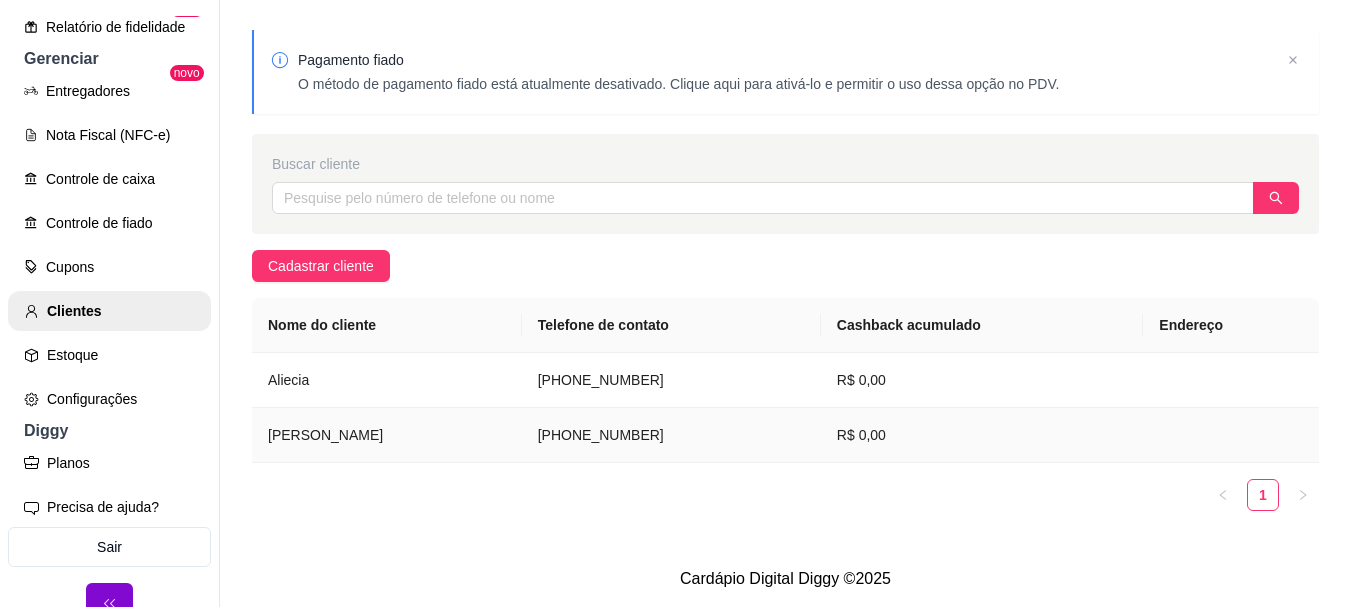 click on "Matheus" at bounding box center [387, 435] 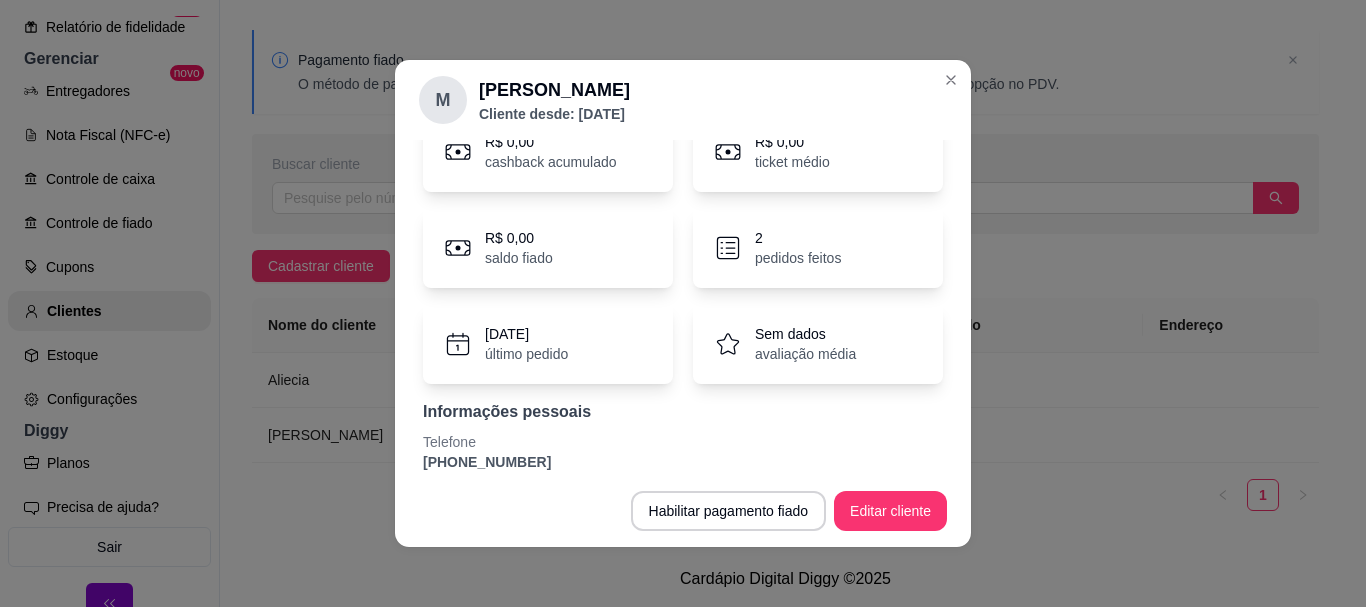 scroll, scrollTop: 117, scrollLeft: 0, axis: vertical 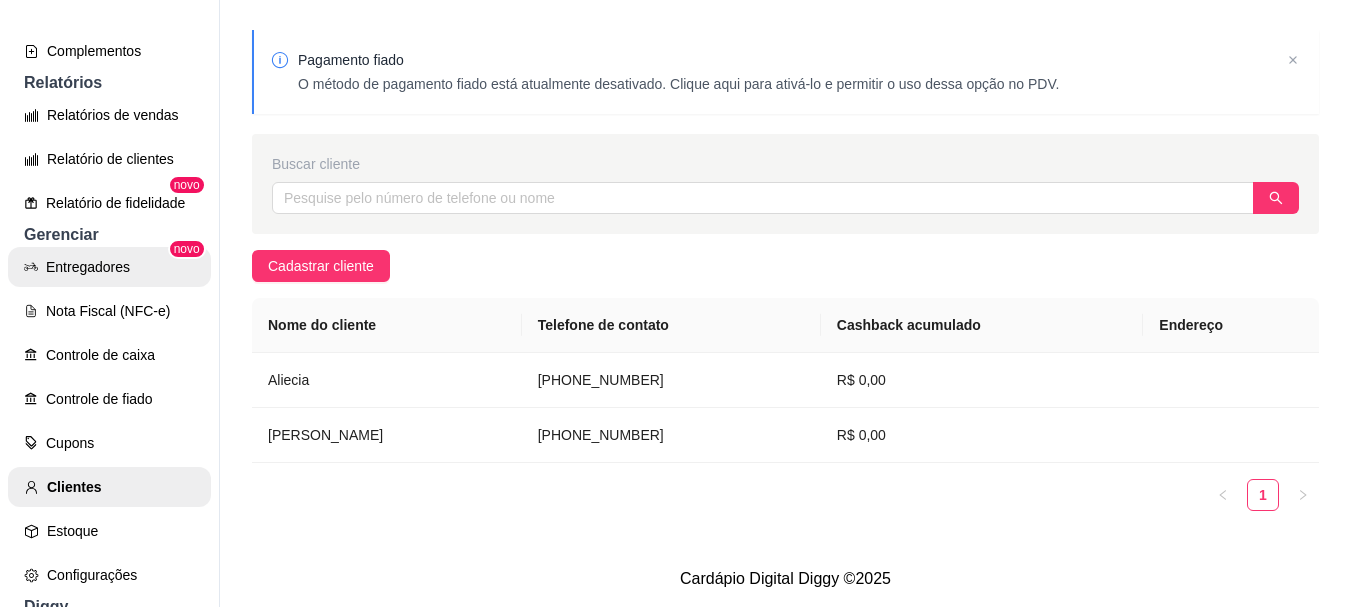 click on "Entregadores" at bounding box center [109, 267] 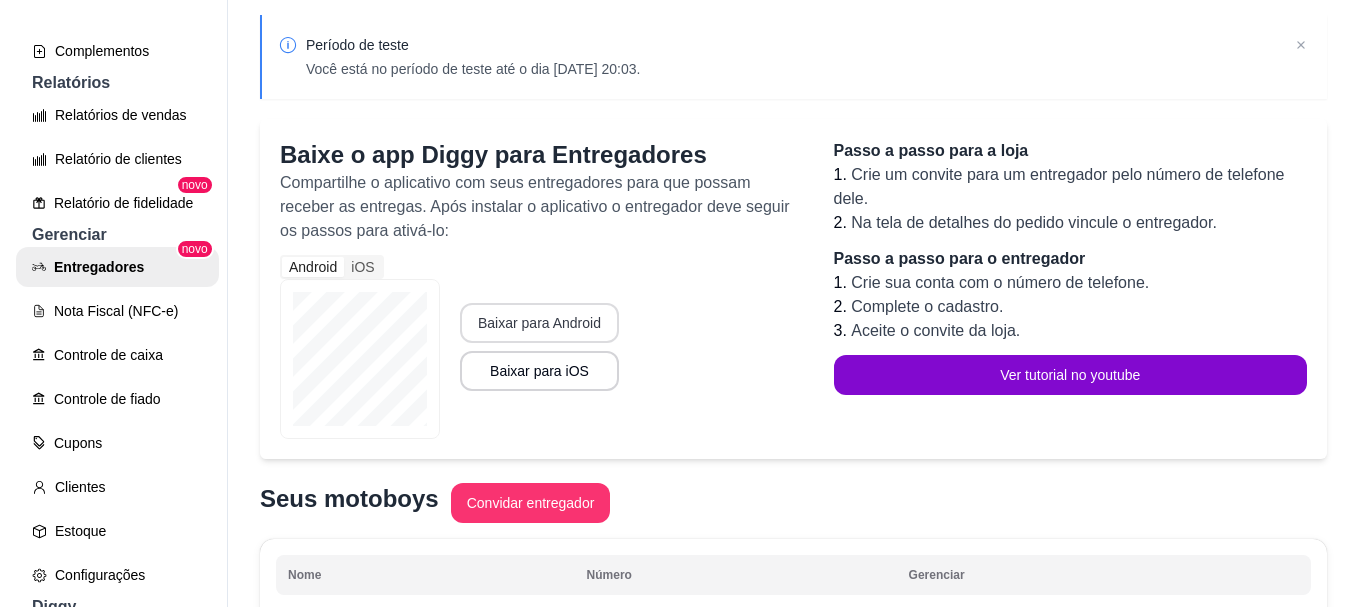 scroll, scrollTop: 234, scrollLeft: 0, axis: vertical 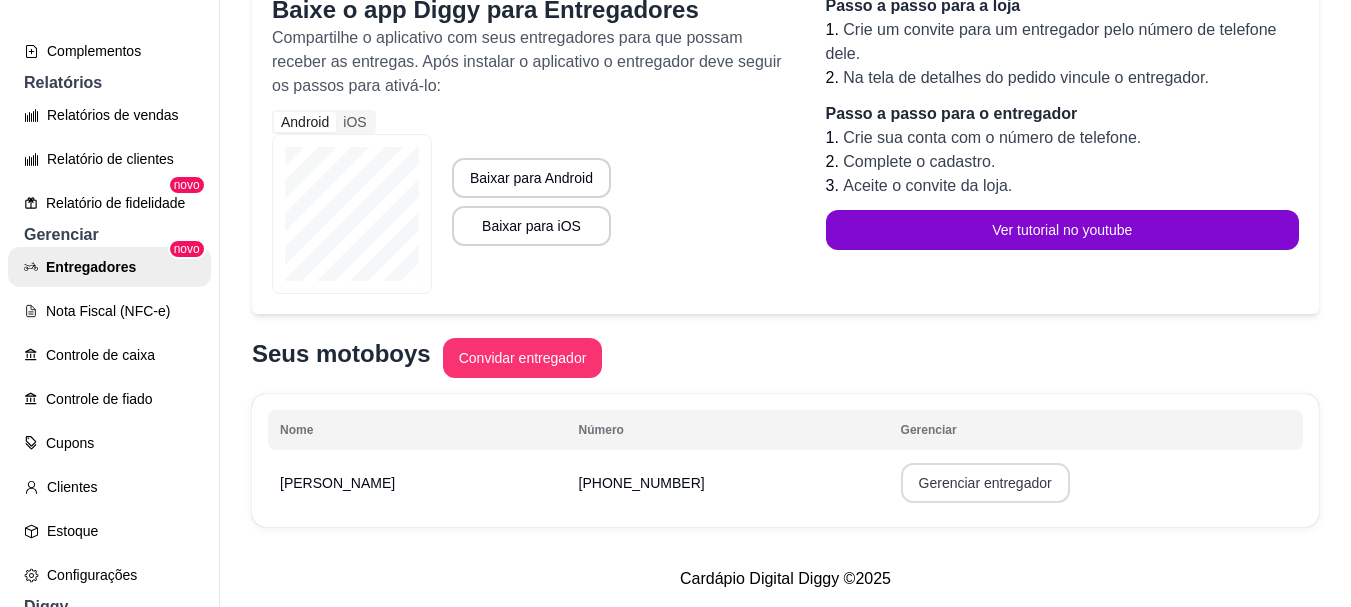 click on "Gerenciar entregador" at bounding box center [985, 483] 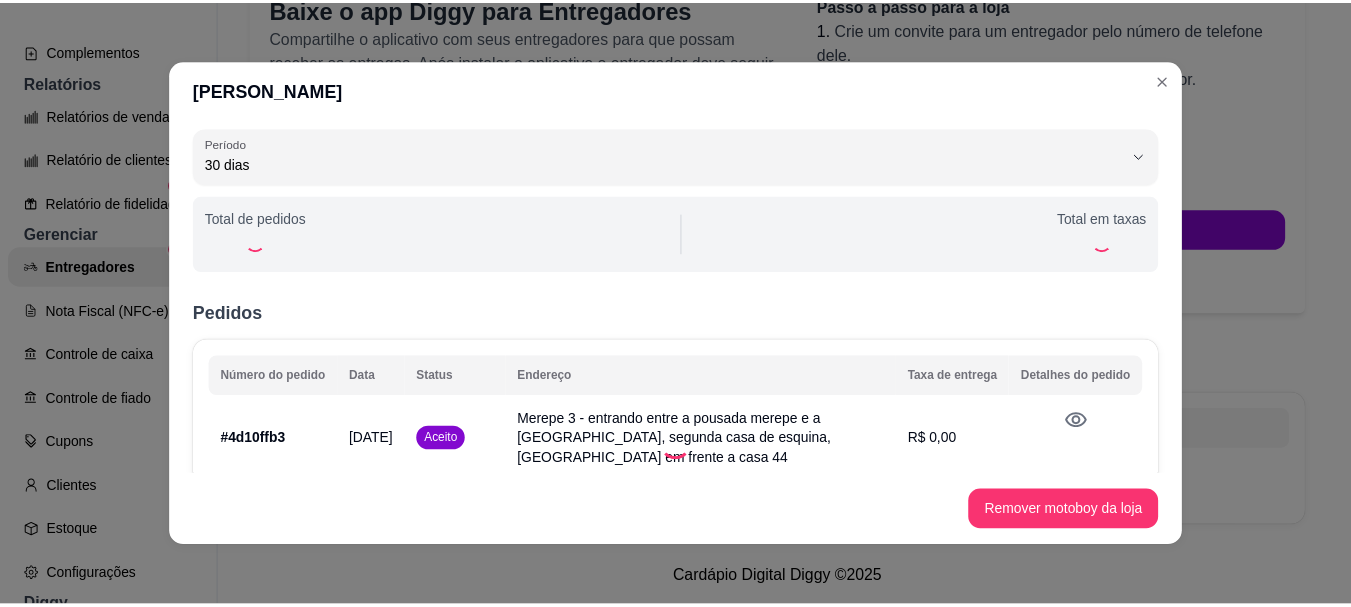scroll, scrollTop: 82, scrollLeft: 0, axis: vertical 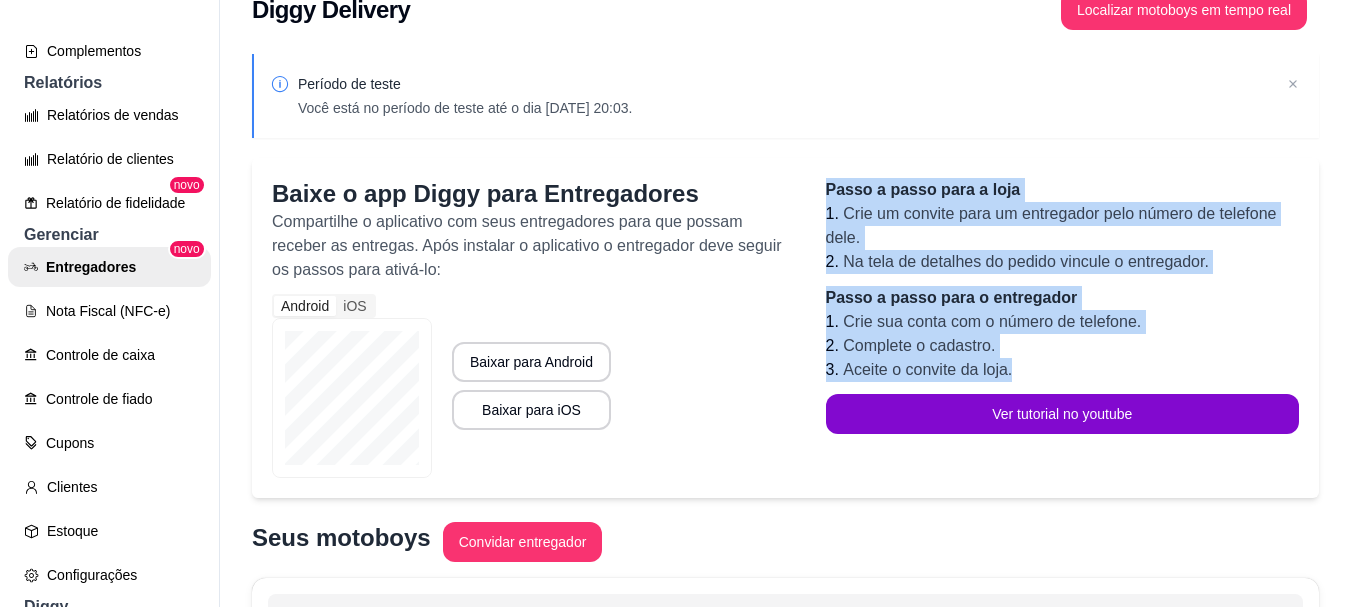 drag, startPoint x: 758, startPoint y: 322, endPoint x: 1166, endPoint y: 375, distance: 411.428 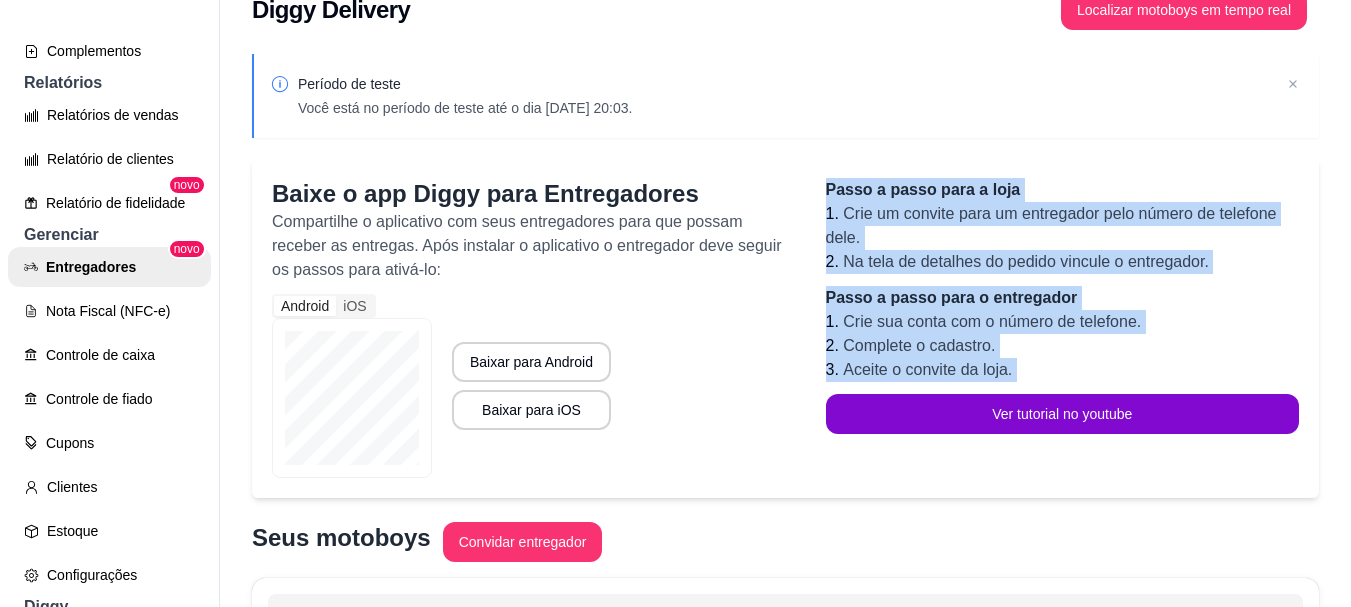 drag, startPoint x: 1166, startPoint y: 375, endPoint x: 807, endPoint y: 162, distance: 417.43262 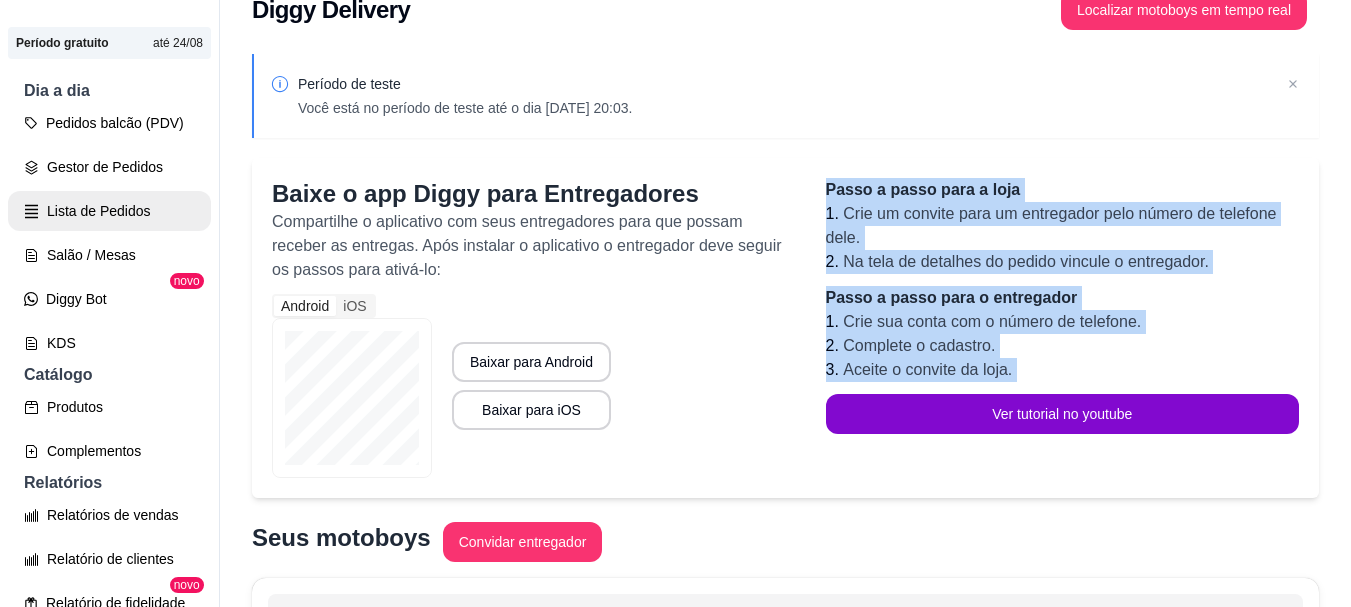 scroll, scrollTop: 63, scrollLeft: 0, axis: vertical 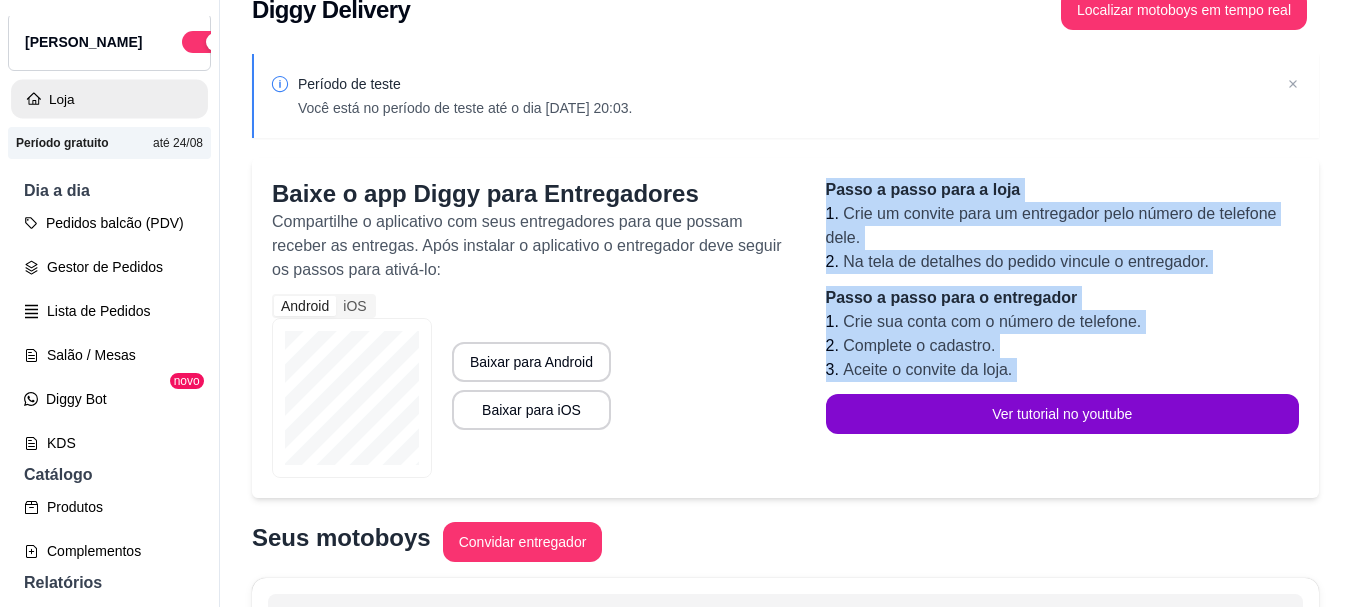 click on "Loja" at bounding box center (109, 99) 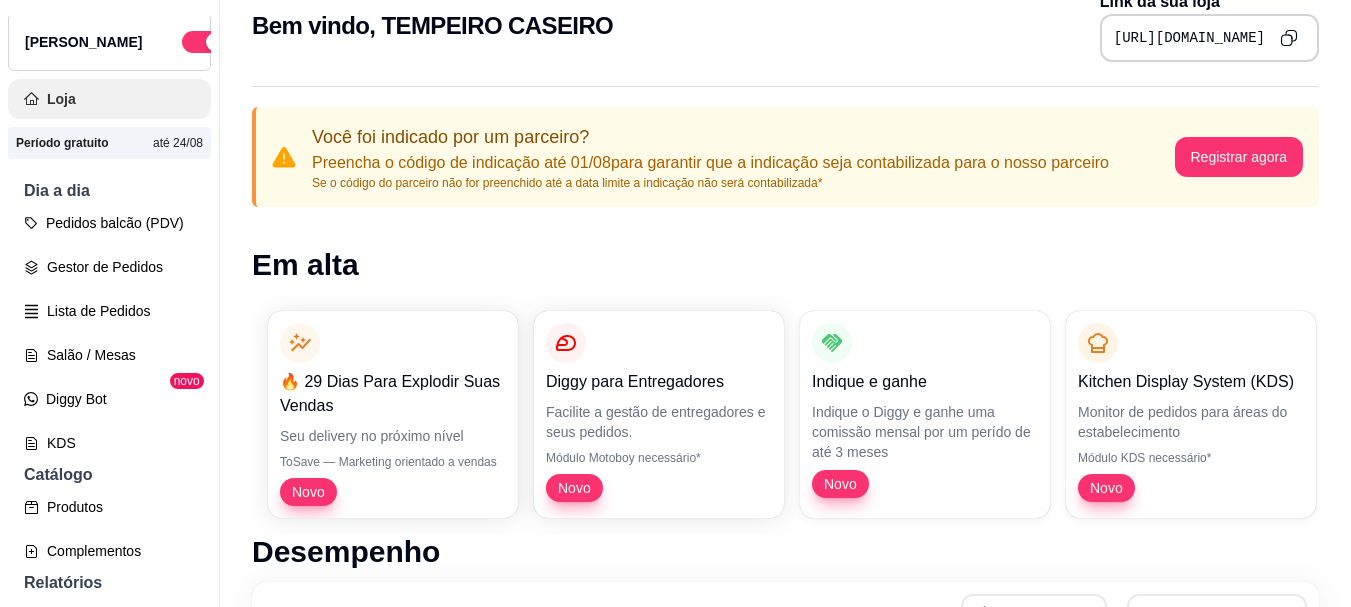 scroll, scrollTop: 0, scrollLeft: 0, axis: both 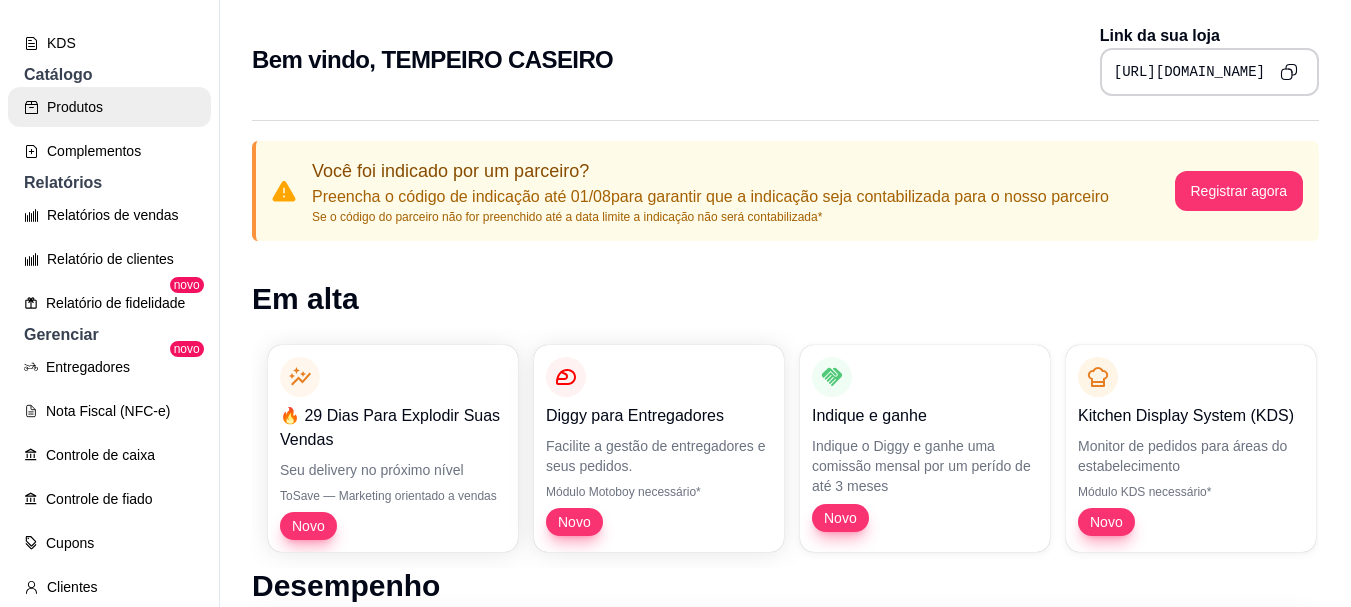 click on "Produtos" at bounding box center (109, 107) 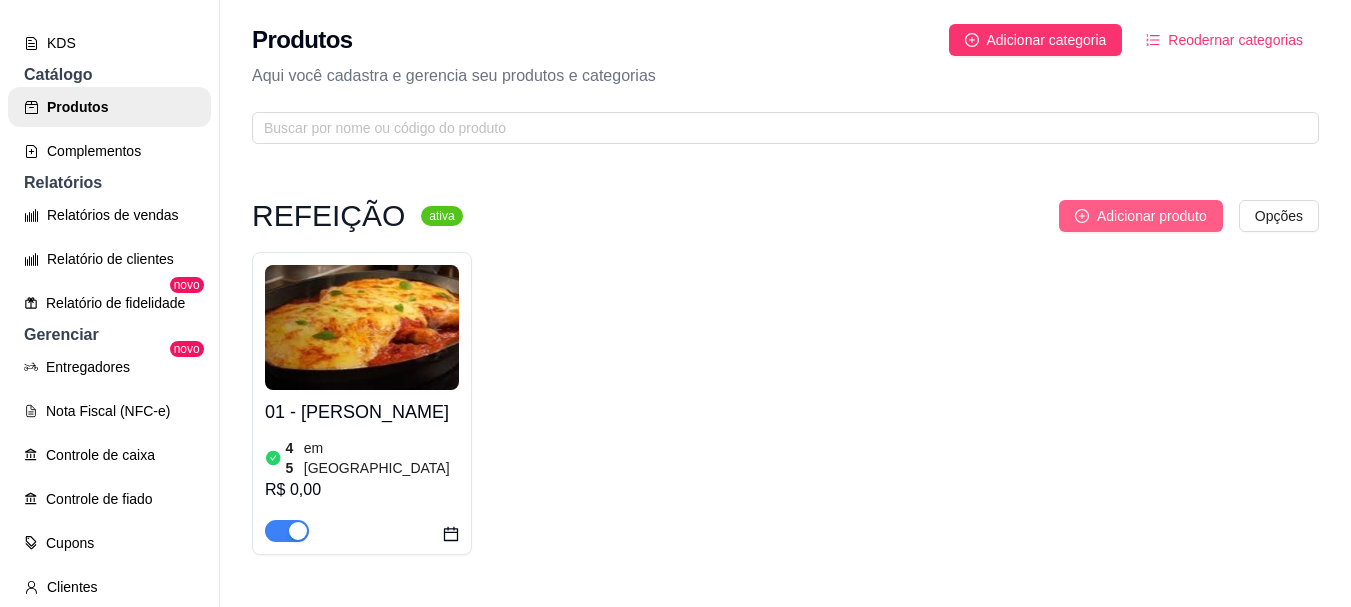 click on "Adicionar produto" at bounding box center [1152, 216] 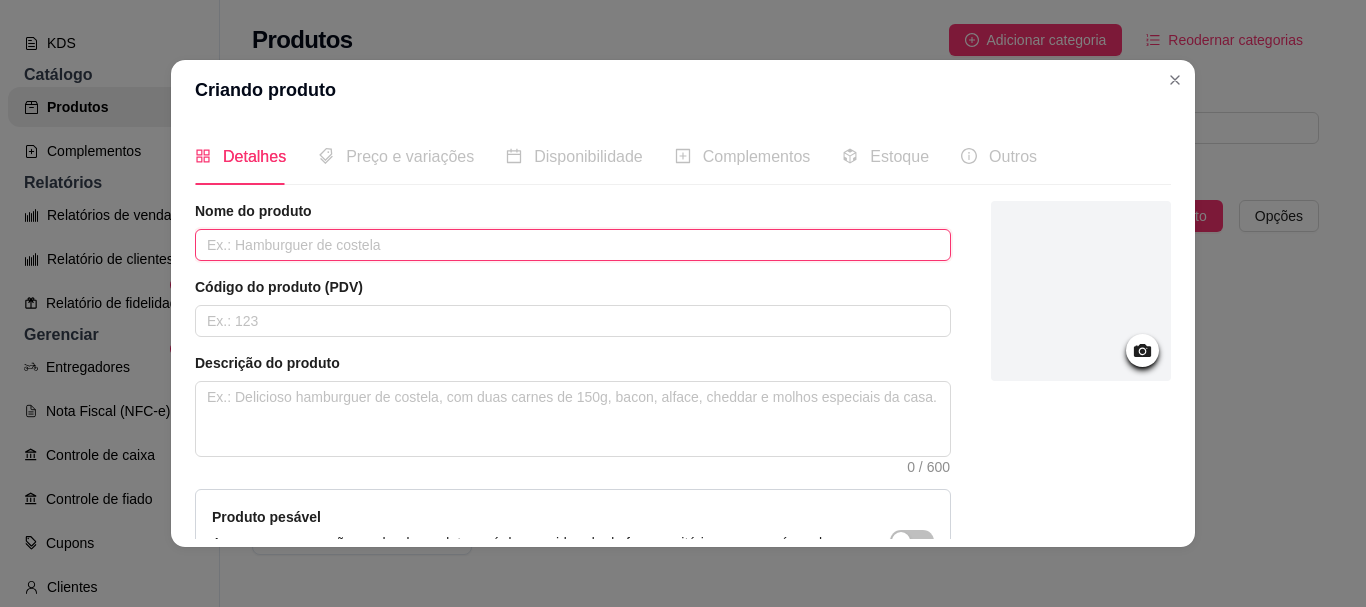 click at bounding box center (573, 245) 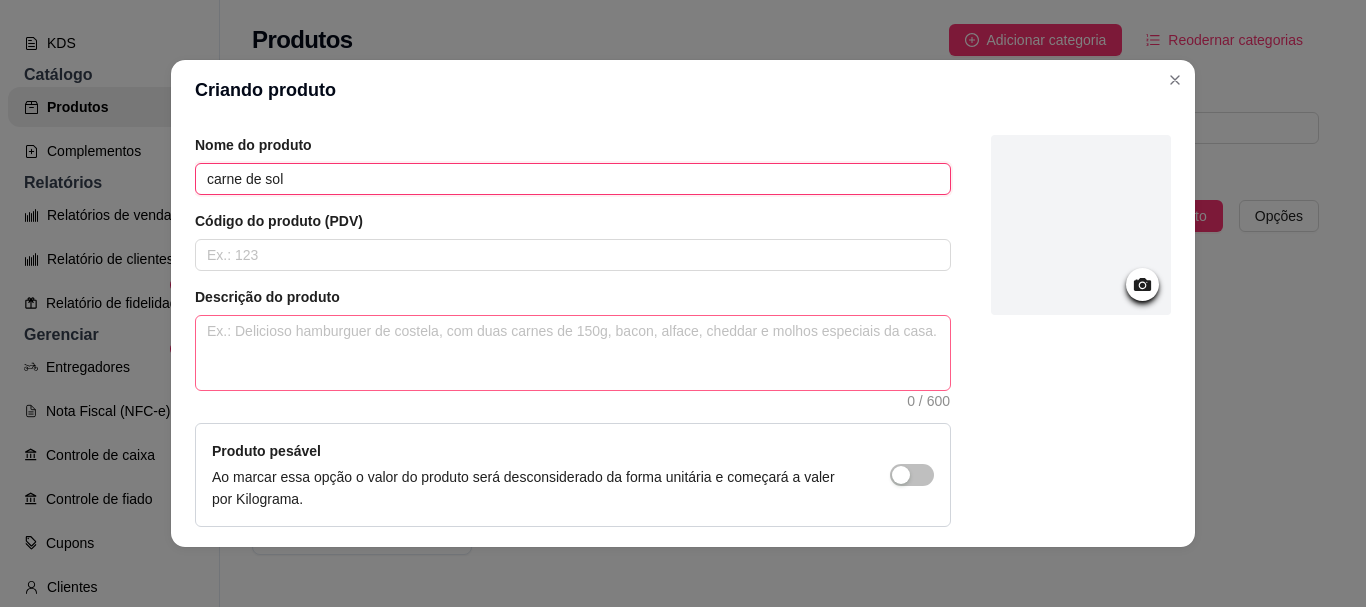 scroll, scrollTop: 100, scrollLeft: 0, axis: vertical 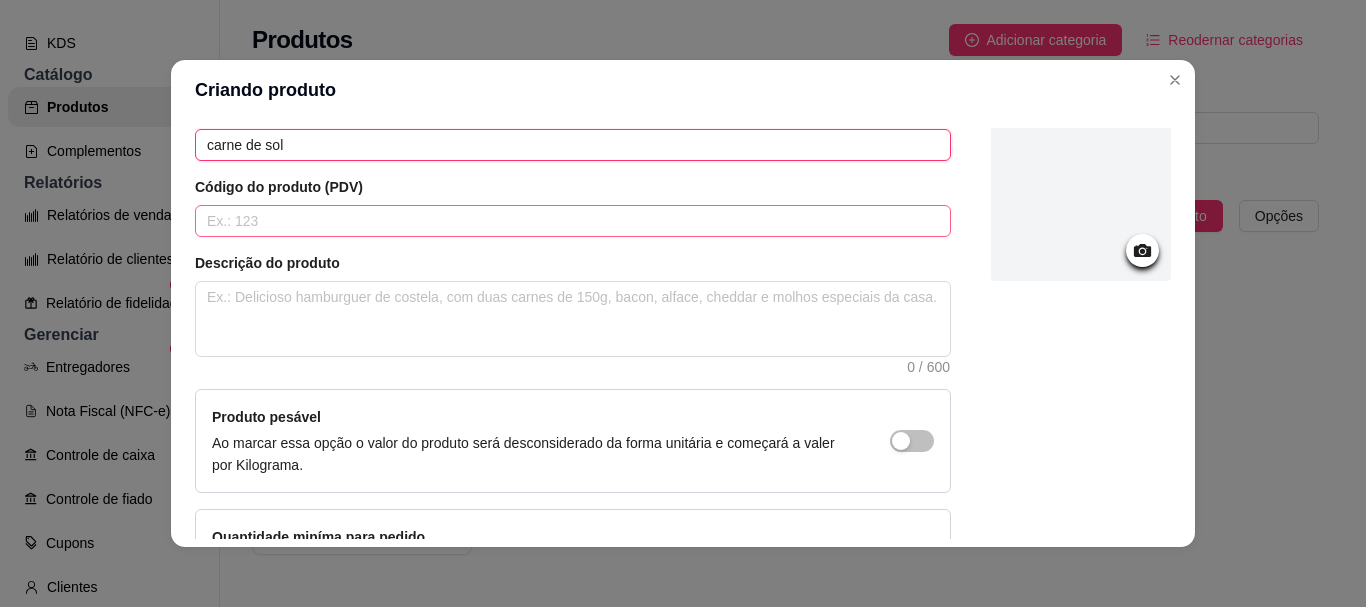 type on "carne de sol" 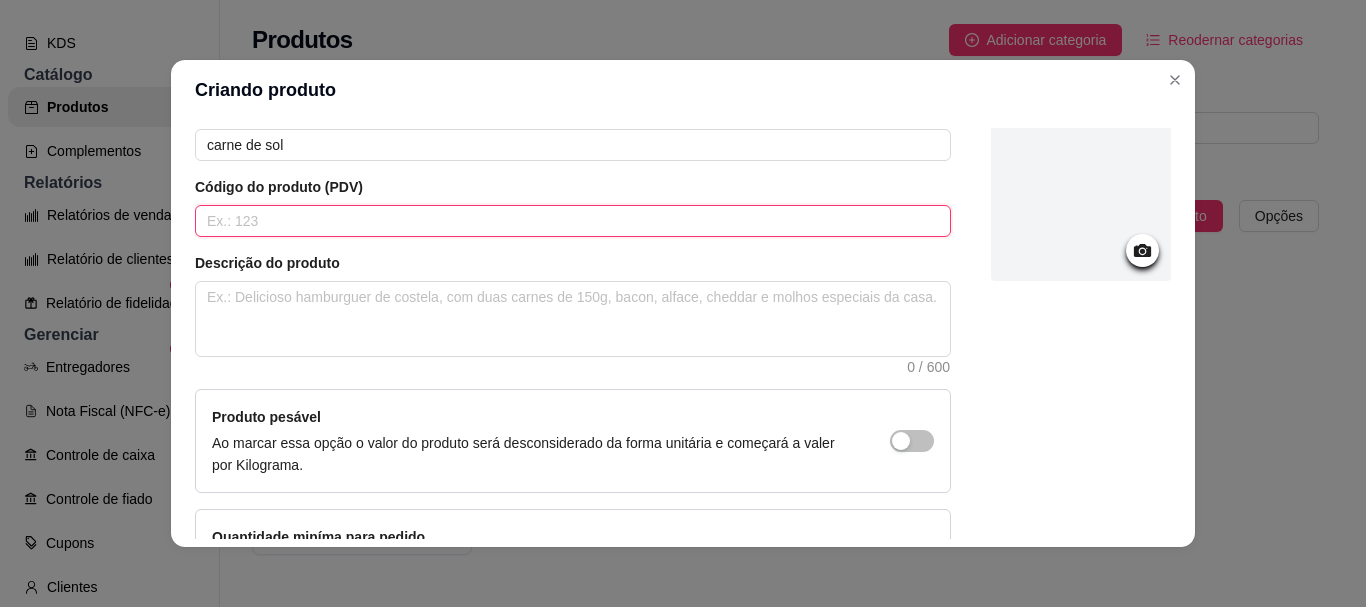 click at bounding box center [573, 221] 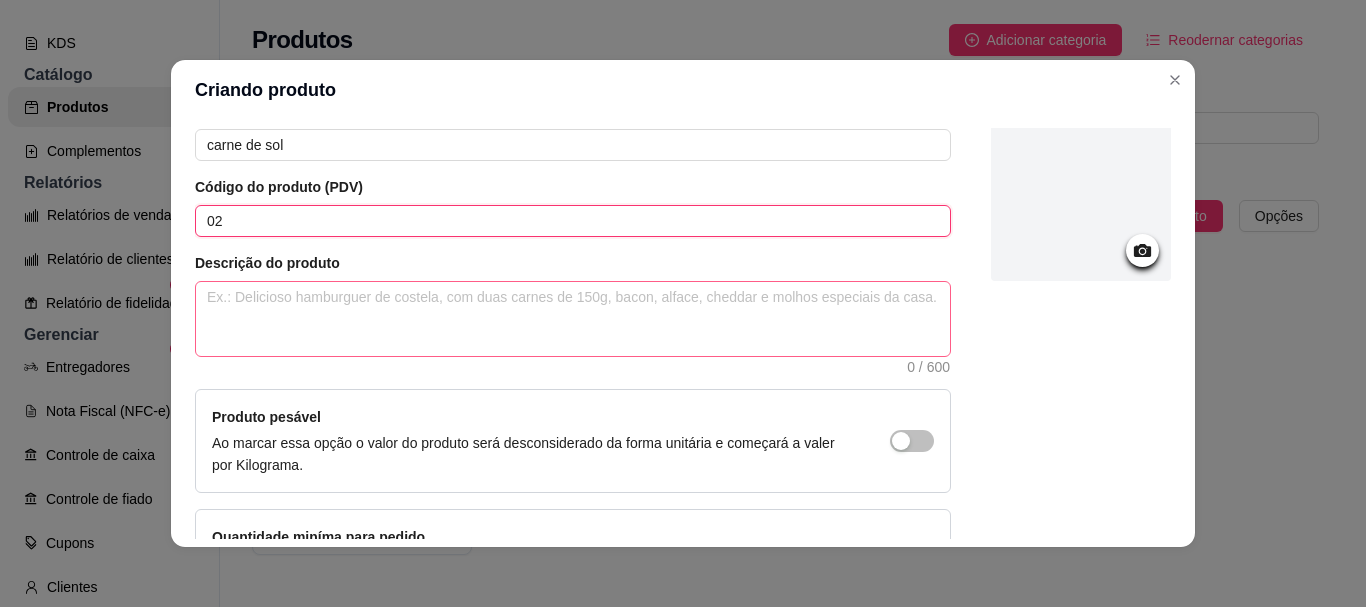 type on "02" 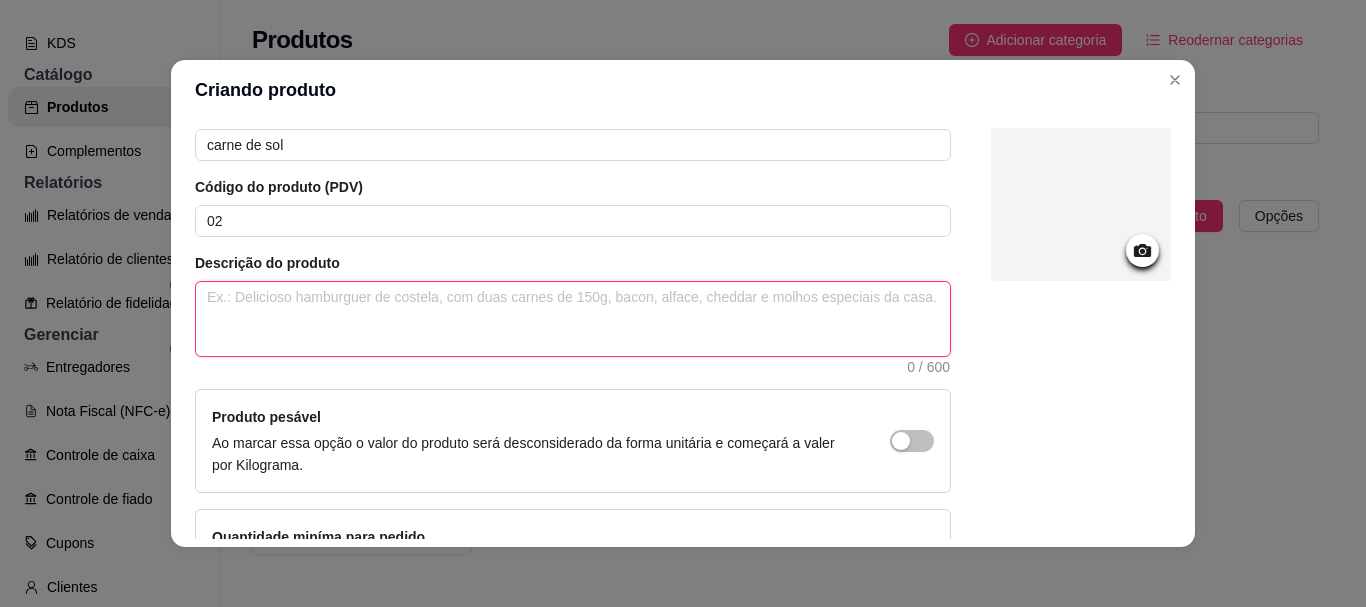 click at bounding box center [573, 319] 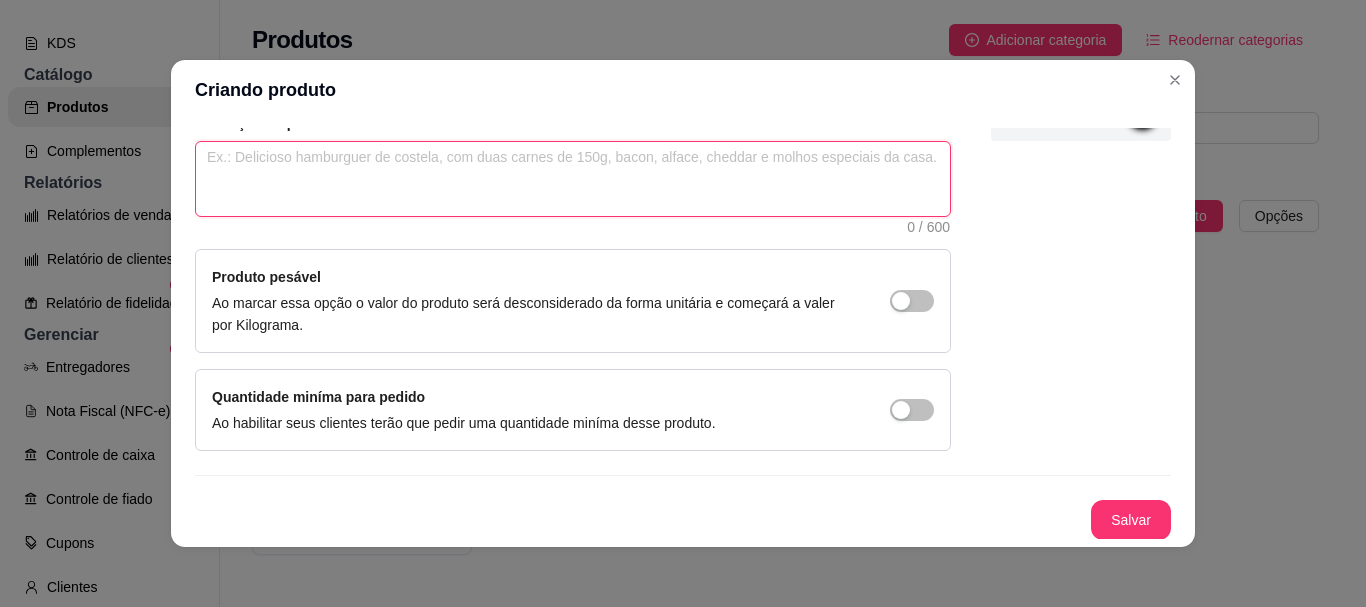 scroll, scrollTop: 241, scrollLeft: 0, axis: vertical 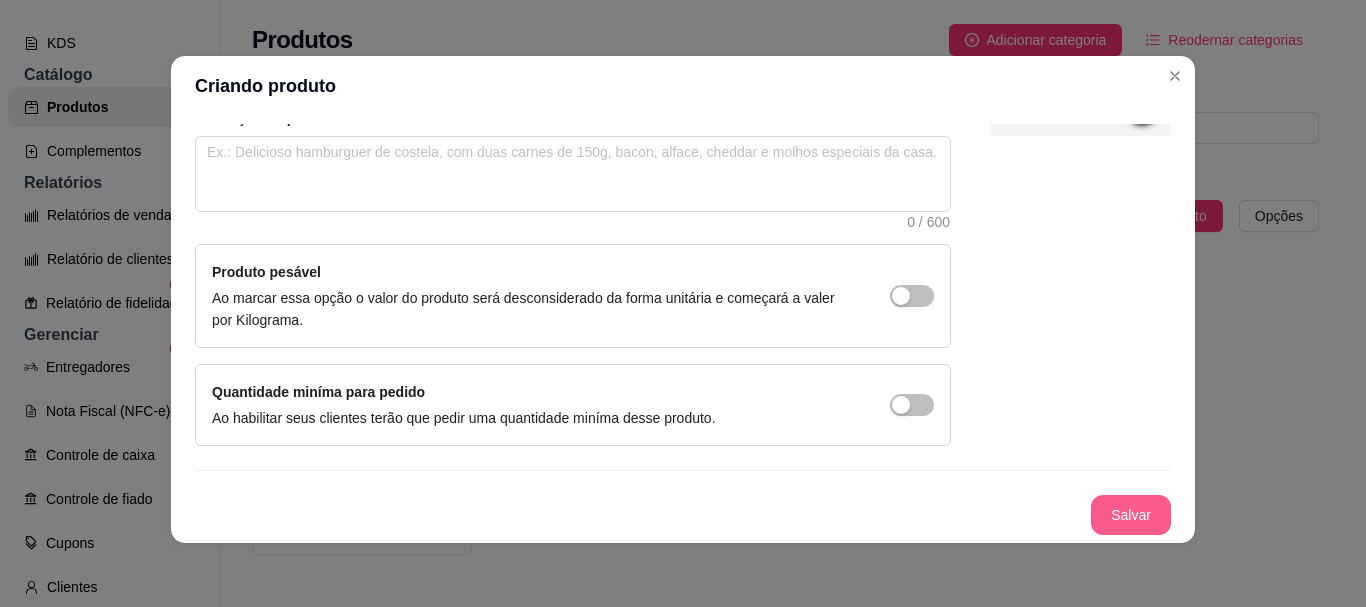 click on "Salvar" at bounding box center (1131, 515) 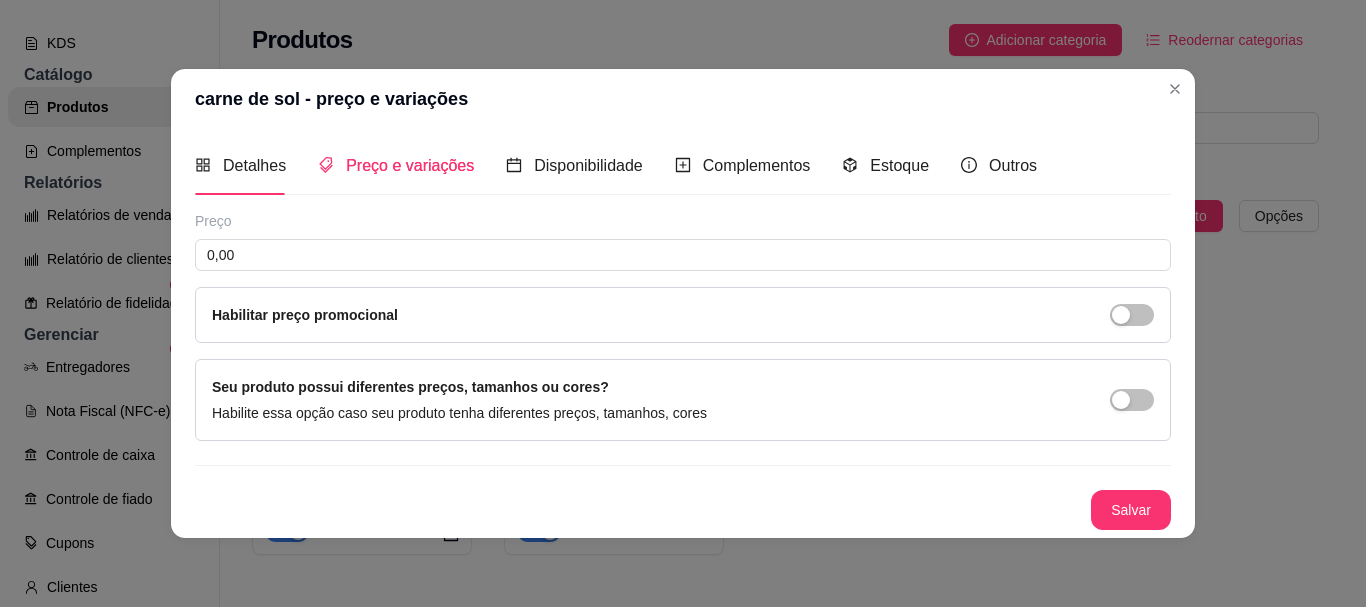 type 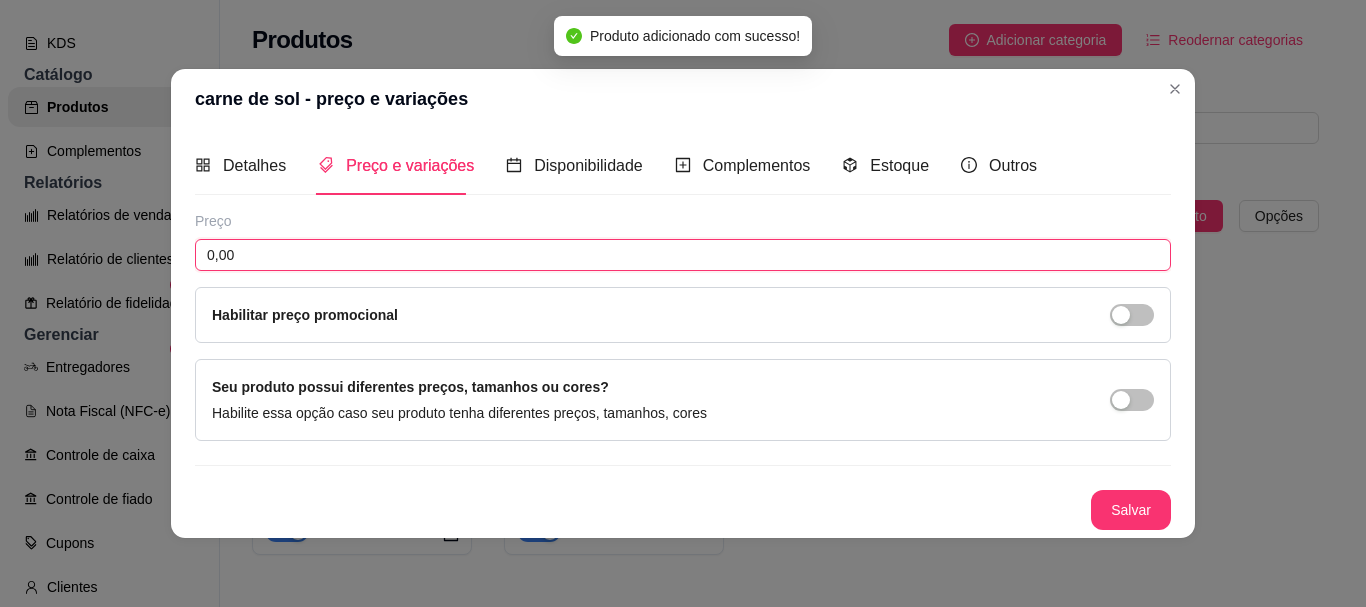 click on "0,00" at bounding box center (683, 255) 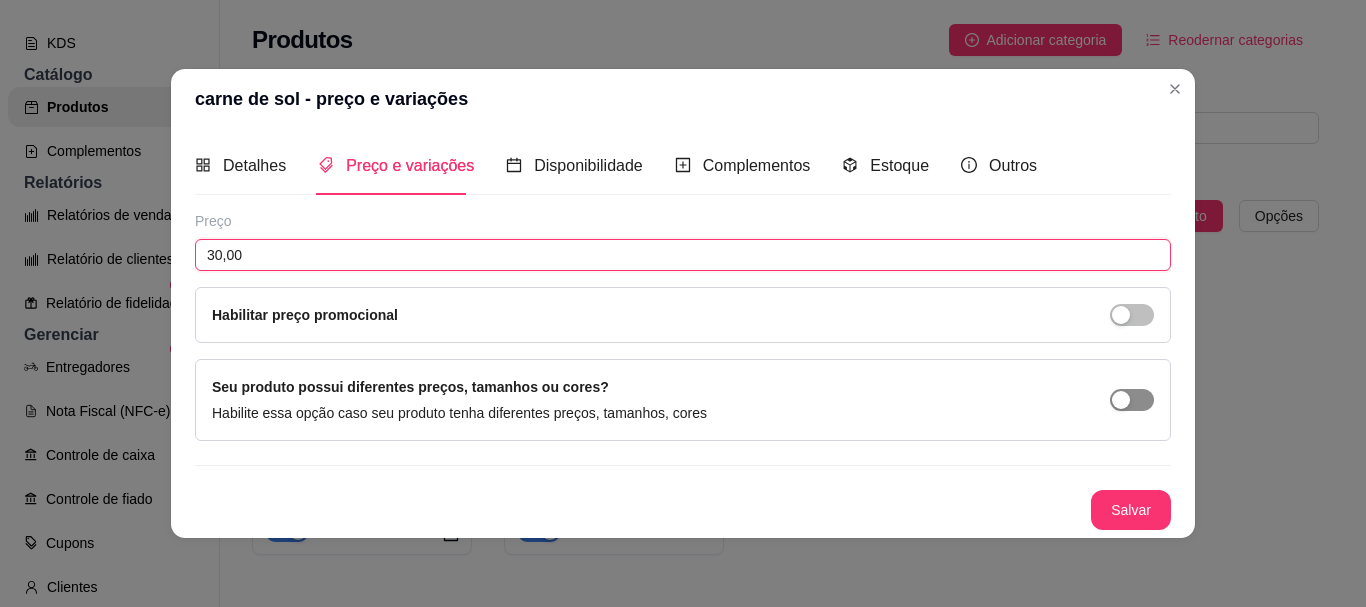 type on "30,00" 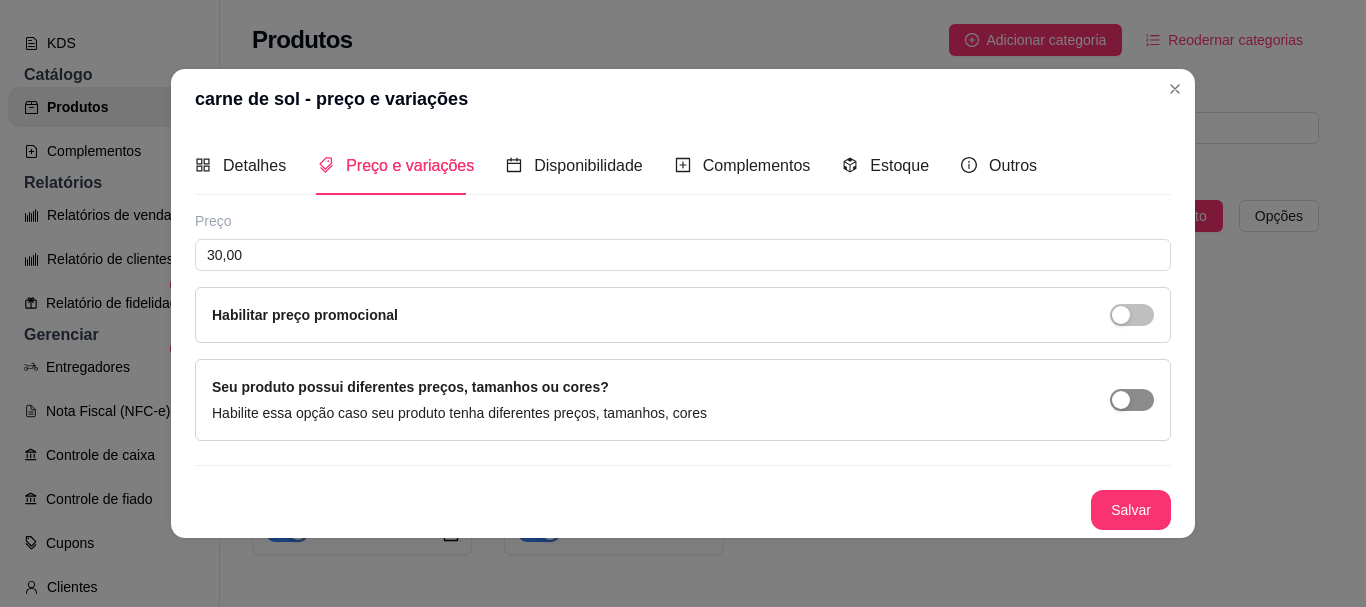 click at bounding box center [1121, 400] 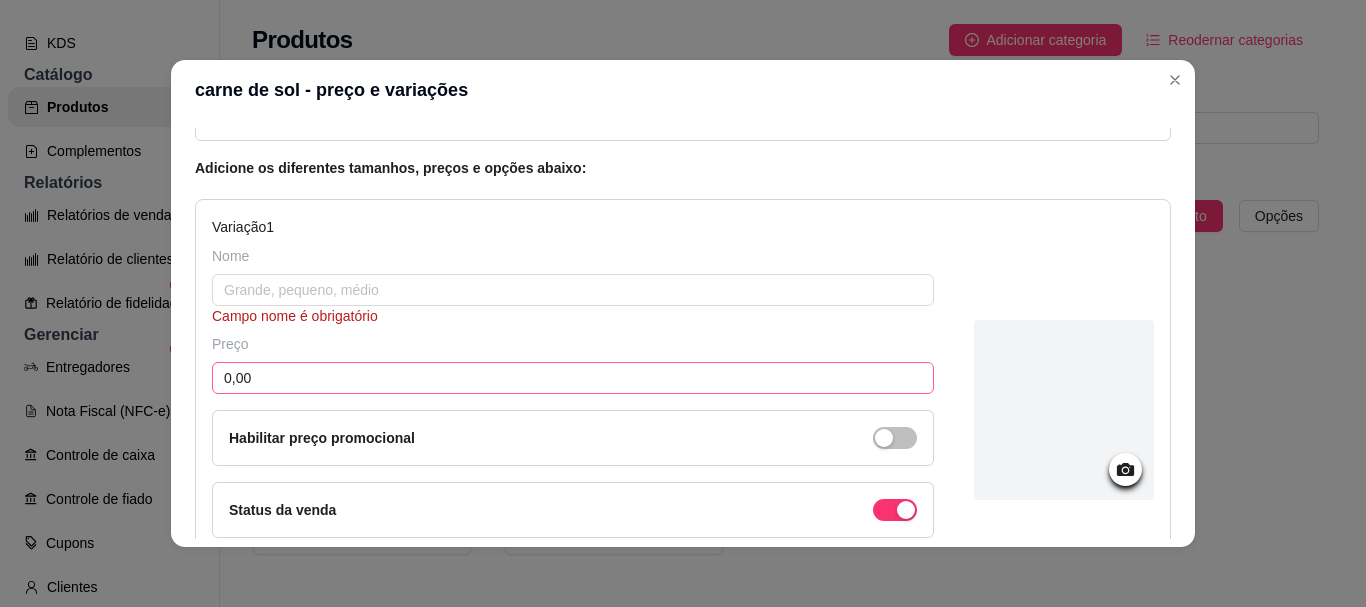 scroll, scrollTop: 200, scrollLeft: 0, axis: vertical 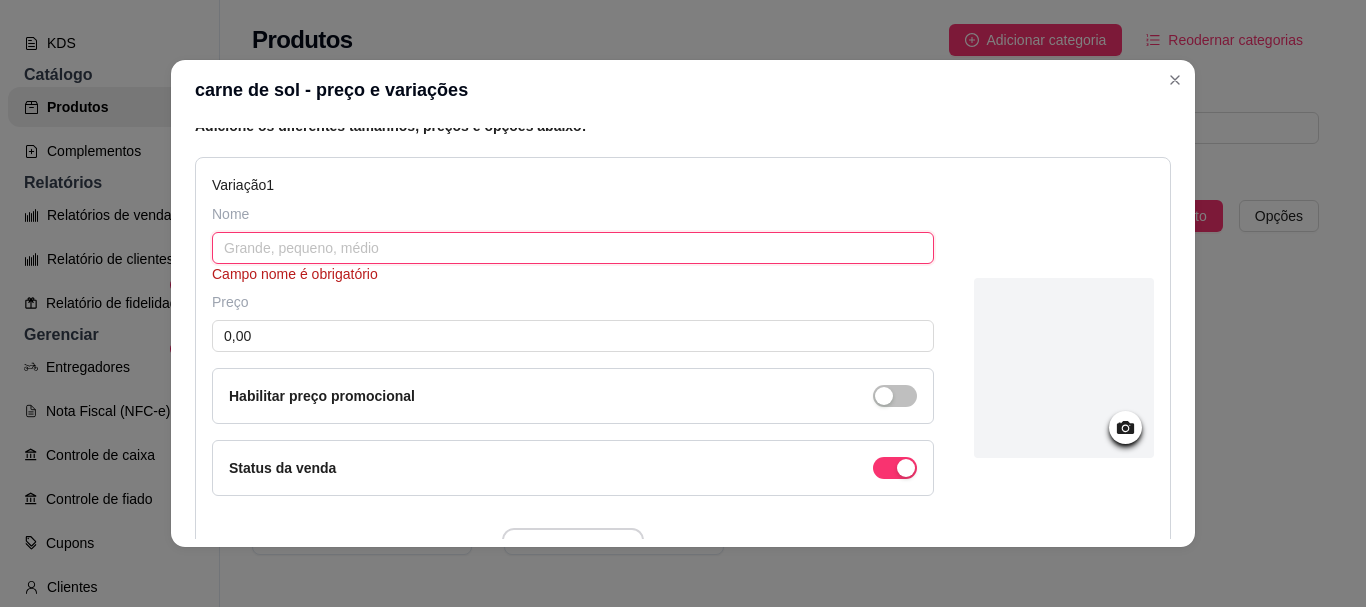 click at bounding box center (573, 248) 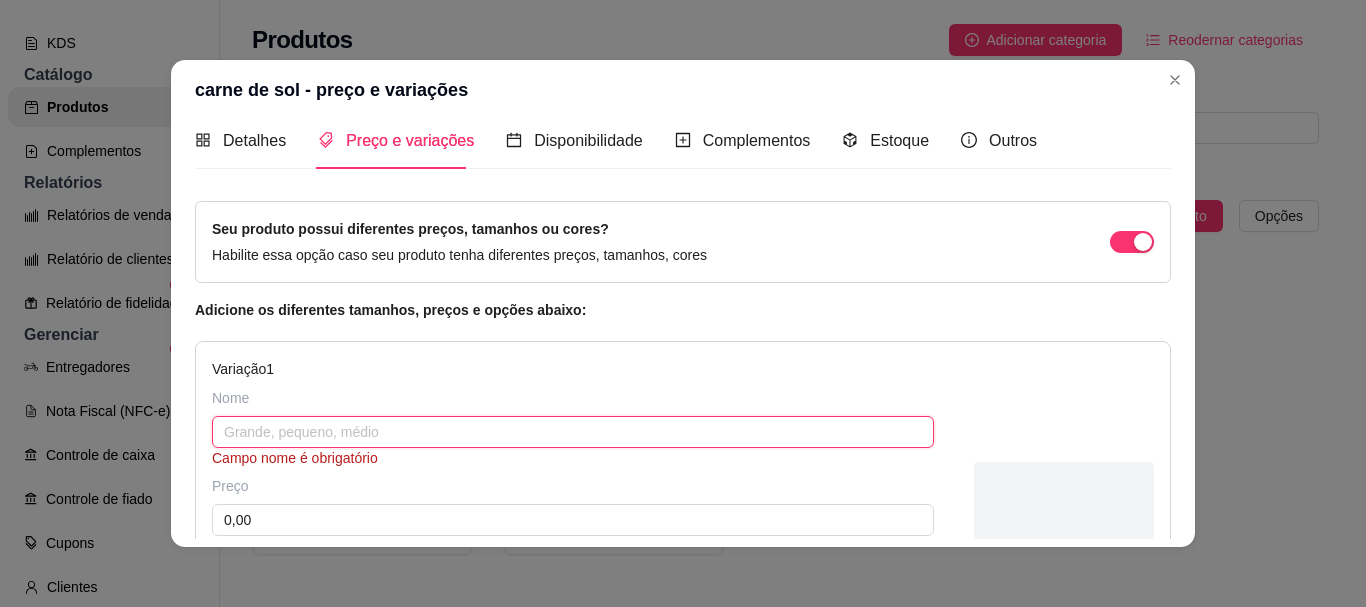 scroll, scrollTop: 0, scrollLeft: 0, axis: both 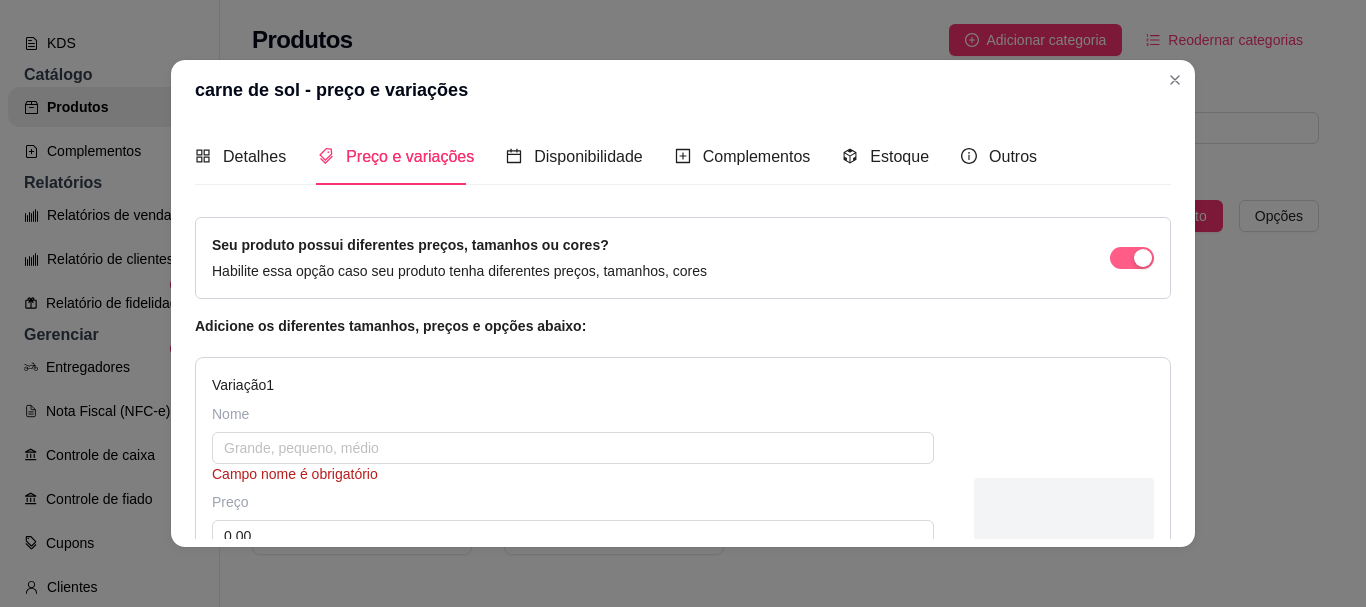 click at bounding box center (1143, 258) 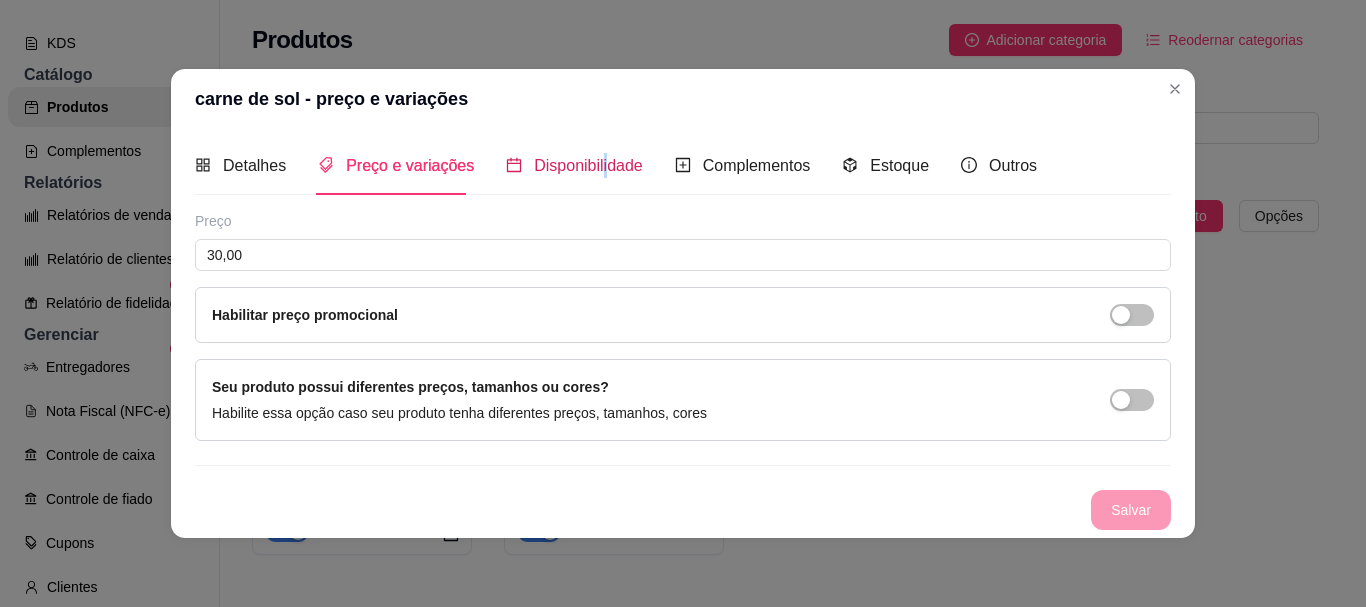 click on "Disponibilidade" at bounding box center (574, 165) 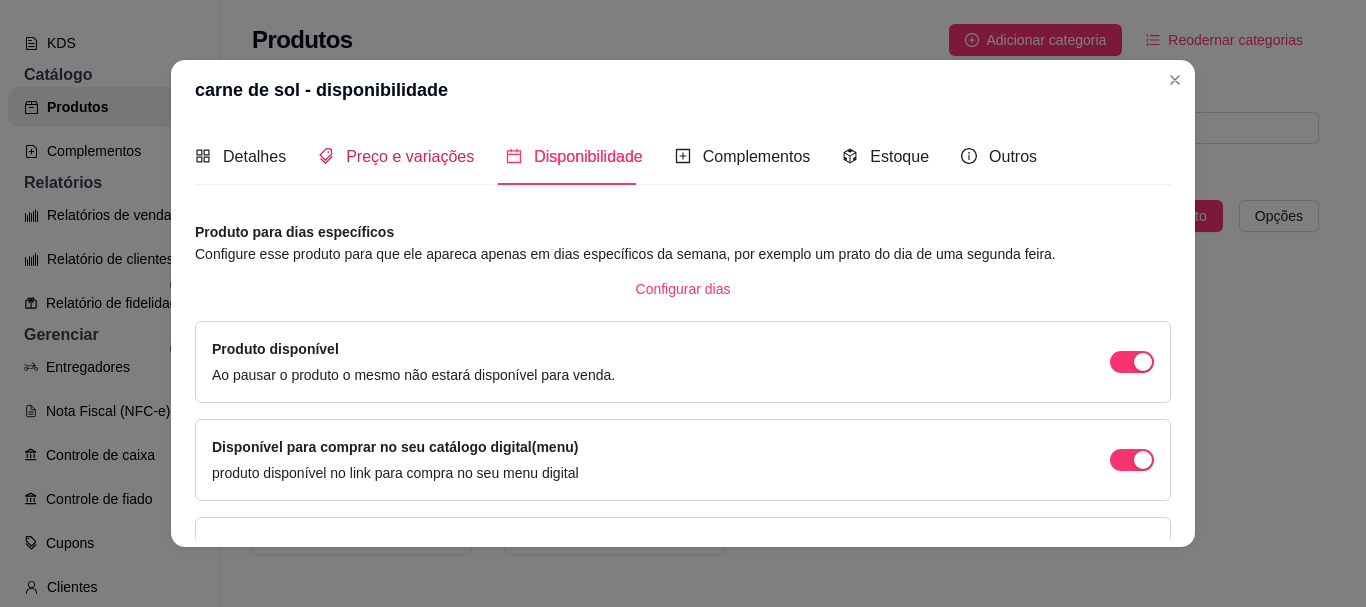 click on "Preço e variações" at bounding box center [410, 156] 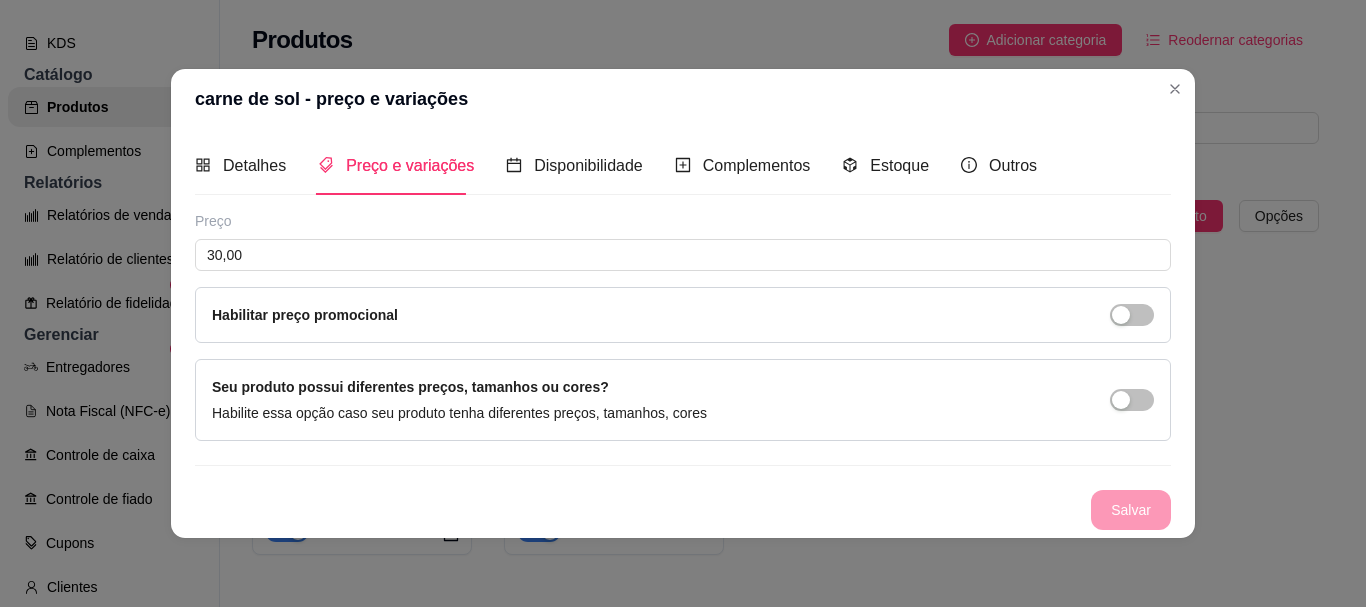 click on "Habilitar preço promocional" at bounding box center [683, 315] 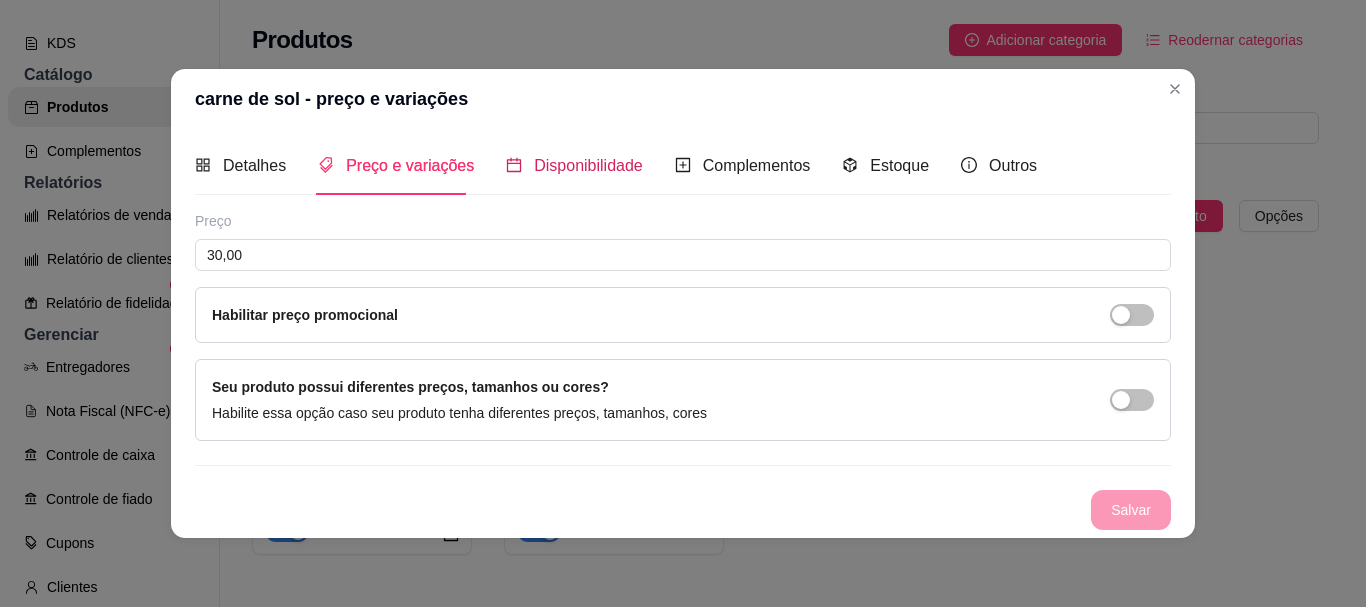 click on "Disponibilidade" at bounding box center (588, 165) 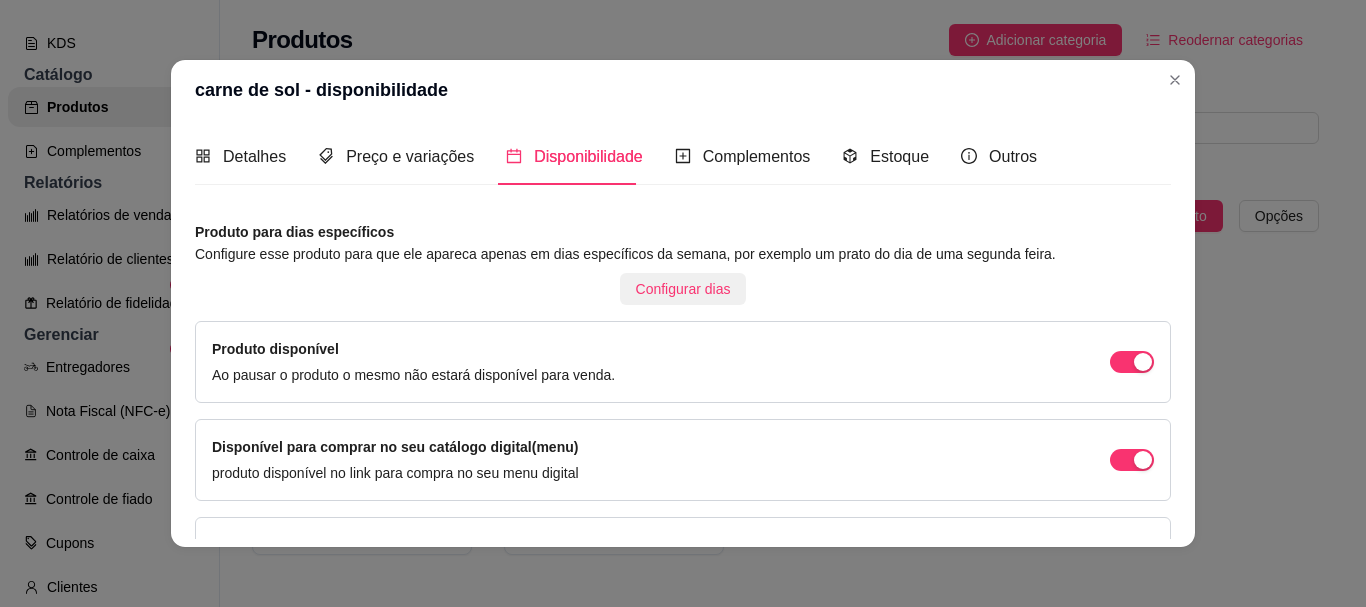 click on "Configurar dias" at bounding box center (683, 289) 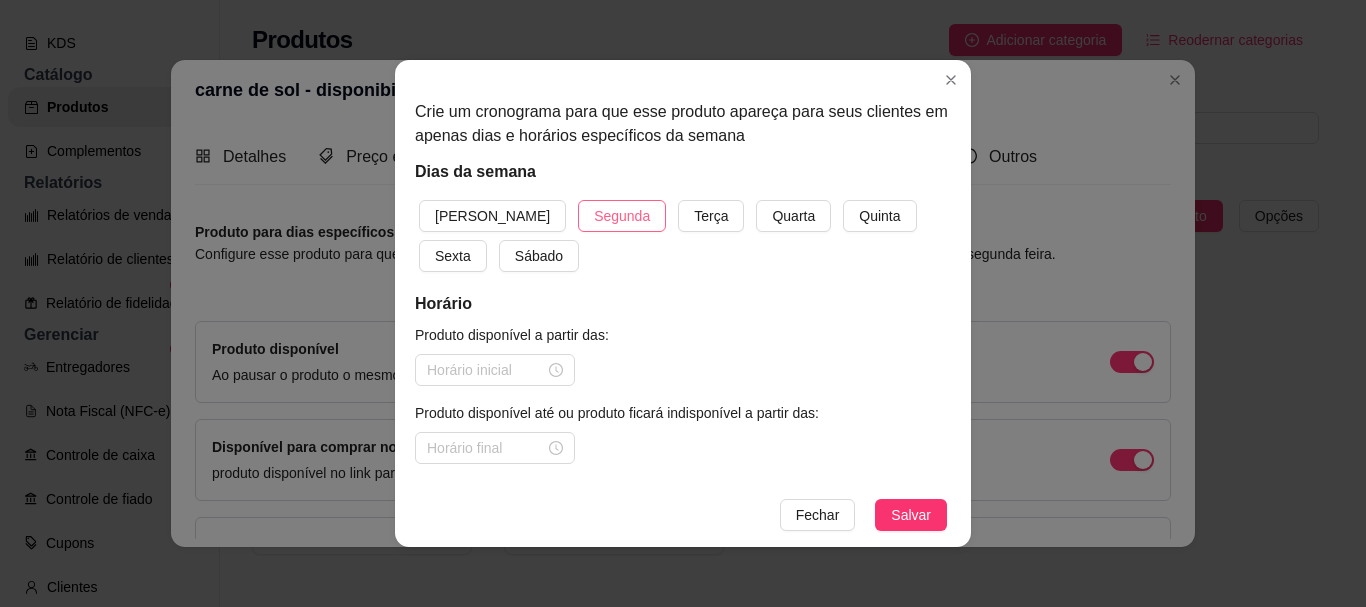 click on "Segunda" at bounding box center (622, 216) 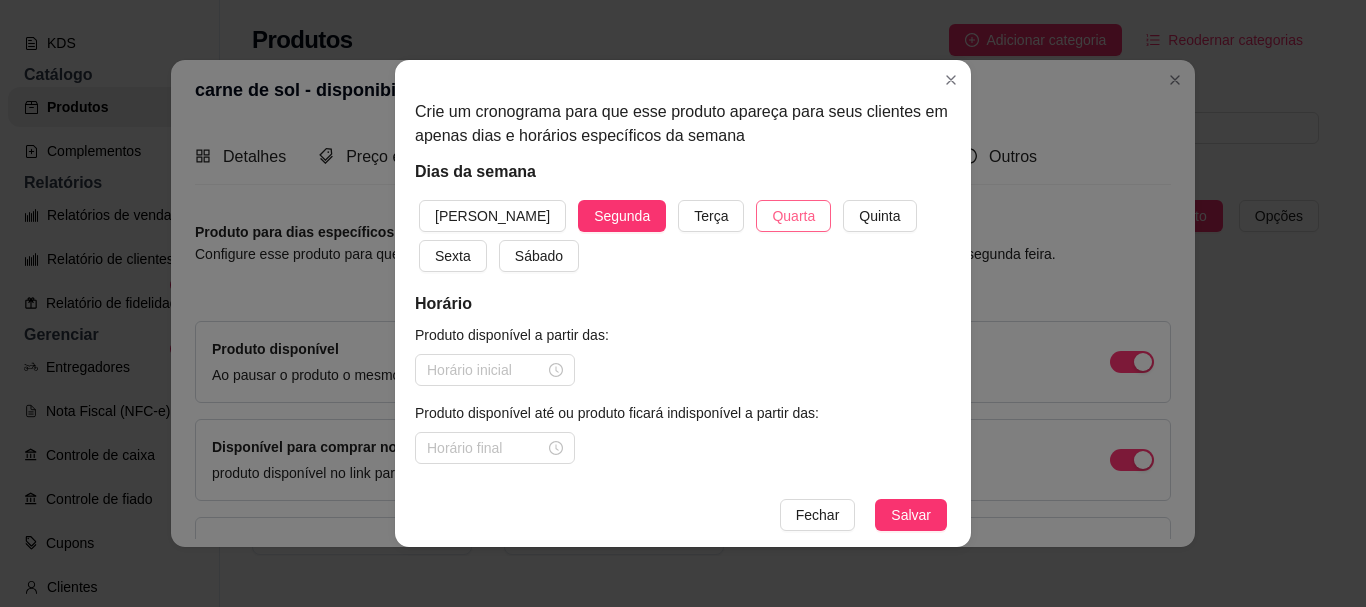 click on "Quarta" at bounding box center (793, 216) 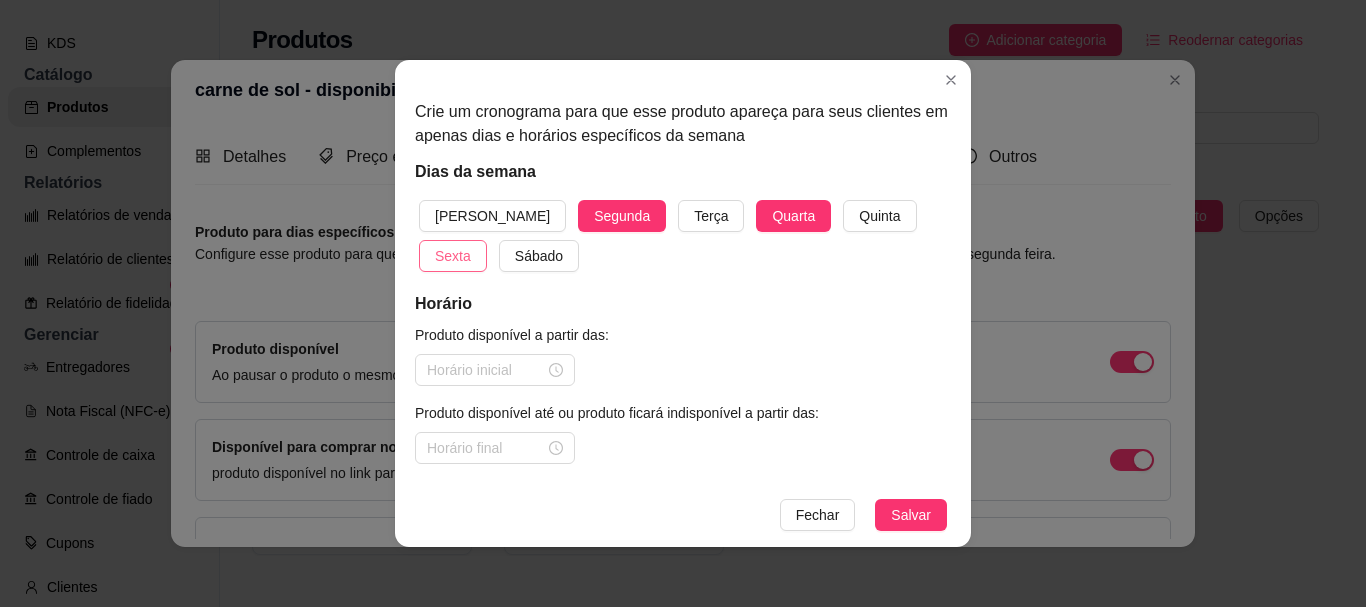 click on "Sexta" at bounding box center [453, 256] 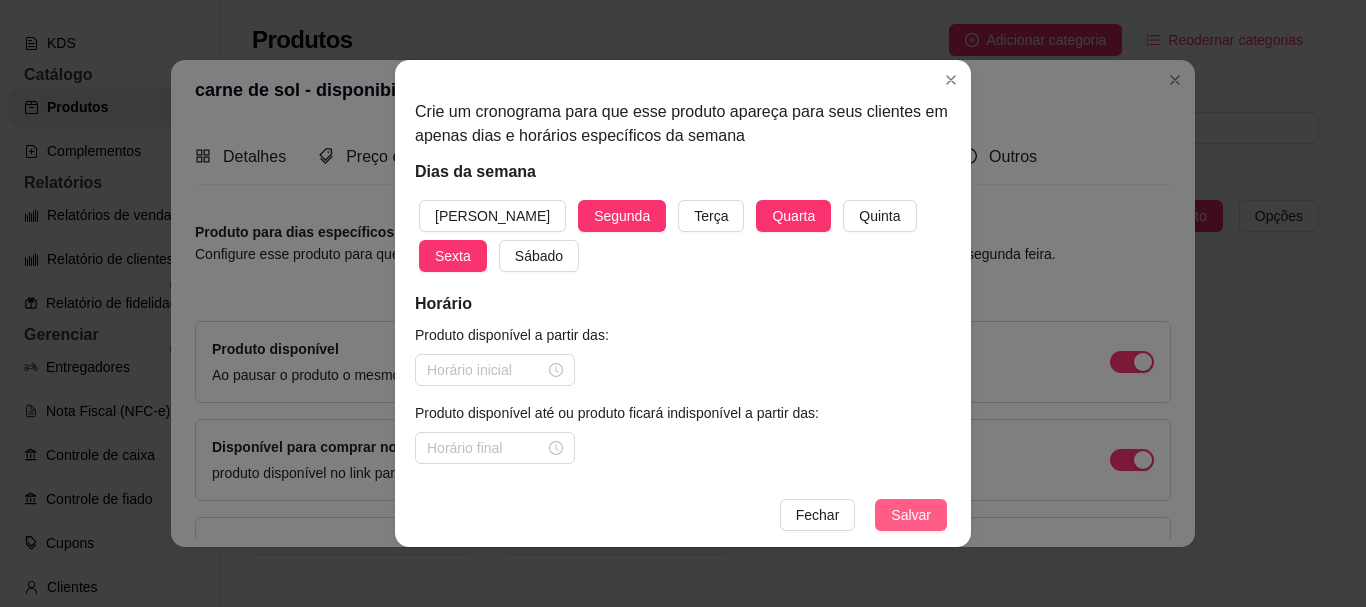 click on "Salvar" at bounding box center [911, 515] 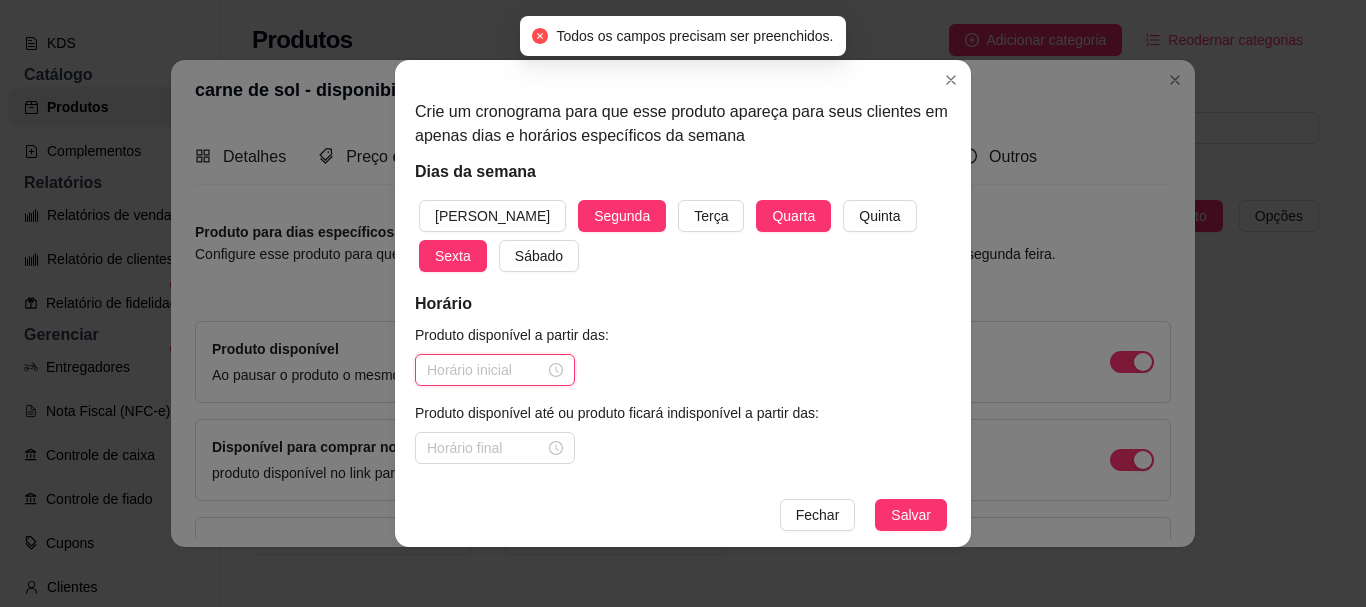 click at bounding box center (486, 370) 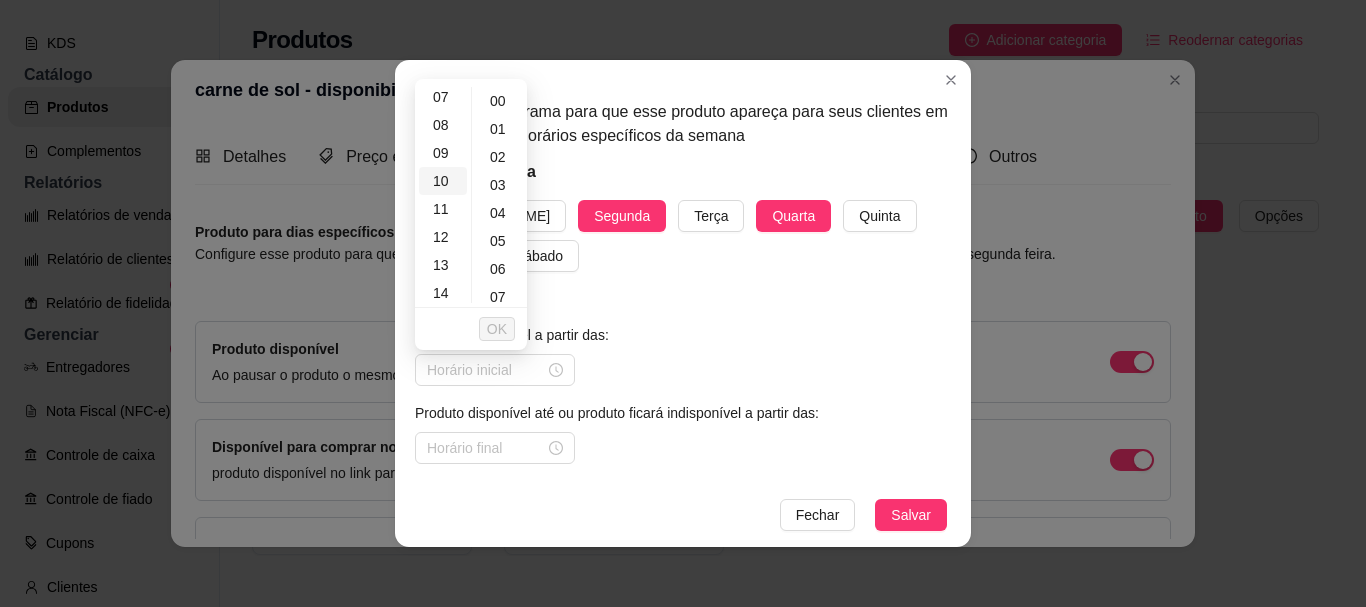 click on "10" at bounding box center [443, 181] 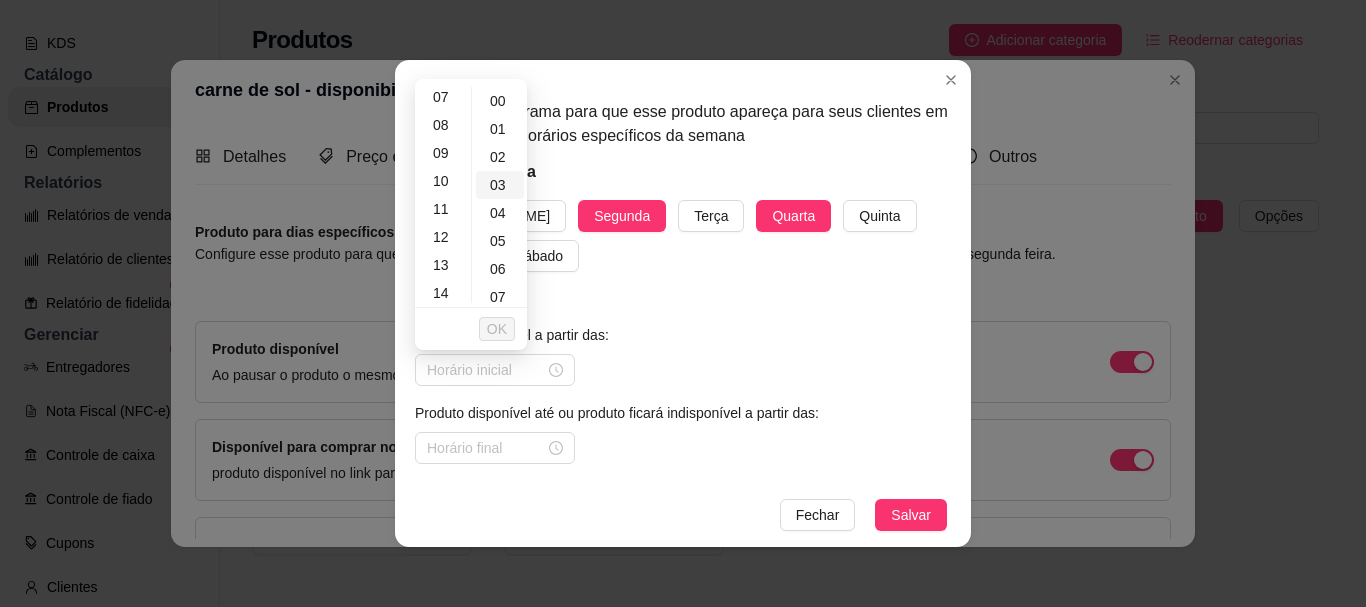 type on "10:00" 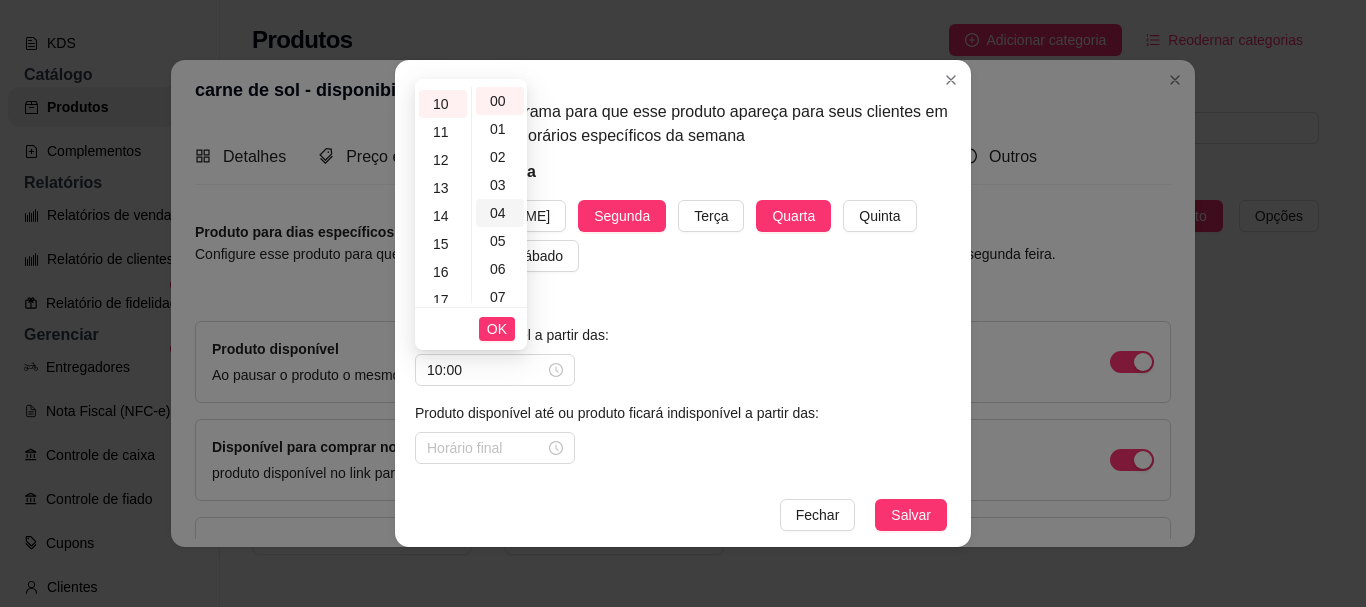 scroll, scrollTop: 280, scrollLeft: 0, axis: vertical 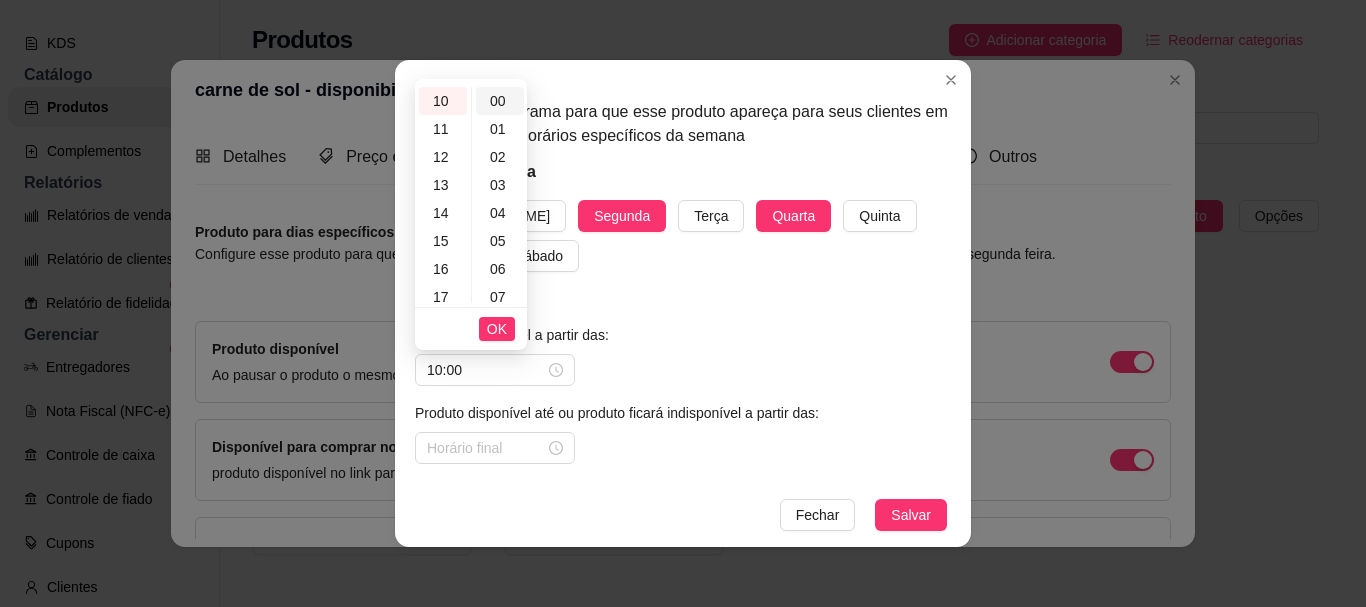 click on "00" at bounding box center [500, 101] 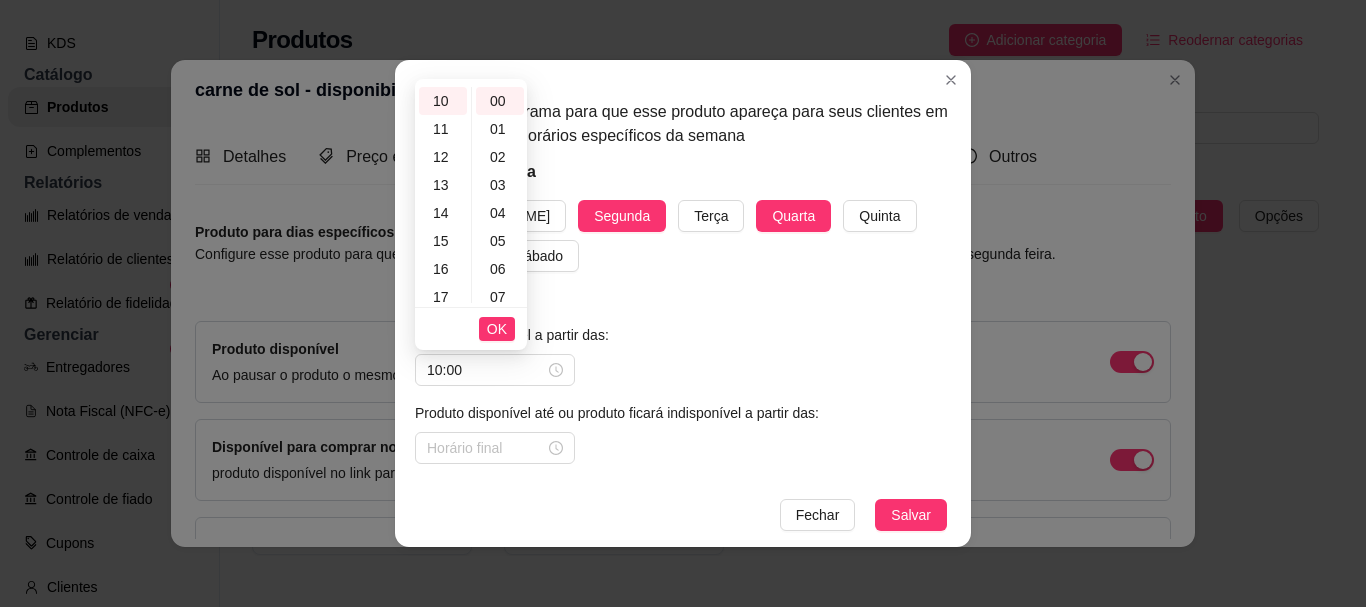 click on "OK" at bounding box center [497, 329] 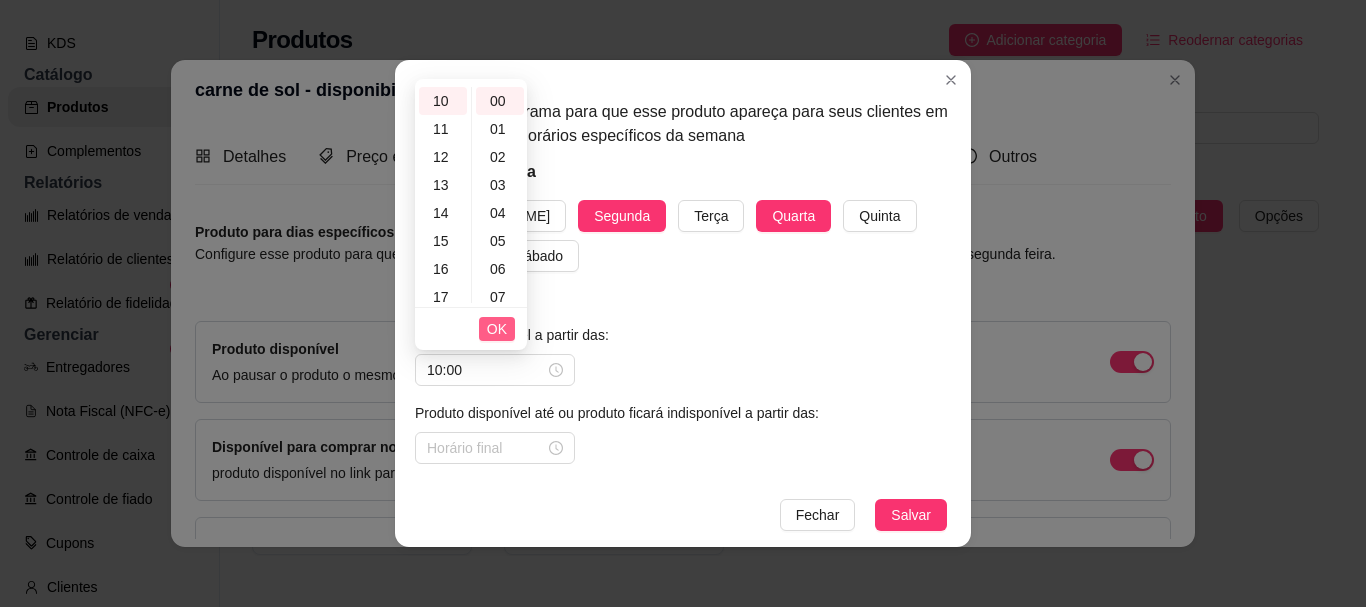 click on "OK" at bounding box center (497, 329) 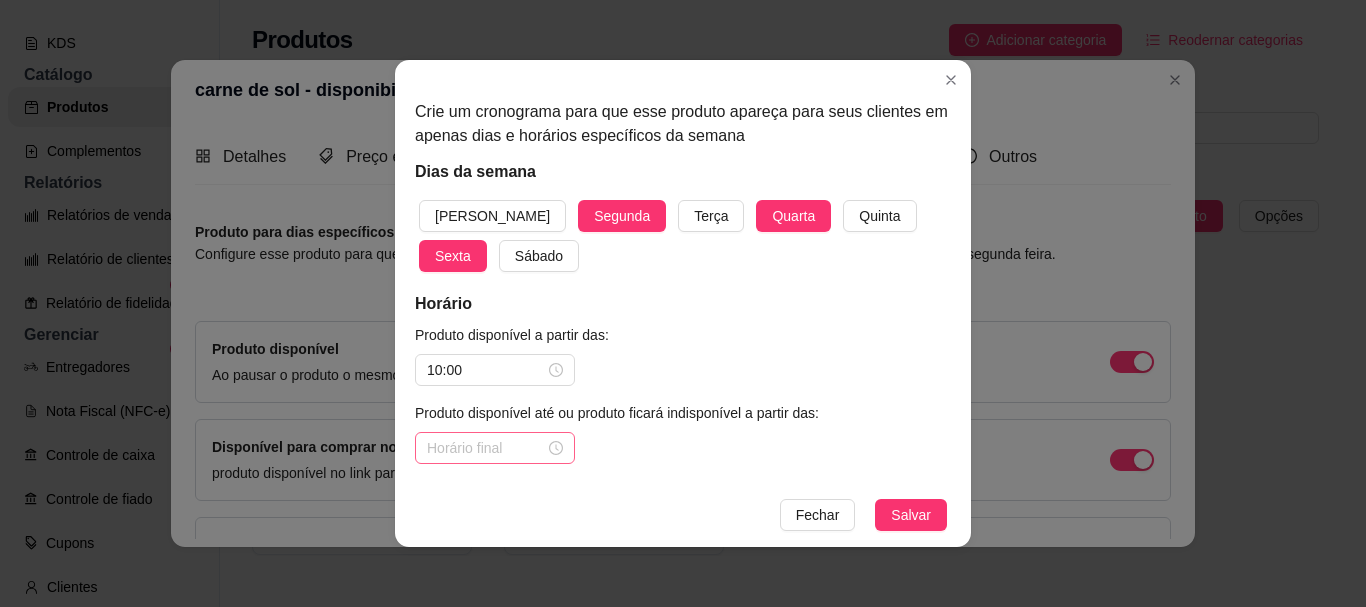 click at bounding box center [495, 448] 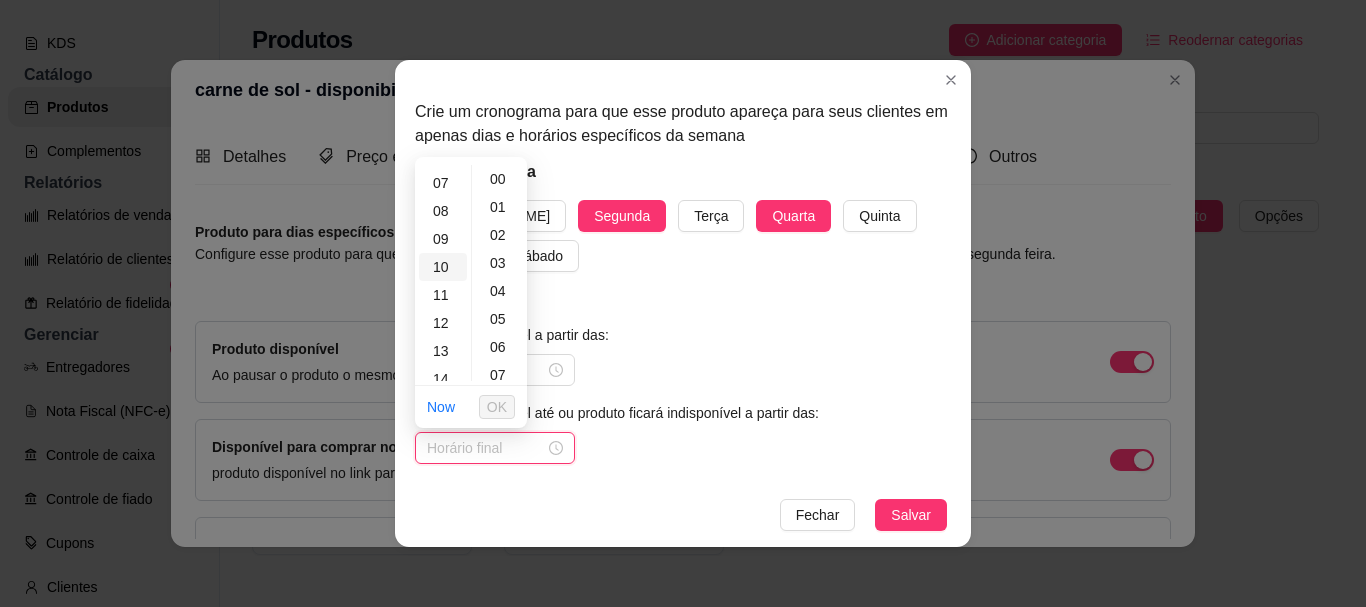 scroll, scrollTop: 300, scrollLeft: 0, axis: vertical 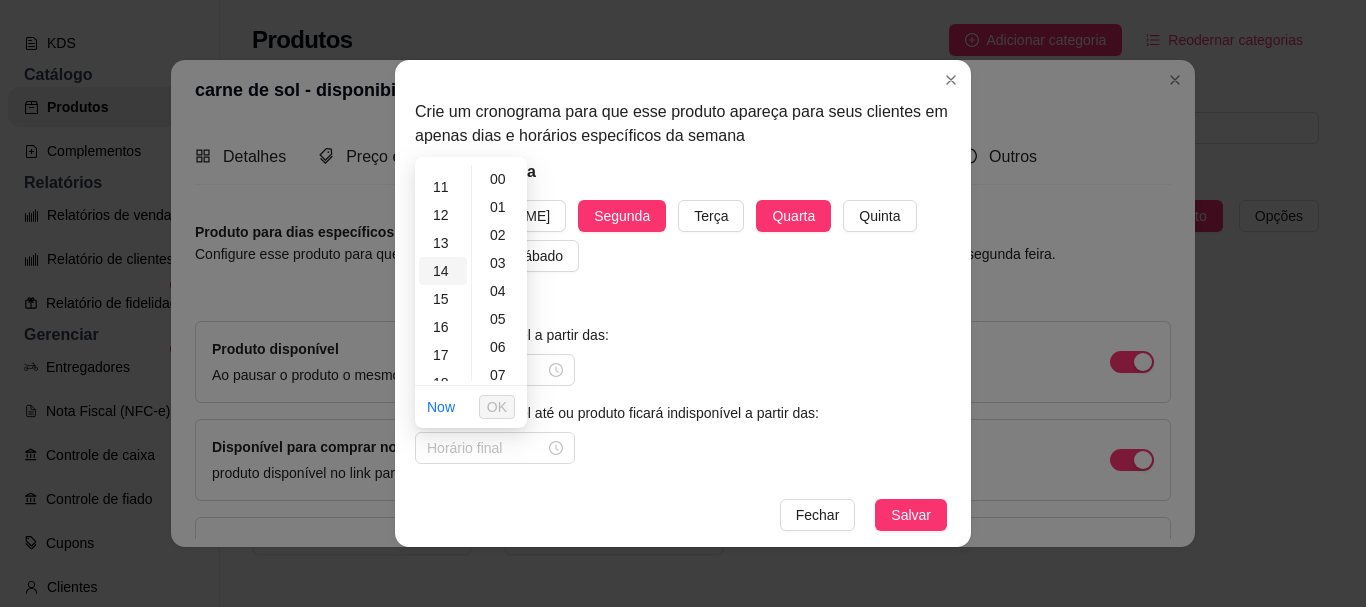 click on "14" at bounding box center (443, 271) 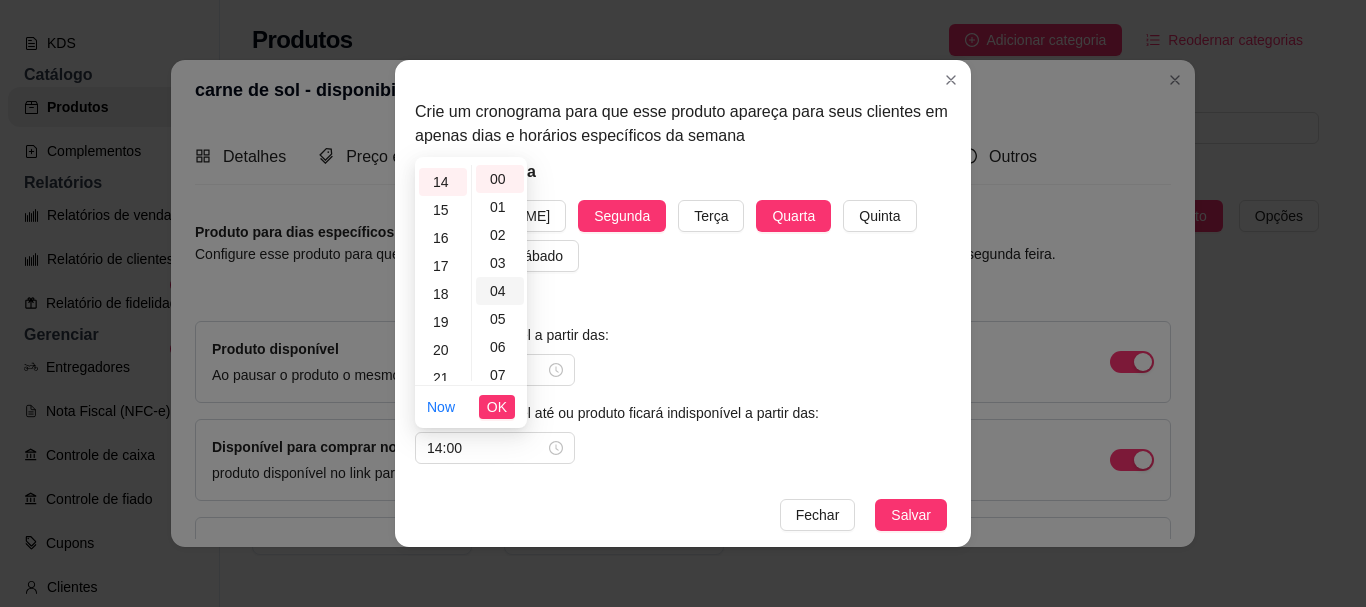 scroll, scrollTop: 392, scrollLeft: 0, axis: vertical 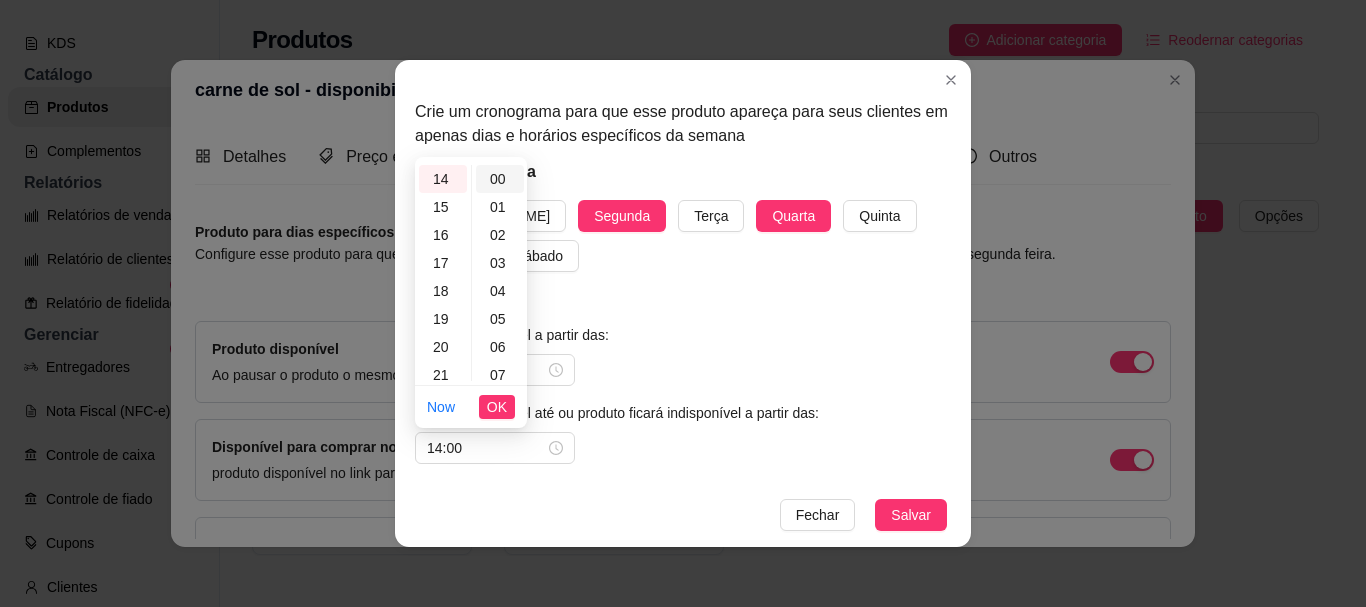 click on "00" at bounding box center [500, 179] 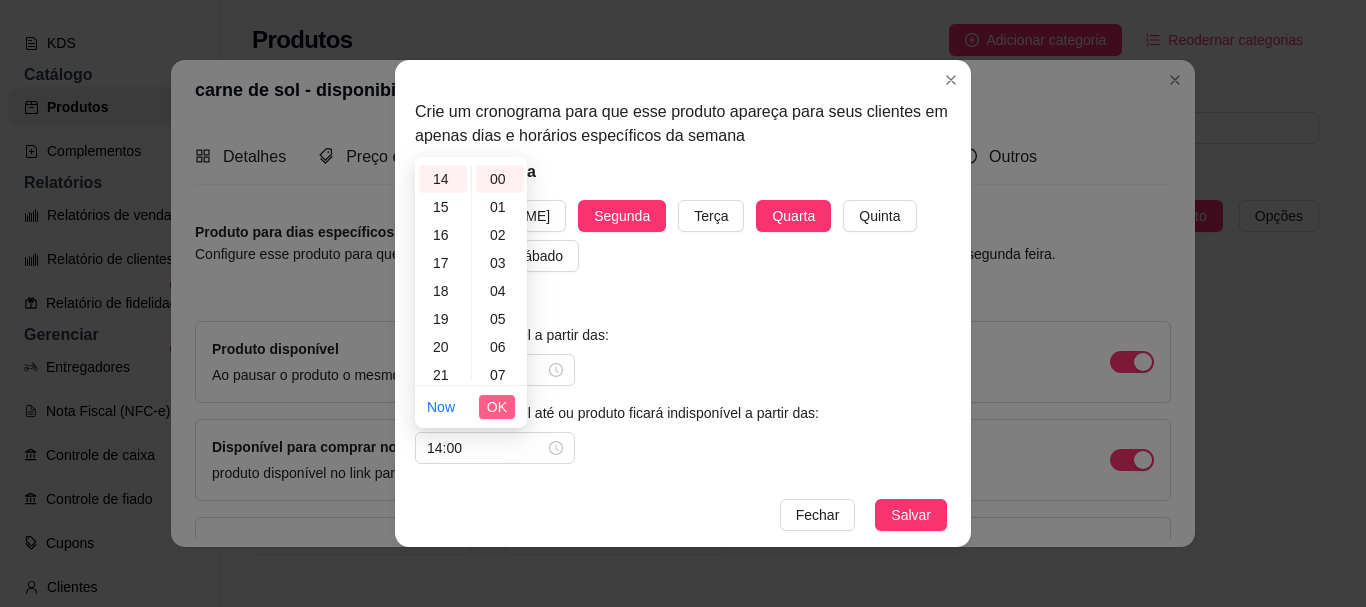 click on "OK" at bounding box center [497, 407] 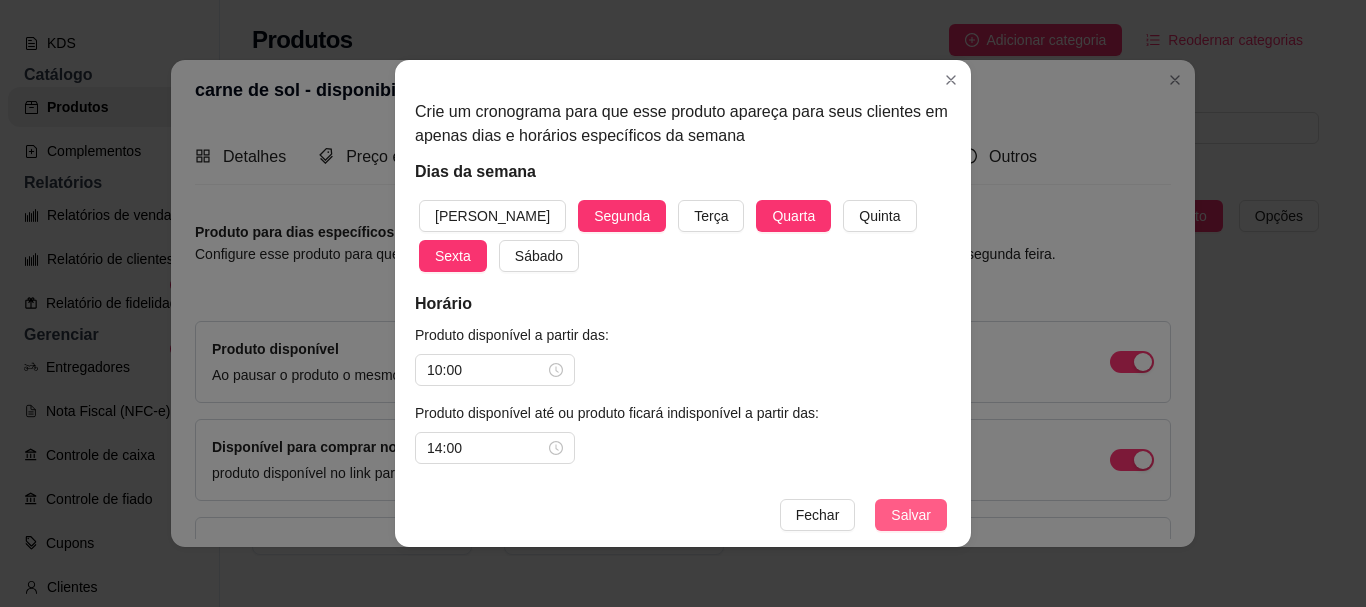 click on "Salvar" at bounding box center (911, 515) 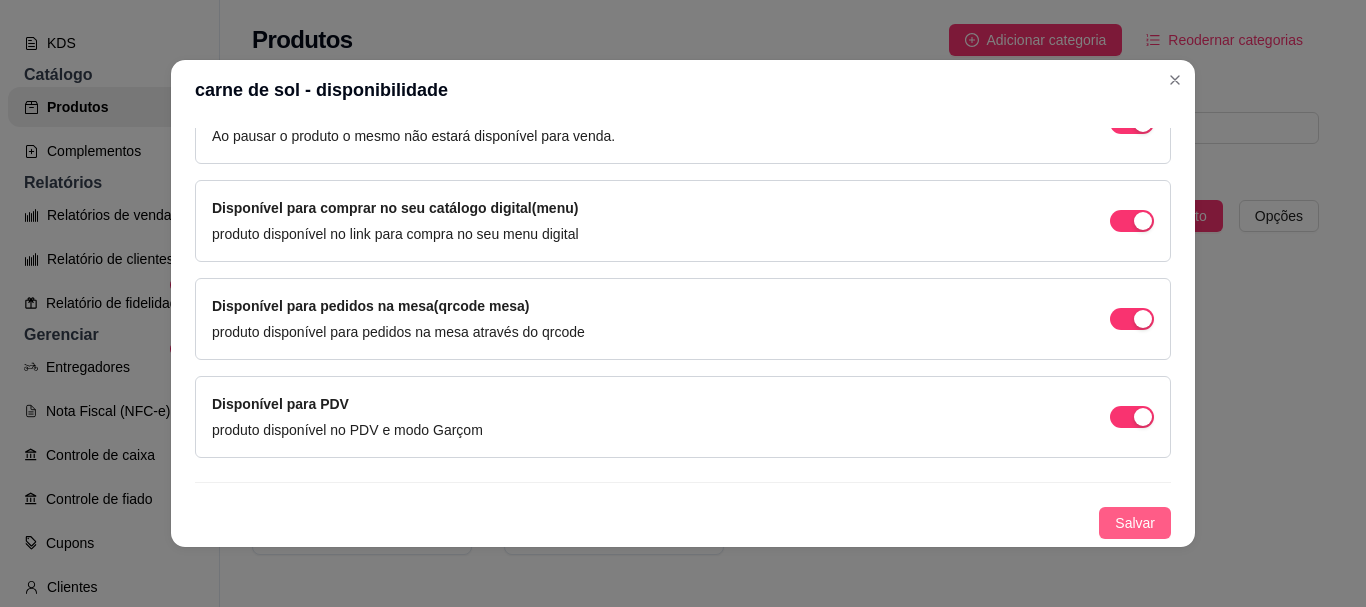 click on "Salvar" at bounding box center (1135, 523) 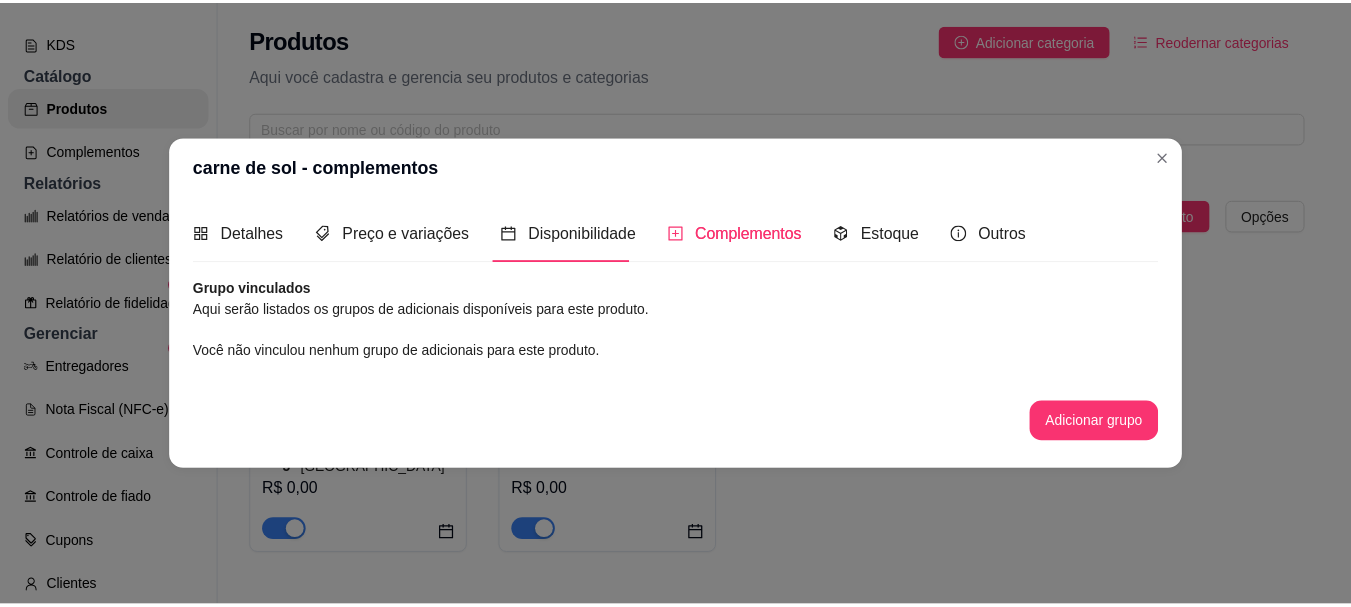 scroll, scrollTop: 0, scrollLeft: 0, axis: both 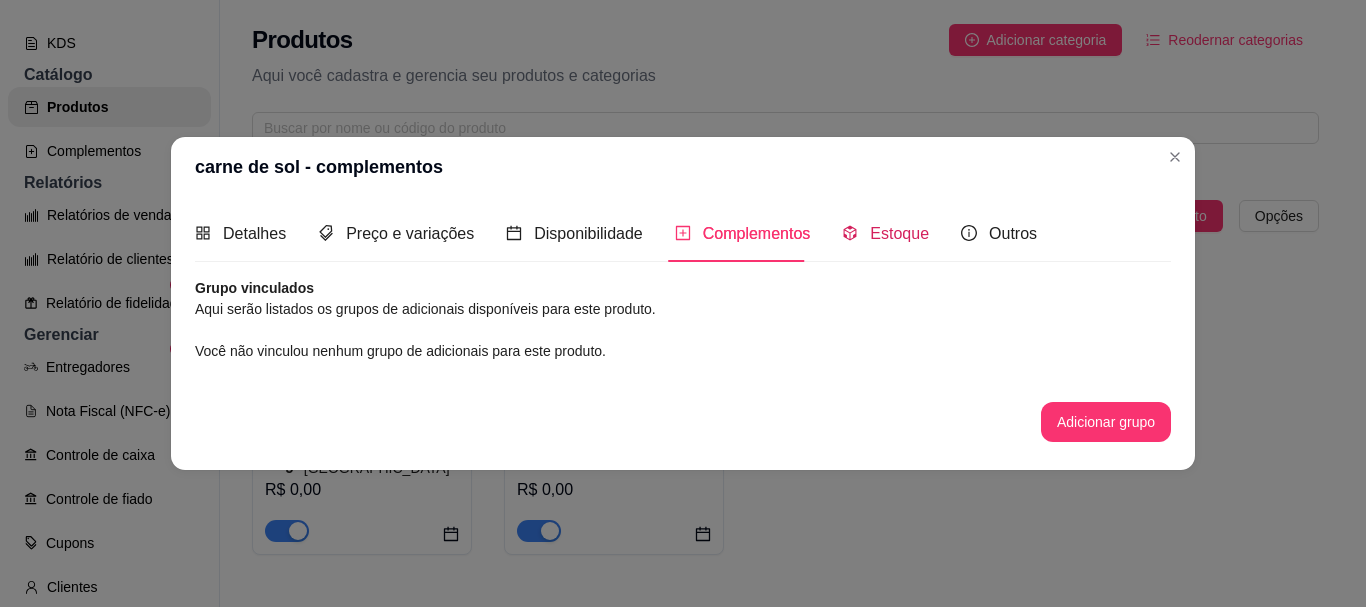 click on "Estoque" at bounding box center (885, 233) 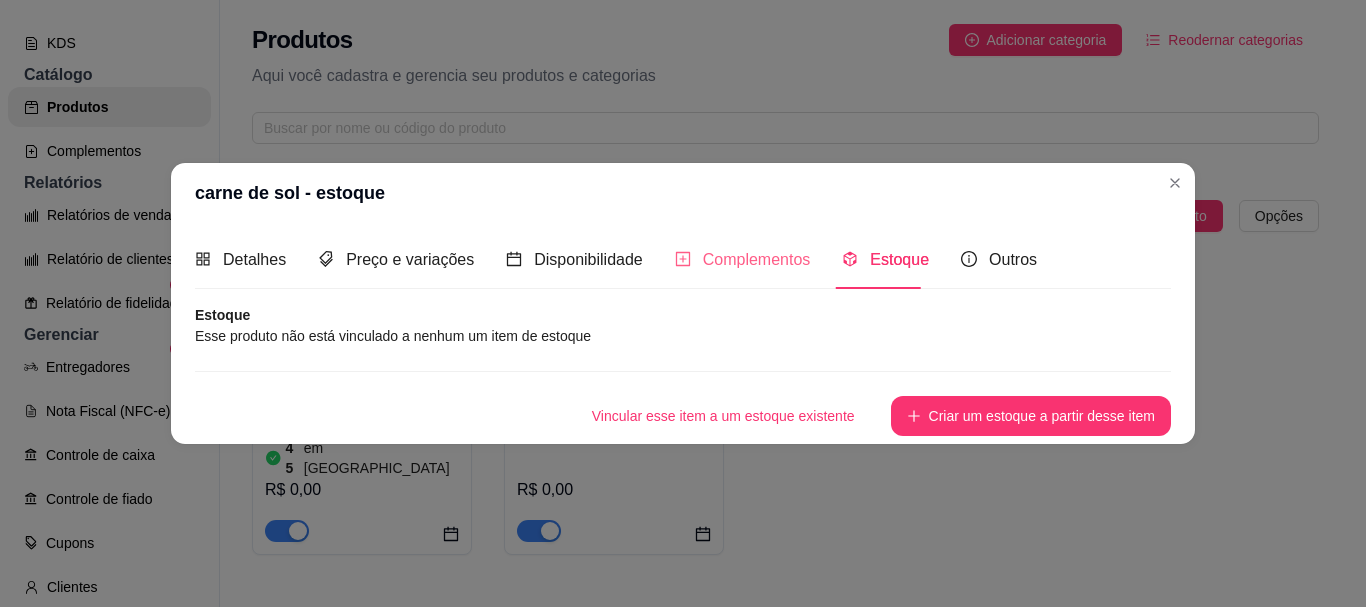 click on "Complementos" at bounding box center (743, 259) 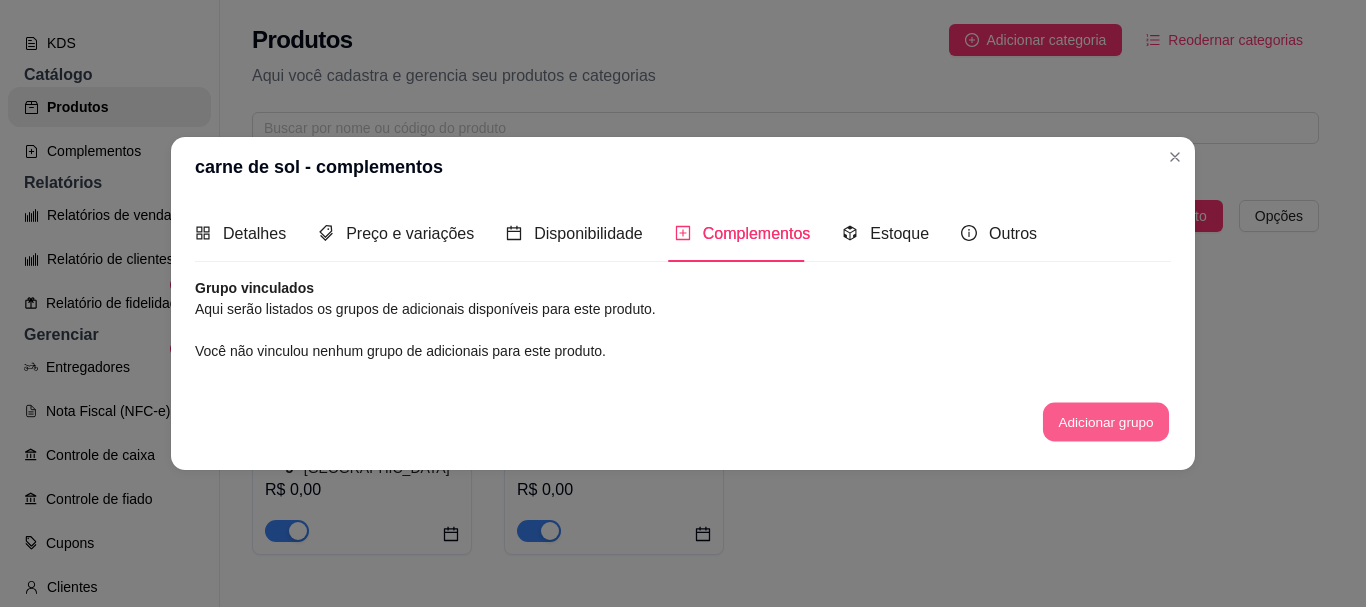 click on "Adicionar grupo" at bounding box center [1106, 422] 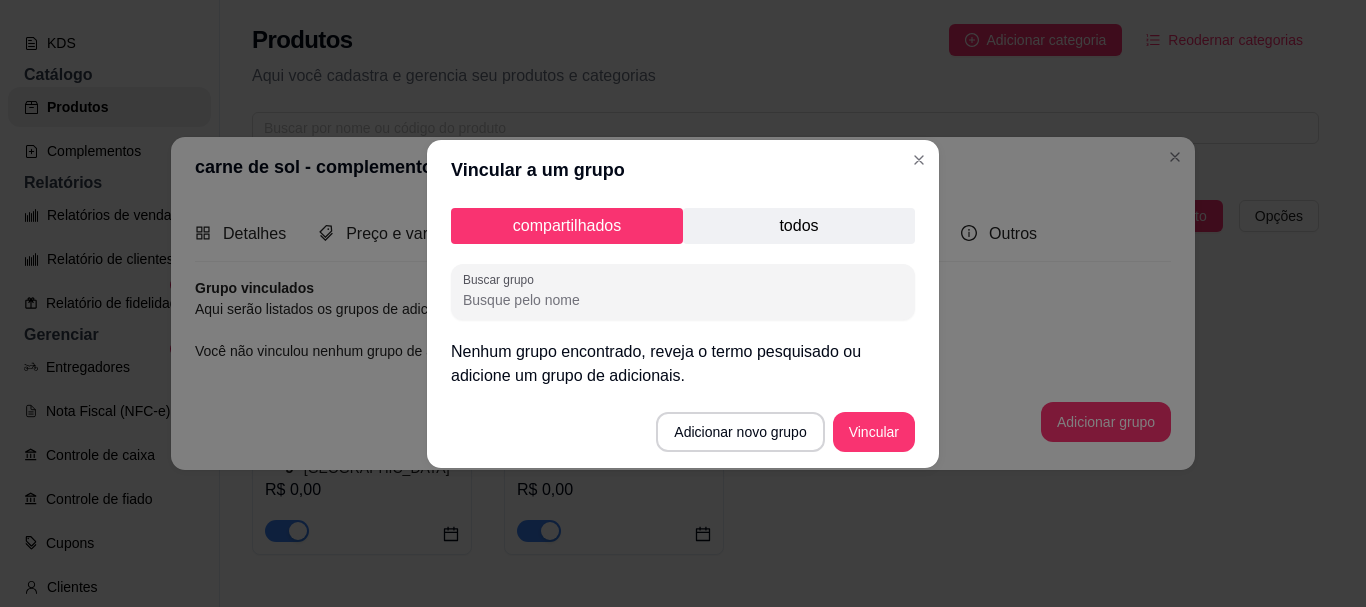 click on "todos" at bounding box center [799, 226] 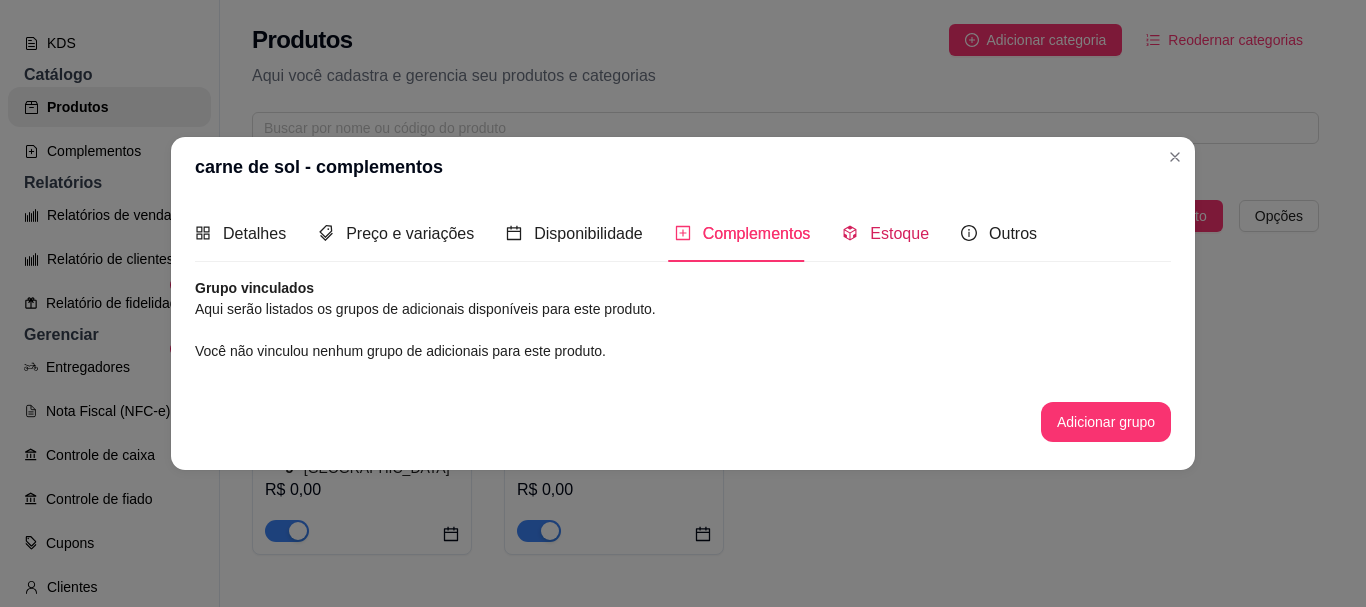 click on "Estoque" at bounding box center [899, 233] 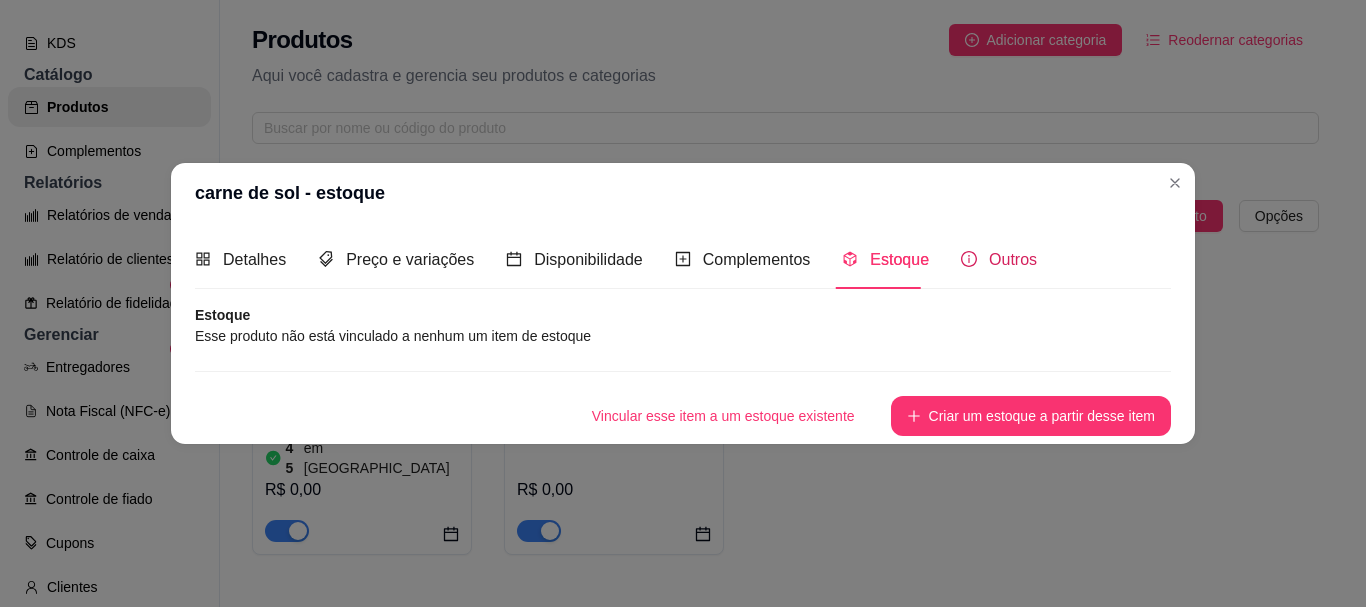 click on "Outros" at bounding box center [1013, 259] 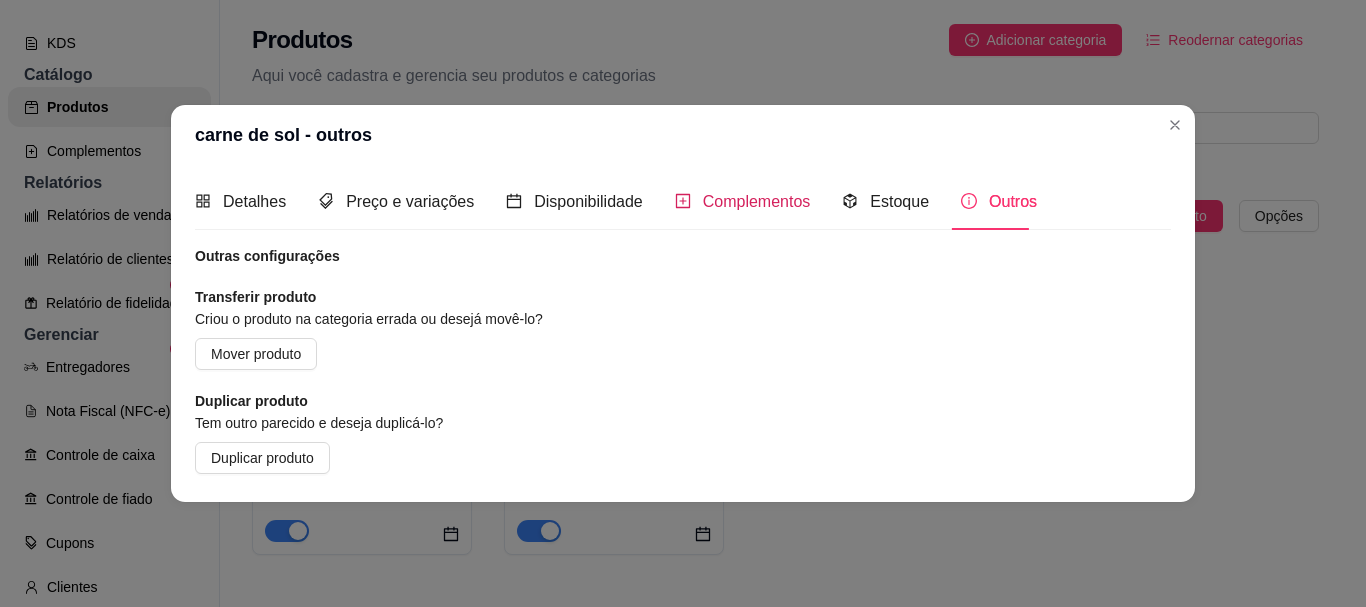 click on "Complementos" at bounding box center (757, 201) 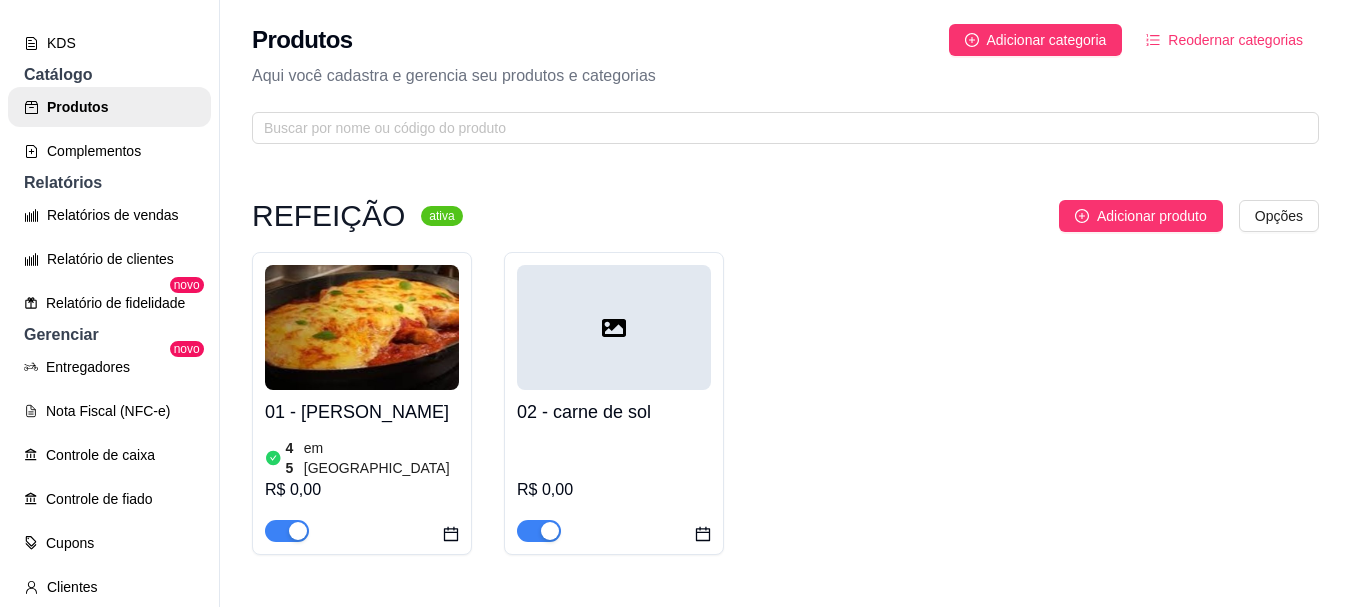 scroll, scrollTop: 72, scrollLeft: 0, axis: vertical 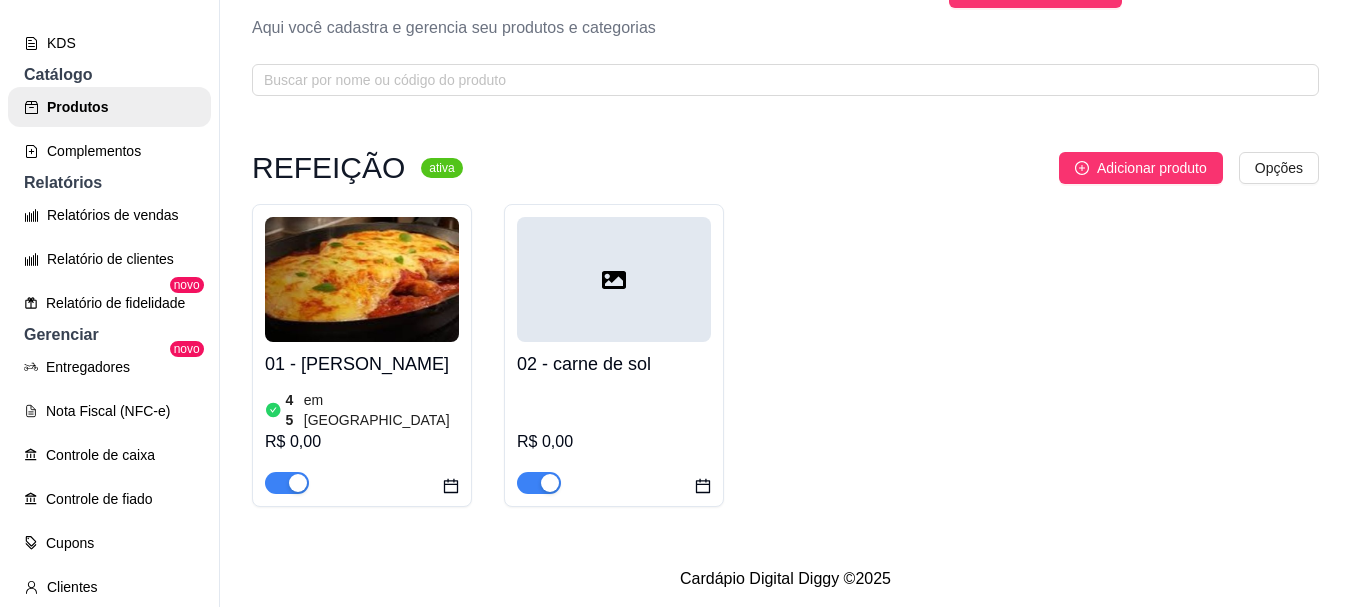 click on "R$ 0,00" at bounding box center (614, 442) 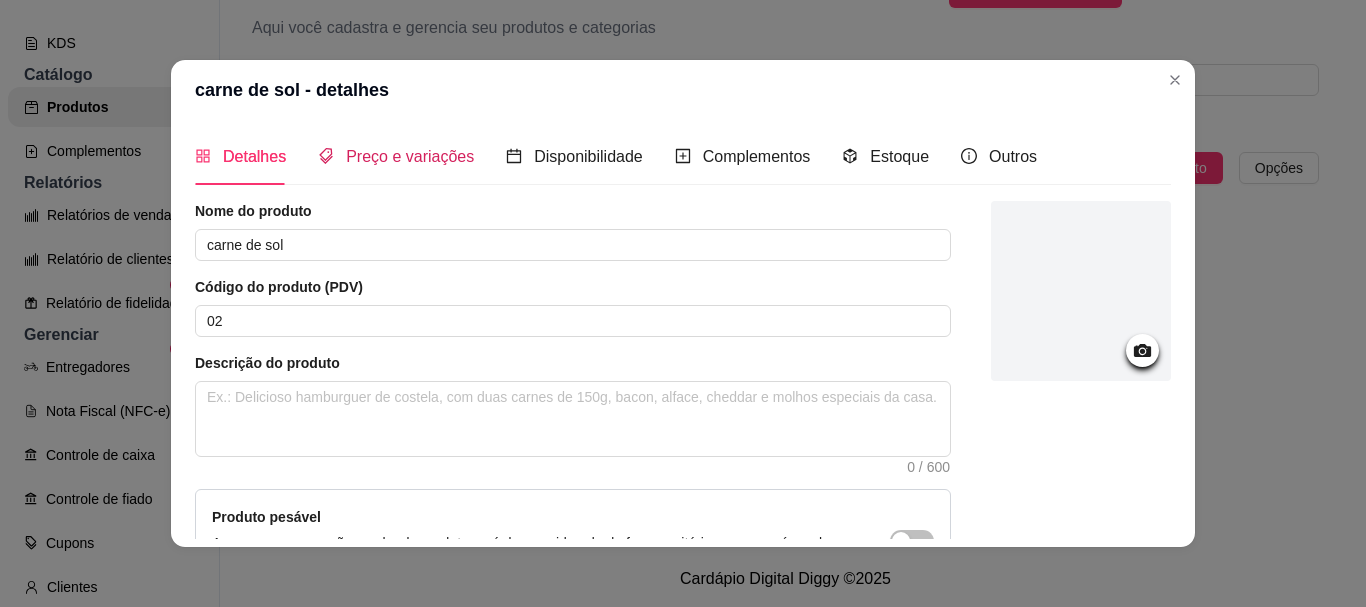 click on "Preço e variações" at bounding box center (396, 156) 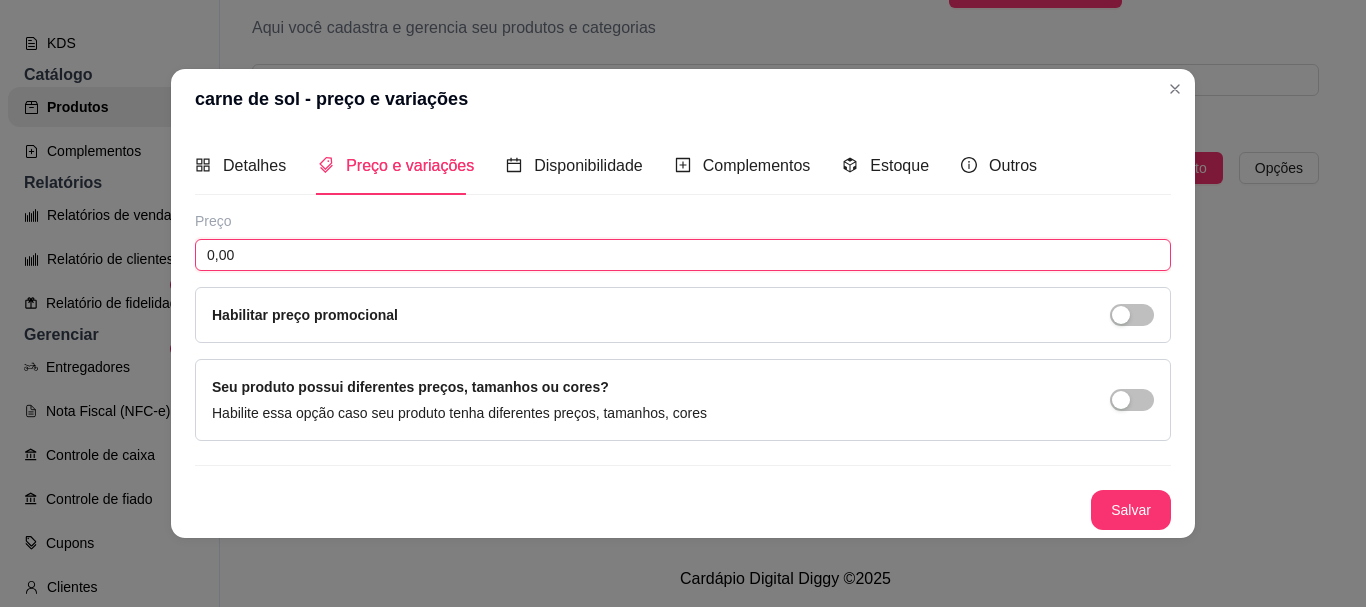 click on "0,00" at bounding box center (683, 255) 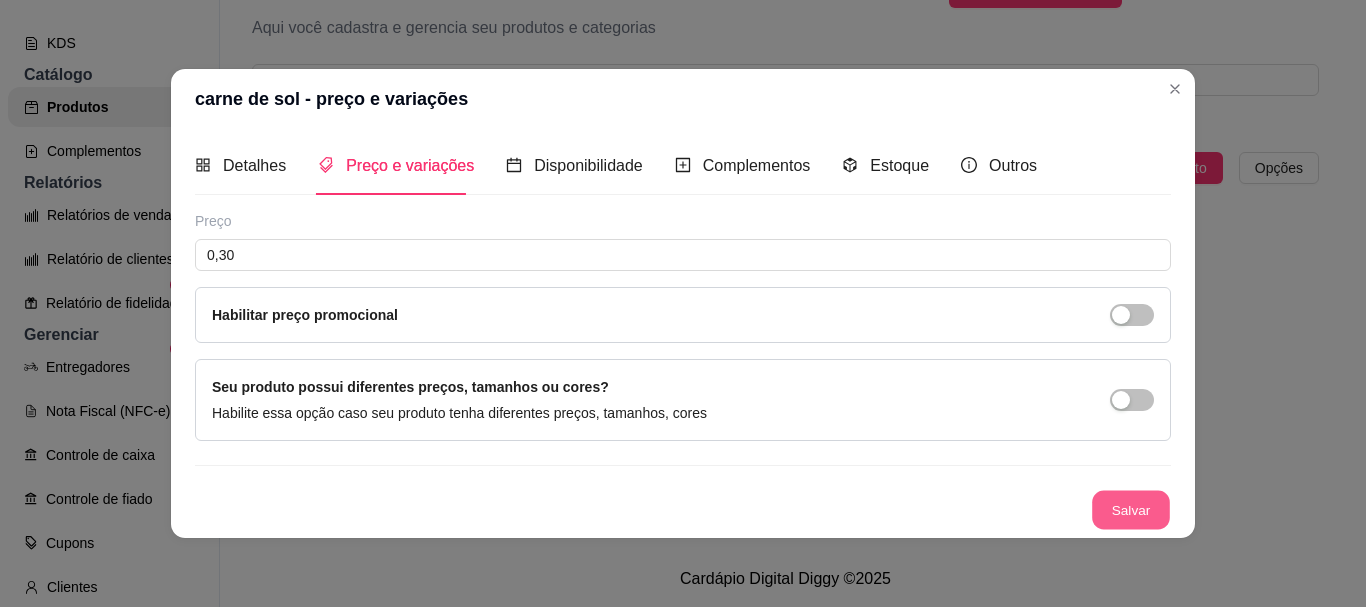 click on "Salvar" at bounding box center [1131, 509] 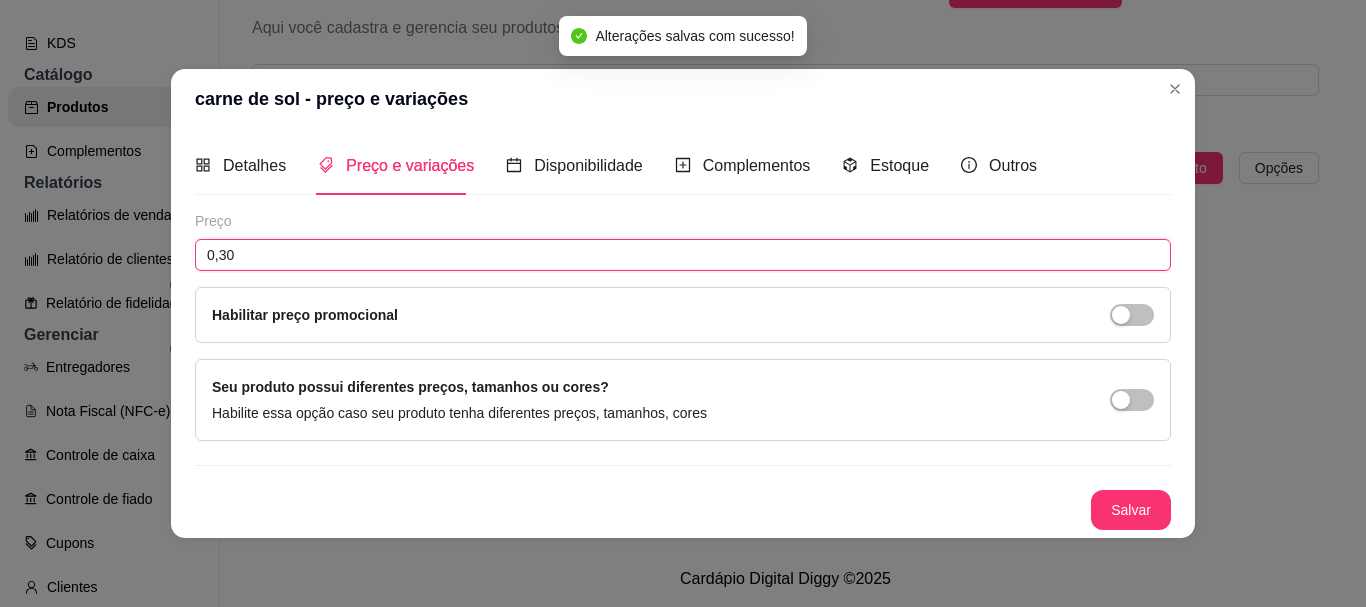 click on "0,30" at bounding box center [683, 255] 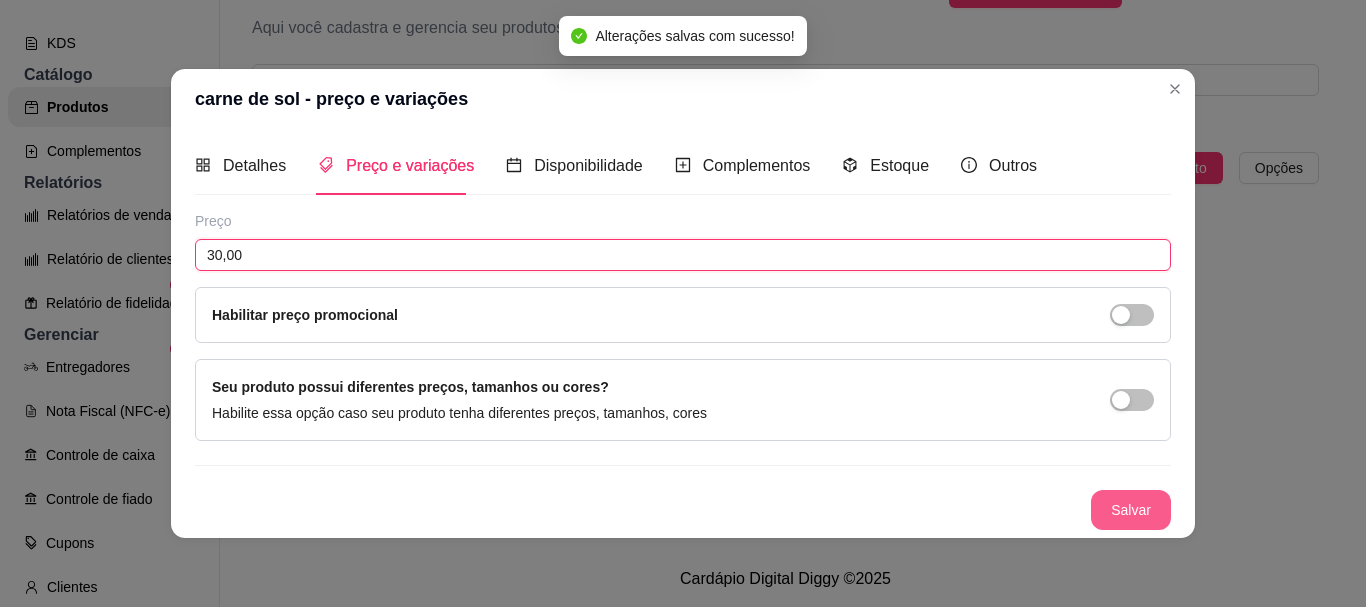 type on "30,00" 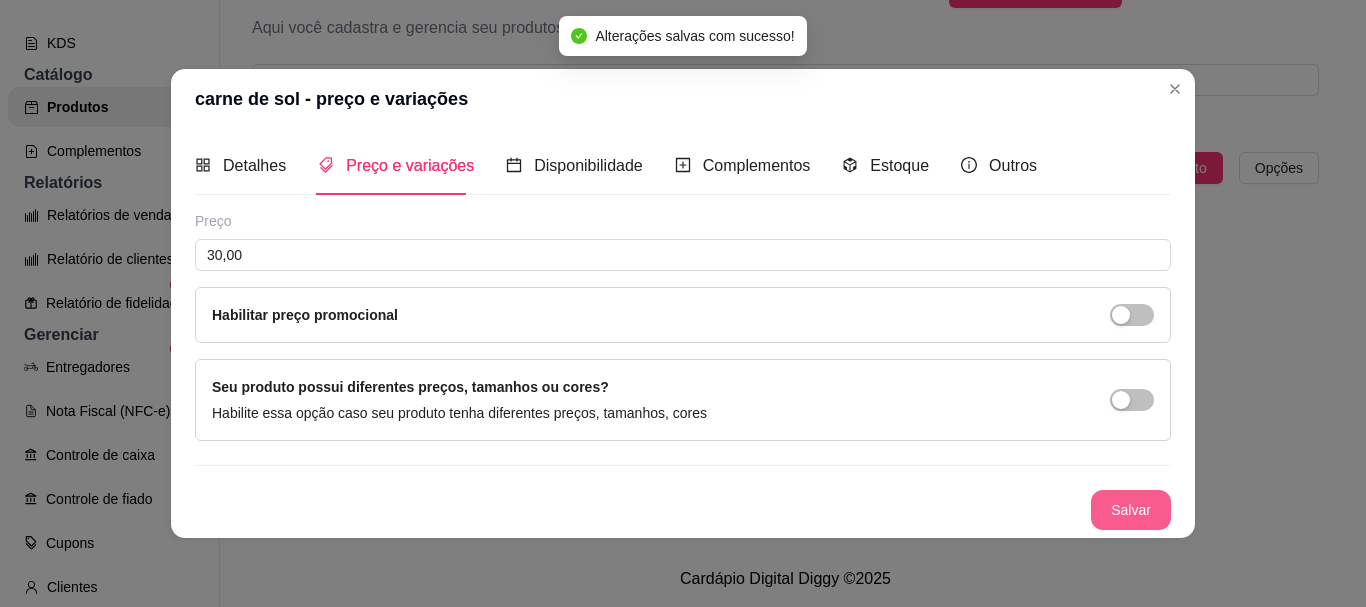 click on "Salvar" at bounding box center (1131, 510) 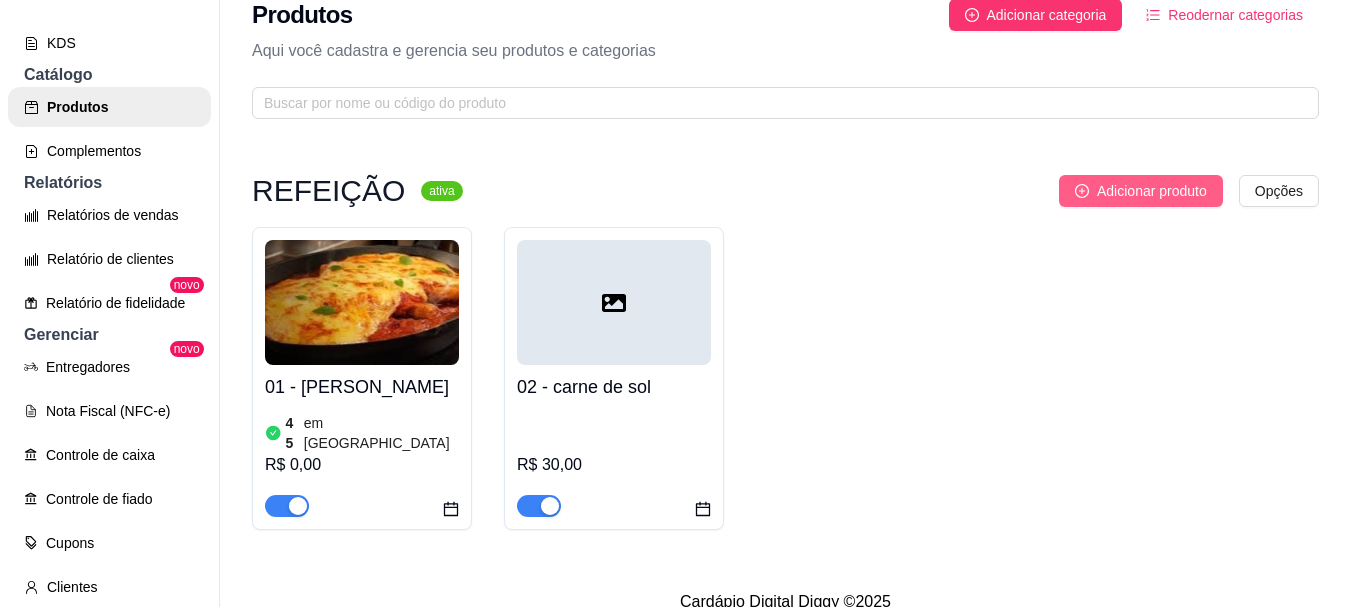 scroll, scrollTop: 0, scrollLeft: 0, axis: both 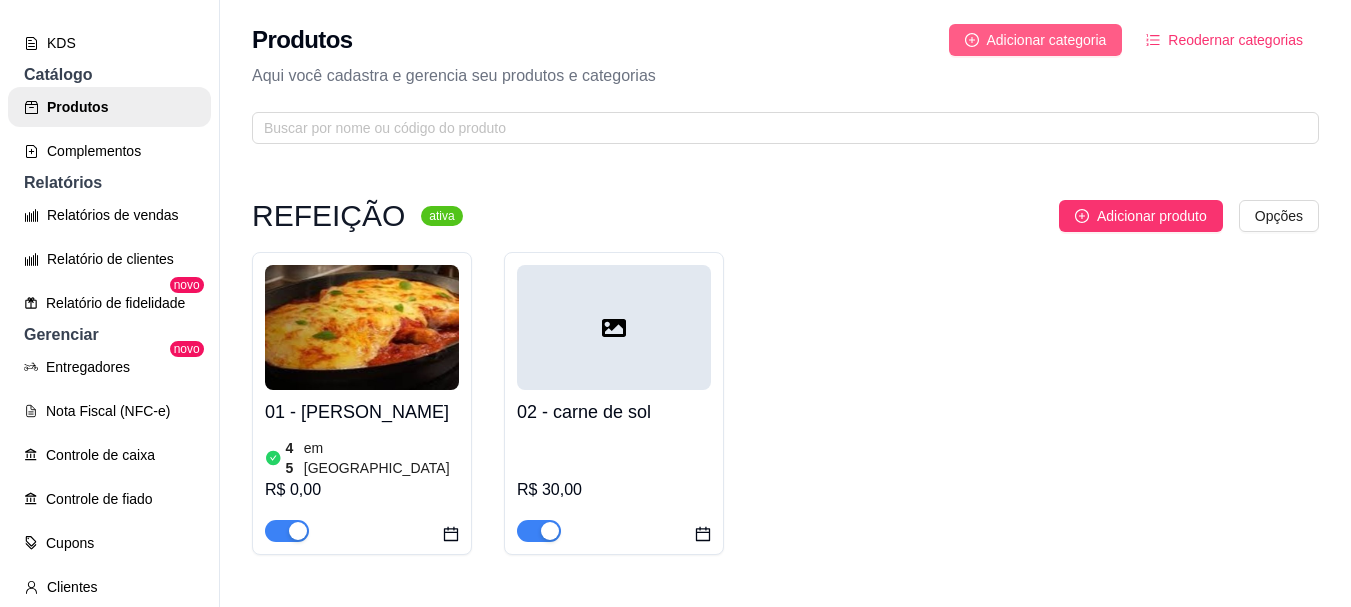 click on "Adicionar categoria" at bounding box center (1047, 40) 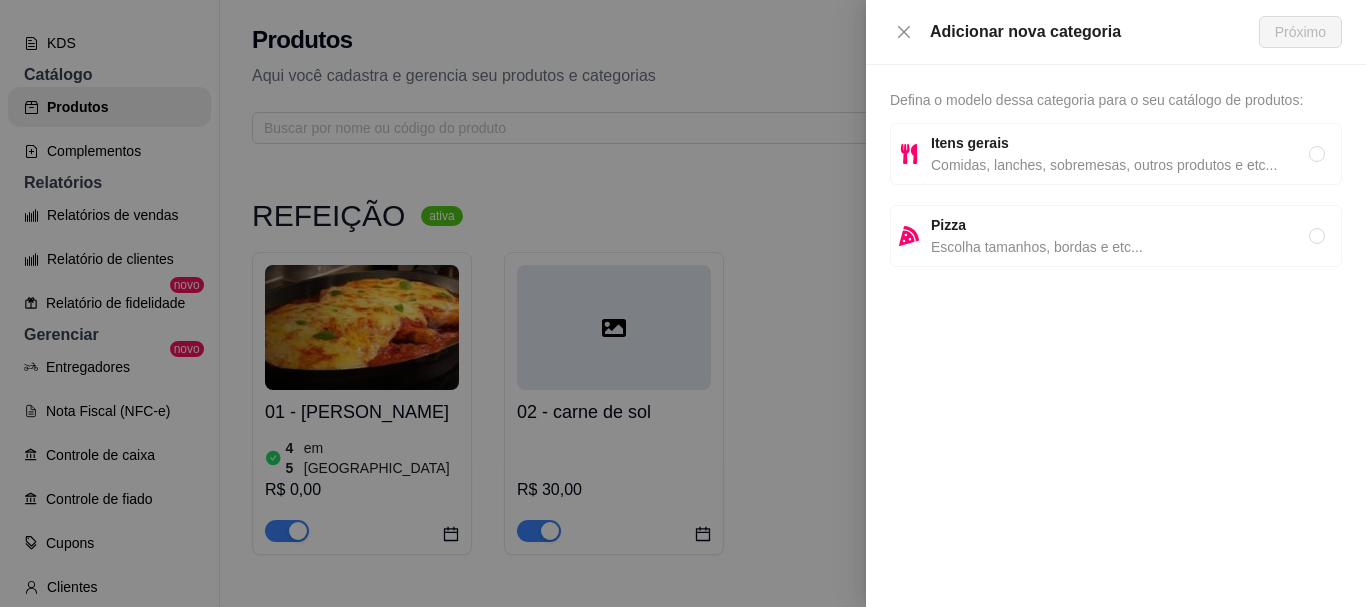 click on "Comidas, lanches, sobremesas, outros produtos e etc..." at bounding box center [1120, 165] 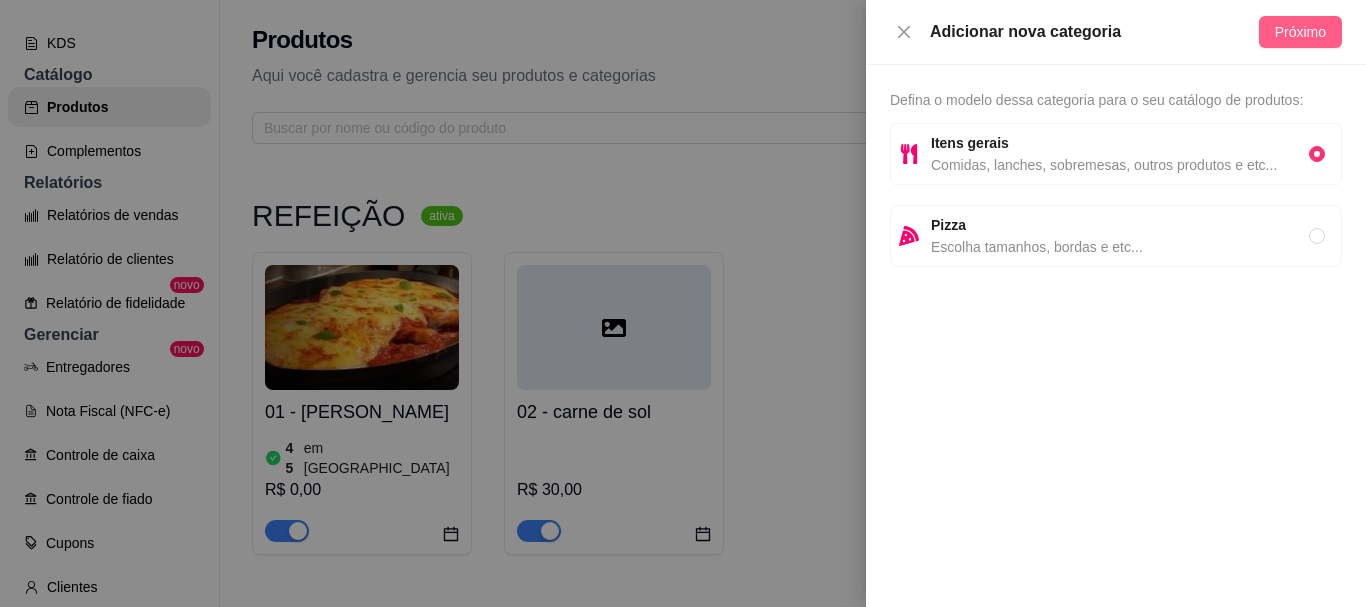 click on "Próximo" at bounding box center (1300, 32) 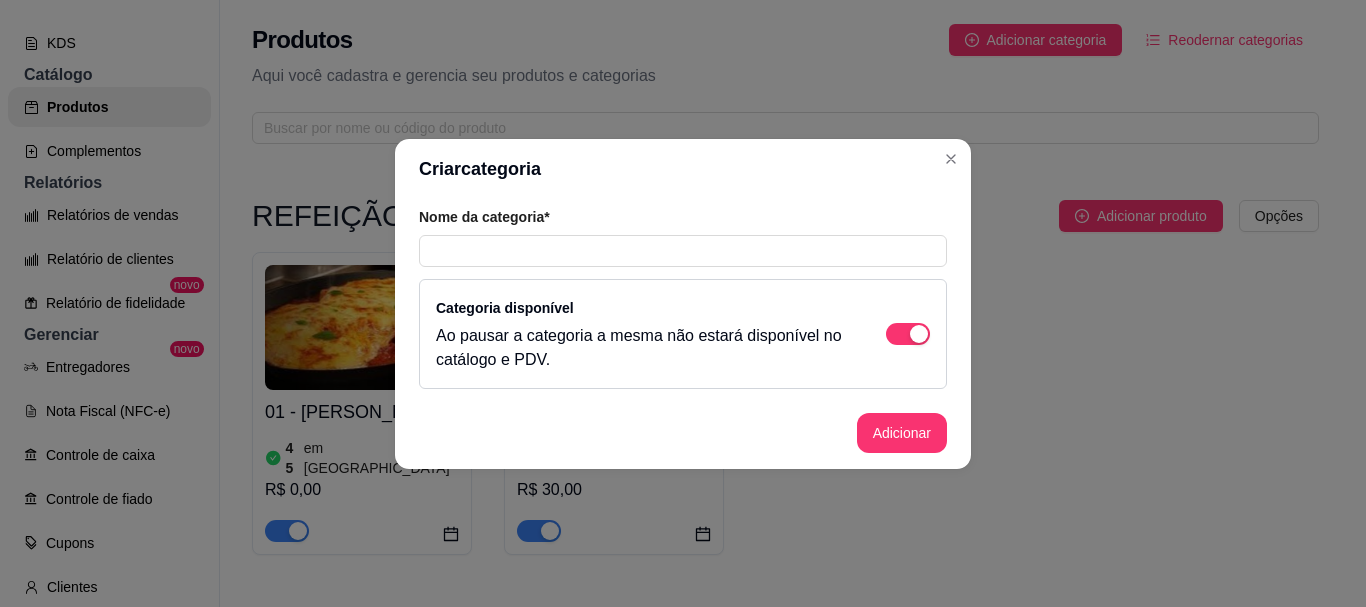 click on "Nome da categoria*" at bounding box center (683, 237) 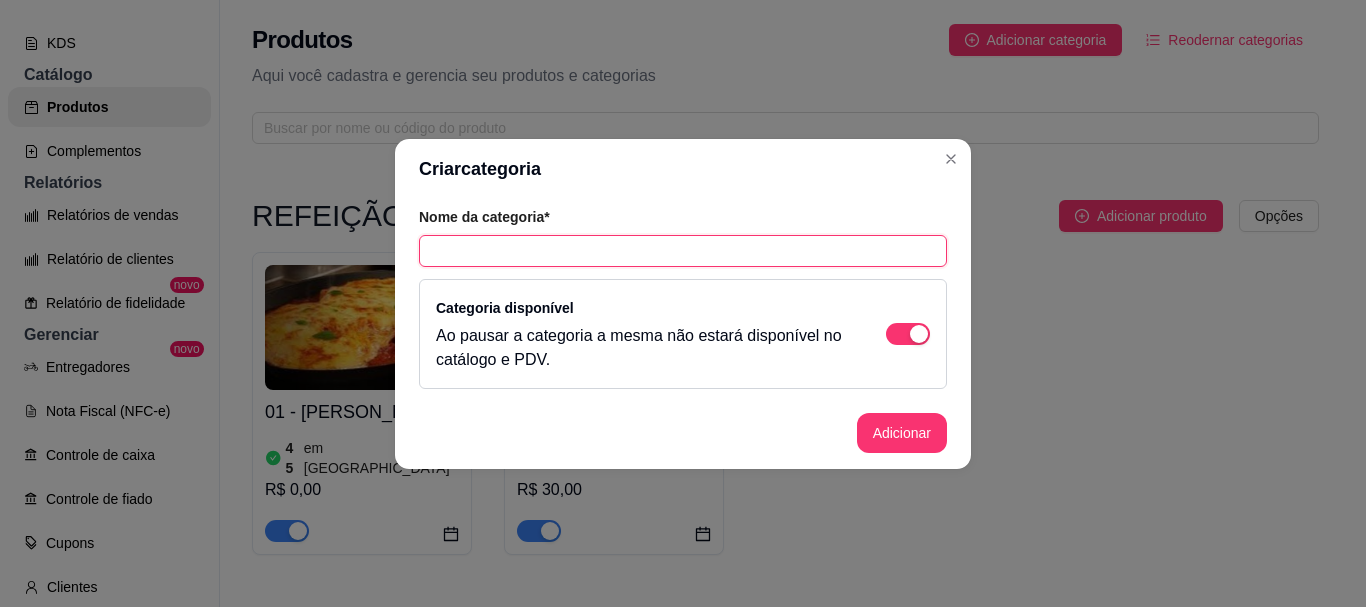 click at bounding box center [683, 251] 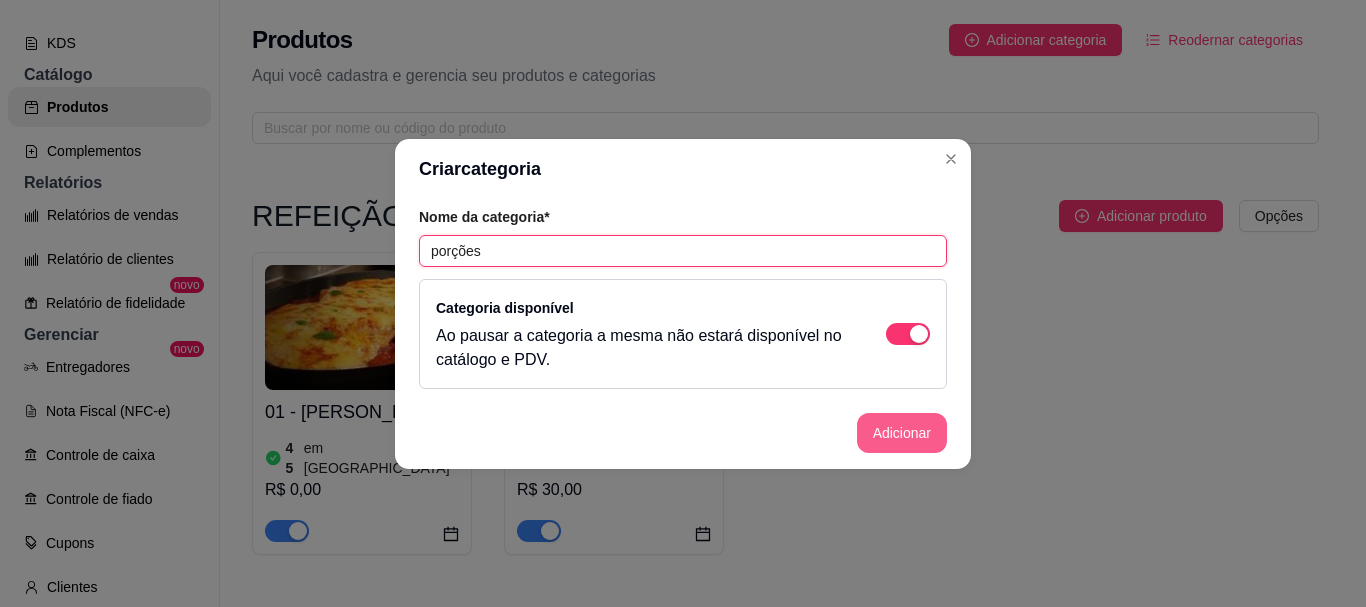 type on "porções" 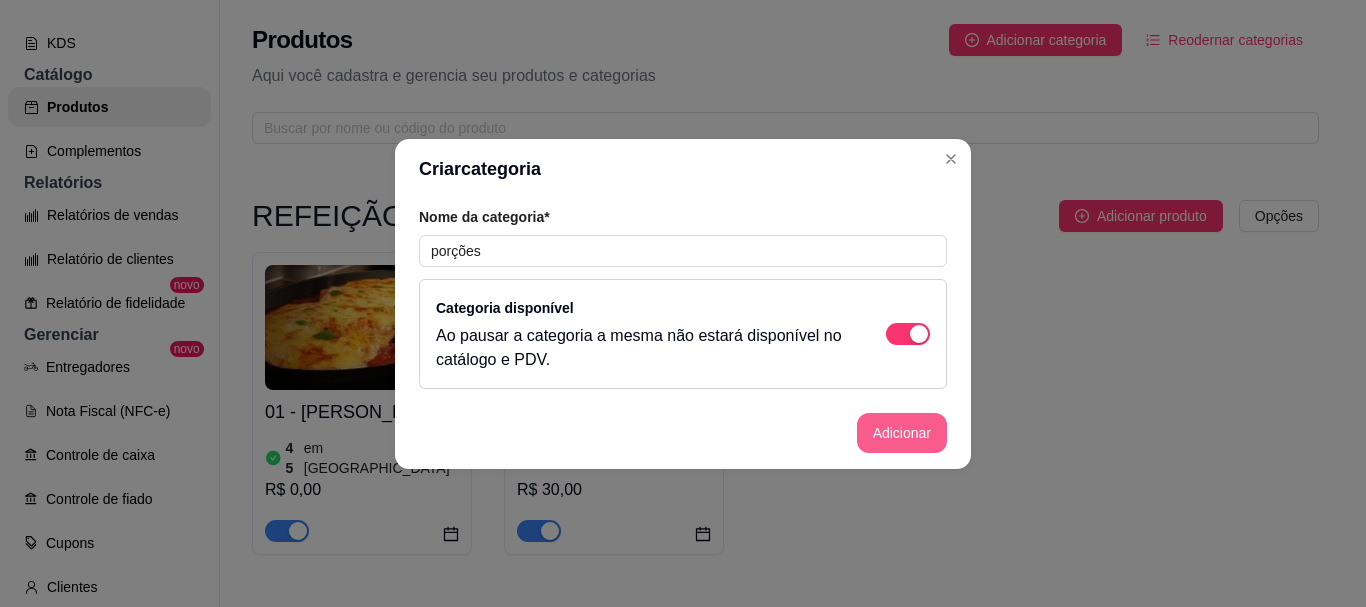 click on "Adicionar" at bounding box center (902, 433) 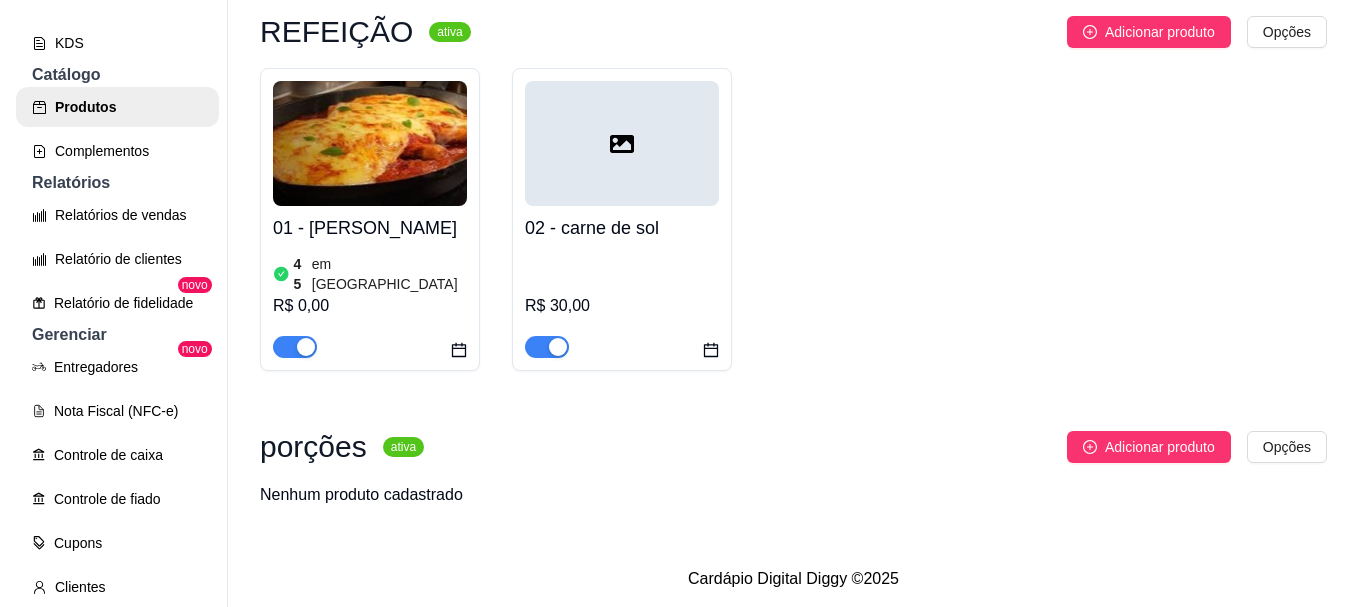 scroll, scrollTop: 208, scrollLeft: 0, axis: vertical 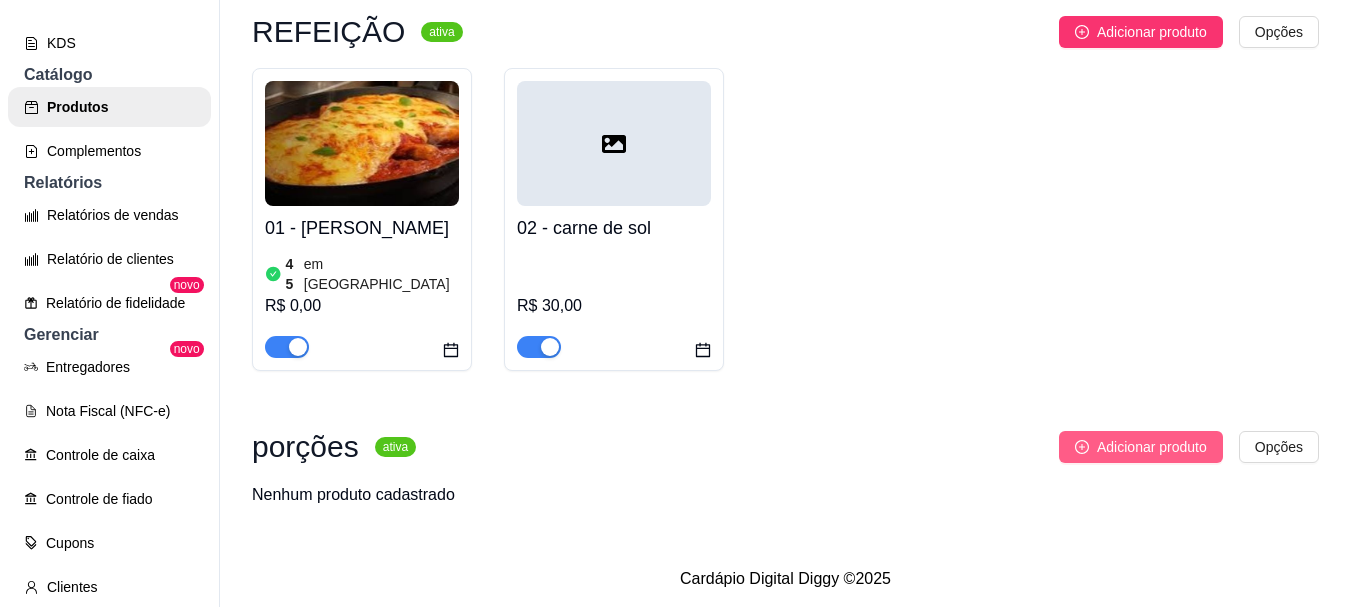 click on "Adicionar produto" at bounding box center (1152, 447) 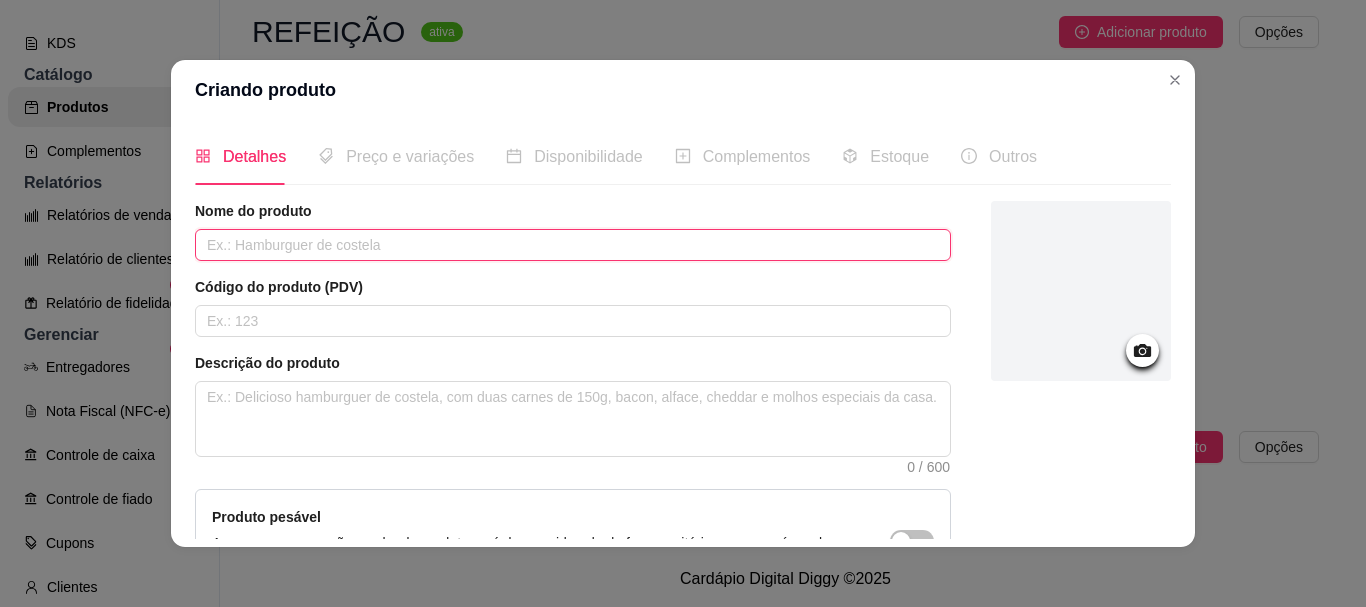click at bounding box center (573, 245) 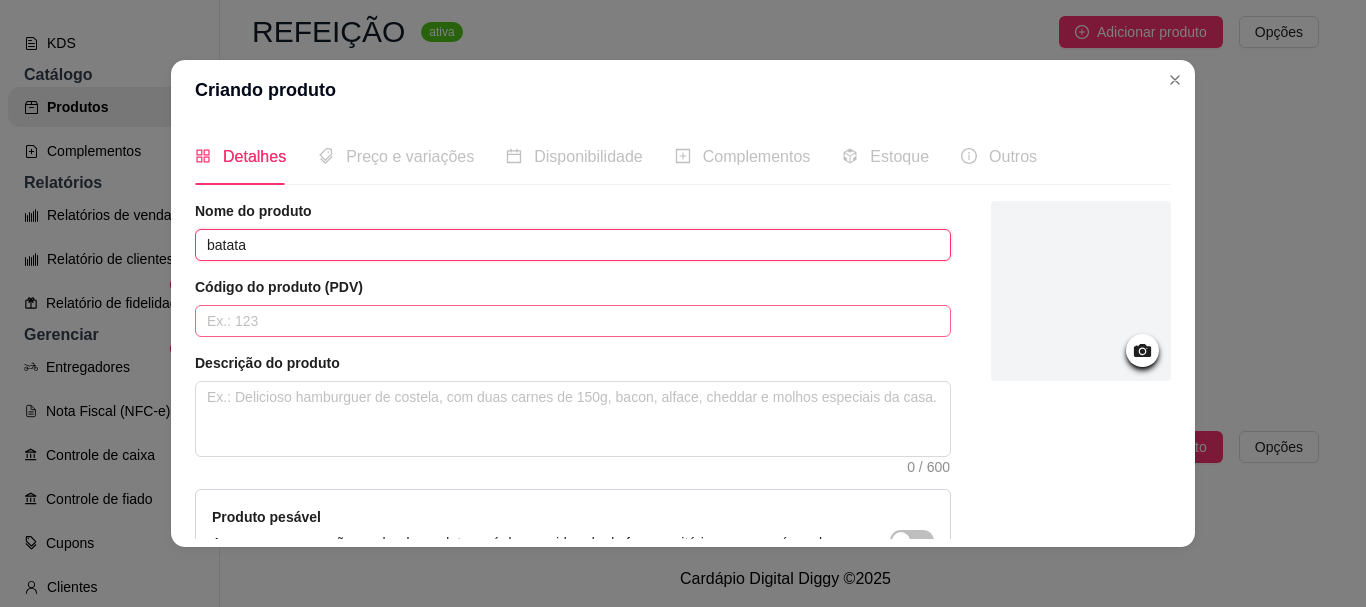 type on "batata" 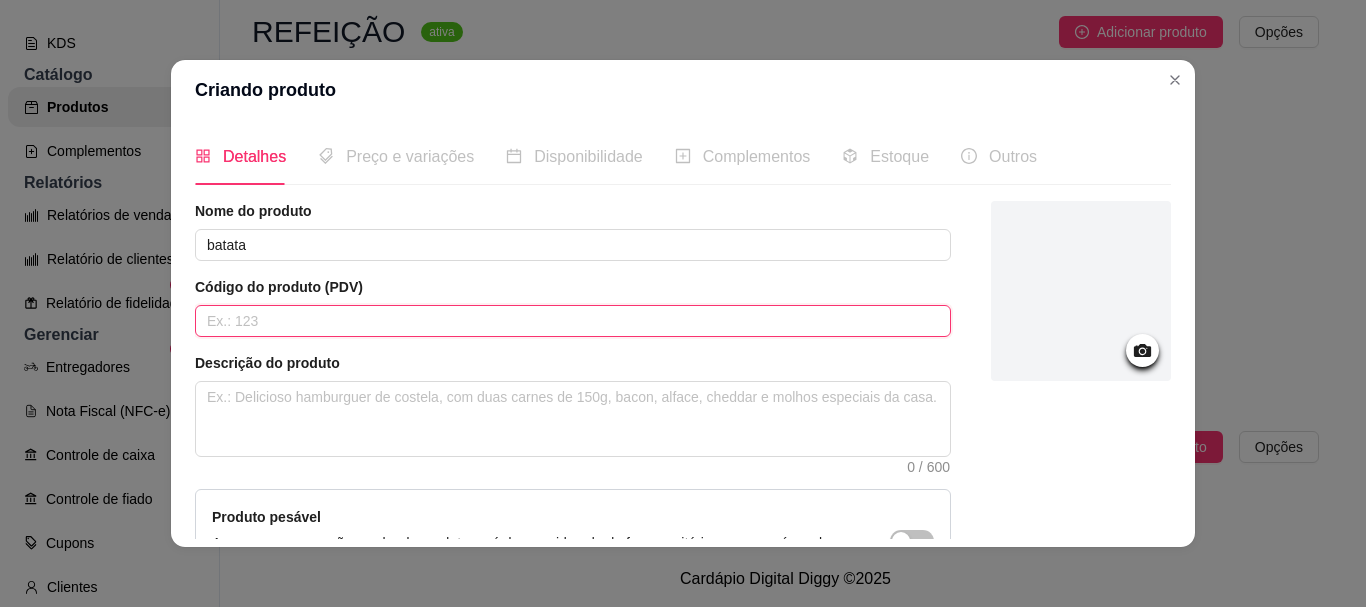 click at bounding box center [573, 321] 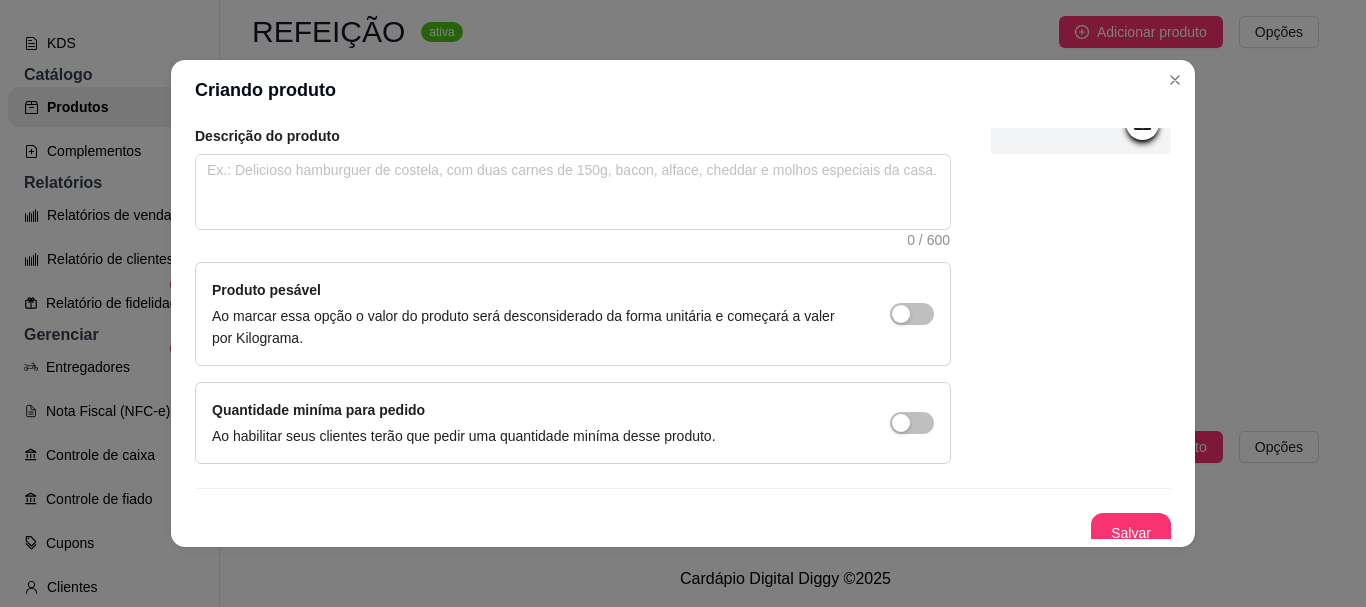 scroll, scrollTop: 241, scrollLeft: 0, axis: vertical 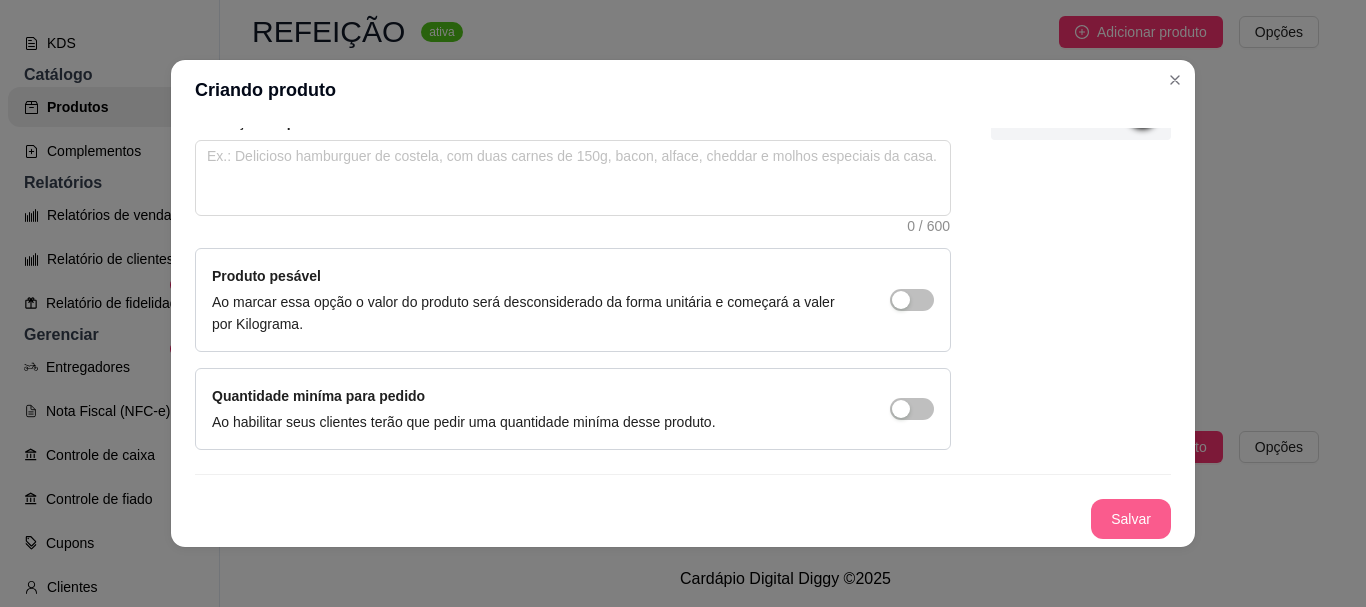 type on "05" 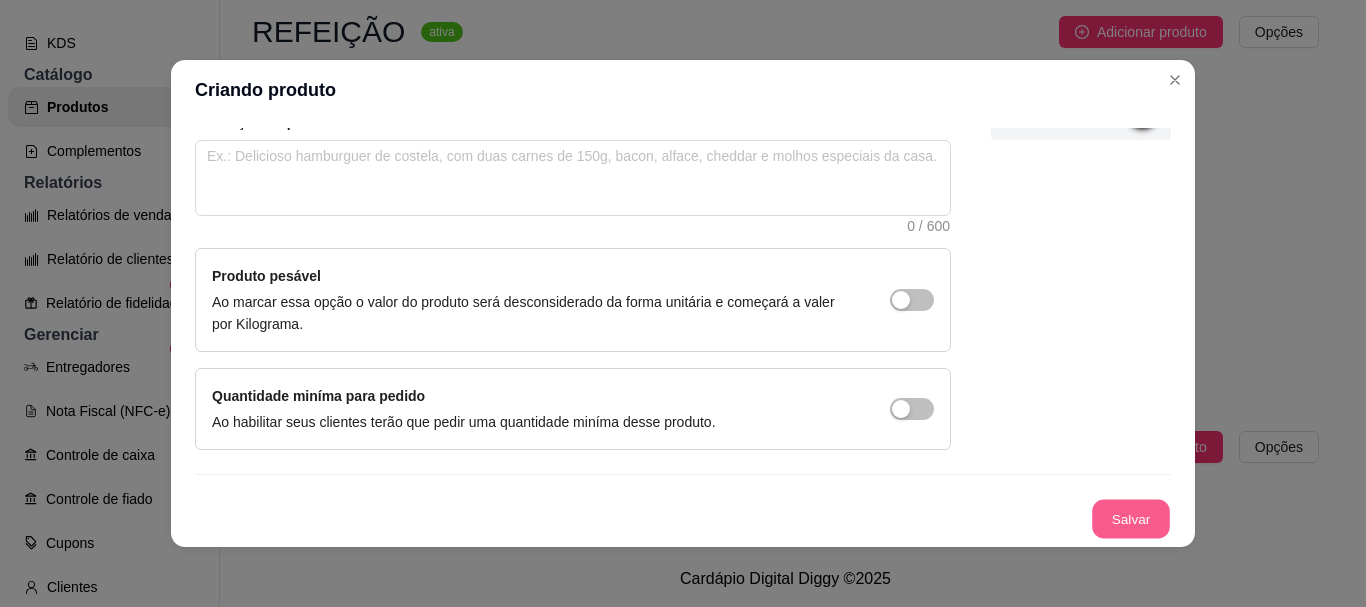 click on "Salvar" at bounding box center [1131, 519] 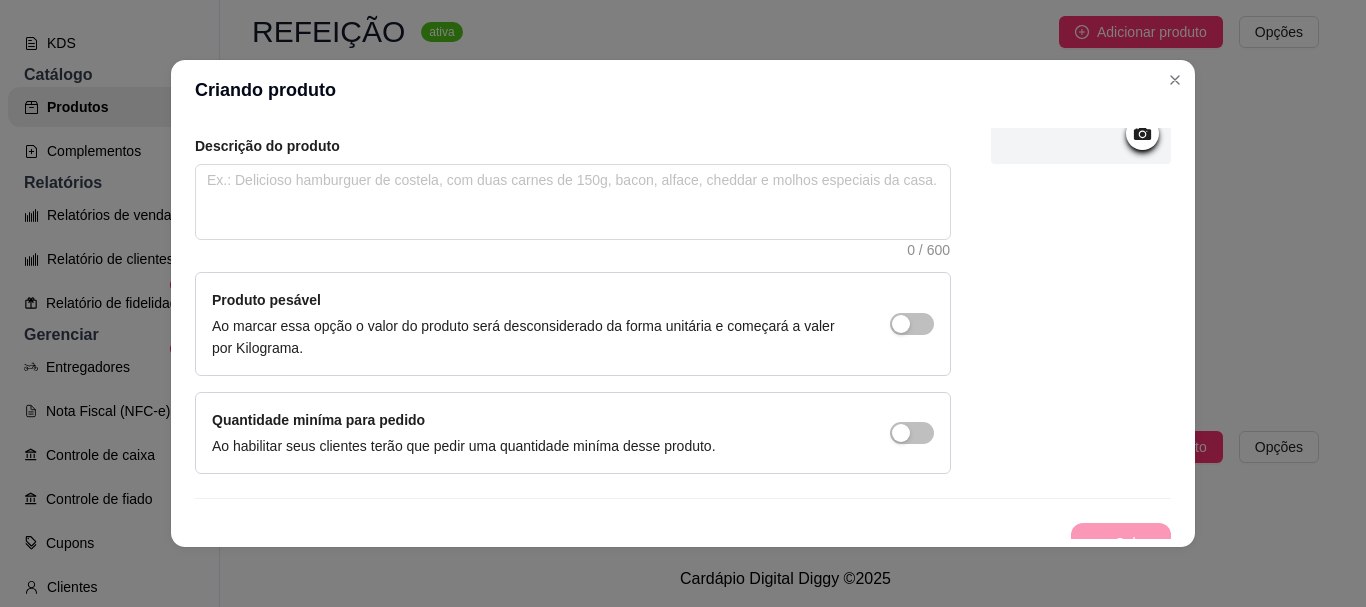 scroll, scrollTop: 0, scrollLeft: 0, axis: both 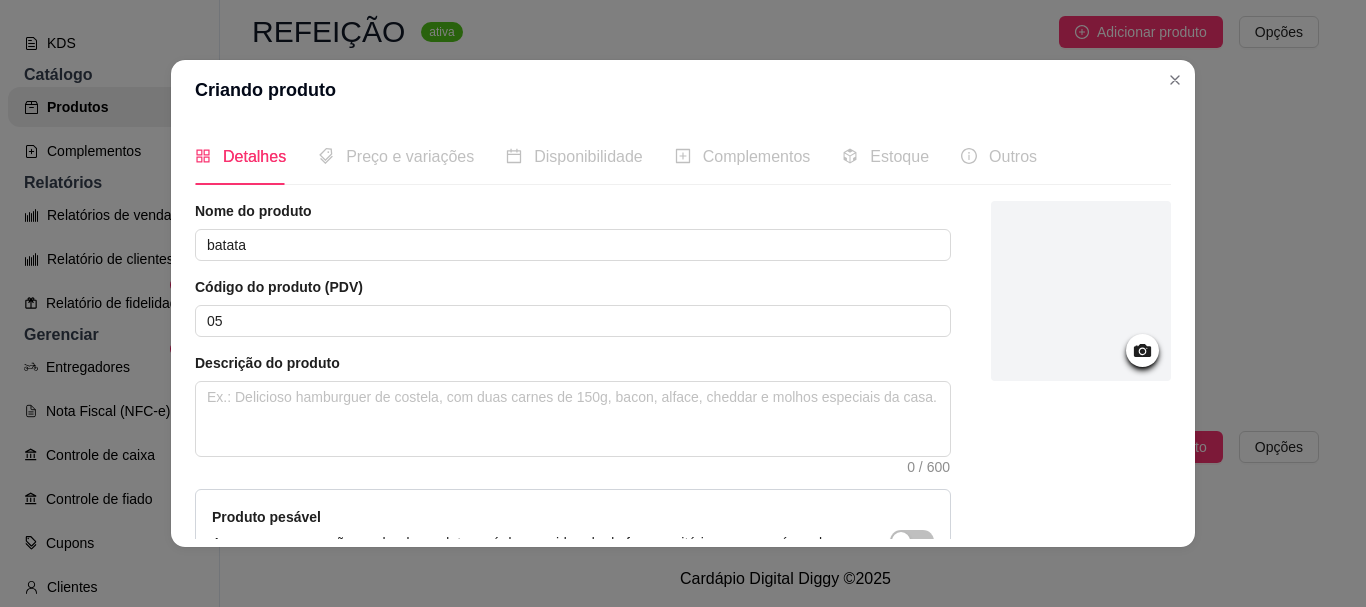 type 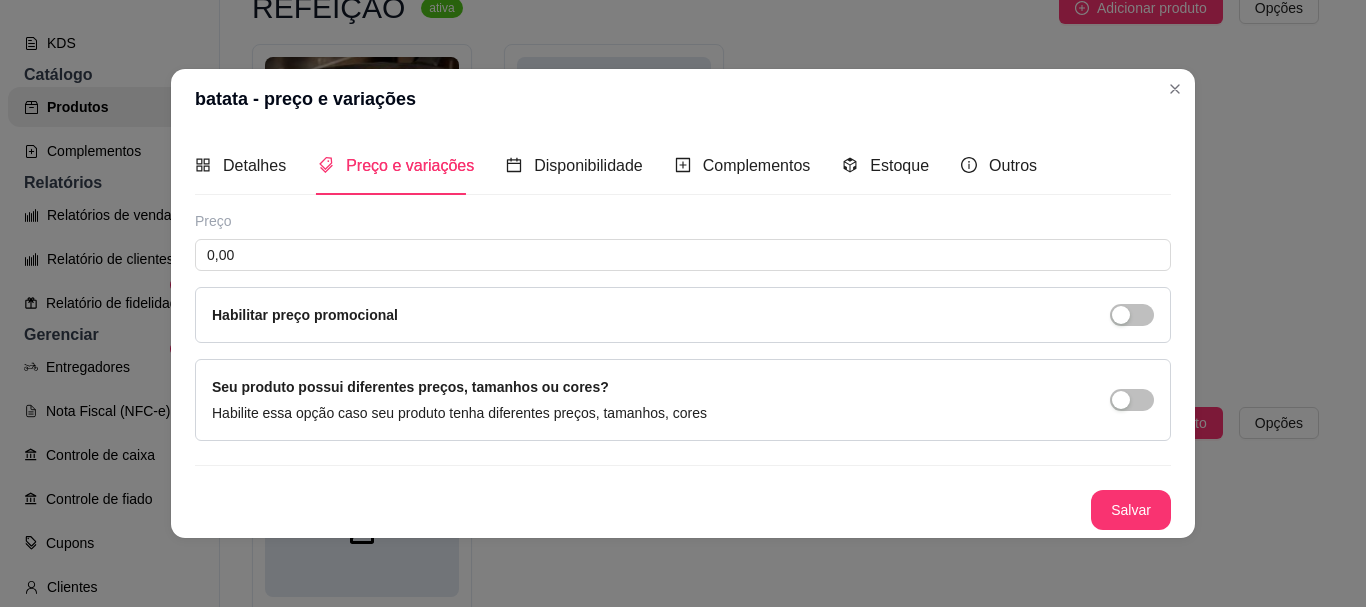 click on "Detalhes Preço e variações Disponibilidade Complementos Estoque Outros Nome do produto batata Código do produto (PDV) 05 Descrição do produto 0 / 600 Produto pesável Ao marcar essa opção o valor do produto será desconsiderado da forma unitária e começará a valer por Kilograma. Quantidade miníma para pedido Ao habilitar seus clientes terão que pedir uma quantidade miníma desse produto. Copiar link do produto Deletar produto Salvar Preço  0,00 Habilitar preço promocional Seu produto possui diferentes preços, tamanhos ou cores? Habilite essa opção caso seu produto tenha diferentes preços, tamanhos, cores Salvar" at bounding box center [683, 333] 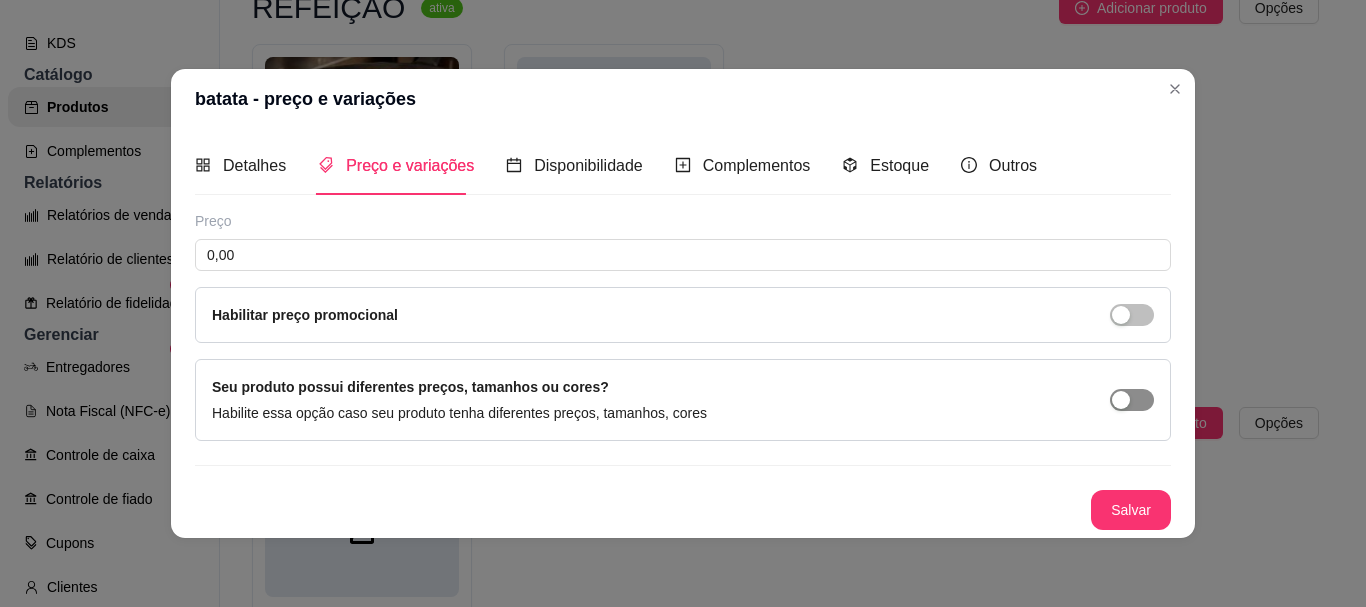 click at bounding box center [1132, 400] 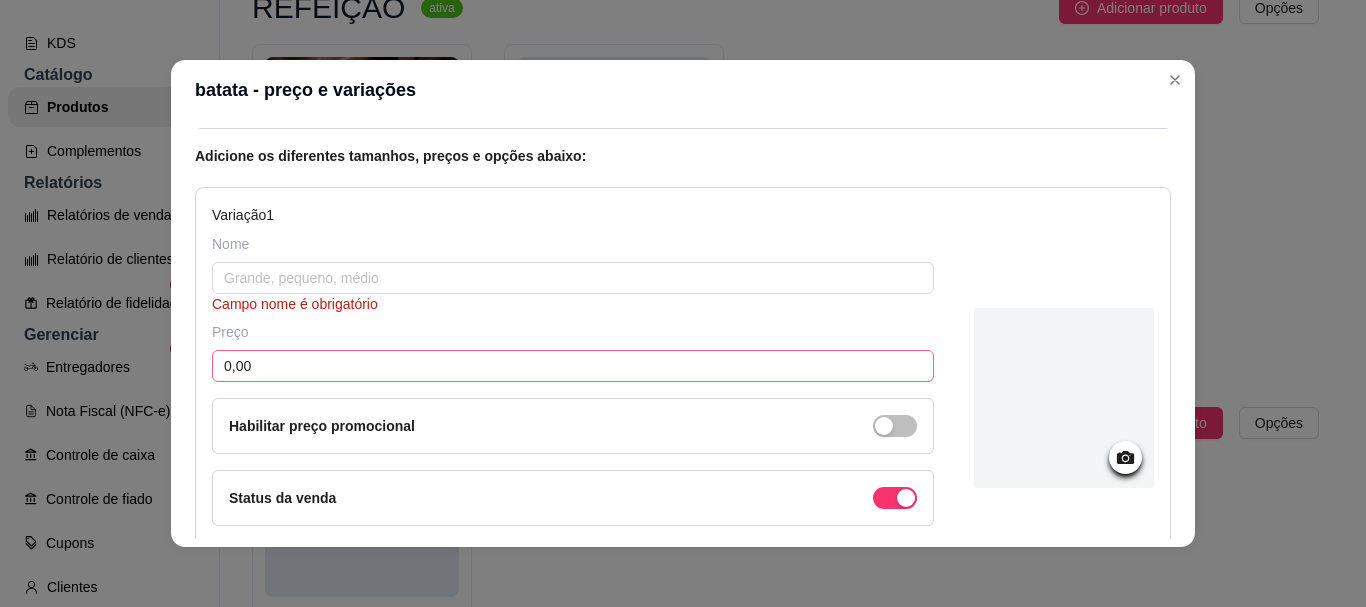 scroll, scrollTop: 200, scrollLeft: 0, axis: vertical 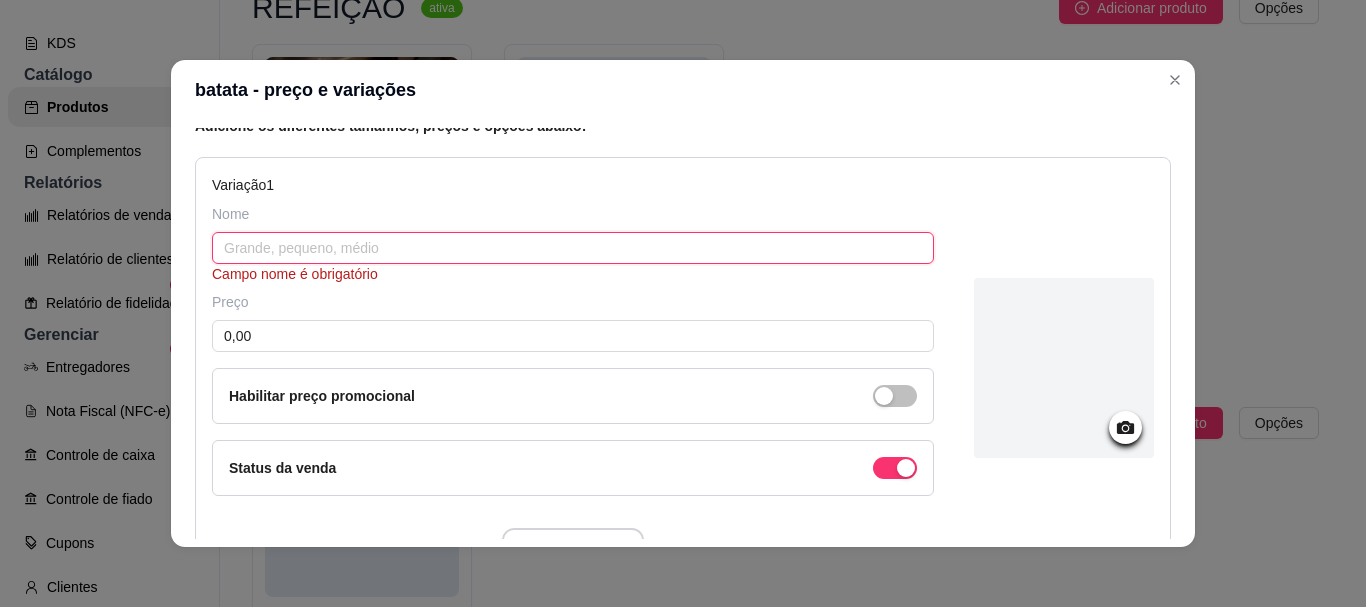 click at bounding box center [573, 248] 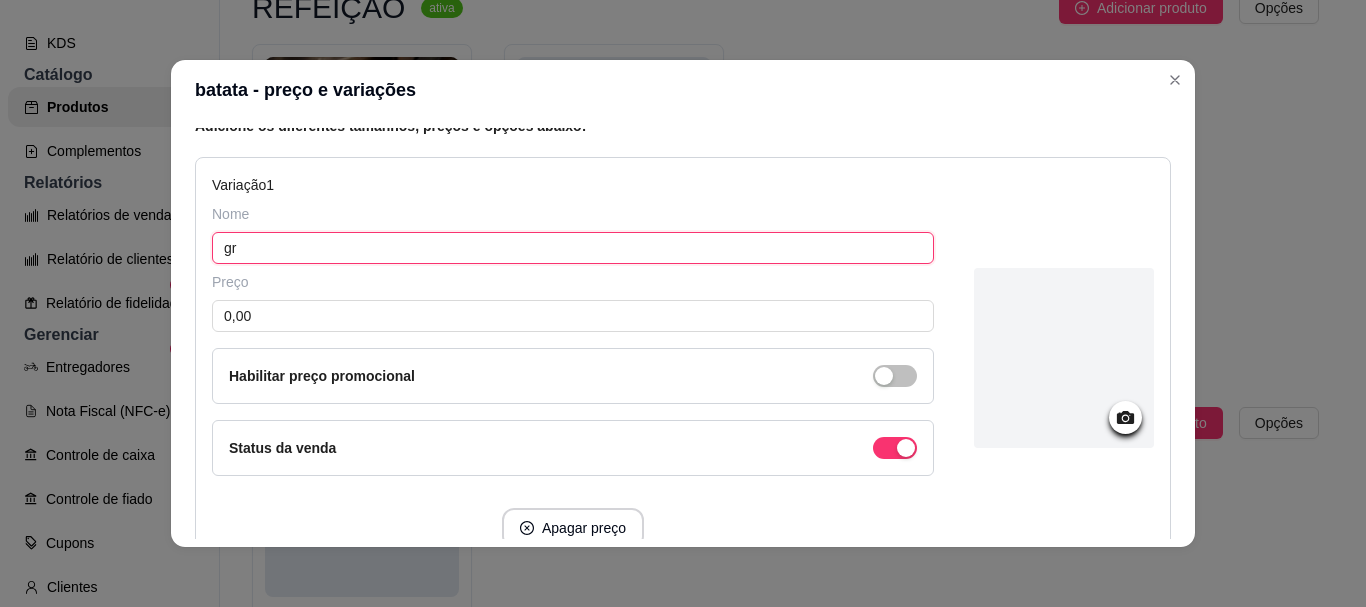 type on "g" 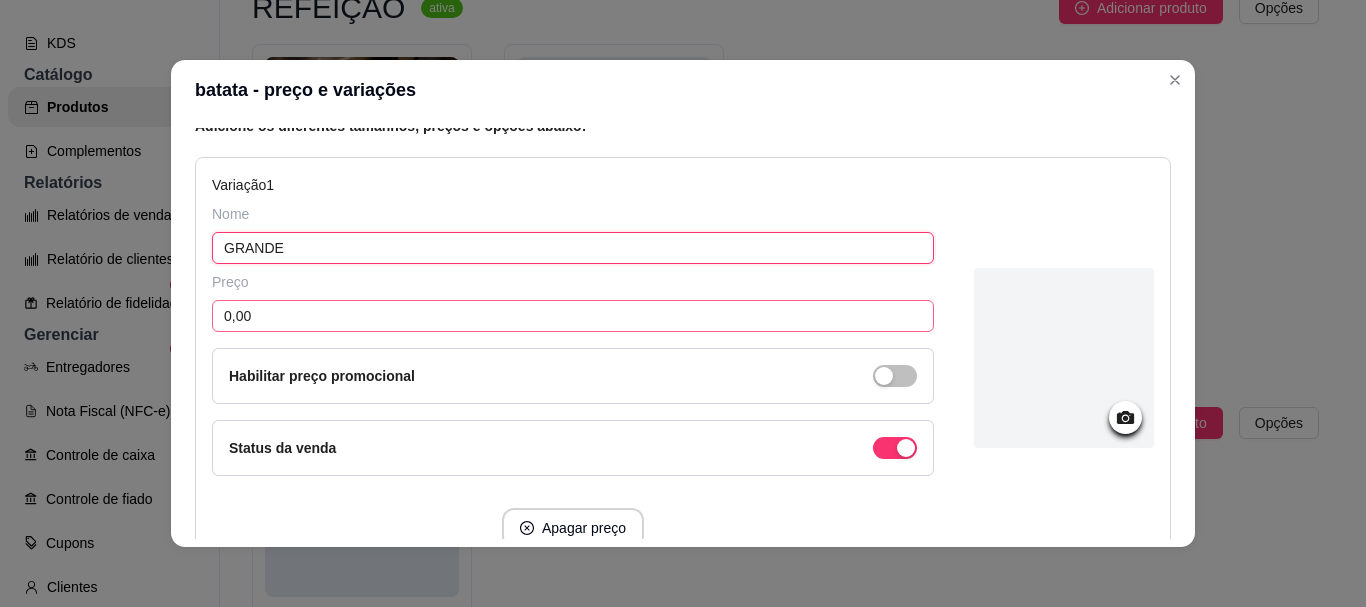 type on "GRANDE" 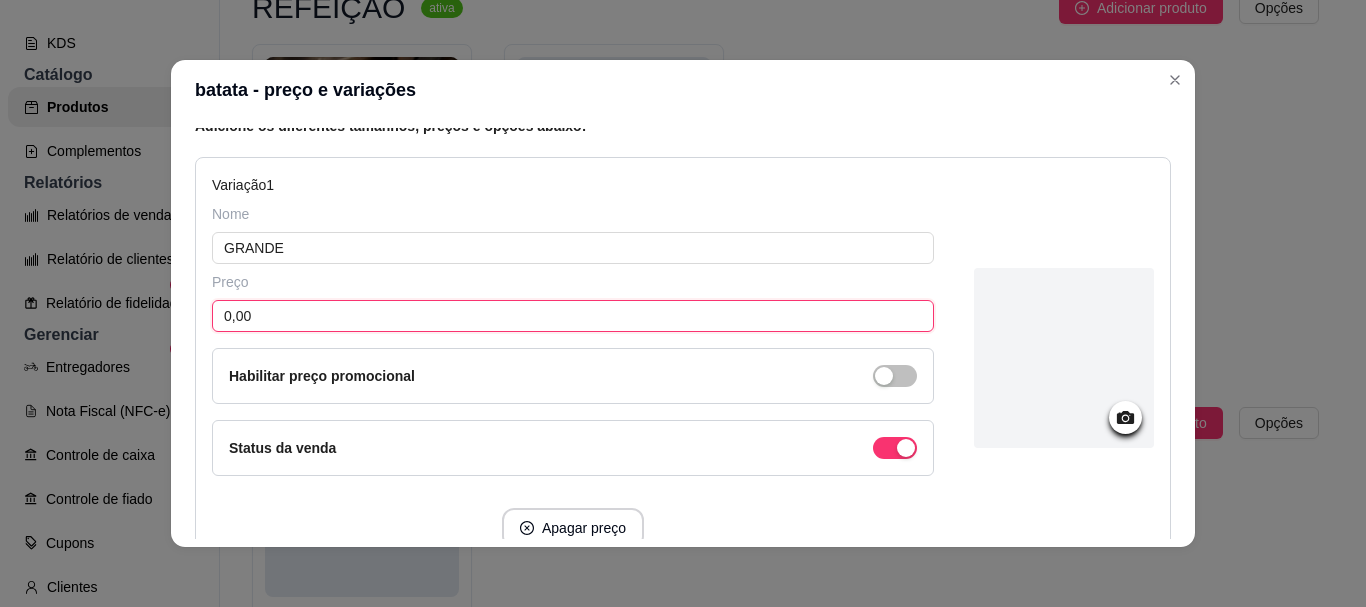 click on "0,00" at bounding box center [573, 316] 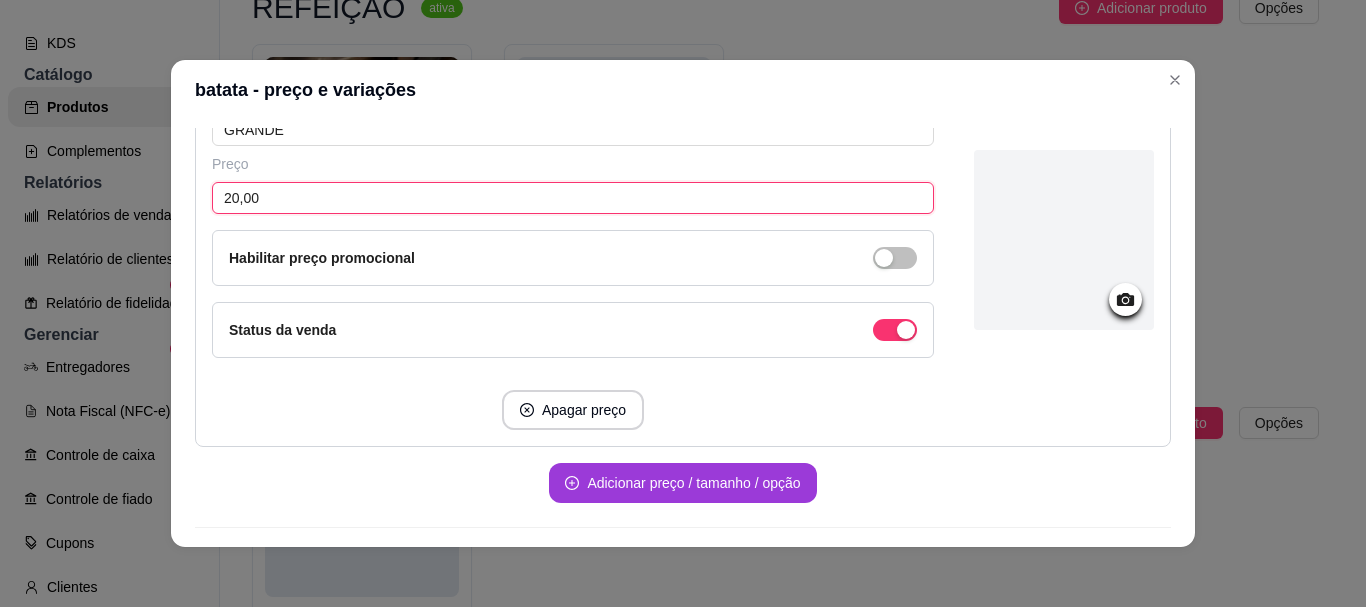 scroll, scrollTop: 371, scrollLeft: 0, axis: vertical 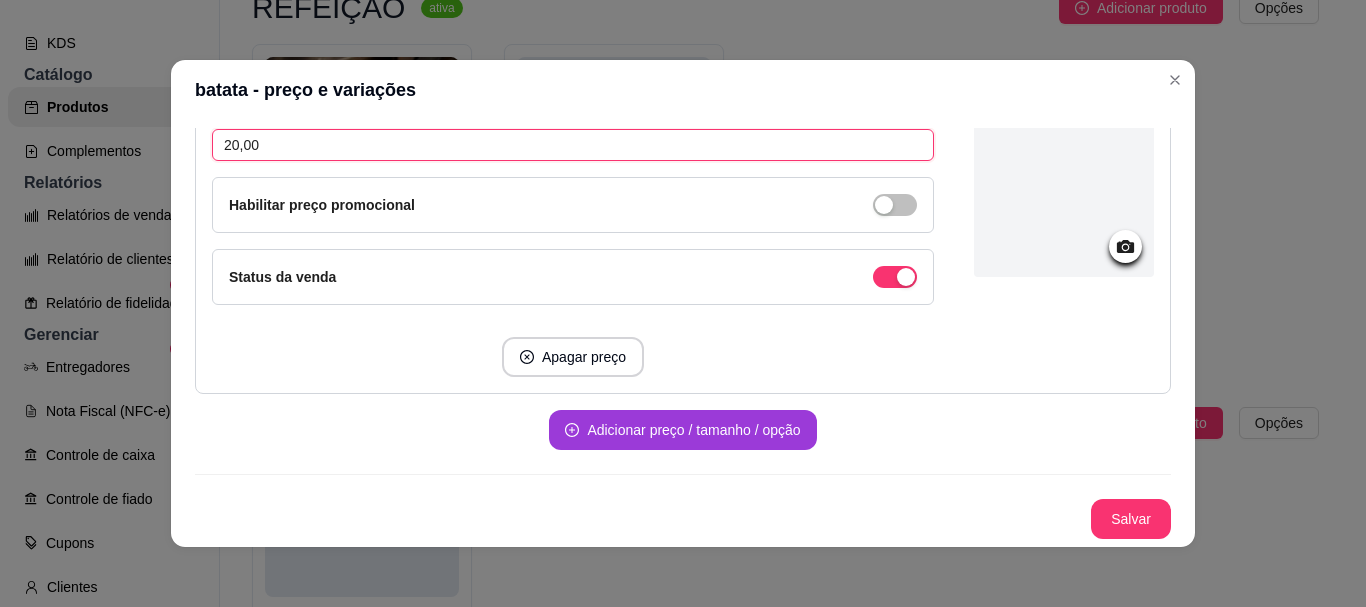 type on "20,00" 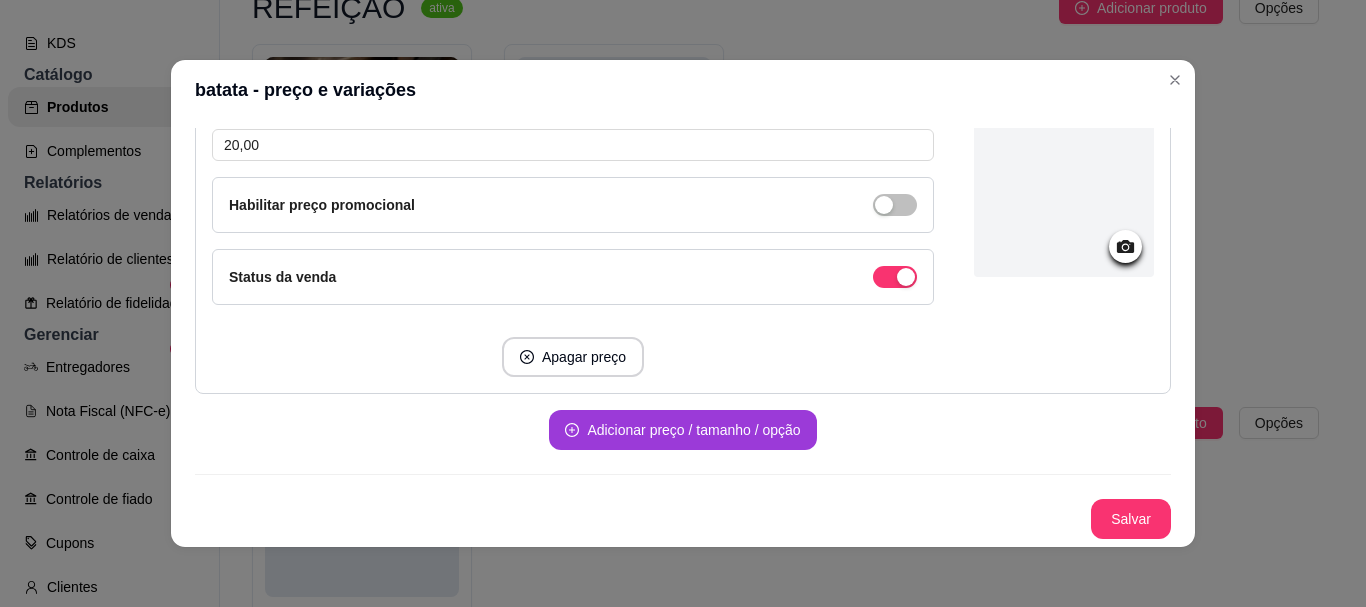 click on "Adicionar preço / tamanho / opção" at bounding box center (682, 430) 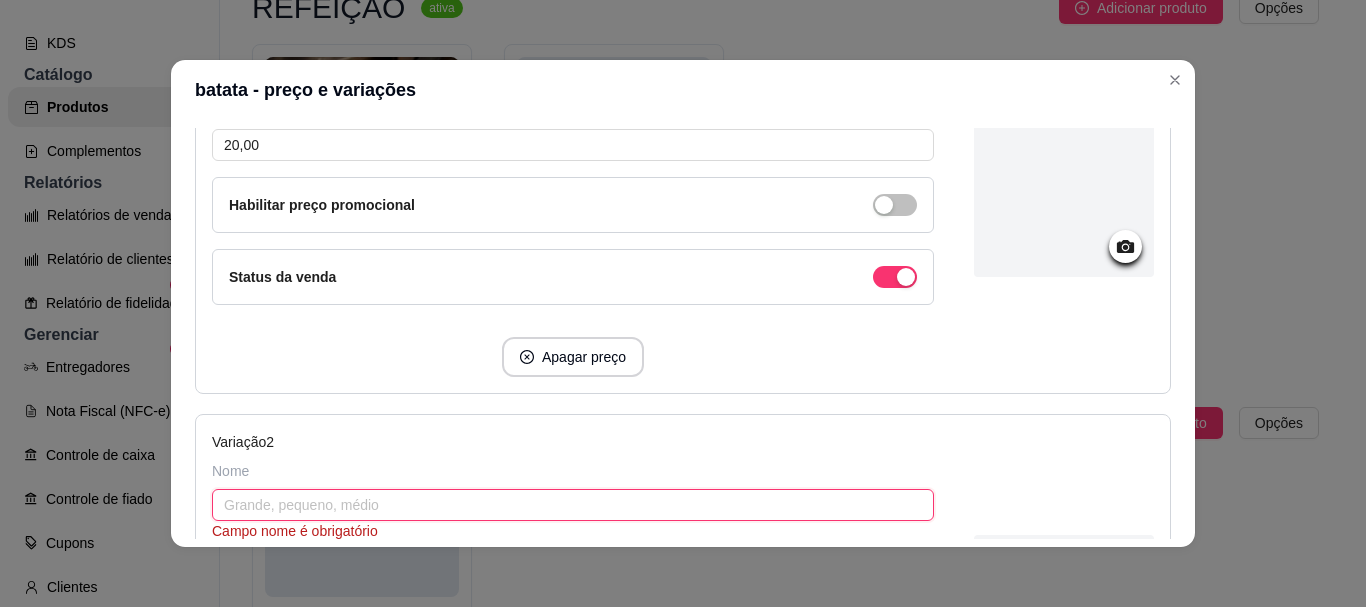 click at bounding box center [573, 505] 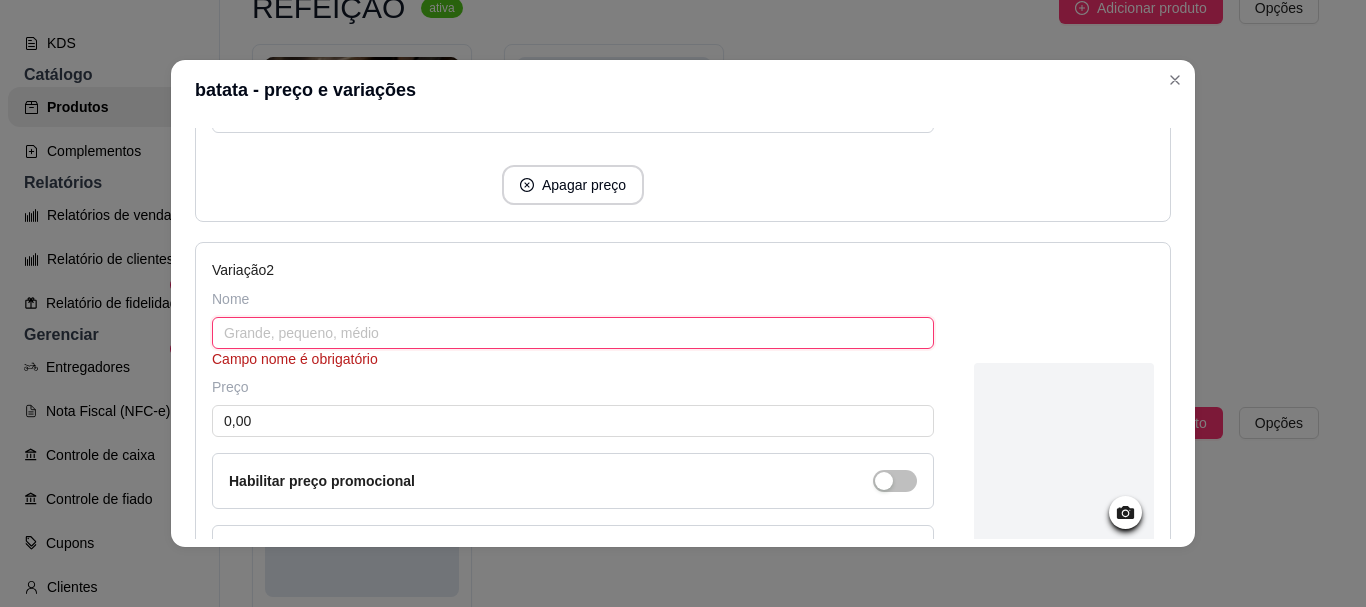 scroll, scrollTop: 571, scrollLeft: 0, axis: vertical 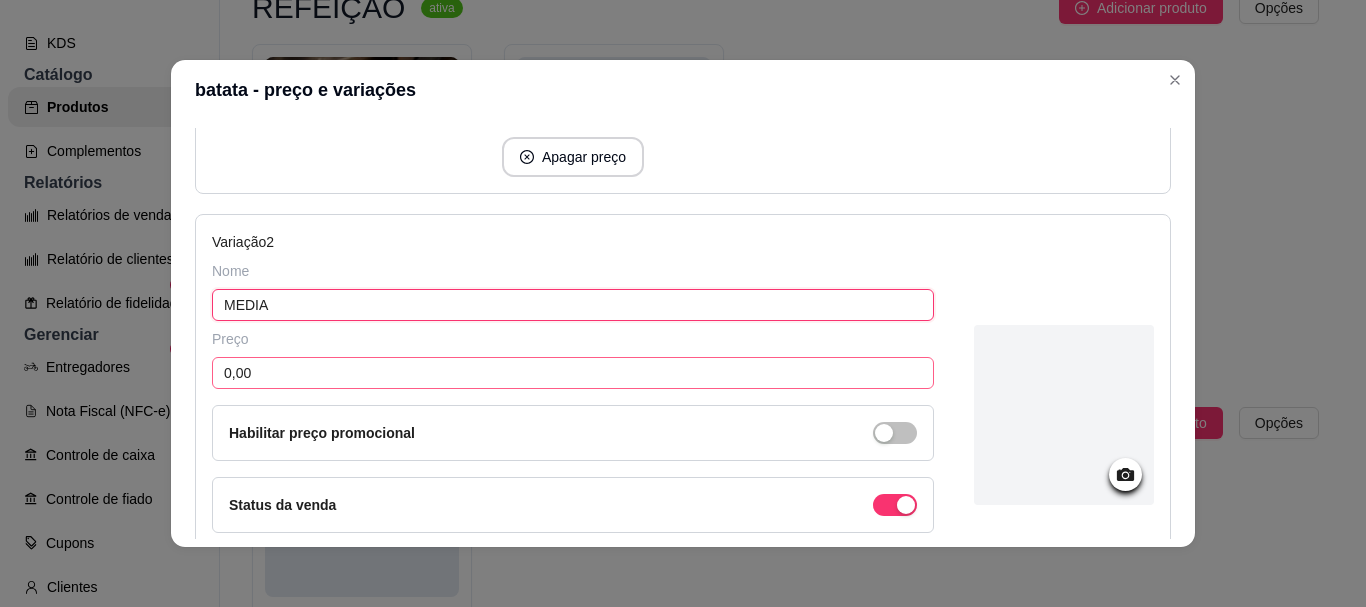 type on "MEDIA" 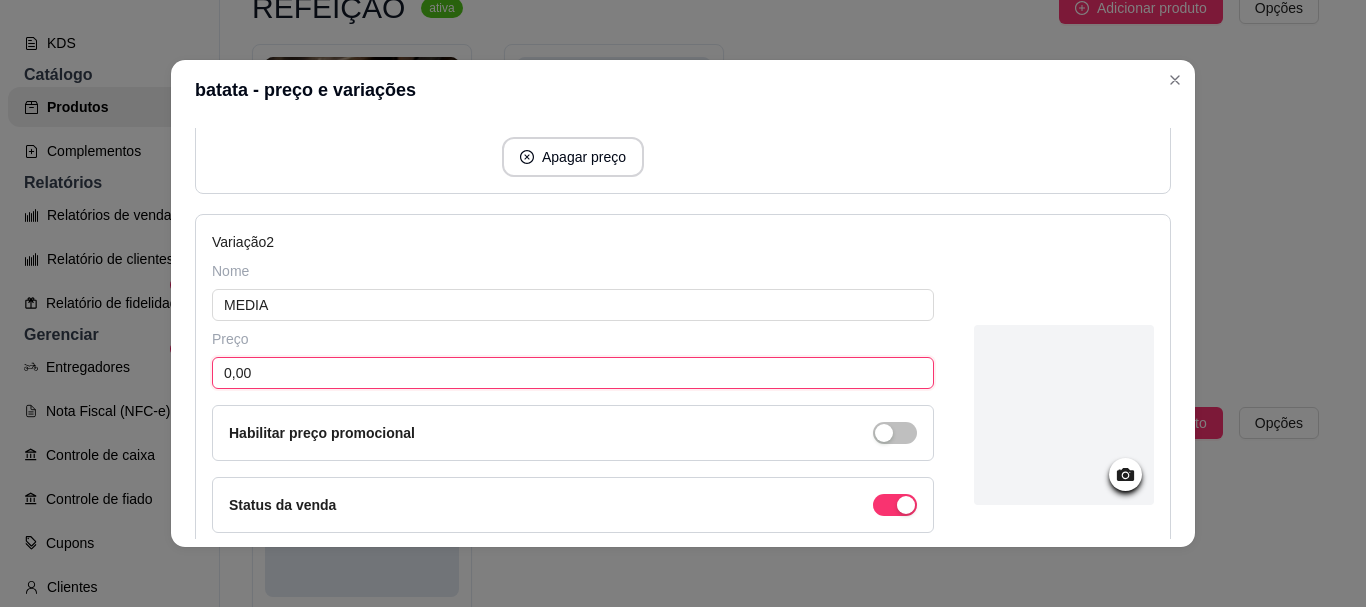 click on "0,00" at bounding box center (573, 373) 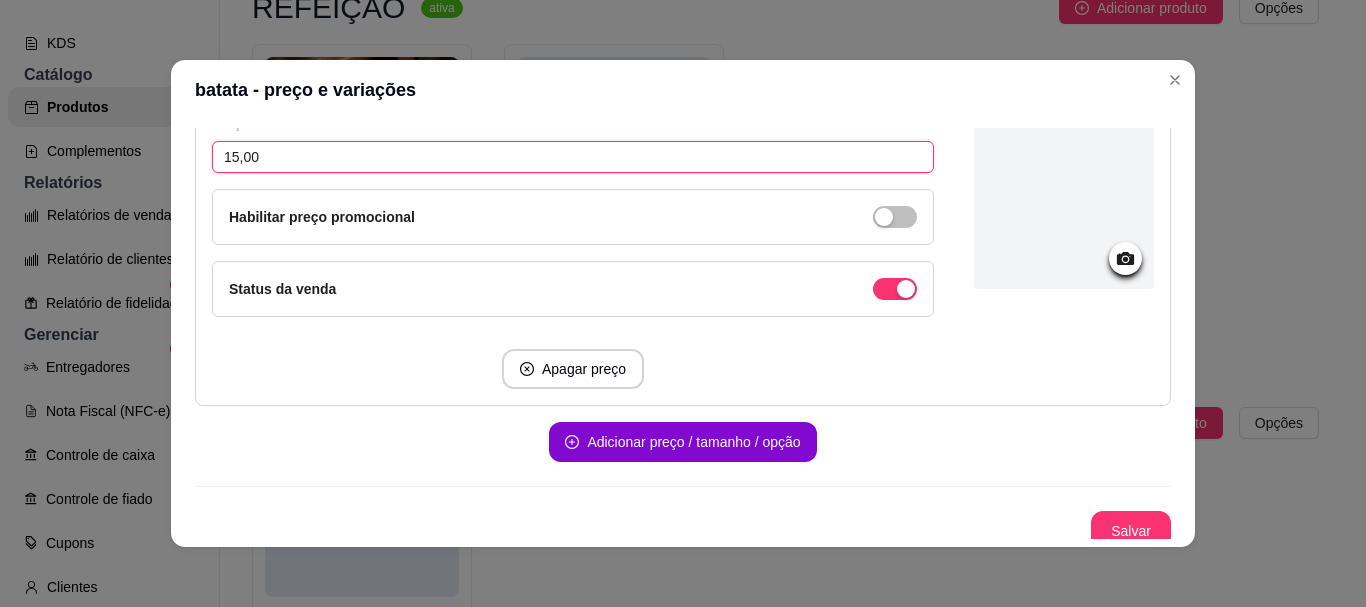 scroll, scrollTop: 799, scrollLeft: 0, axis: vertical 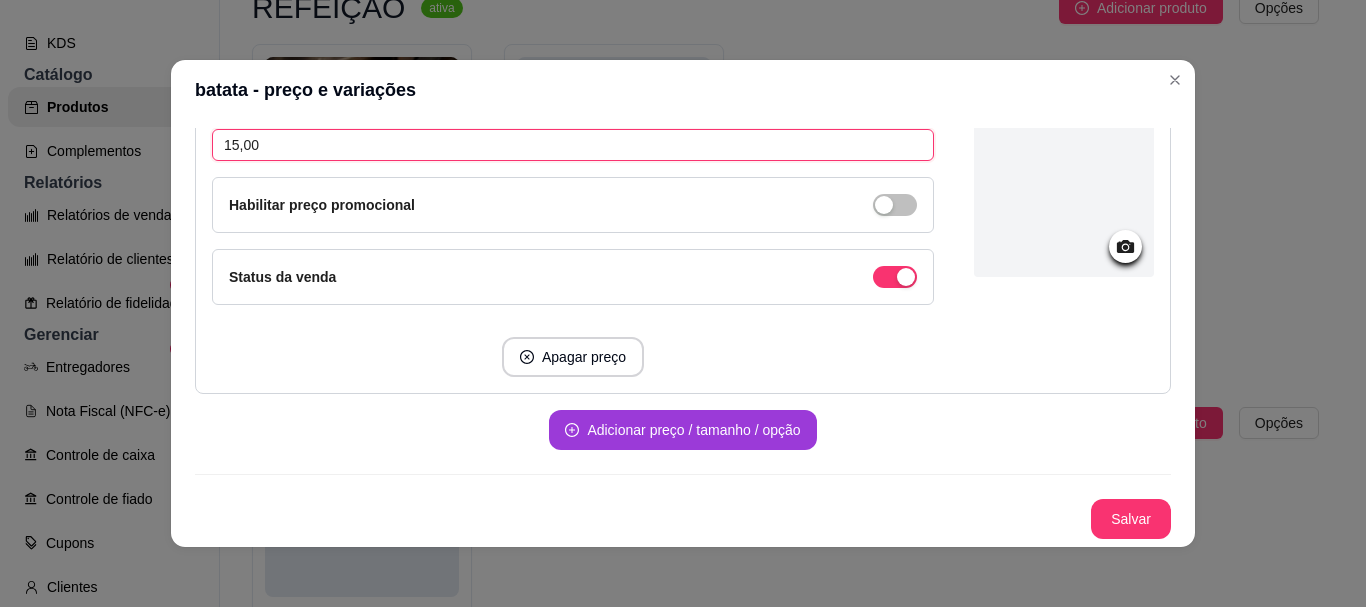type on "15,00" 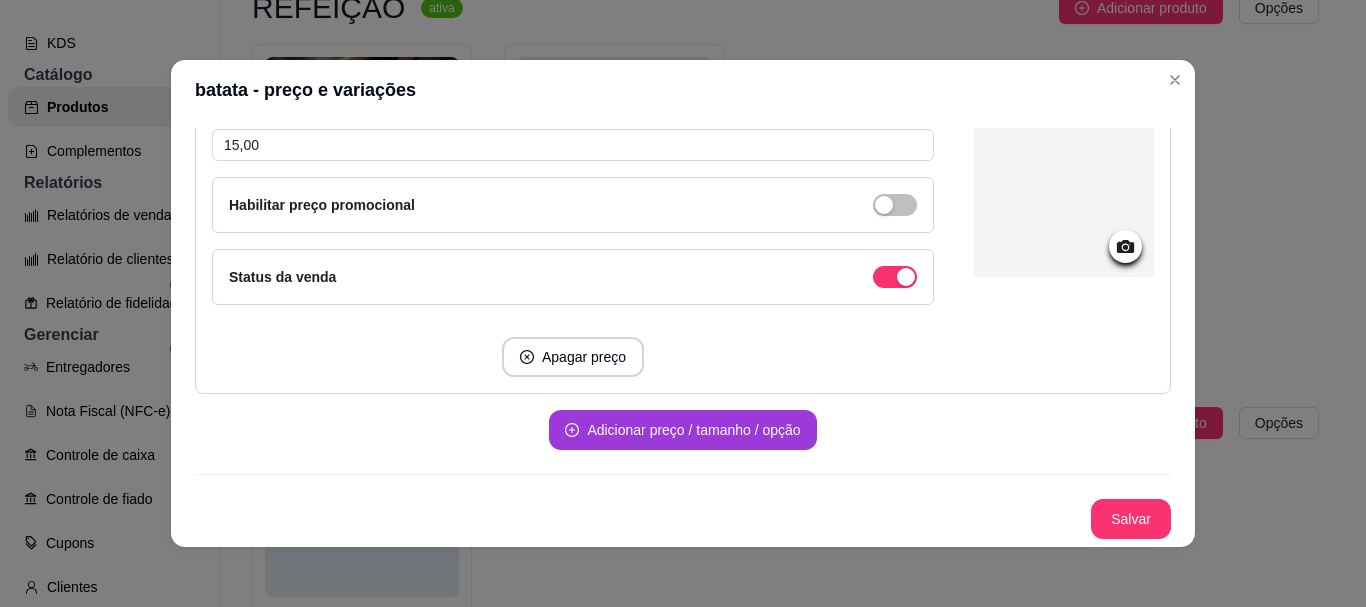 click on "Adicionar preço / tamanho / opção" at bounding box center [682, 430] 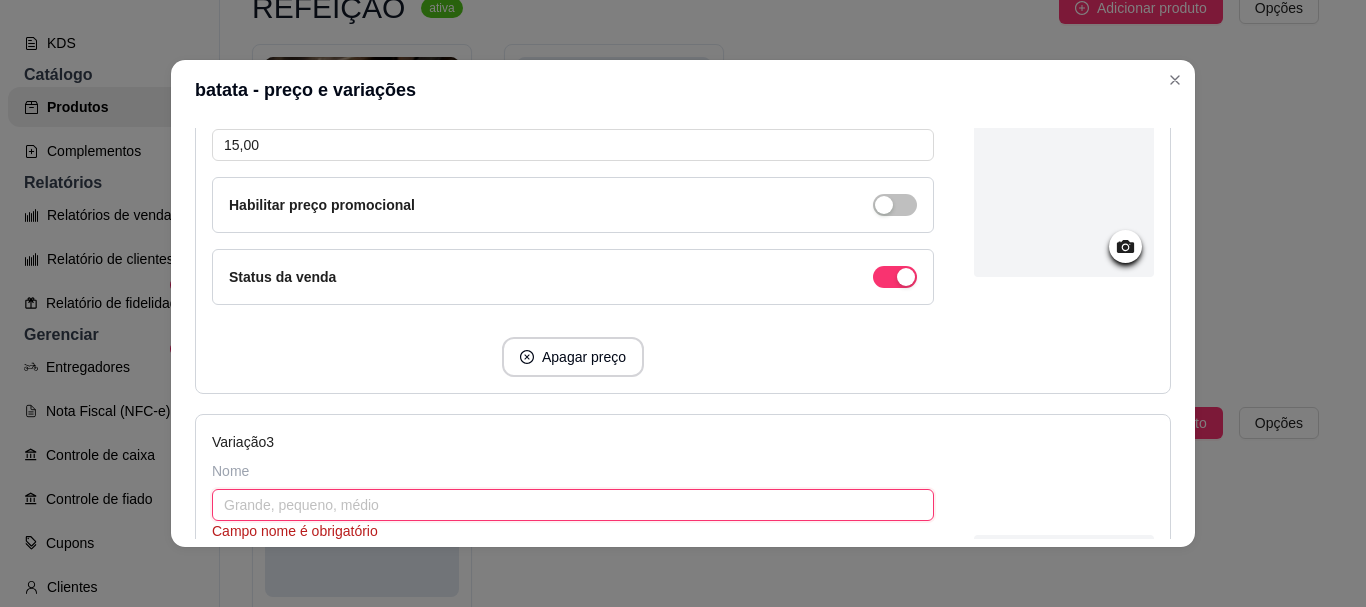 click at bounding box center [573, 505] 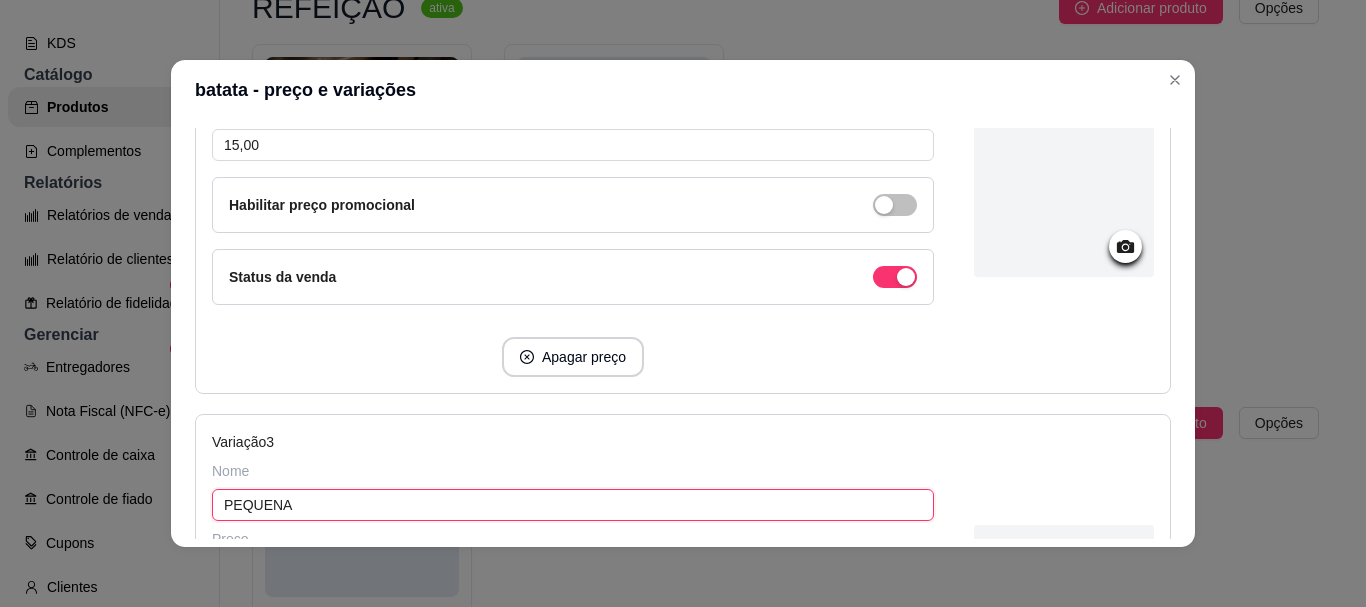 scroll, scrollTop: 4, scrollLeft: 0, axis: vertical 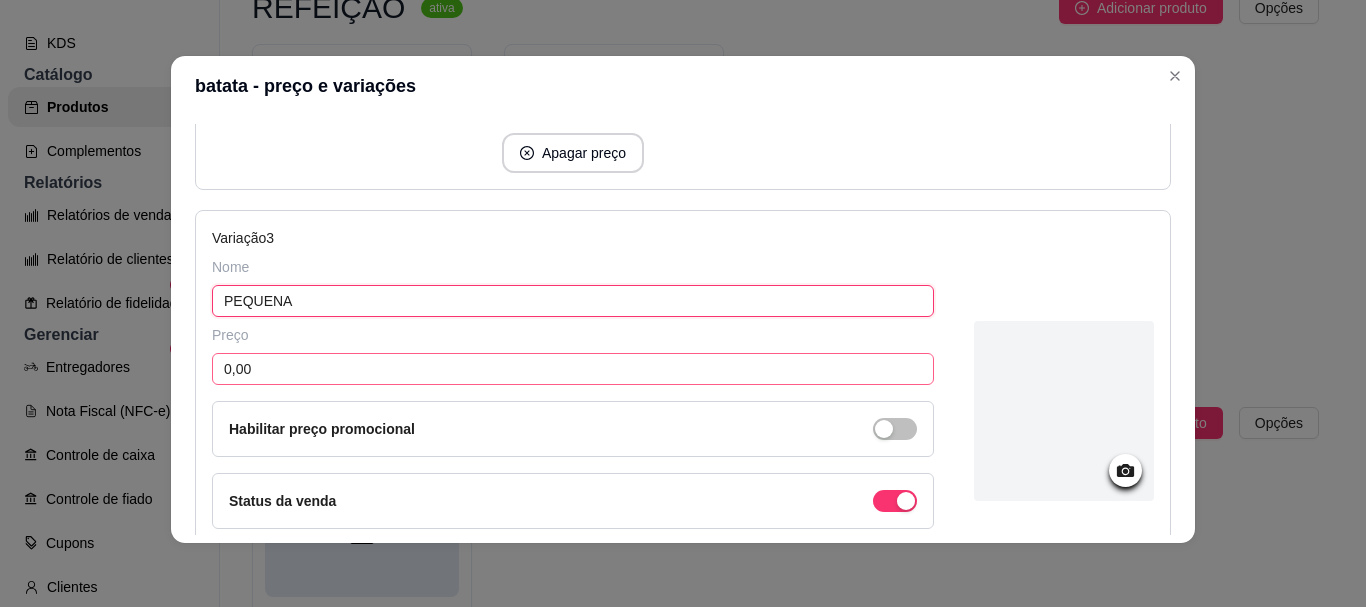 type on "PEQUENA" 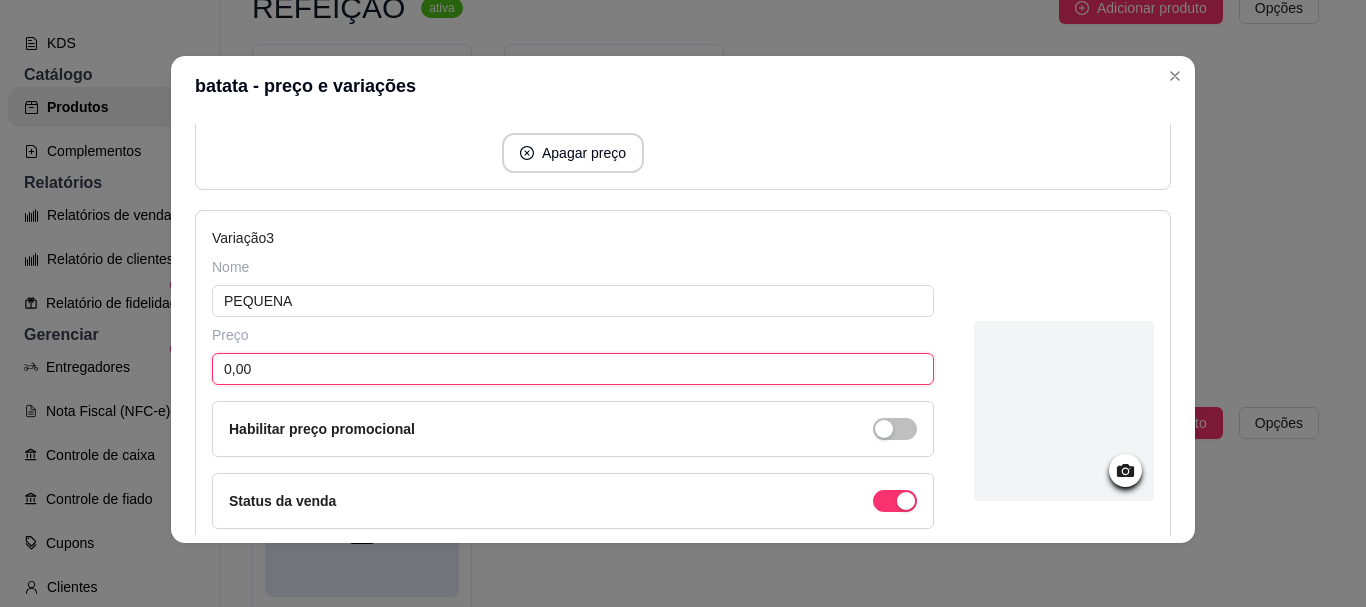 click on "0,00" at bounding box center [573, 369] 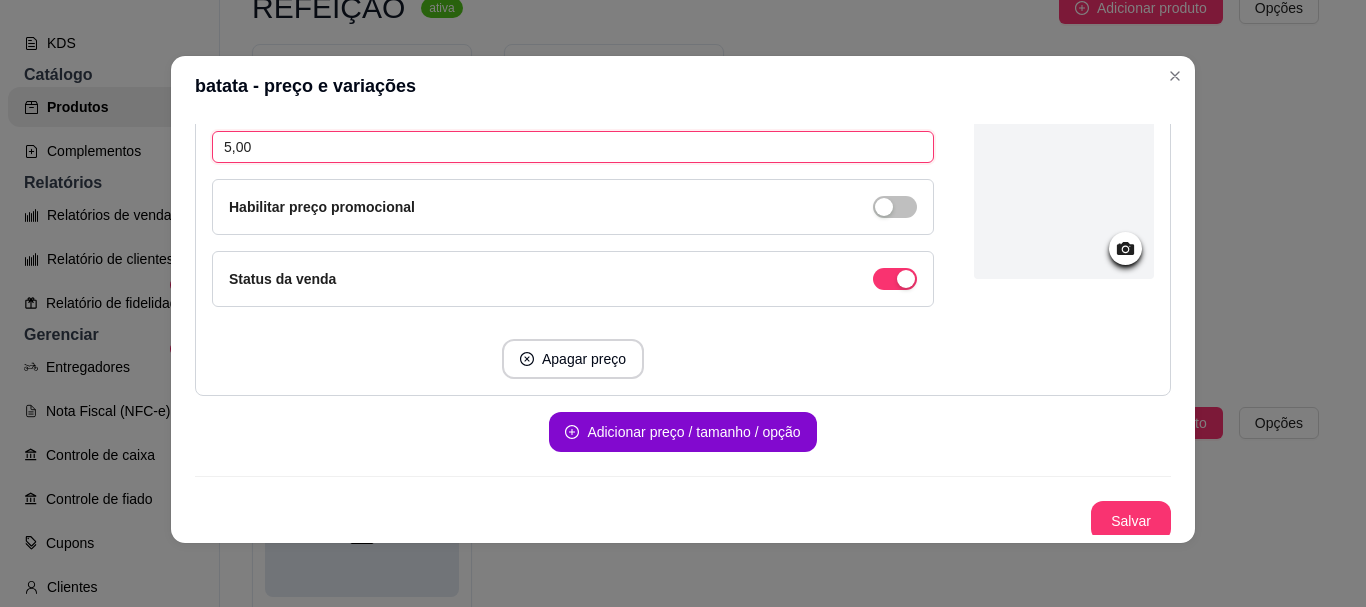 scroll, scrollTop: 1227, scrollLeft: 0, axis: vertical 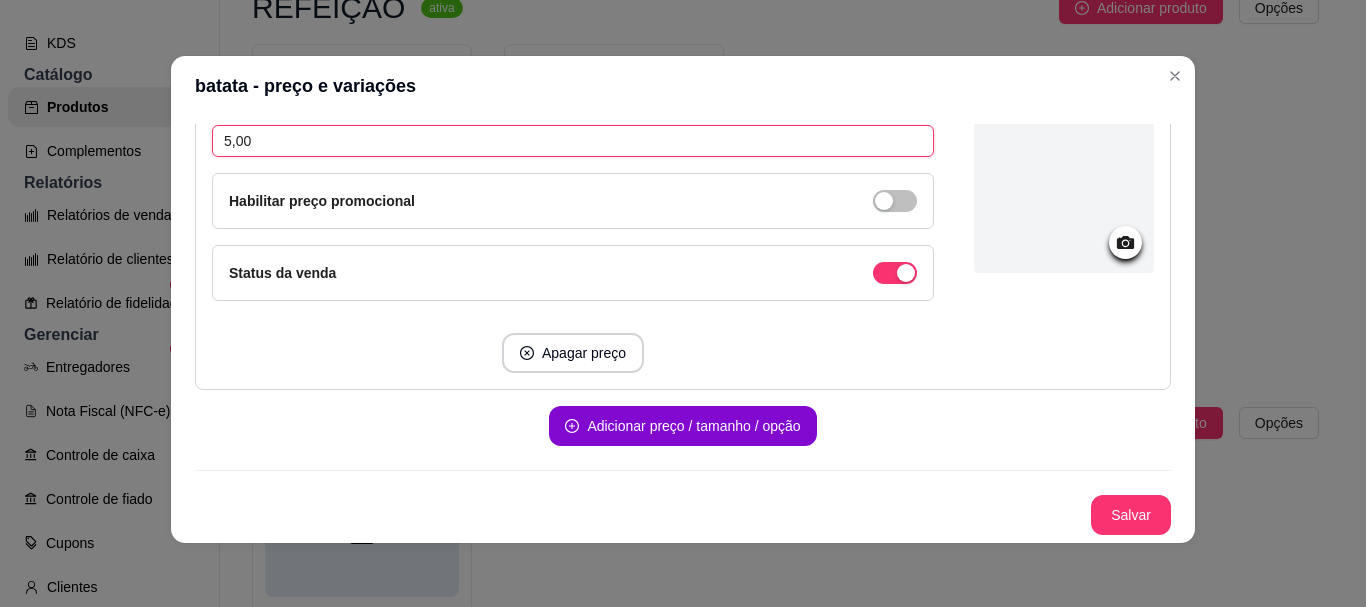 type on "5,00" 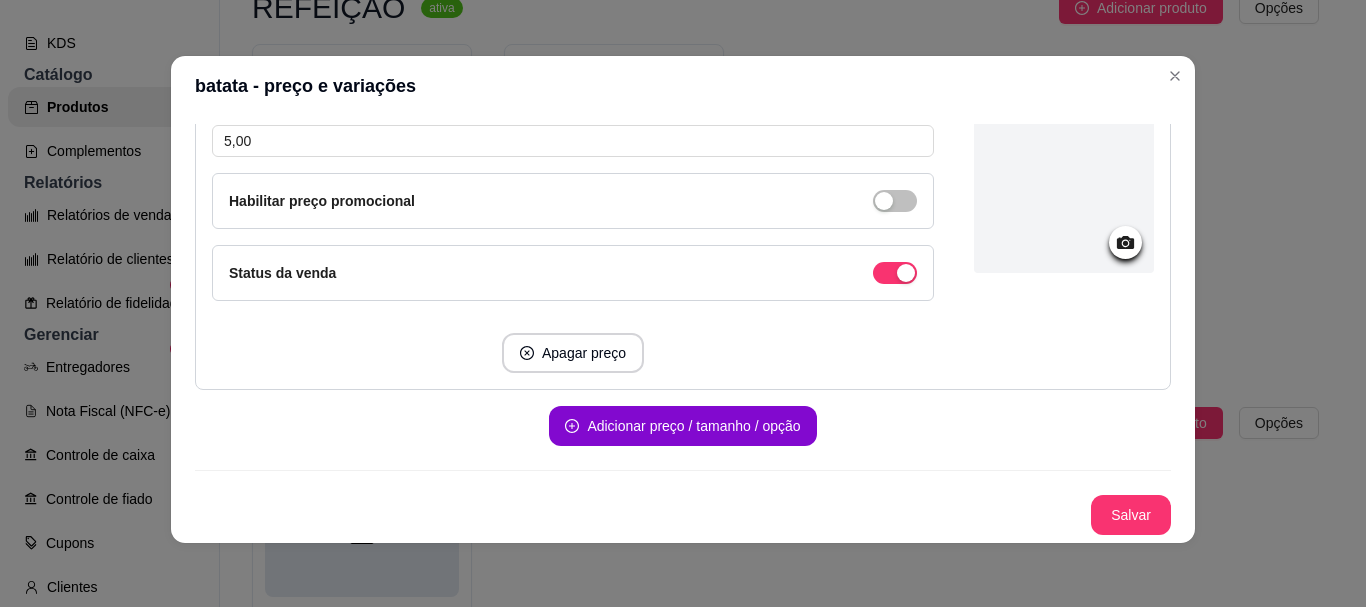 click on "Salvar" at bounding box center (1131, 515) 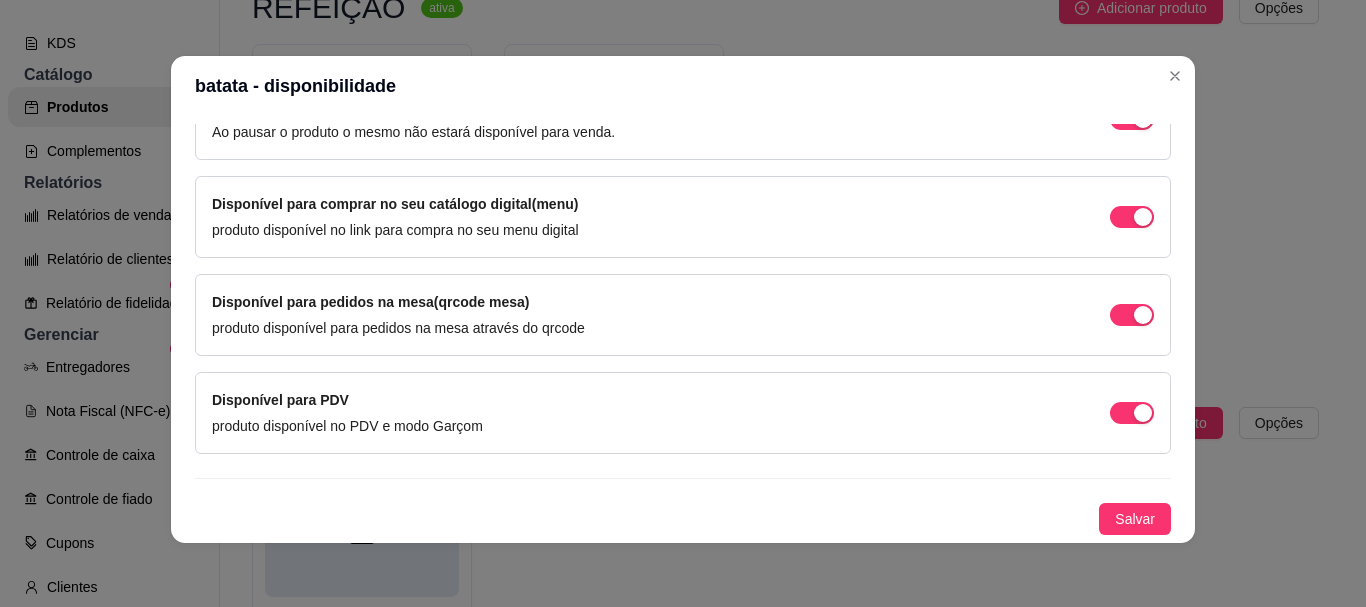 scroll, scrollTop: 239, scrollLeft: 0, axis: vertical 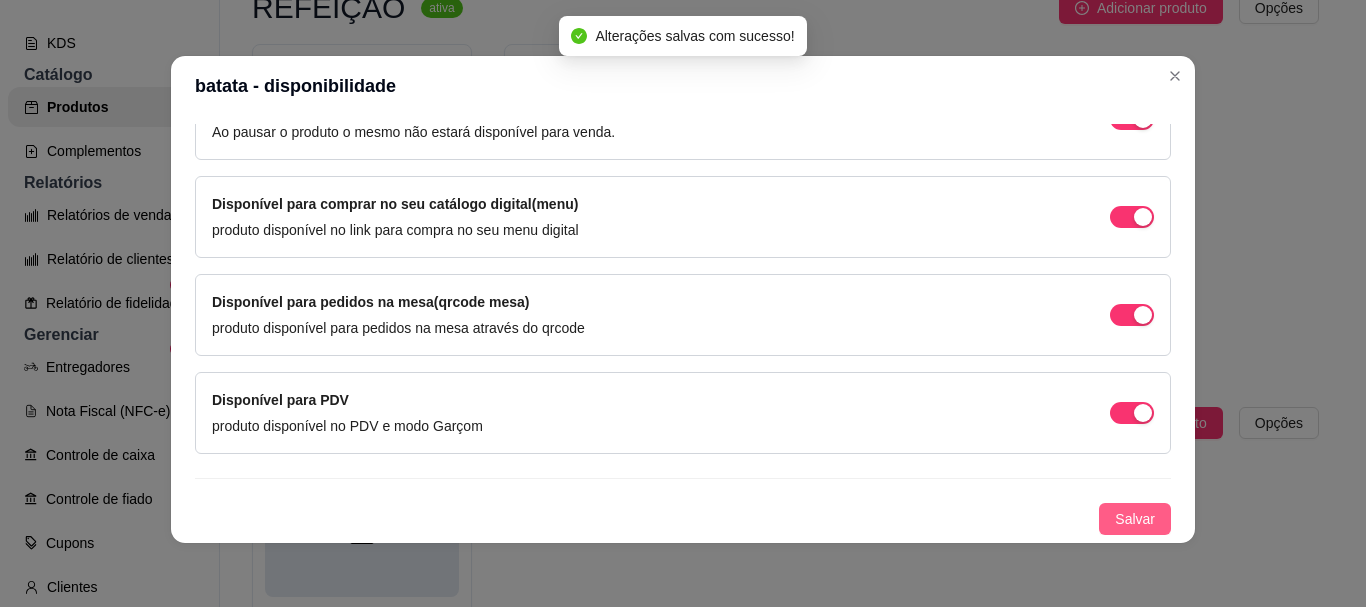 click on "Salvar" at bounding box center (1135, 519) 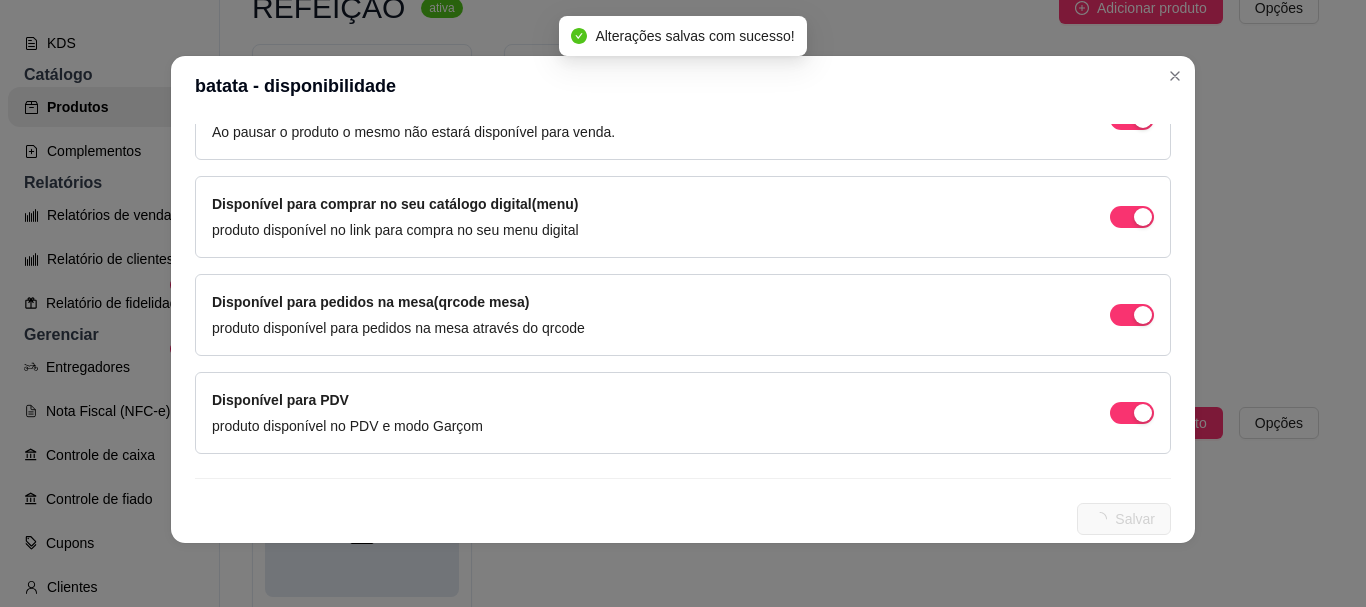 scroll, scrollTop: 0, scrollLeft: 0, axis: both 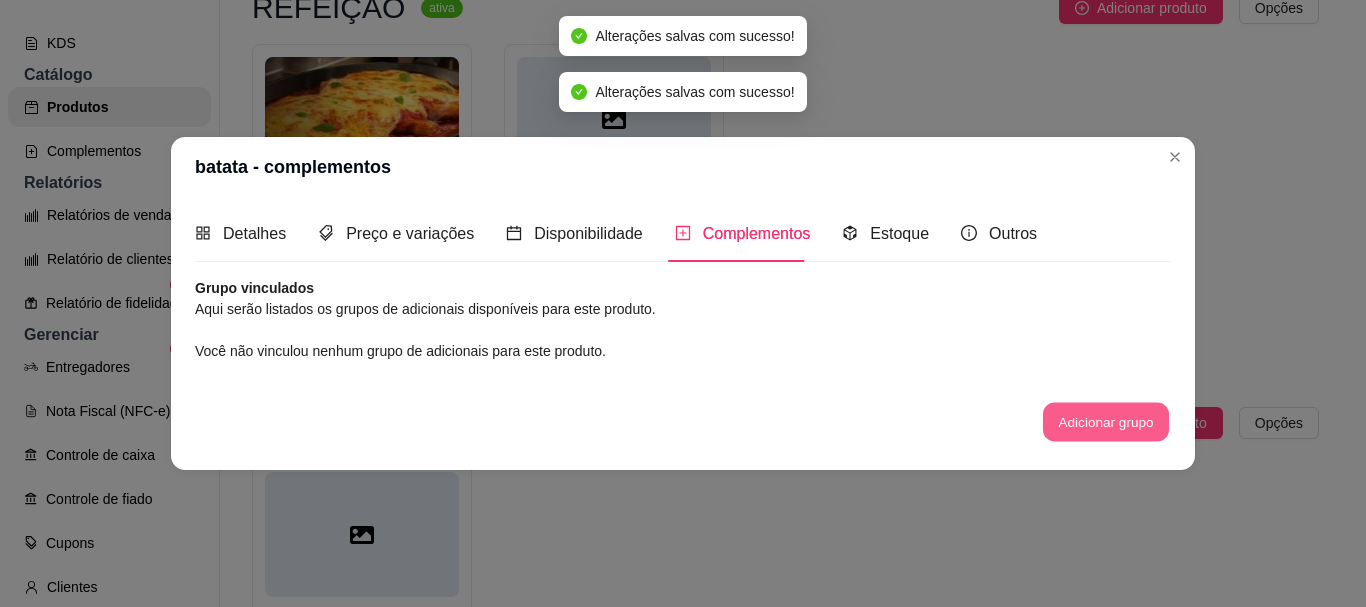 click on "Adicionar grupo" at bounding box center [1106, 422] 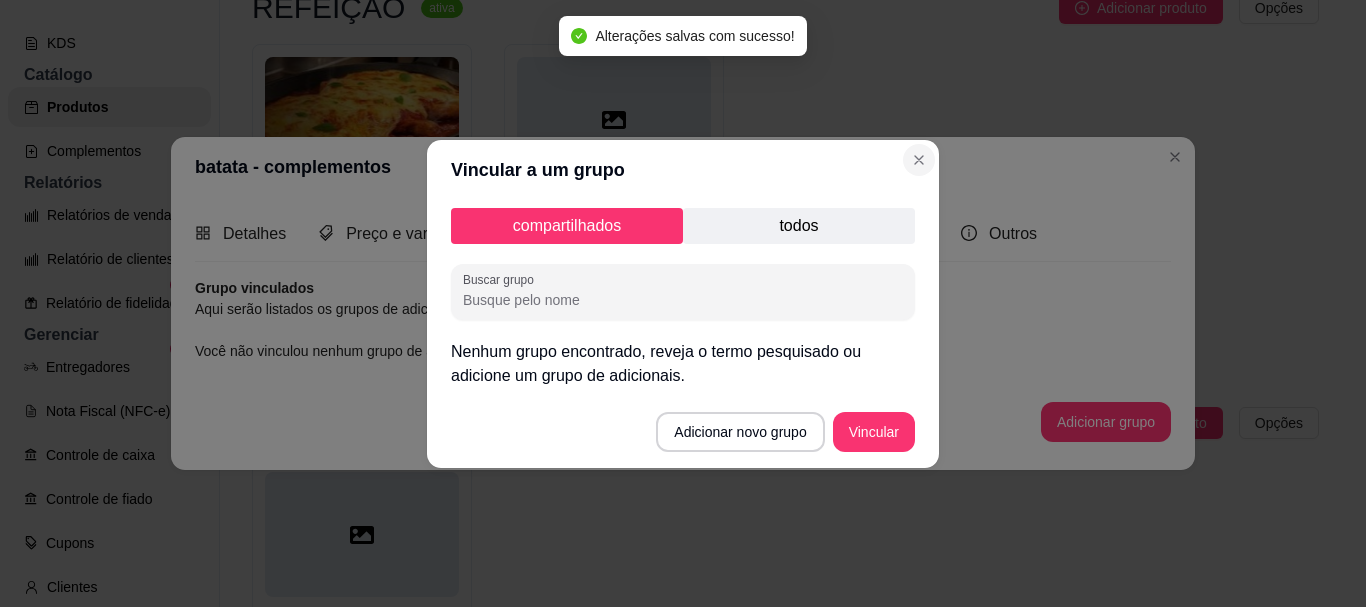 click on "Vincular a um grupo" at bounding box center (683, 170) 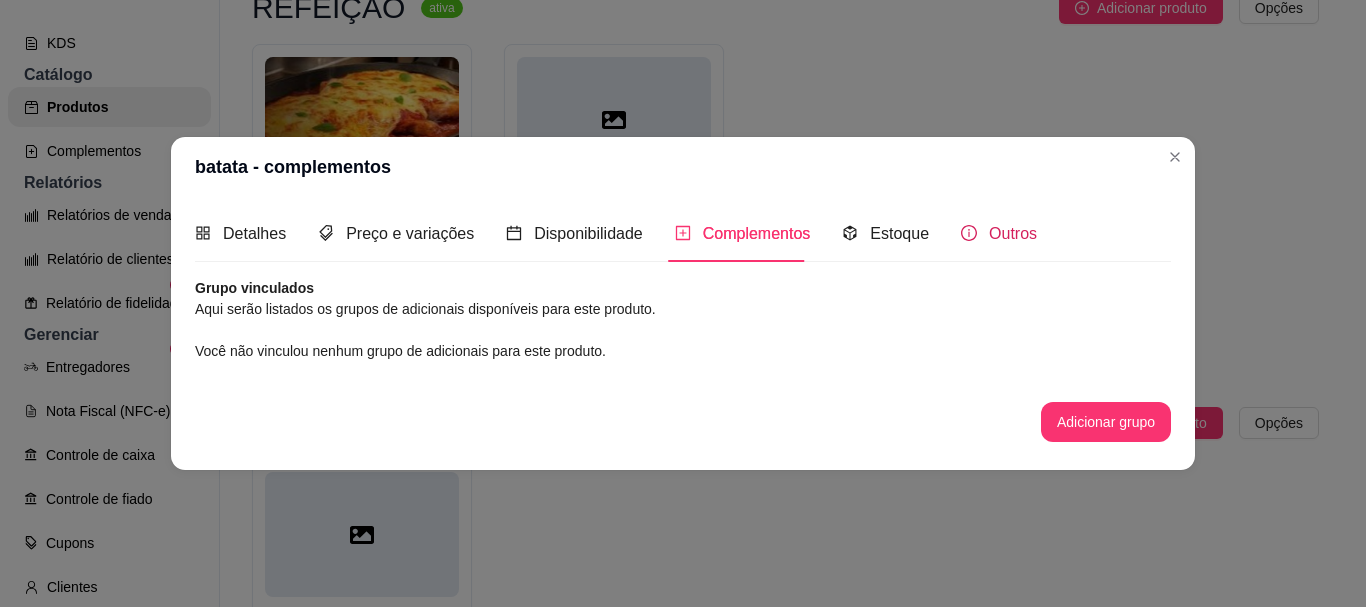 click on "Outros" at bounding box center (1013, 233) 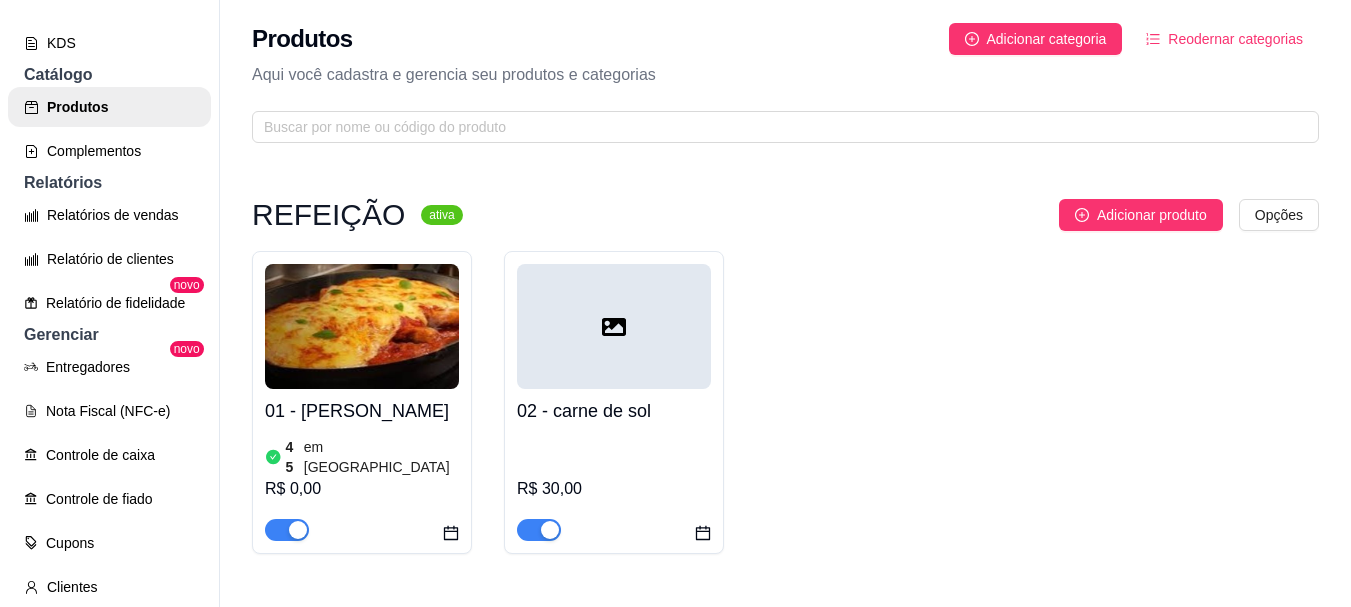 scroll, scrollTop: 0, scrollLeft: 0, axis: both 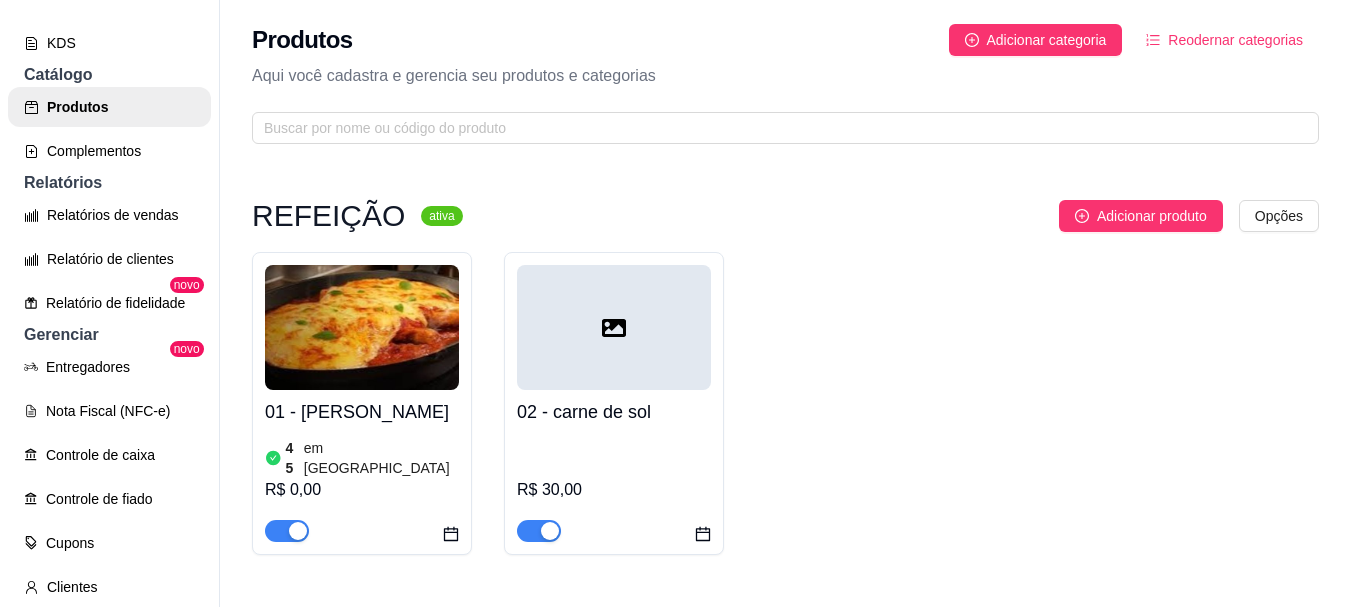 click at bounding box center [614, 327] 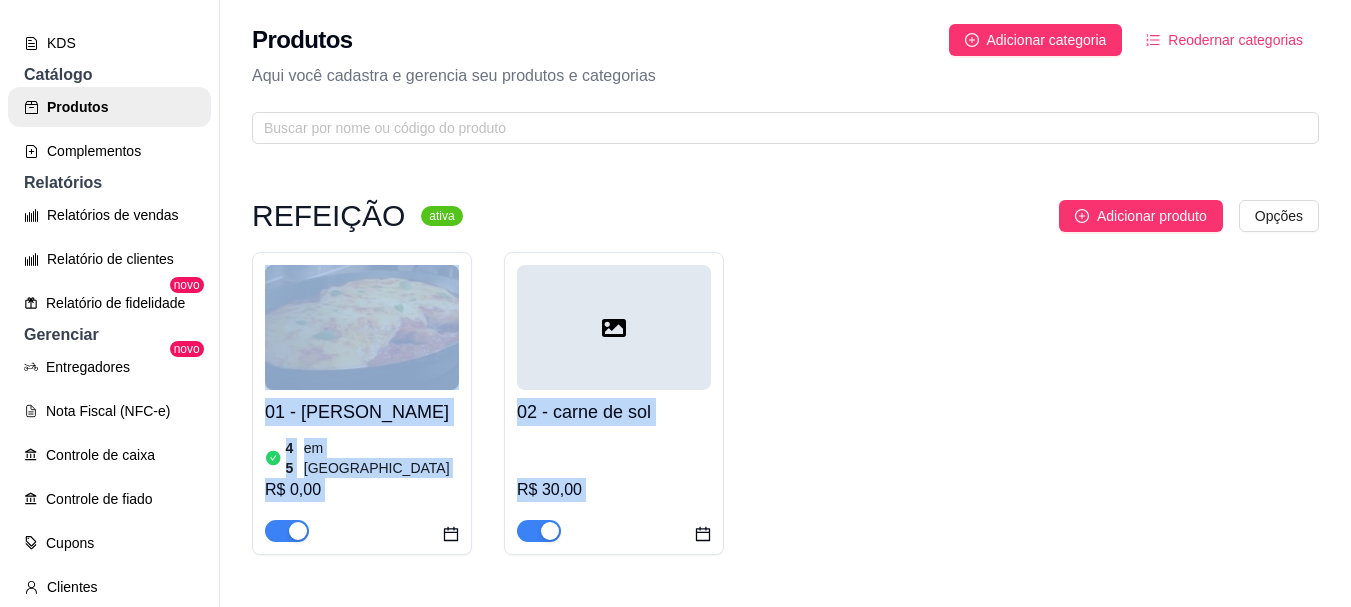 drag, startPoint x: 1002, startPoint y: 164, endPoint x: 1047, endPoint y: 511, distance: 349.9057 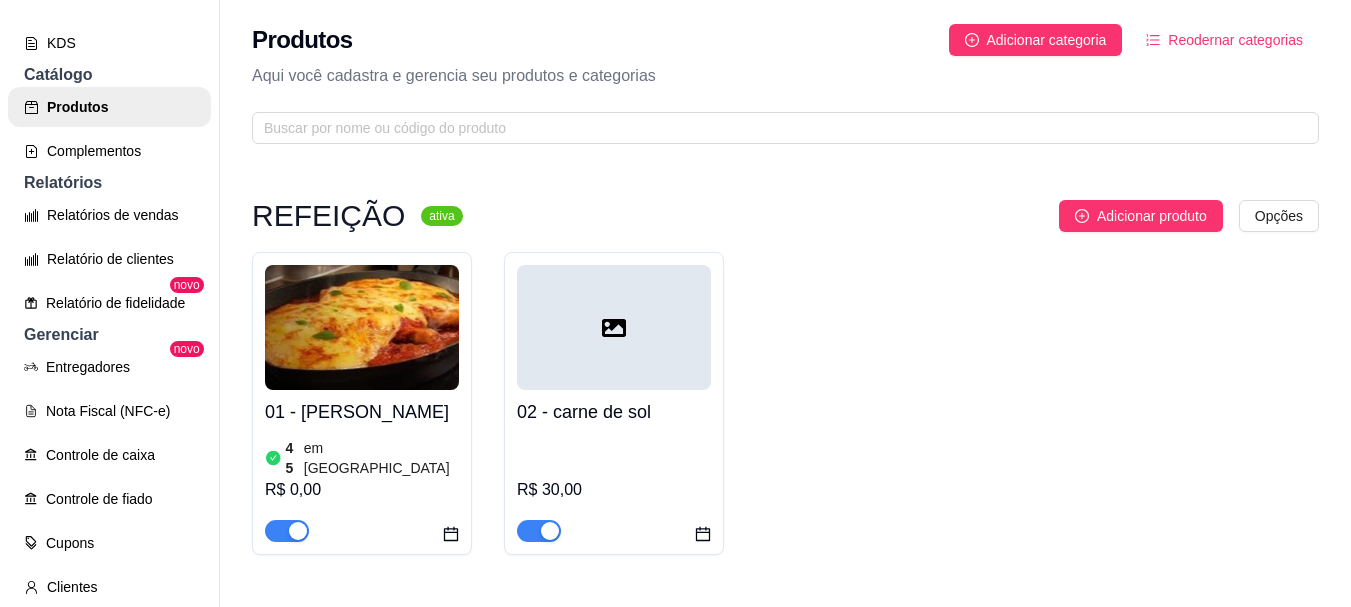 click on "01 - FRANGO APARMEGIANA   45 em estoque R$ 0,00 02 - carne de sol   R$ 30,00" at bounding box center [785, 403] 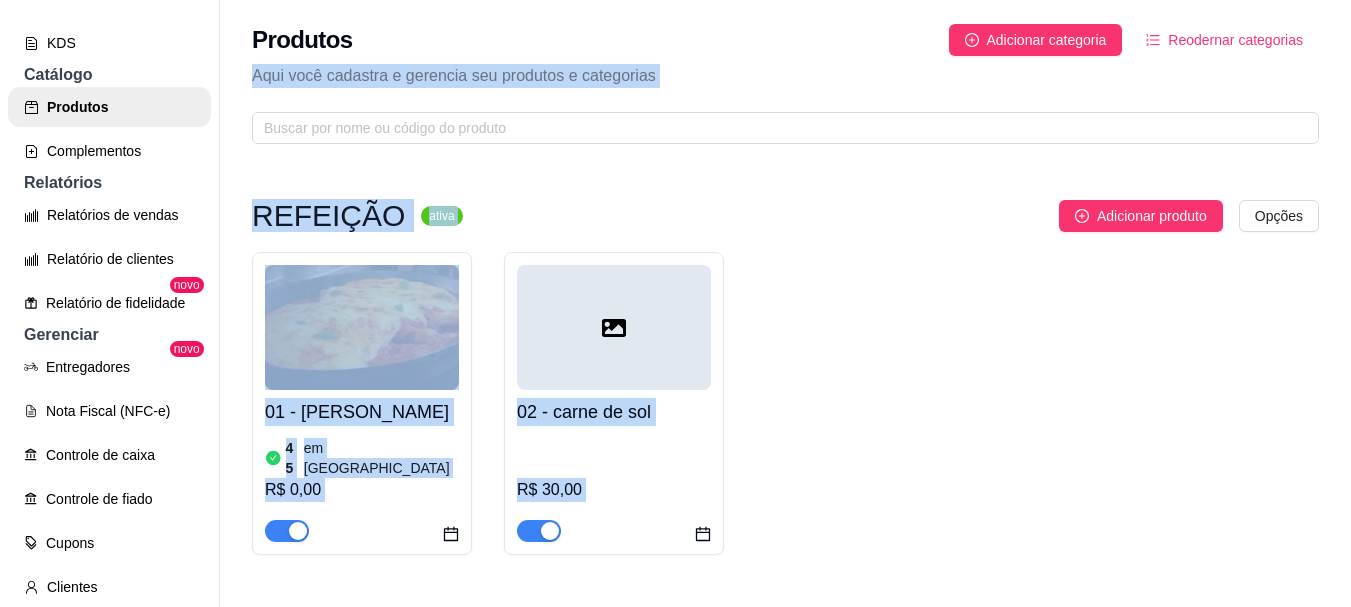 drag, startPoint x: 1021, startPoint y: 512, endPoint x: 1303, endPoint y: 15, distance: 571.43066 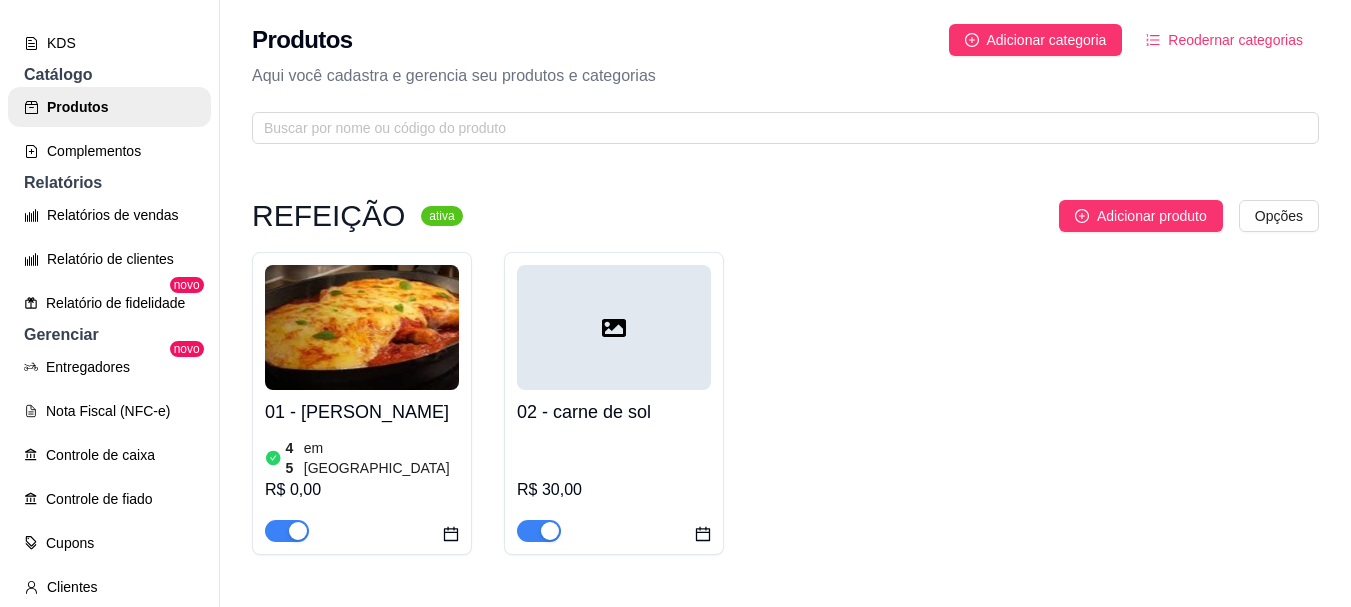 click on "Produtos Adicionar categoria Reodernar categorias Aqui você cadastra e gerencia seu produtos e categorias" at bounding box center (785, 78) 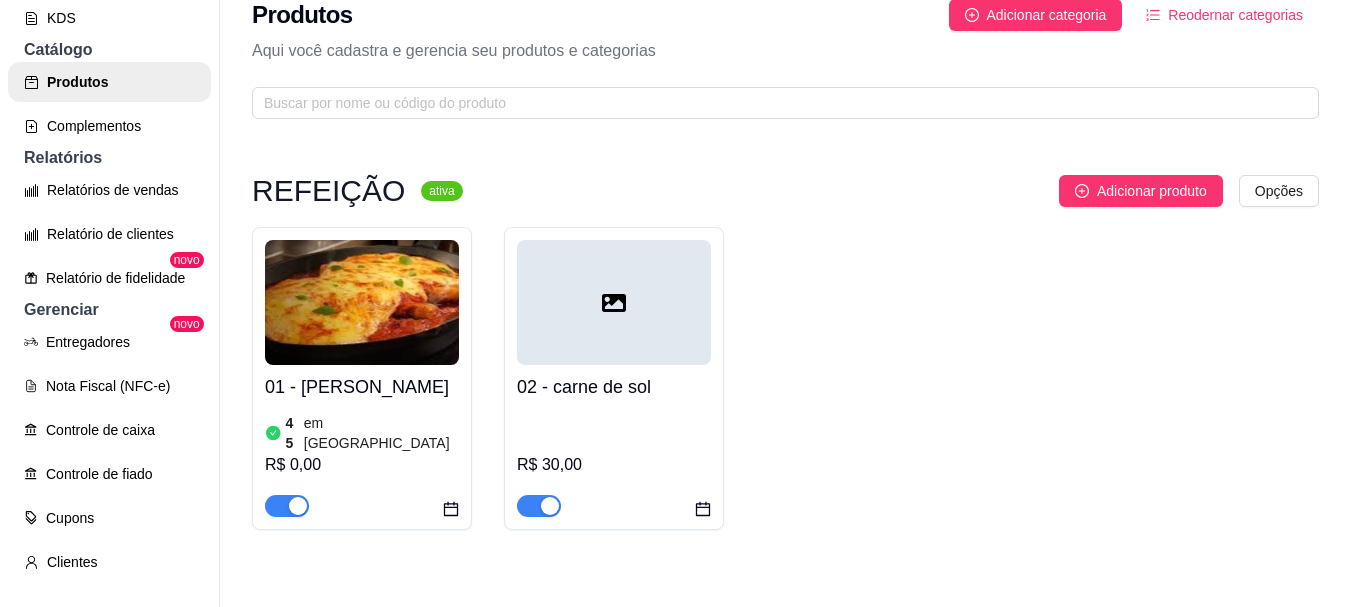 scroll, scrollTop: 32, scrollLeft: 0, axis: vertical 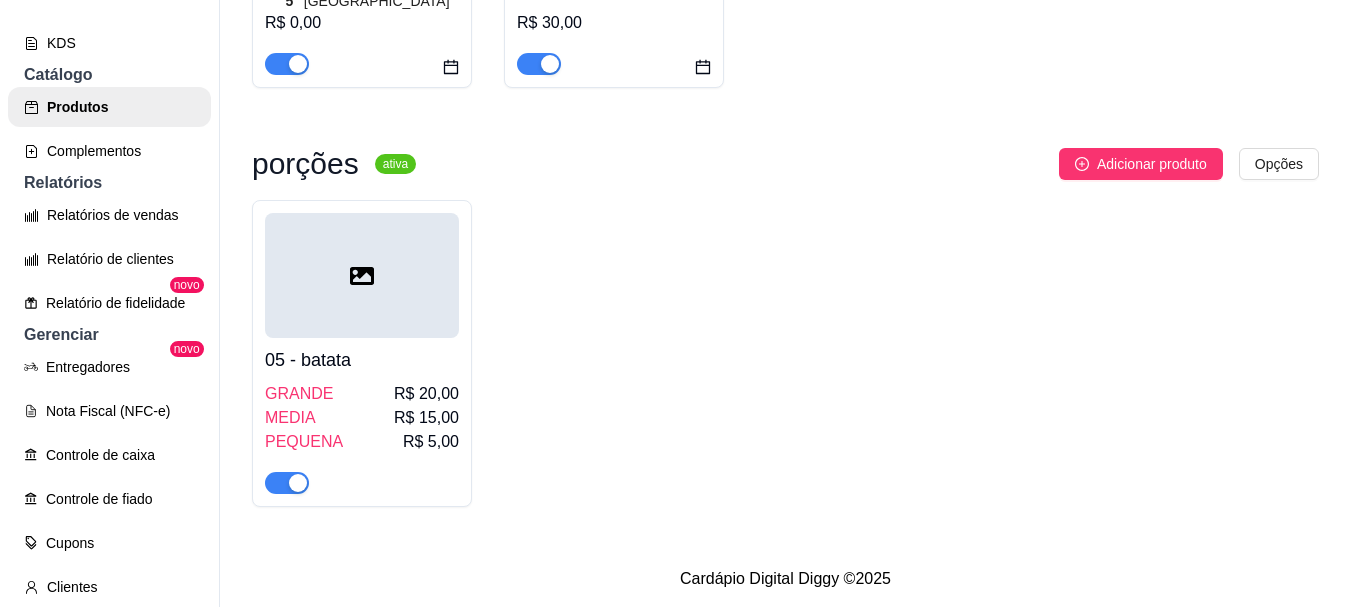 click on "REFEIÇÃO ativa Adicionar produto Opções 01 - FRANGO APARMEGIANA   45 em estoque R$ 0,00 02 - carne de sol   R$ 30,00 porções ativa Adicionar produto Opções 05 - batata   GRANDE R$ 20,00 MEDIA R$ 15,00 PEQUENA R$ 5,00" at bounding box center [785, 120] 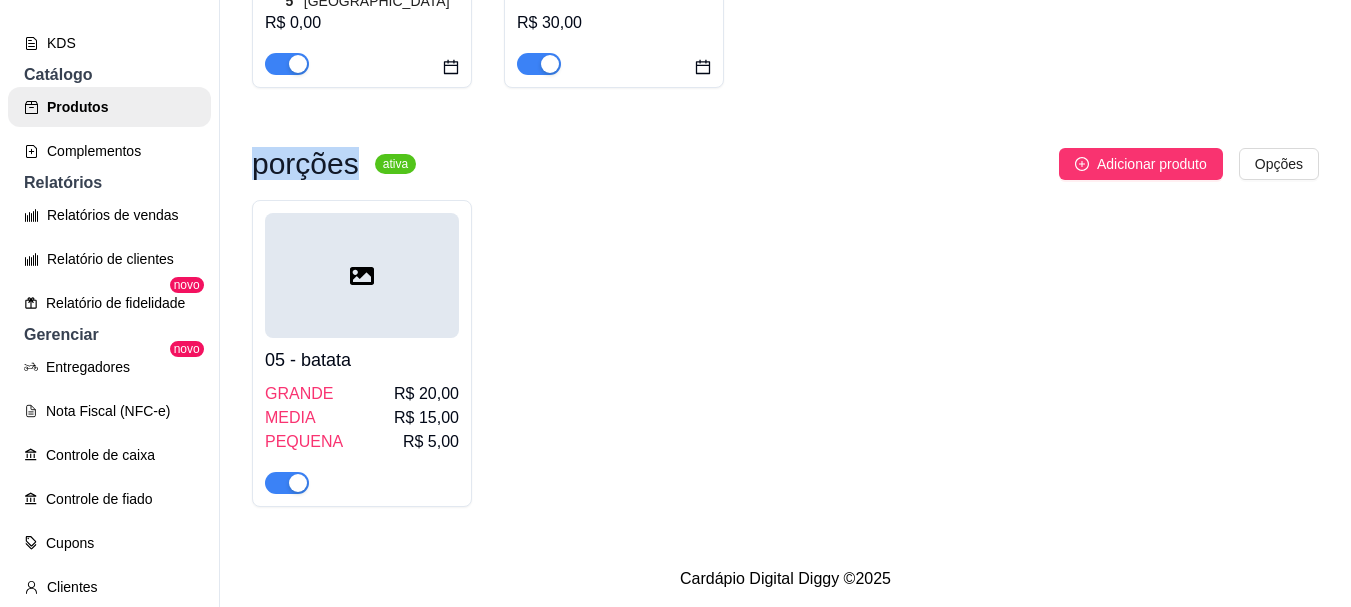 click on "REFEIÇÃO ativa Adicionar produto Opções 01 - FRANGO APARMEGIANA   45 em estoque R$ 0,00 02 - carne de sol   R$ 30,00 porções ativa Adicionar produto Opções 05 - batata   GRANDE R$ 20,00 MEDIA R$ 15,00 PEQUENA R$ 5,00" at bounding box center [785, 120] 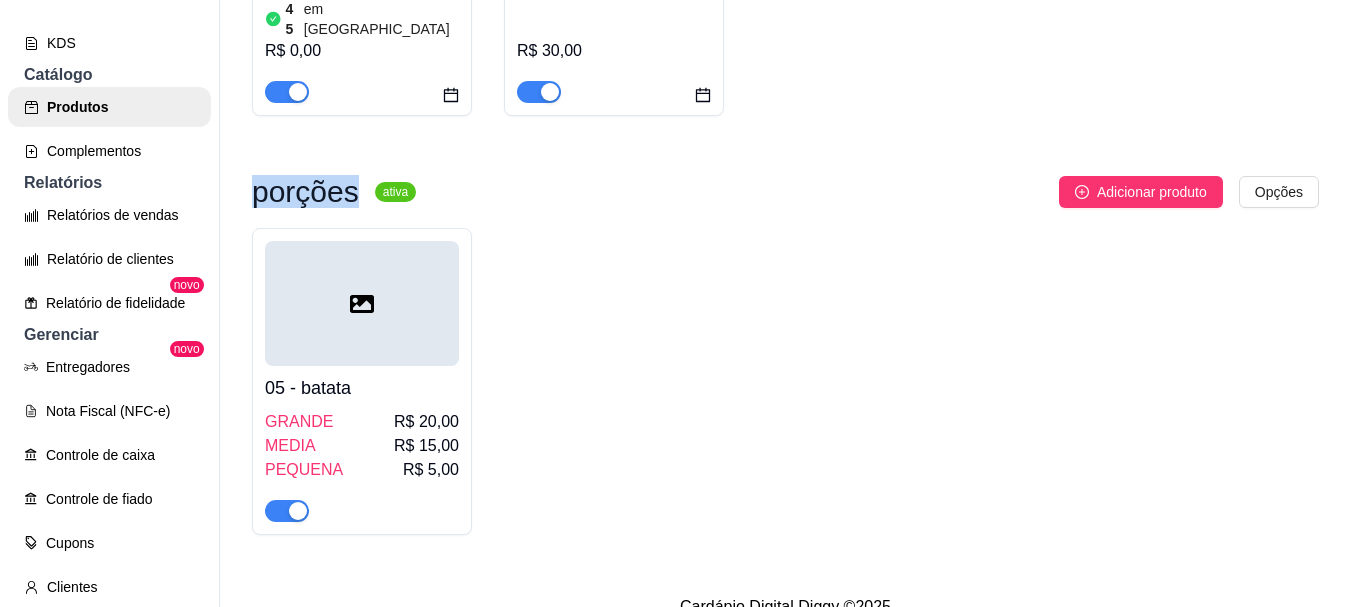 scroll, scrollTop: 424, scrollLeft: 0, axis: vertical 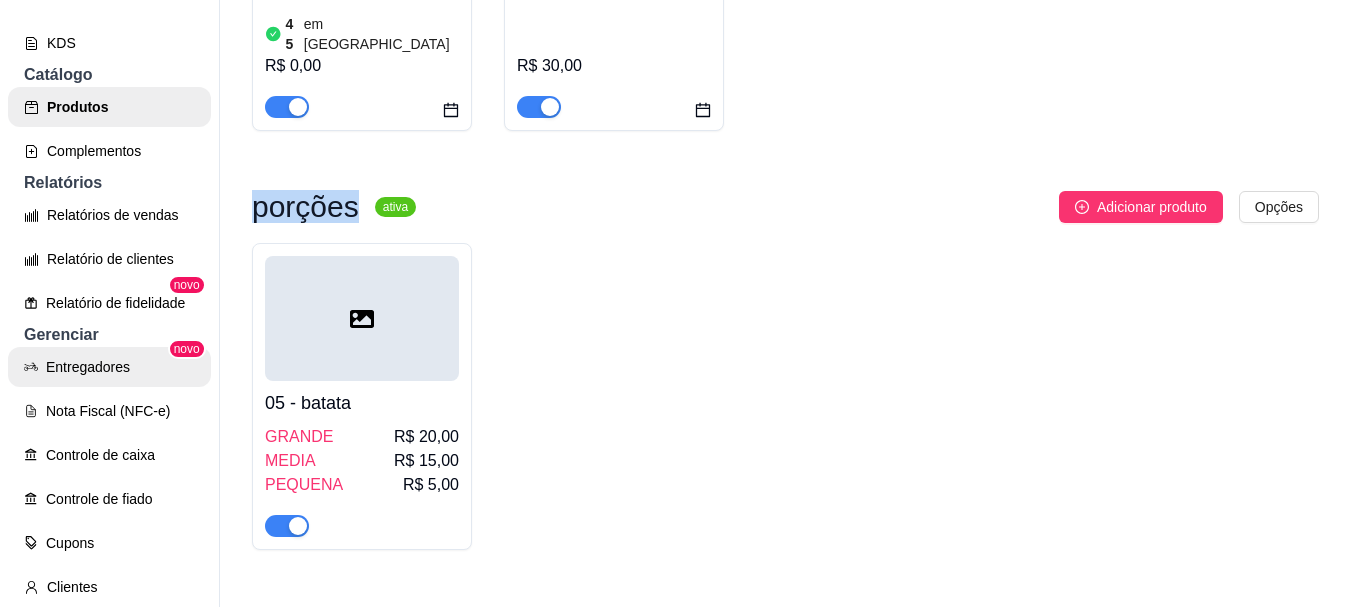 click on "Entregadores" at bounding box center [109, 367] 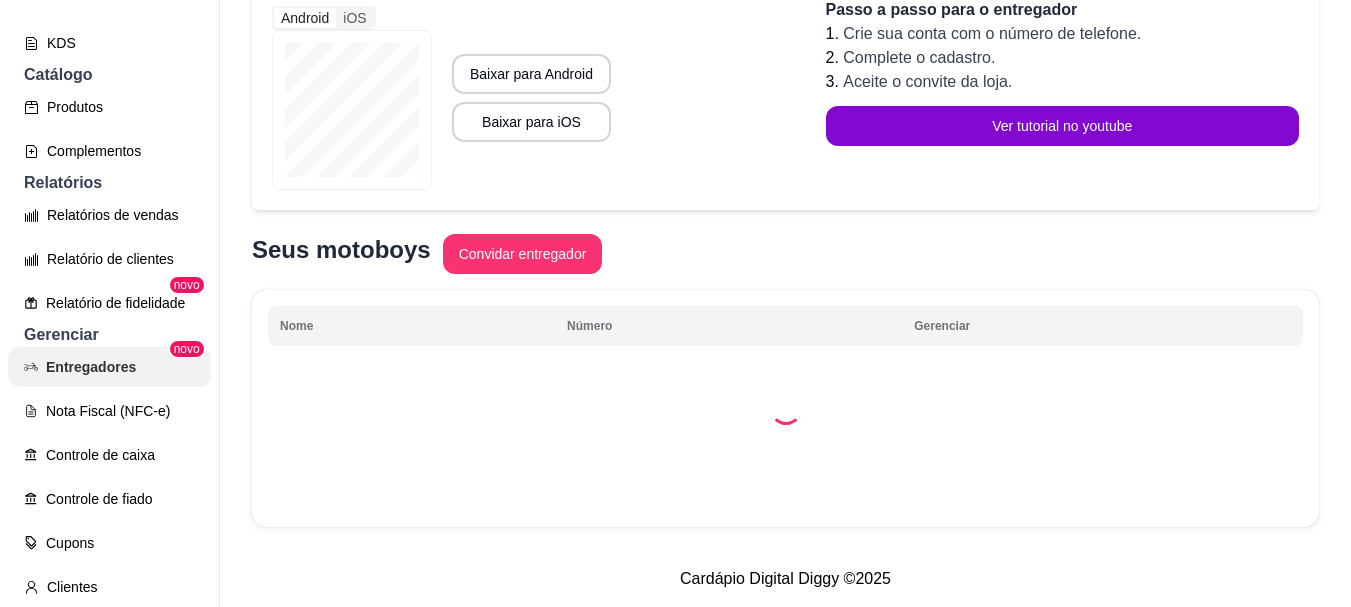 scroll, scrollTop: 0, scrollLeft: 0, axis: both 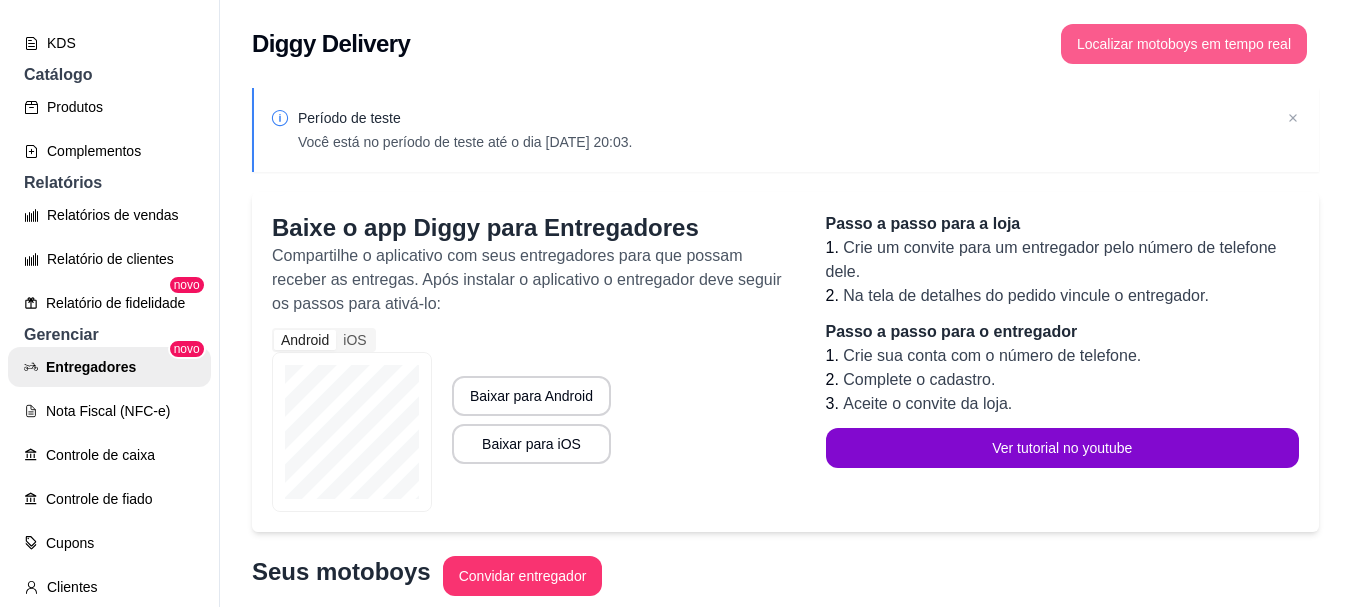 click on "Localizar motoboys em tempo real" at bounding box center [1184, 44] 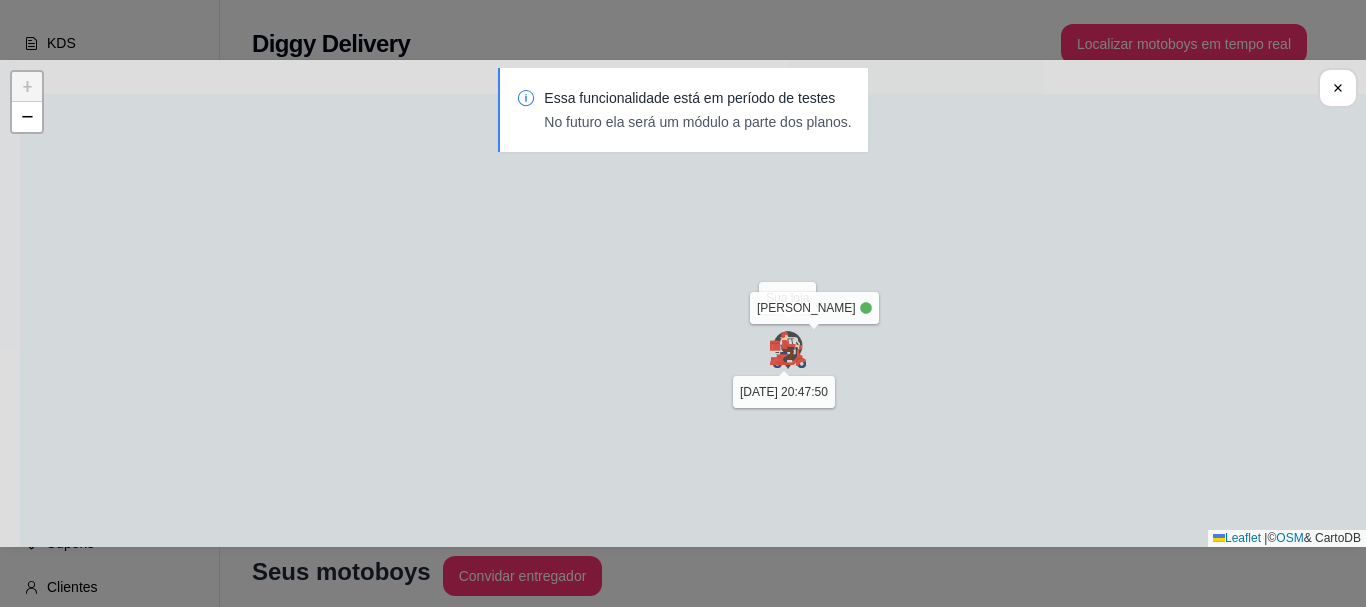 drag, startPoint x: 832, startPoint y: 235, endPoint x: 977, endPoint y: 431, distance: 243.80525 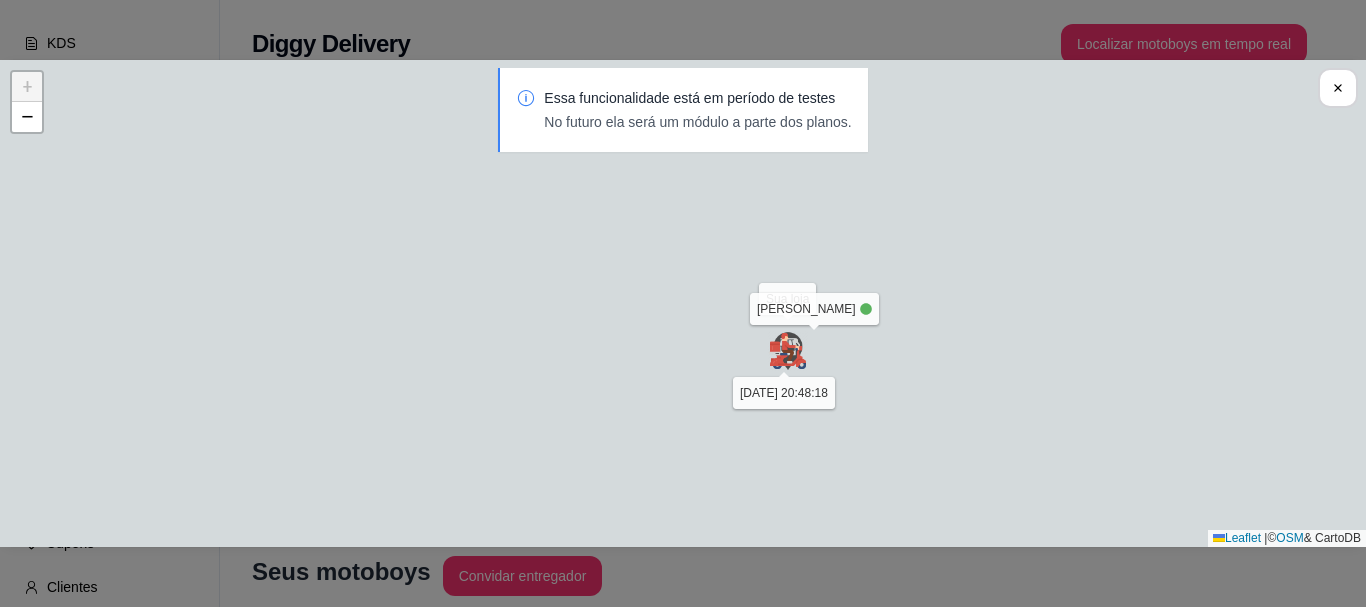 click on "Sua loja Matheus   25/07 às 20:48:18 + −  Leaflet   |  ©  OSM  & CartoDB" at bounding box center [683, 303] 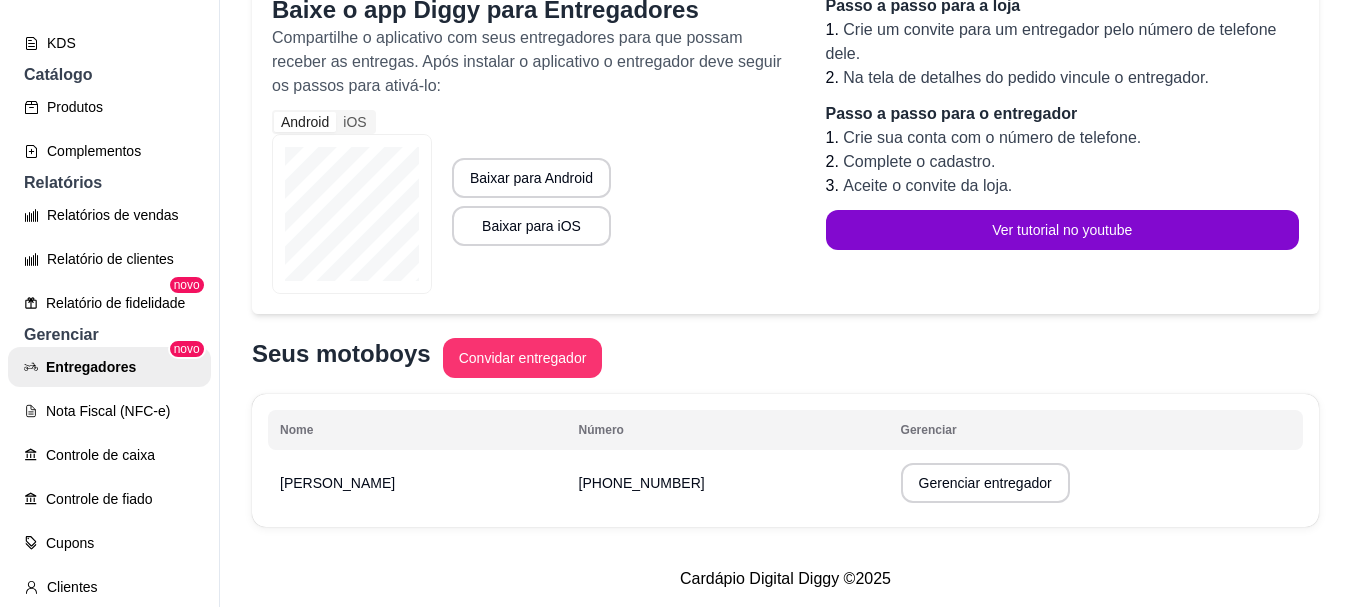 scroll, scrollTop: 234, scrollLeft: 0, axis: vertical 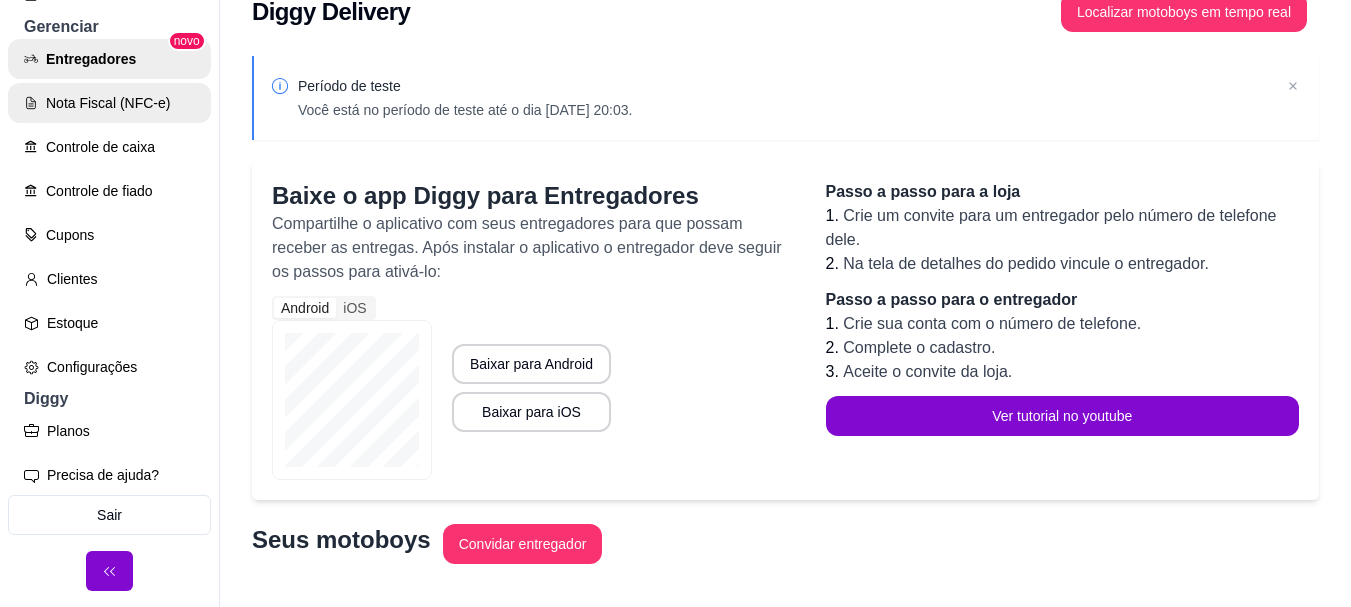 click on "Nota Fiscal (NFC-e)" at bounding box center (109, 103) 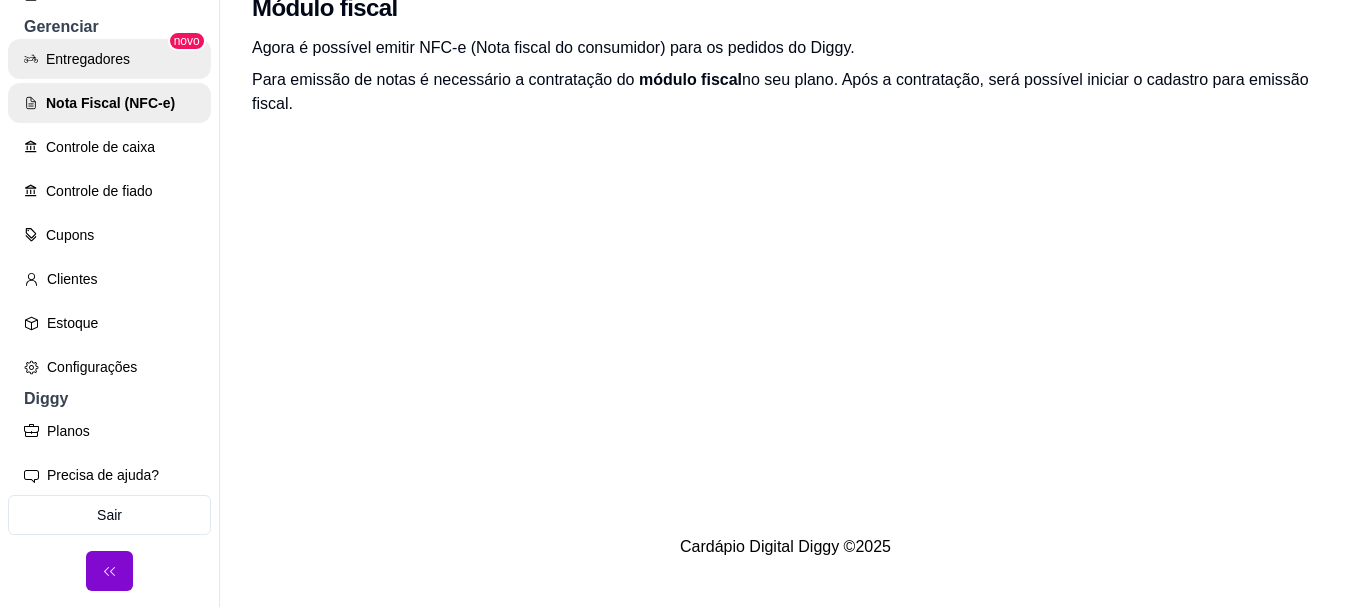 scroll, scrollTop: 0, scrollLeft: 0, axis: both 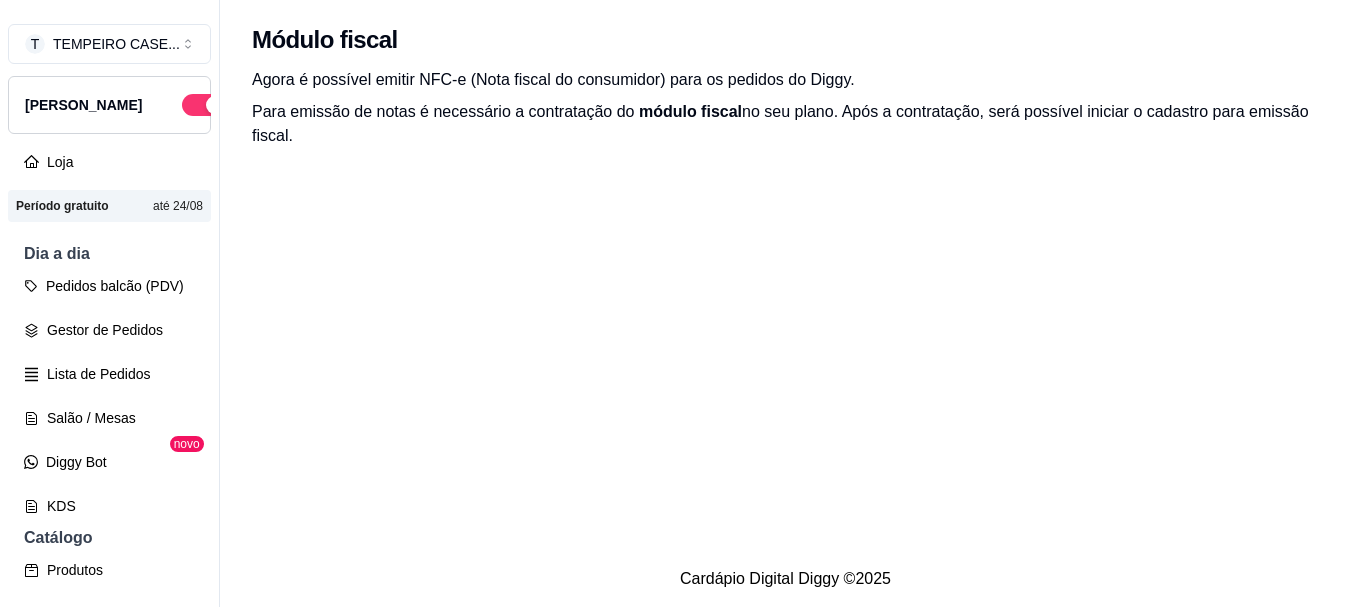 click on "Pedidos balcão (PDV) Gestor de Pedidos Lista de Pedidos Salão / Mesas Diggy Bot novo KDS" at bounding box center [109, 396] 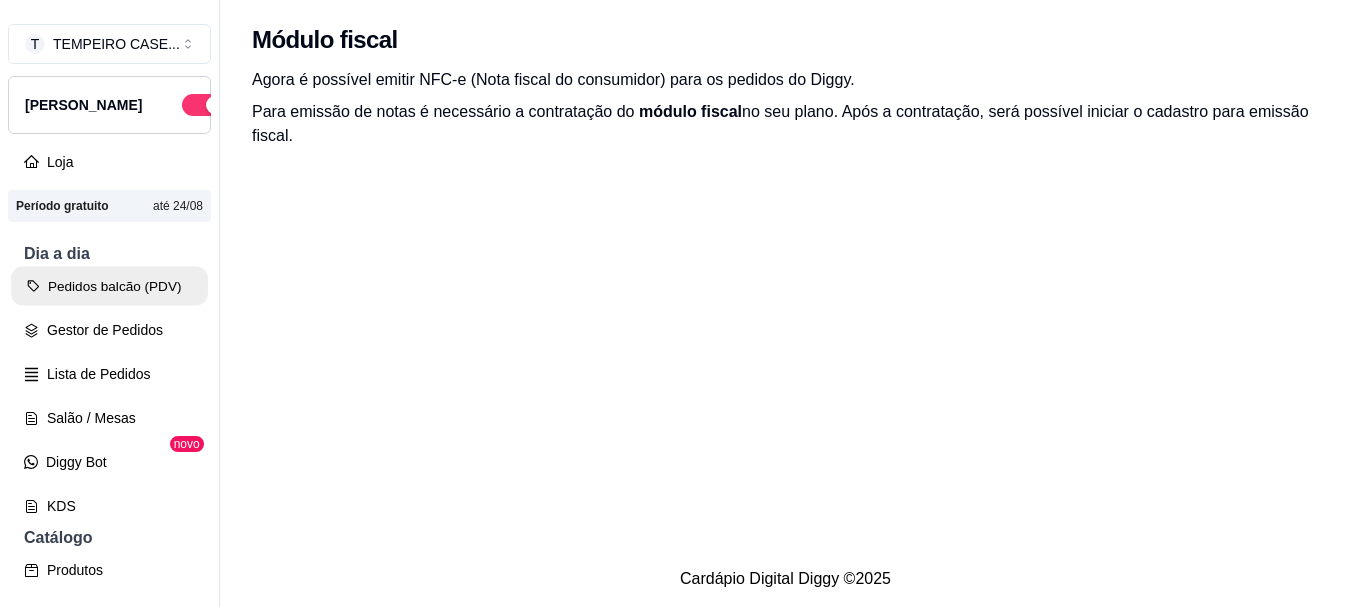 click on "Pedidos balcão (PDV)" at bounding box center [109, 286] 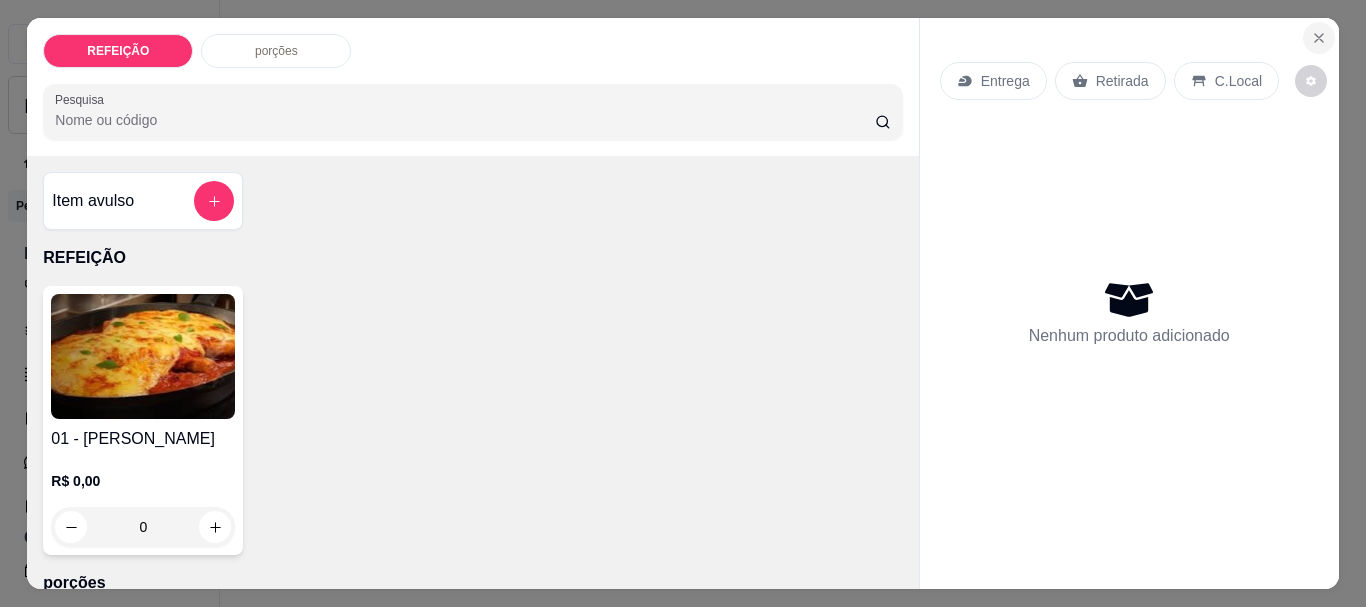 click 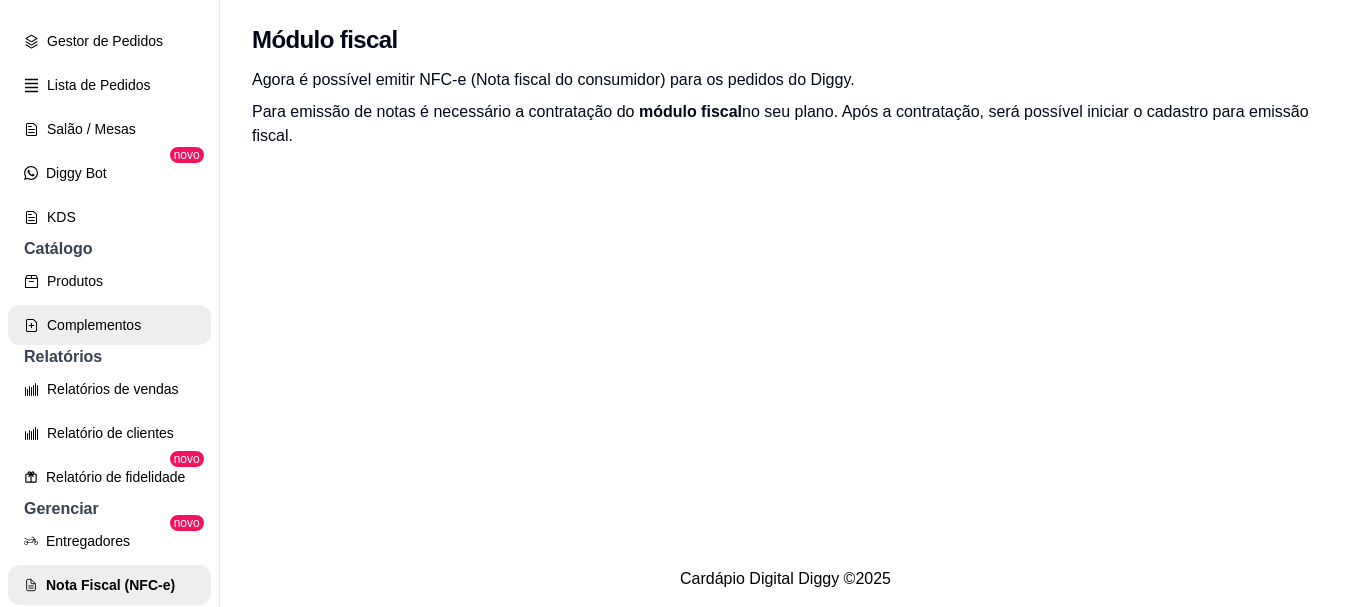 scroll, scrollTop: 163, scrollLeft: 0, axis: vertical 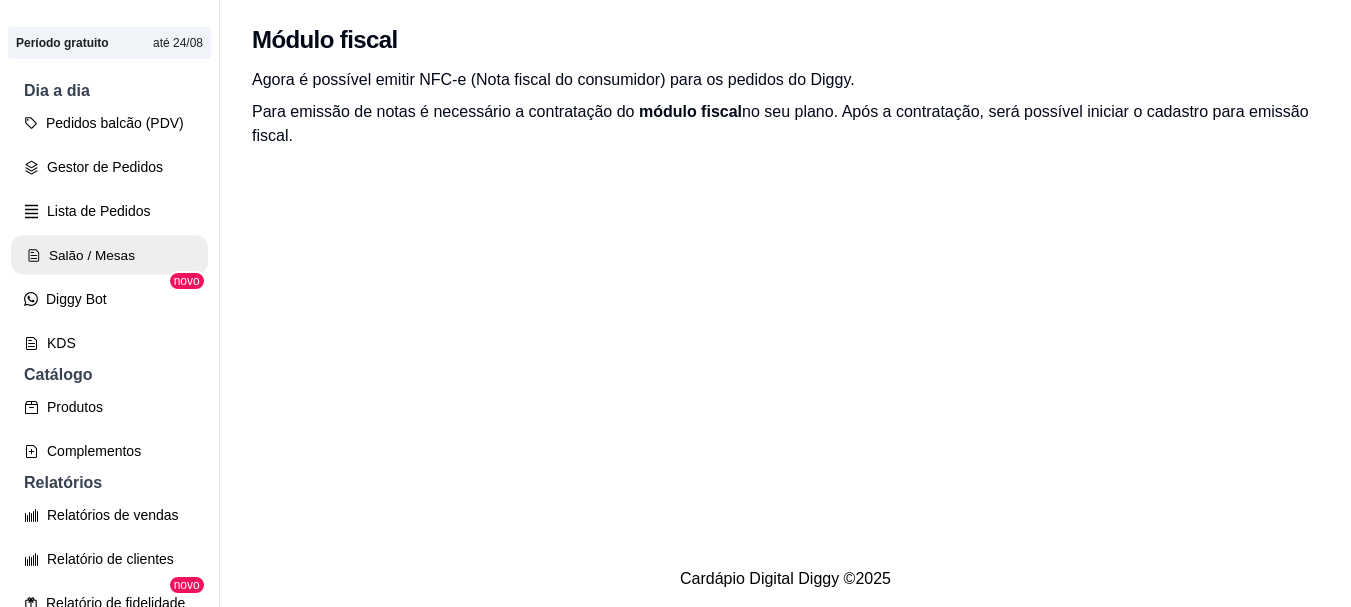 click on "Salão / Mesas" at bounding box center [109, 255] 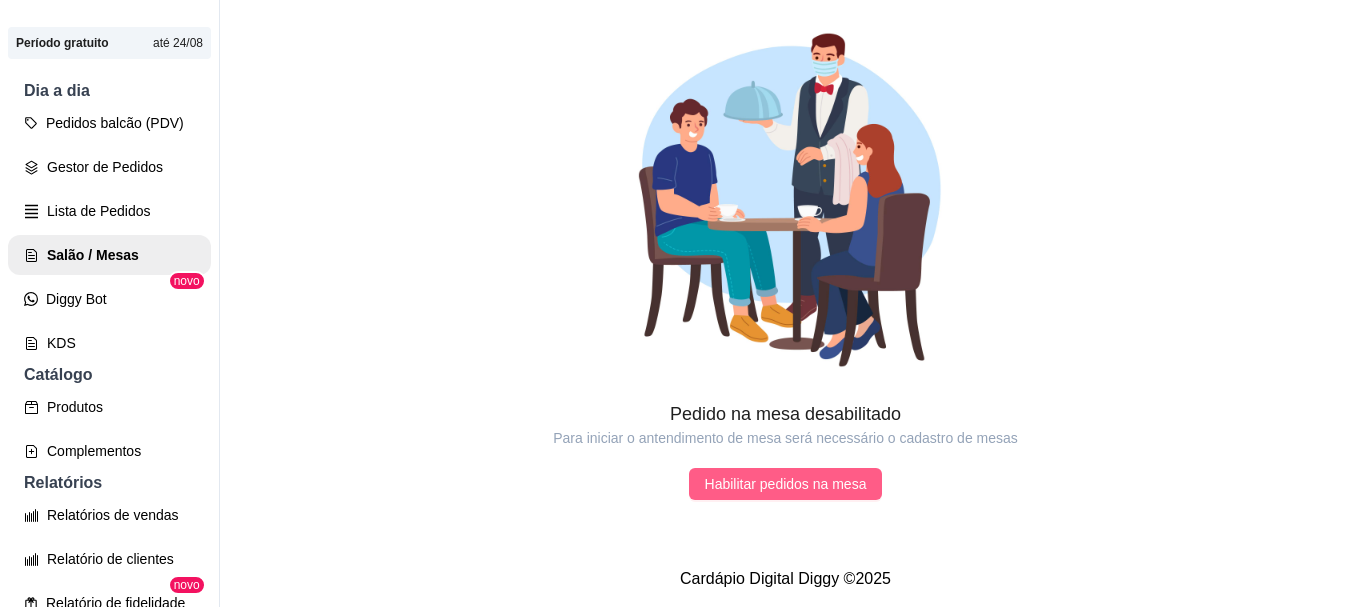 click on "Habilitar pedidos na mesa" at bounding box center [786, 484] 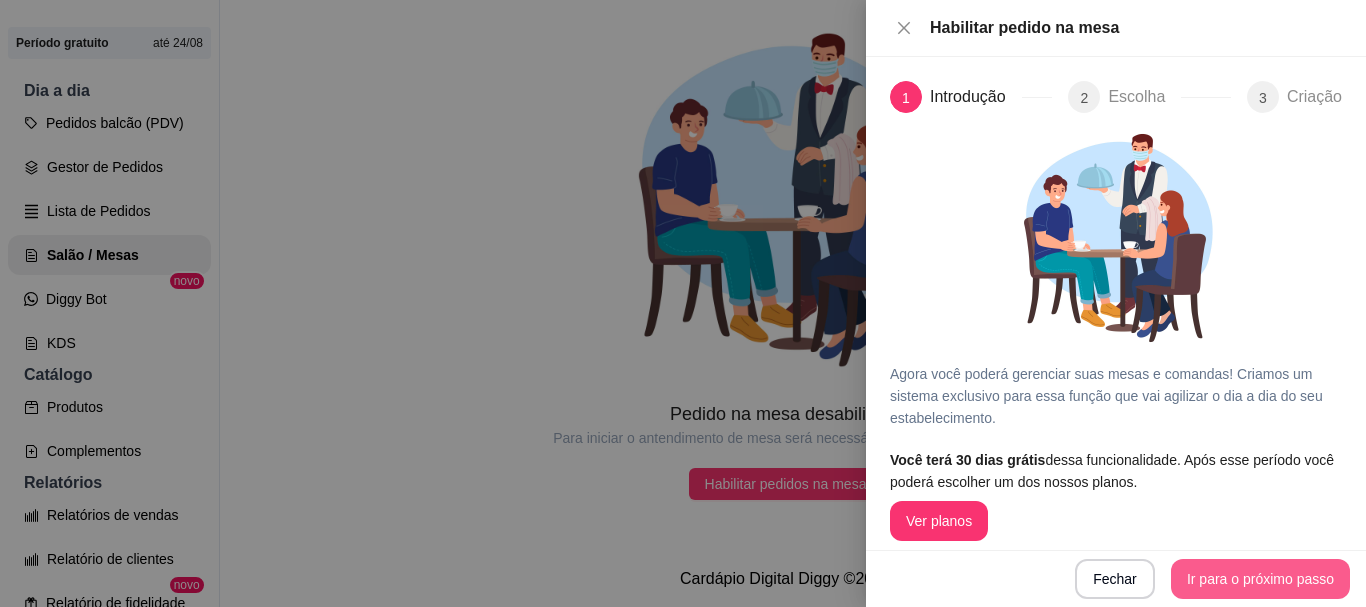 click on "Ir para o próximo passo" at bounding box center [1260, 579] 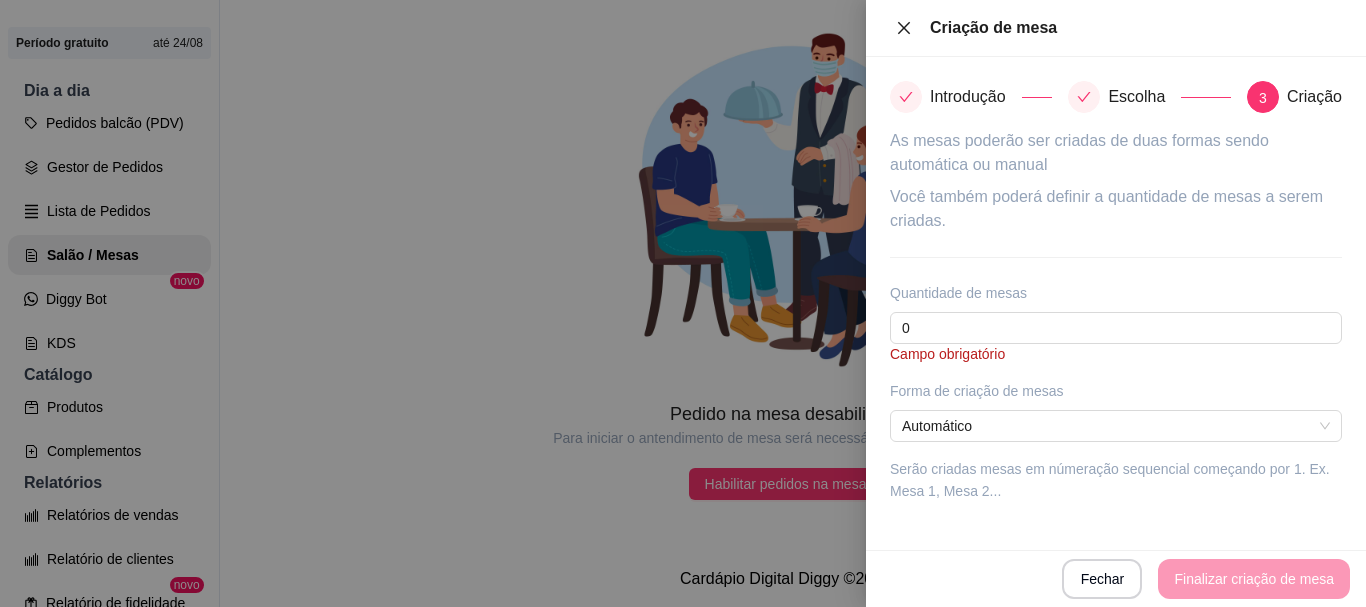 click on "Criação de mesa" at bounding box center [1116, 28] 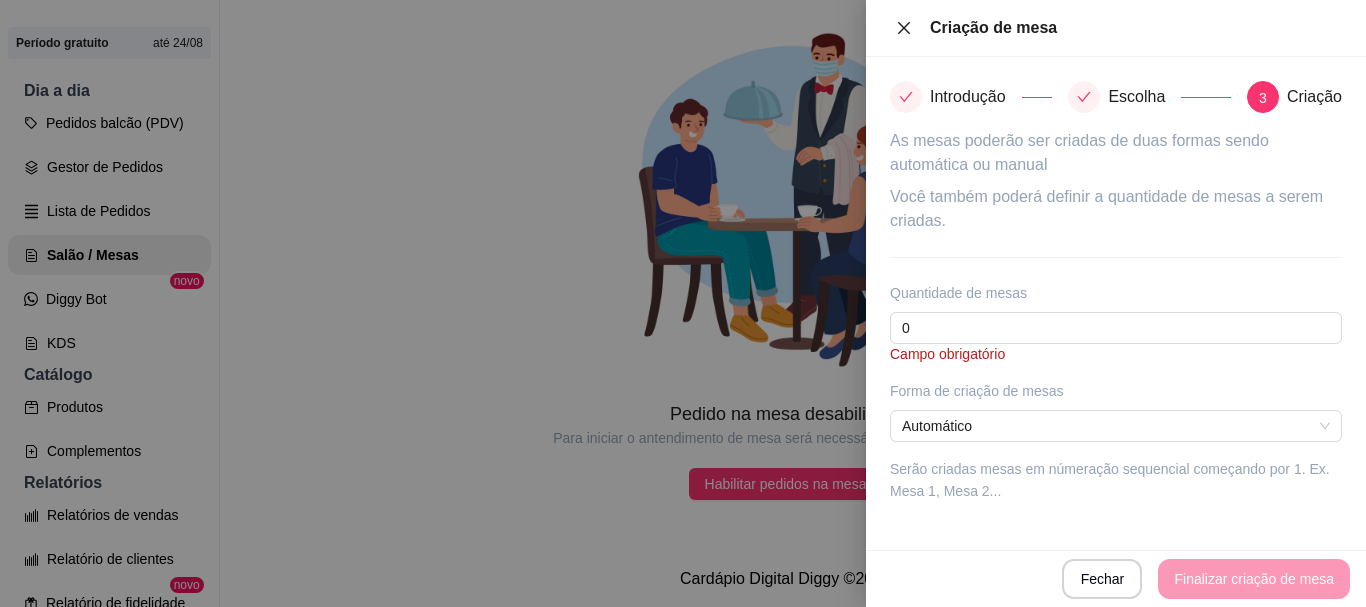 click 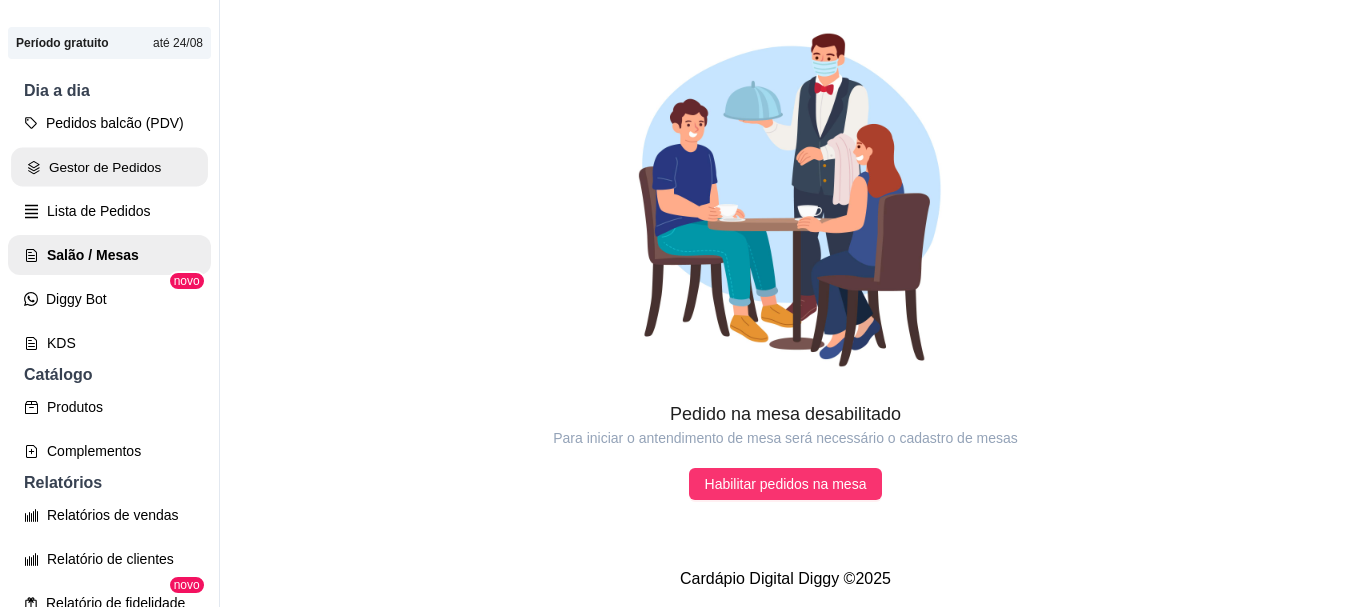 click on "Gestor de Pedidos" at bounding box center (109, 167) 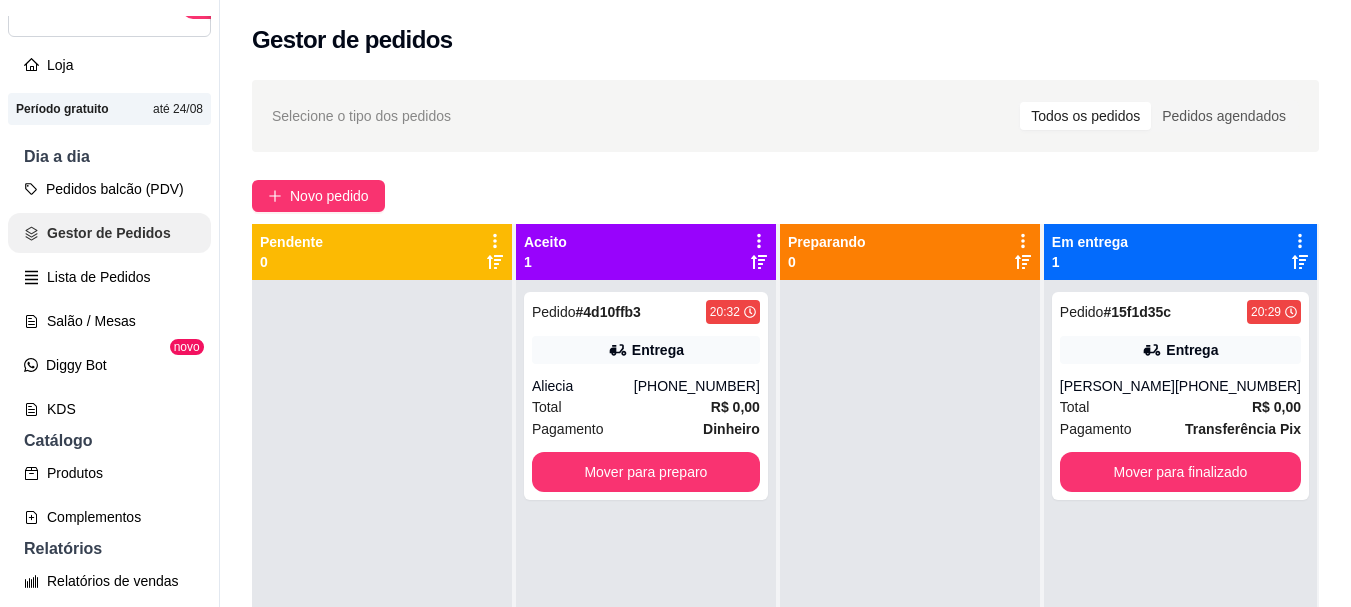 scroll, scrollTop: 63, scrollLeft: 0, axis: vertical 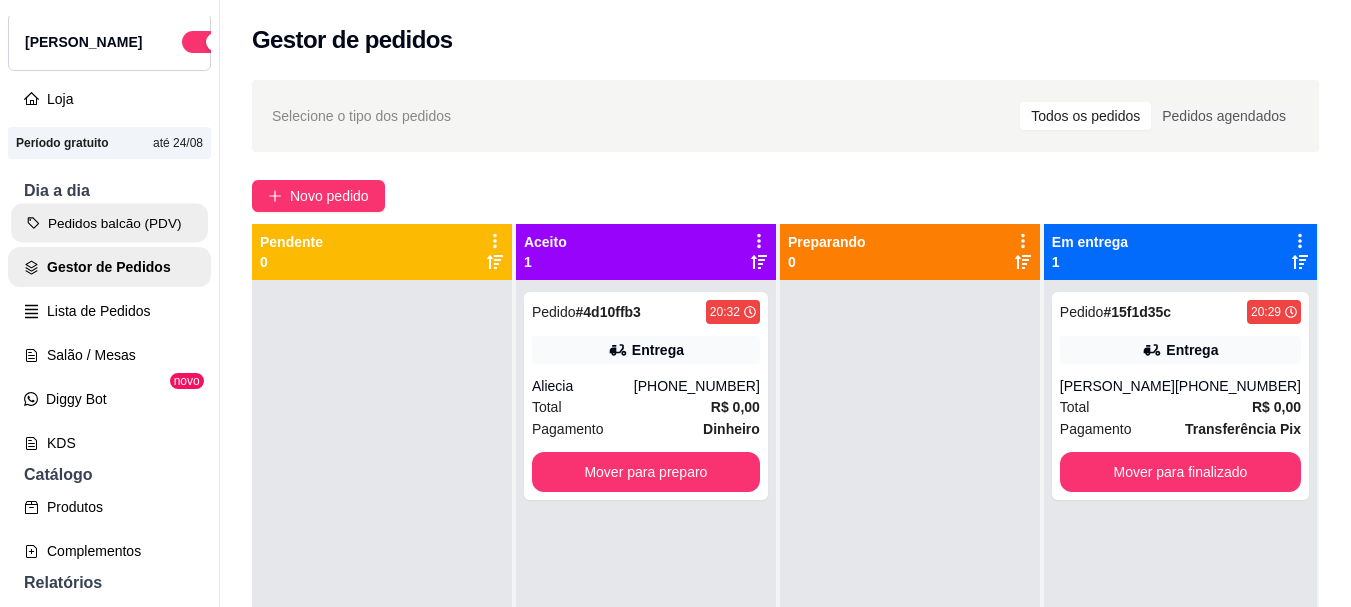 click on "Pedidos balcão (PDV)" at bounding box center [109, 223] 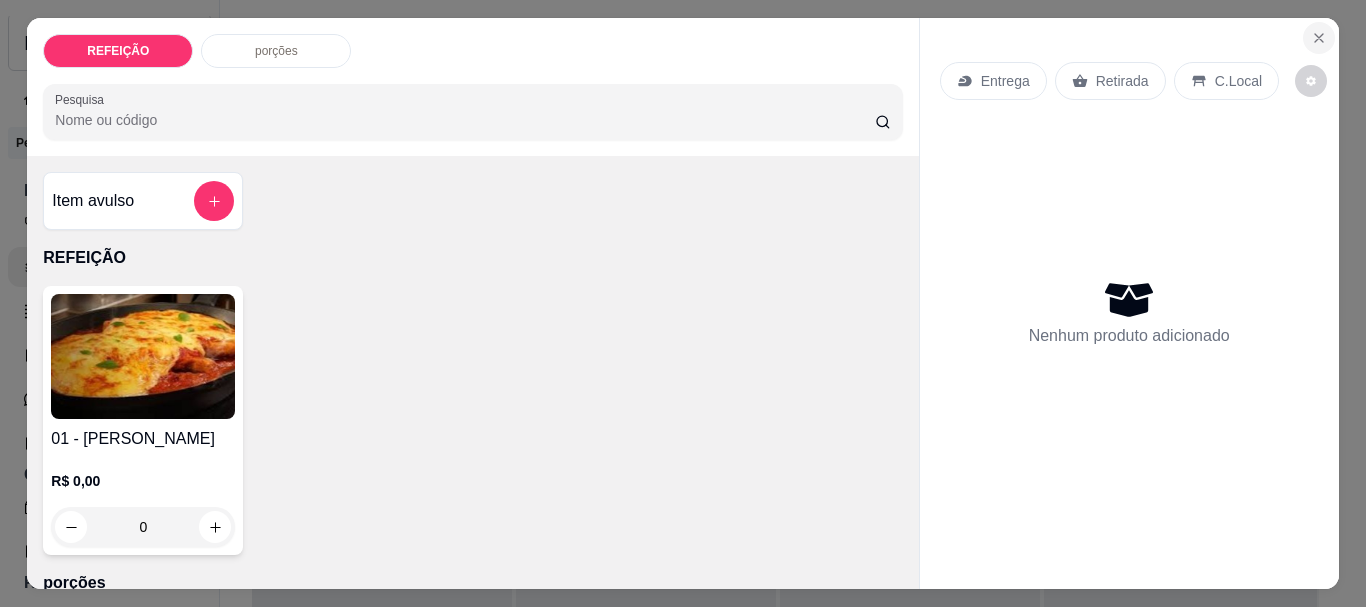 click at bounding box center (1319, 38) 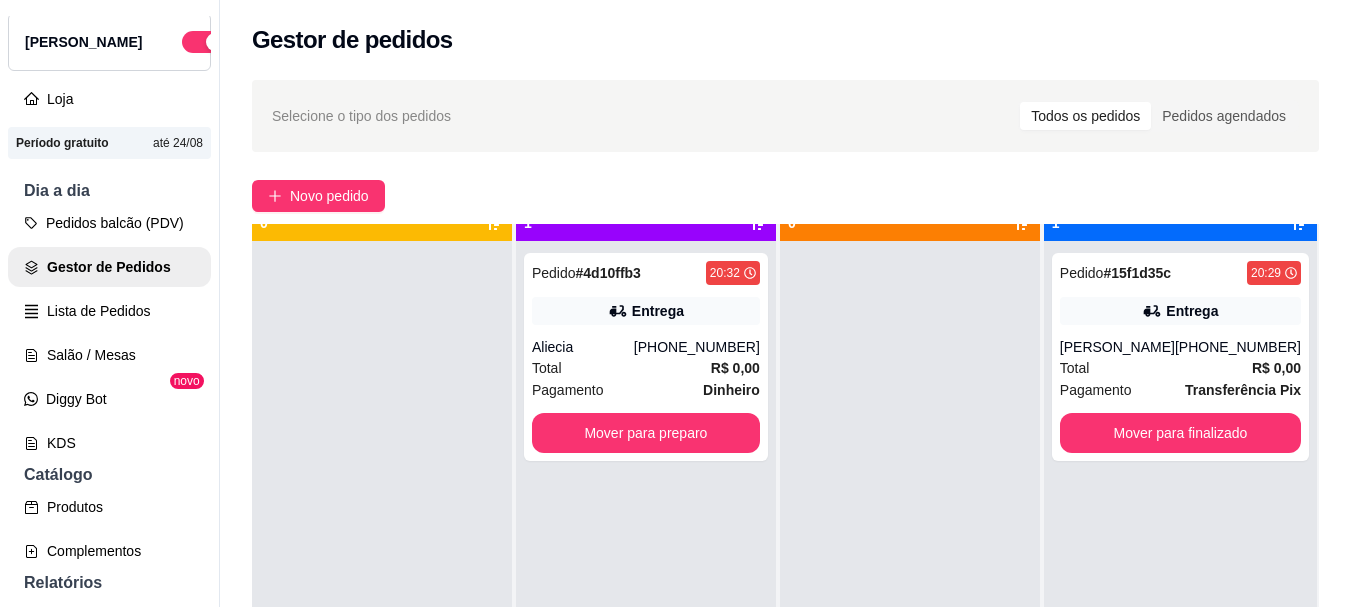 scroll, scrollTop: 56, scrollLeft: 0, axis: vertical 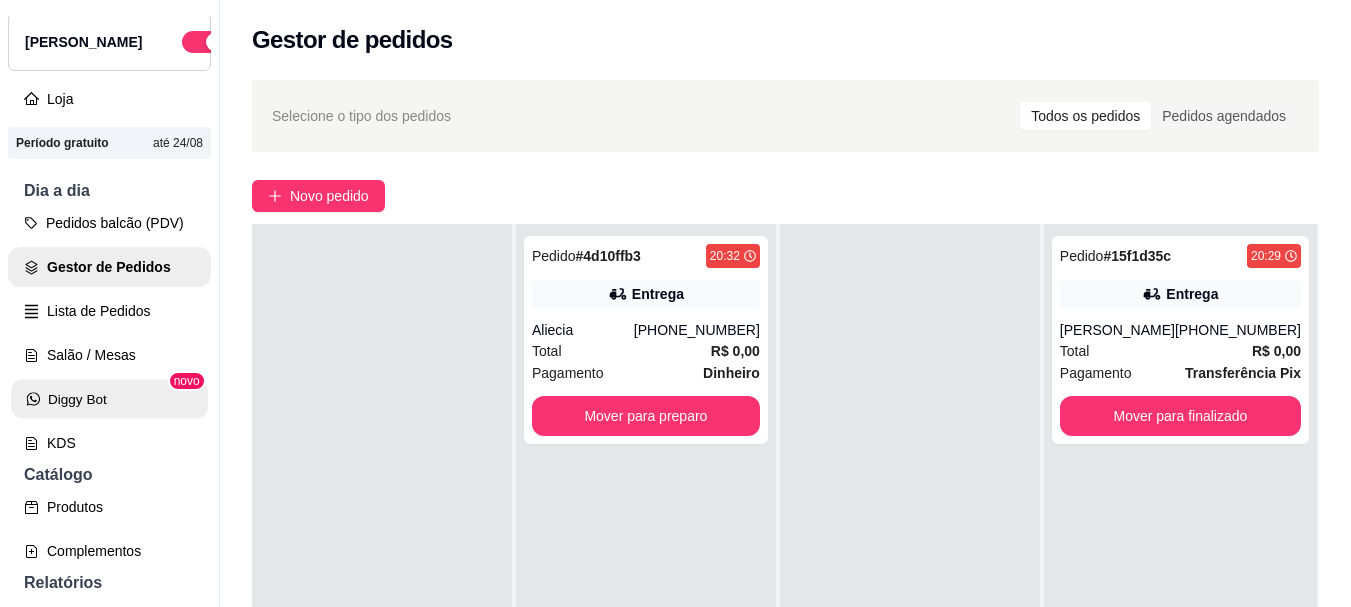click on "Diggy Bot" at bounding box center [109, 399] 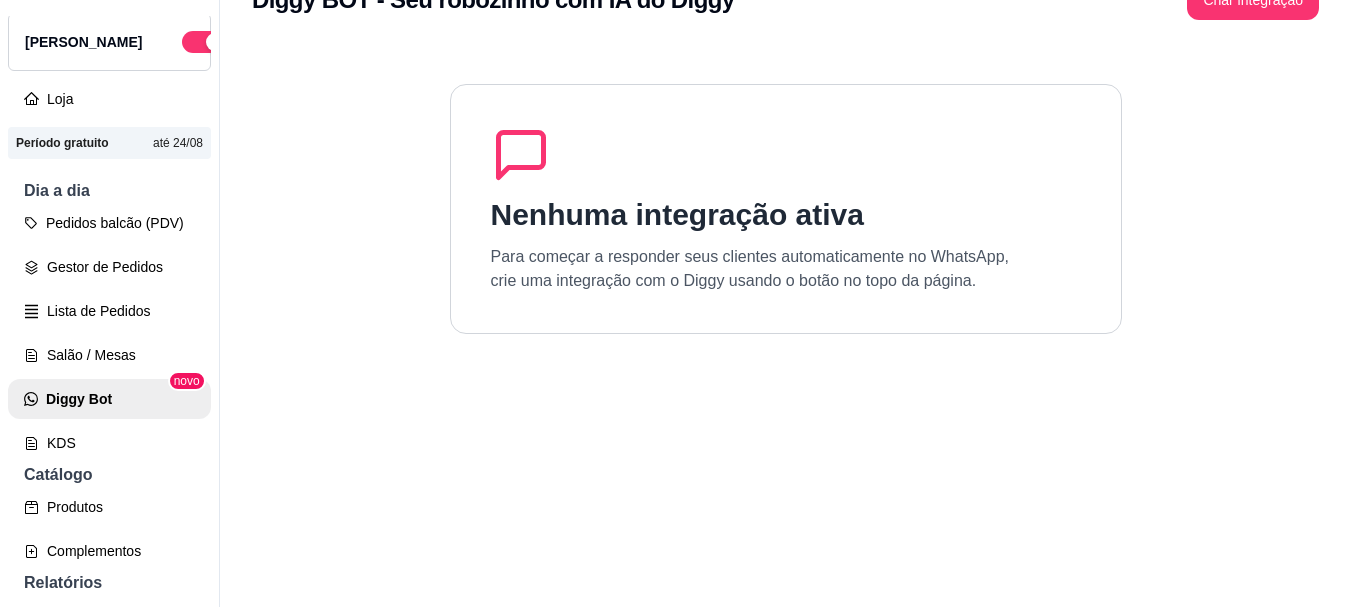 scroll, scrollTop: 0, scrollLeft: 0, axis: both 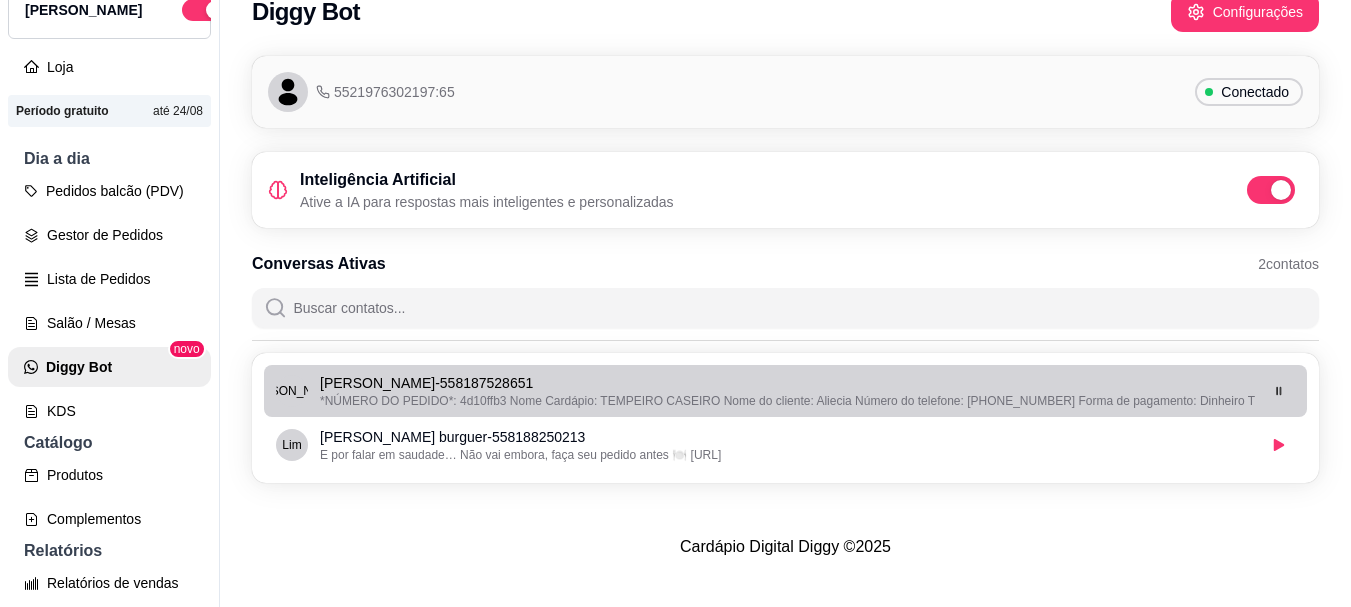 click on "*NÚMERO DO PEDIDO*: 4d10ffb3
Nome Cardápio: TEMPEIRO CASEIRO
Nome do cliente: Aliecia
Número do telefone:  (81) 9 8752-8651
Forma de pagamento: Dinheiro
Tipo de entrega: Entrega
Endereço para entrega: Merepe 3   - entrando entre a pousada merepe e a ubá Rio, segunda casa de esquina, Casa porta azul em frente a casa 44
*RESUMO DO PEDIDO*:
👉 1x FRANGO APARMEGIANA R$ 0,00
👉 1x FRANGO APARMEGIANA R$ 0,00
*observações:* Sem macarrão
*TOTAL*: R$ 0,00
Acompanhe seu pedido através do link abaixo:
https://diggy.menu/68840dc3101f8c0b038319f5/customer?customerId=68705056cb8831ed199a813d" at bounding box center [1879, 401] 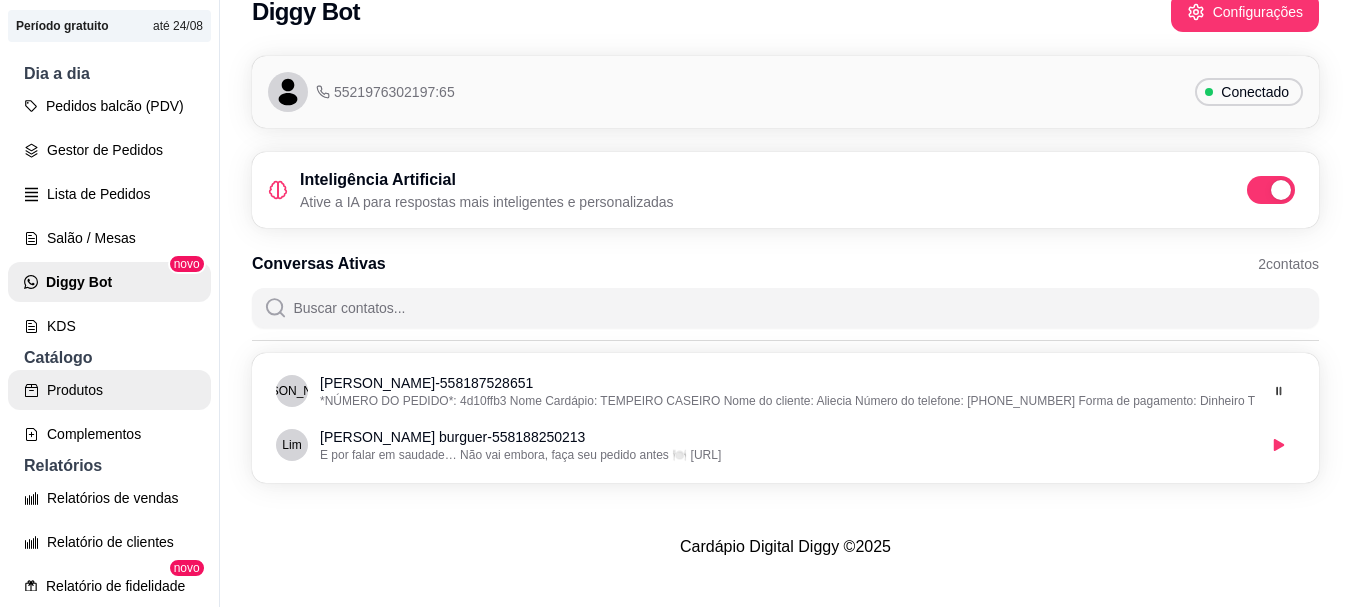 scroll, scrollTop: 0, scrollLeft: 0, axis: both 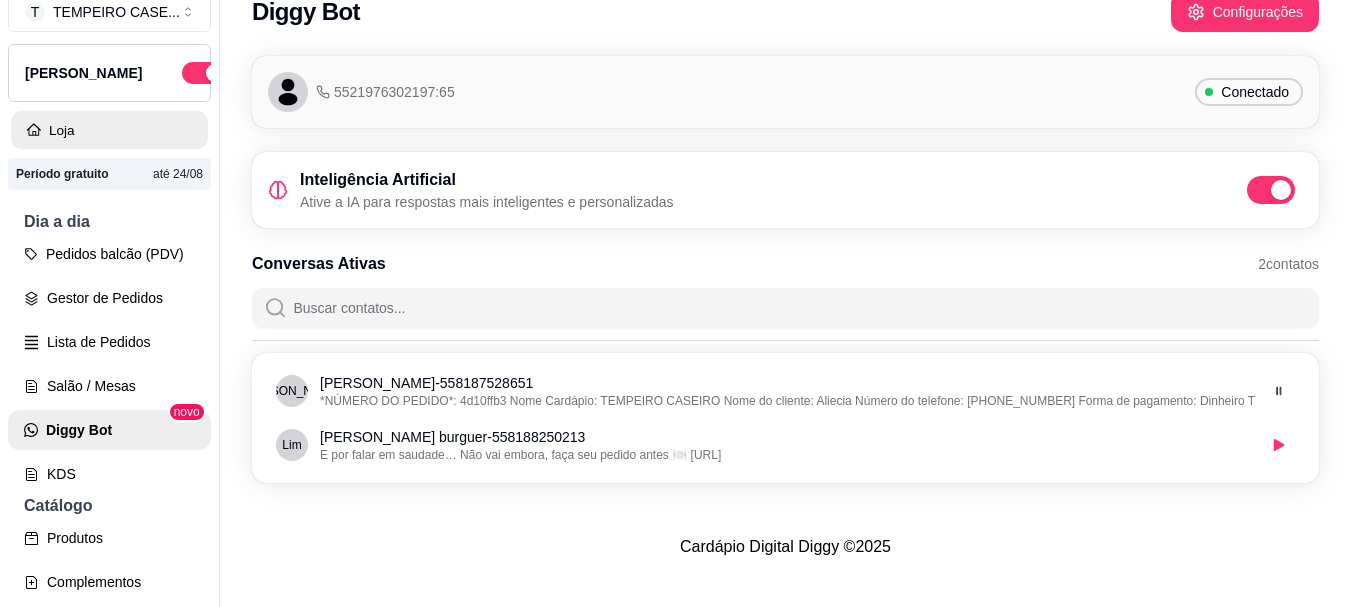 click on "Loja" at bounding box center [109, 130] 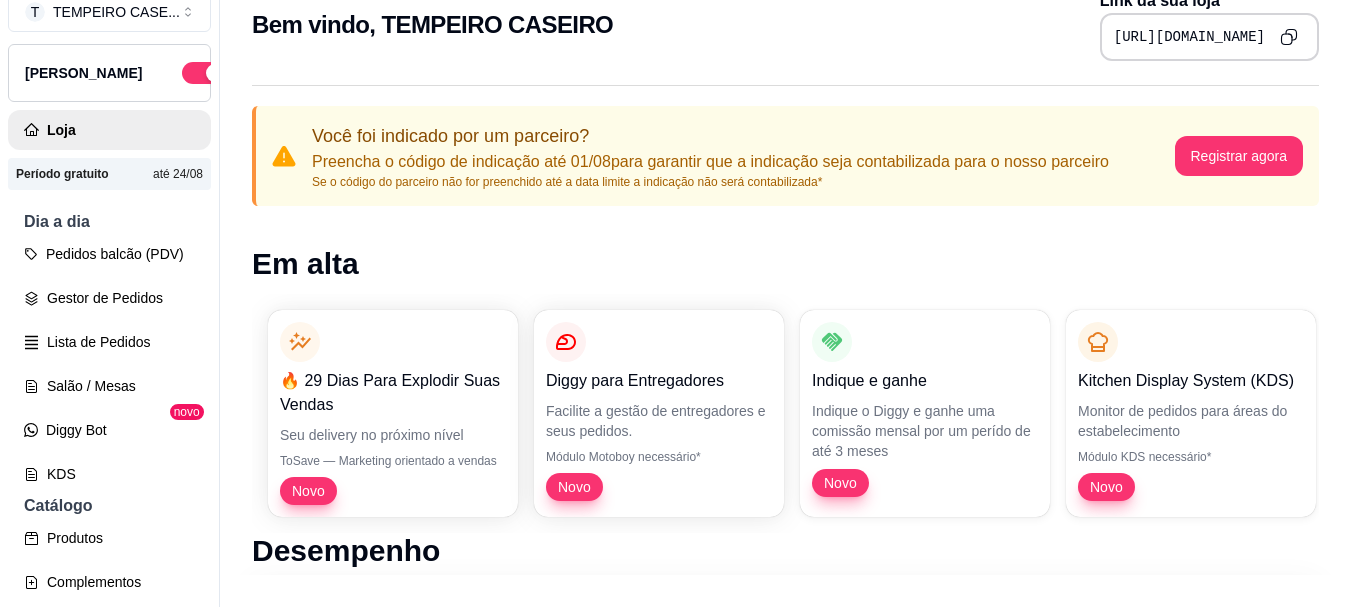scroll, scrollTop: 0, scrollLeft: 0, axis: both 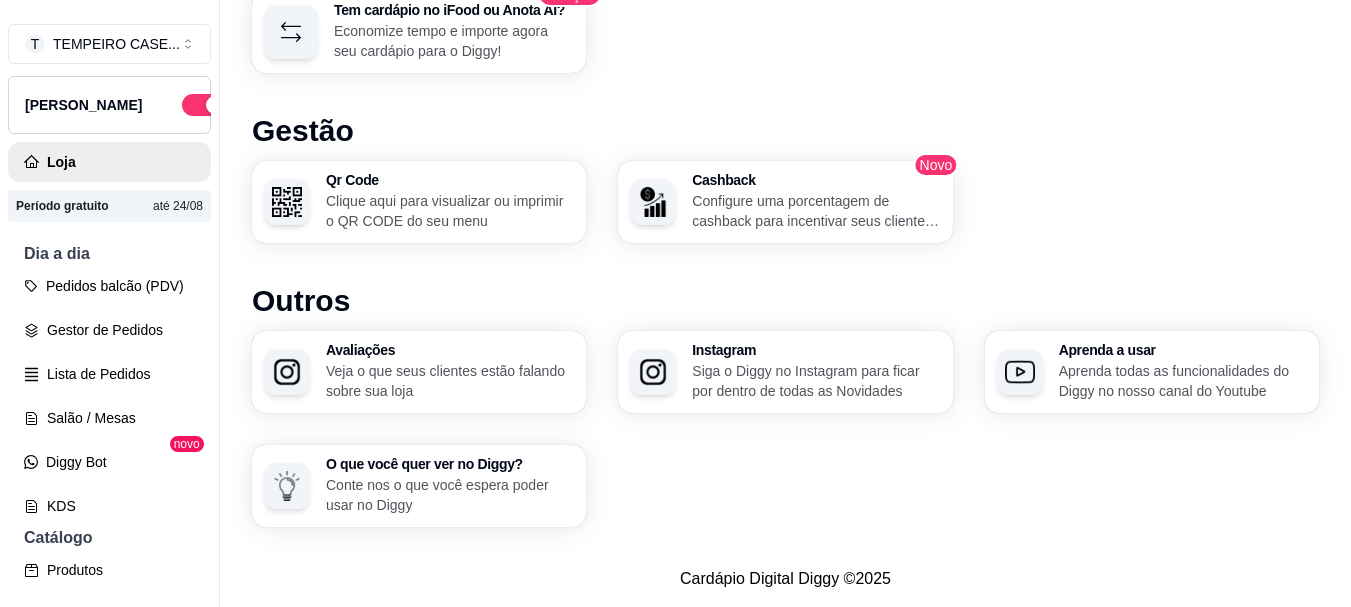 click on "Clique aqui para visualizar ou imprimir o QR CODE do seu menu" at bounding box center [450, 211] 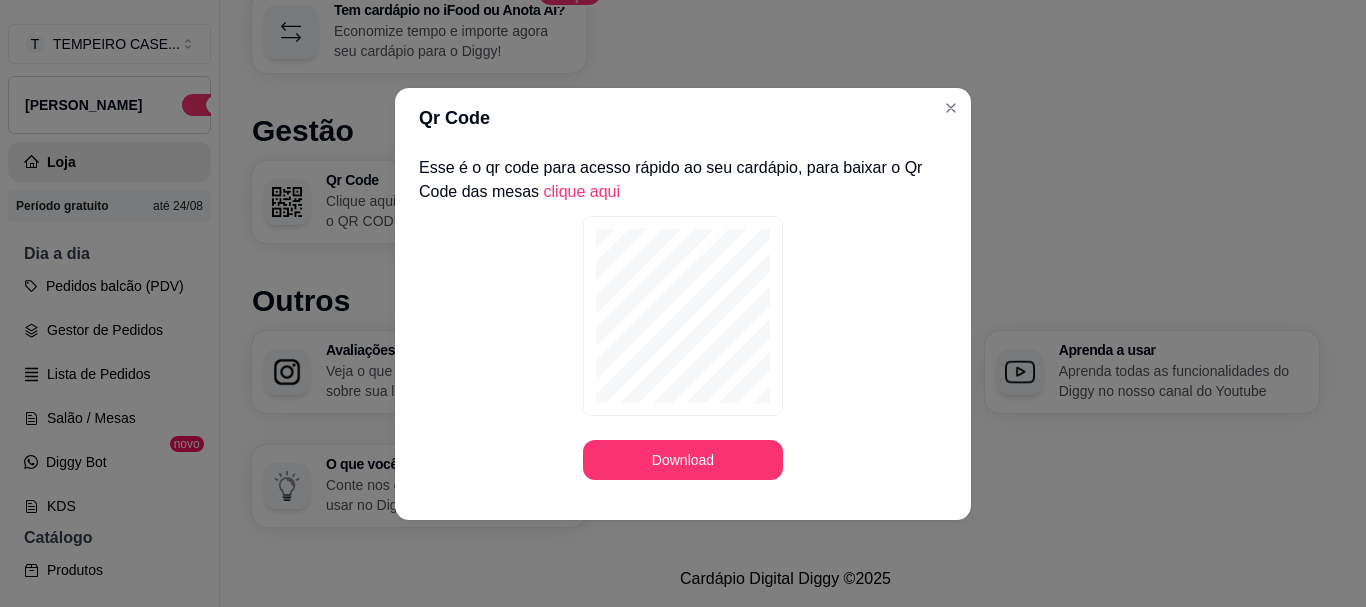 click on "clique aqui" at bounding box center [582, 191] 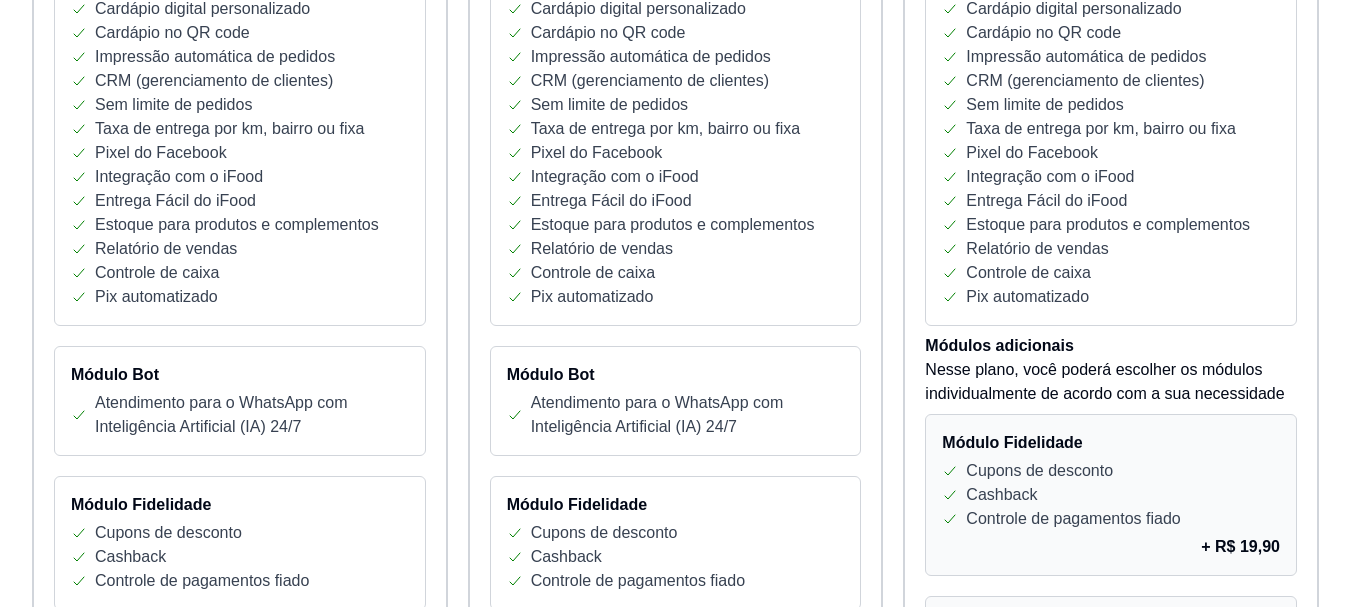 scroll, scrollTop: 500, scrollLeft: 0, axis: vertical 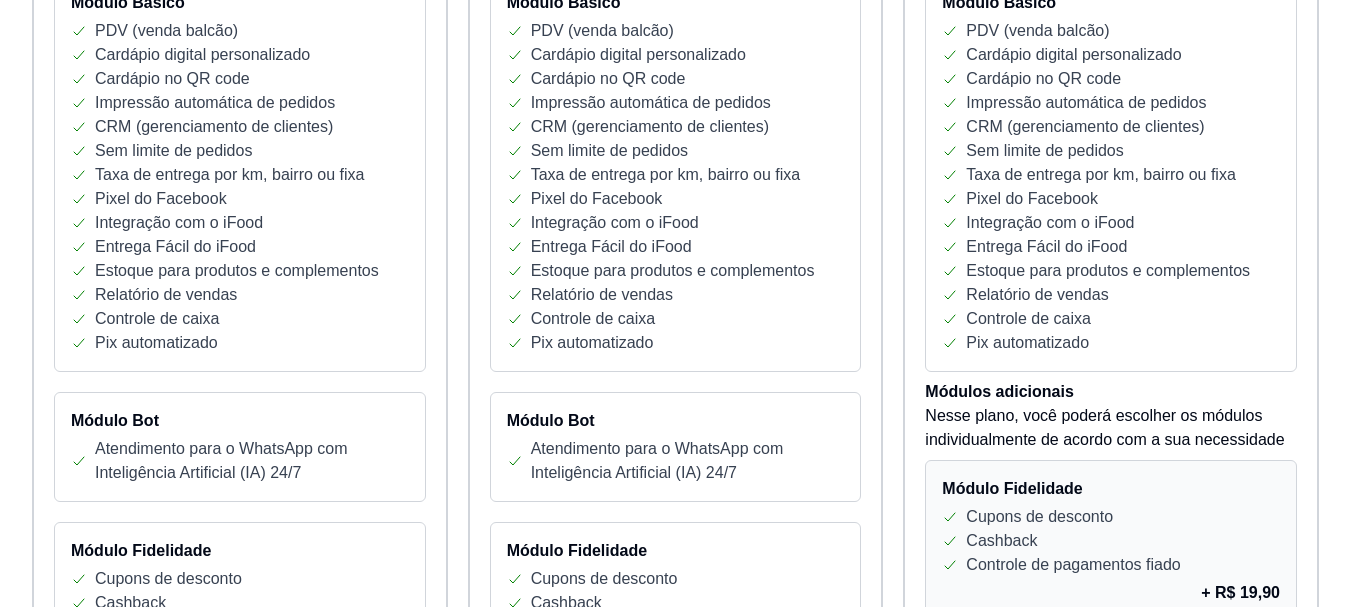click on "Controle de pagamentos fiado" at bounding box center [1111, 565] 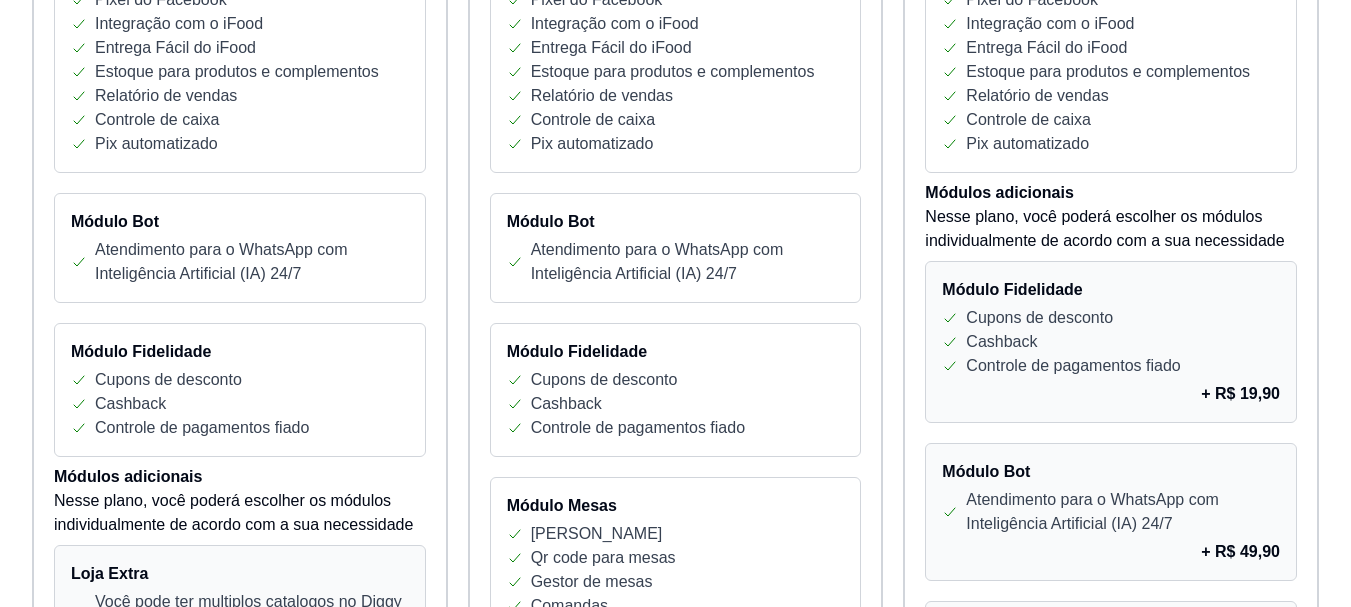 scroll, scrollTop: 700, scrollLeft: 0, axis: vertical 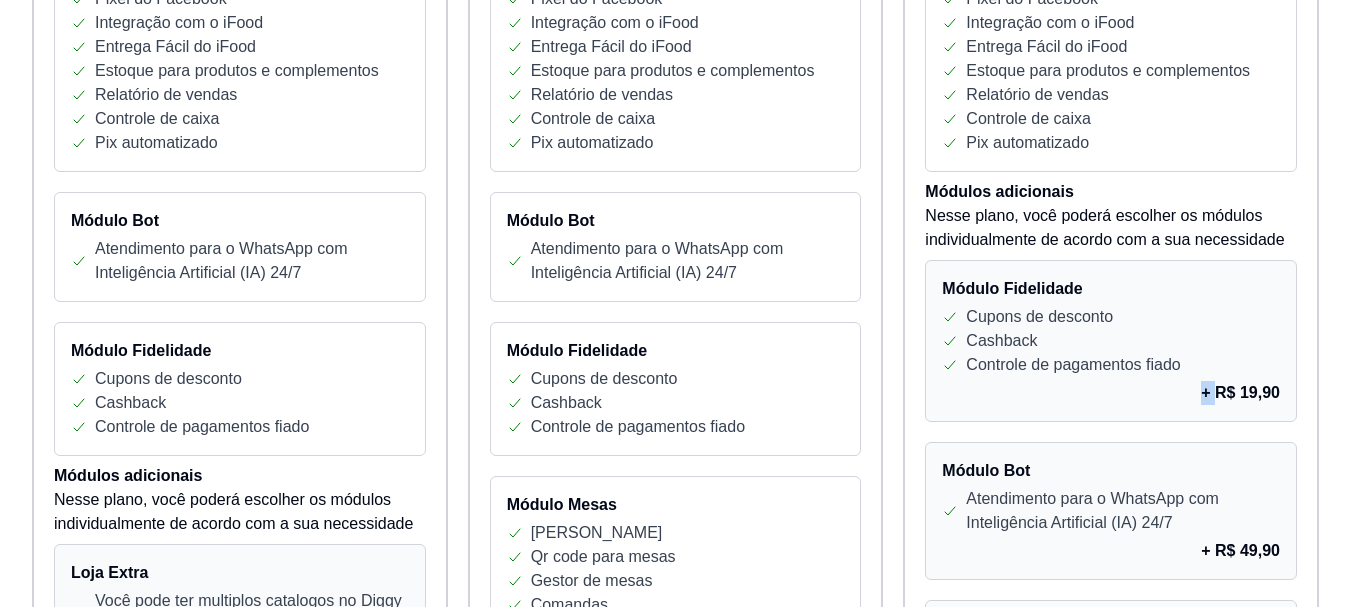 click on "Módulo Fidelidade Cupons de desconto Cashback Controle de pagamentos fiado +   R$ 19,90" at bounding box center (1111, 341) 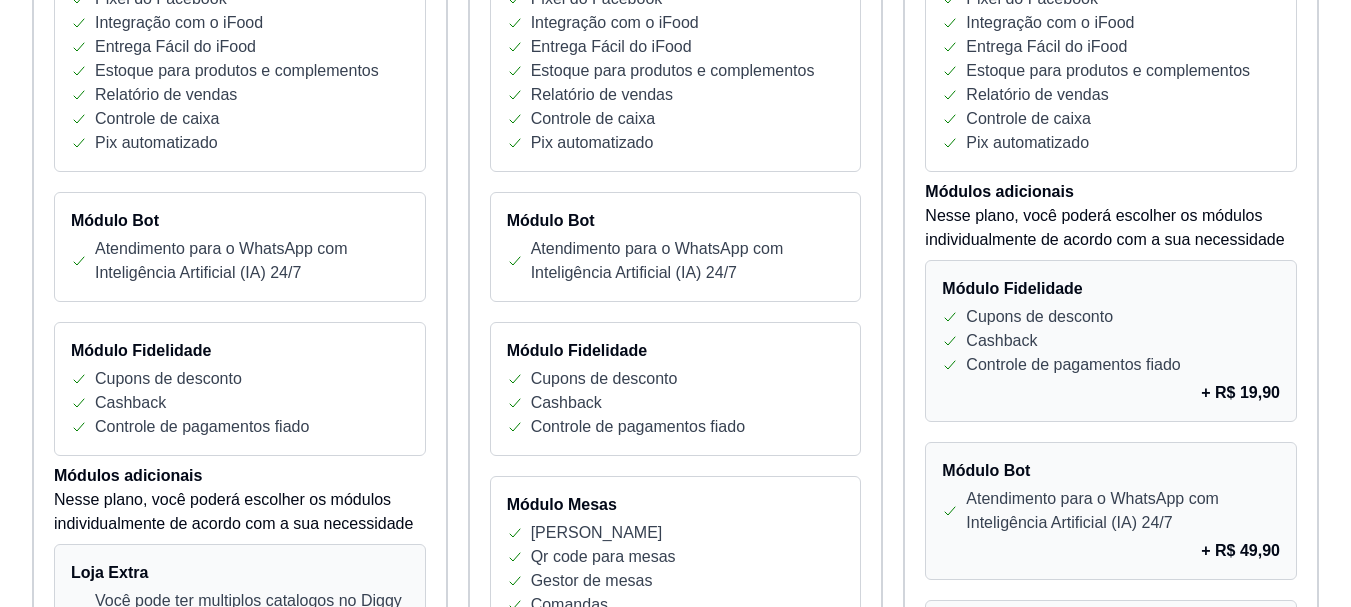 click on "+   R$ 19,90" at bounding box center [1240, 393] 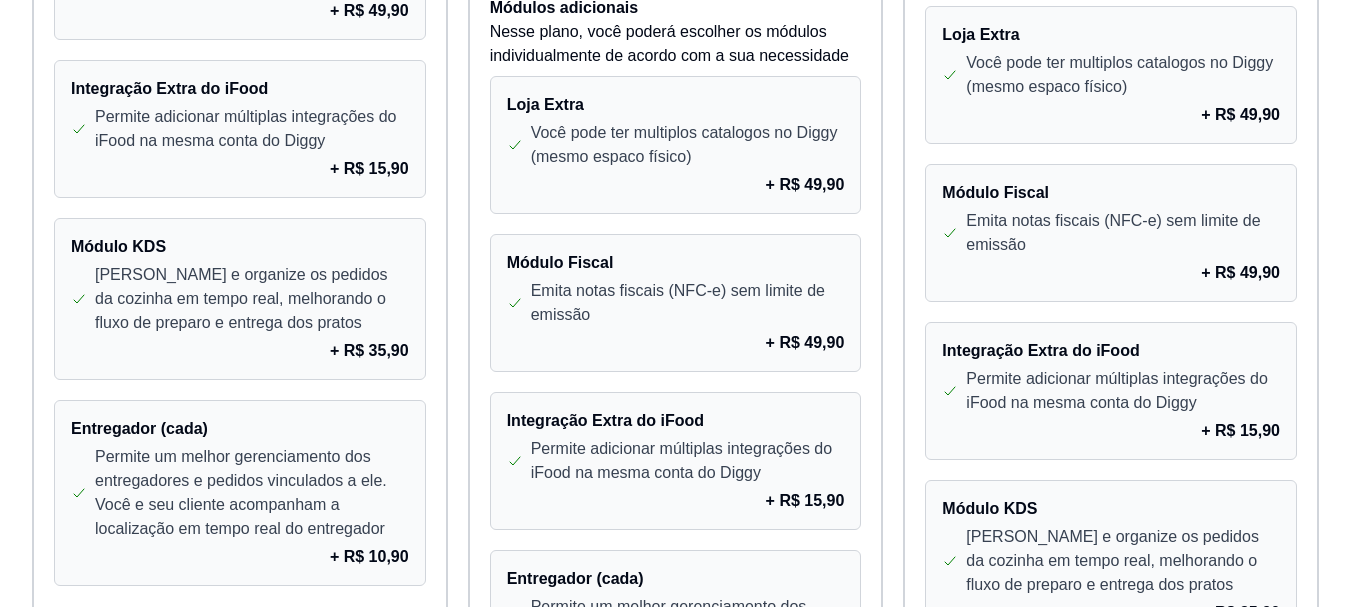 scroll, scrollTop: 1600, scrollLeft: 0, axis: vertical 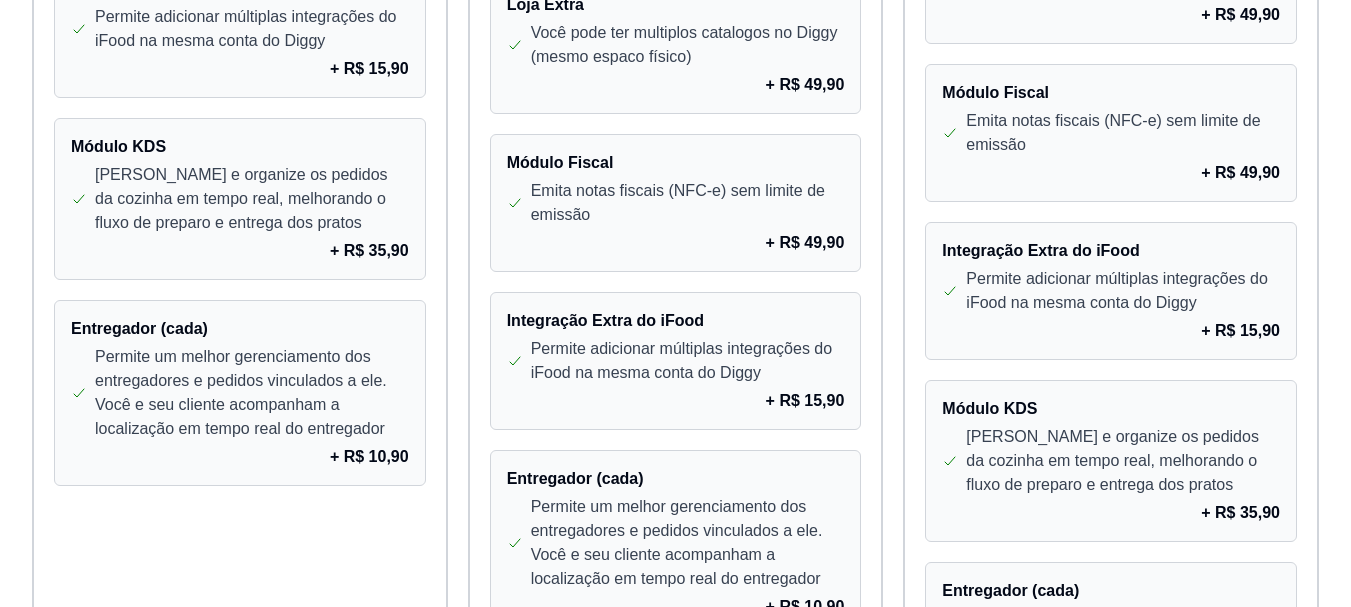 click on "Emita notas fiscais (NFC-e) sem limite de emissão" at bounding box center (1123, 133) 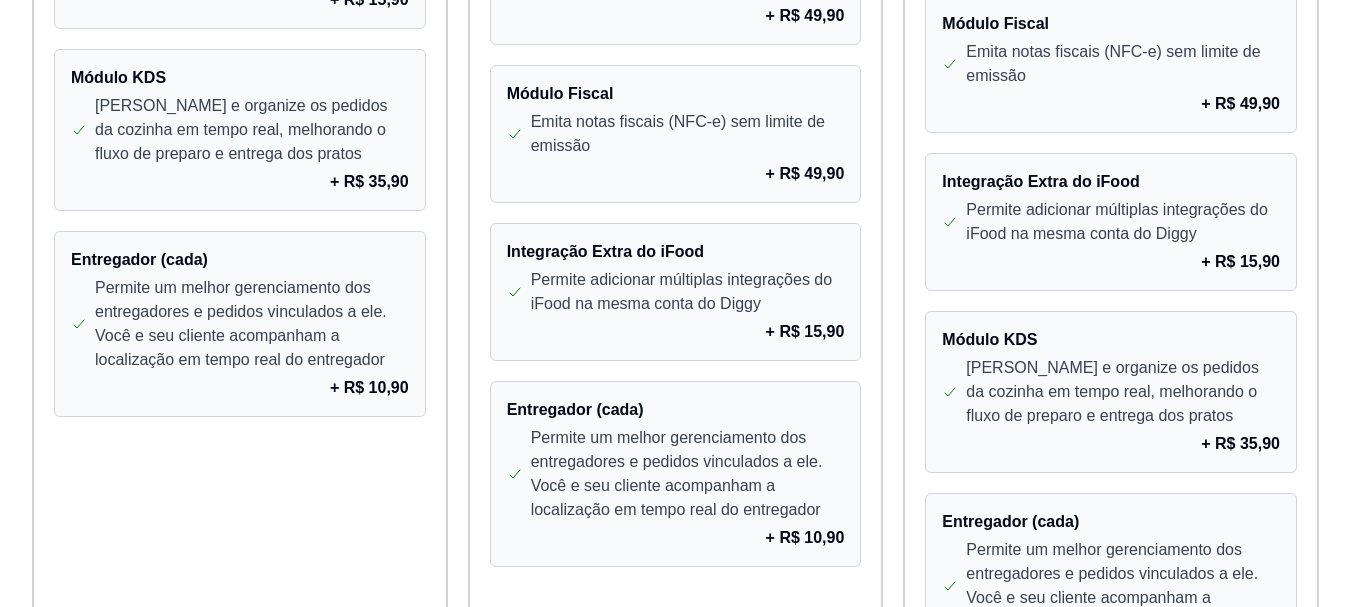 scroll, scrollTop: 1800, scrollLeft: 0, axis: vertical 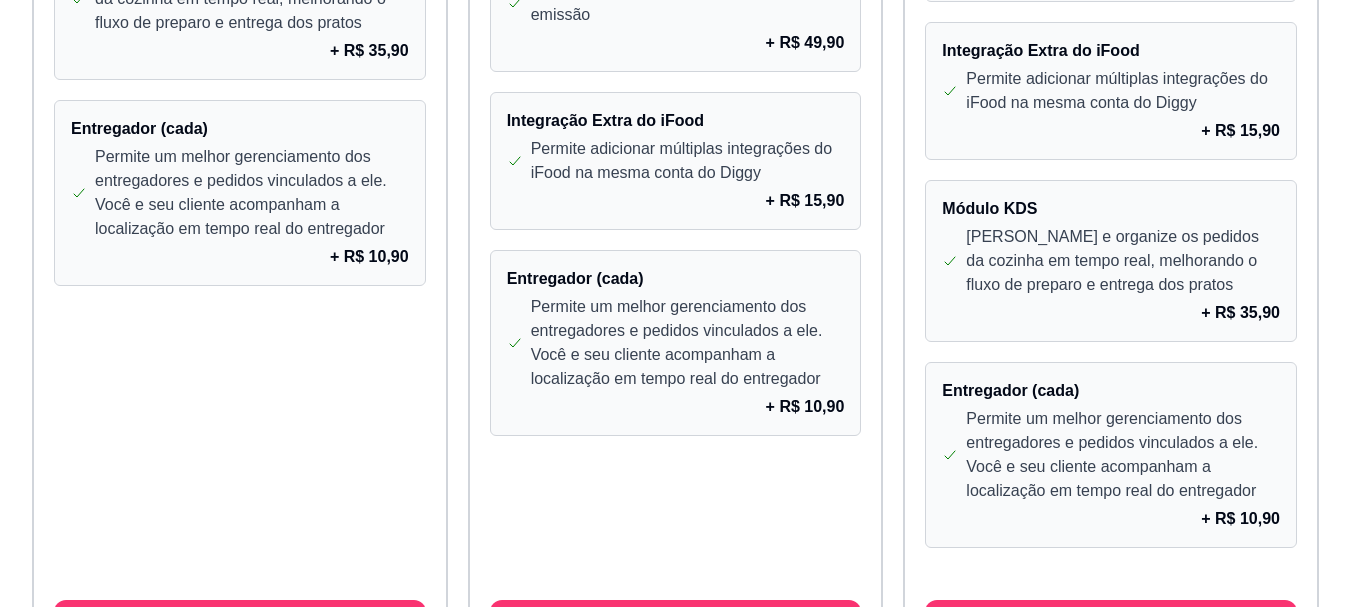 click on "+   R$ 10,90" at bounding box center [369, 257] 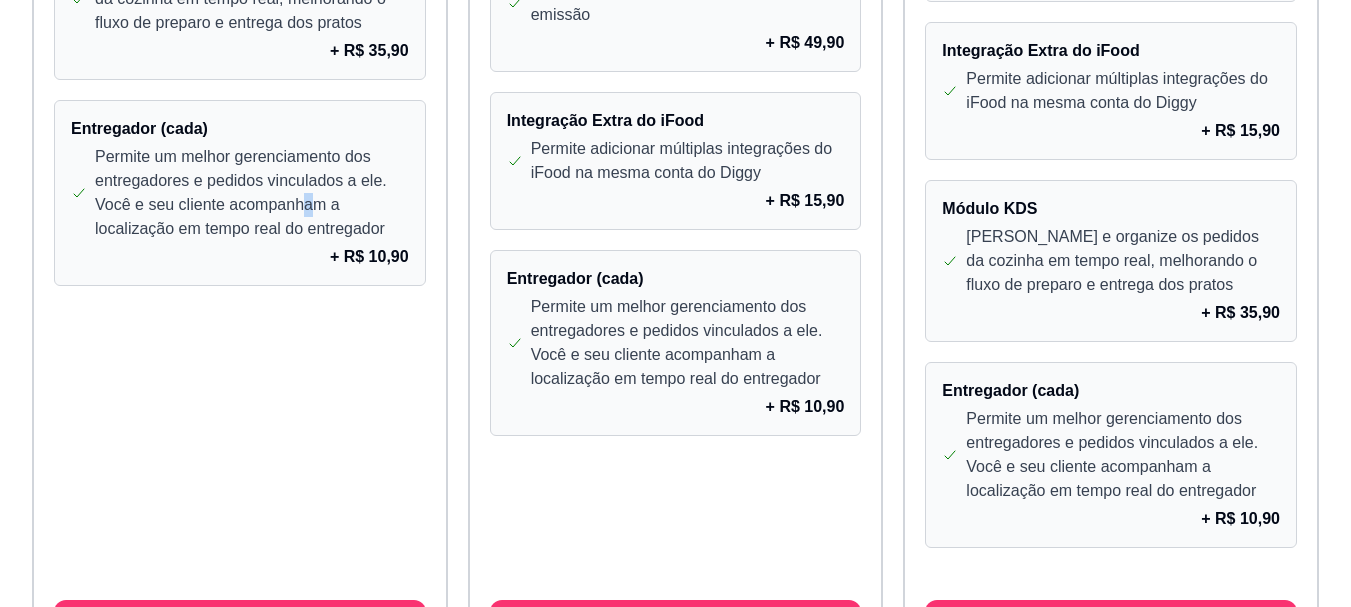 click on "Permite um melhor gerenciamento dos entregadores e pedidos vinculados a ele. Você e seu cliente acompanham a localização em tempo real do entregador" at bounding box center [252, 193] 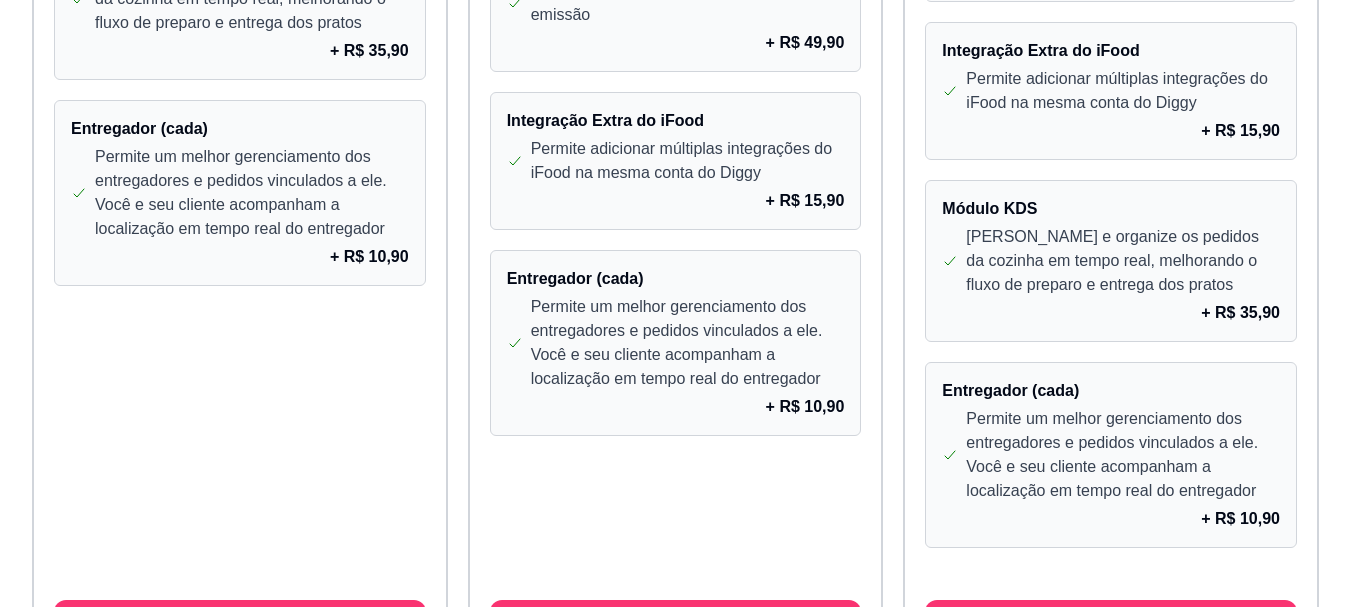 click on "Permite um melhor gerenciamento dos entregadores e pedidos vinculados a ele. Você e seu cliente acompanham a localização em tempo real do entregador" at bounding box center [252, 193] 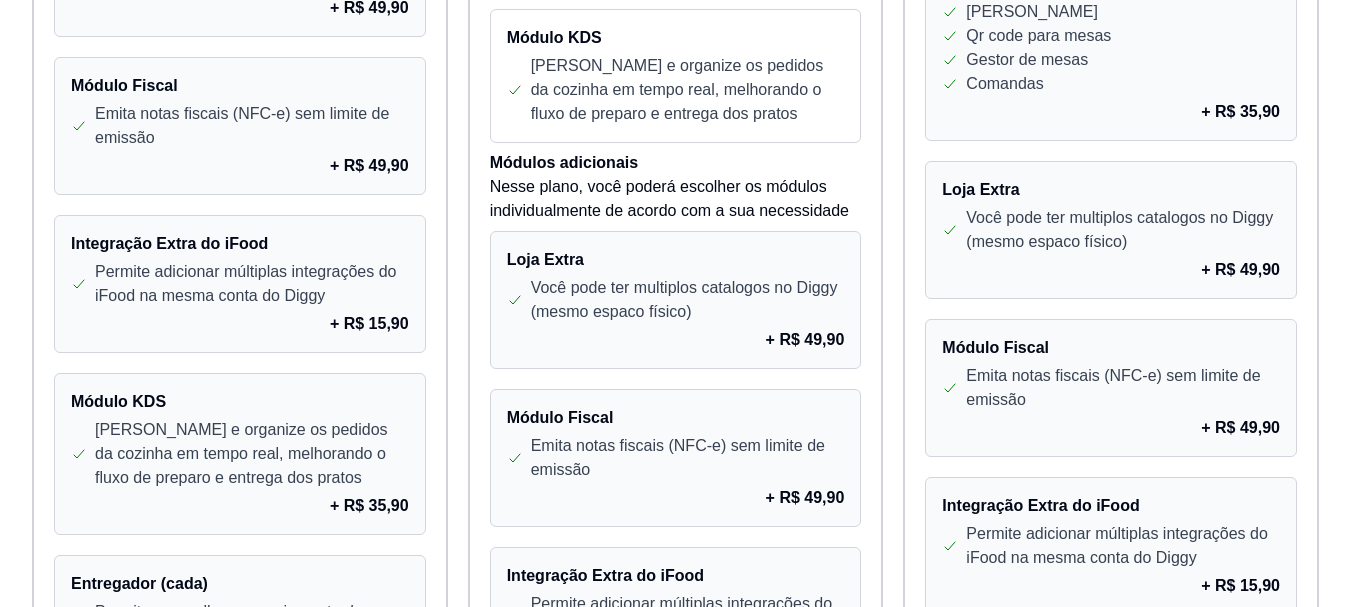 scroll, scrollTop: 1400, scrollLeft: 0, axis: vertical 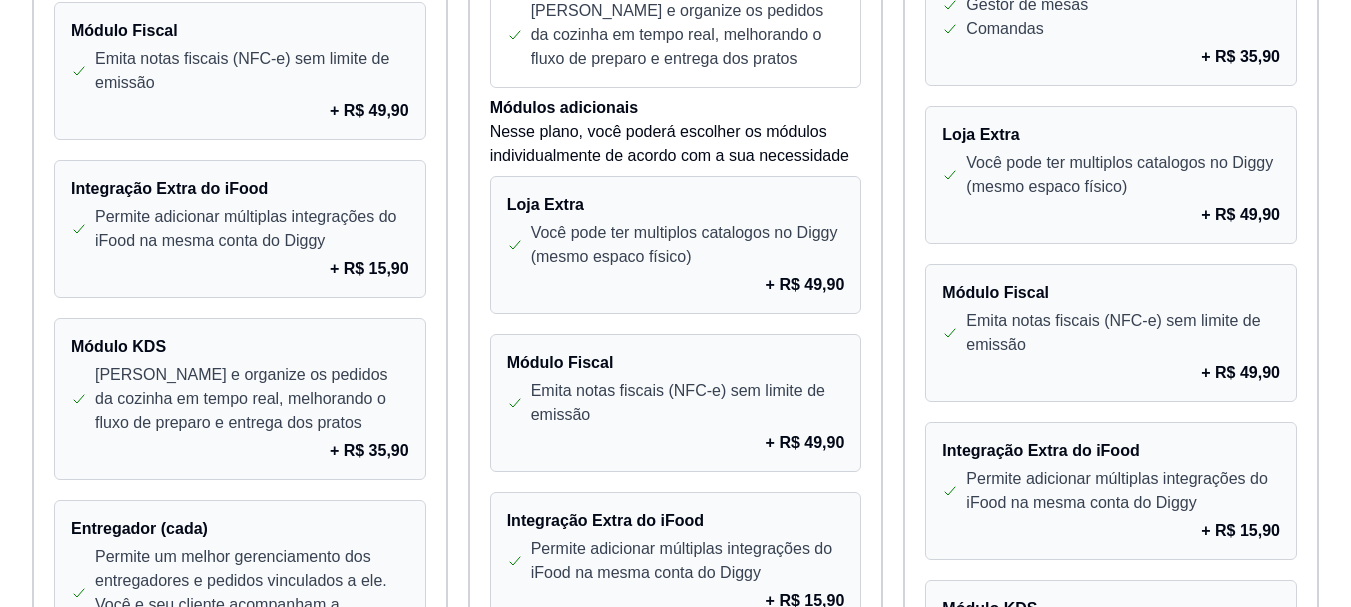 click on "Nesse plano, você poderá escolher os módulos individualmente de acordo com a sua necessidade" at bounding box center (676, 144) 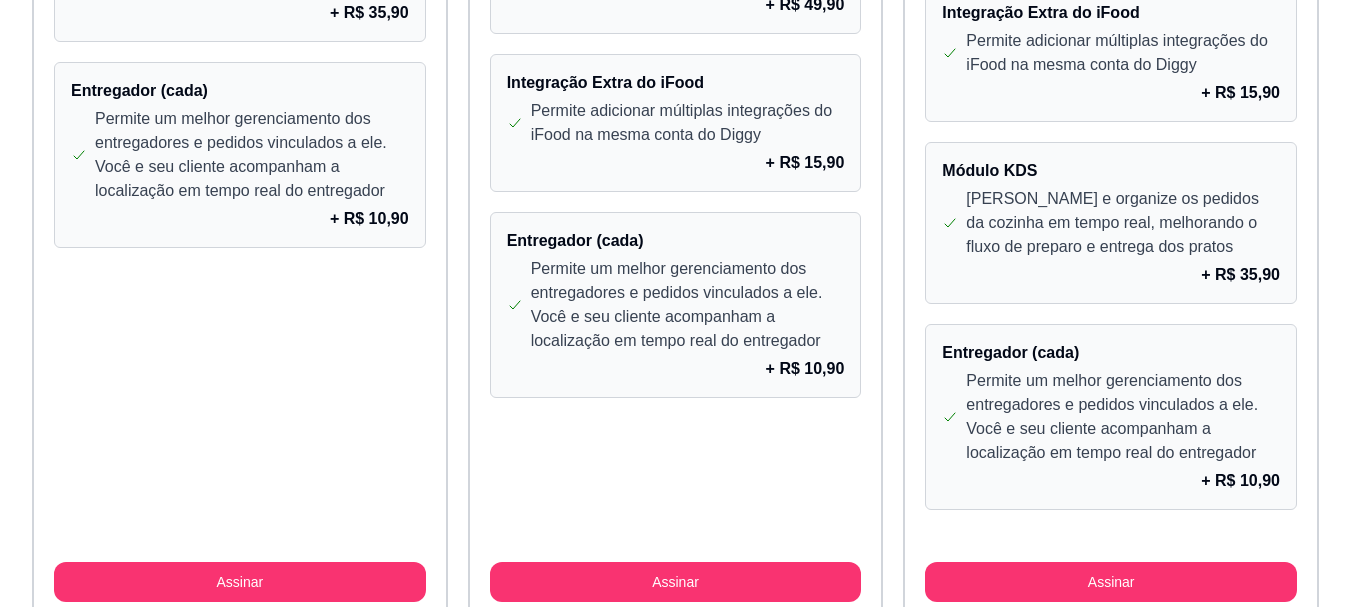 scroll, scrollTop: 1900, scrollLeft: 0, axis: vertical 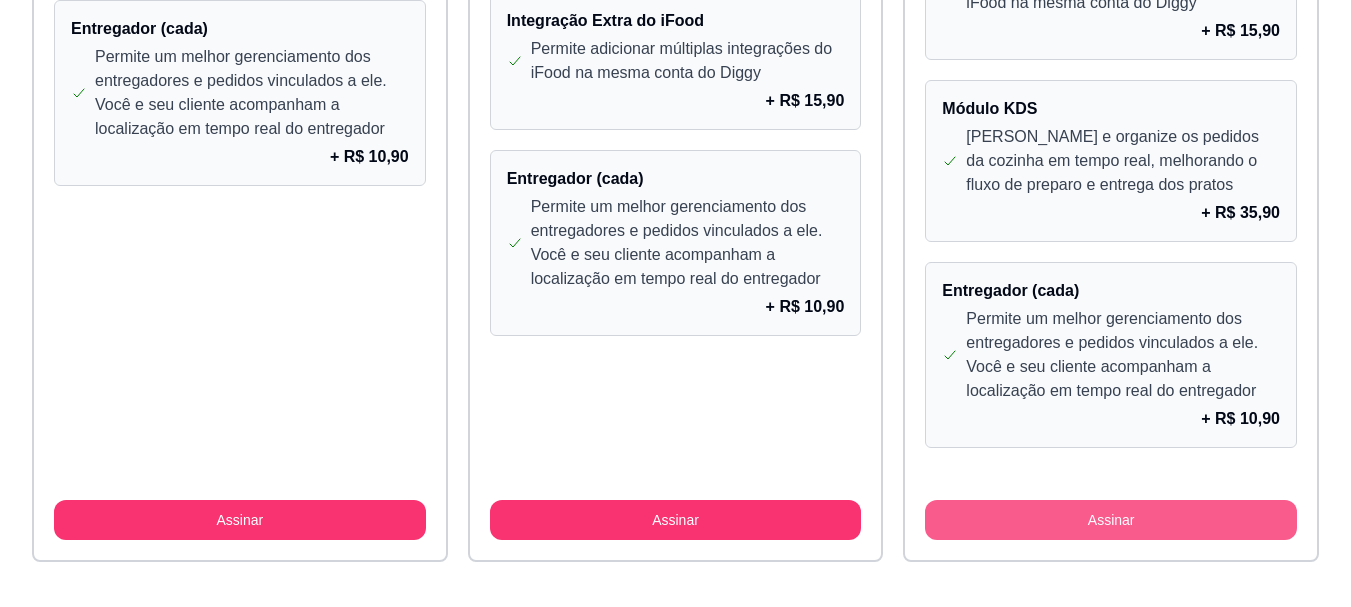 click on "Assinar" at bounding box center [1111, 520] 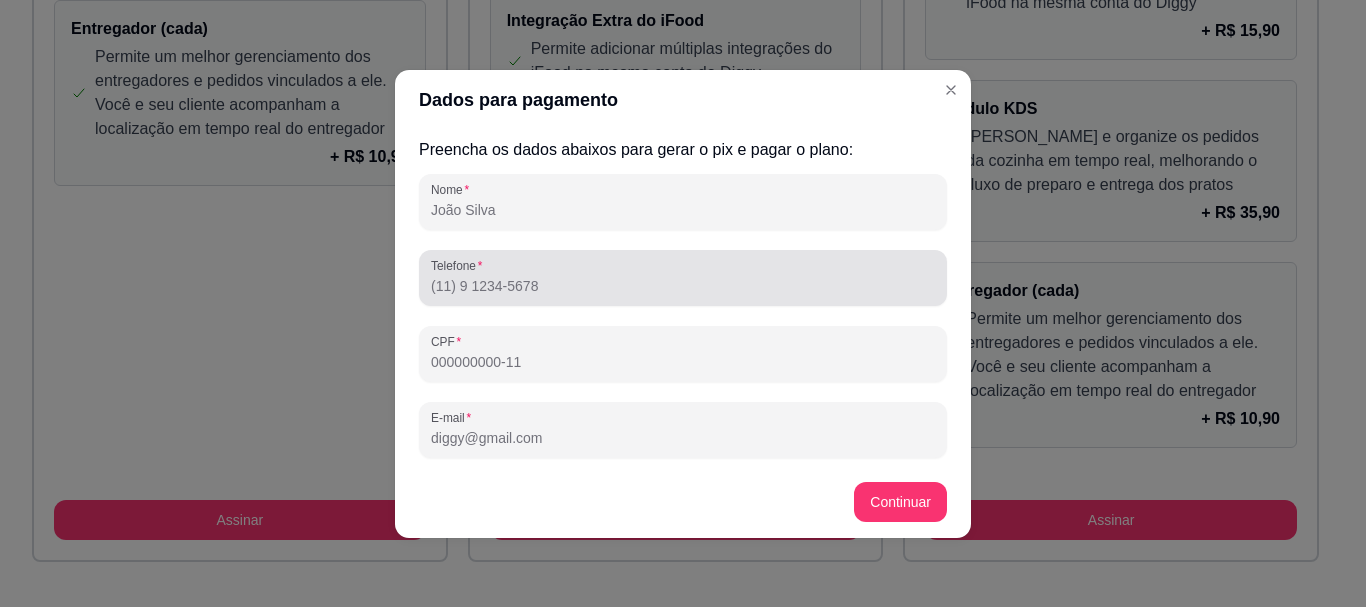 click on "Nome" at bounding box center (683, 210) 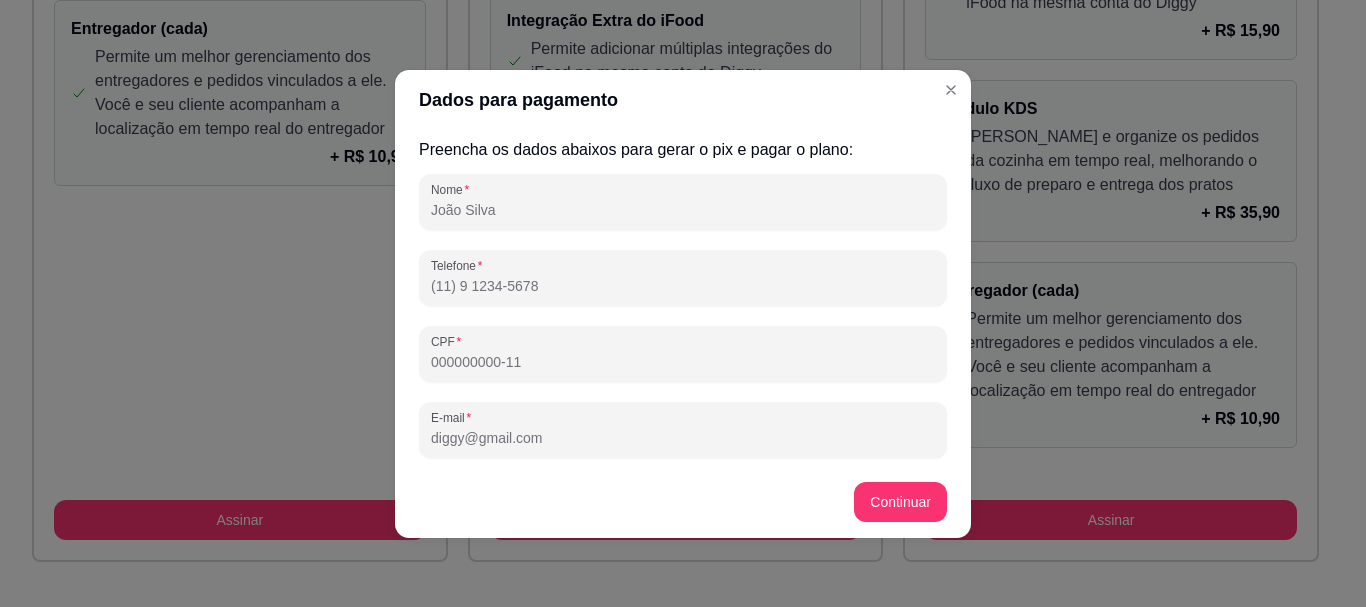 click on "Dados para pagamento" at bounding box center [683, 100] 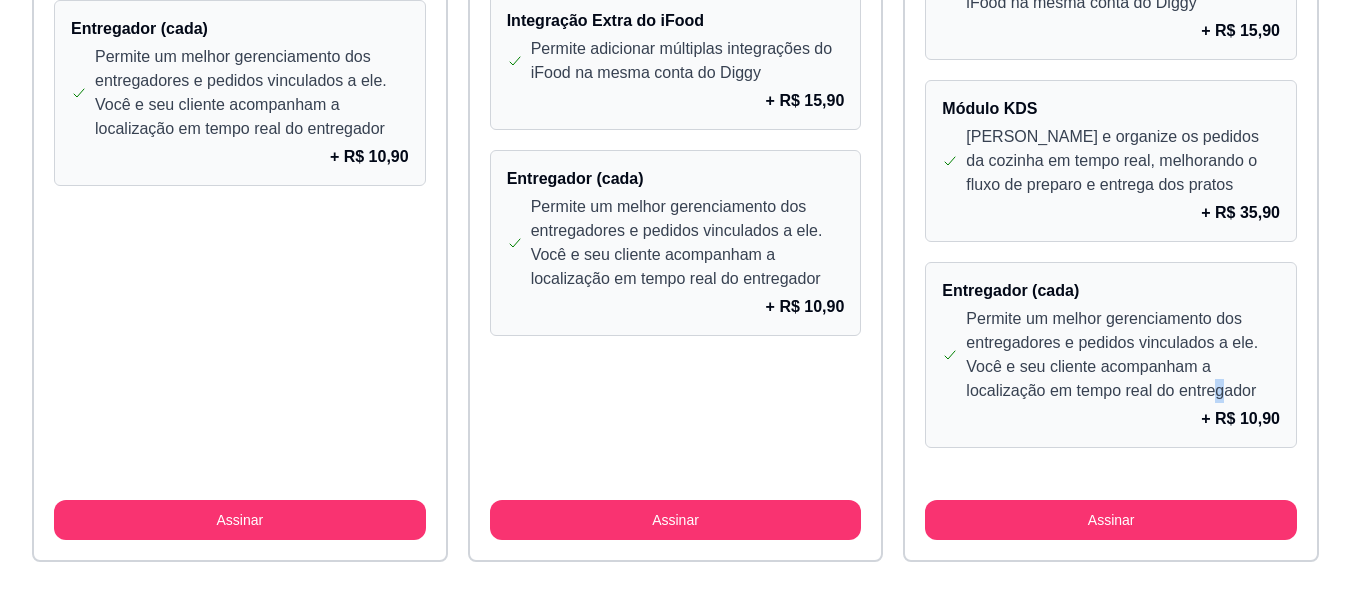 click on "Permite um melhor gerenciamento dos entregadores e pedidos vinculados a ele. Você e seu cliente acompanham a localização em tempo real do entregador" at bounding box center [1123, 355] 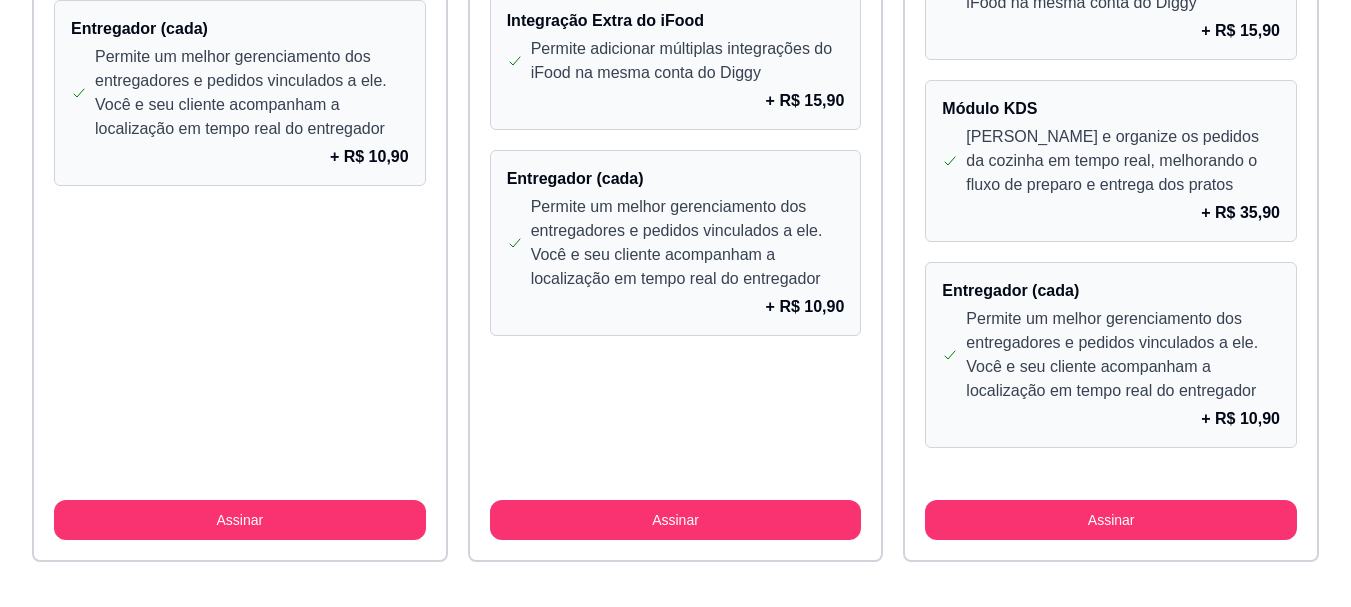 drag, startPoint x: 1236, startPoint y: 423, endPoint x: 1216, endPoint y: 411, distance: 23.323807 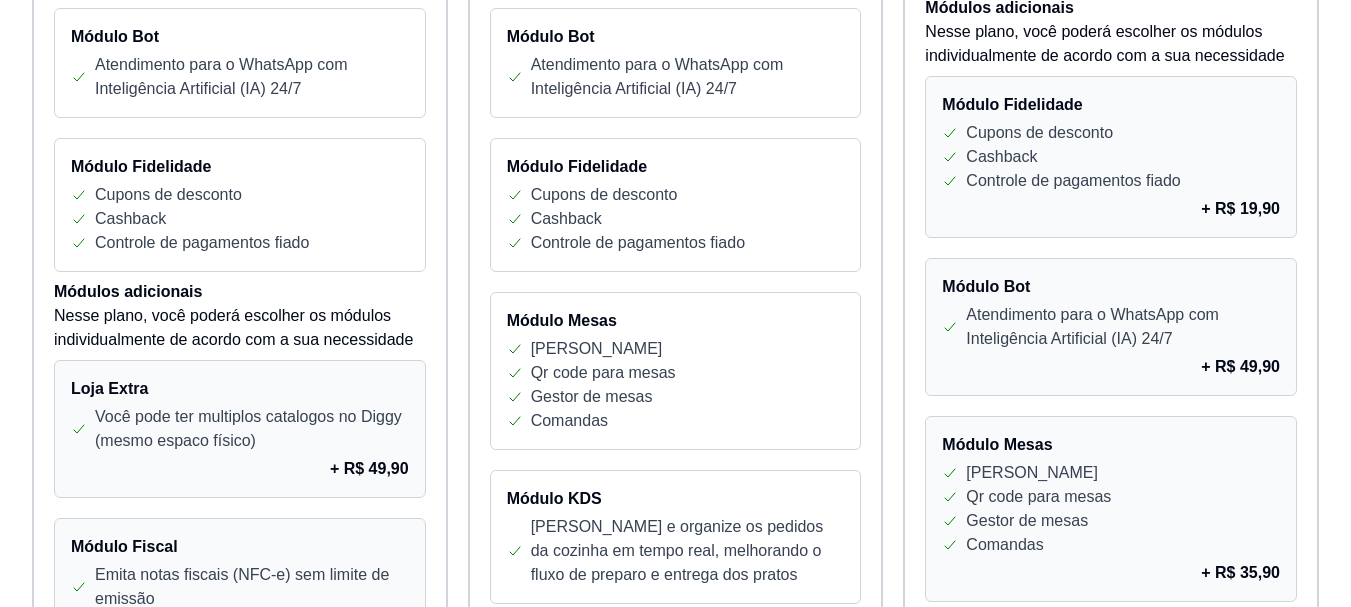 scroll, scrollTop: 600, scrollLeft: 0, axis: vertical 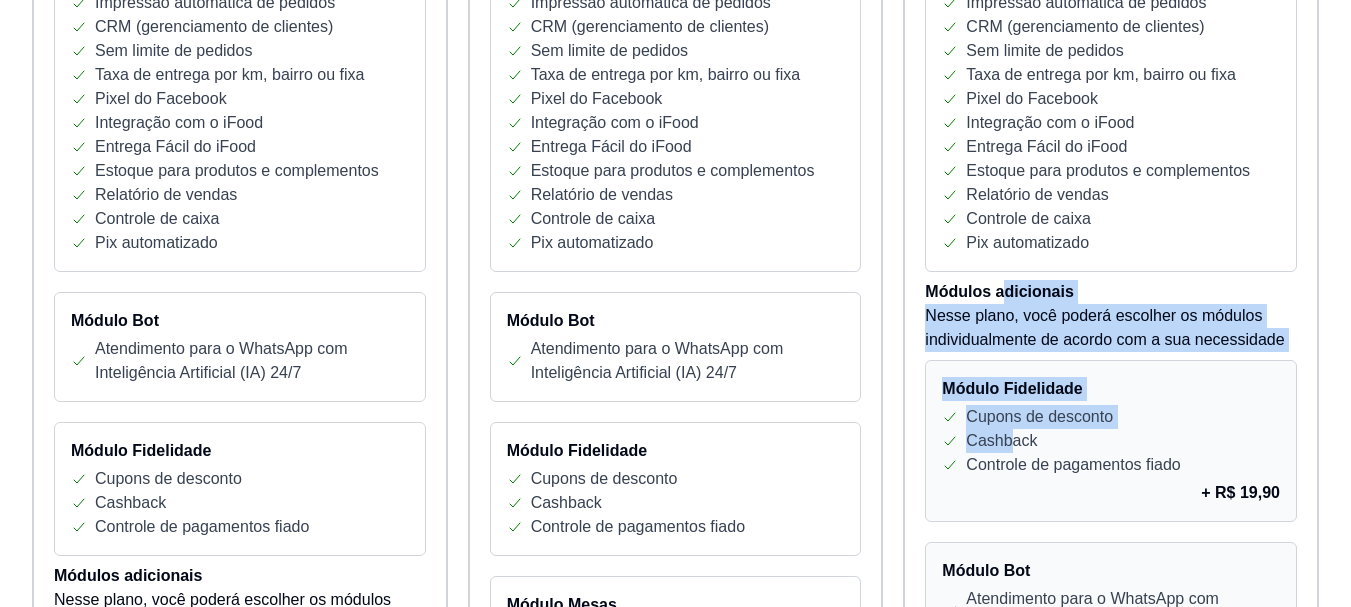 drag, startPoint x: 983, startPoint y: 321, endPoint x: 1009, endPoint y: 435, distance: 116.92733 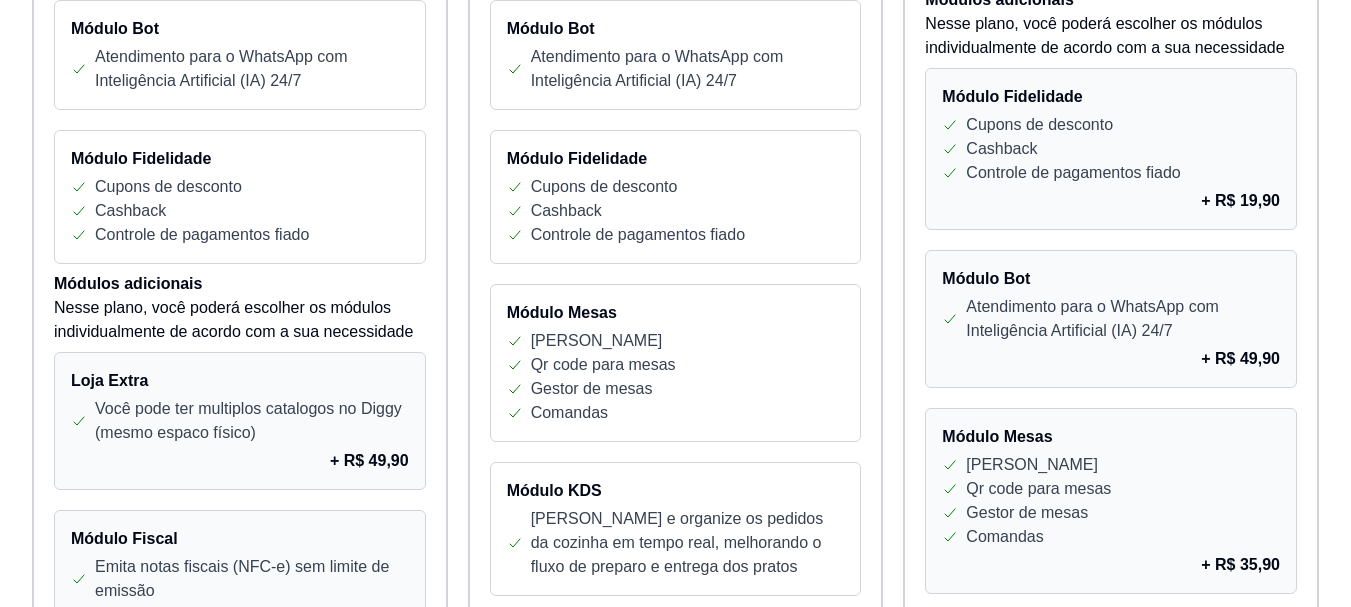 scroll, scrollTop: 900, scrollLeft: 0, axis: vertical 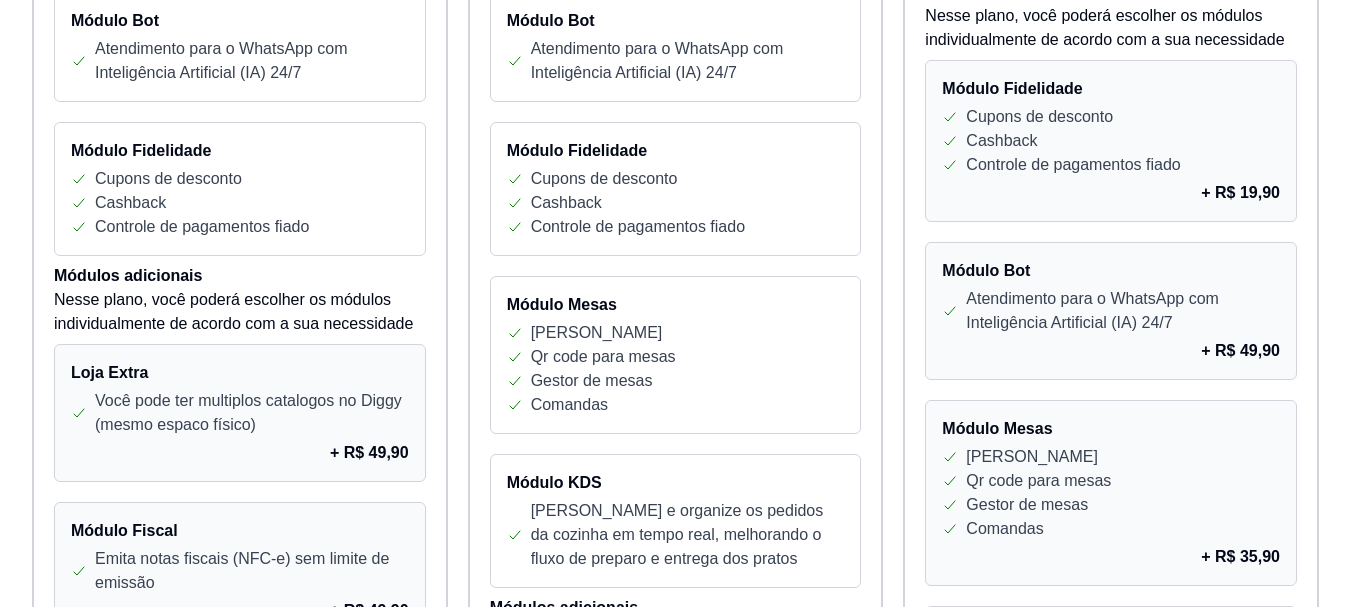click on "+   R$ 49,90" at bounding box center (1111, 351) 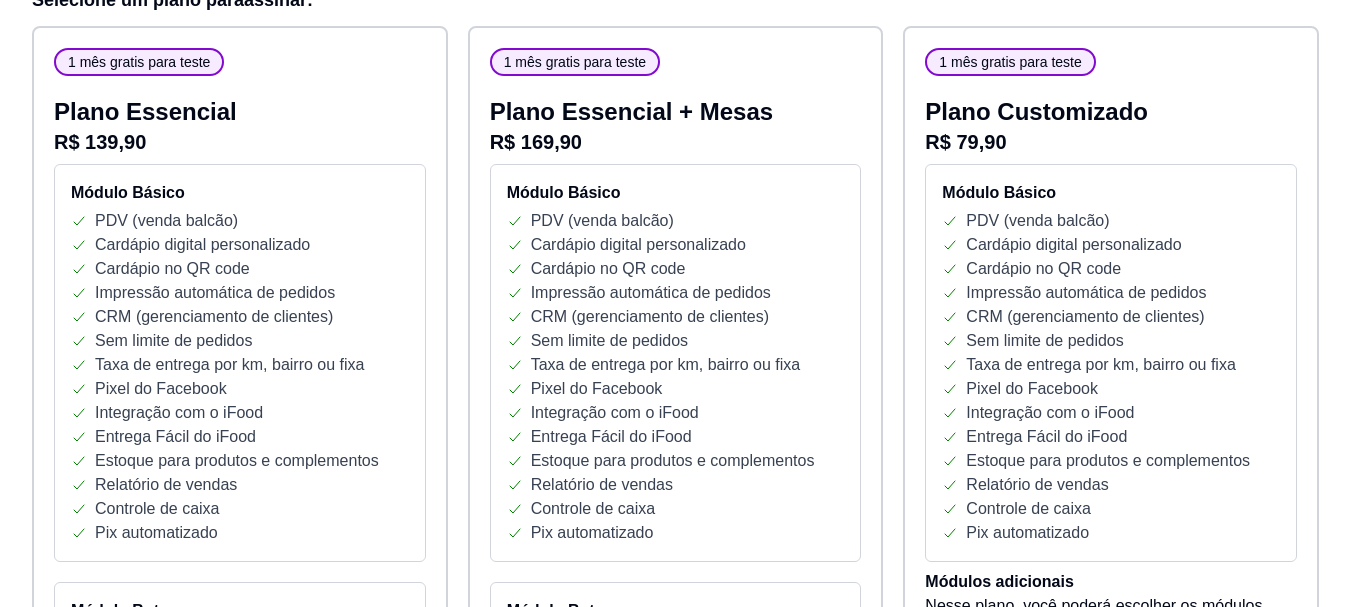 scroll, scrollTop: 200, scrollLeft: 0, axis: vertical 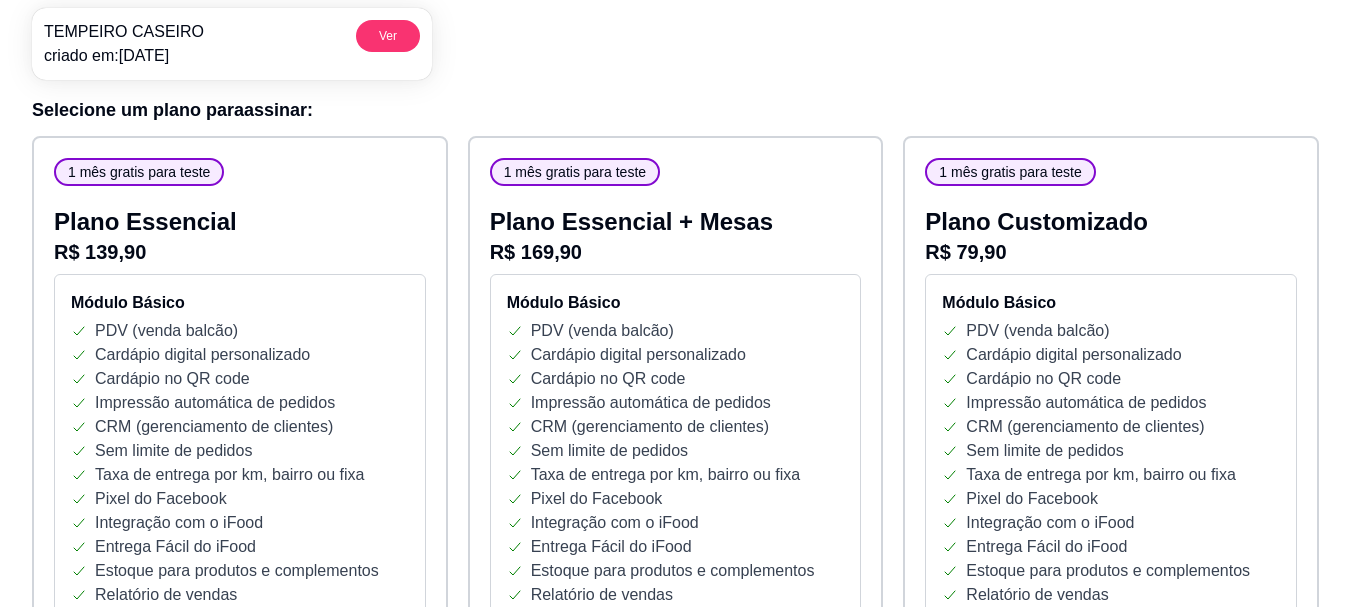 click on "1 mês gratis para teste Plano Customizado R$ 79,90 Módulo Básico PDV (venda balcão) Cardápio digital personalizado Cardápio no QR code Impressão automática de pedidos CRM (gerenciamento de clientes) Sem limite de pedidos Taxa de entrega por km, bairro ou fixa Pixel do Facebook Integração com o iFood Entrega Fácil do iFood Estoque para produtos e complementos Relatório de vendas Controle de caixa Pix automatizado Módulos adicionais Nesse plano, você poderá escolher os módulos individualmente de acordo com a sua necessidade Módulo Fidelidade Cupons de desconto Cashback Controle de pagamentos fiado +   R$ 19,90 Módulo Bot Atendimento para o WhatsApp com Inteligência Artificial (IA) 24/7 +   R$ 49,90 Módulo Mesas Módulo garçom Qr code para mesas Gestor de mesas Comandas +   R$ 35,90 Loja Extra Você pode ter multiplos catalogos no Diggy (mesmo espaco físico) +   R$ 49,90 Módulo Fiscal Emita notas fiscais (NFC-e) sem limite de emissão +   R$ 49,90 Integração Extra do iFood +   +" at bounding box center [1111, 1199] 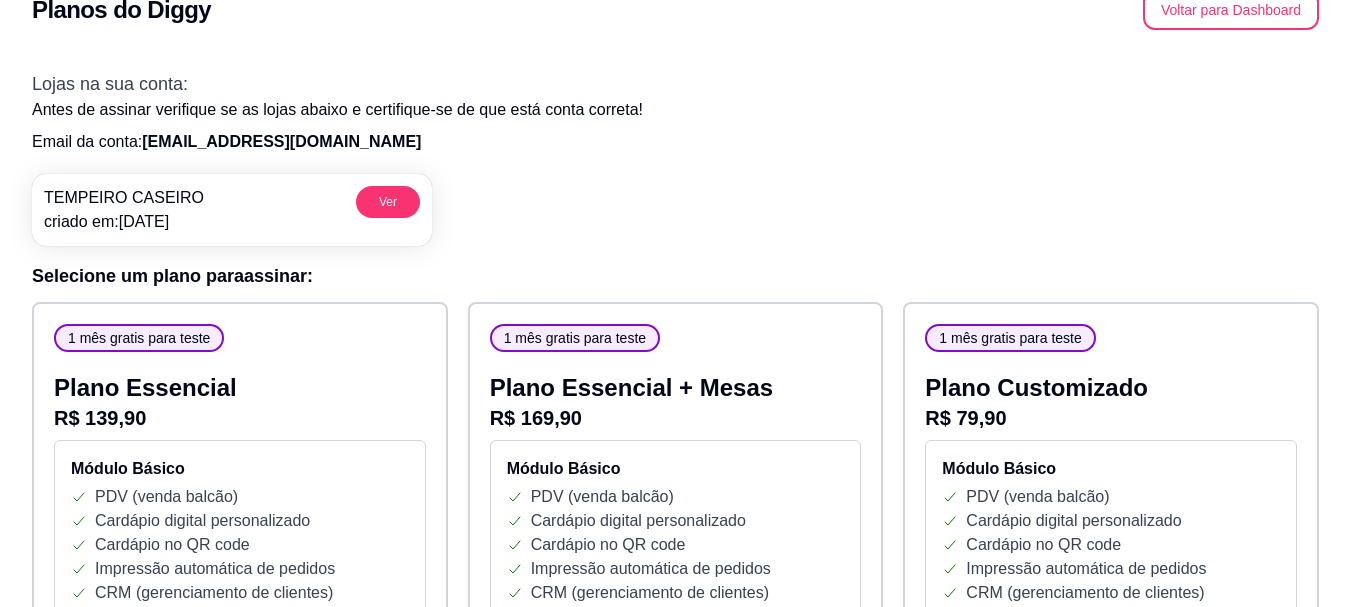 scroll, scrollTop: 0, scrollLeft: 0, axis: both 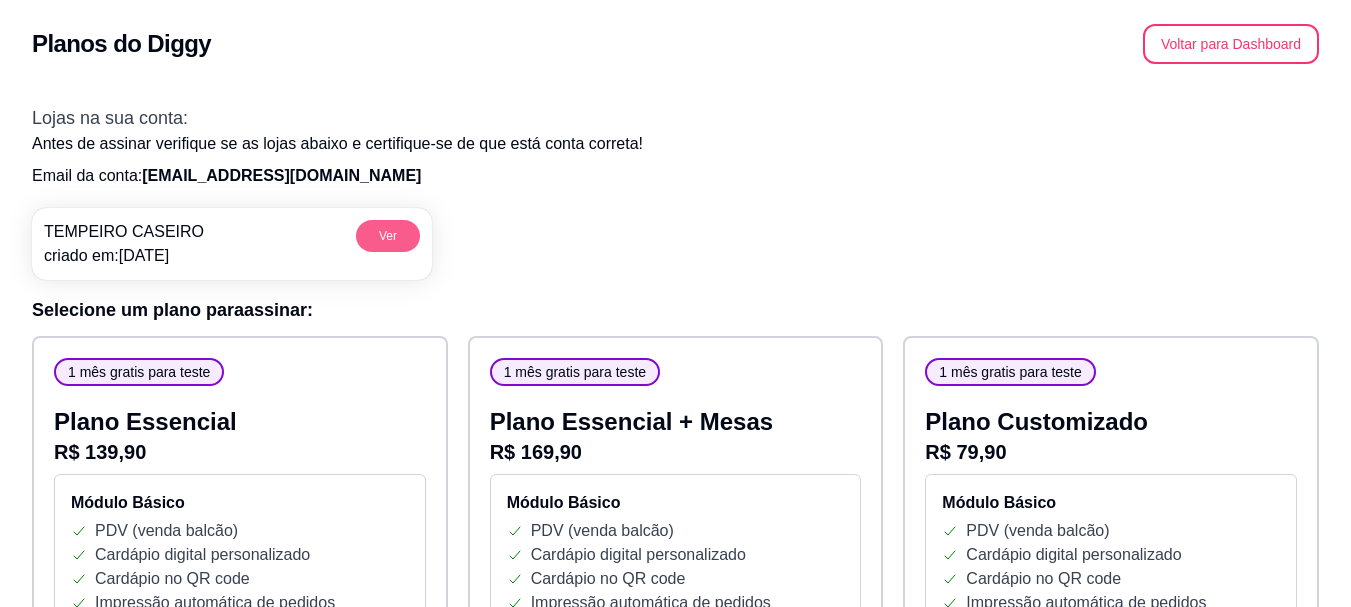 click on "Ver" at bounding box center [388, 236] 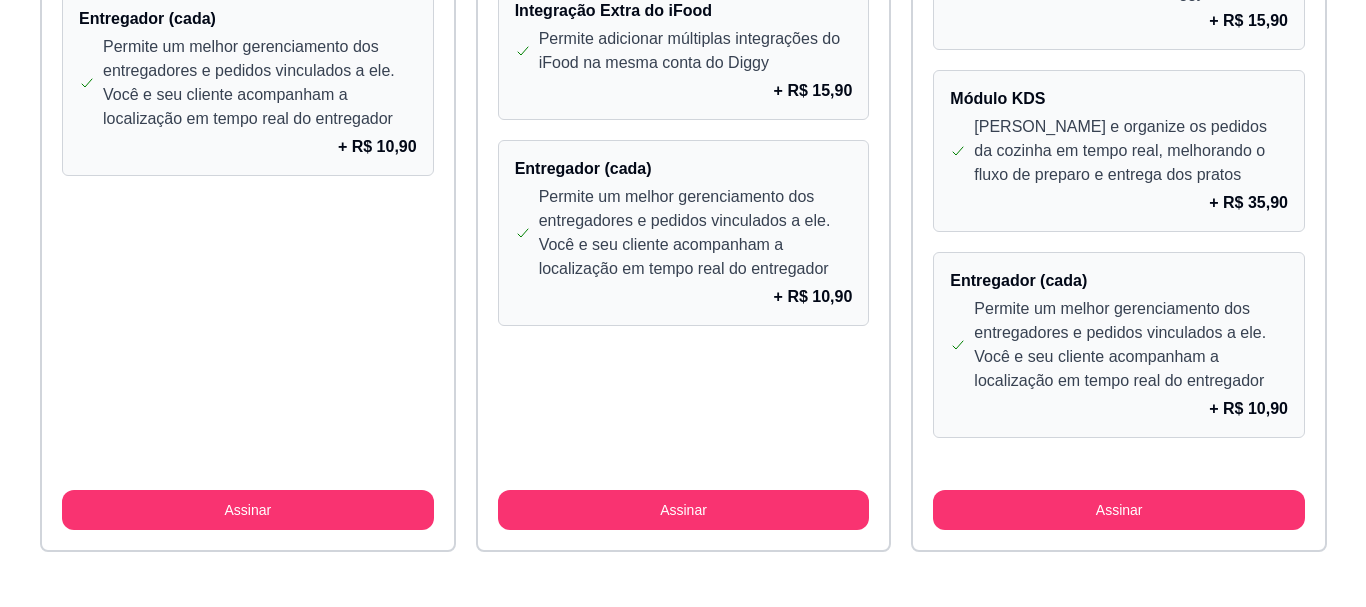 scroll, scrollTop: 1919, scrollLeft: 0, axis: vertical 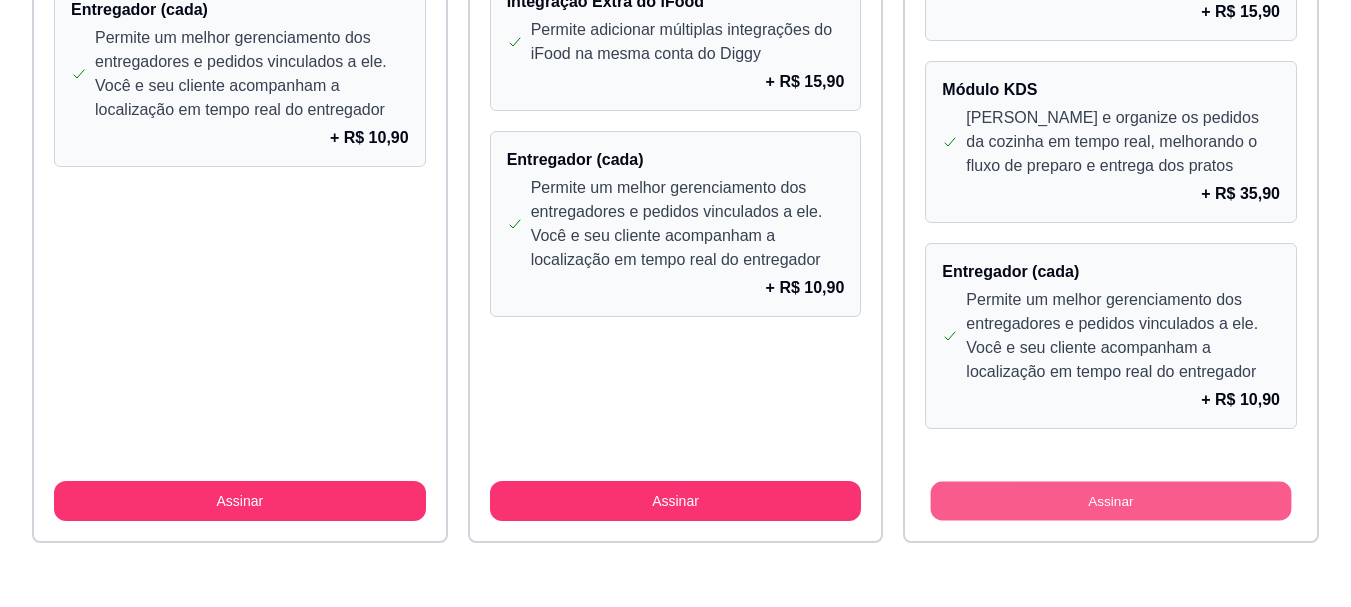 click on "Assinar" at bounding box center (1111, 501) 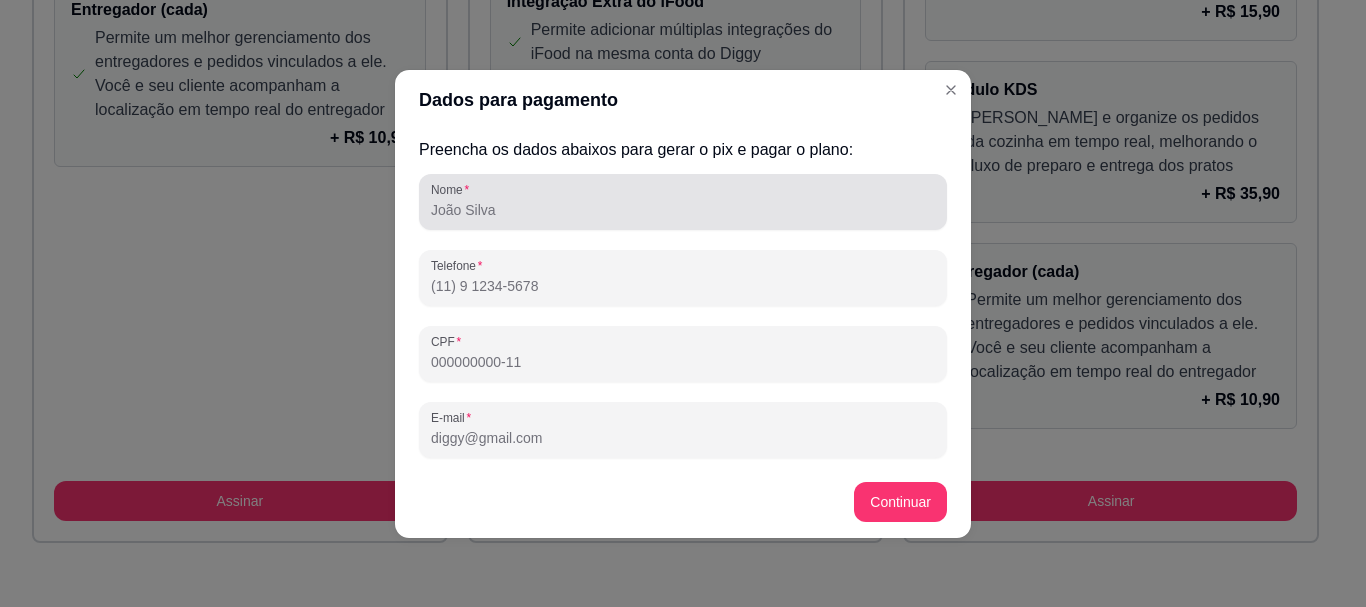 click at bounding box center [683, 202] 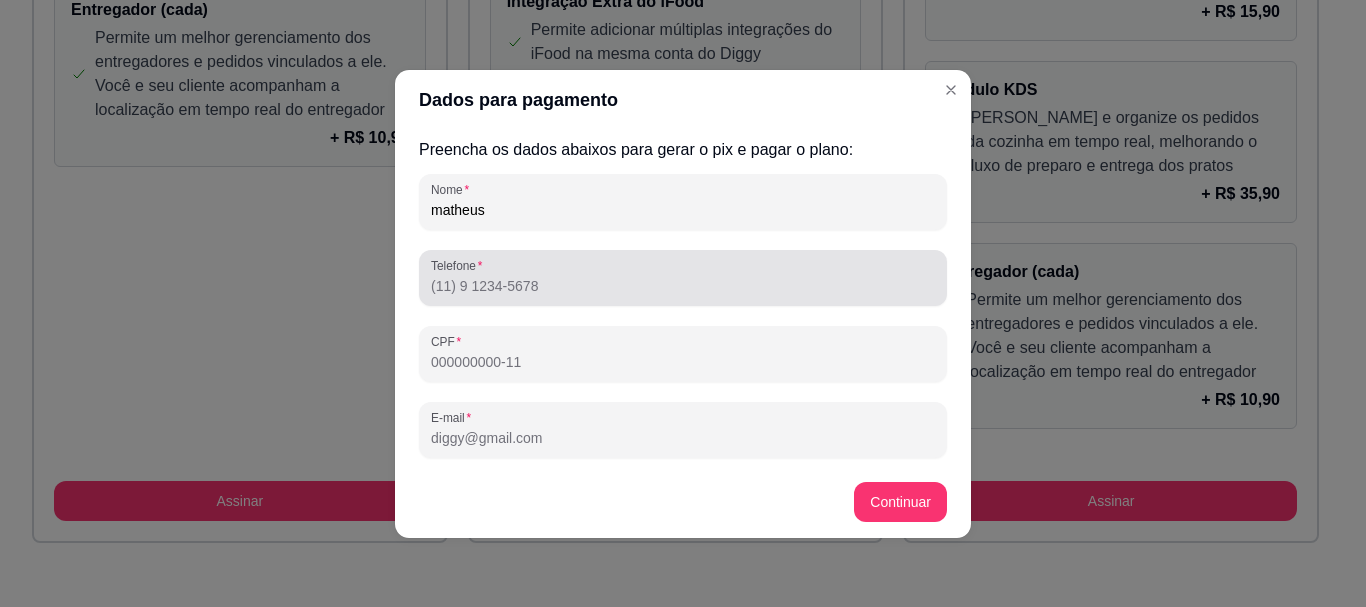 type on "matheus" 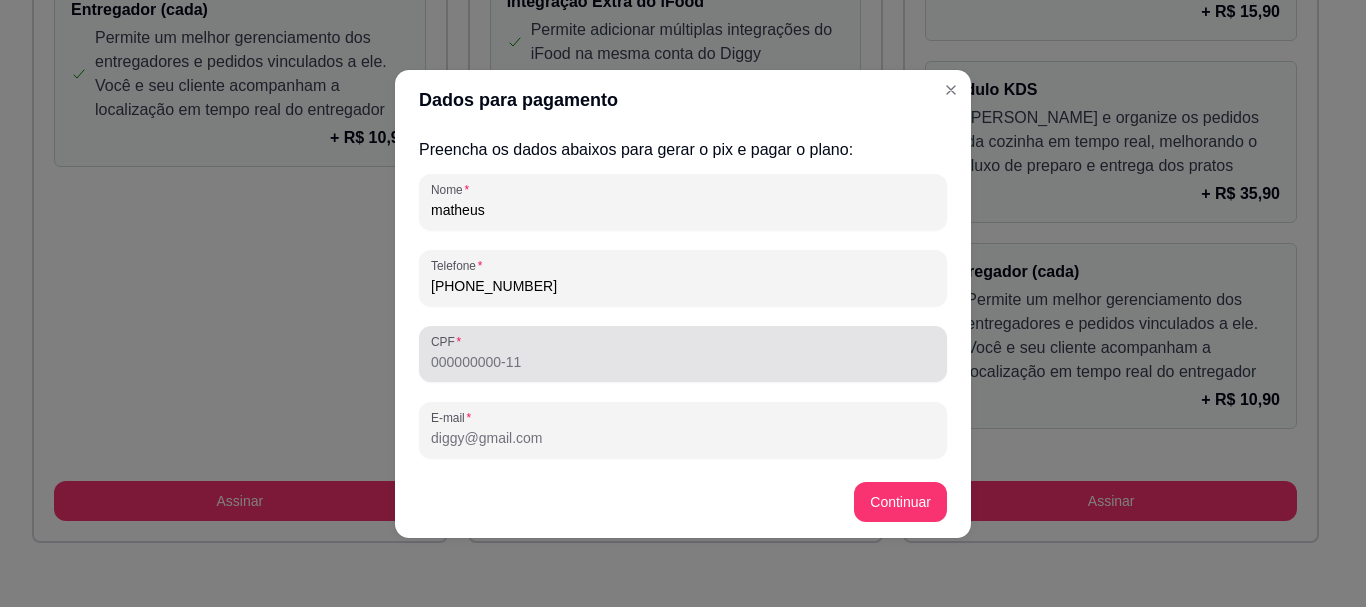 type on "[PHONE_NUMBER]" 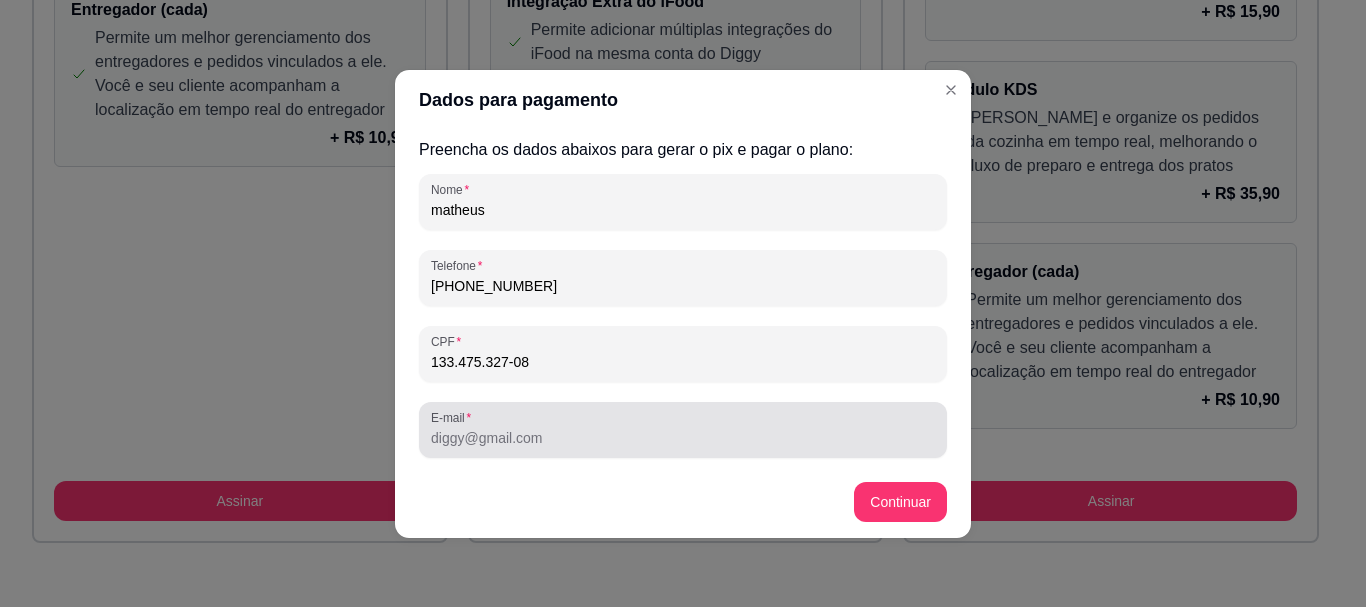 type on "133.475.327-08" 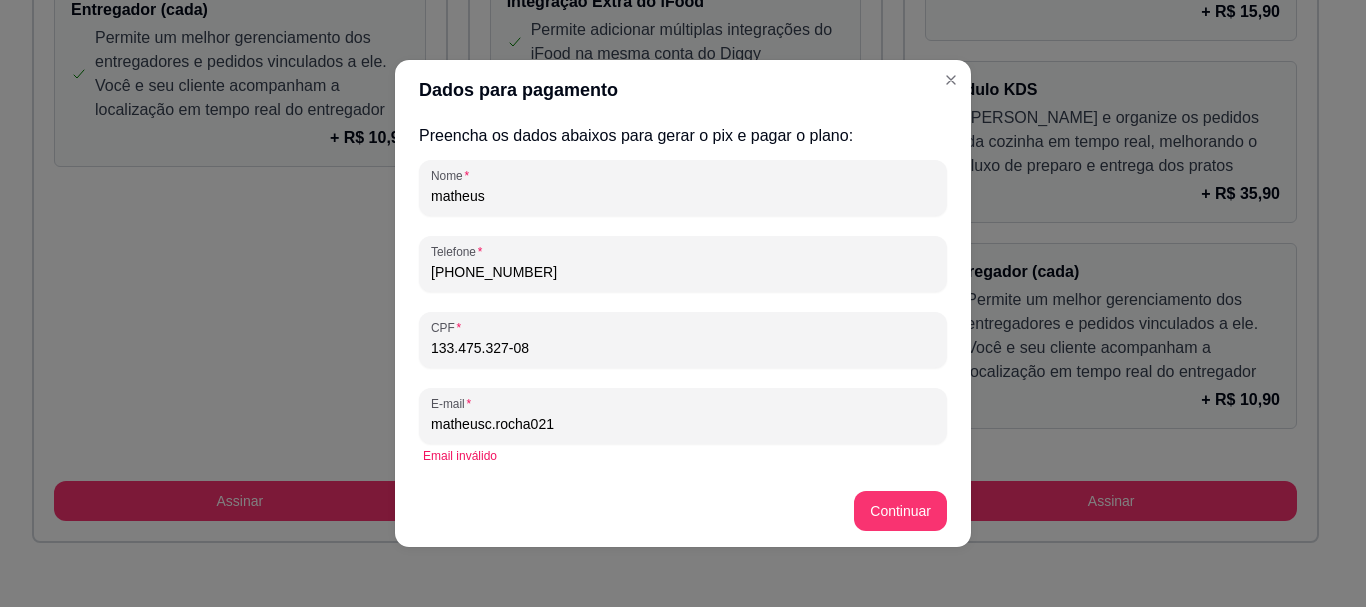 scroll, scrollTop: 5, scrollLeft: 0, axis: vertical 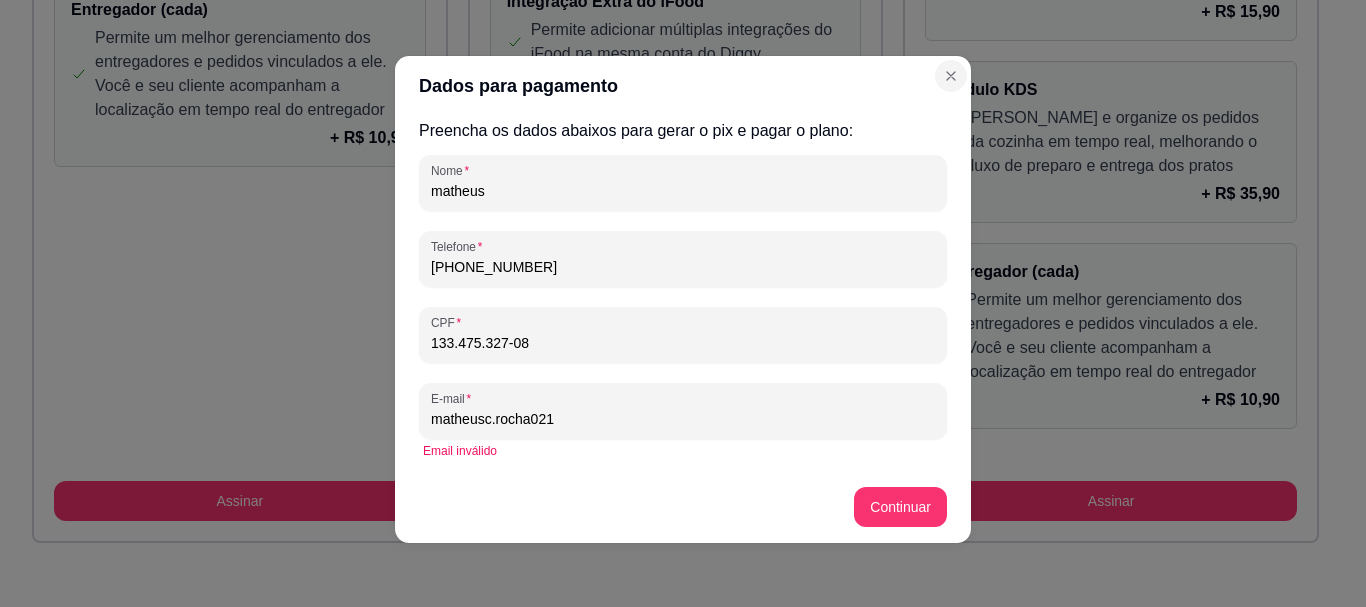 type on "matheusc.rocha021" 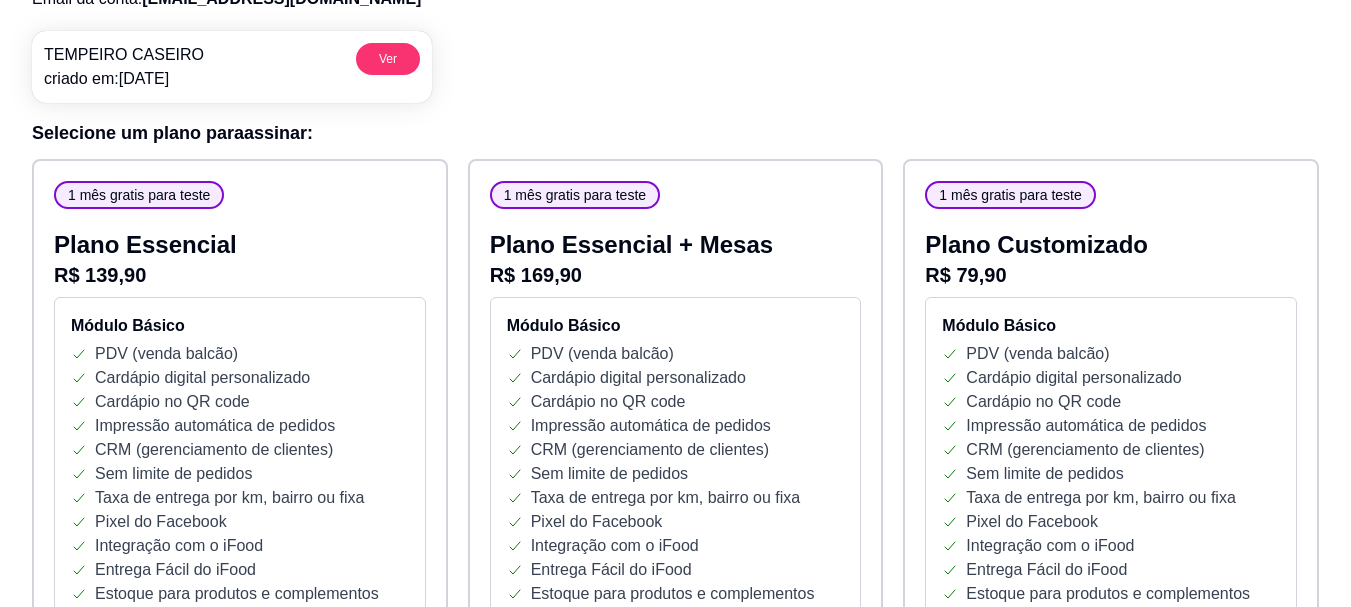 scroll, scrollTop: 0, scrollLeft: 0, axis: both 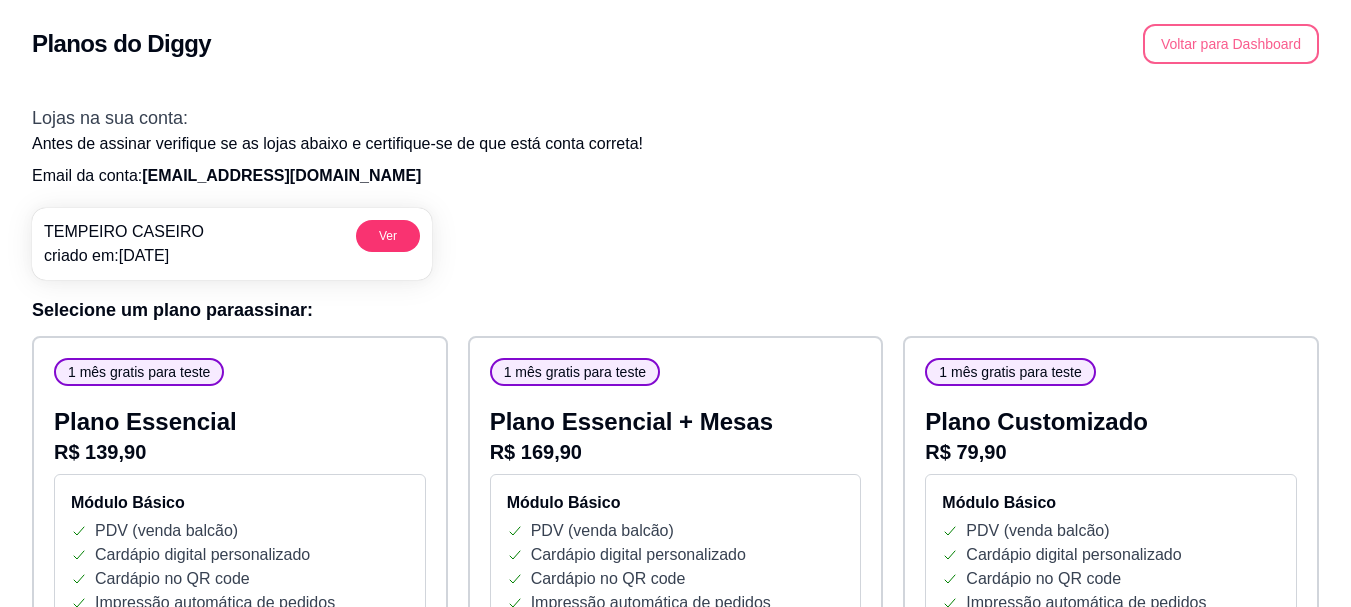 click on "Voltar para Dashboard" at bounding box center [1231, 44] 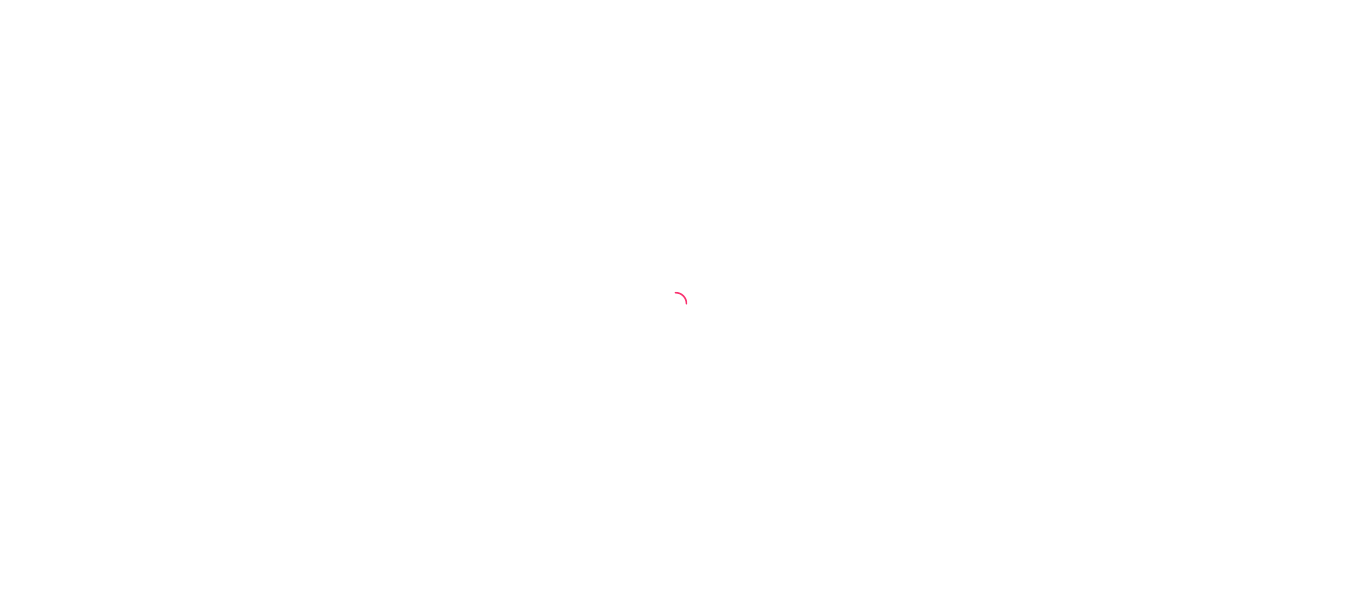 scroll, scrollTop: 0, scrollLeft: 0, axis: both 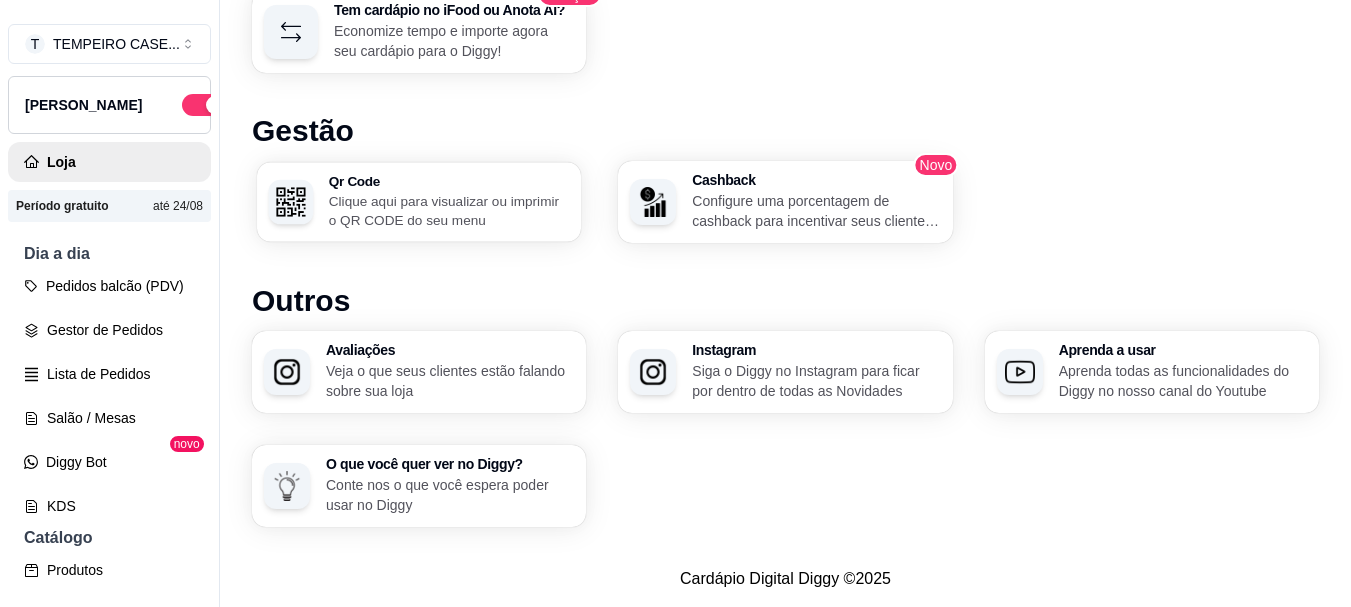 click on "Clique aqui para visualizar ou imprimir o QR CODE do seu menu" at bounding box center [449, 210] 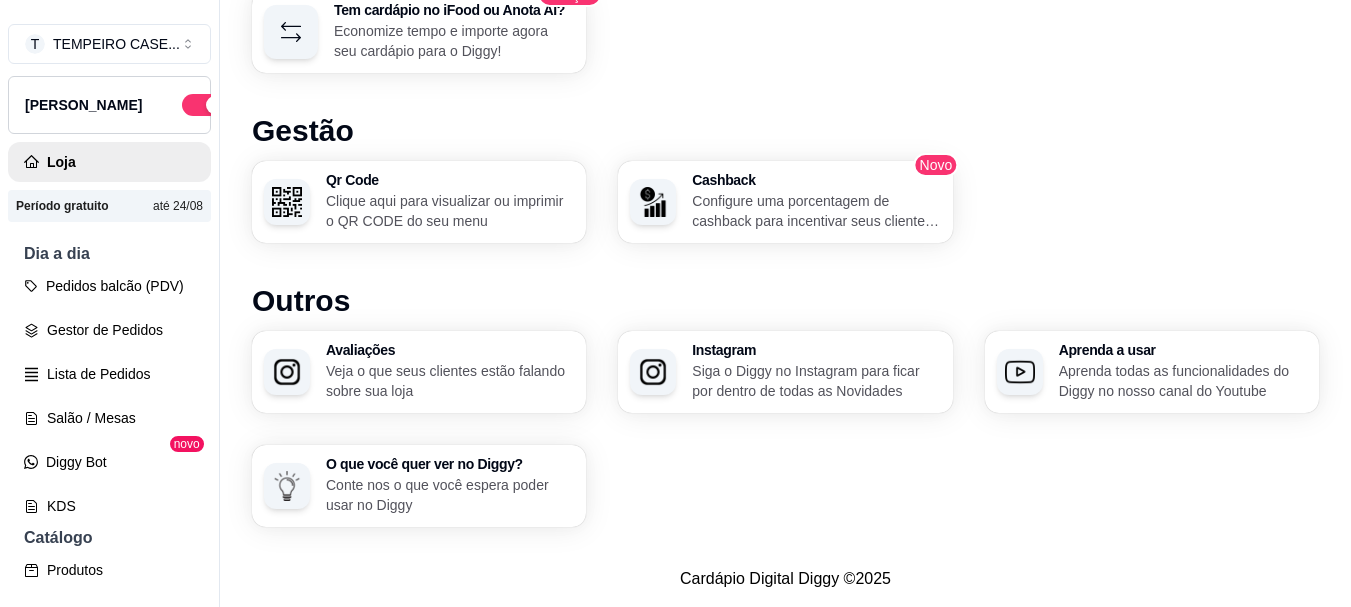 scroll, scrollTop: 1312, scrollLeft: 0, axis: vertical 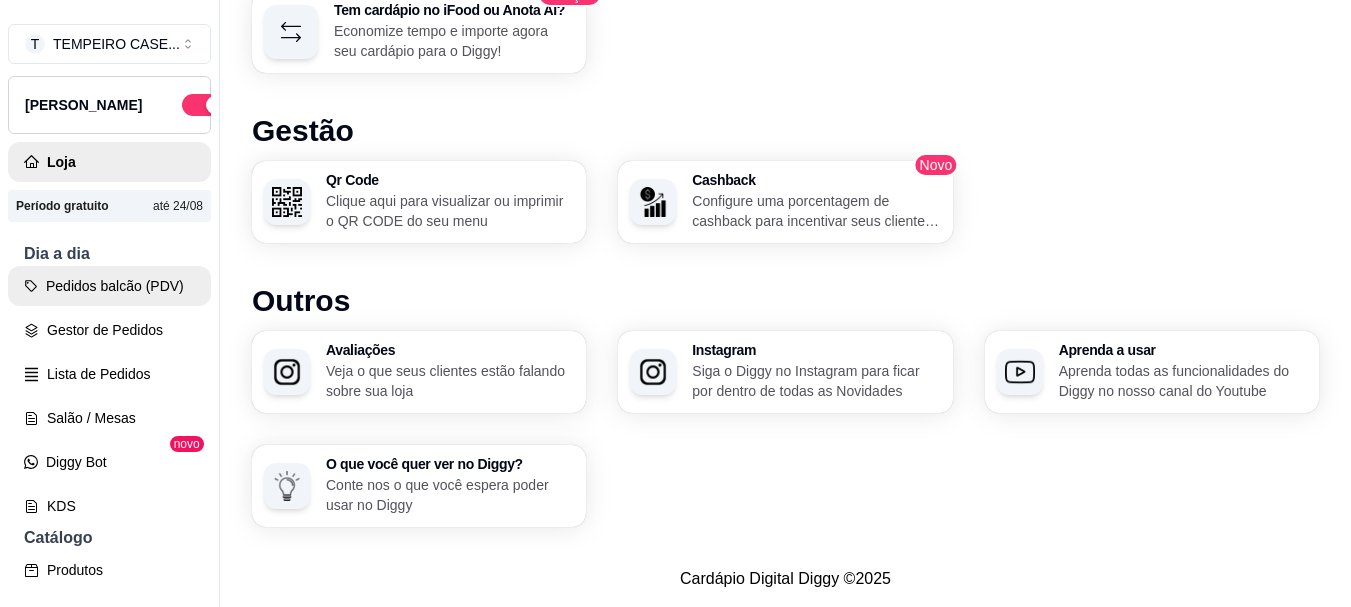 click on "Pedidos balcão (PDV)" at bounding box center (109, 286) 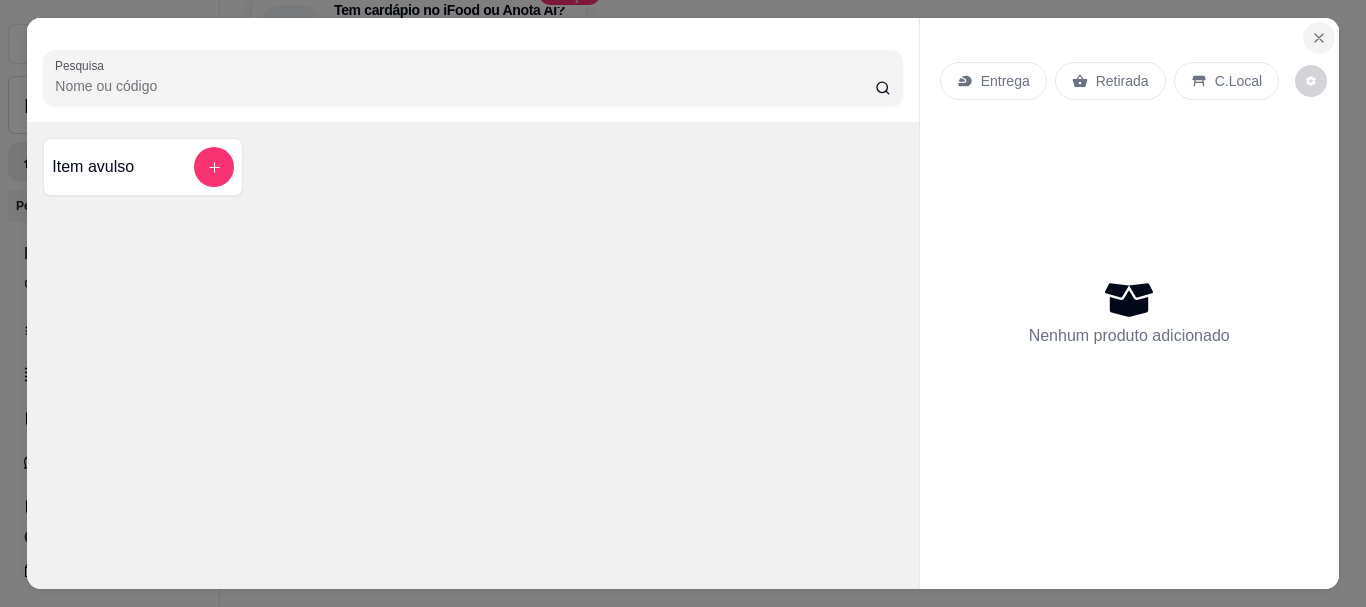 click 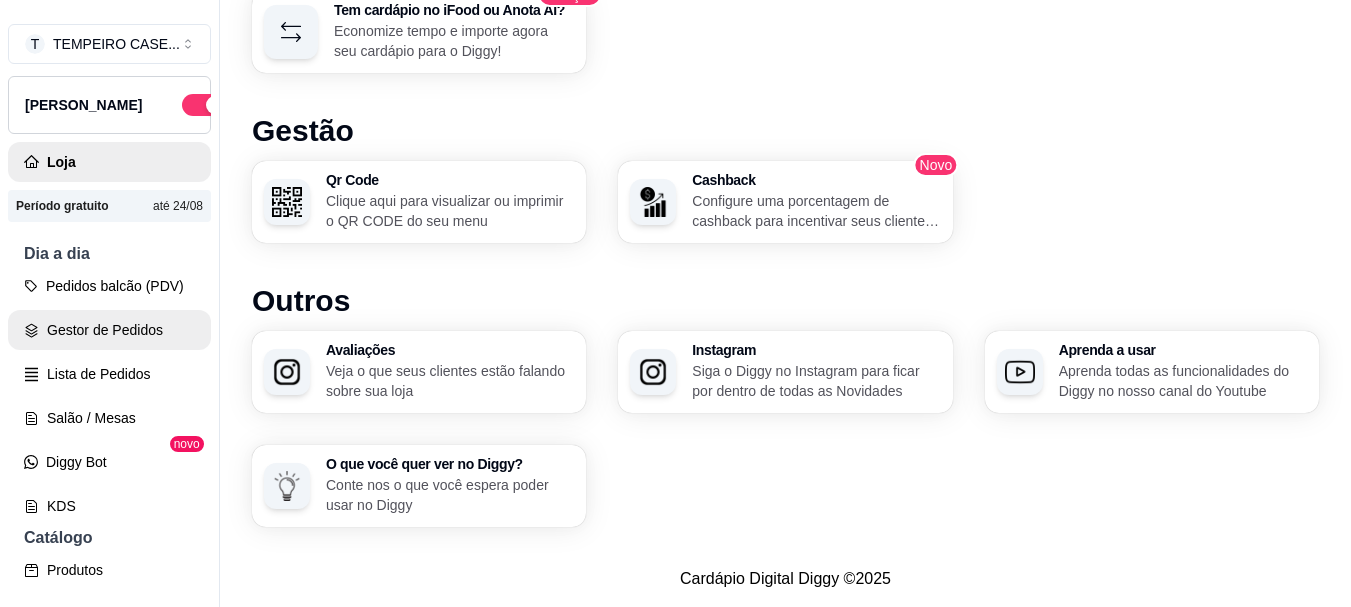 click on "Gestor de Pedidos" at bounding box center (109, 330) 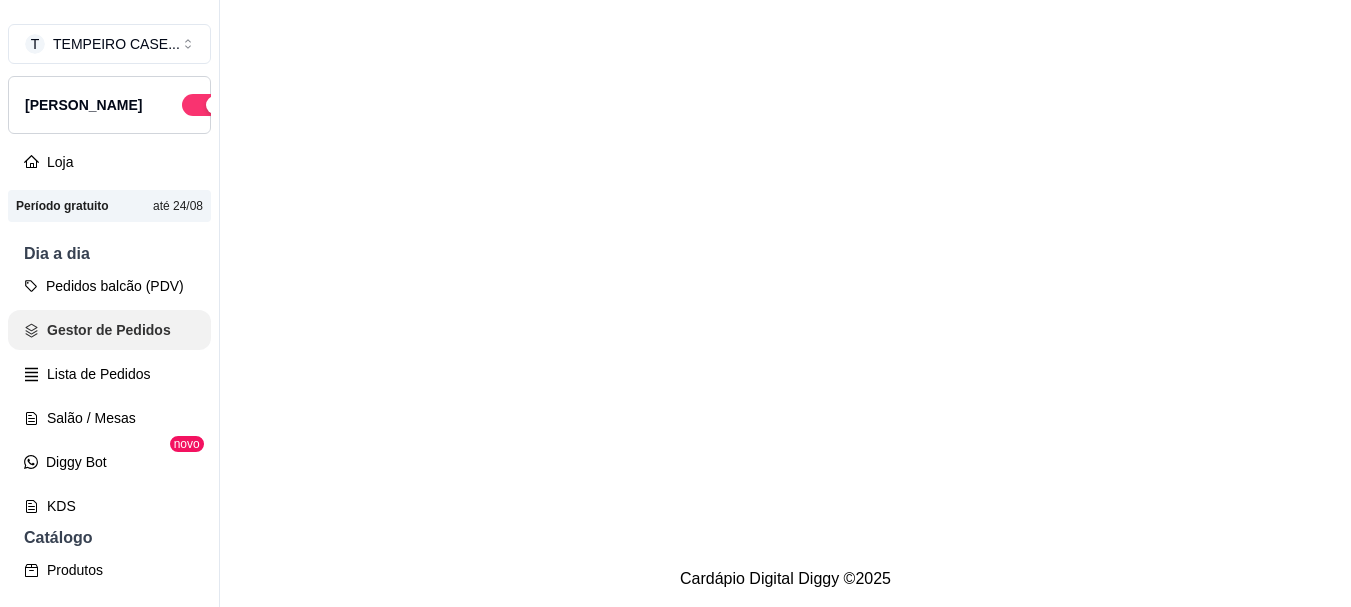 scroll, scrollTop: 0, scrollLeft: 0, axis: both 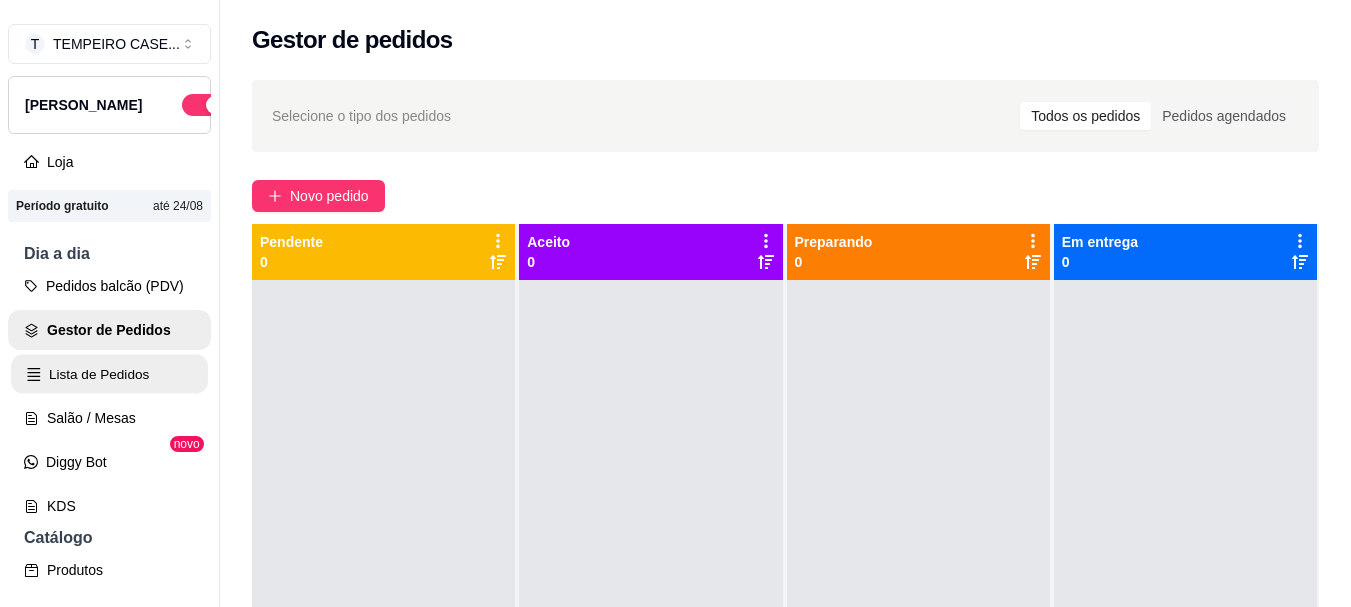 click on "Lista de Pedidos" at bounding box center [109, 374] 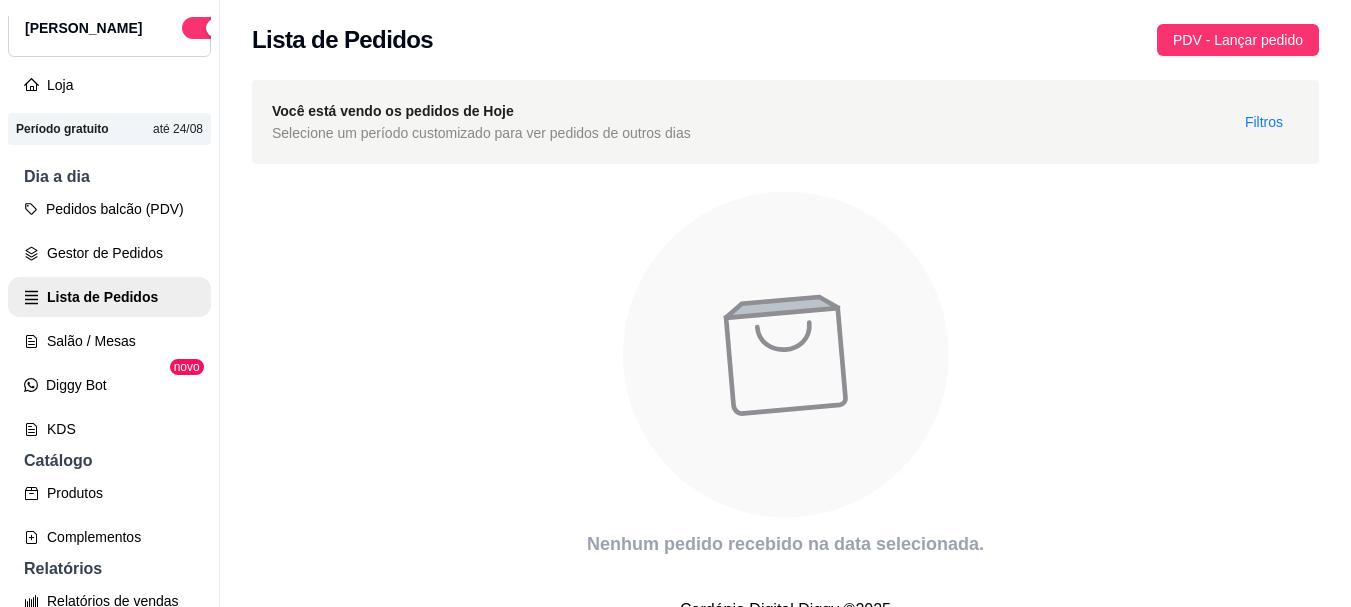 scroll, scrollTop: 100, scrollLeft: 0, axis: vertical 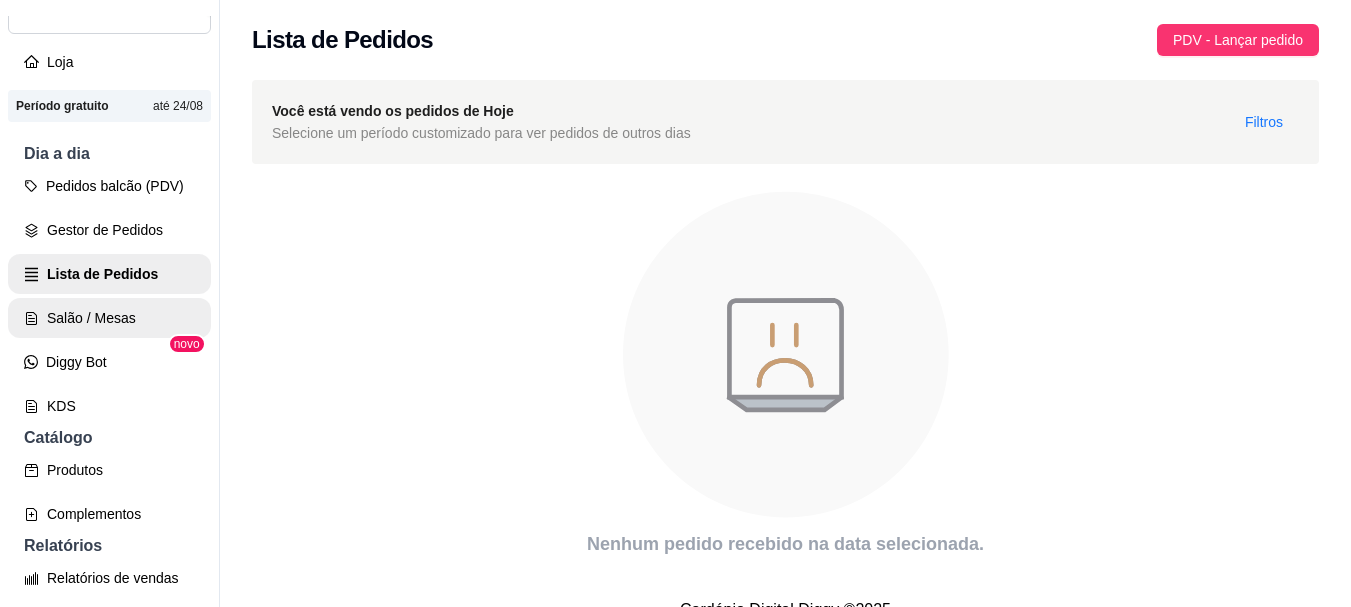 click on "Salão / Mesas" at bounding box center (109, 318) 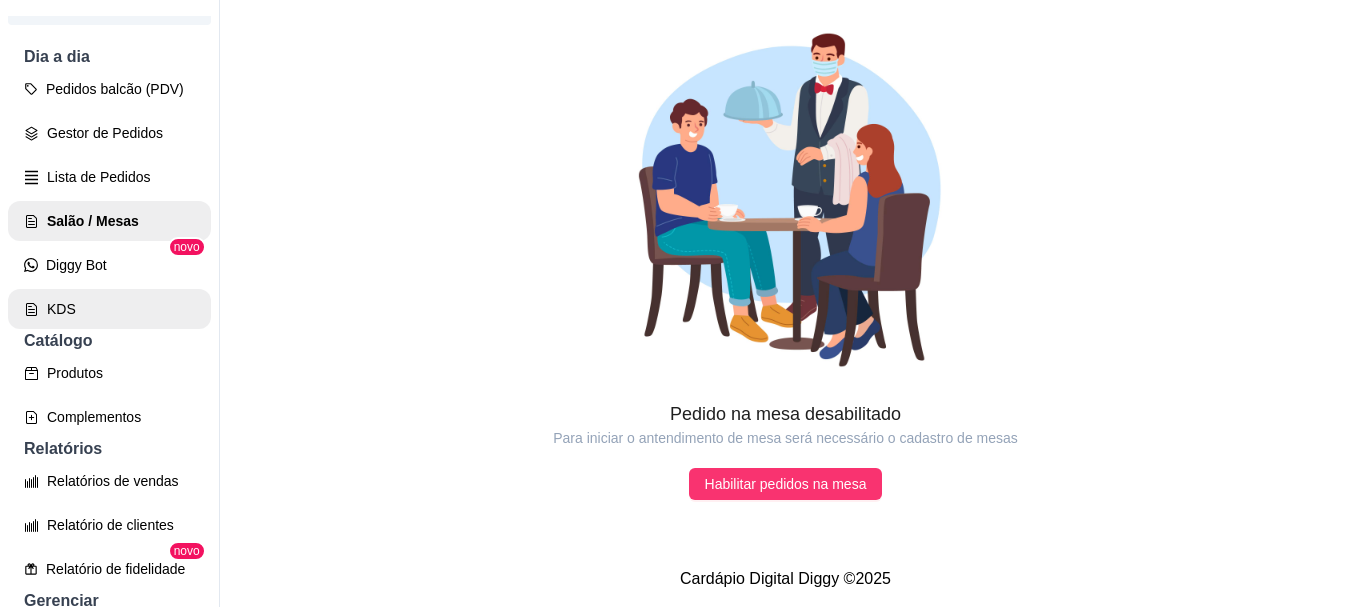 scroll, scrollTop: 200, scrollLeft: 0, axis: vertical 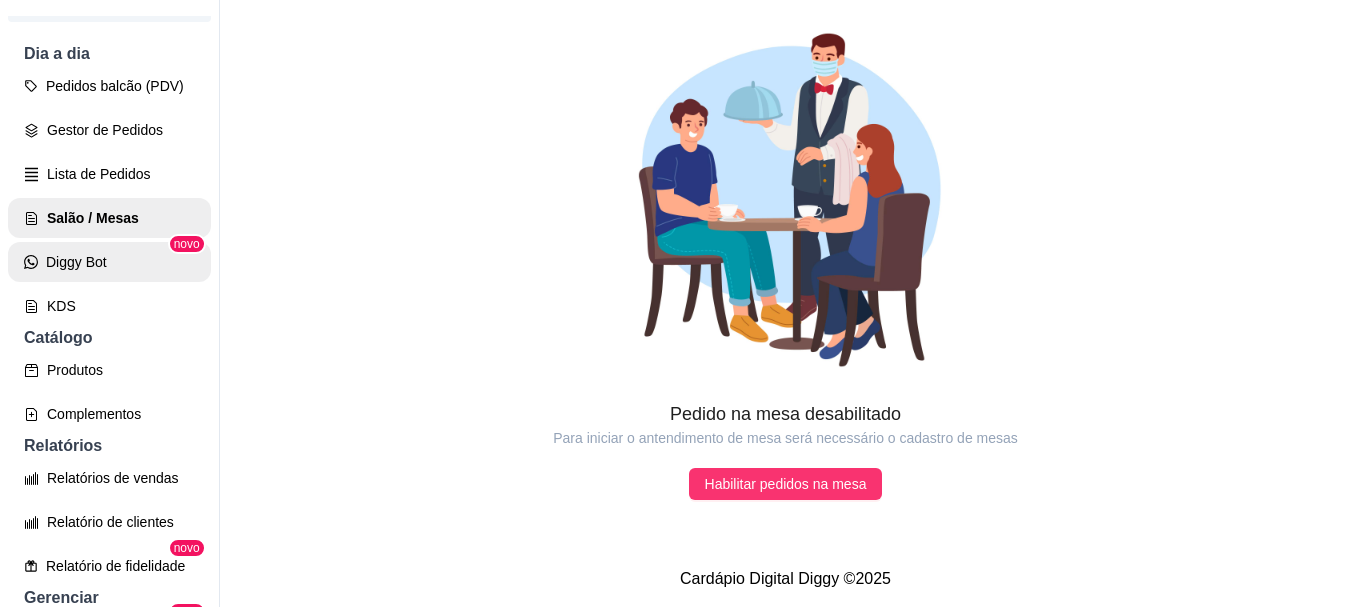 click on "Diggy Bot" at bounding box center (109, 262) 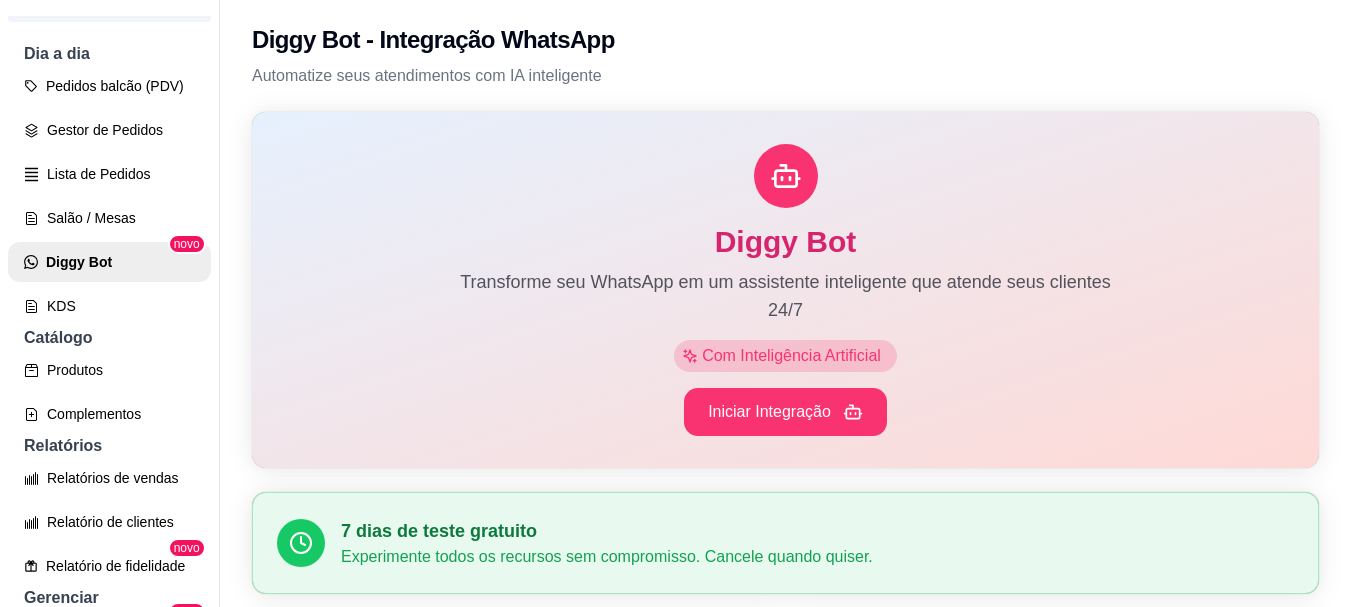 click on "Com Inteligência Artificial" at bounding box center (793, 356) 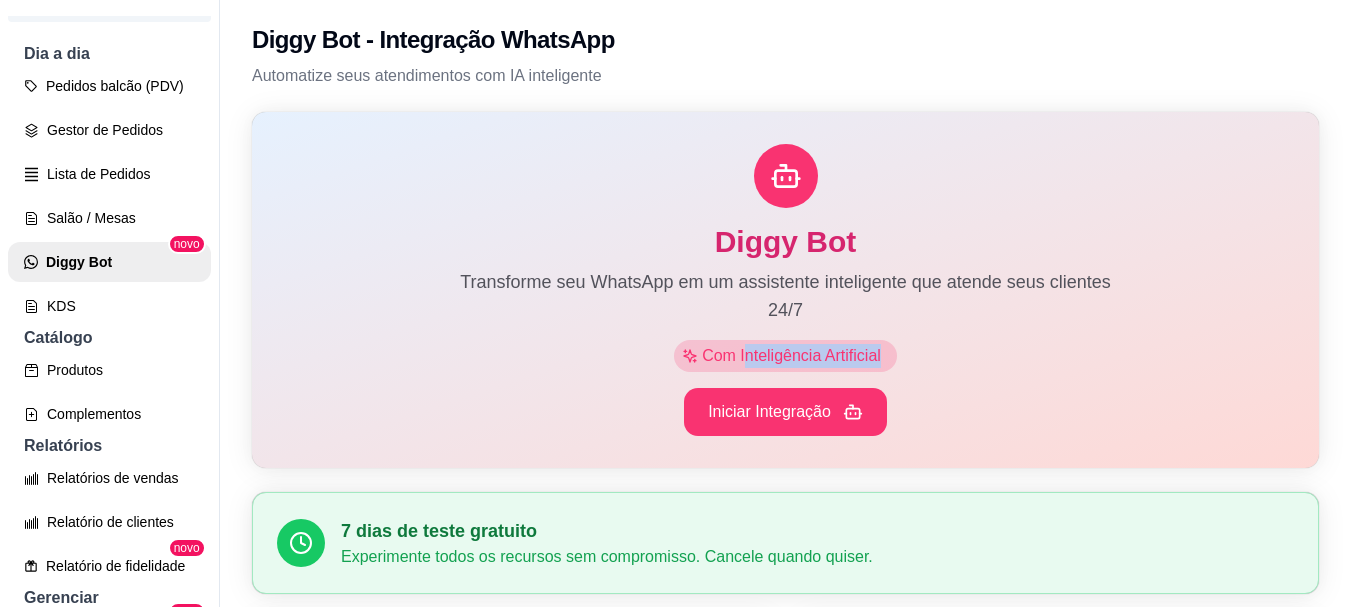 drag, startPoint x: 734, startPoint y: 355, endPoint x: 939, endPoint y: 352, distance: 205.02196 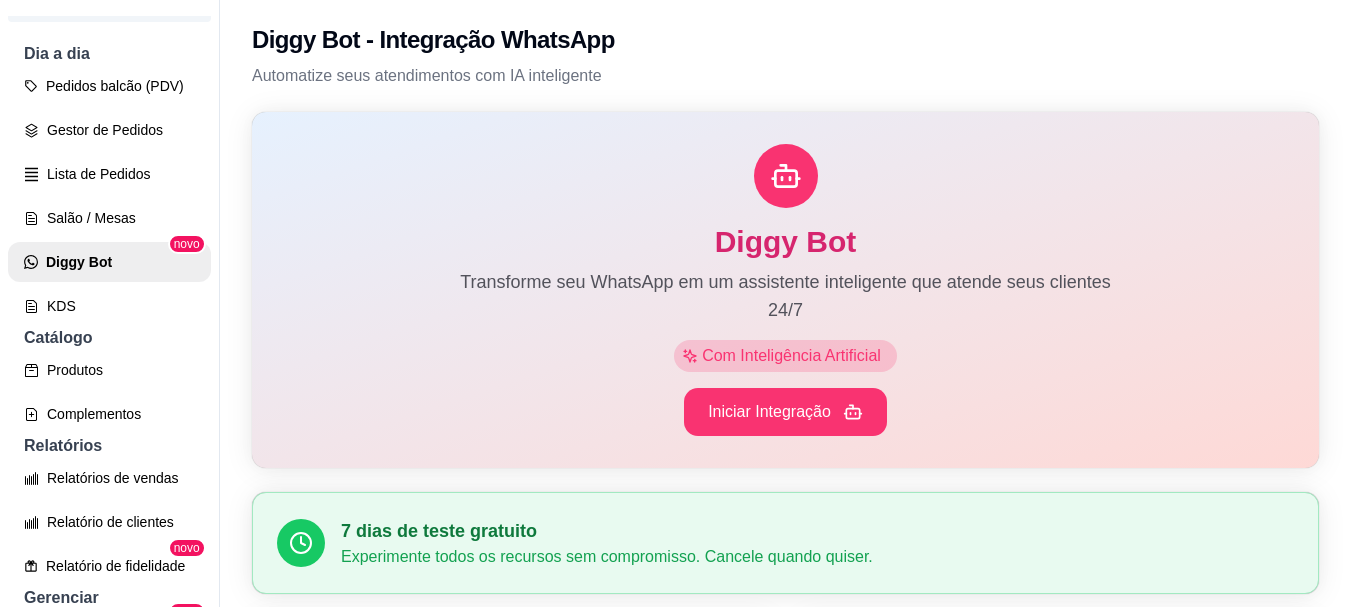 click on "Diggy Bot" at bounding box center [785, 242] 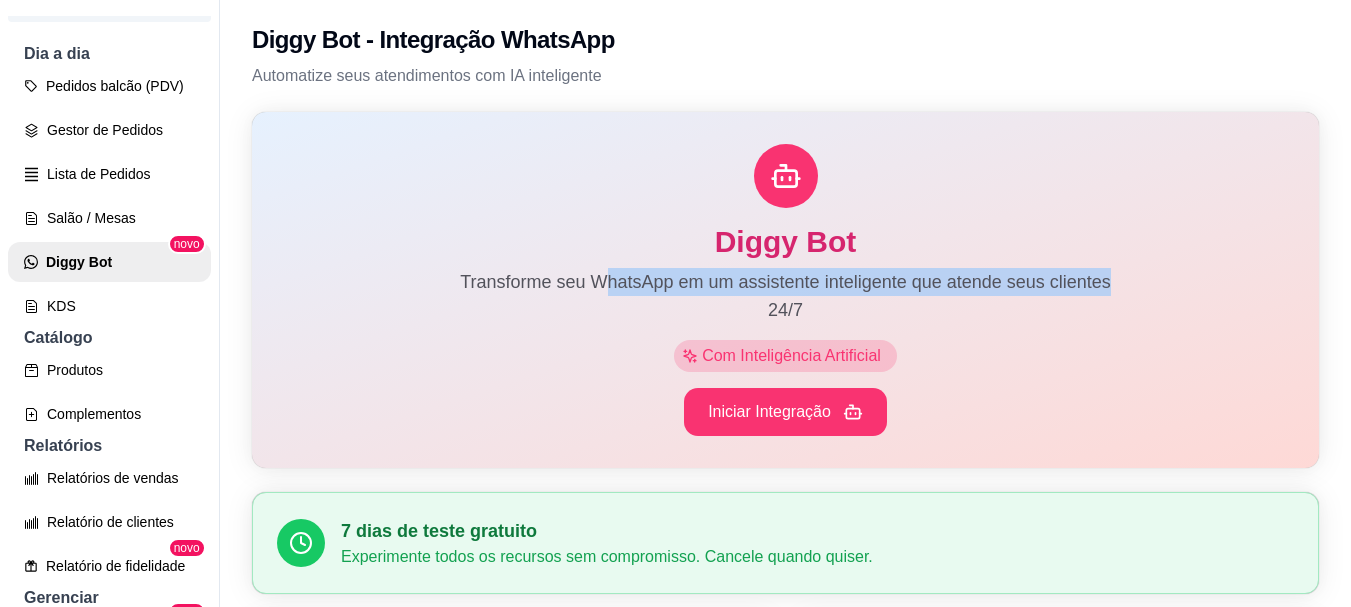 drag, startPoint x: 595, startPoint y: 291, endPoint x: 1171, endPoint y: 274, distance: 576.2508 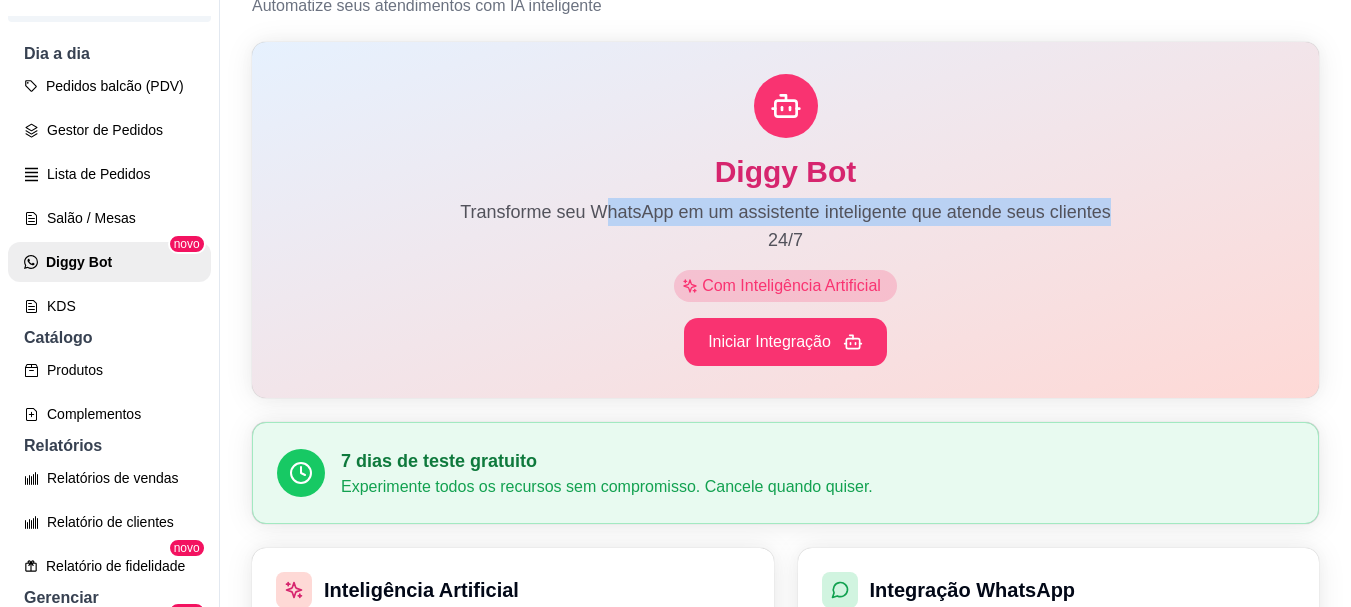 scroll, scrollTop: 200, scrollLeft: 0, axis: vertical 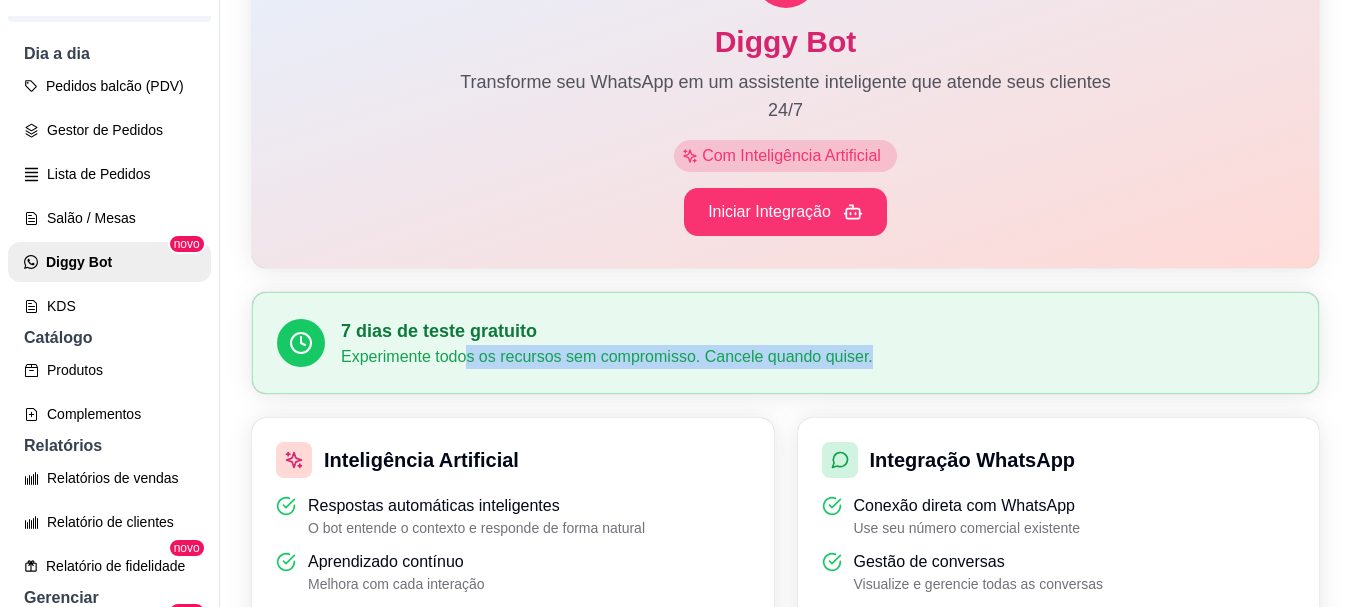 drag, startPoint x: 469, startPoint y: 345, endPoint x: 876, endPoint y: 373, distance: 407.962 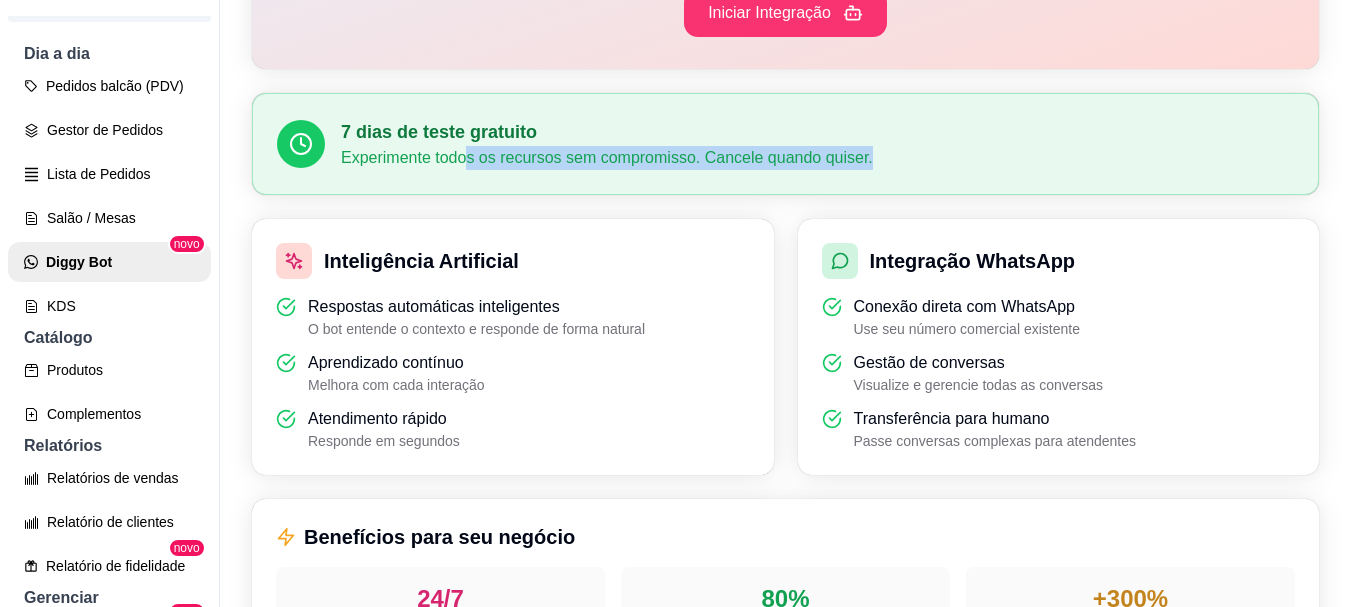 scroll, scrollTop: 400, scrollLeft: 0, axis: vertical 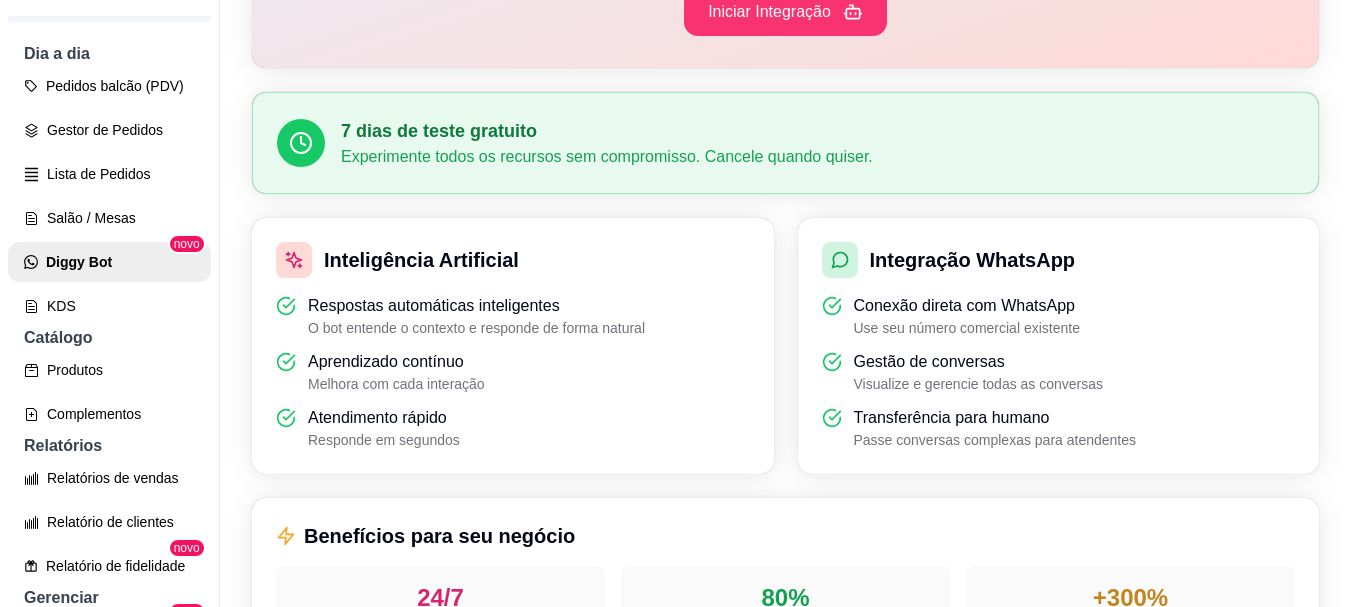 click on "O bot entende o contexto e responde de forma natural" at bounding box center [476, 328] 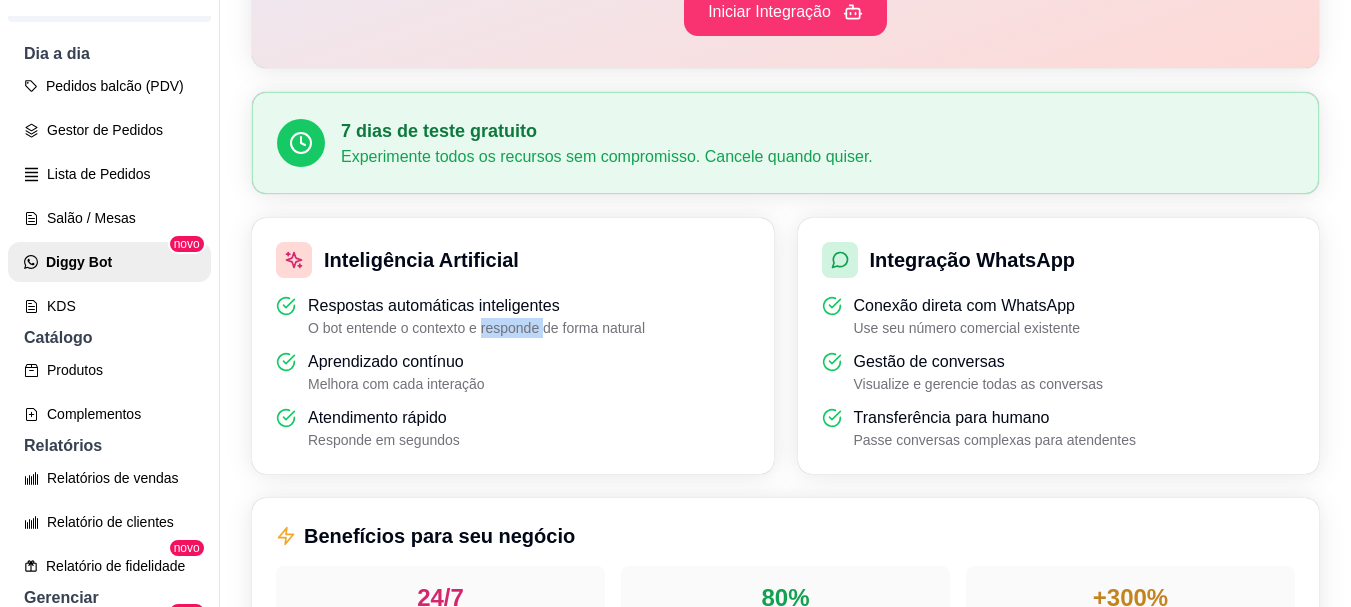 click on "O bot entende o contexto e responde de forma natural" at bounding box center [476, 328] 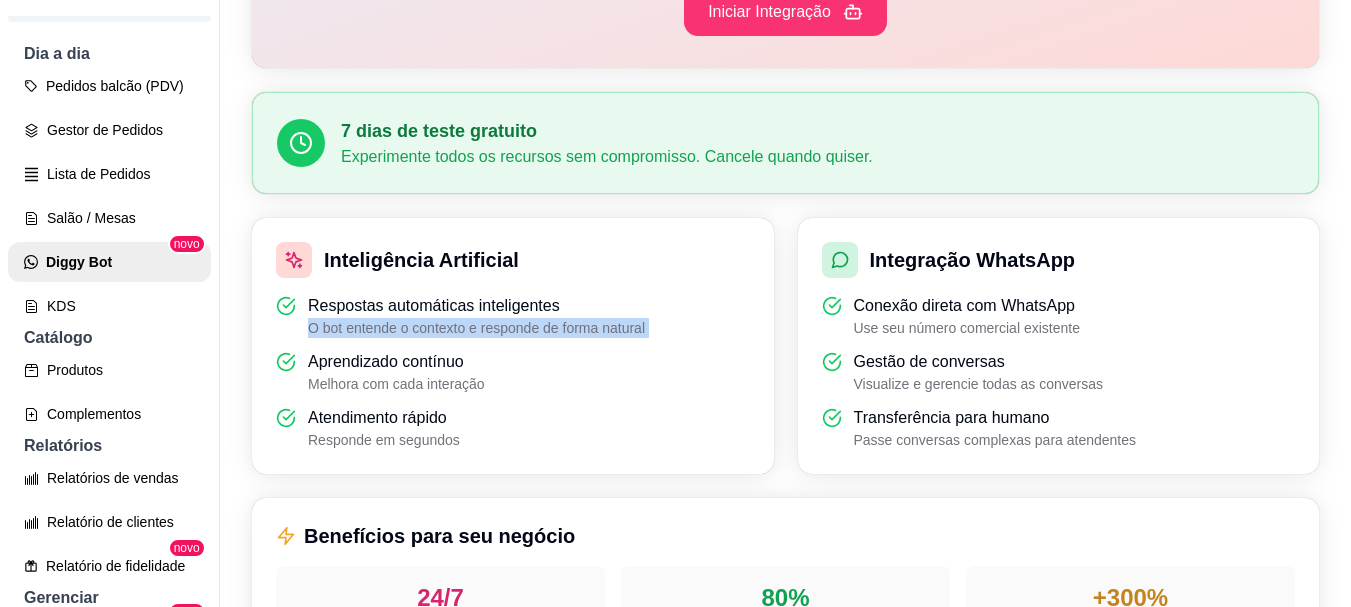 click on "O bot entende o contexto e responde de forma natural" at bounding box center [476, 328] 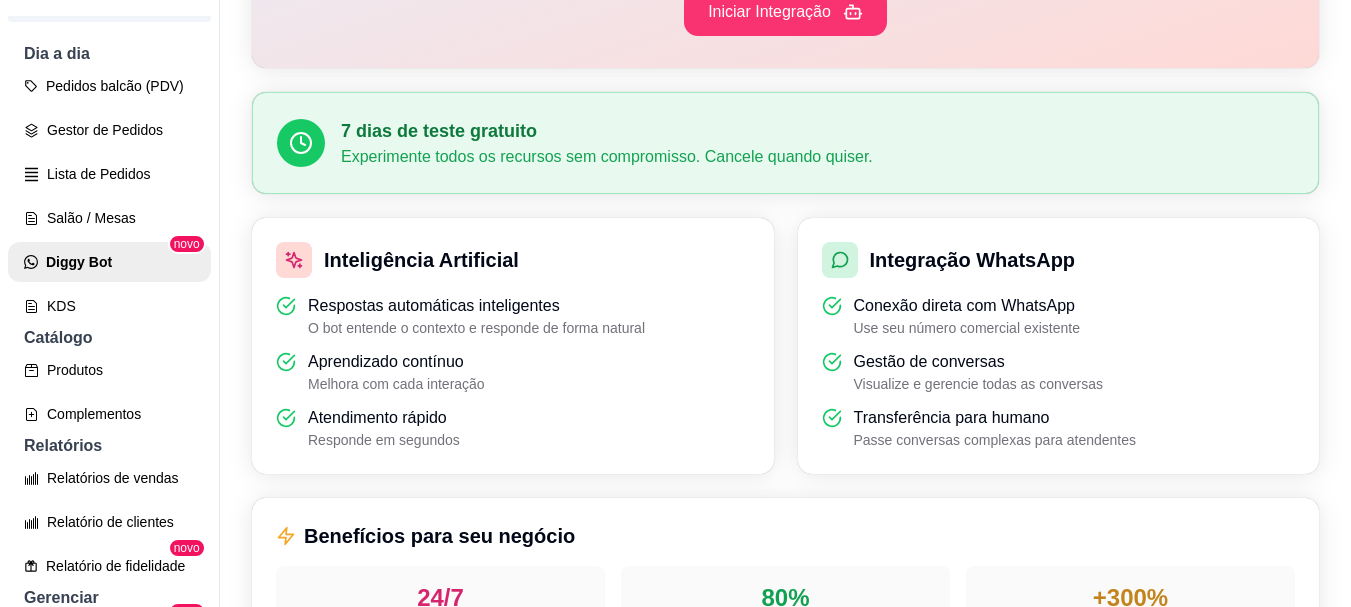 click on "Respostas automáticas inteligentes O bot entende o contexto e responde de forma natural Aprendizado contínuo Melhora com cada interação Atendimento rápido Responde em segundos" at bounding box center [513, 372] 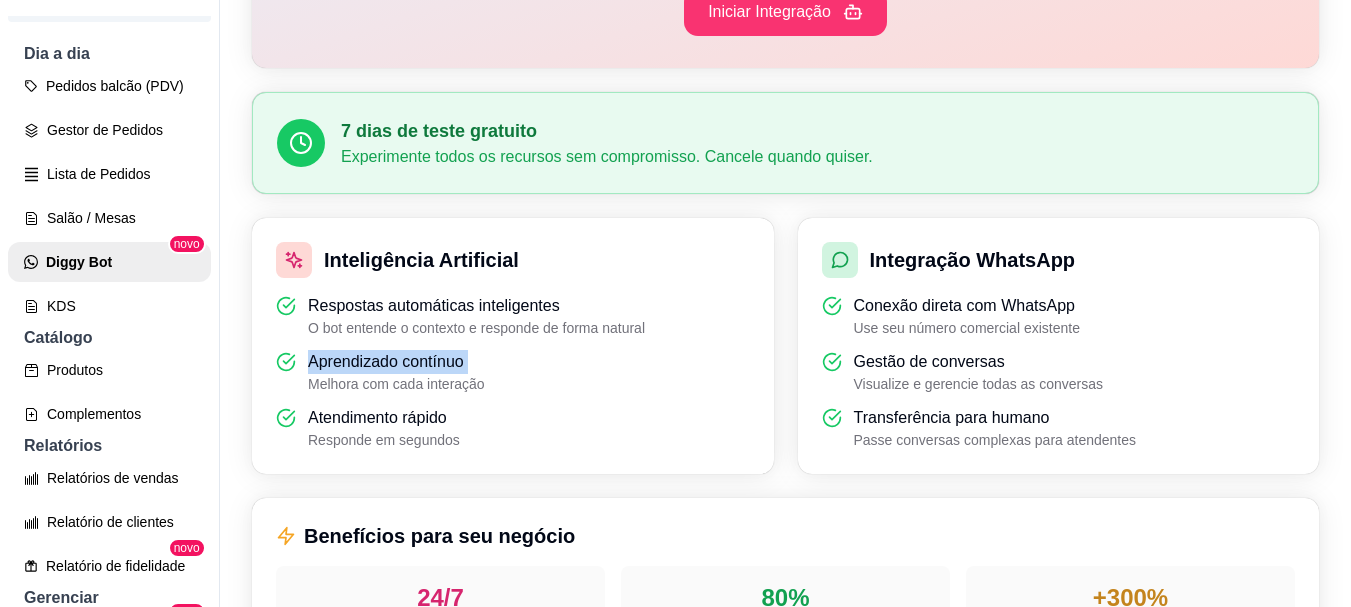 click on "Respostas automáticas inteligentes O bot entende o contexto e responde de forma natural Aprendizado contínuo Melhora com cada interação Atendimento rápido Responde em segundos" at bounding box center [513, 372] 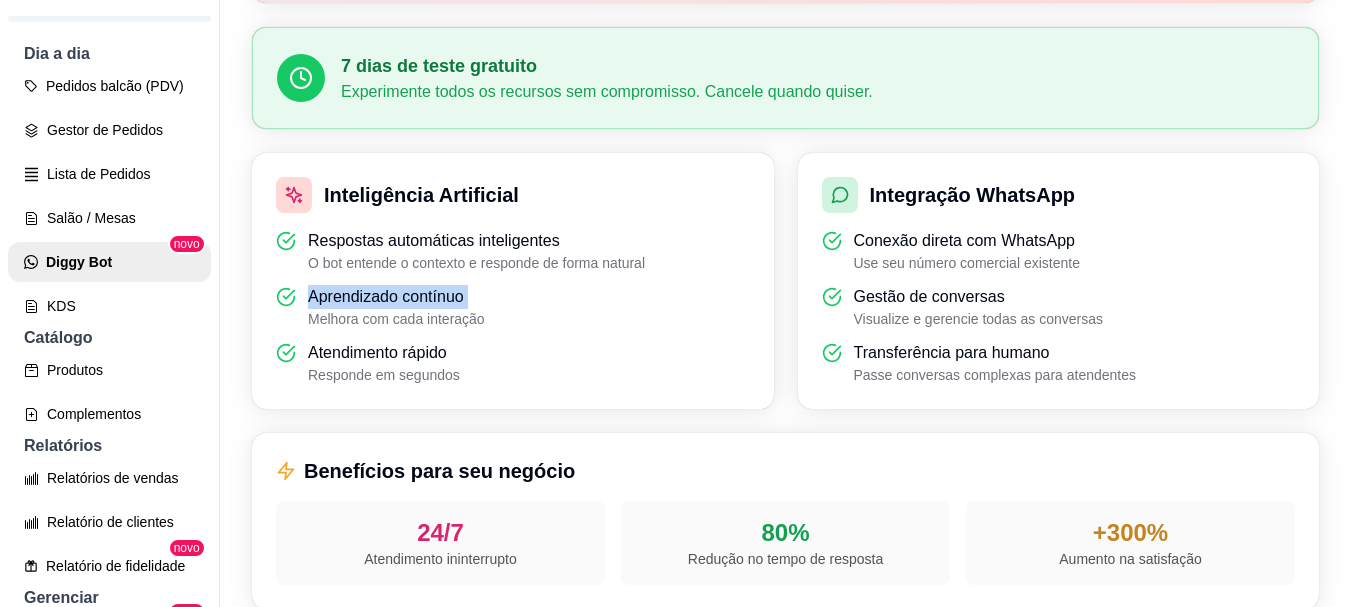 scroll, scrollTop: 500, scrollLeft: 0, axis: vertical 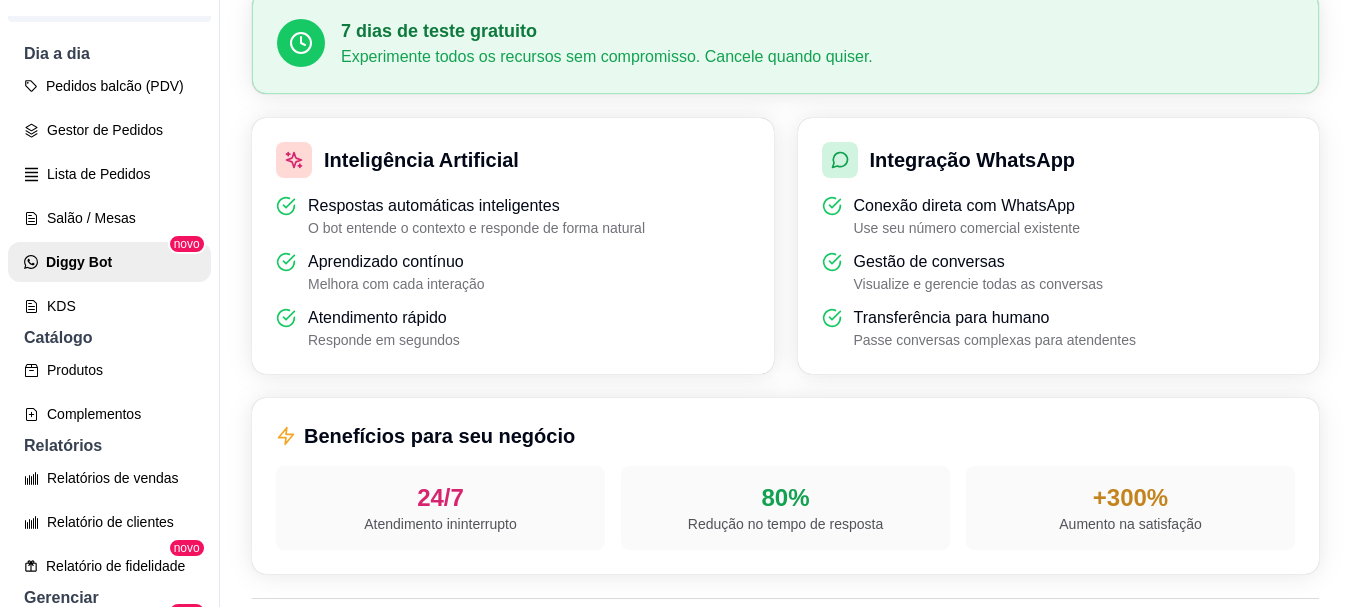 click on "Responde em segundos" at bounding box center [384, 340] 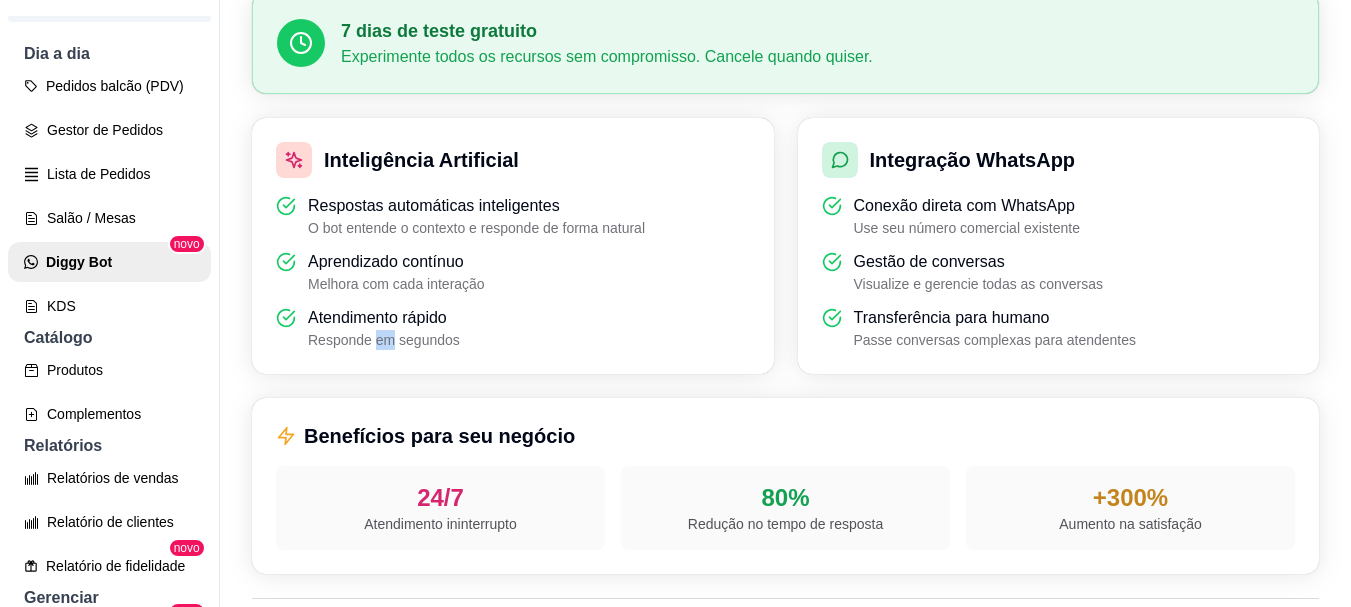 click on "Responde em segundos" at bounding box center (384, 340) 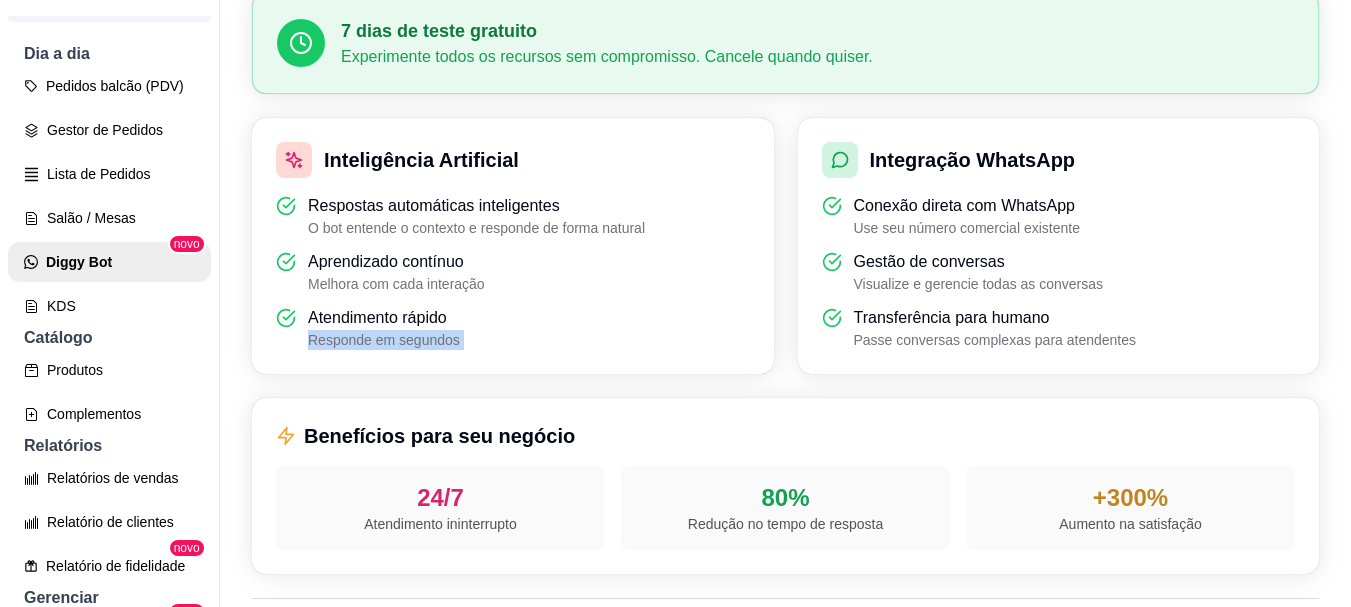 click on "Responde em segundos" at bounding box center (384, 340) 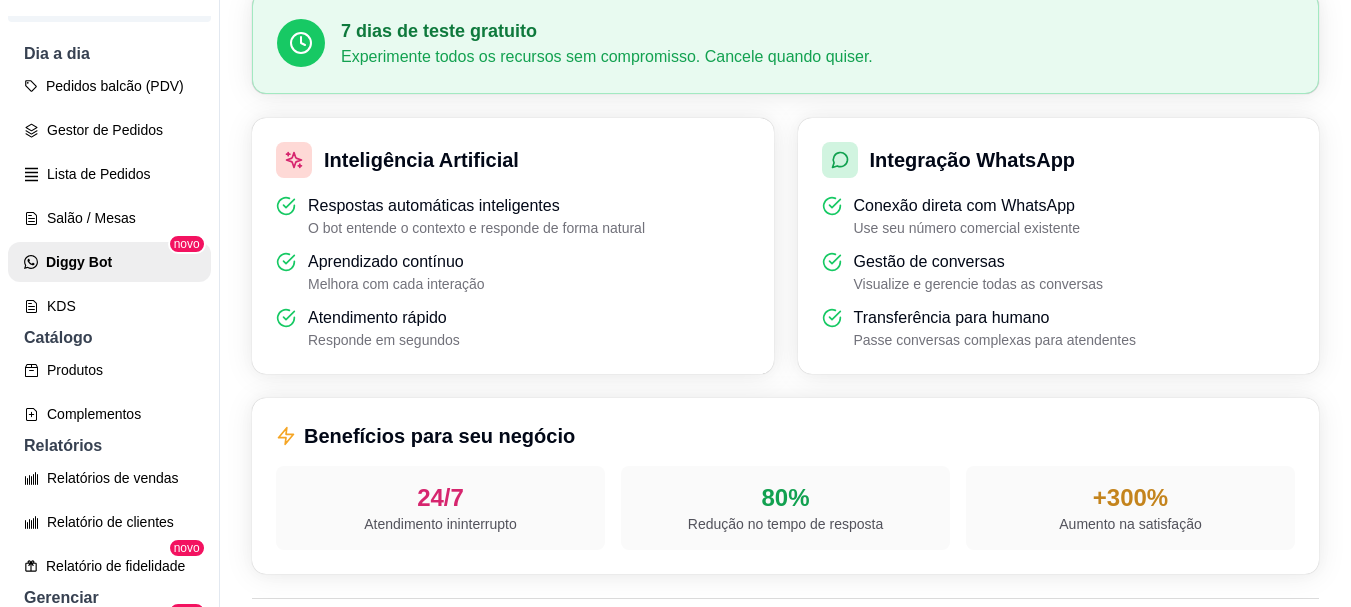 click on "Atendimento rápido Responde em segundos" at bounding box center (513, 328) 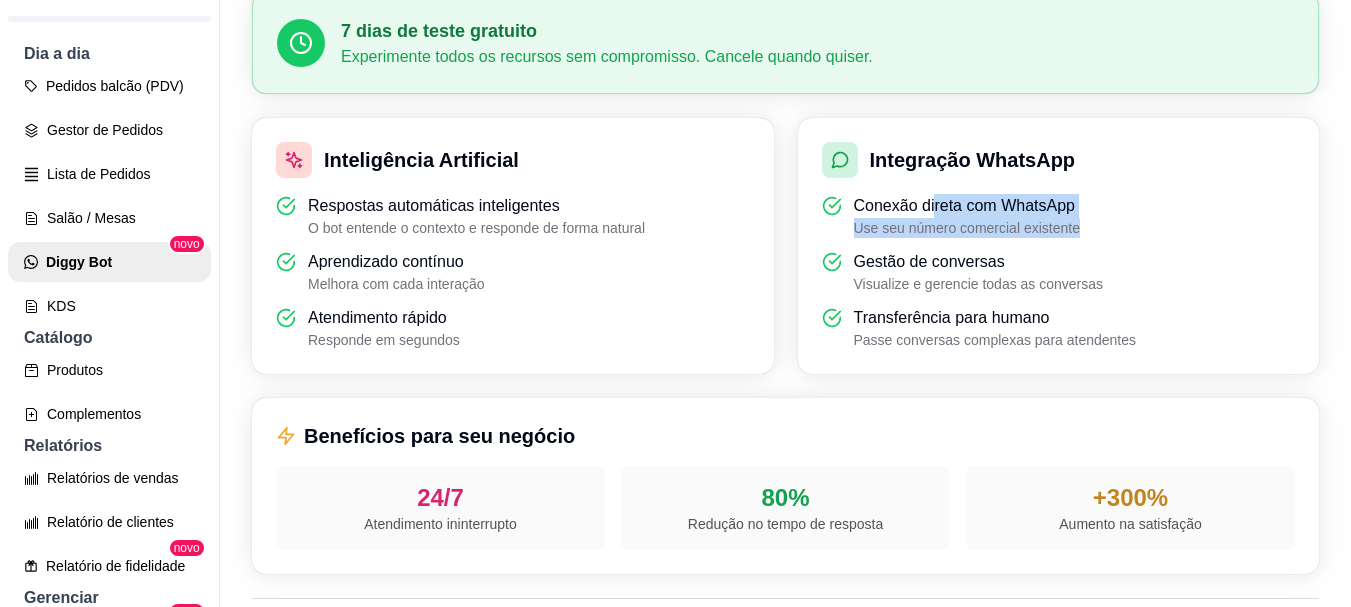 drag, startPoint x: 928, startPoint y: 212, endPoint x: 1184, endPoint y: 219, distance: 256.09567 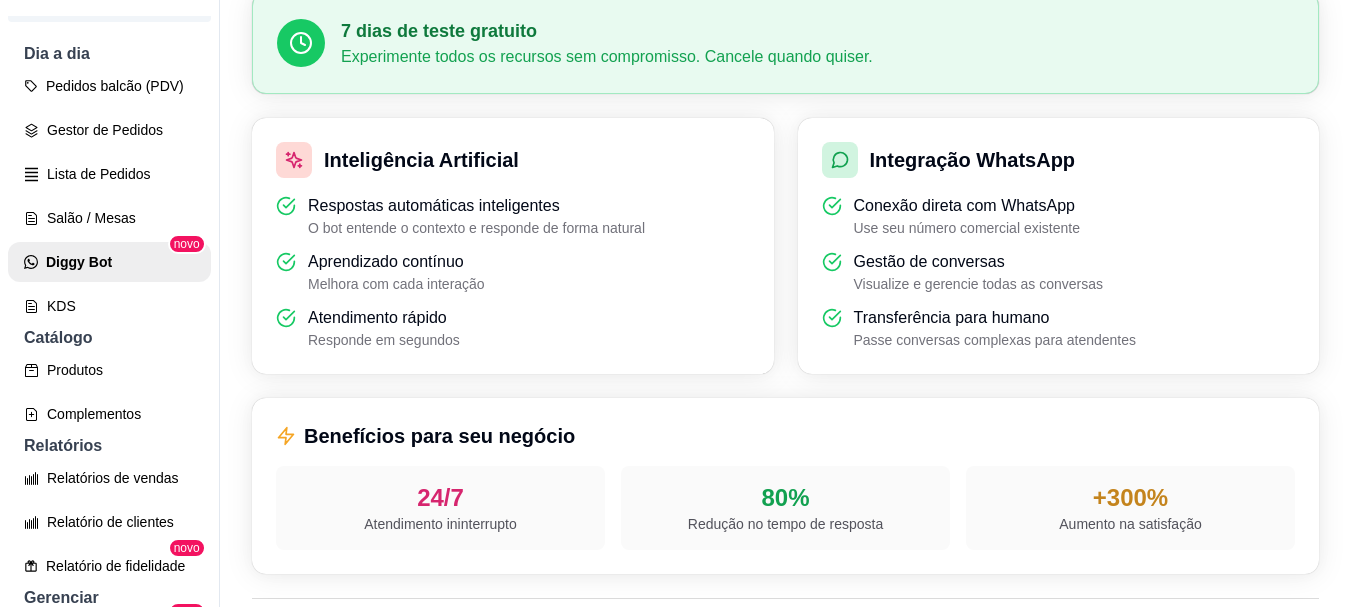 click on "Conexão direta com WhatsApp Use seu número comercial existente Gestão de conversas Visualize e gerencie todas as conversas Transferência para humano Passe conversas complexas para atendentes" at bounding box center (1059, 272) 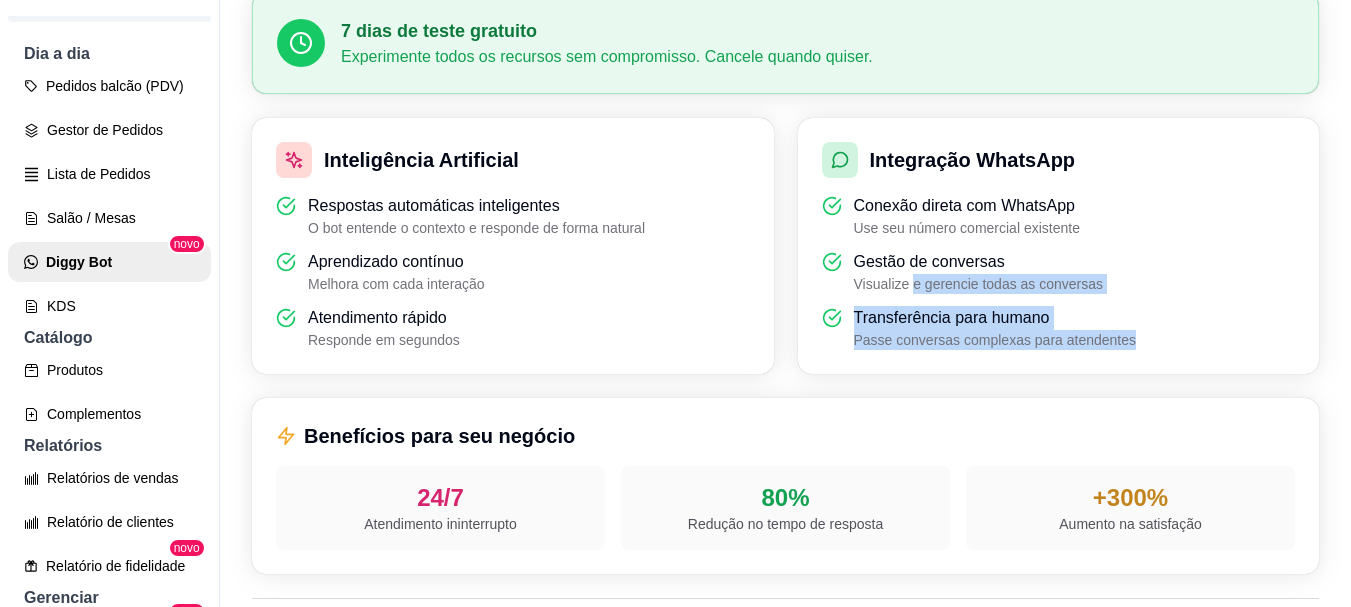 drag, startPoint x: 903, startPoint y: 274, endPoint x: 1198, endPoint y: 351, distance: 304.88358 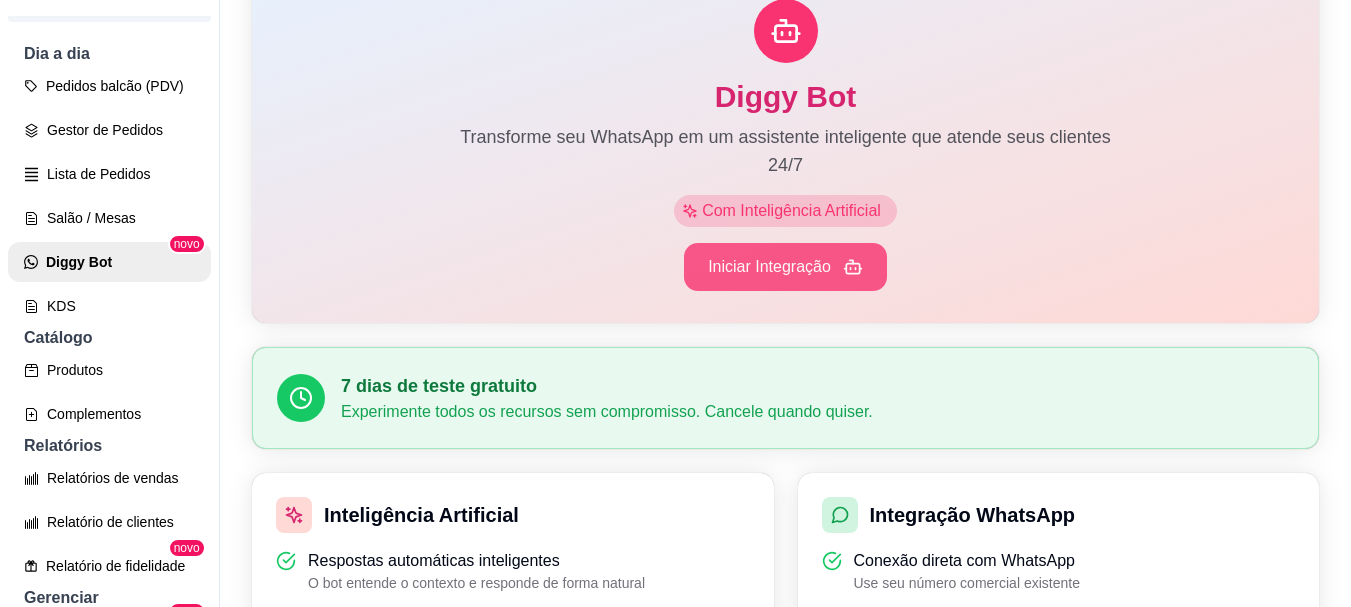 scroll, scrollTop: 100, scrollLeft: 0, axis: vertical 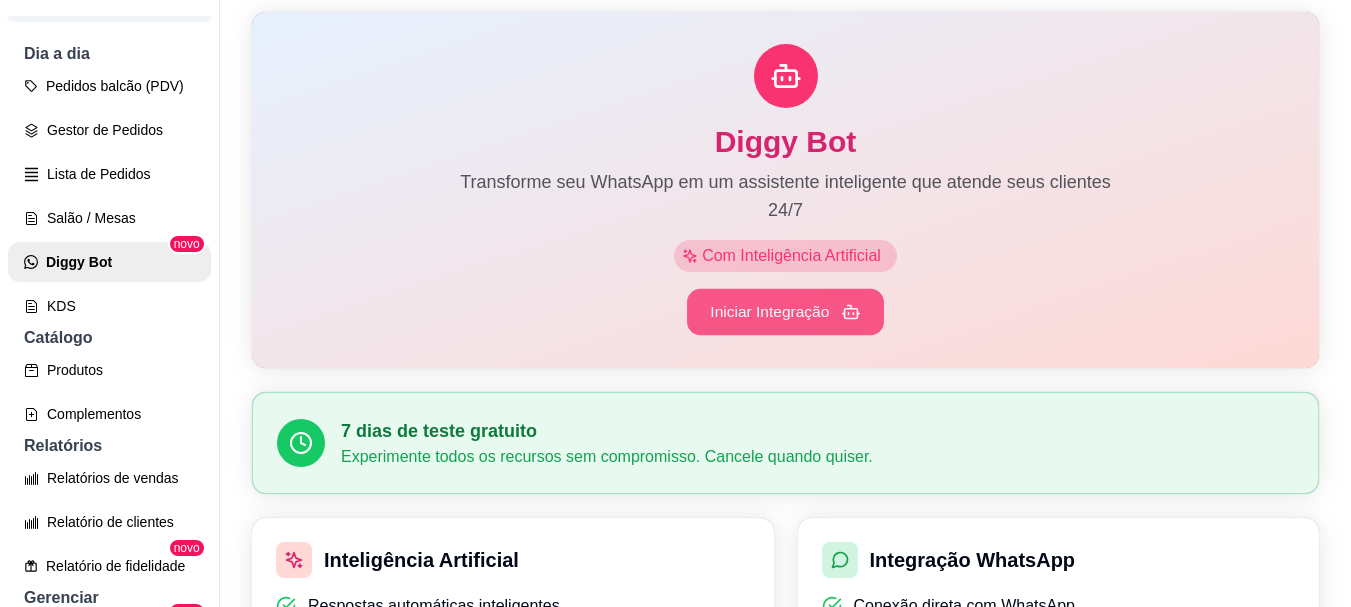 click on "Iniciar Integração" at bounding box center (785, 312) 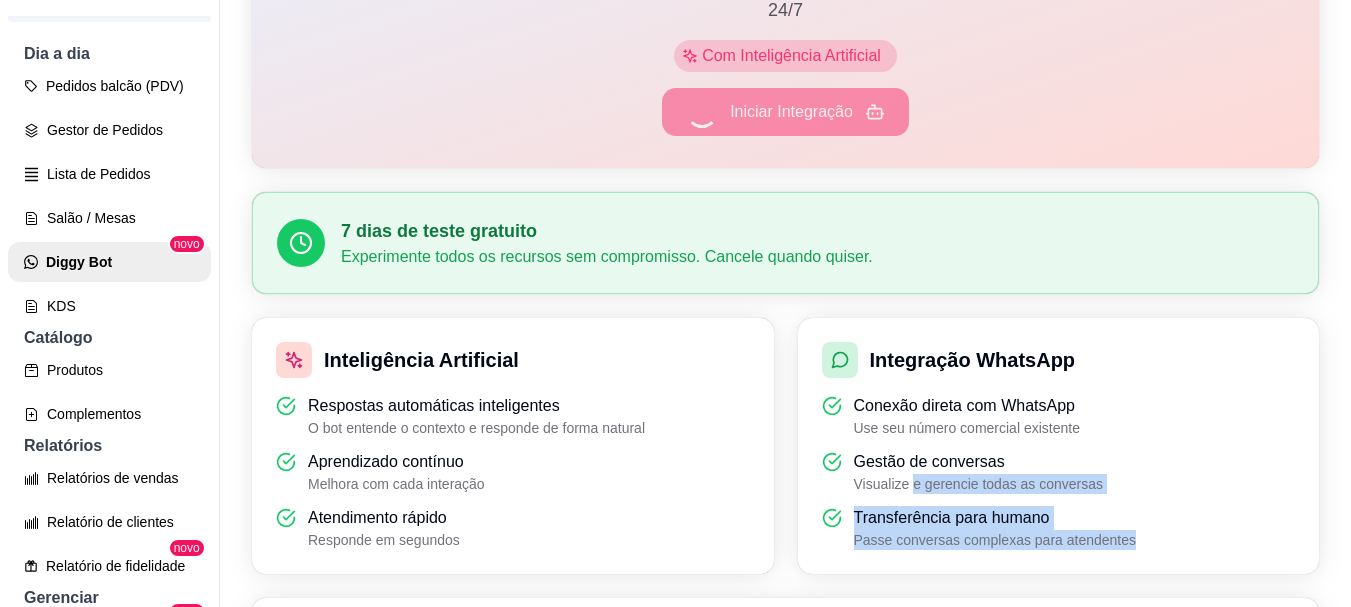 scroll, scrollTop: 183, scrollLeft: 0, axis: vertical 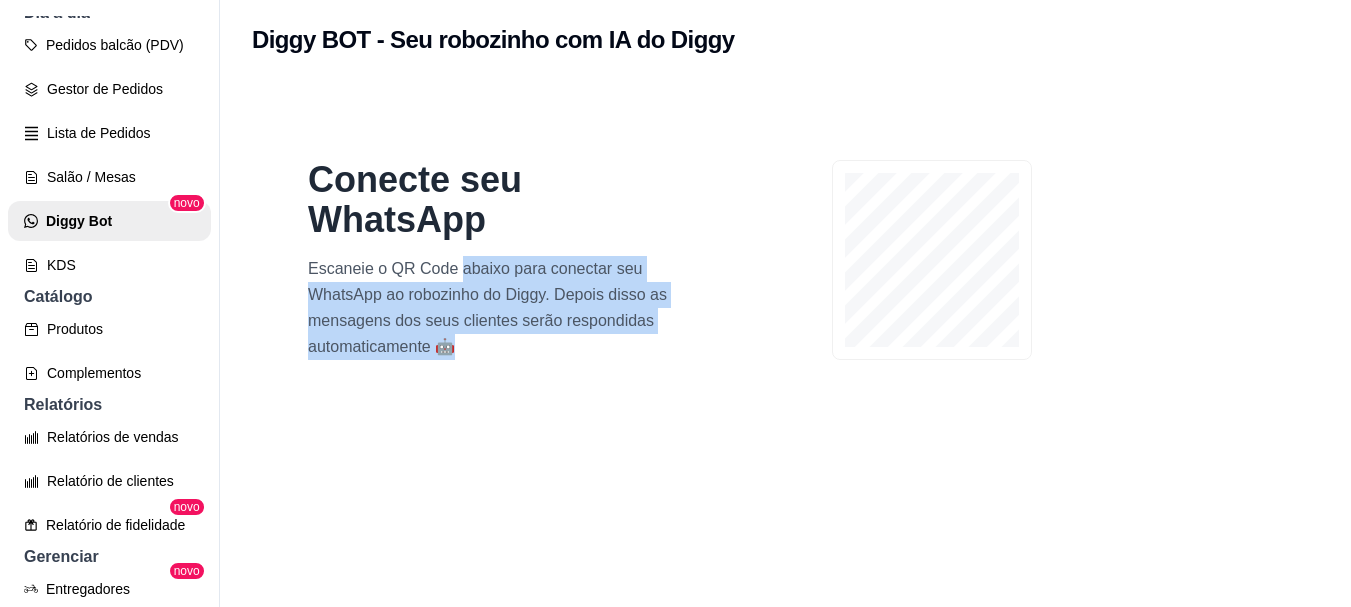 drag, startPoint x: 456, startPoint y: 274, endPoint x: 701, endPoint y: 344, distance: 254.80385 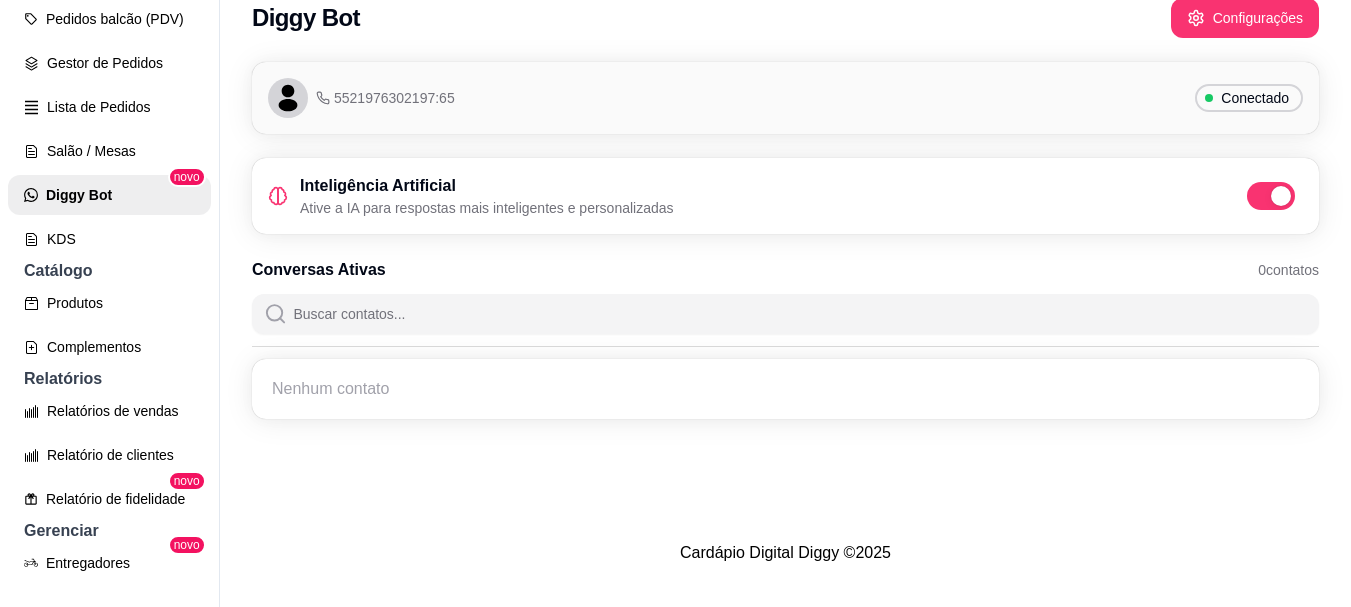 scroll, scrollTop: 32, scrollLeft: 0, axis: vertical 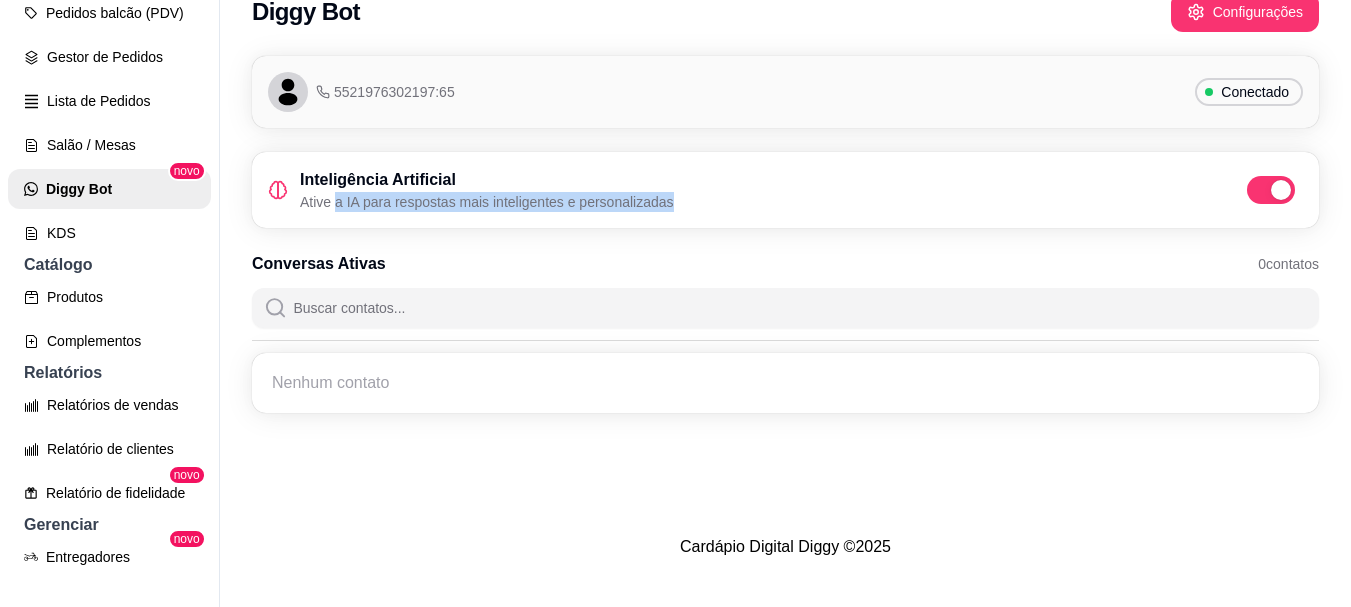 drag, startPoint x: 385, startPoint y: 207, endPoint x: 715, endPoint y: 211, distance: 330.02423 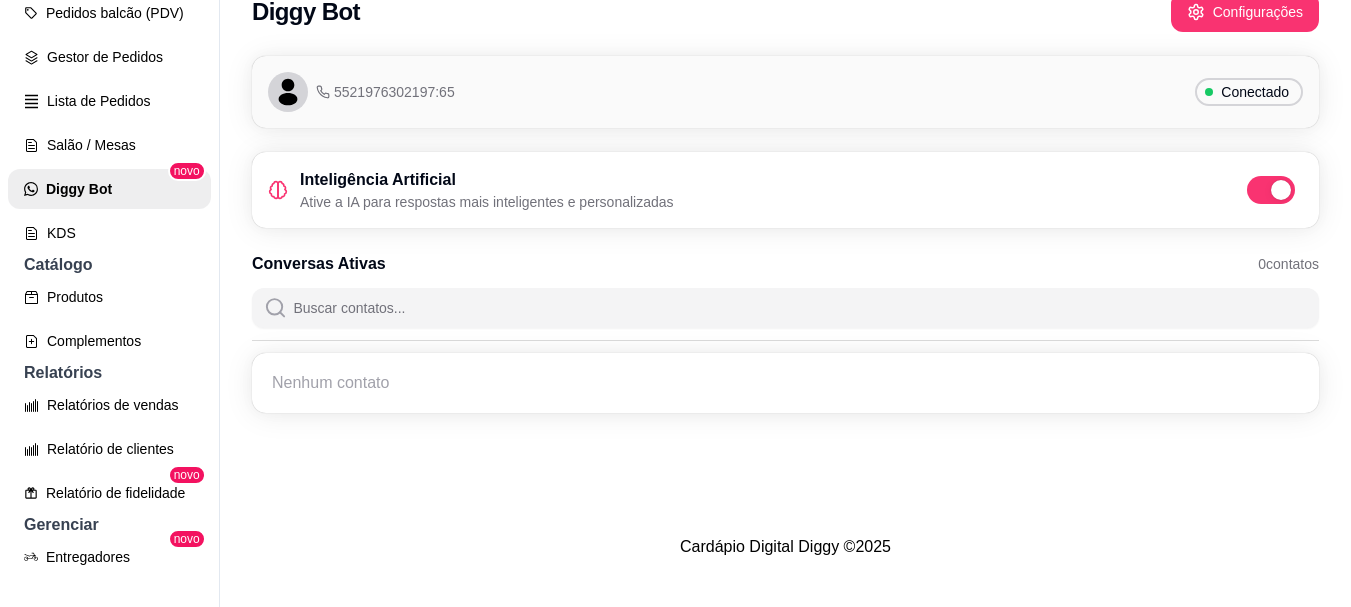 click at bounding box center [797, 308] 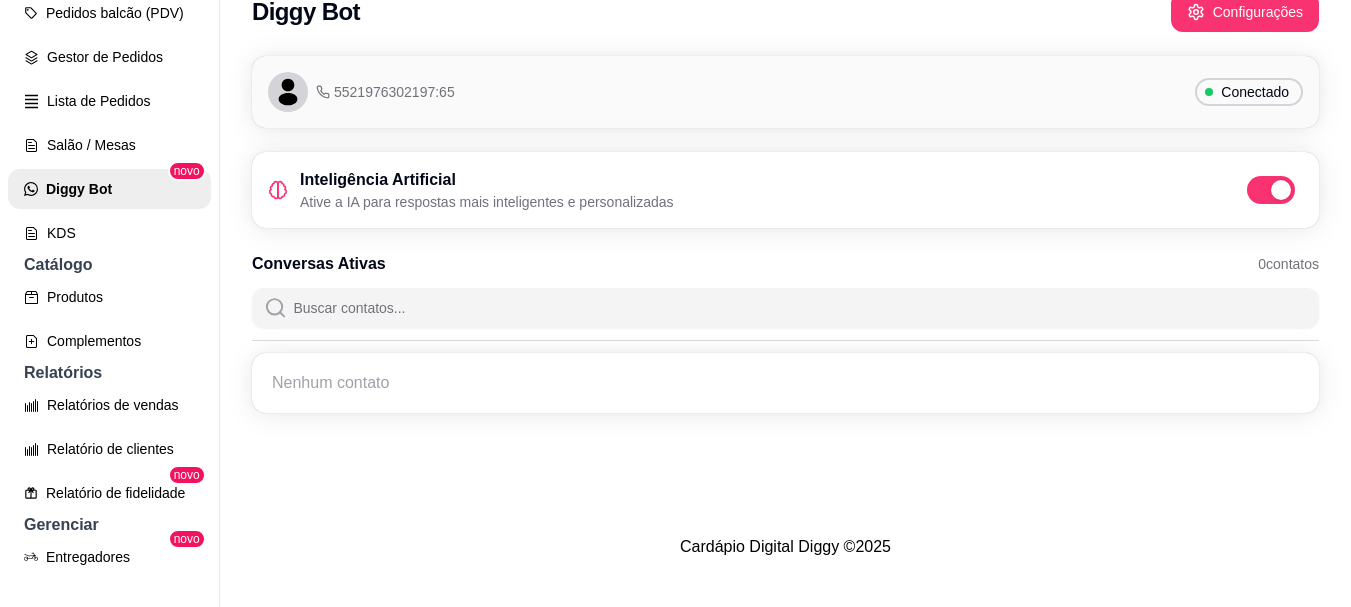 click on "5521976302197:65 Conectado Inteligência Artificial Ative a IA para respostas mais inteligentes e personalizadas Conversas Ativas 0  contatos Nenhum contato" at bounding box center [785, 240] 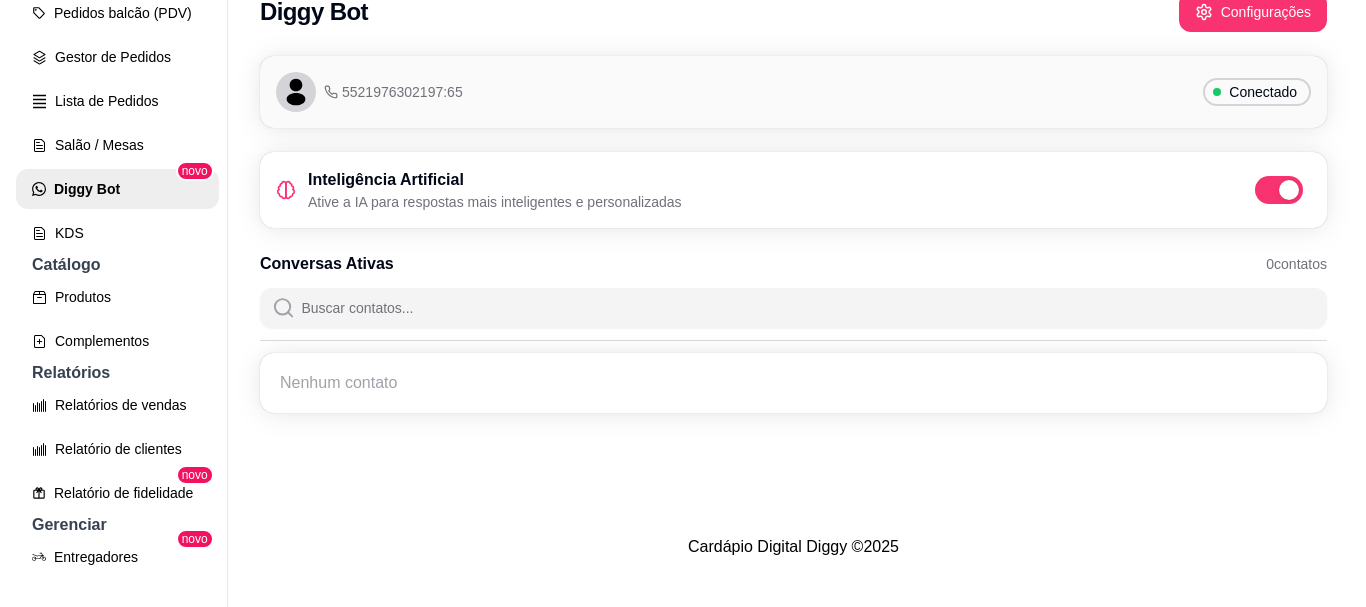 scroll, scrollTop: 0, scrollLeft: 0, axis: both 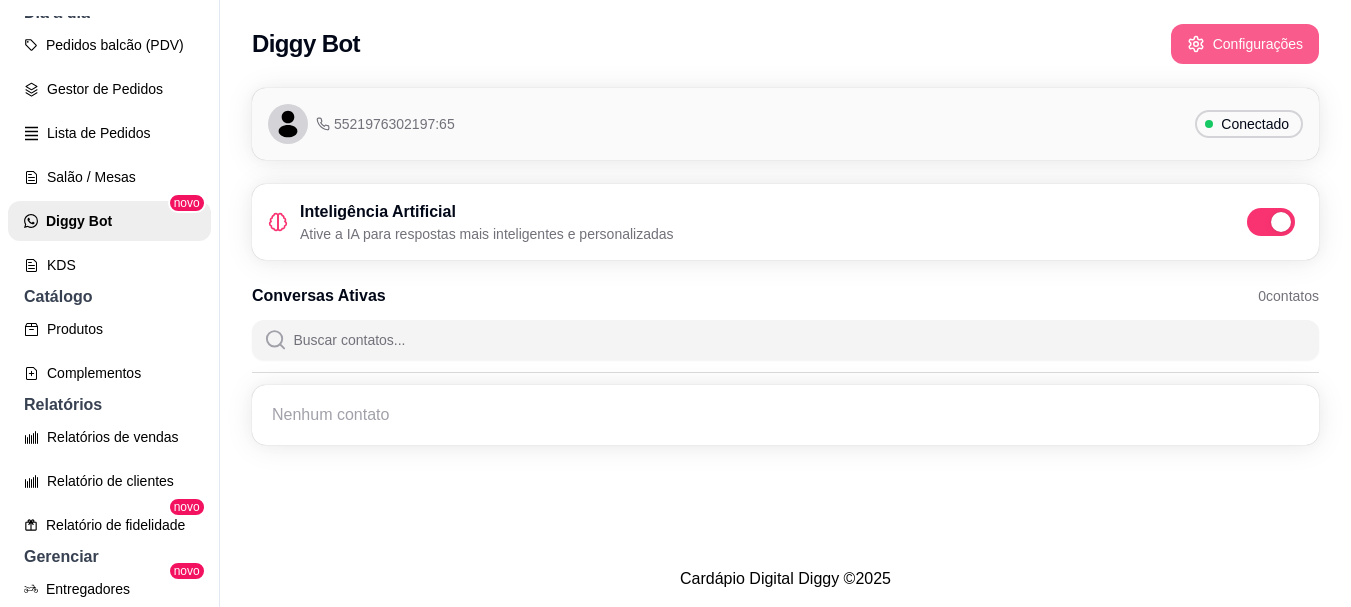 click 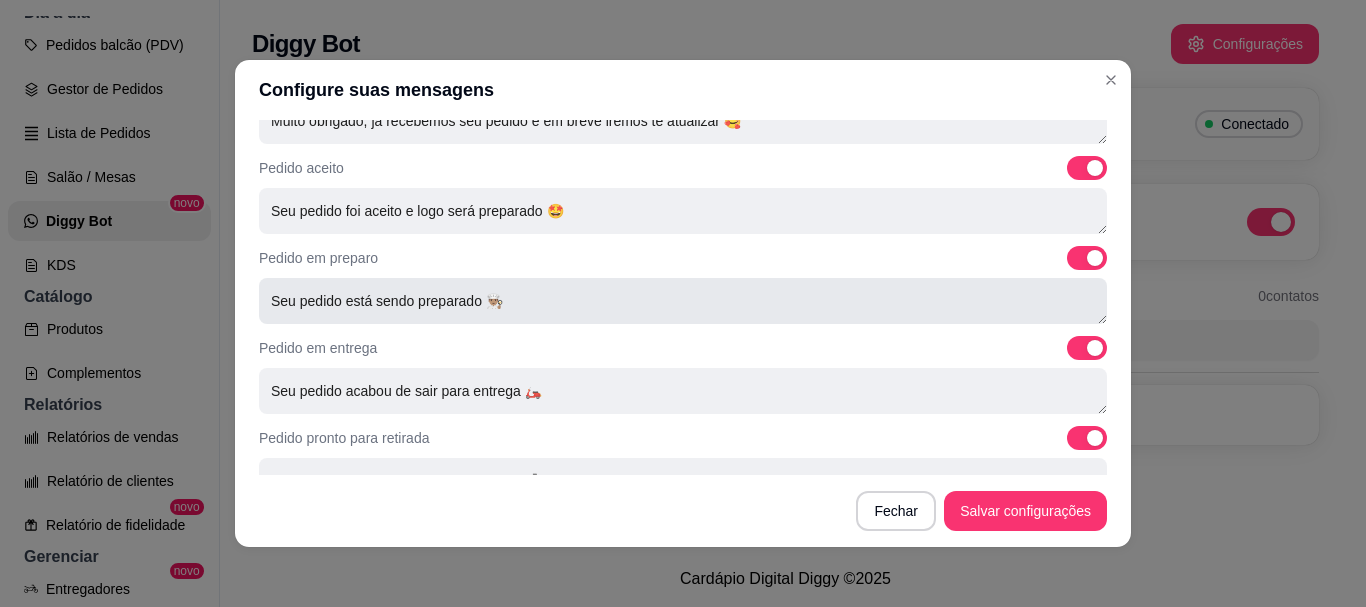 scroll, scrollTop: 837, scrollLeft: 0, axis: vertical 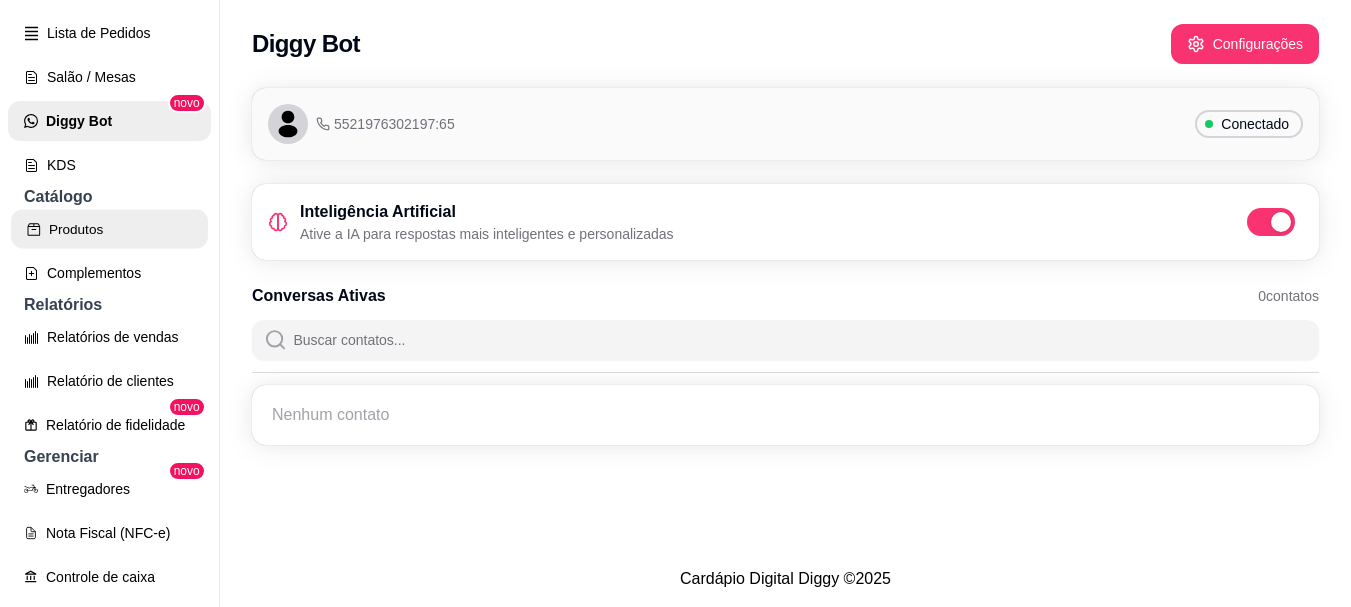 click on "Produtos" at bounding box center [109, 229] 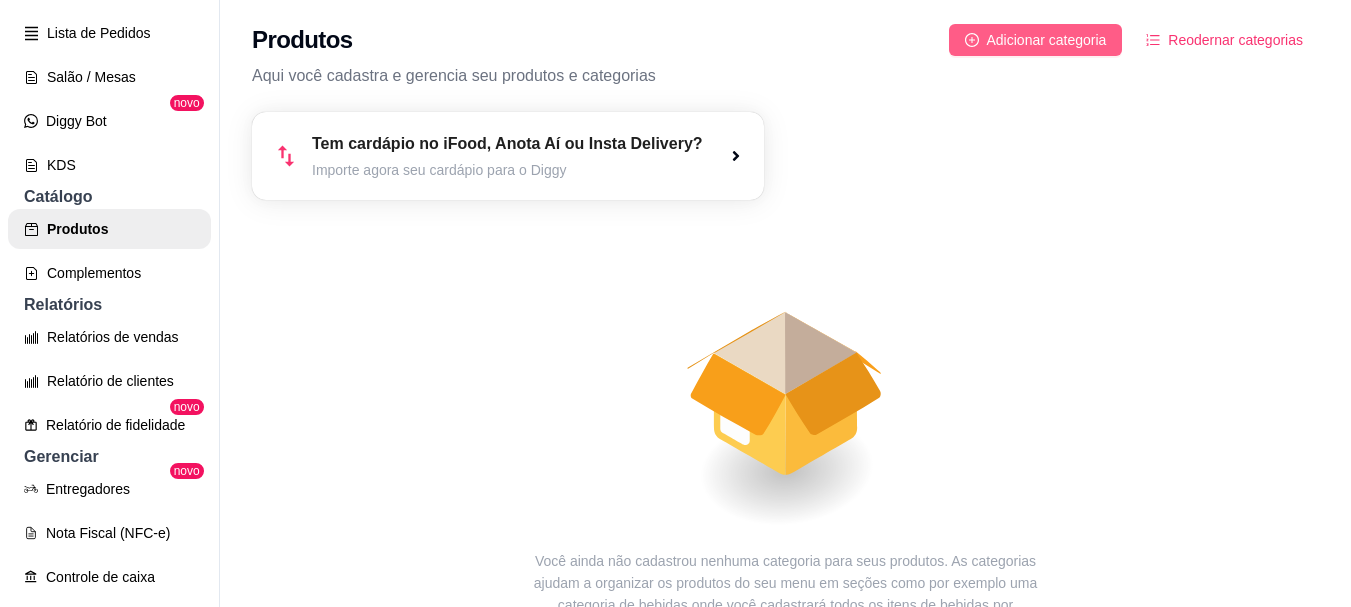 click on "Adicionar categoria" at bounding box center [1047, 40] 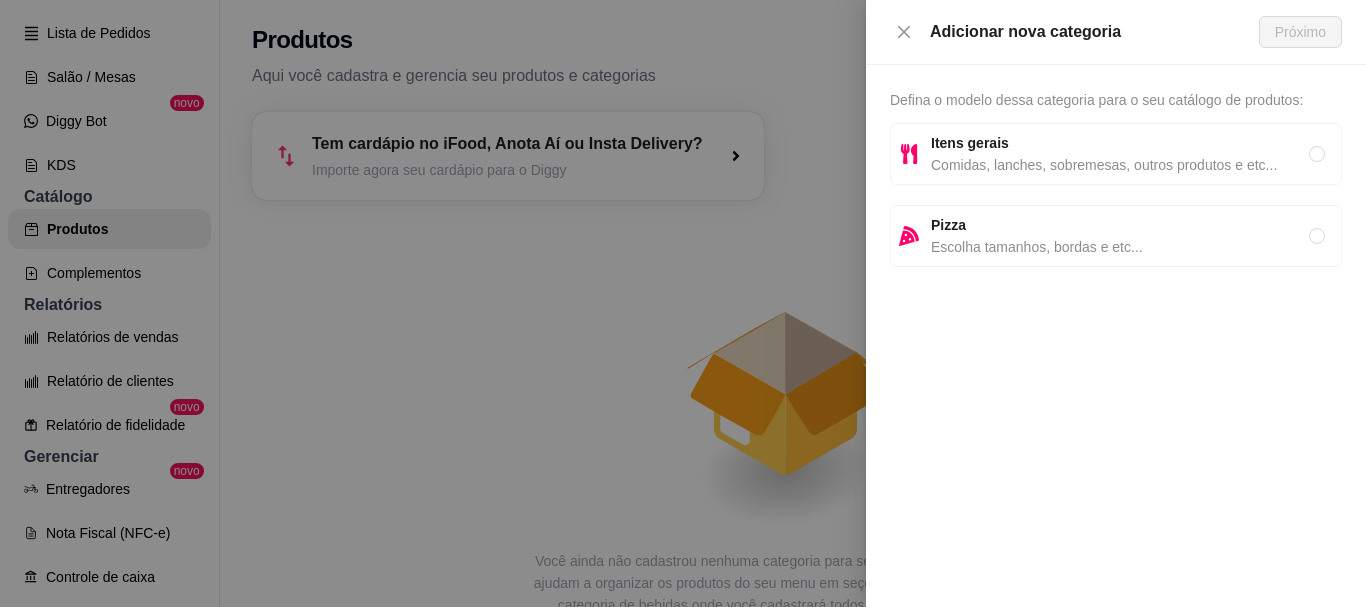 click on "Comidas, lanches, sobremesas, outros produtos e etc..." at bounding box center [1120, 165] 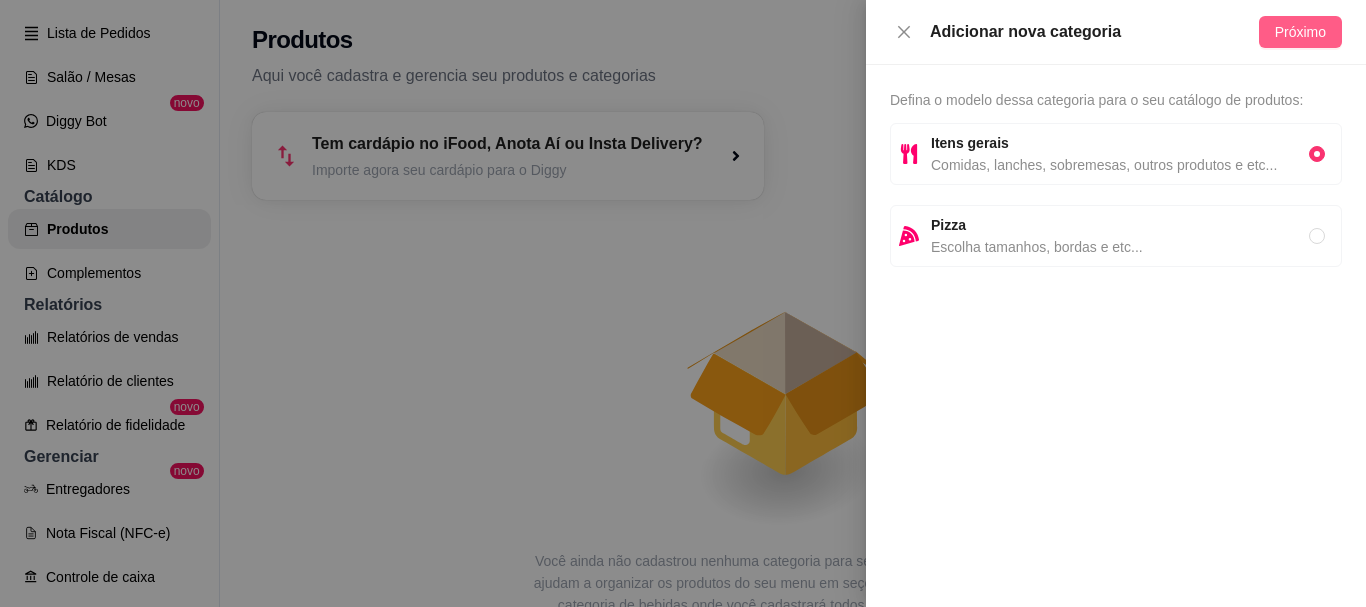 click on "Próximo" at bounding box center (1300, 32) 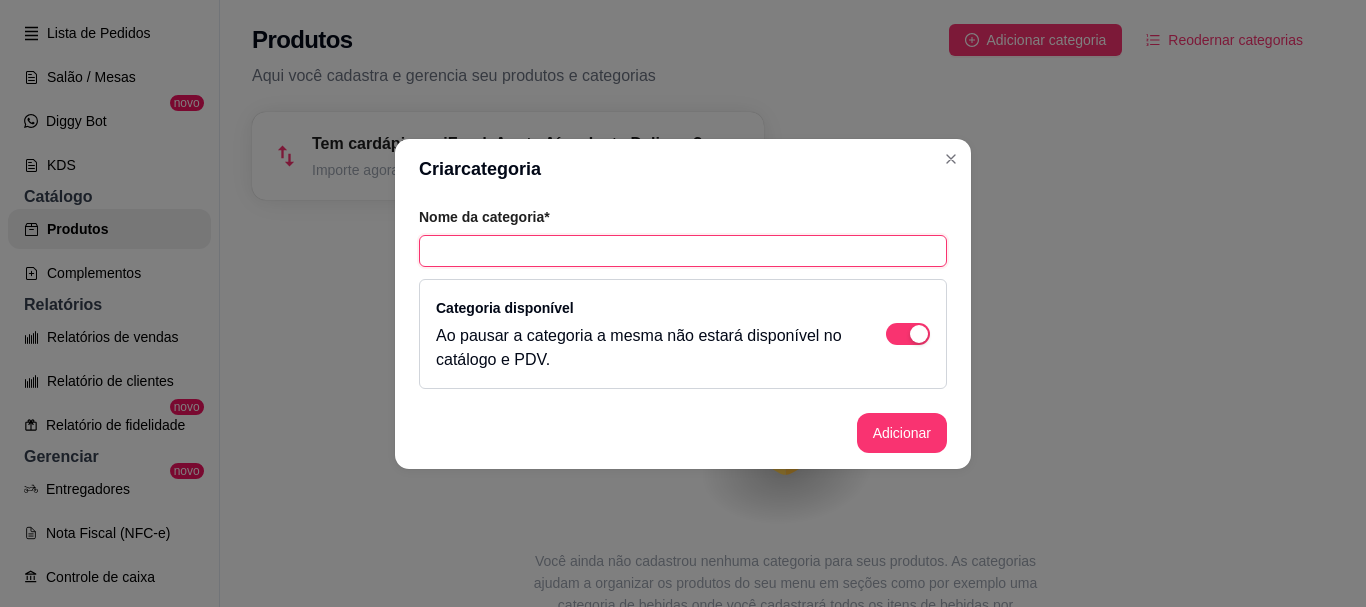 click at bounding box center (683, 251) 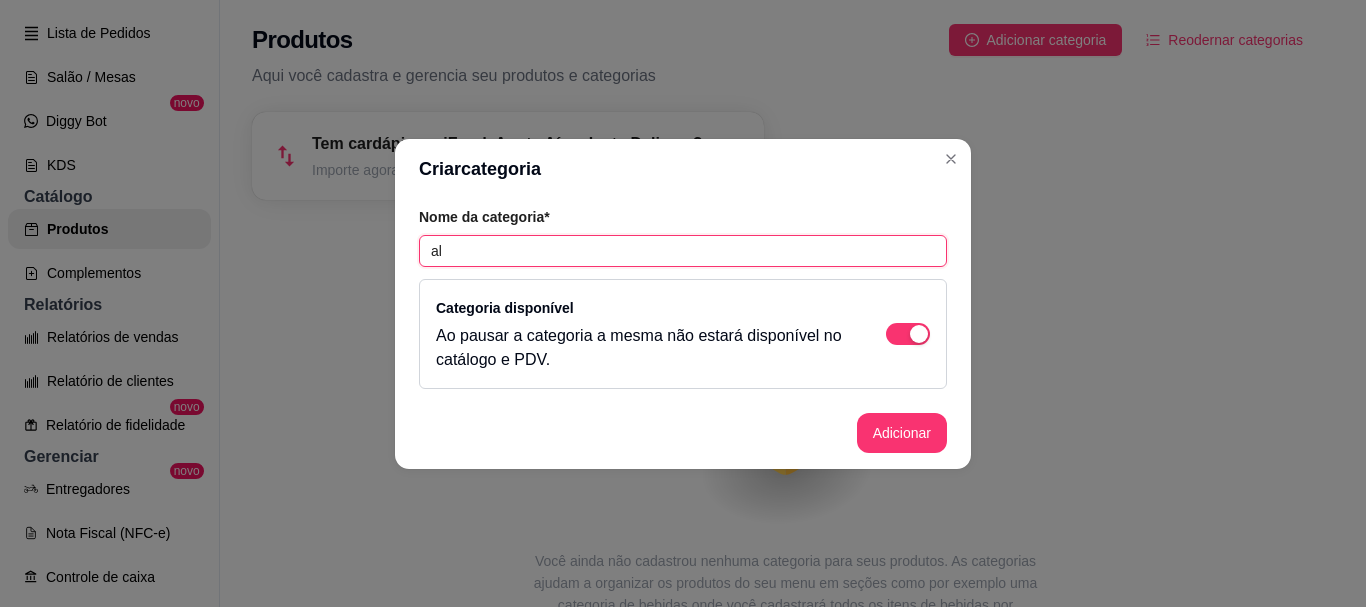 type on "a" 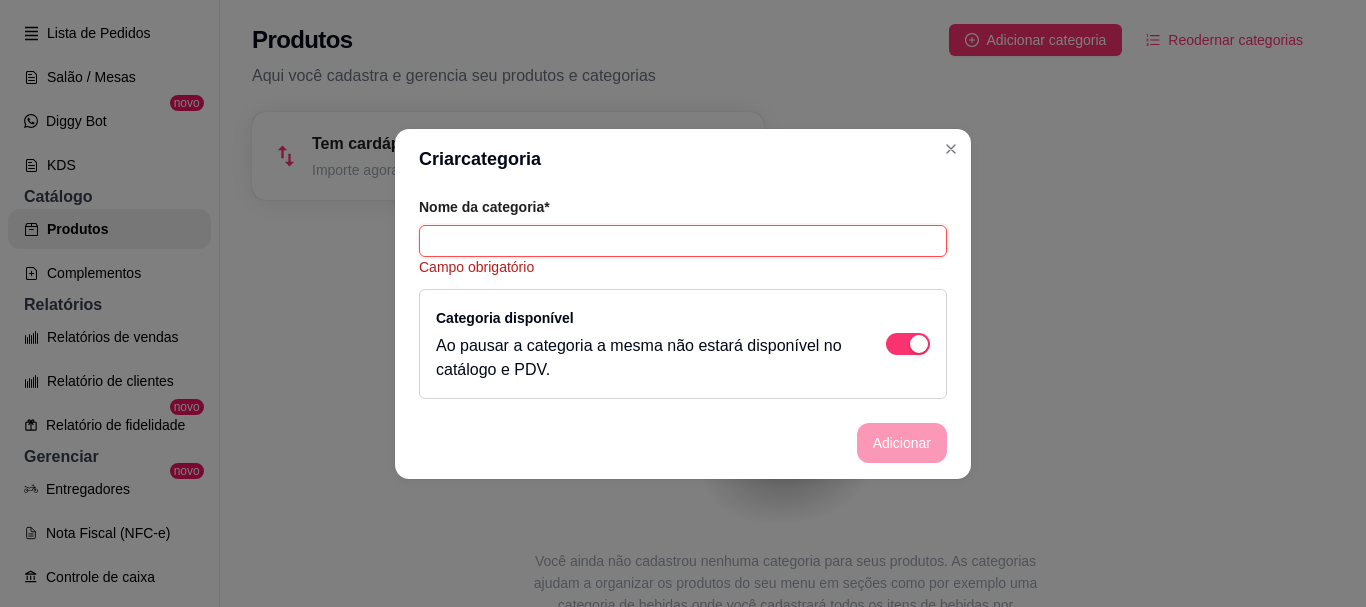 type on "A" 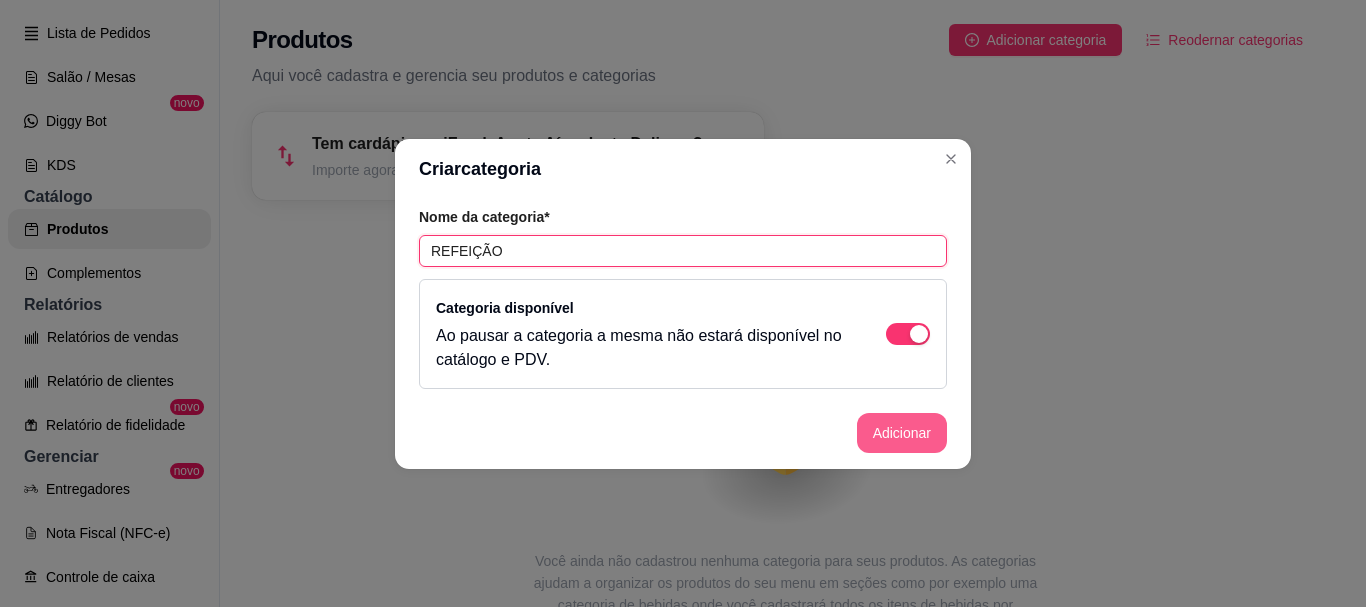 type on "REFEIÇÃO" 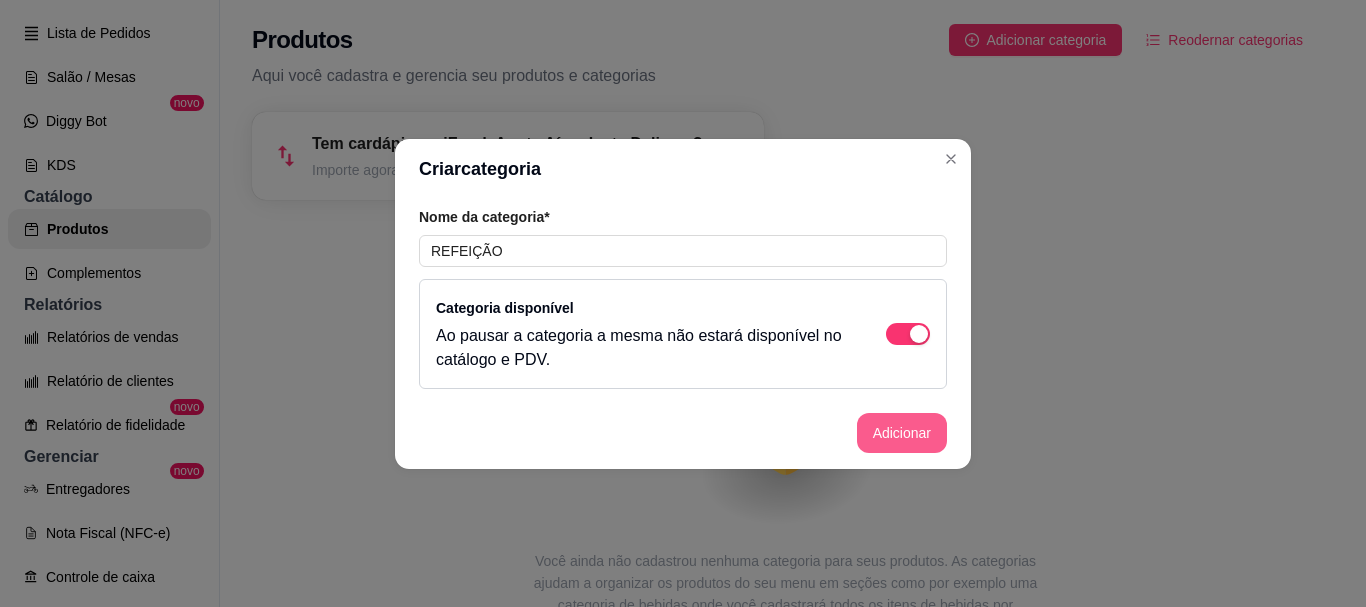 click on "Adicionar" at bounding box center [902, 433] 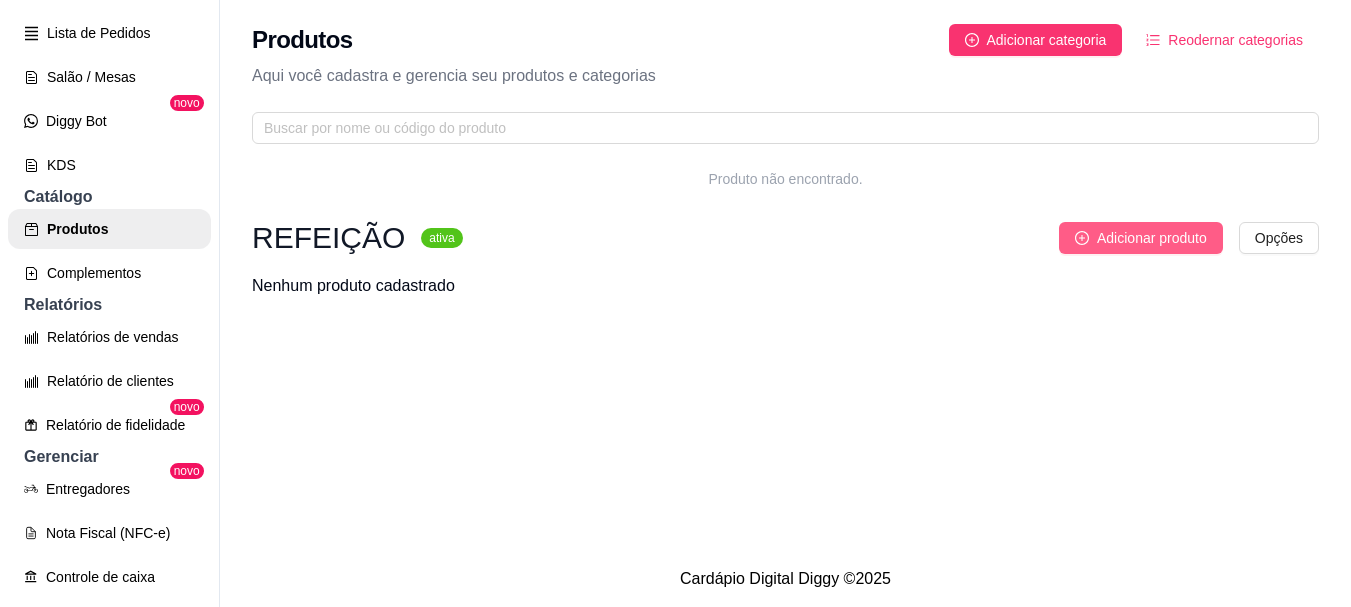 click on "Adicionar produto" at bounding box center (1141, 238) 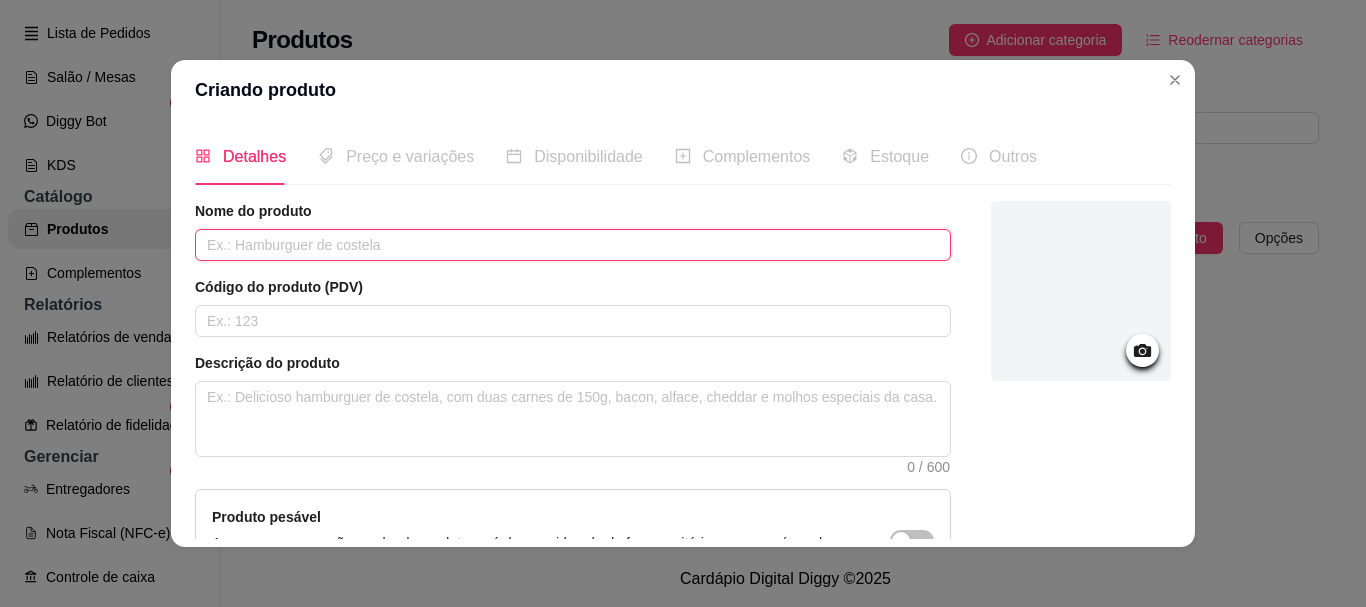 click at bounding box center (573, 245) 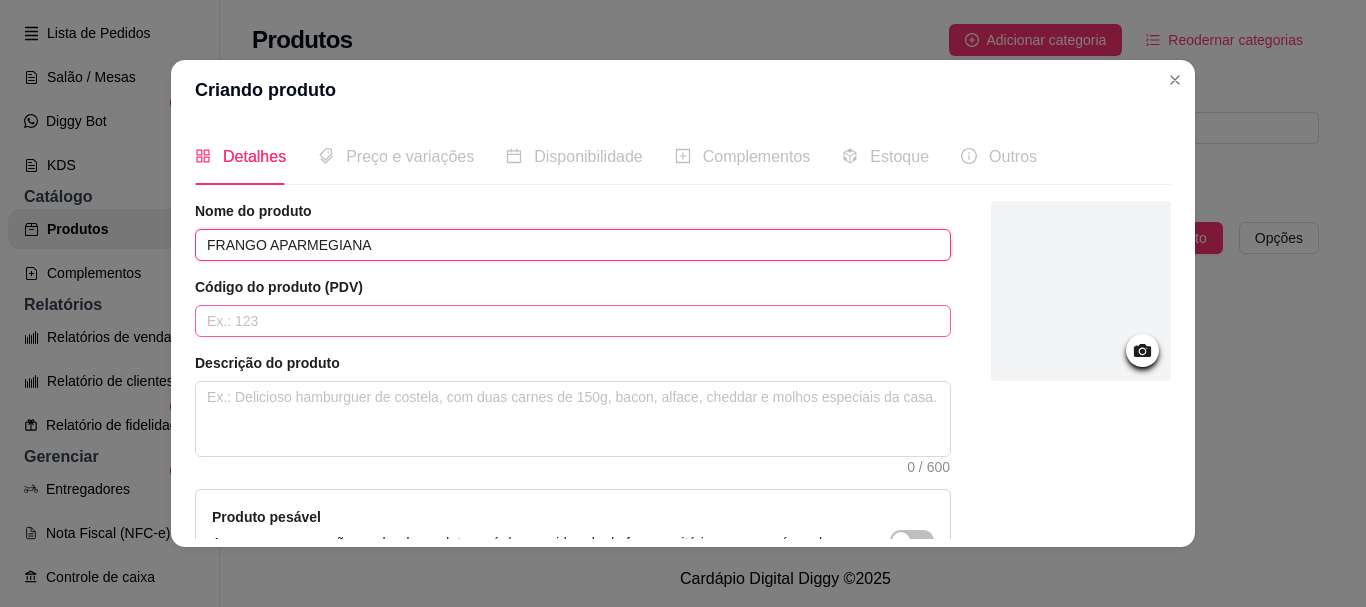 type on "FRANGO APARMEGIANA" 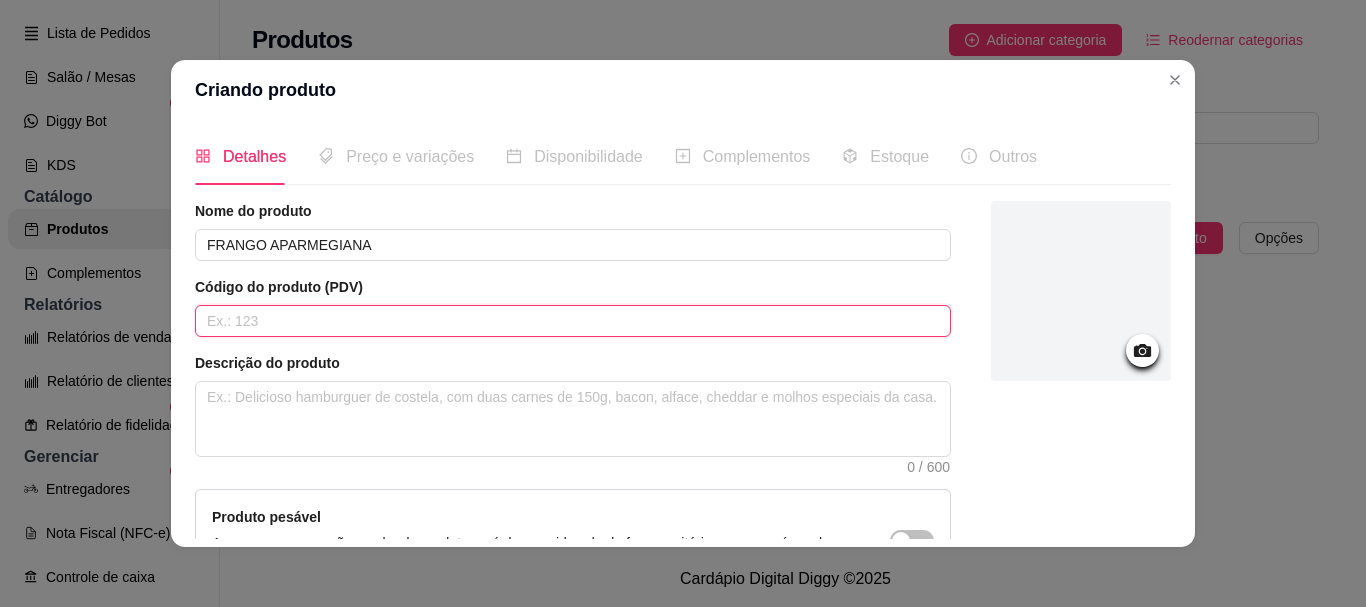 click at bounding box center (573, 321) 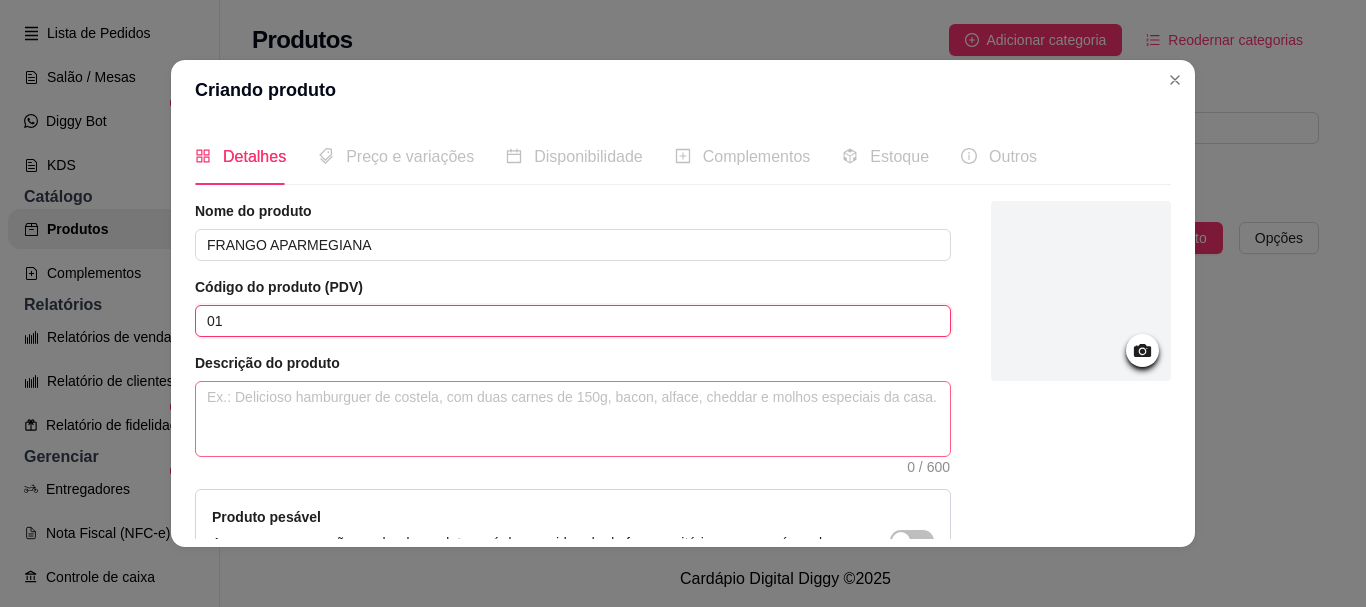 type on "01" 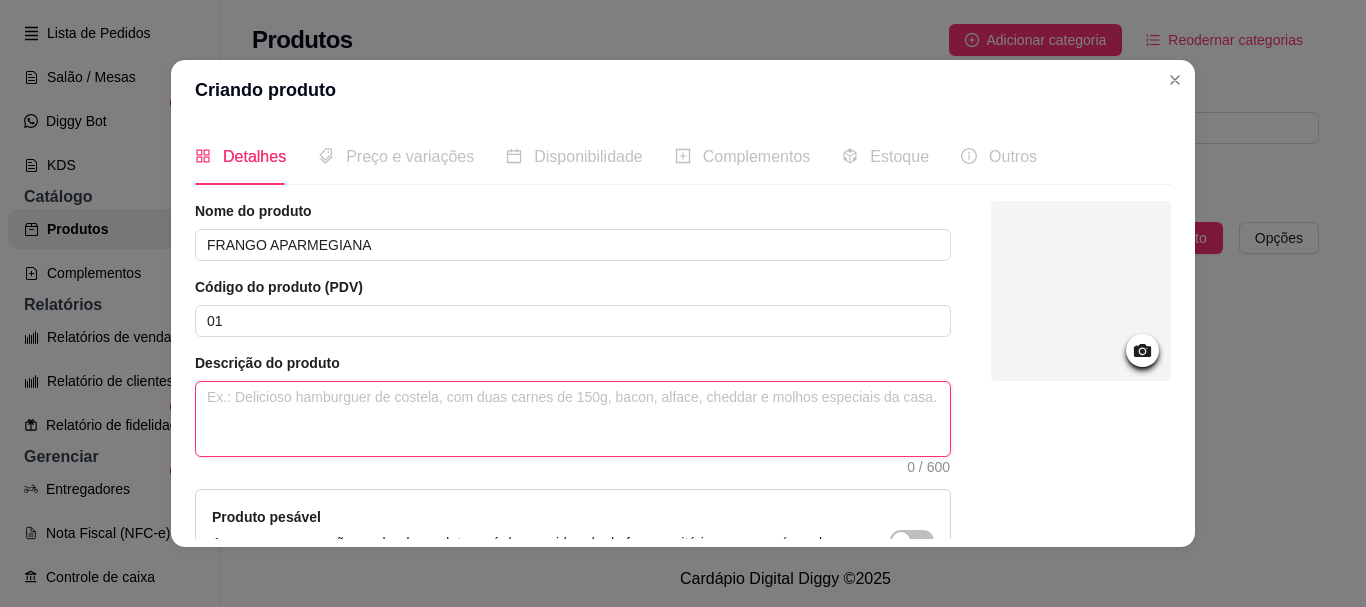 click at bounding box center [573, 419] 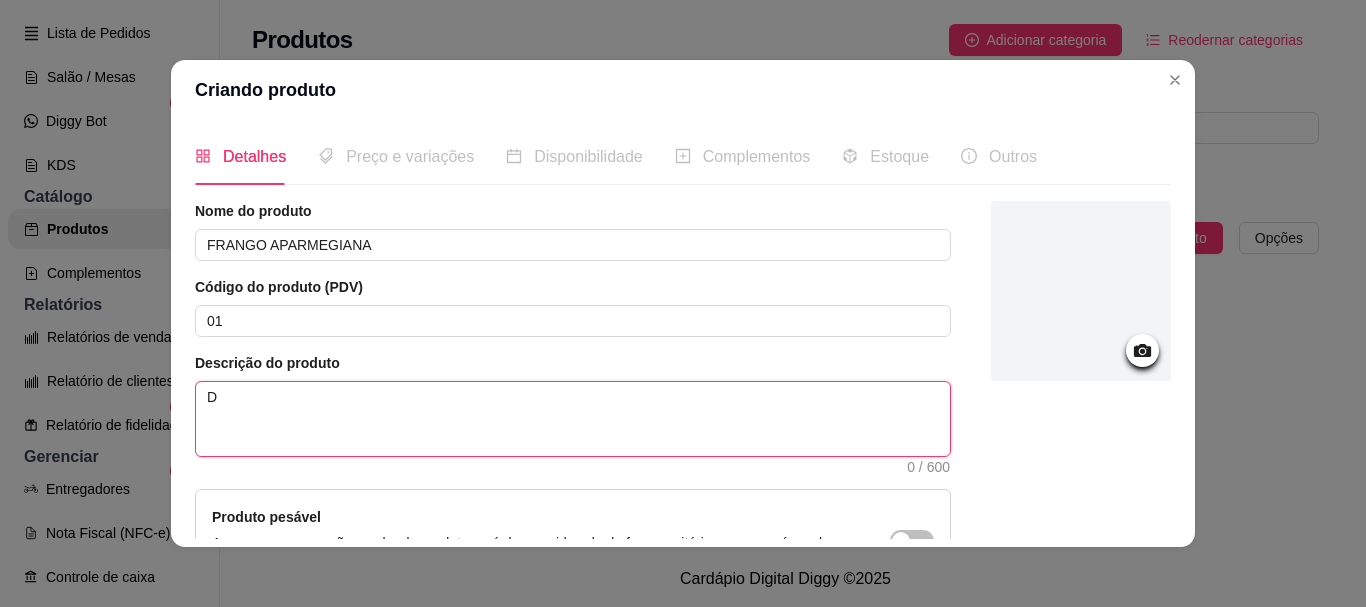 type on "DS" 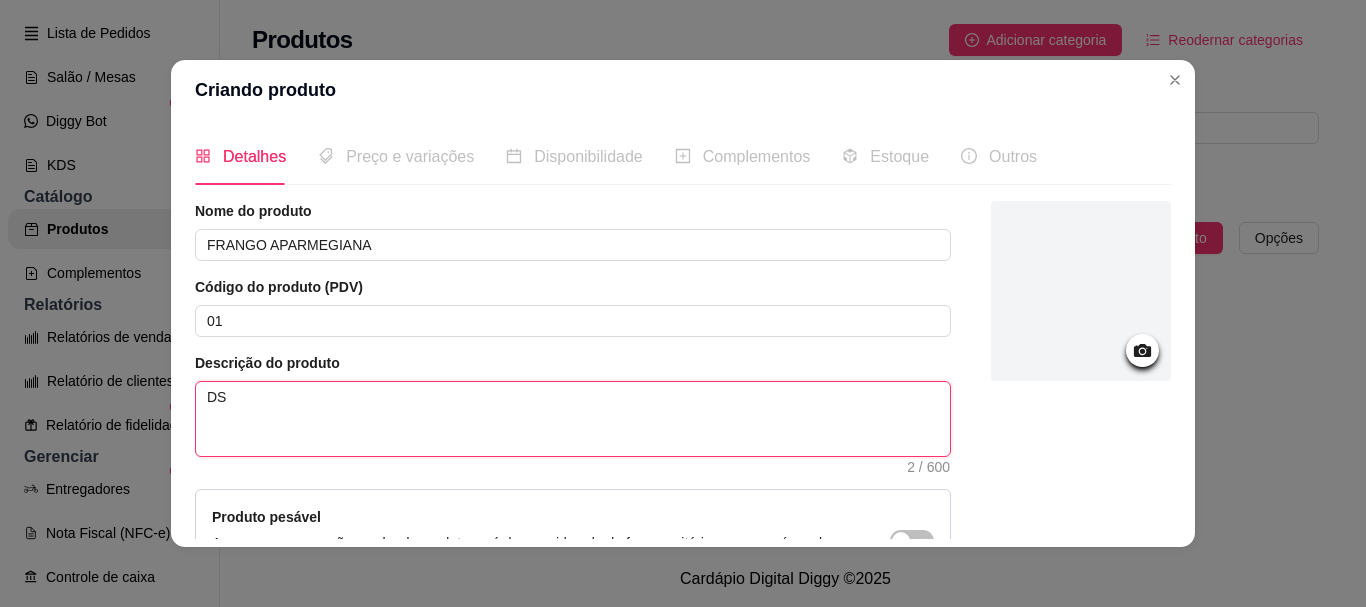type on "DSA" 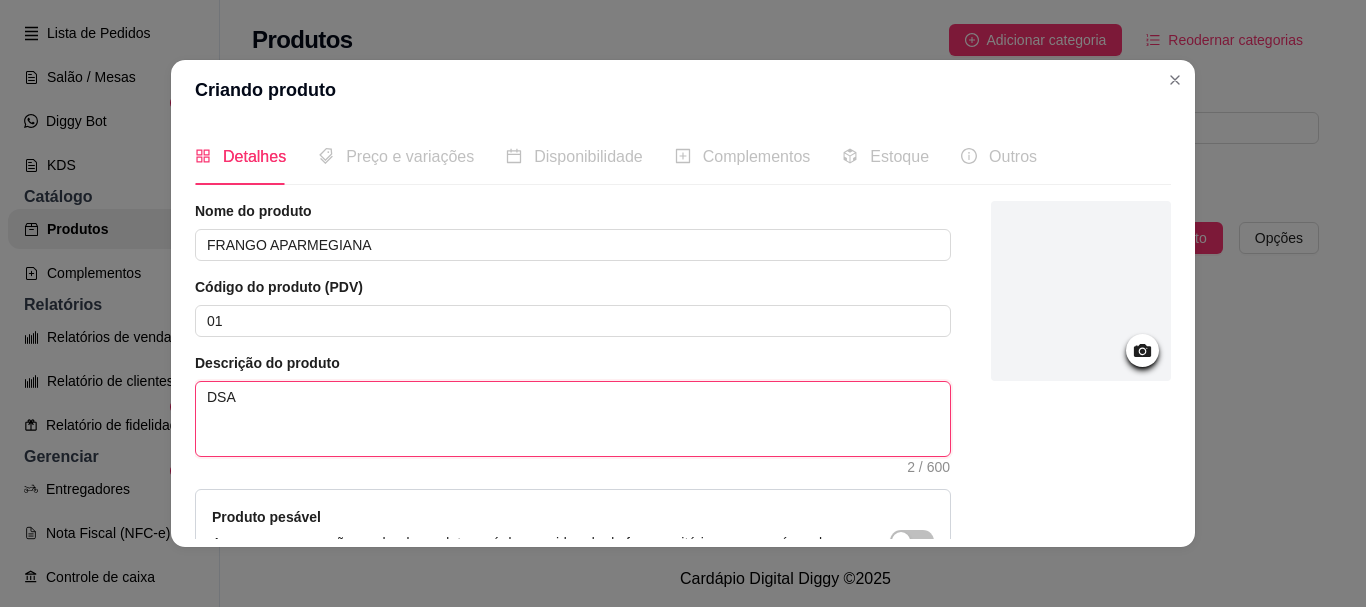 type on "DSAD" 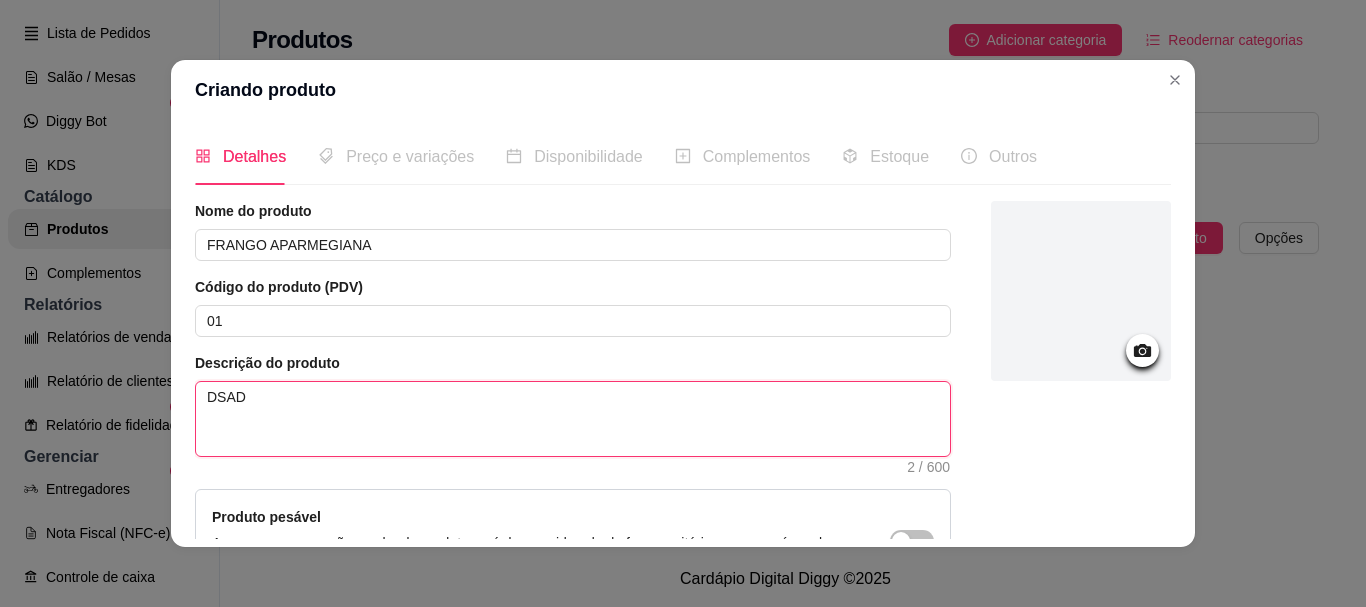 type on "DSADF" 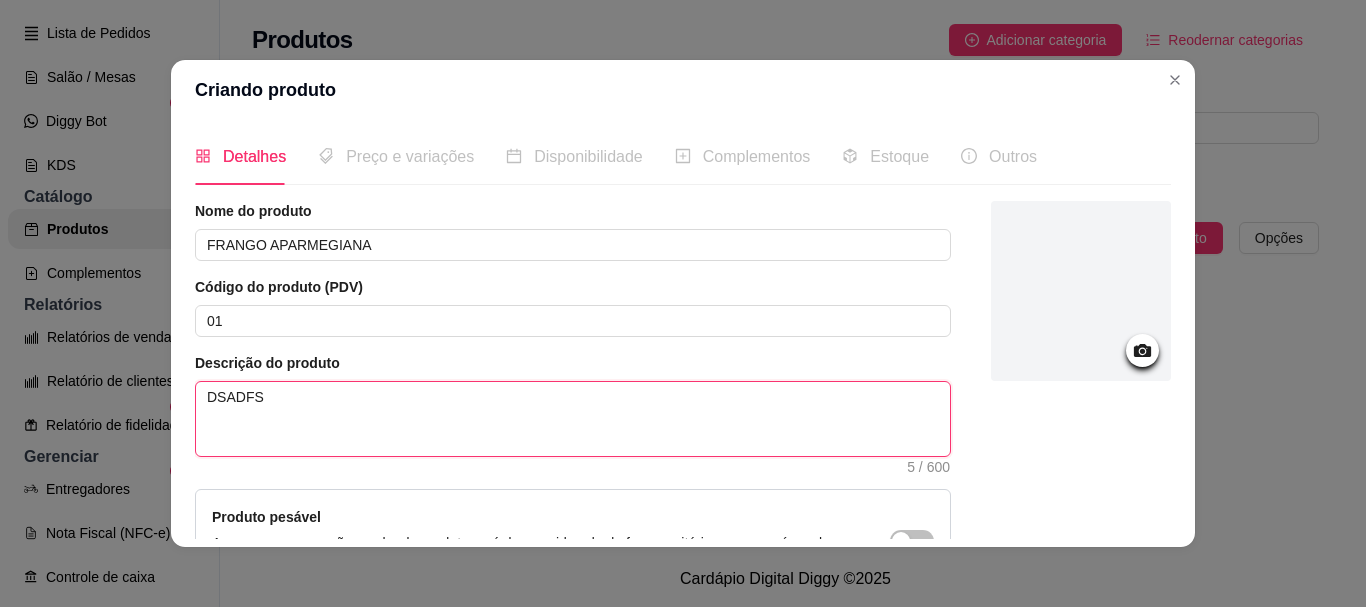 type on "DSADFSA" 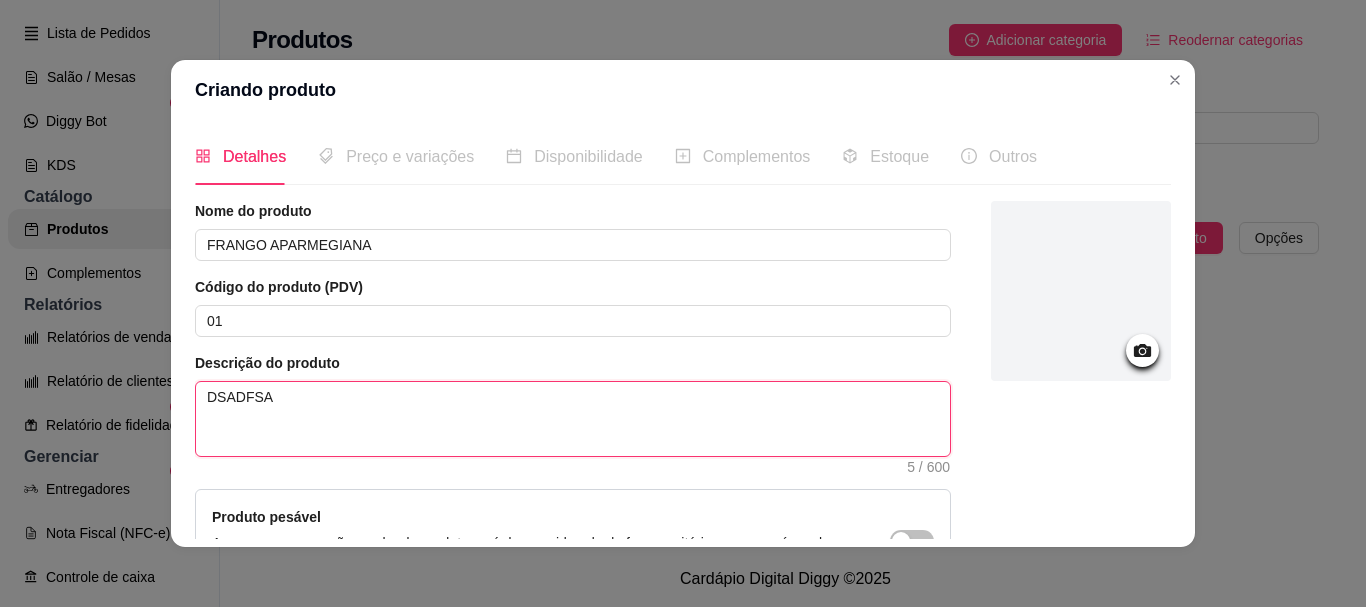 type 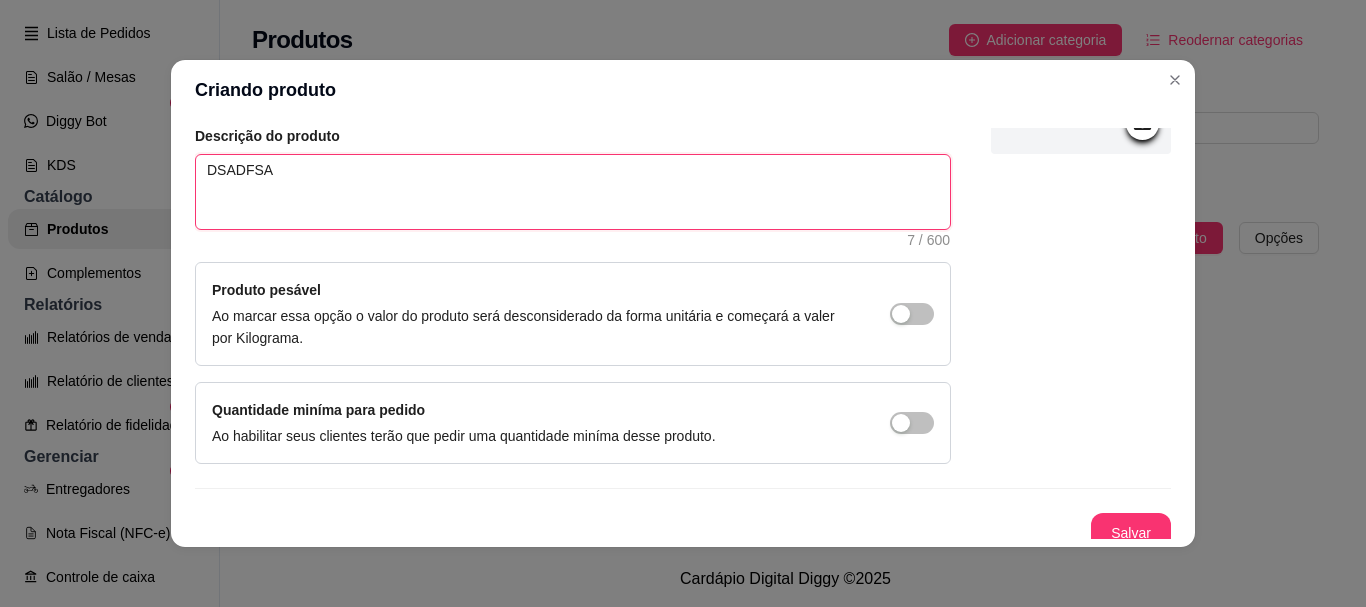 scroll, scrollTop: 241, scrollLeft: 0, axis: vertical 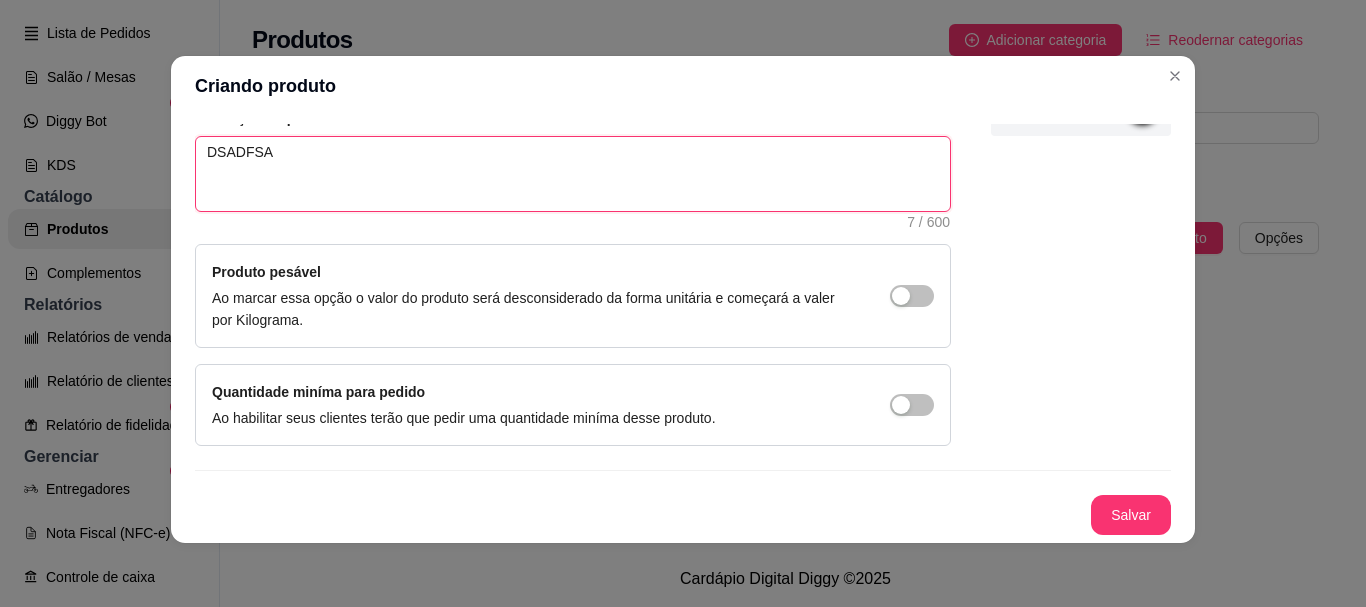 type on "DSADFSA" 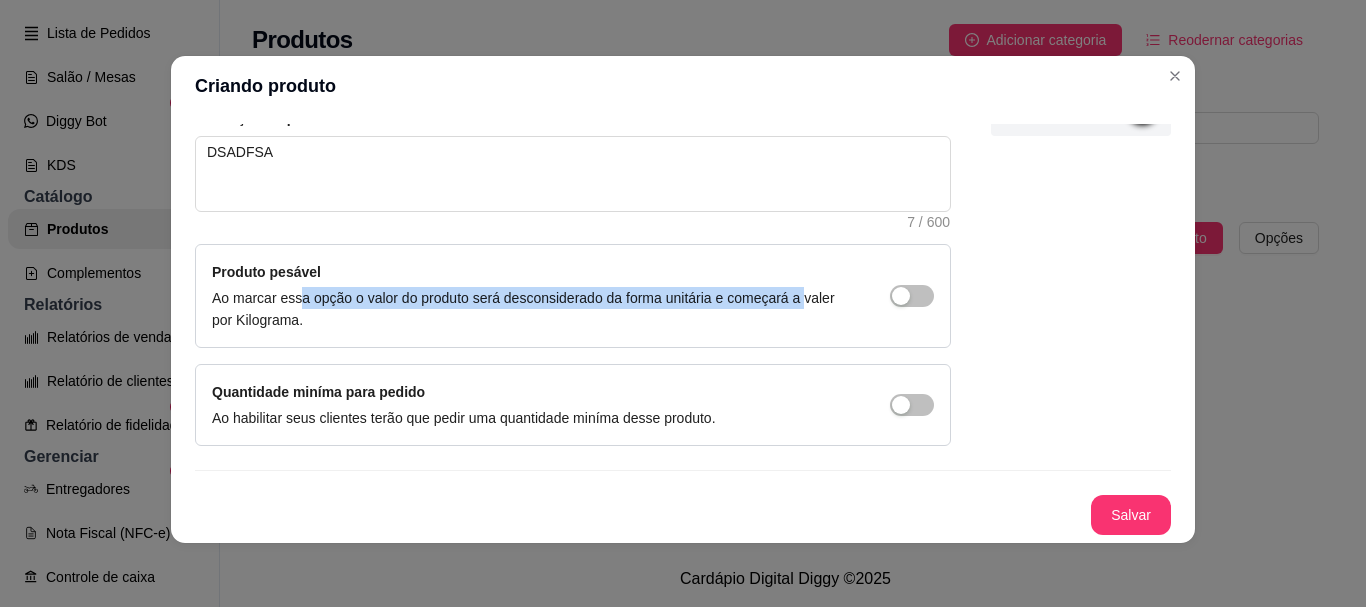 drag, startPoint x: 289, startPoint y: 303, endPoint x: 792, endPoint y: 299, distance: 503.0159 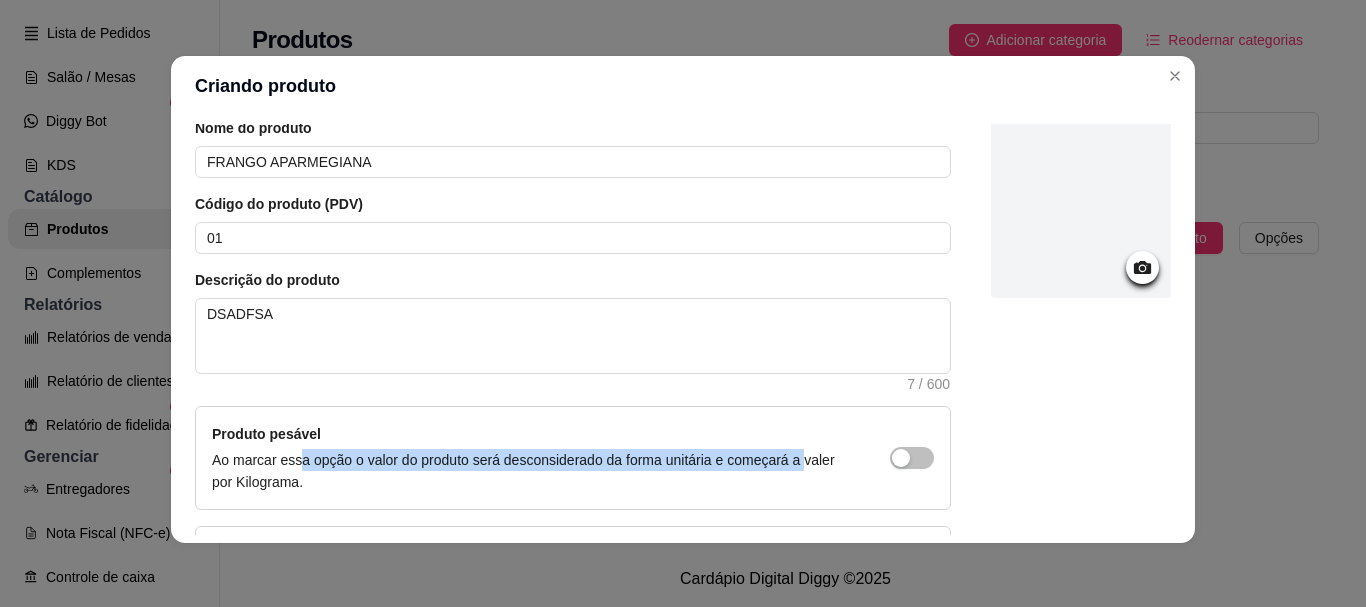 scroll, scrollTop: 241, scrollLeft: 0, axis: vertical 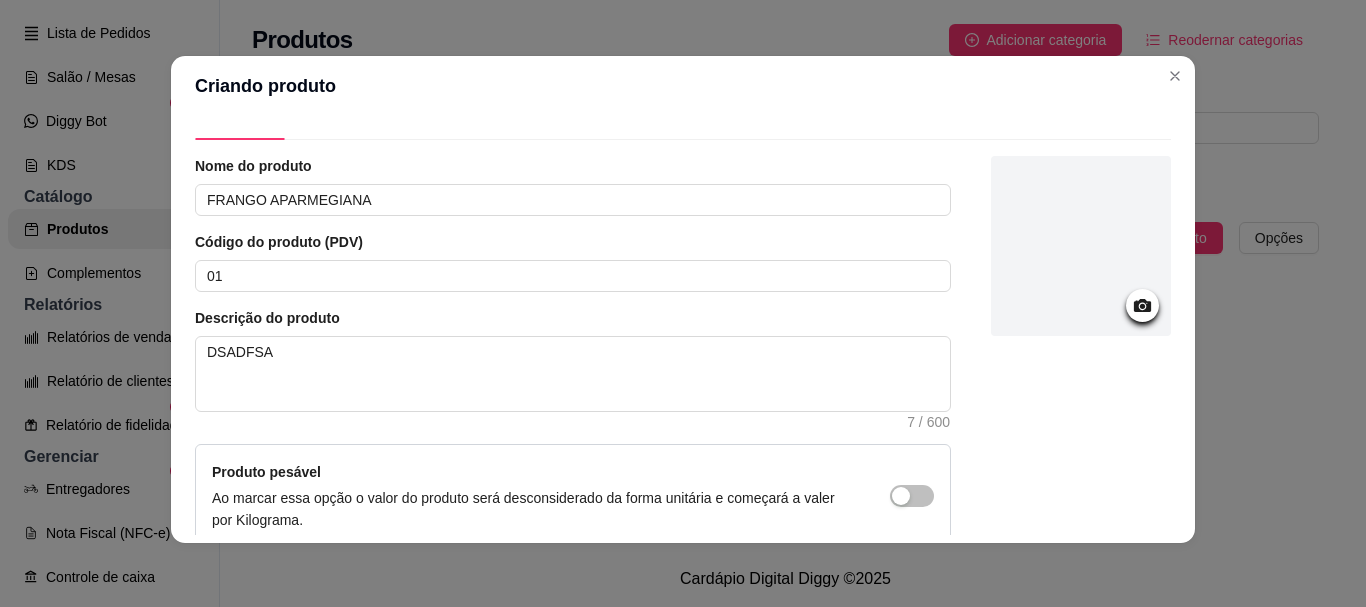 click 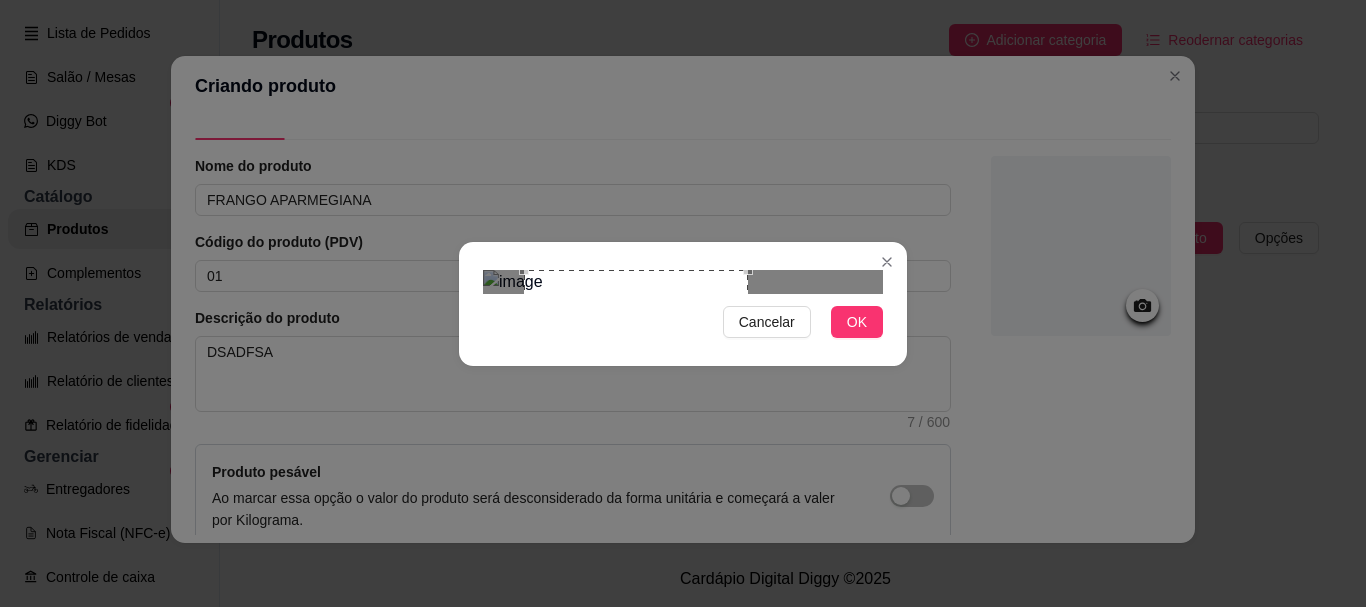 click at bounding box center (636, 354) 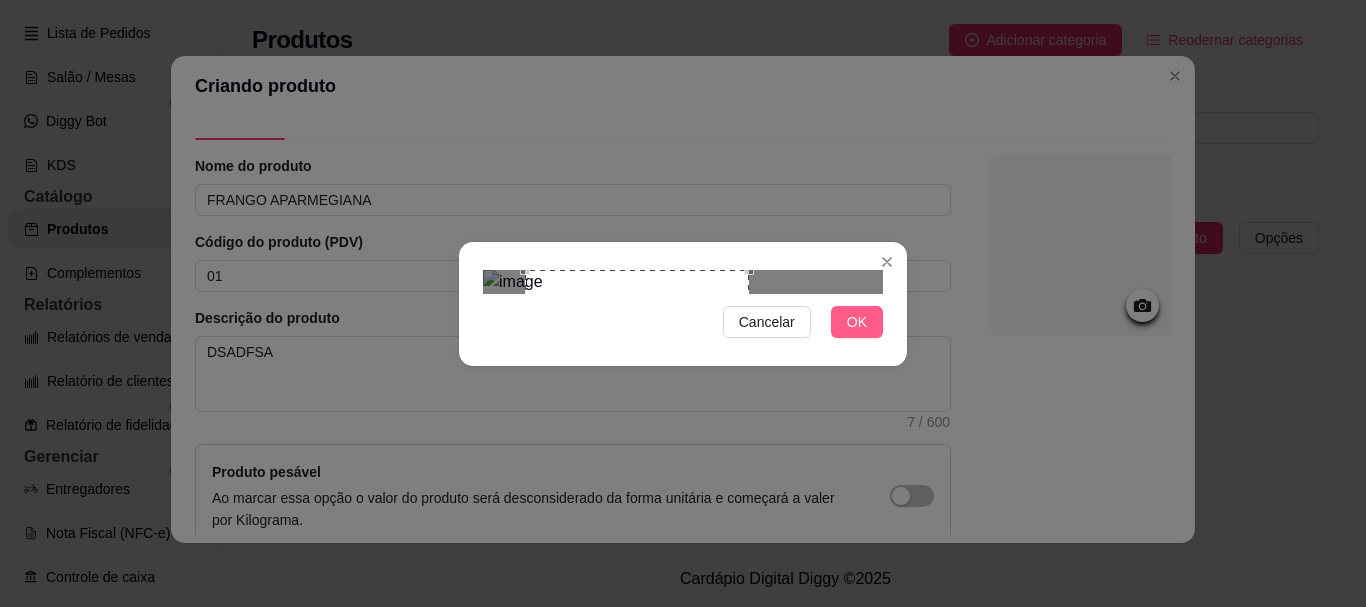 click on "OK" at bounding box center [857, 322] 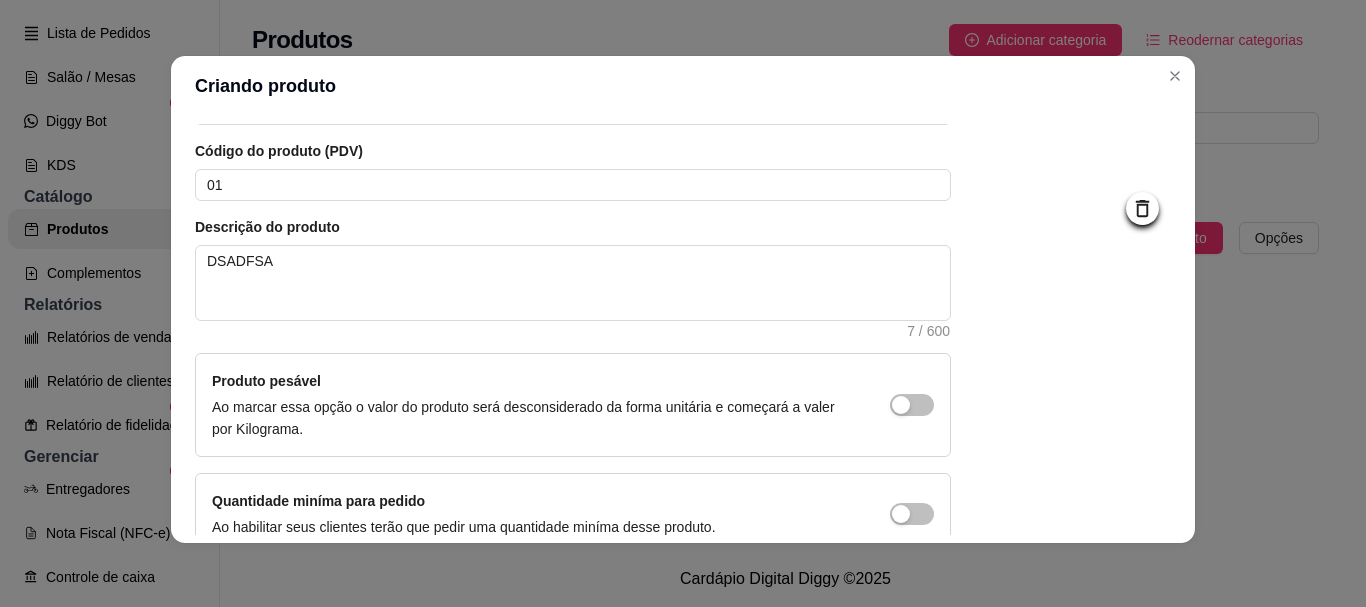 scroll, scrollTop: 241, scrollLeft: 0, axis: vertical 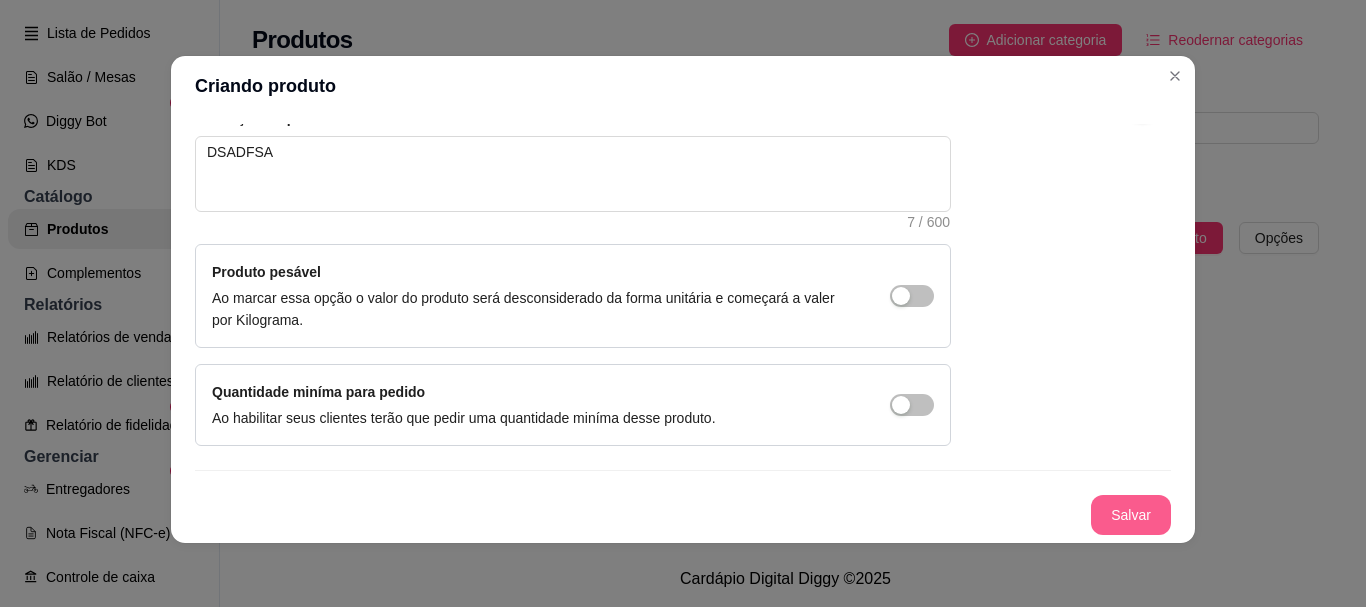 click on "Salvar" at bounding box center (1131, 515) 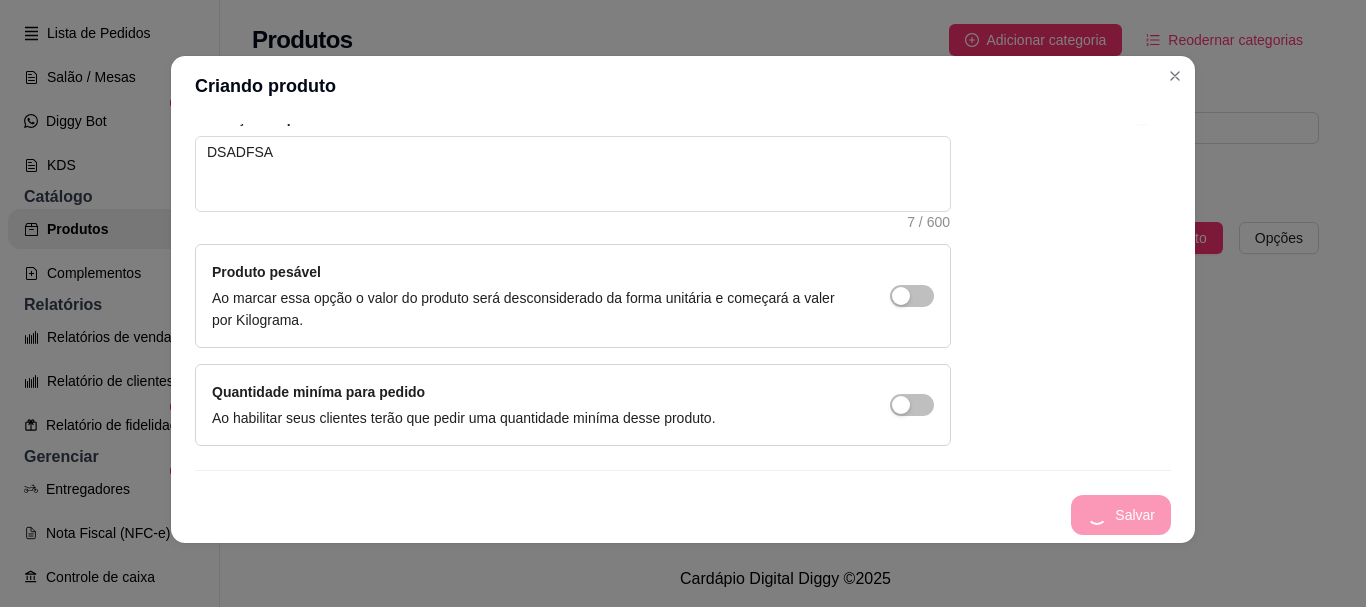 scroll, scrollTop: 0, scrollLeft: 0, axis: both 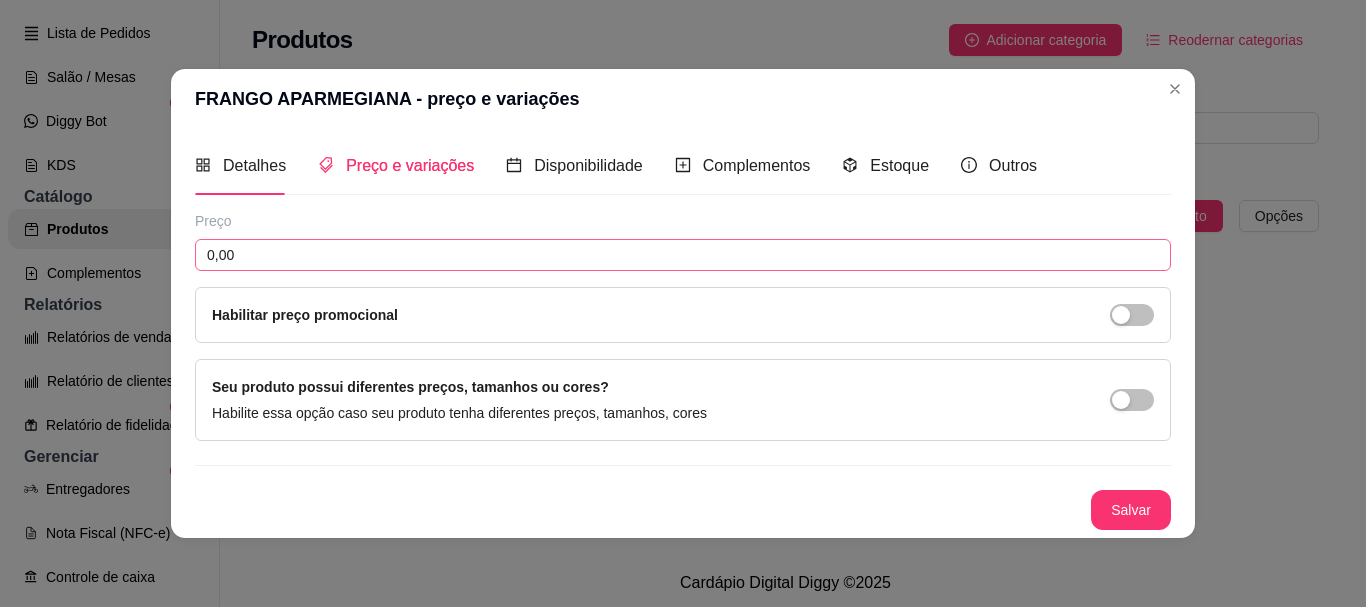 type 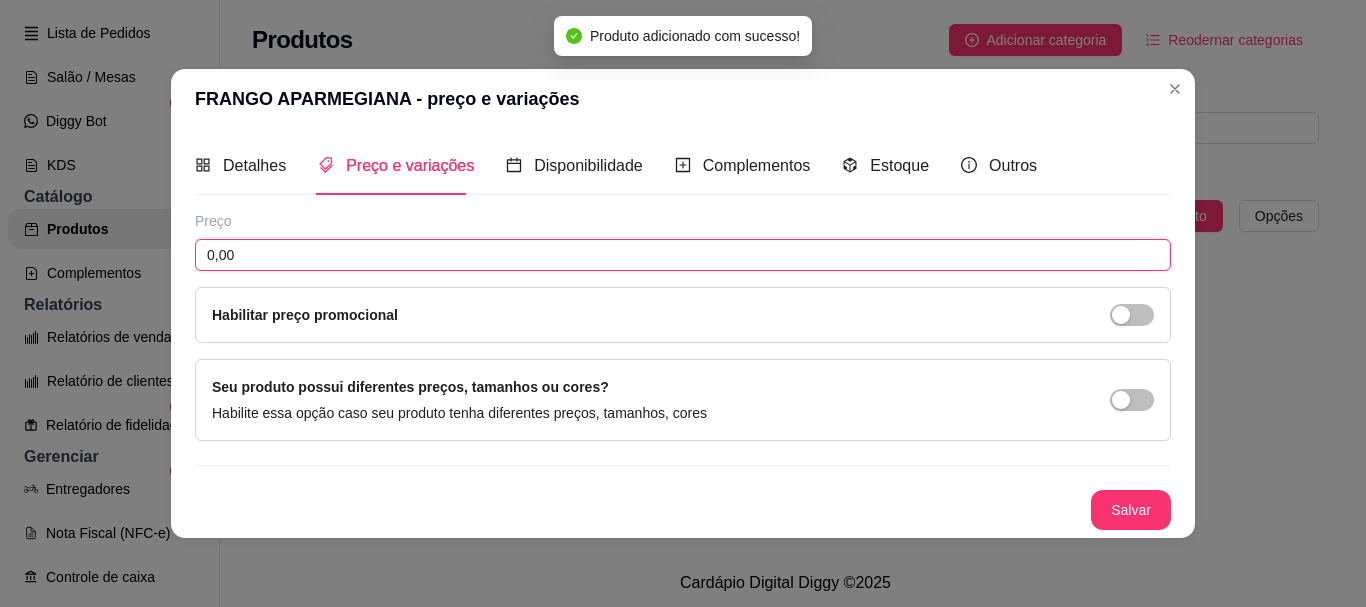 click on "0,00" at bounding box center [683, 255] 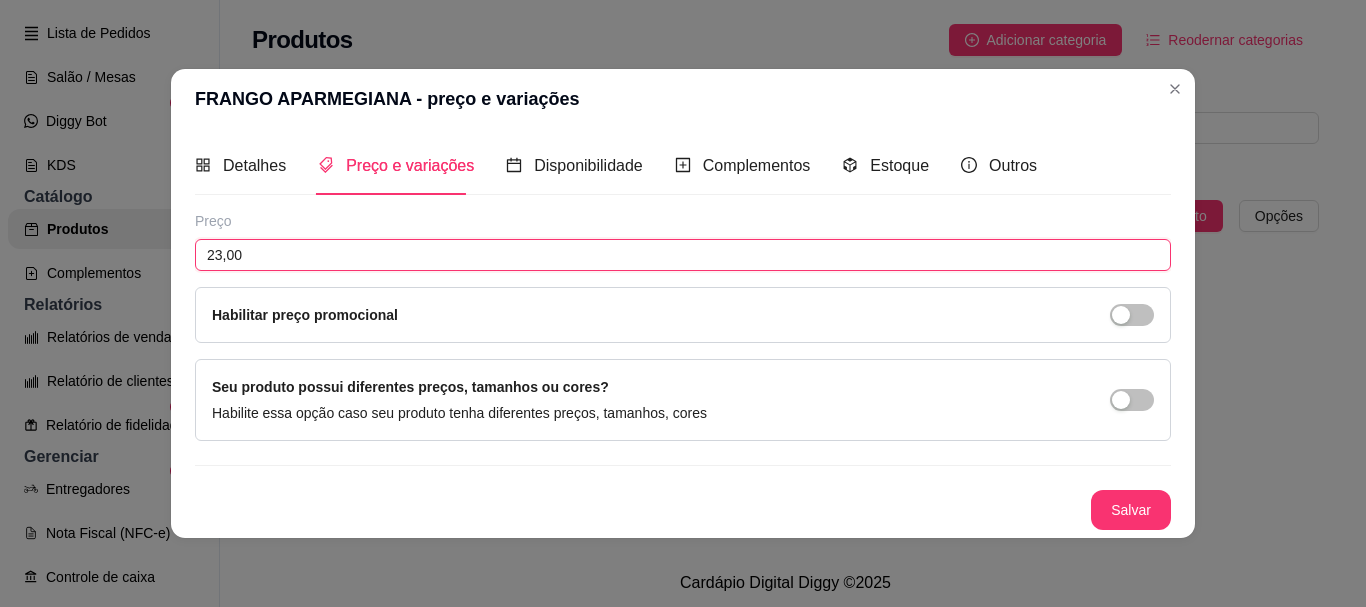 type on "23,00" 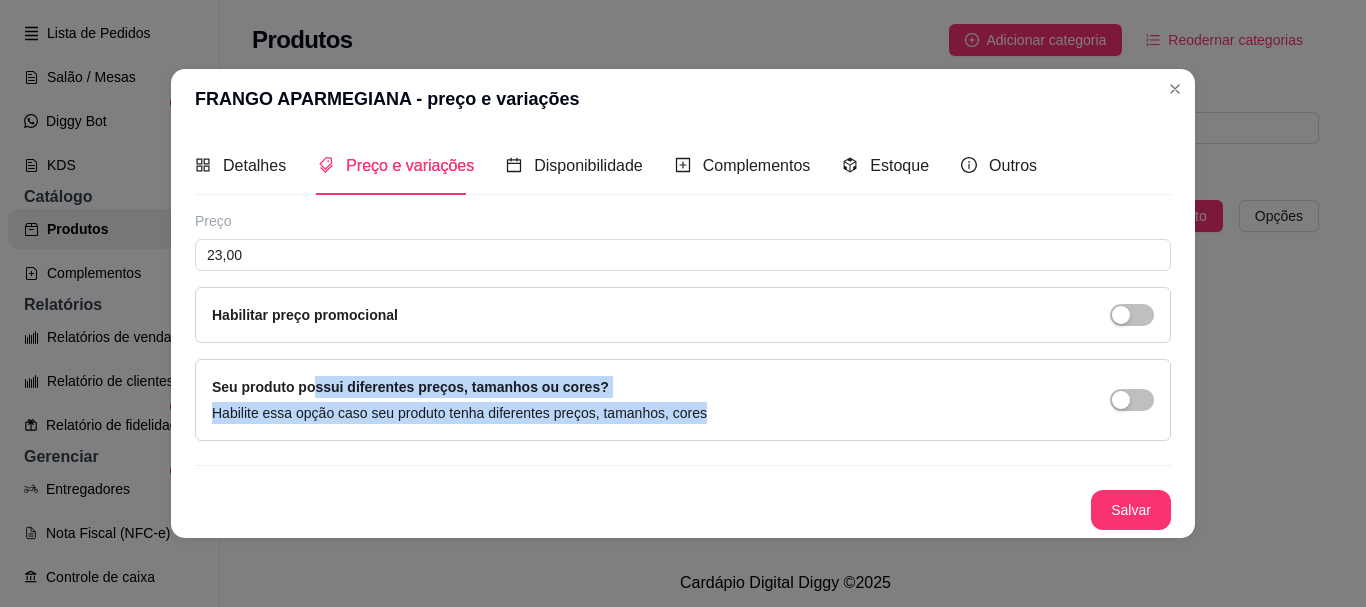 drag, startPoint x: 308, startPoint y: 397, endPoint x: 1034, endPoint y: 449, distance: 727.85986 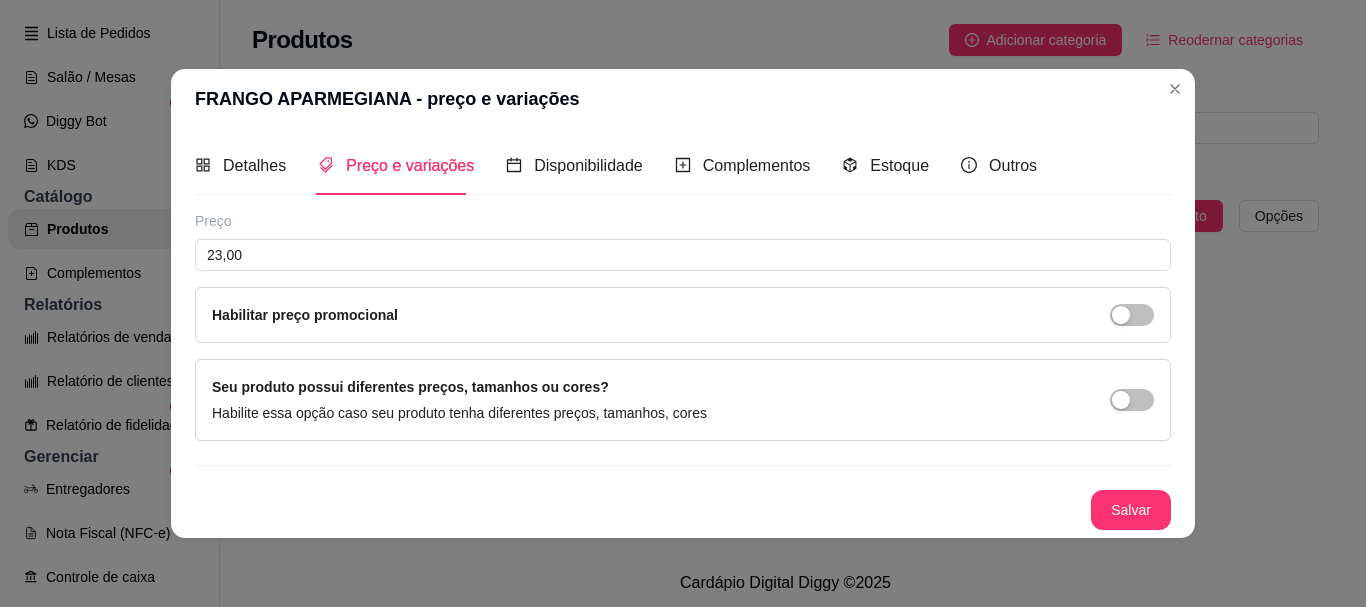 click on "Seu produto possui diferentes preços, tamanhos ou cores? Habilite essa opção caso seu produto tenha diferentes preços, tamanhos, cores" at bounding box center [683, 400] 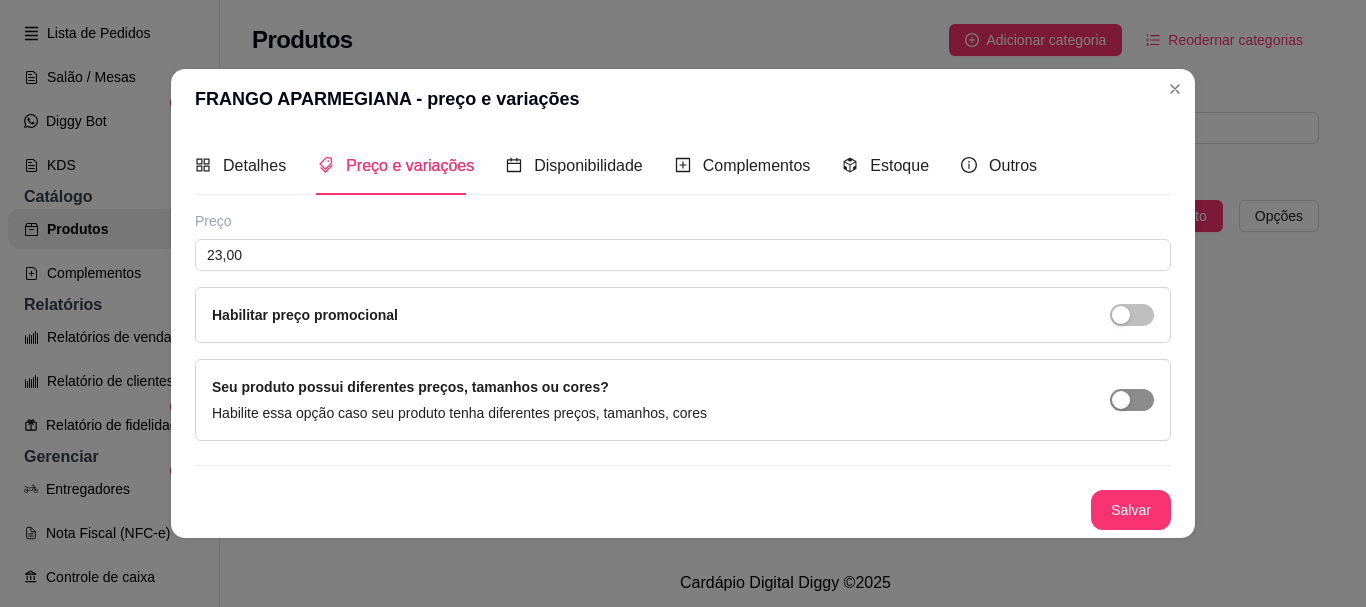 click at bounding box center (1121, 400) 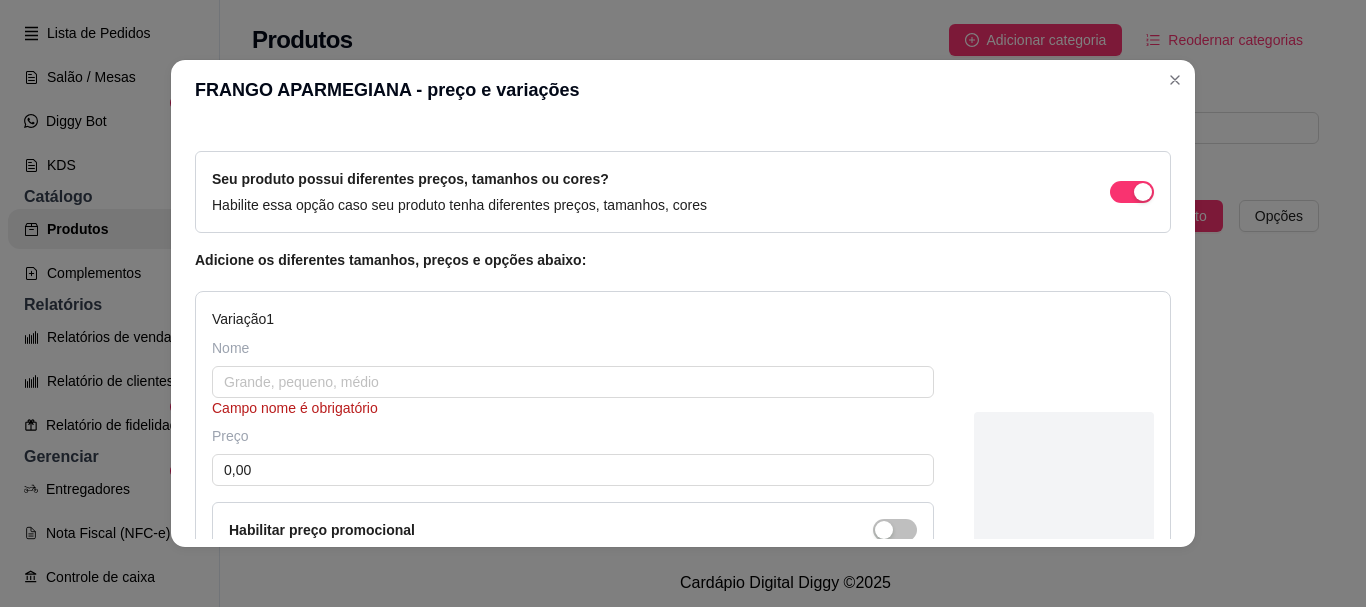 scroll, scrollTop: 0, scrollLeft: 0, axis: both 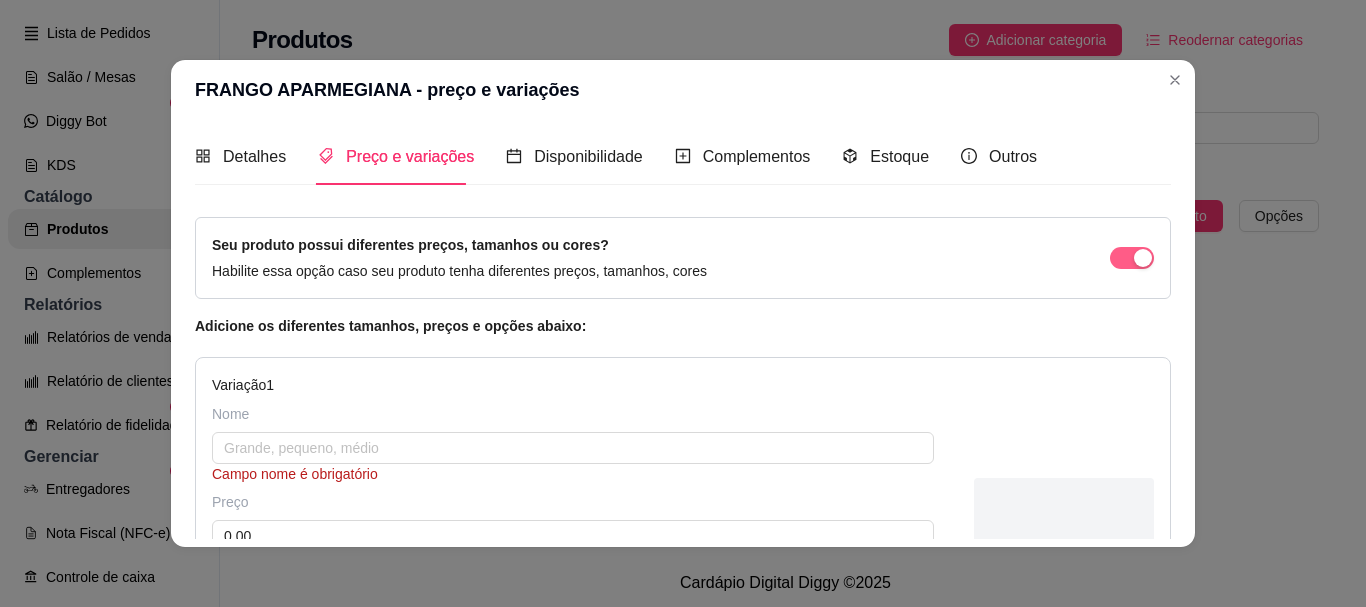 click at bounding box center (1132, 258) 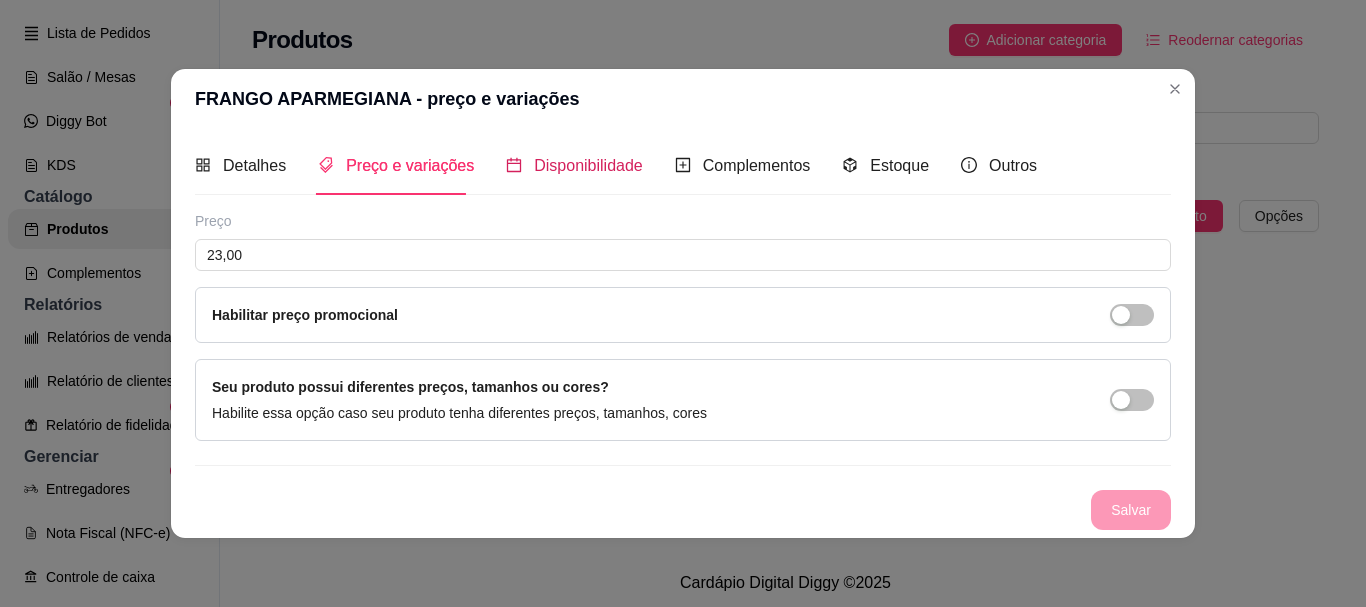 click on "Disponibilidade" at bounding box center [574, 165] 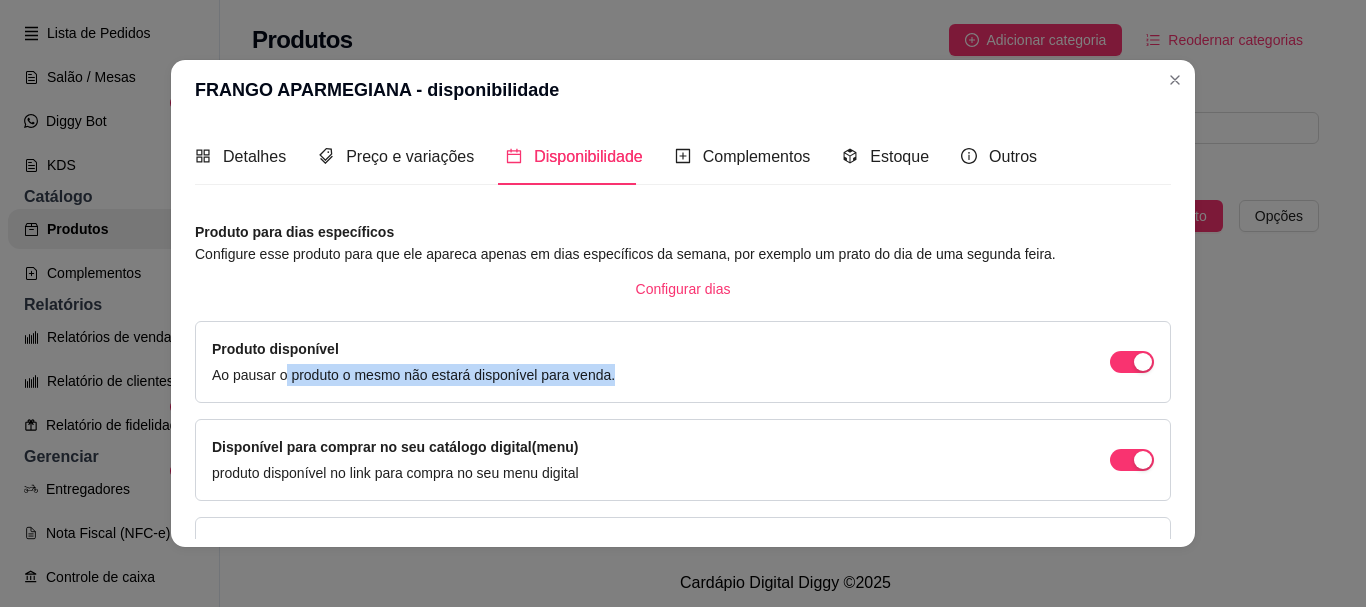 drag, startPoint x: 276, startPoint y: 376, endPoint x: 760, endPoint y: 384, distance: 484.0661 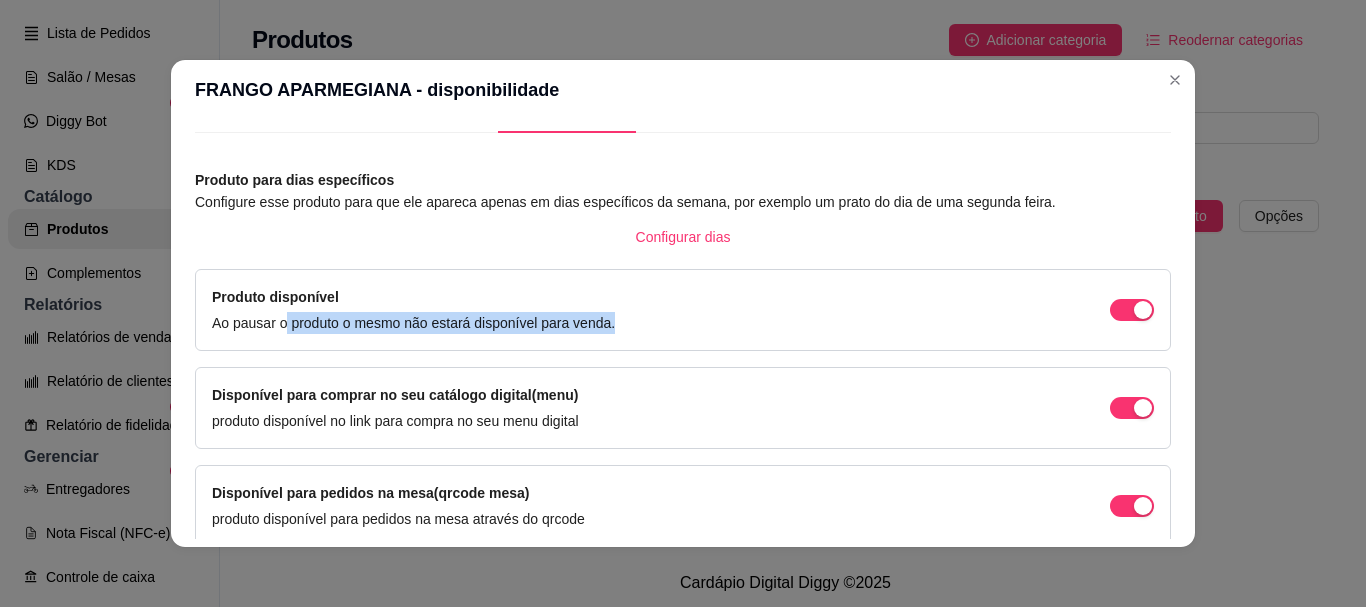 scroll, scrollTop: 100, scrollLeft: 0, axis: vertical 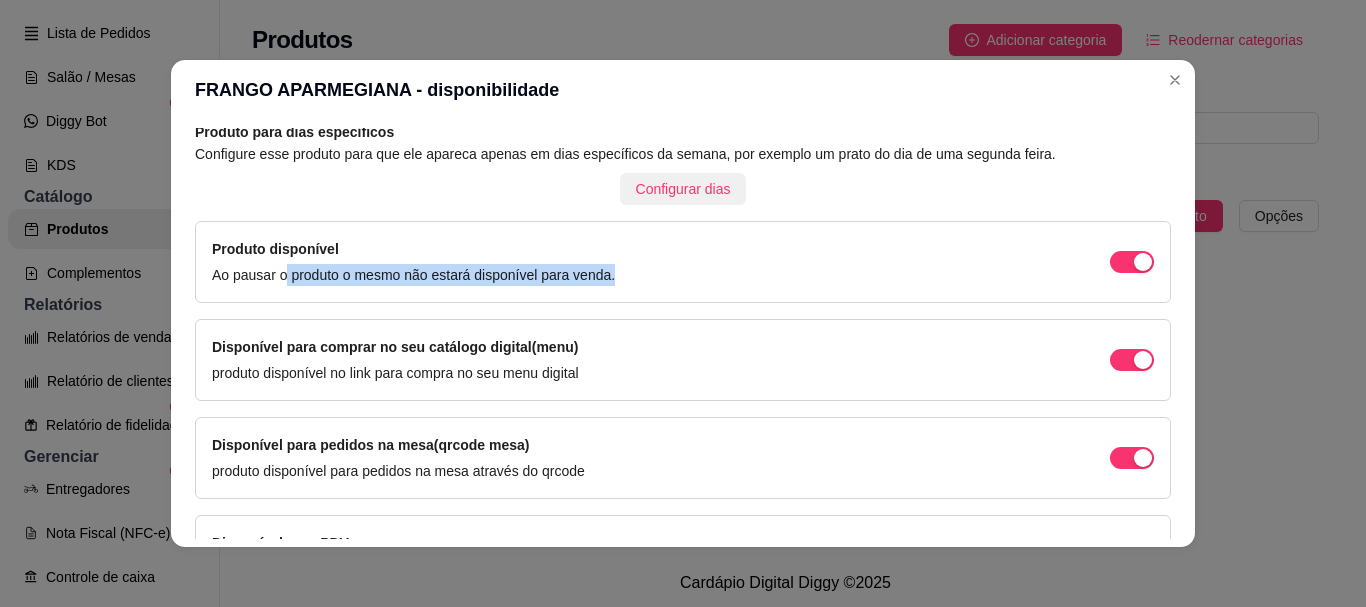click on "Configurar dias" at bounding box center (683, 189) 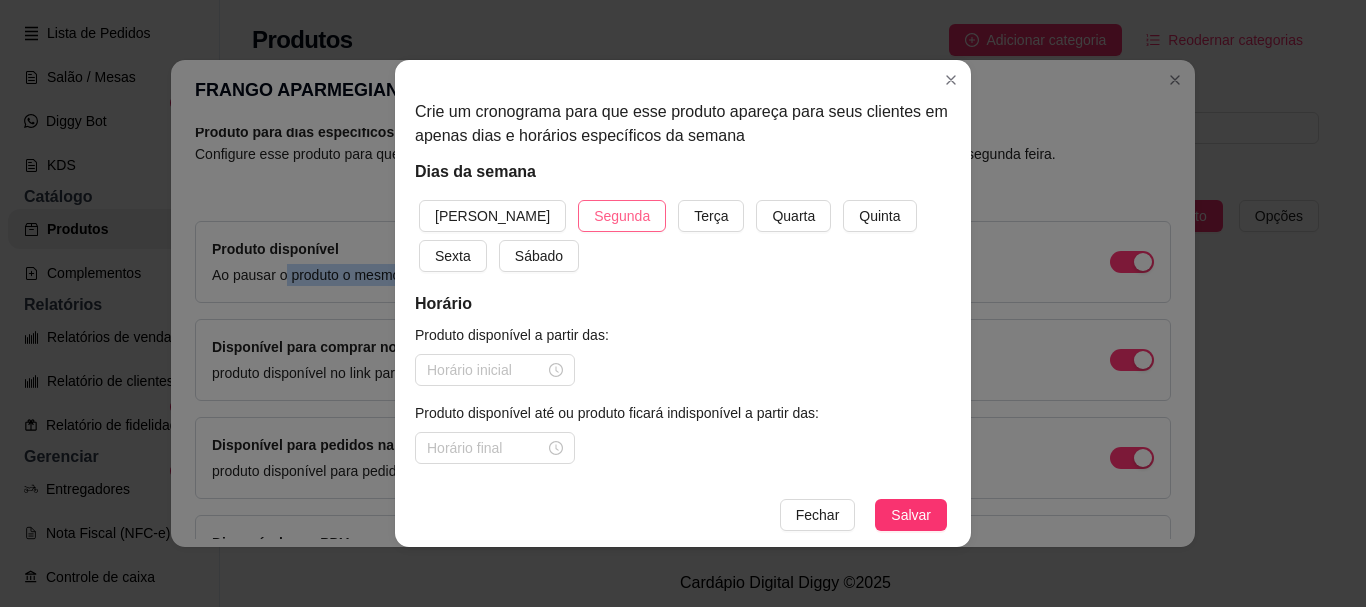 click on "Segunda" at bounding box center [622, 216] 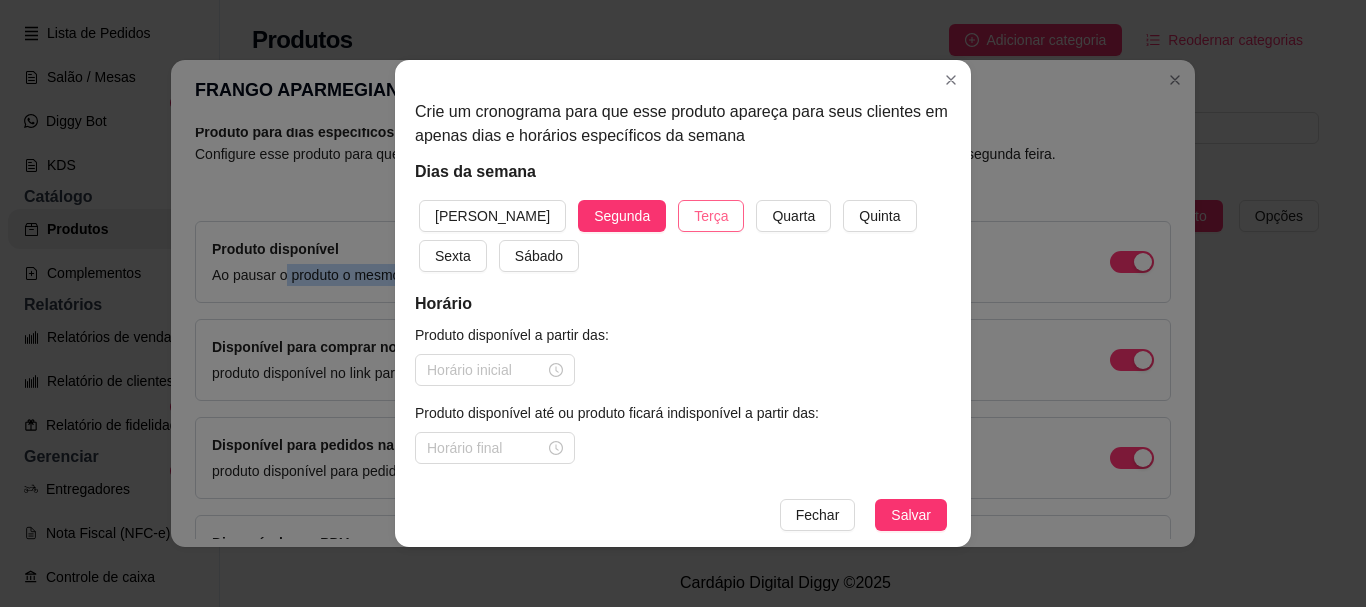 click on "Terça" at bounding box center (711, 216) 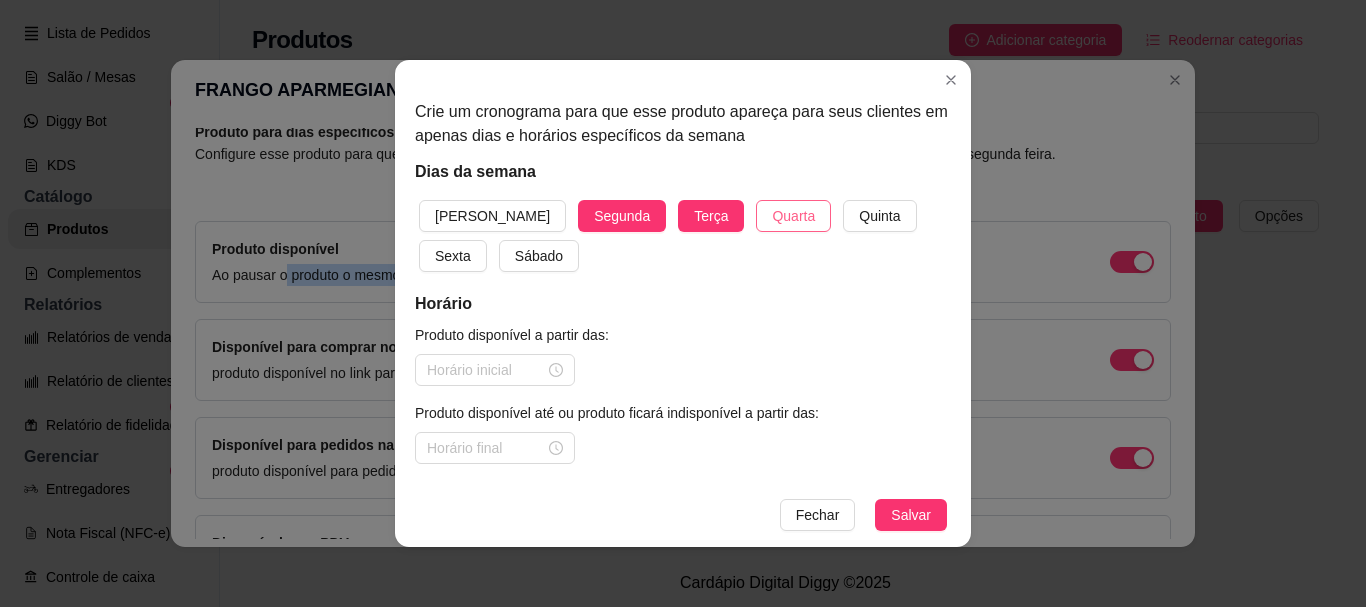 click on "Quarta" at bounding box center (793, 216) 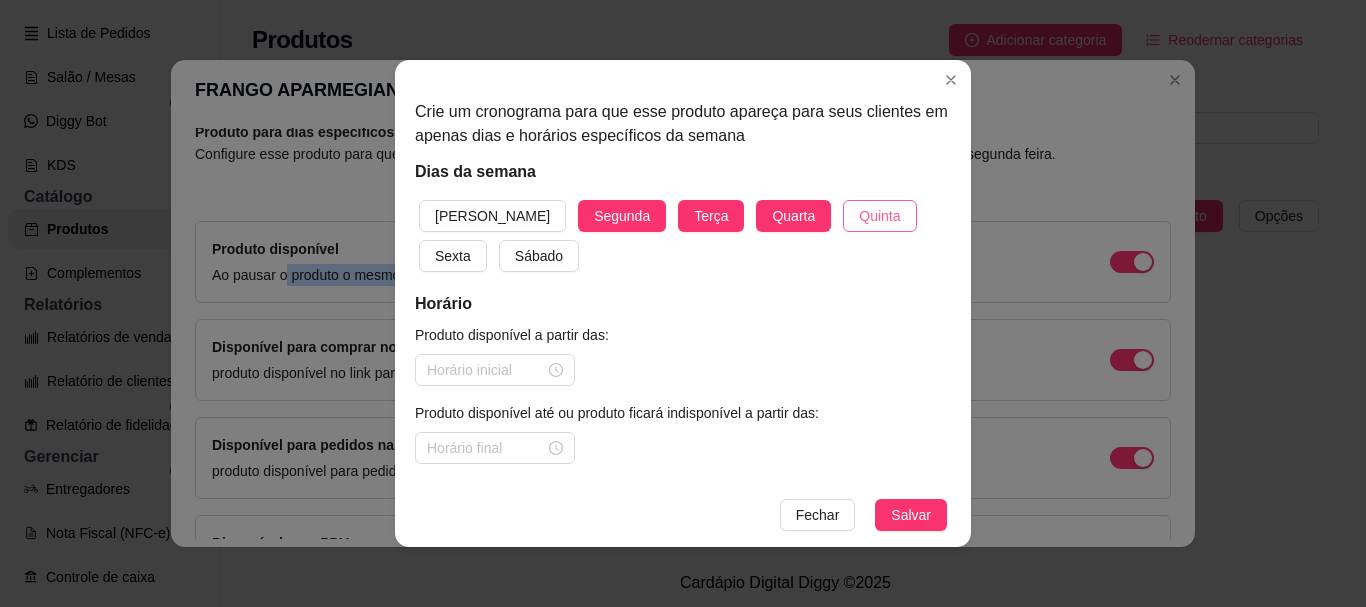 click on "Quinta" at bounding box center (879, 216) 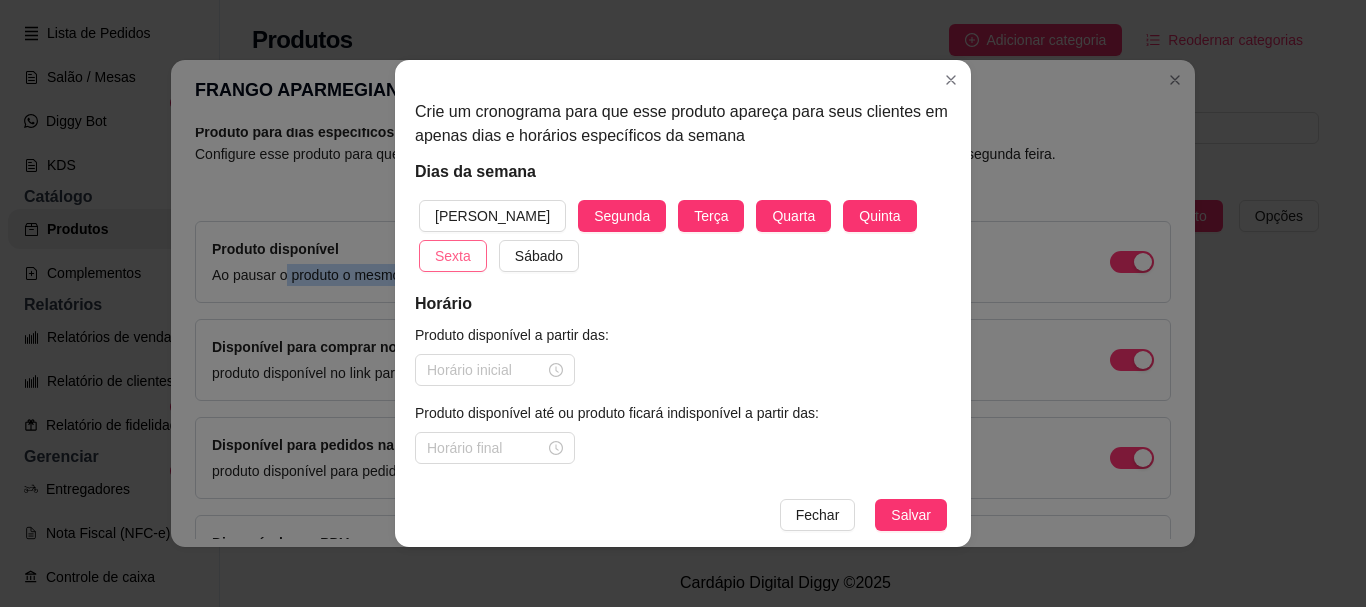click on "Sexta" at bounding box center (453, 256) 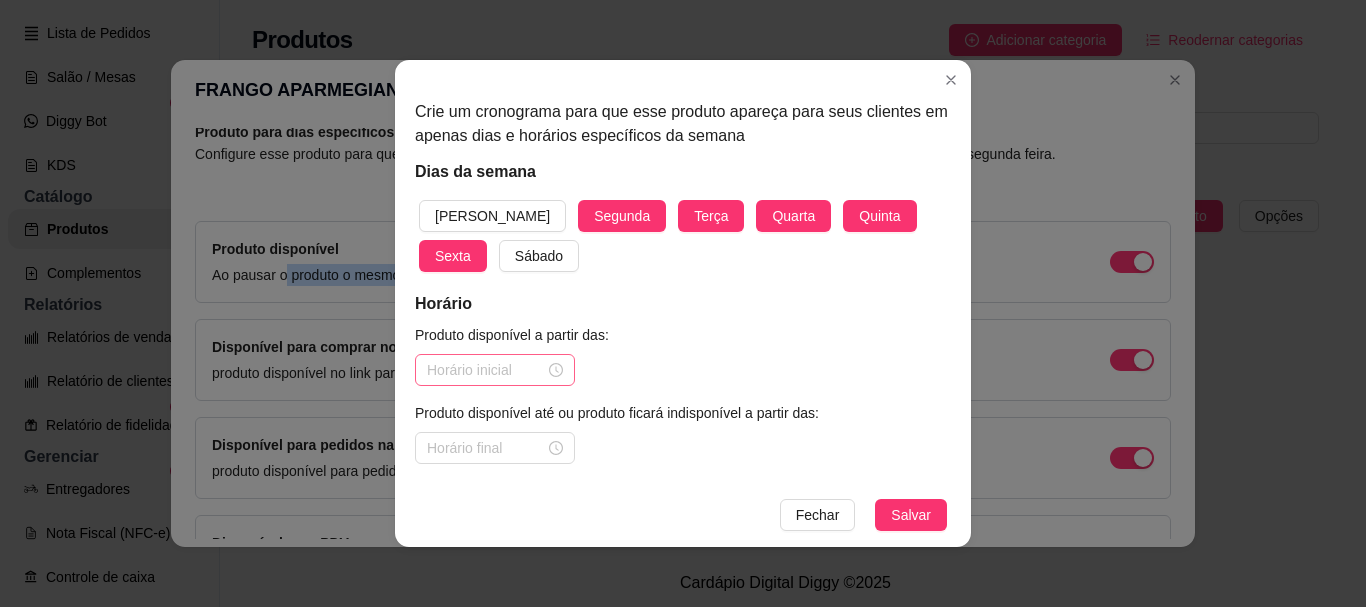 click at bounding box center (495, 370) 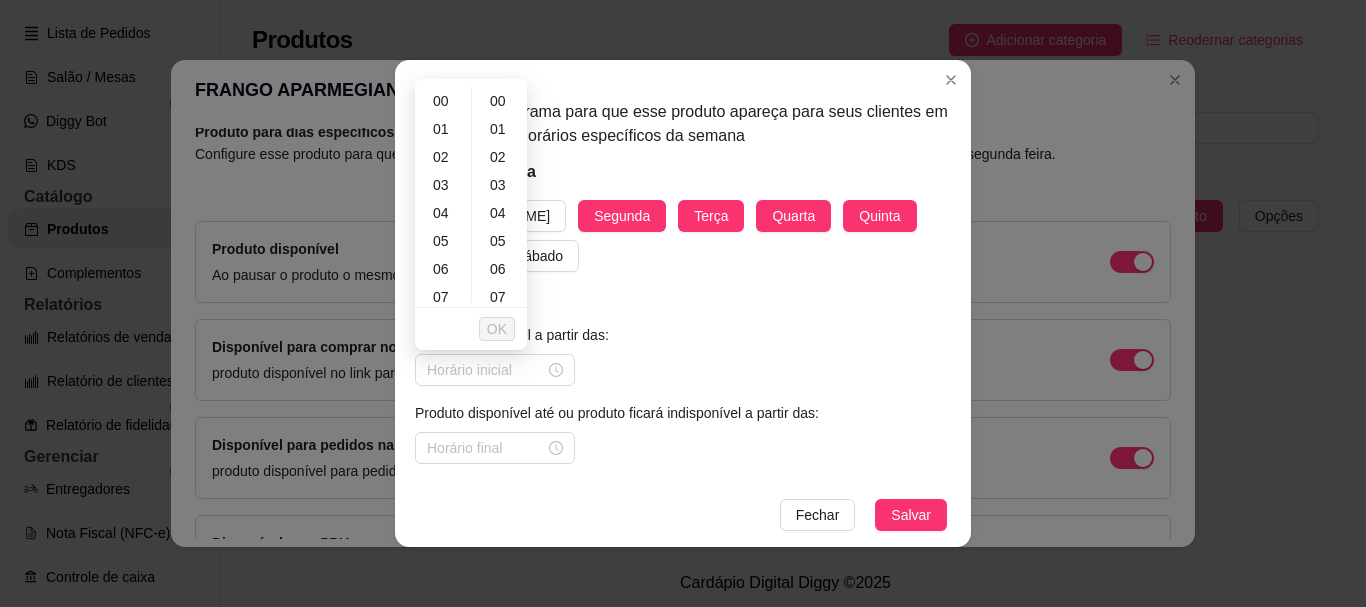 click on "Produto disponível a partir das:" at bounding box center [683, 335] 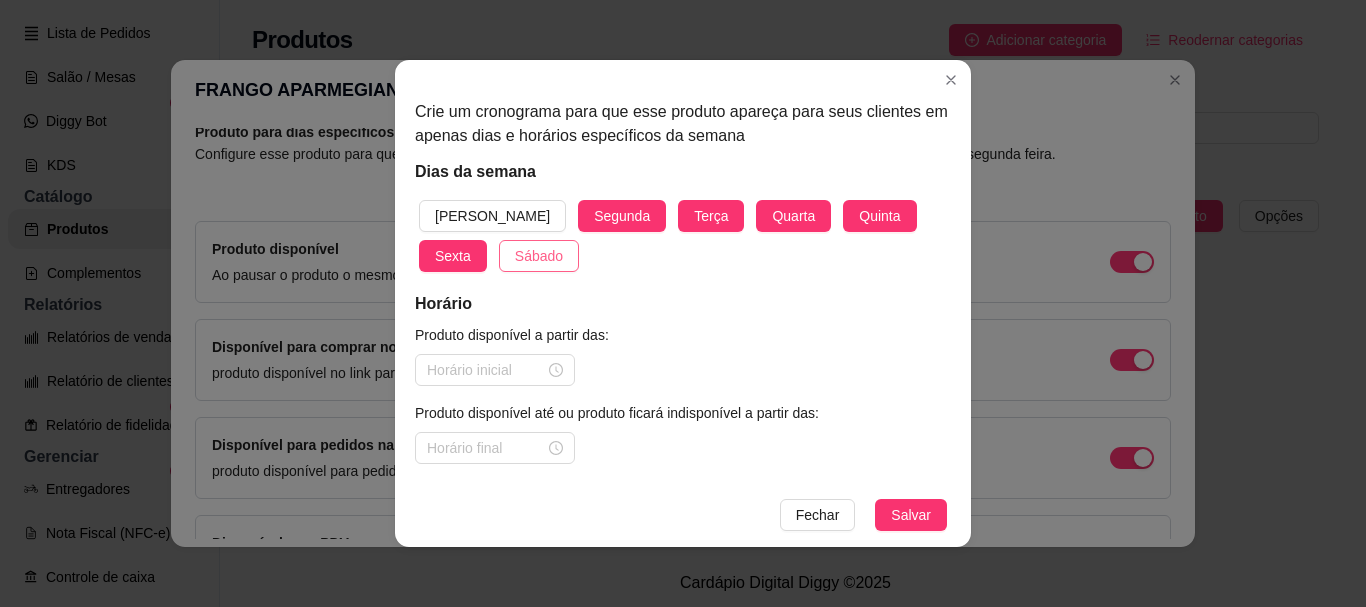 click on "Sábado" at bounding box center [539, 256] 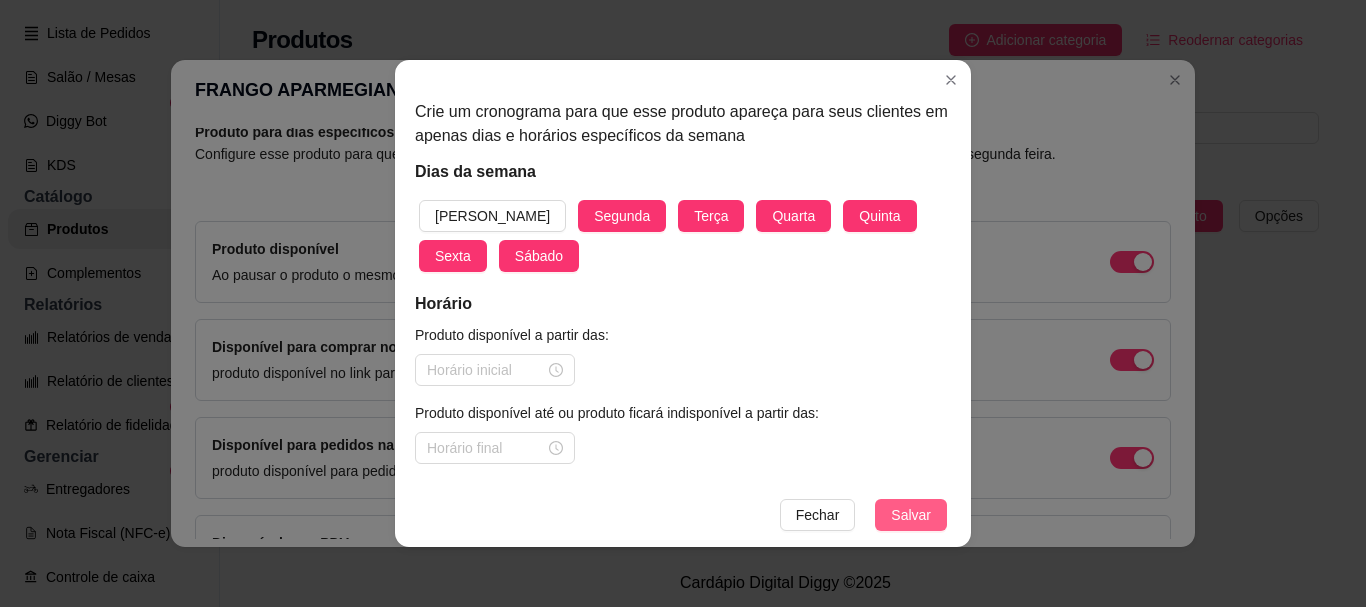 click on "Salvar" at bounding box center [911, 515] 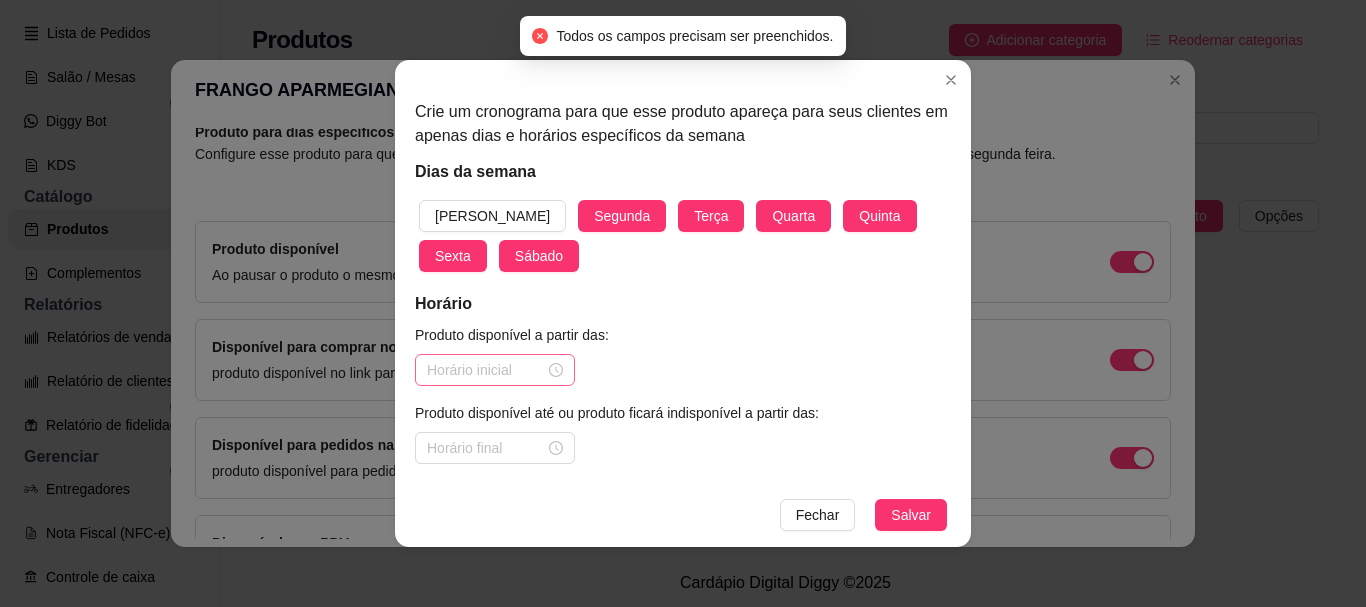 click at bounding box center [495, 370] 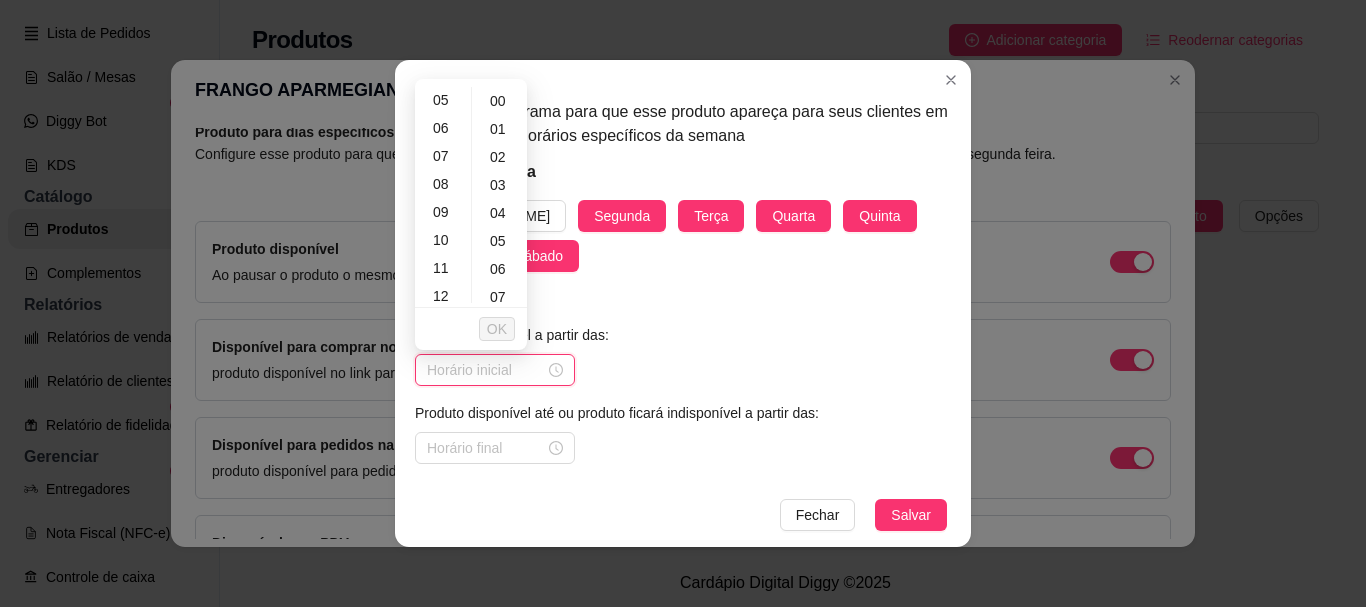 scroll, scrollTop: 200, scrollLeft: 0, axis: vertical 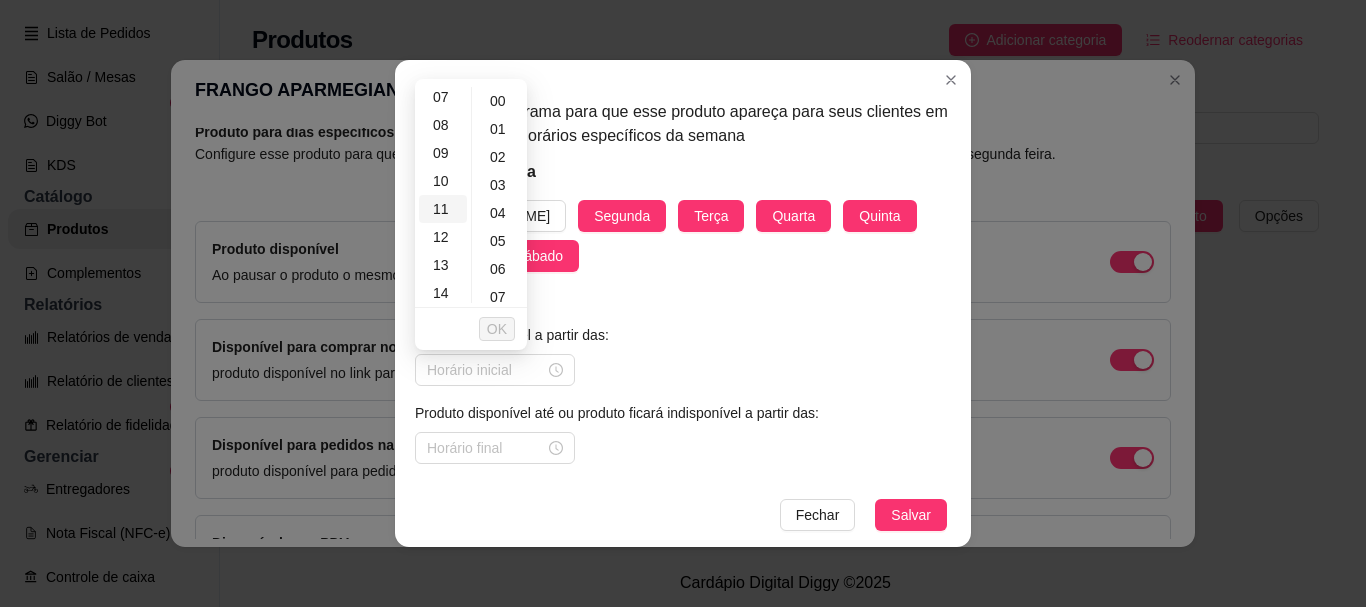 click on "11" at bounding box center [443, 209] 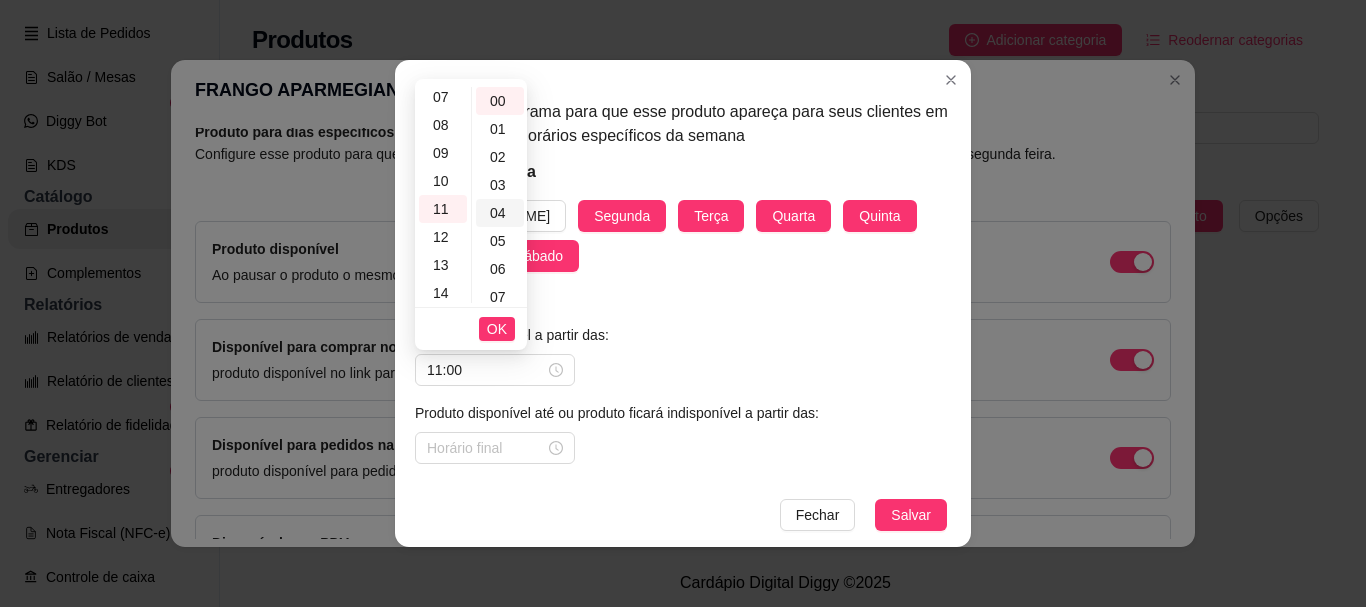 scroll, scrollTop: 308, scrollLeft: 0, axis: vertical 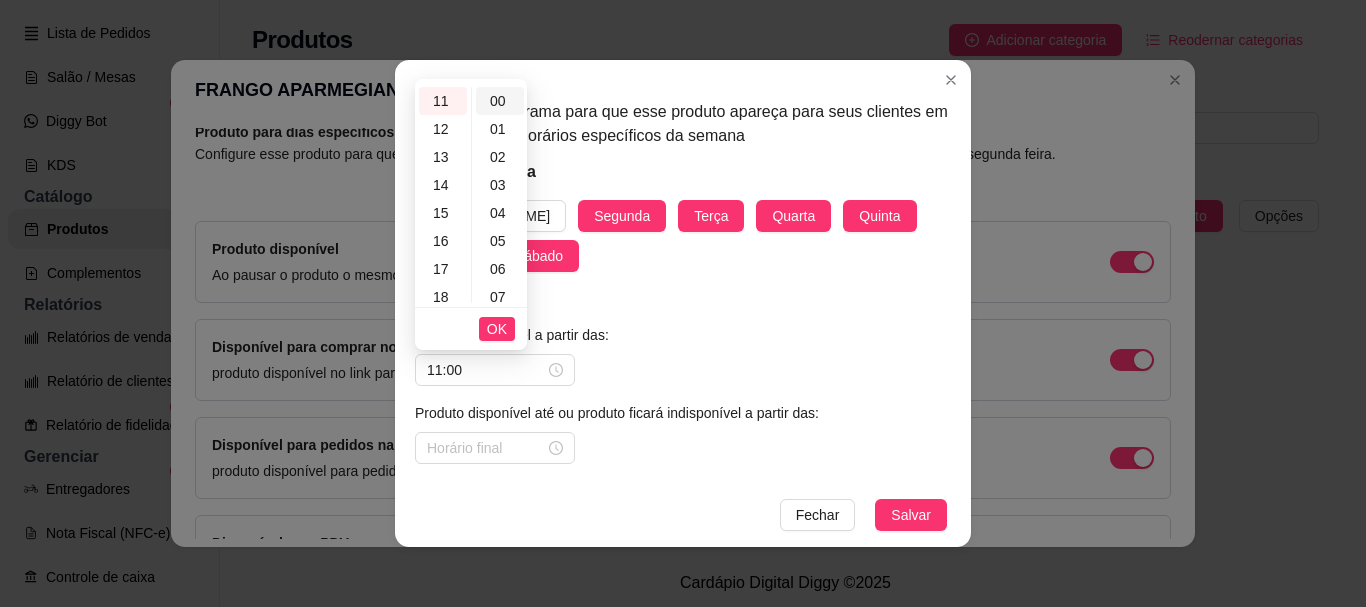 click on "00" at bounding box center [500, 101] 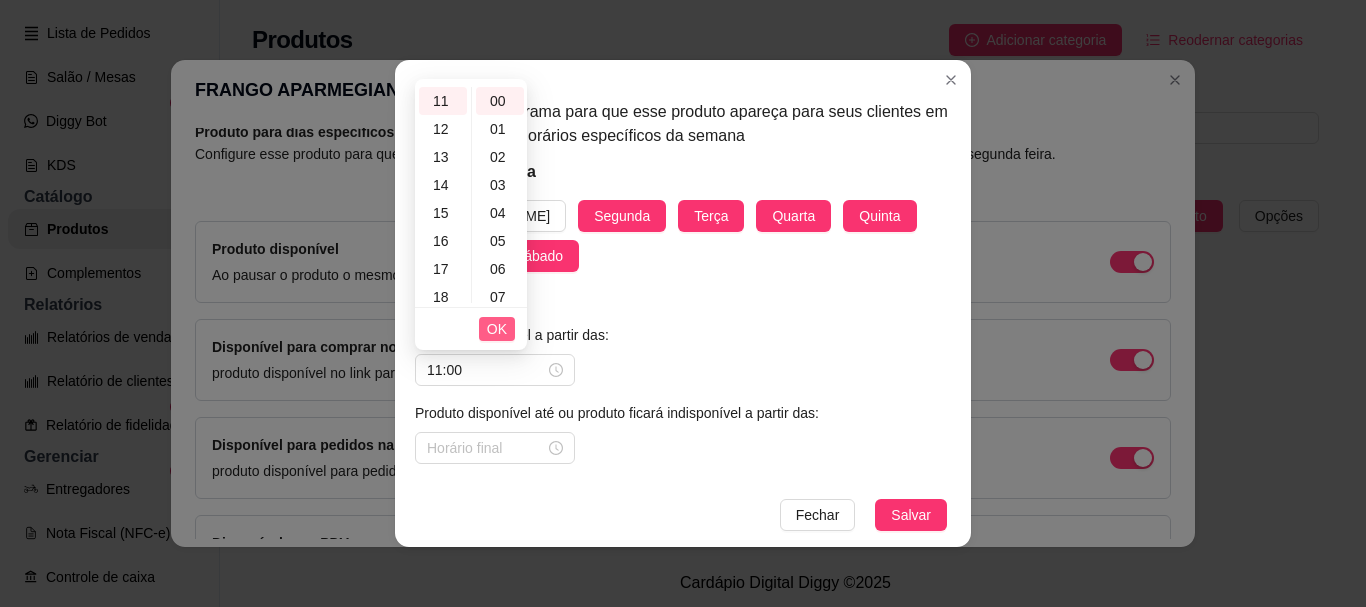 click on "OK" at bounding box center [497, 329] 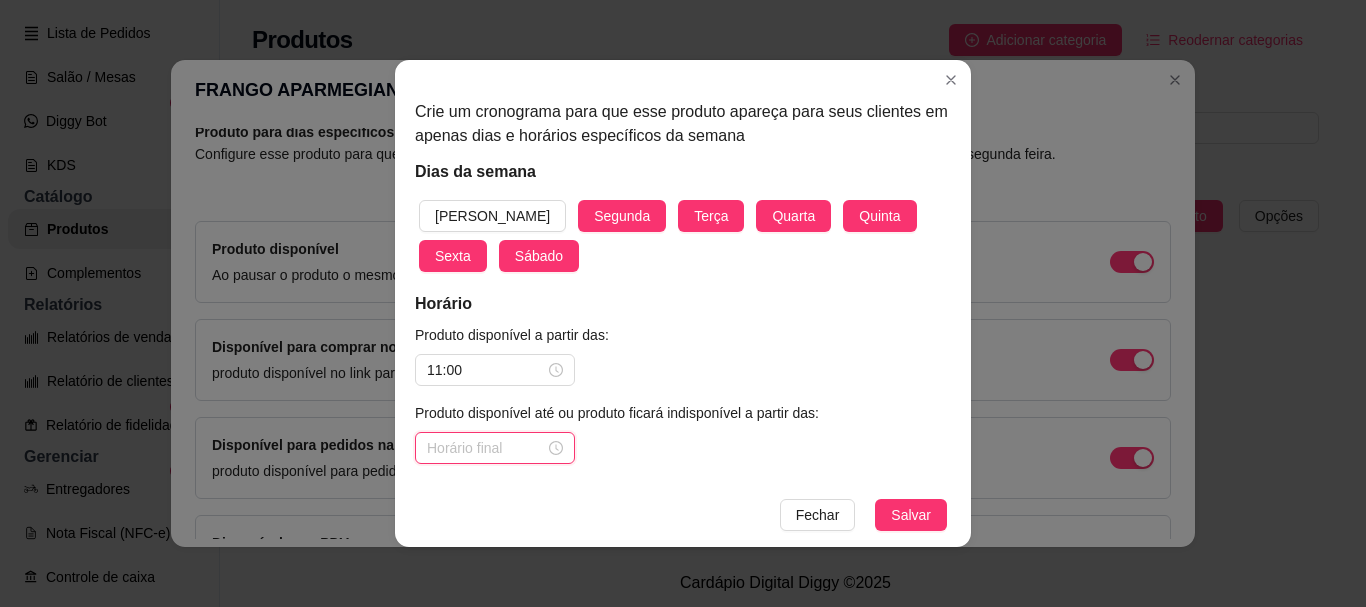 click at bounding box center [486, 448] 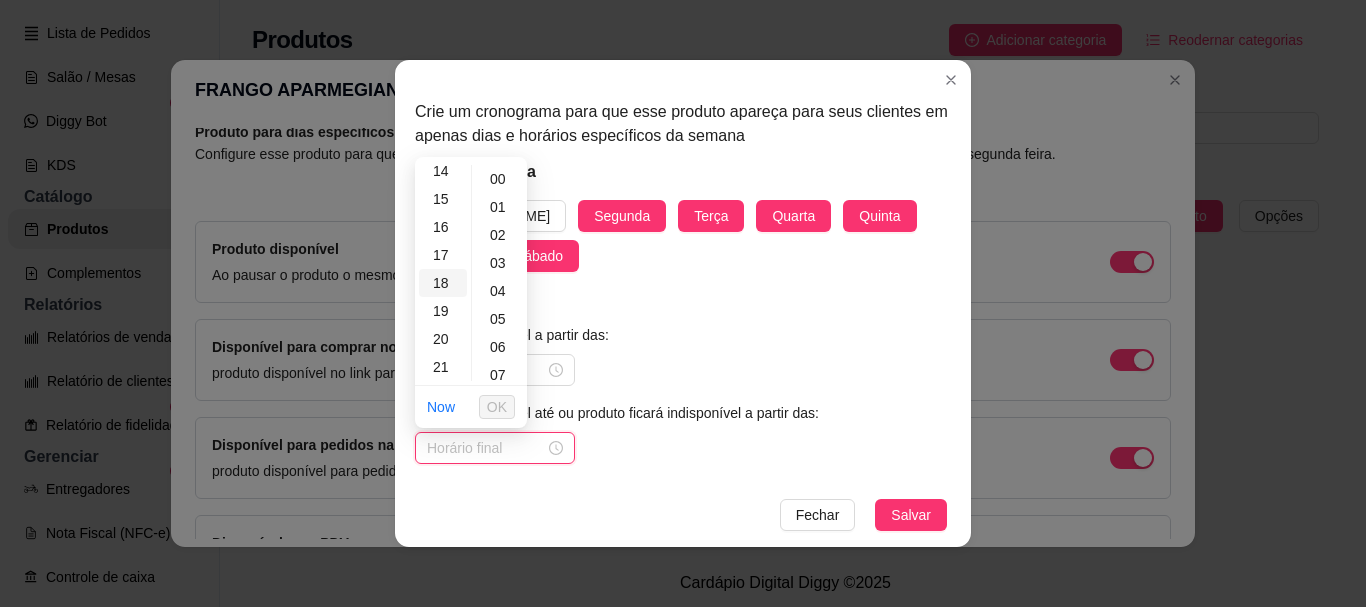 scroll, scrollTop: 456, scrollLeft: 0, axis: vertical 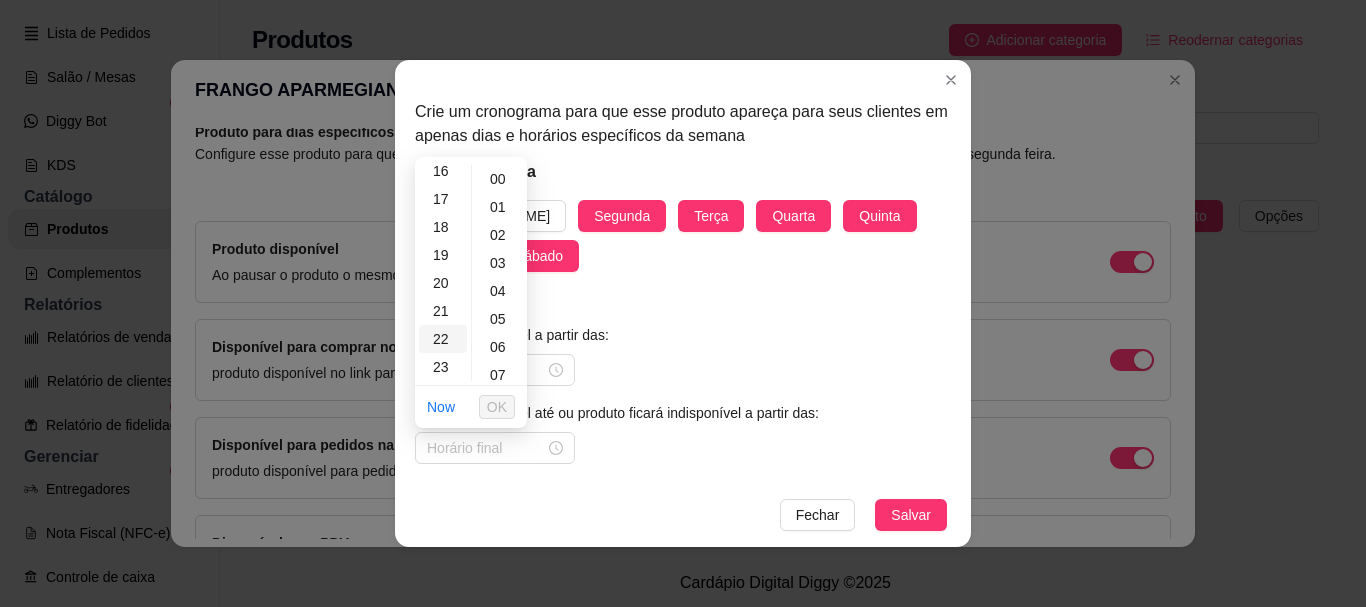 click on "22" at bounding box center (443, 339) 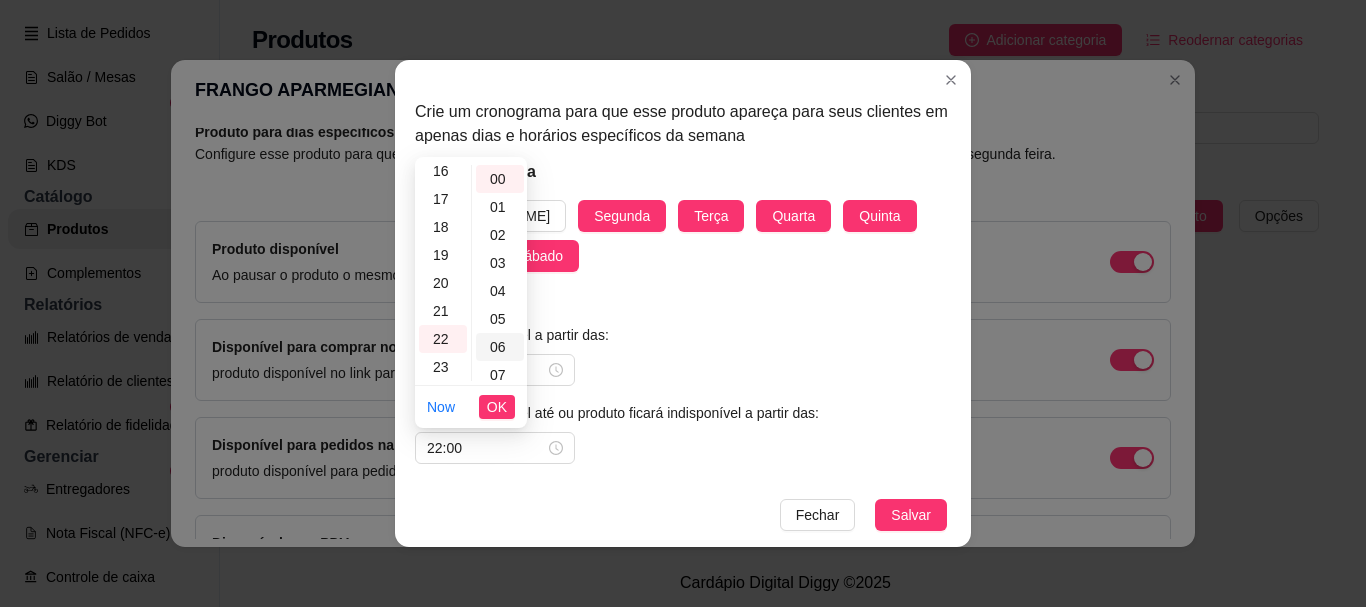 click on "06" at bounding box center (500, 347) 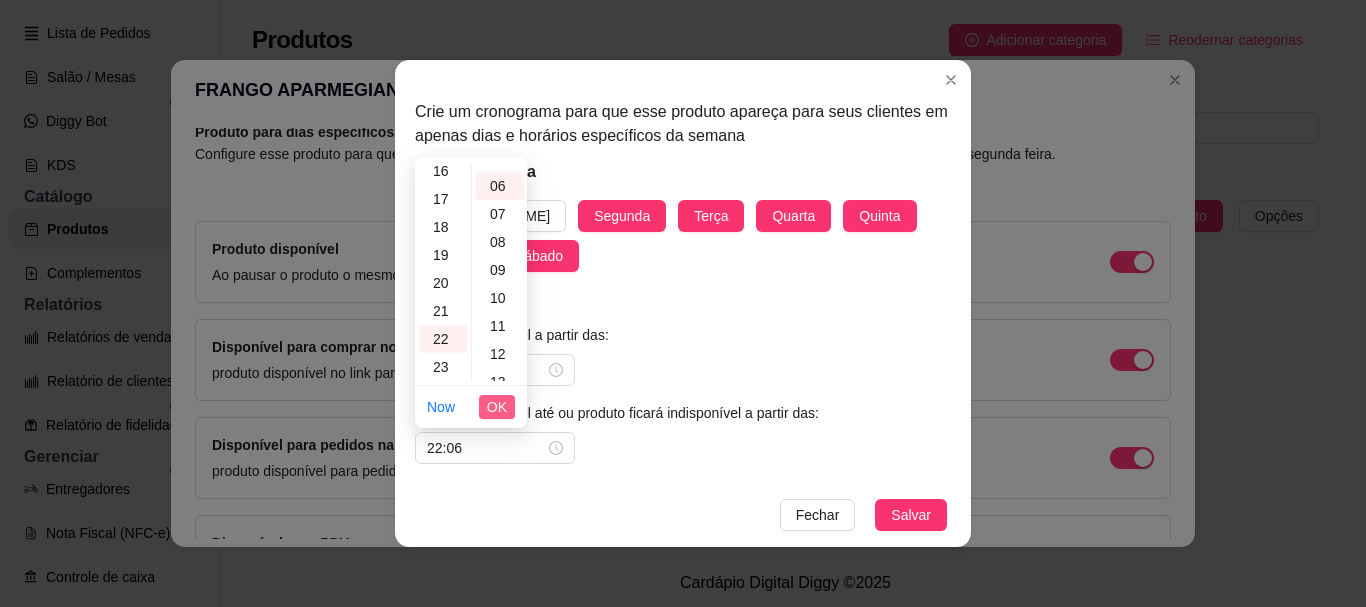 scroll, scrollTop: 168, scrollLeft: 0, axis: vertical 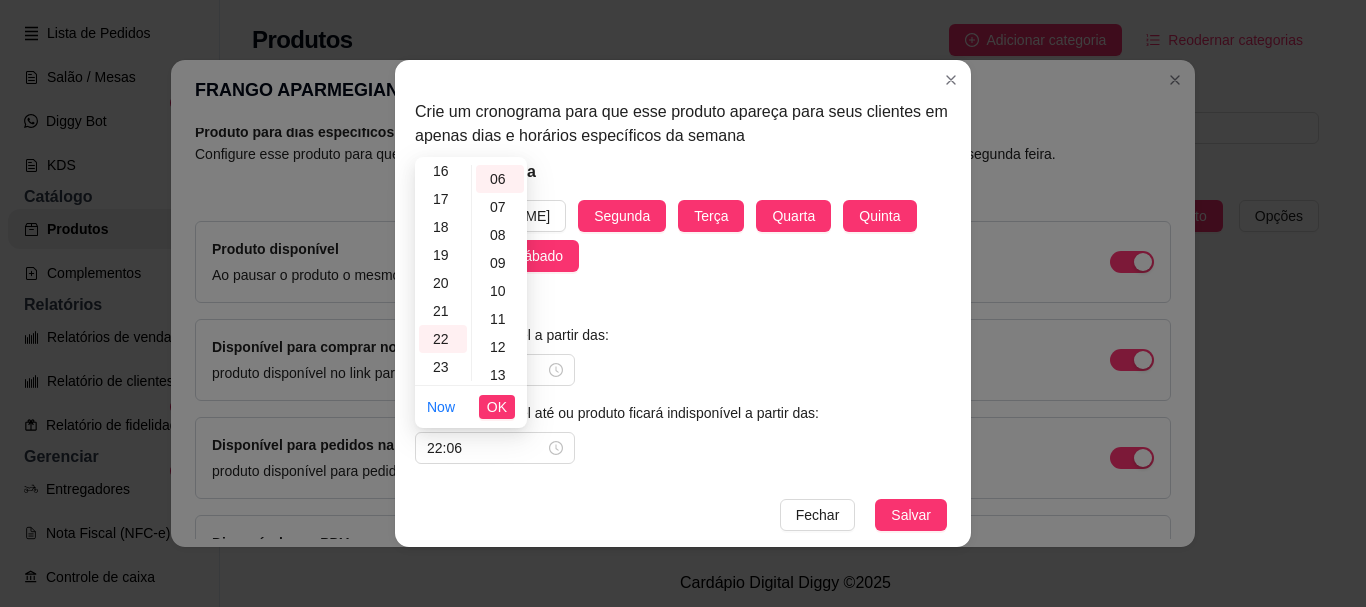drag, startPoint x: 493, startPoint y: 406, endPoint x: 655, endPoint y: 435, distance: 164.57521 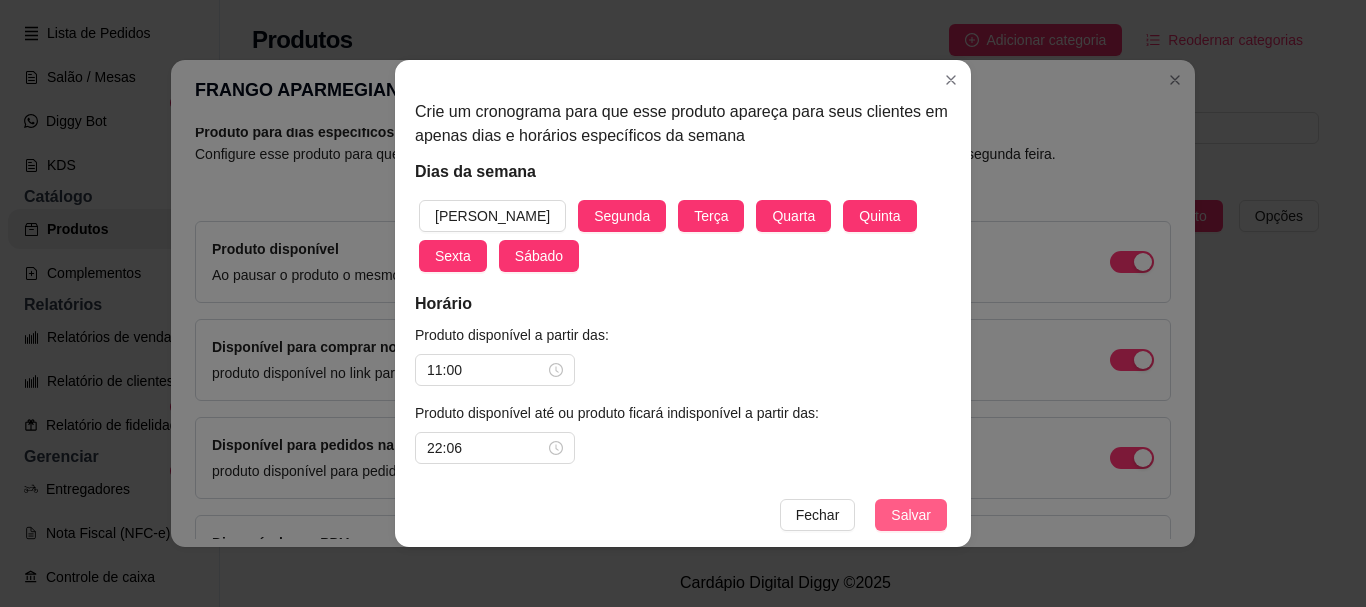 click on "Salvar" at bounding box center (911, 515) 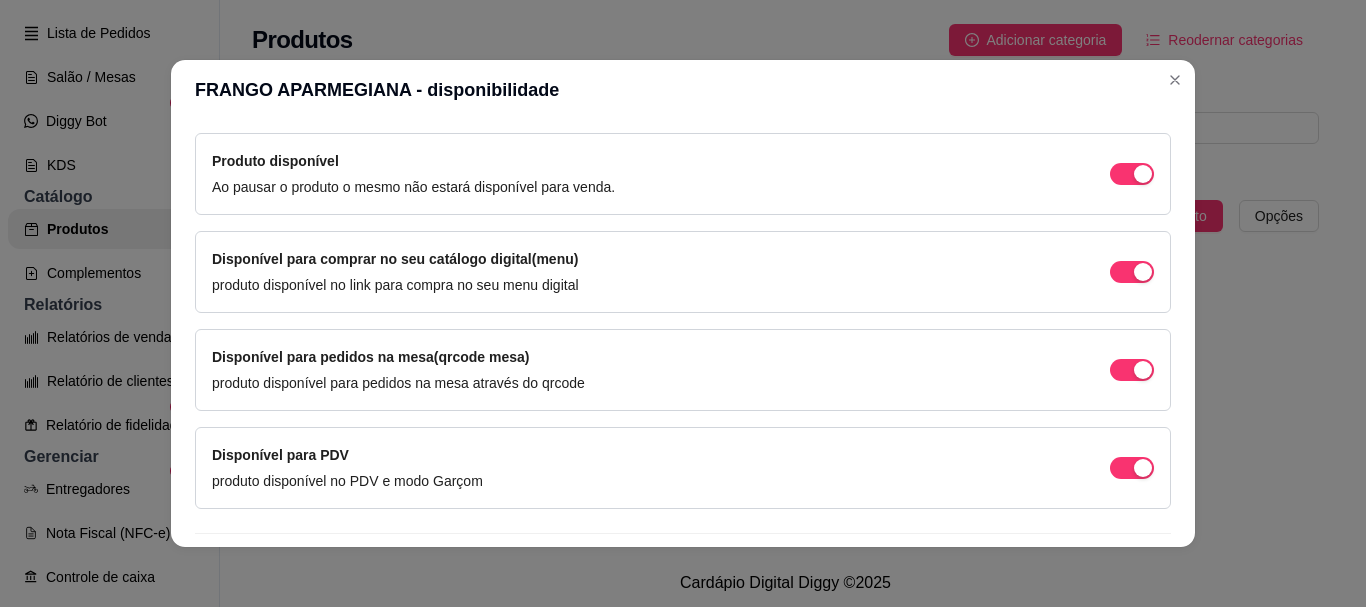 scroll, scrollTop: 495, scrollLeft: 0, axis: vertical 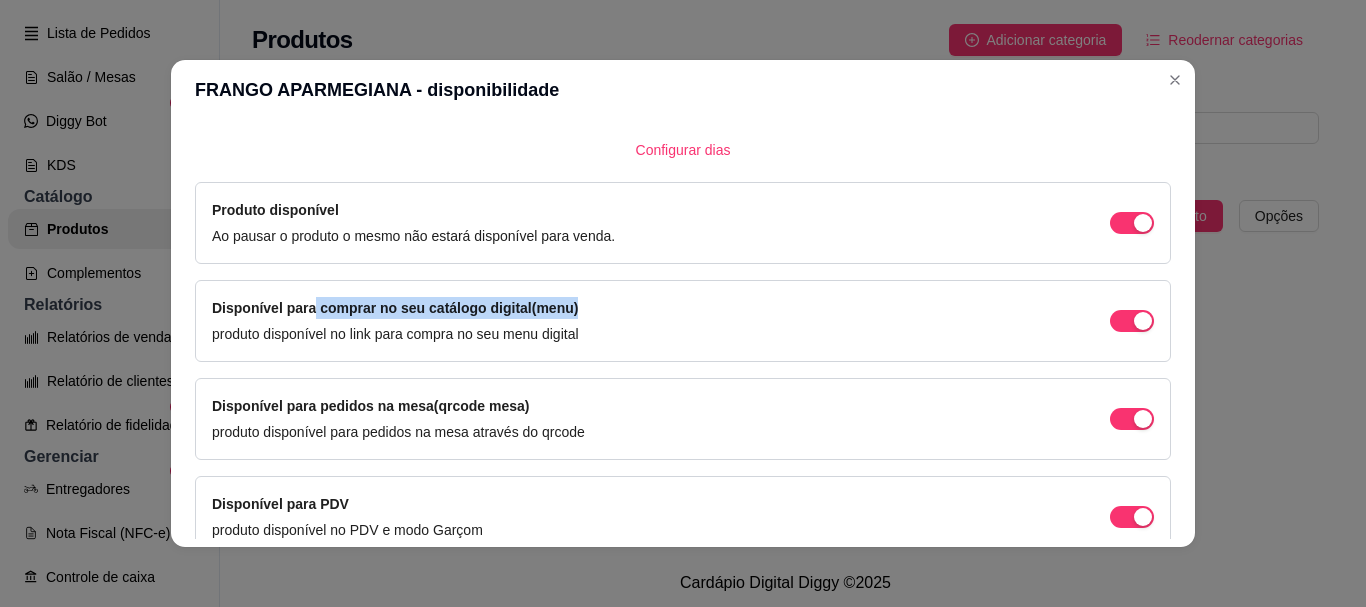 drag, startPoint x: 307, startPoint y: 311, endPoint x: 515, endPoint y: 288, distance: 209.26778 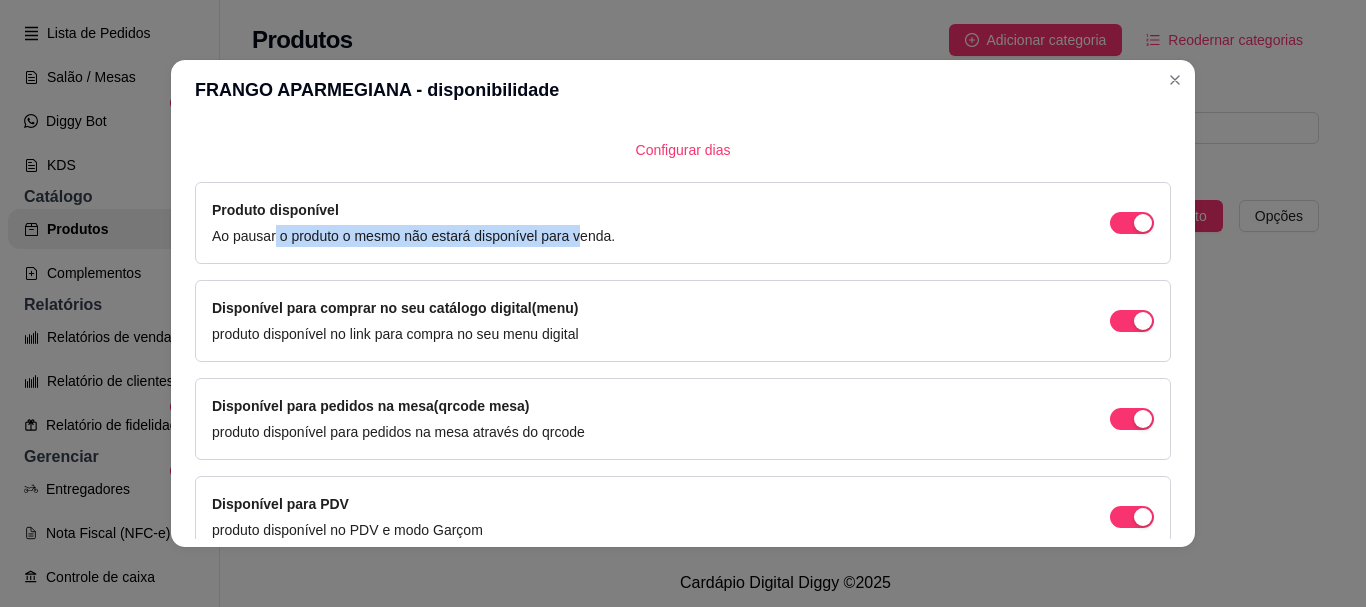 drag, startPoint x: 266, startPoint y: 224, endPoint x: 574, endPoint y: 233, distance: 308.13147 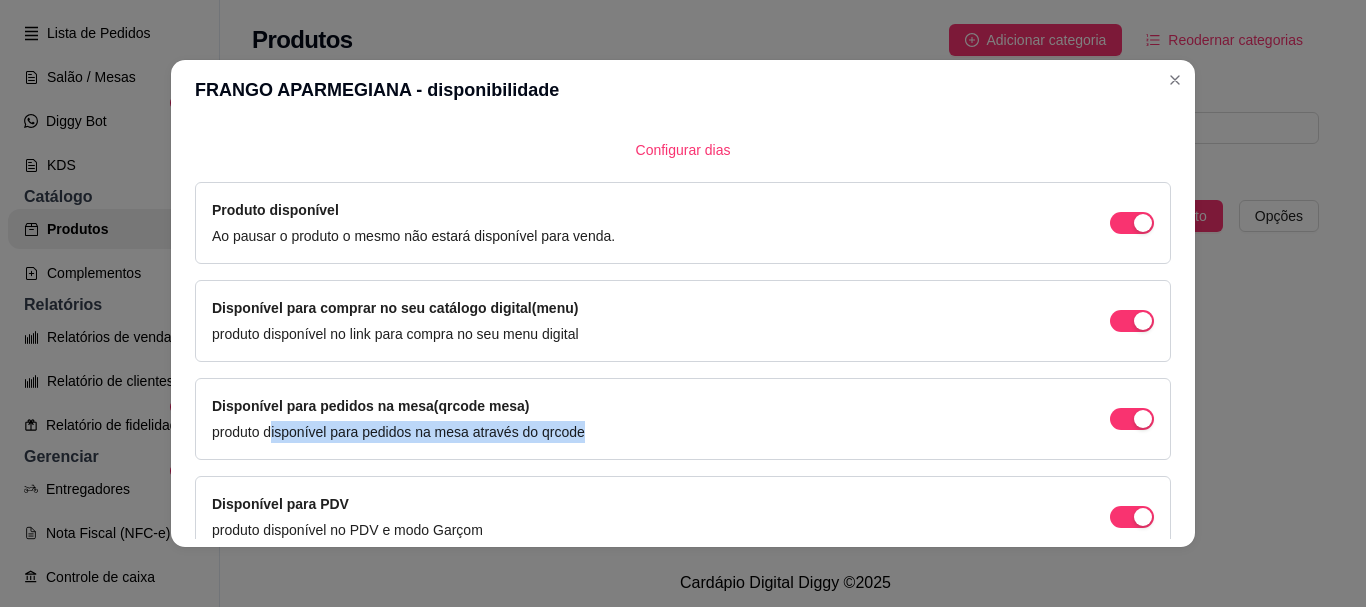 drag, startPoint x: 278, startPoint y: 421, endPoint x: 763, endPoint y: 425, distance: 485.01648 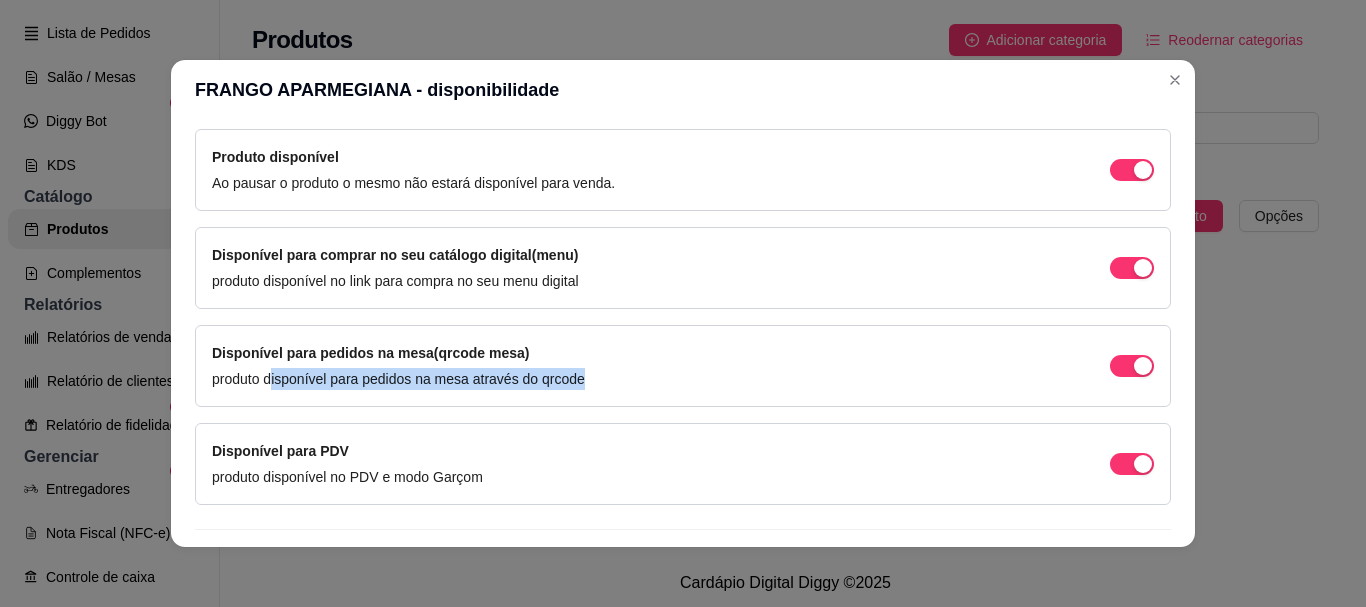 scroll, scrollTop: 595, scrollLeft: 0, axis: vertical 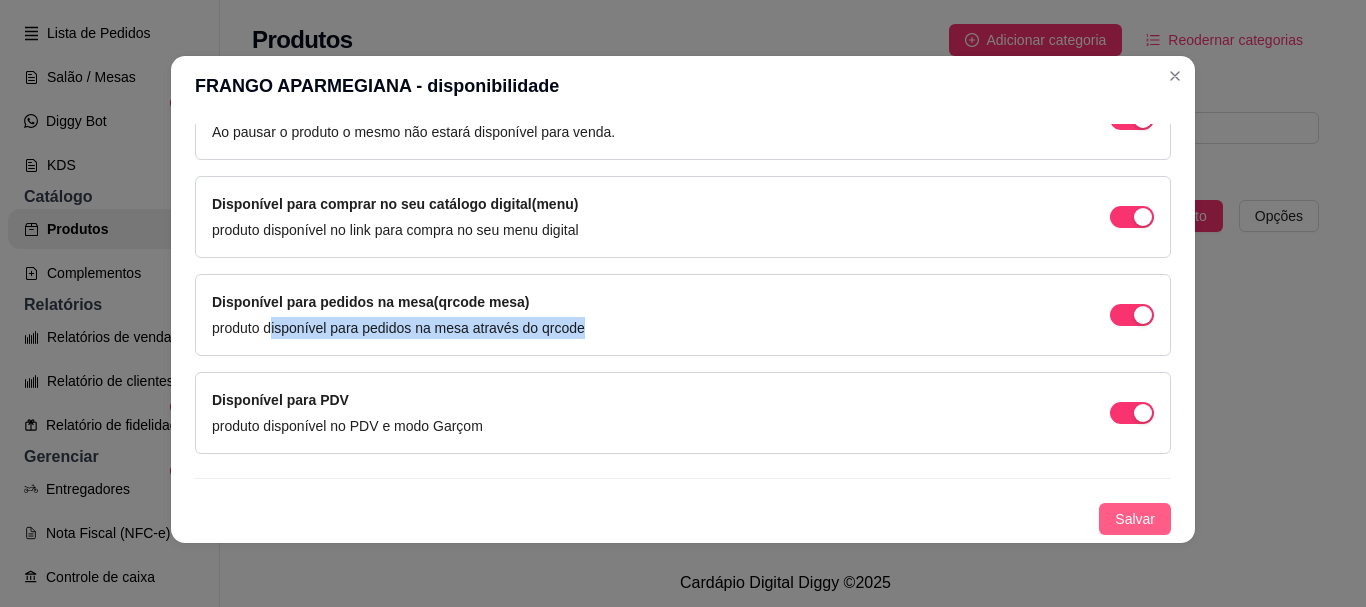 click on "Salvar" at bounding box center [1135, 519] 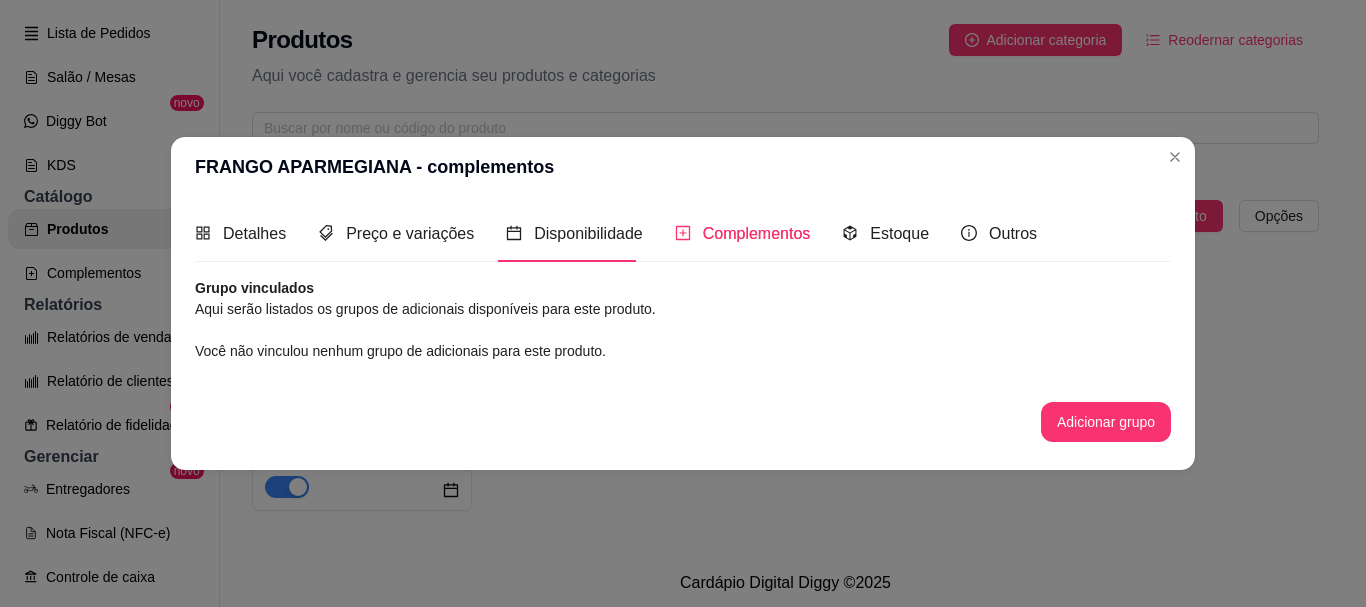 scroll, scrollTop: 0, scrollLeft: 0, axis: both 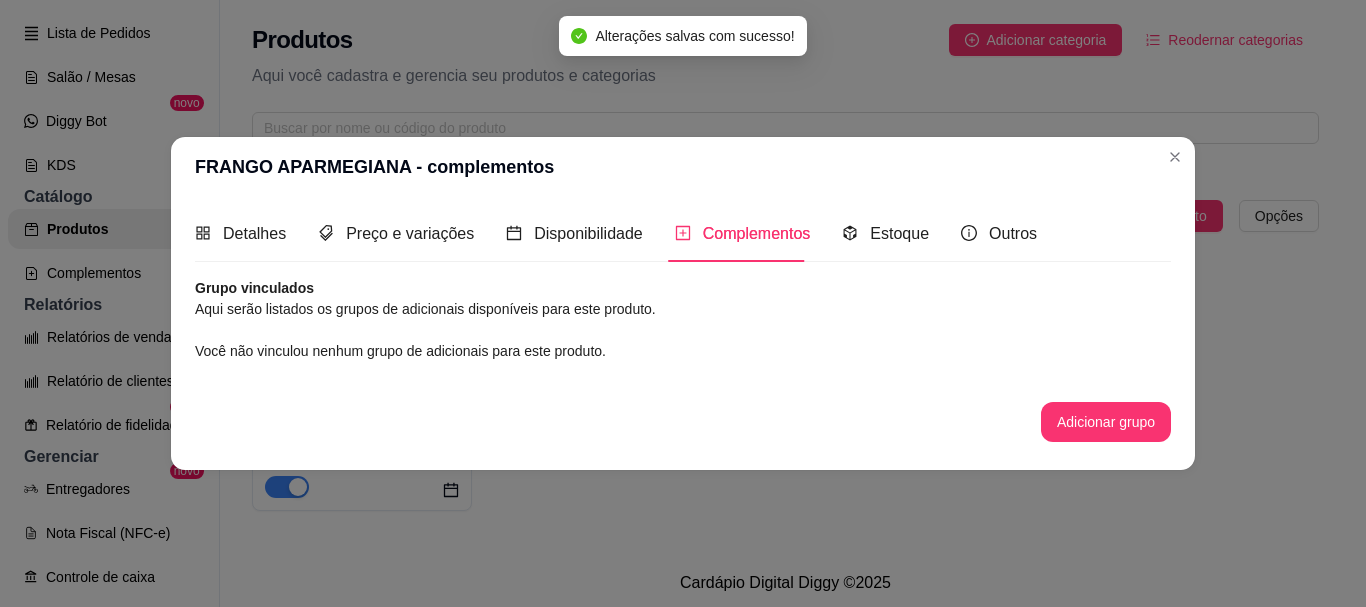 click on "Grupo vinculados" at bounding box center [683, 288] 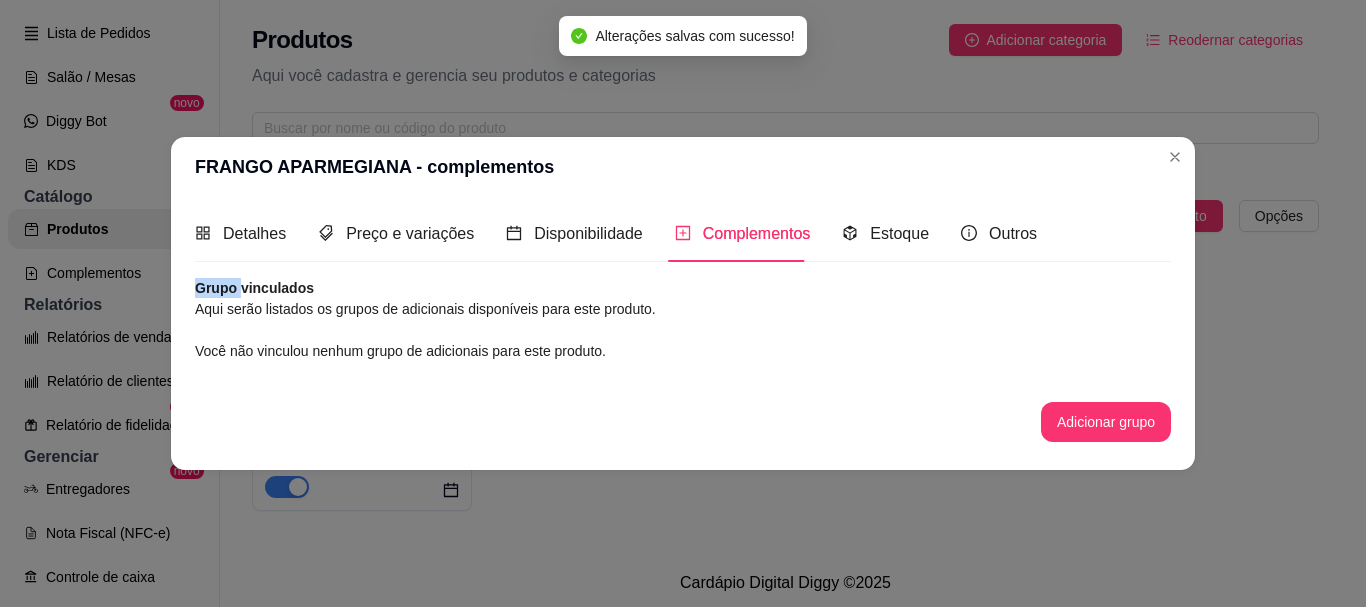click on "Grupo vinculados" at bounding box center (683, 288) 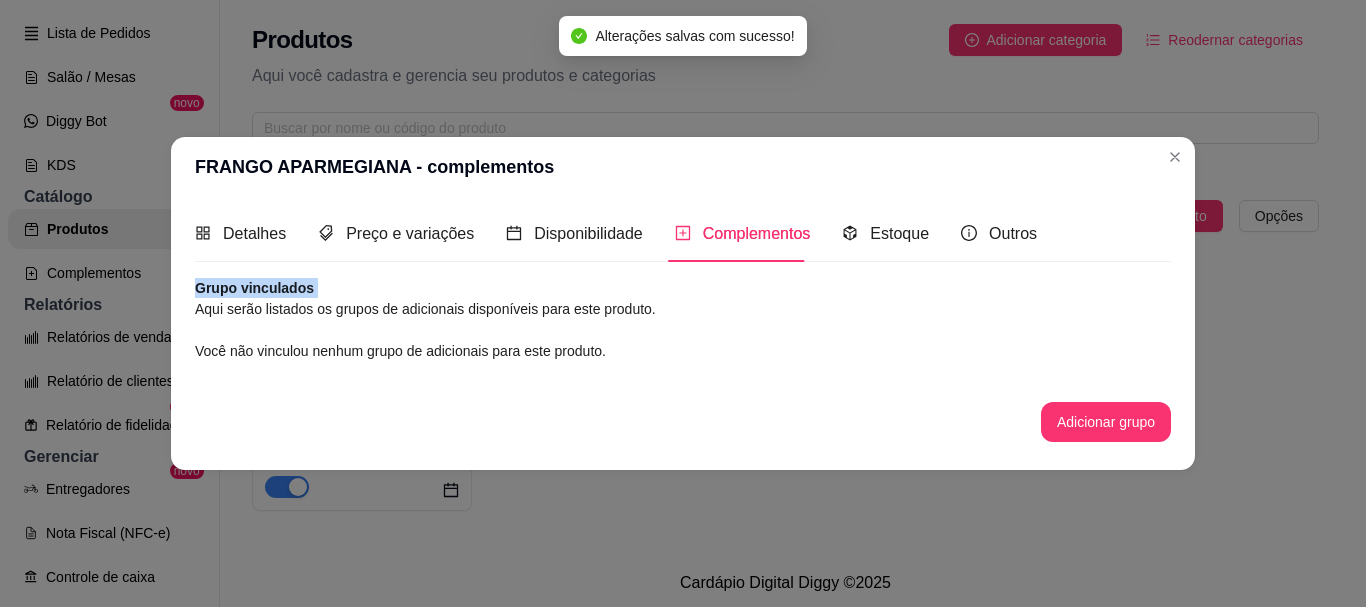 click on "Grupo vinculados" at bounding box center (683, 288) 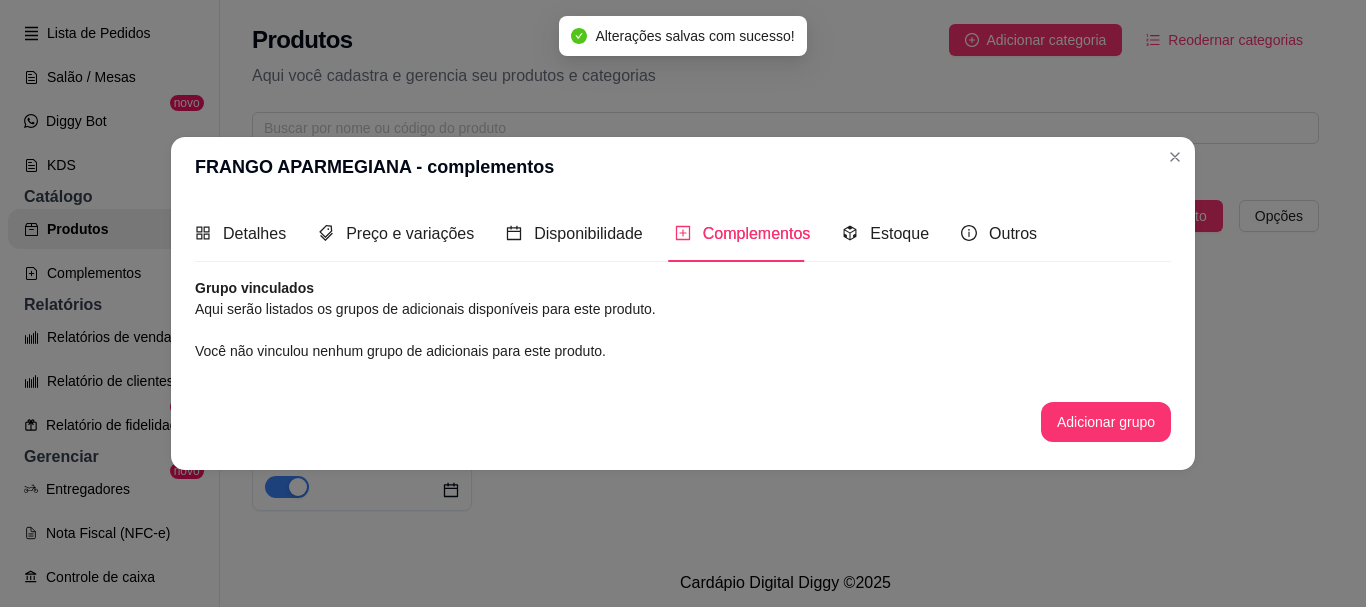 click on "Aqui serão listados os grupos de adicionais disponíveis para este produto." at bounding box center (683, 309) 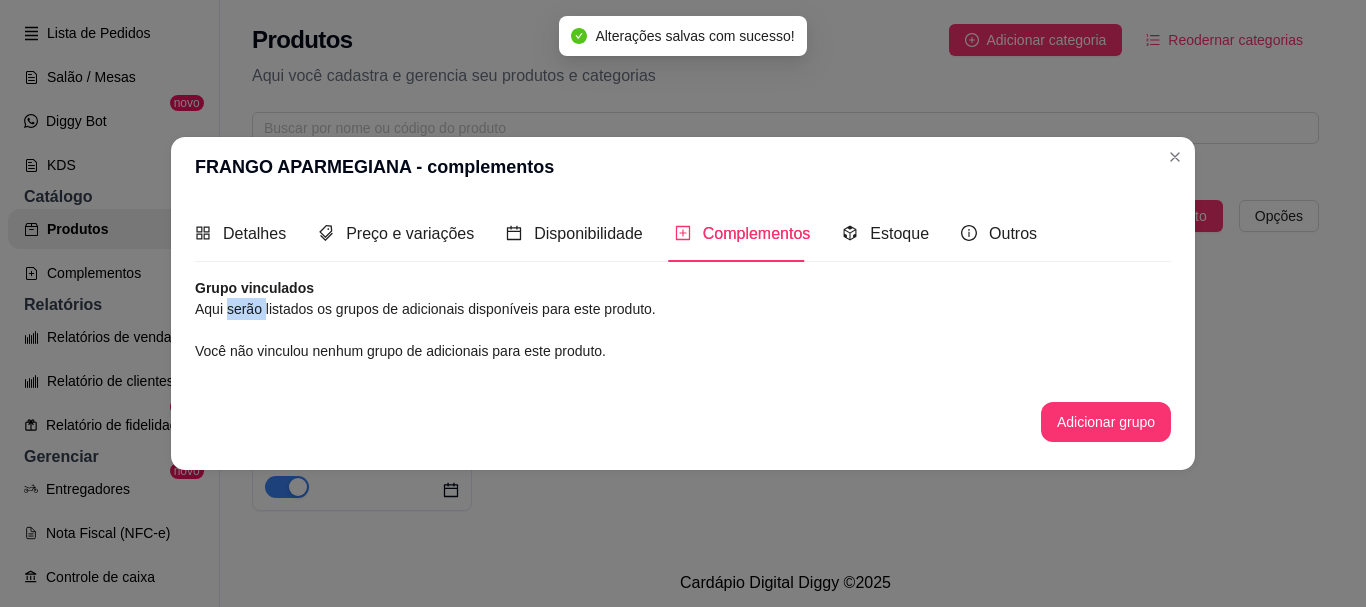 click on "Aqui serão listados os grupos de adicionais disponíveis para este produto." at bounding box center [683, 309] 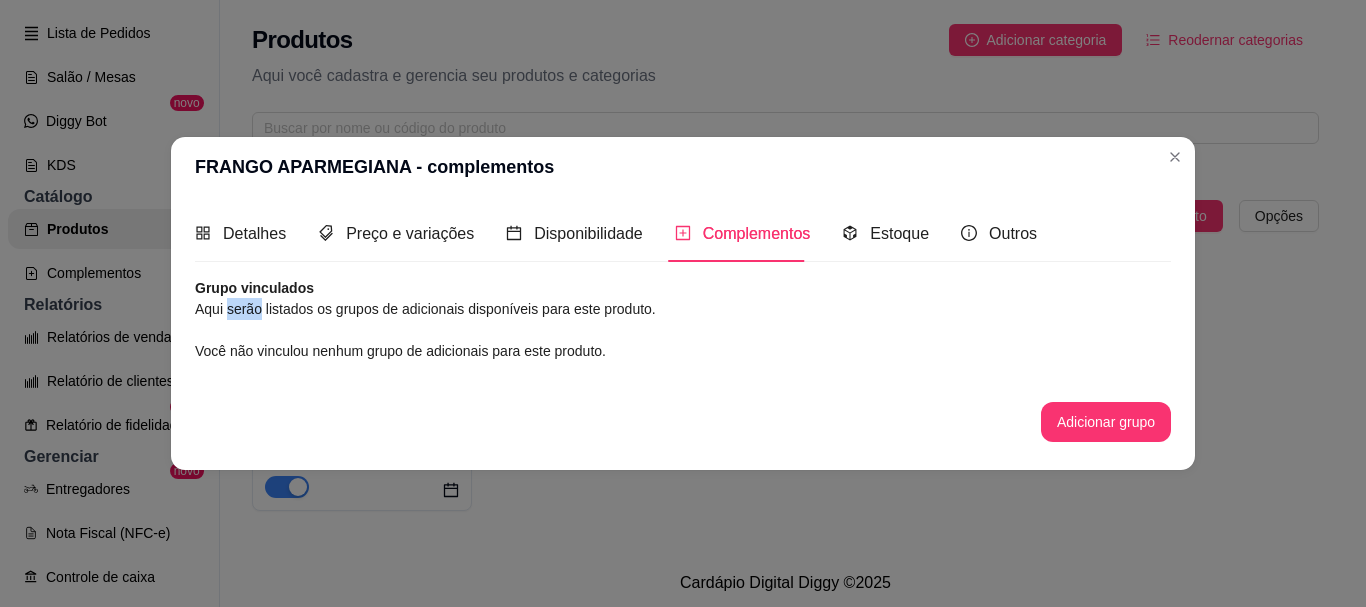 click on "Aqui serão listados os grupos de adicionais disponíveis para este produto." at bounding box center [683, 309] 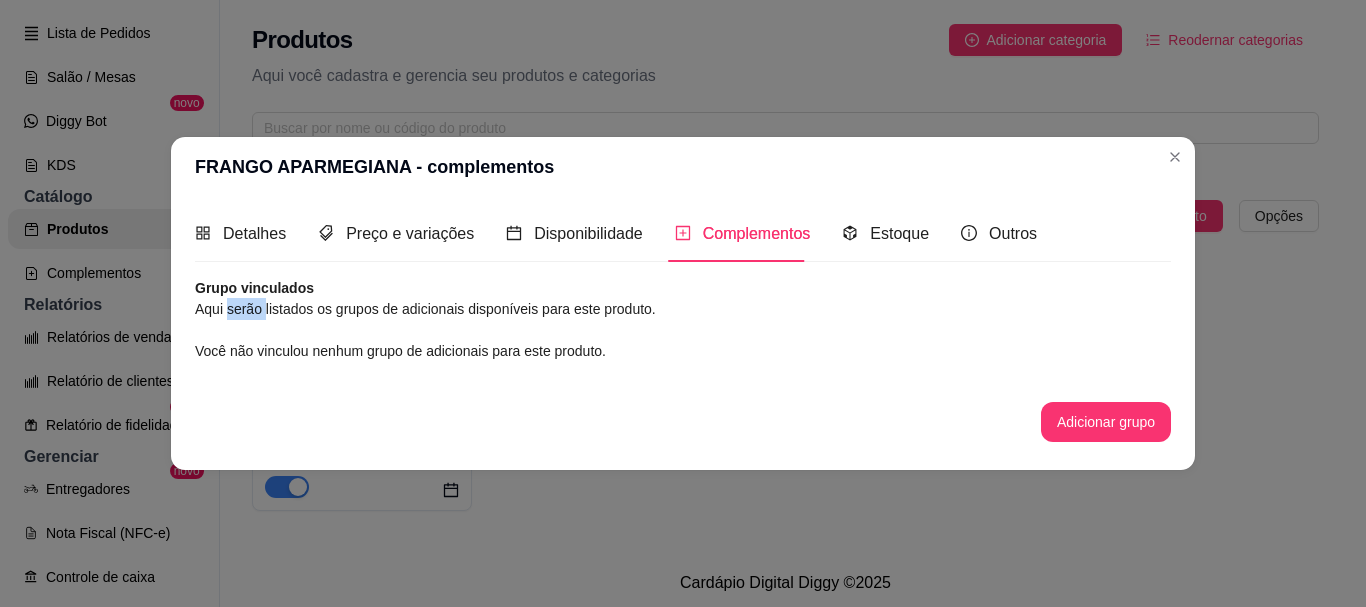 click on "Aqui serão listados os grupos de adicionais disponíveis para este produto." at bounding box center [683, 309] 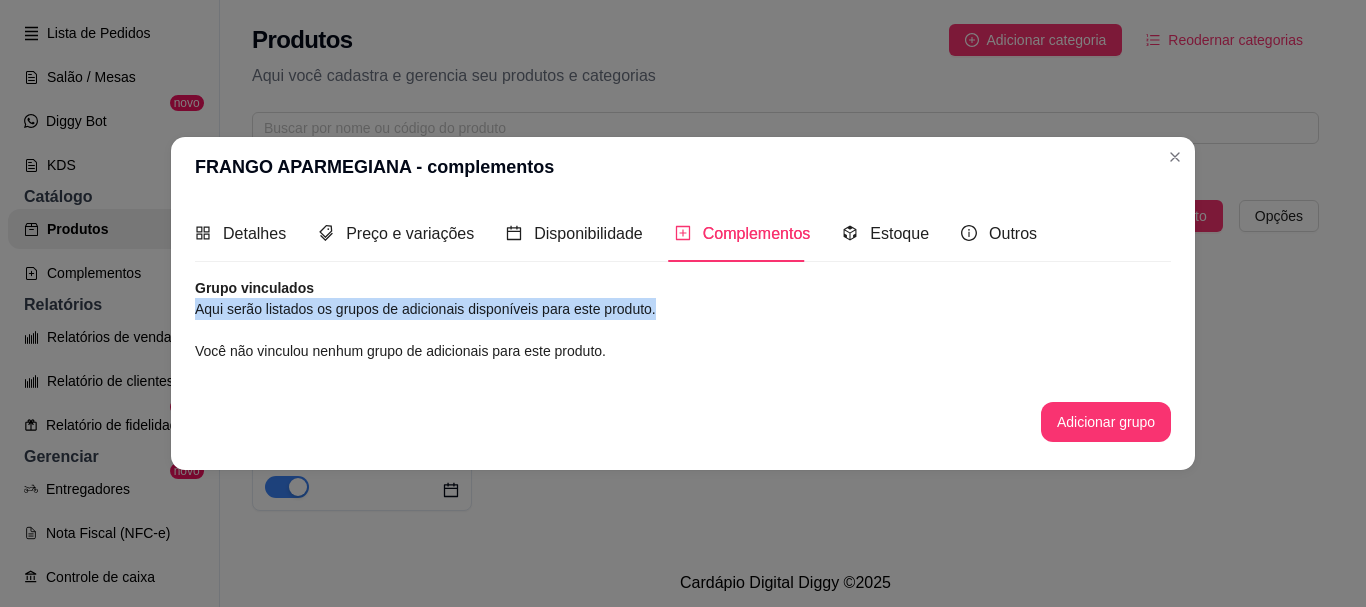 click on "Aqui serão listados os grupos de adicionais disponíveis para este produto." at bounding box center [683, 309] 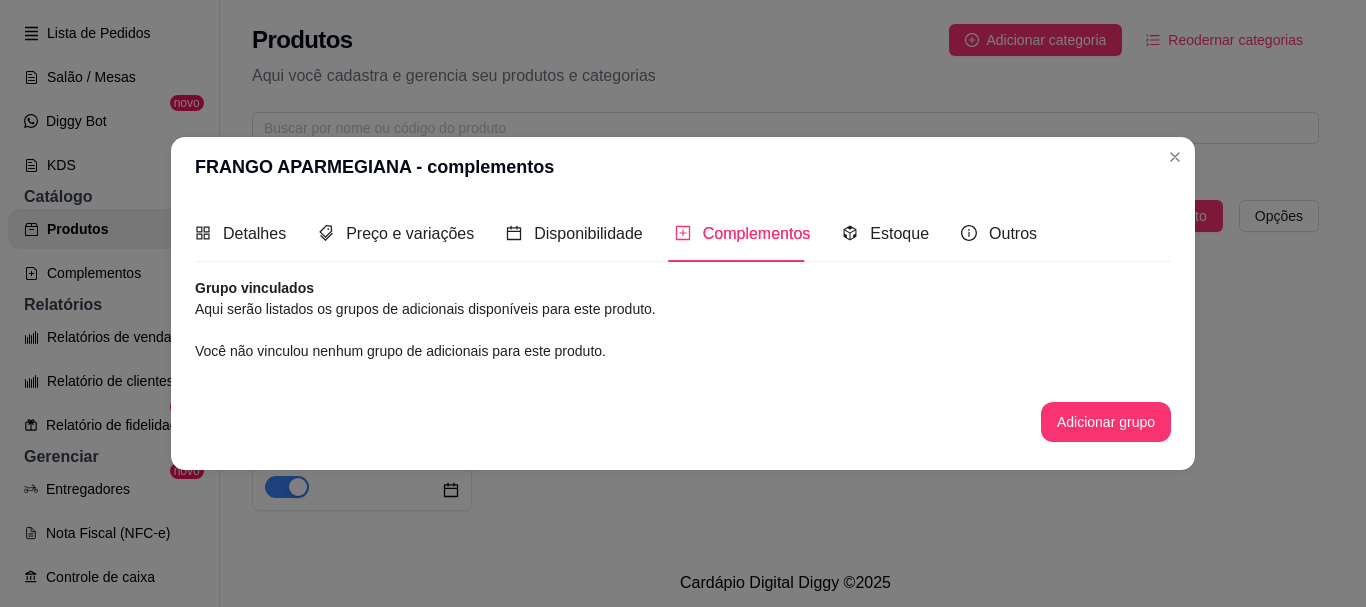 click on "Grupo vinculados Aqui serão listados os grupos de adicionais disponíveis para este produto. Você não vinculou nenhum grupo de adicionais para este produto. Adicionar grupo" at bounding box center (683, 360) 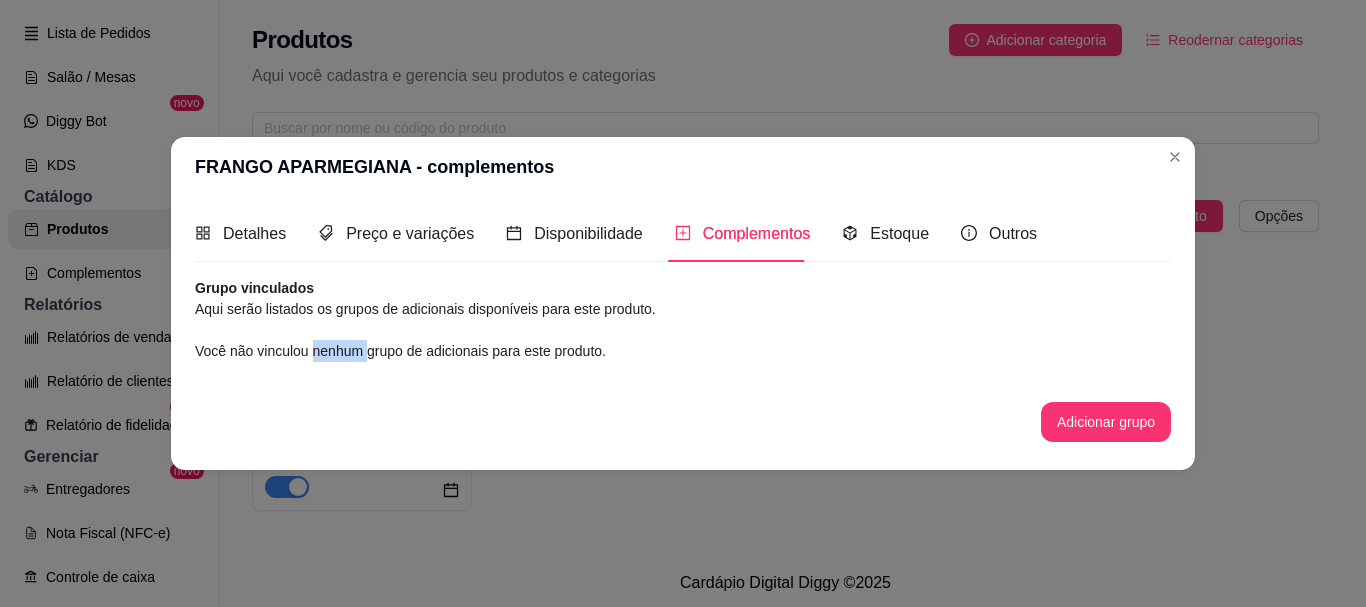 click on "Grupo vinculados Aqui serão listados os grupos de adicionais disponíveis para este produto. Você não vinculou nenhum grupo de adicionais para este produto. Adicionar grupo" at bounding box center [683, 360] 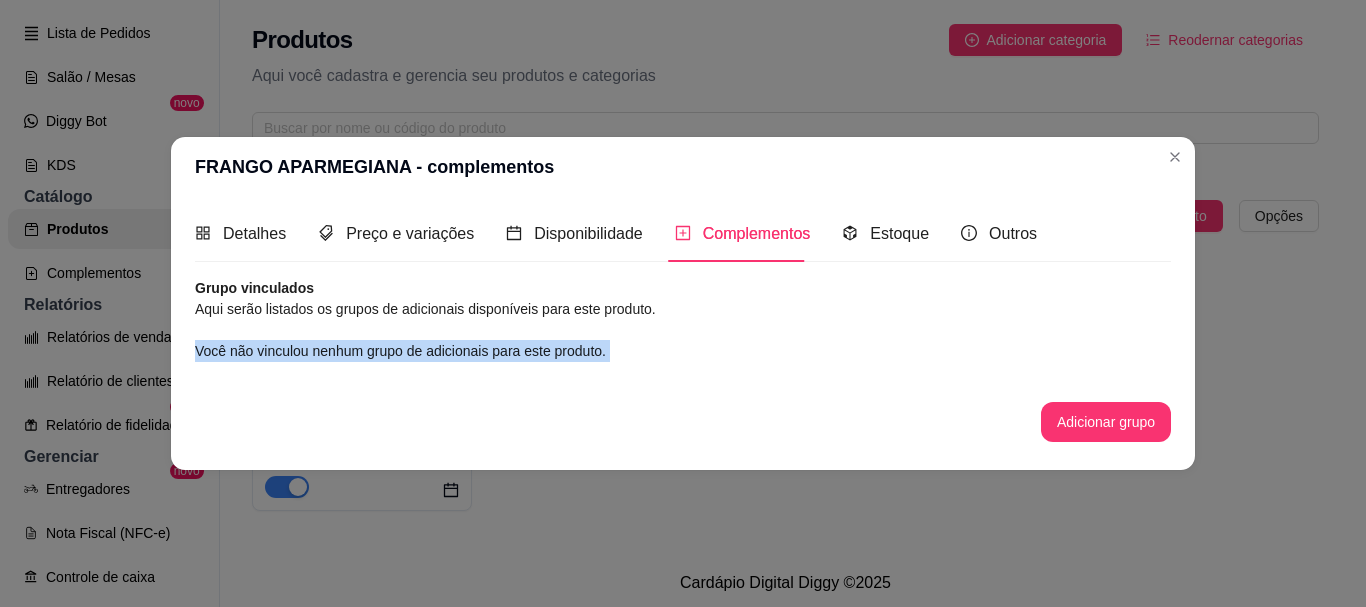 click on "Grupo vinculados Aqui serão listados os grupos de adicionais disponíveis para este produto. Você não vinculou nenhum grupo de adicionais para este produto. Adicionar grupo" at bounding box center (683, 360) 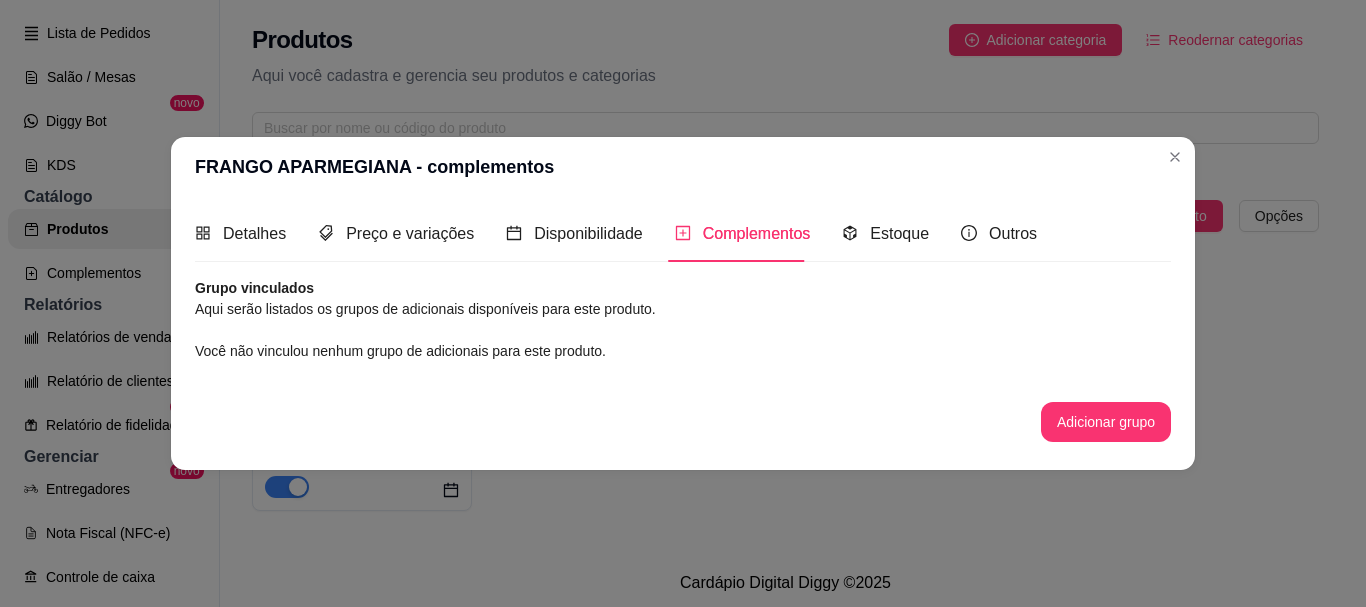 click on "Grupo vinculados" at bounding box center (683, 288) 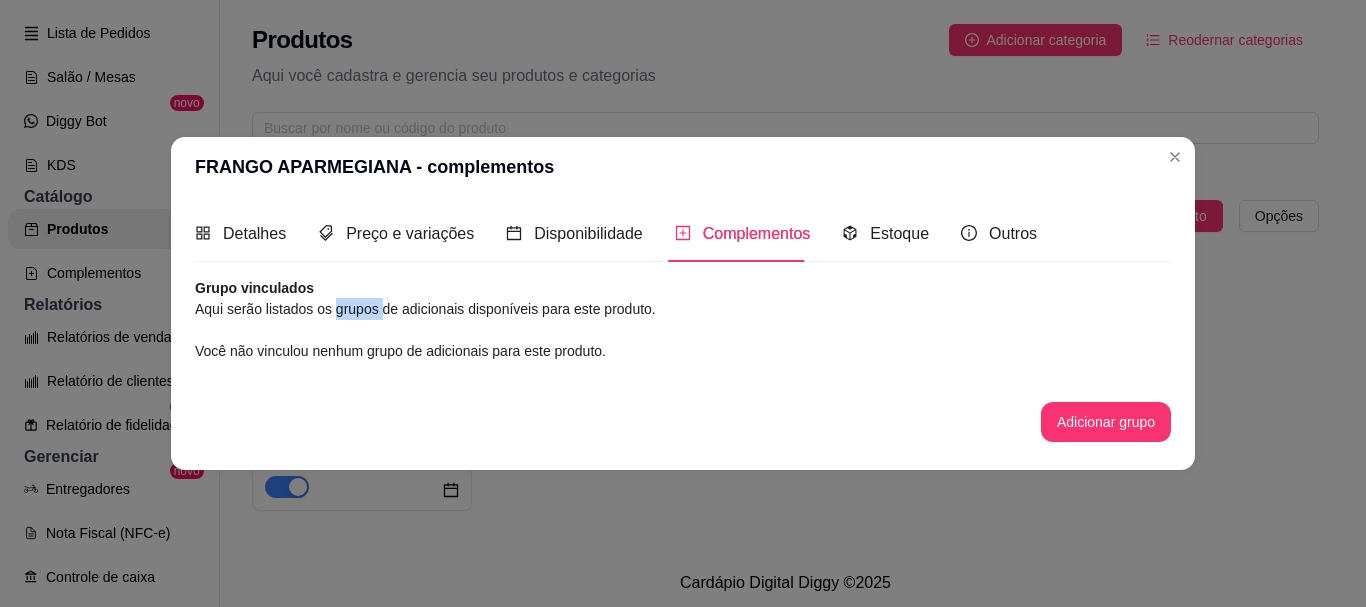 click on "Aqui serão listados os grupos de adicionais disponíveis para este produto." at bounding box center [683, 309] 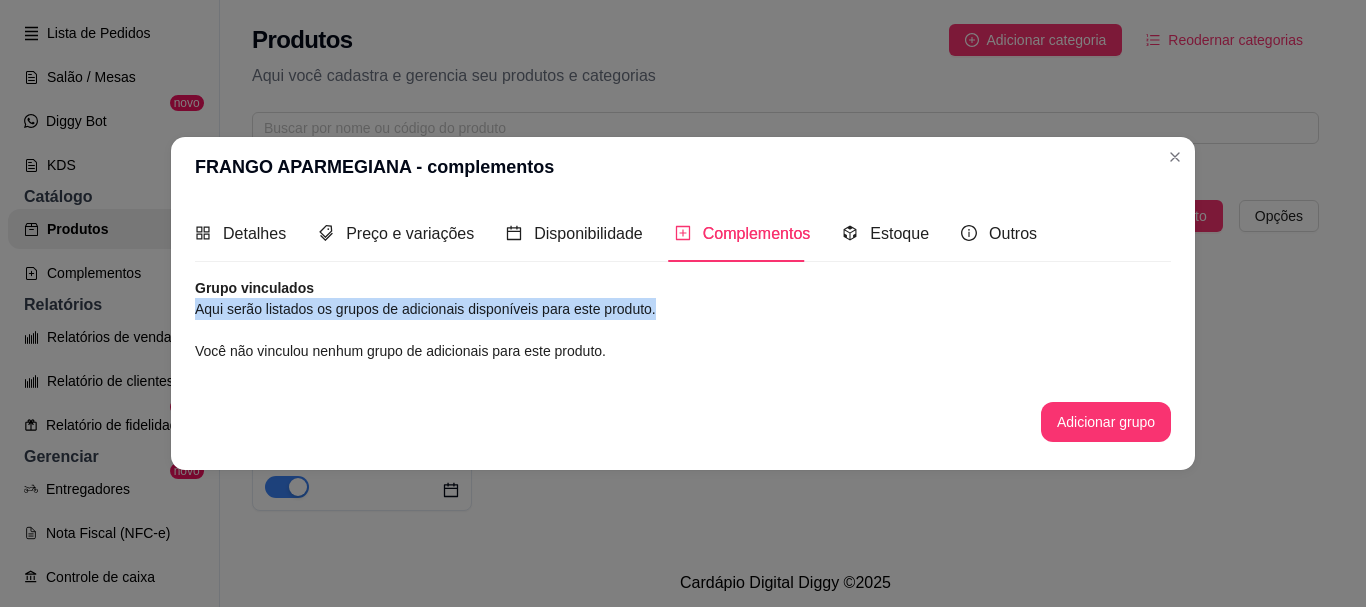 click on "Aqui serão listados os grupos de adicionais disponíveis para este produto." at bounding box center [683, 309] 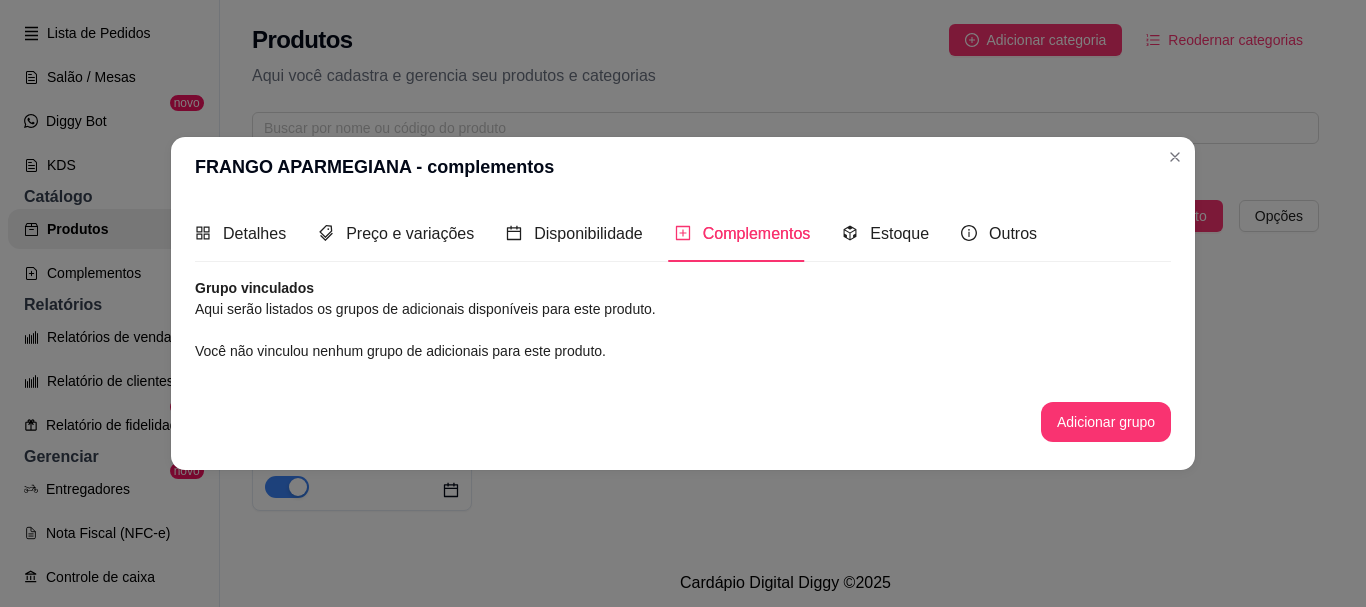 click on "Grupo vinculados Aqui serão listados os grupos de adicionais disponíveis para este produto. Você não vinculou nenhum grupo de adicionais para este produto. Adicionar grupo" at bounding box center (683, 360) 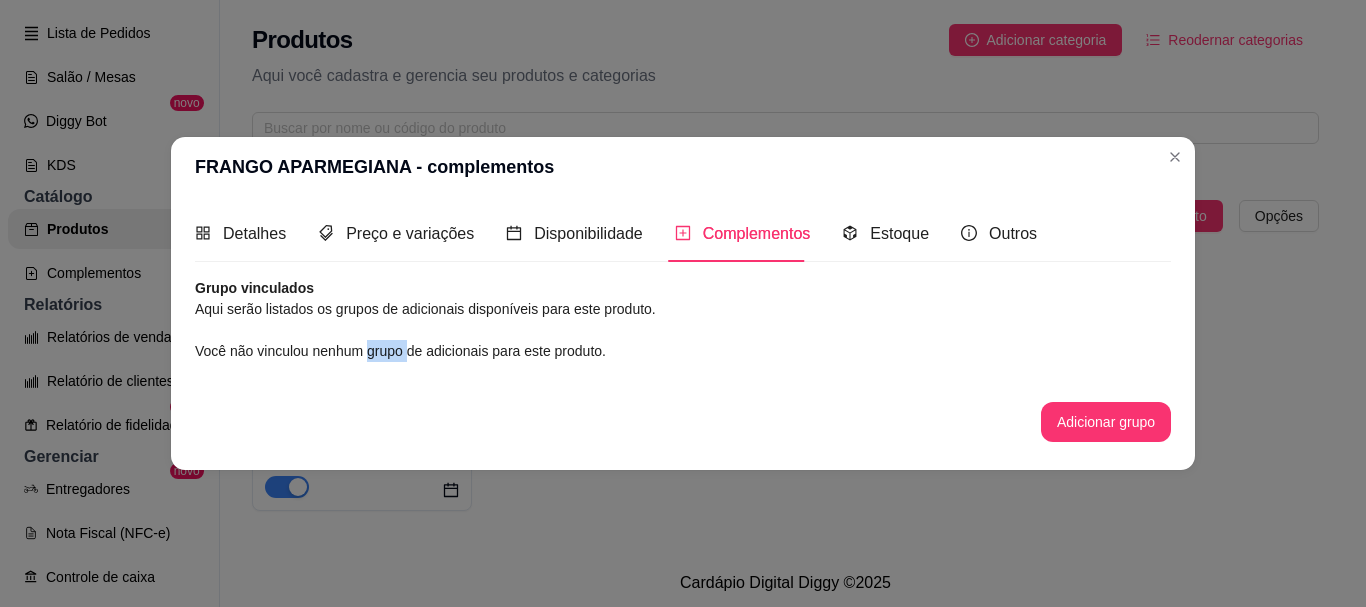 drag, startPoint x: 370, startPoint y: 347, endPoint x: 499, endPoint y: 348, distance: 129.00388 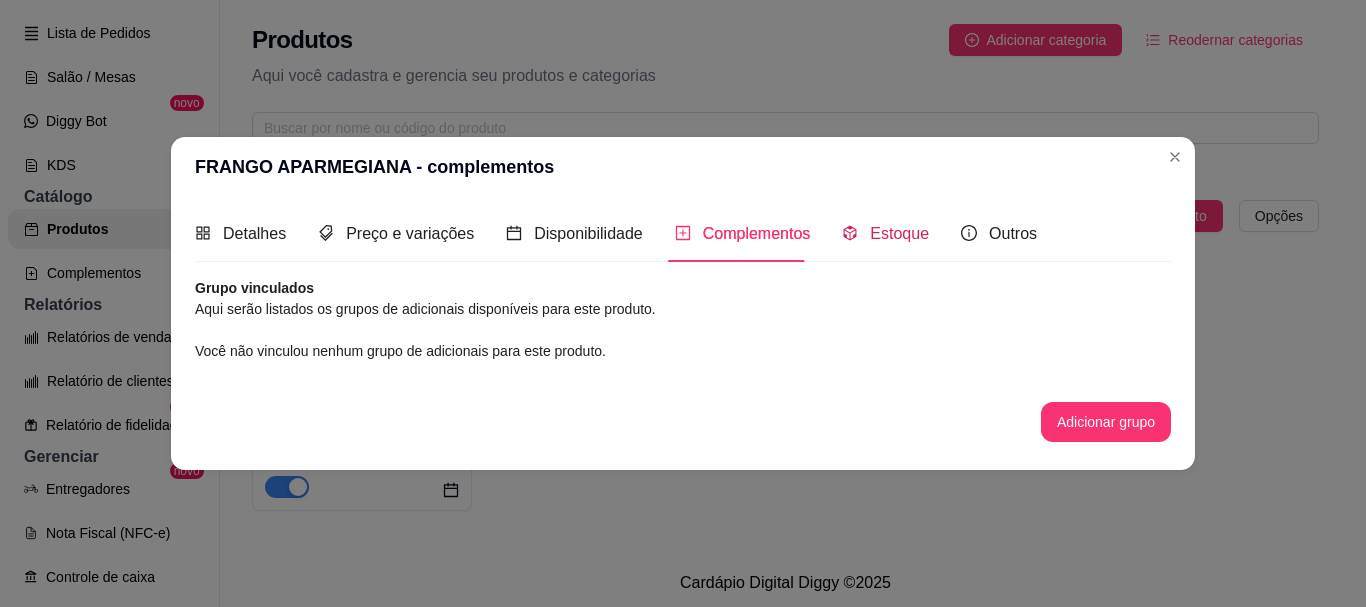 click on "Estoque" at bounding box center [899, 233] 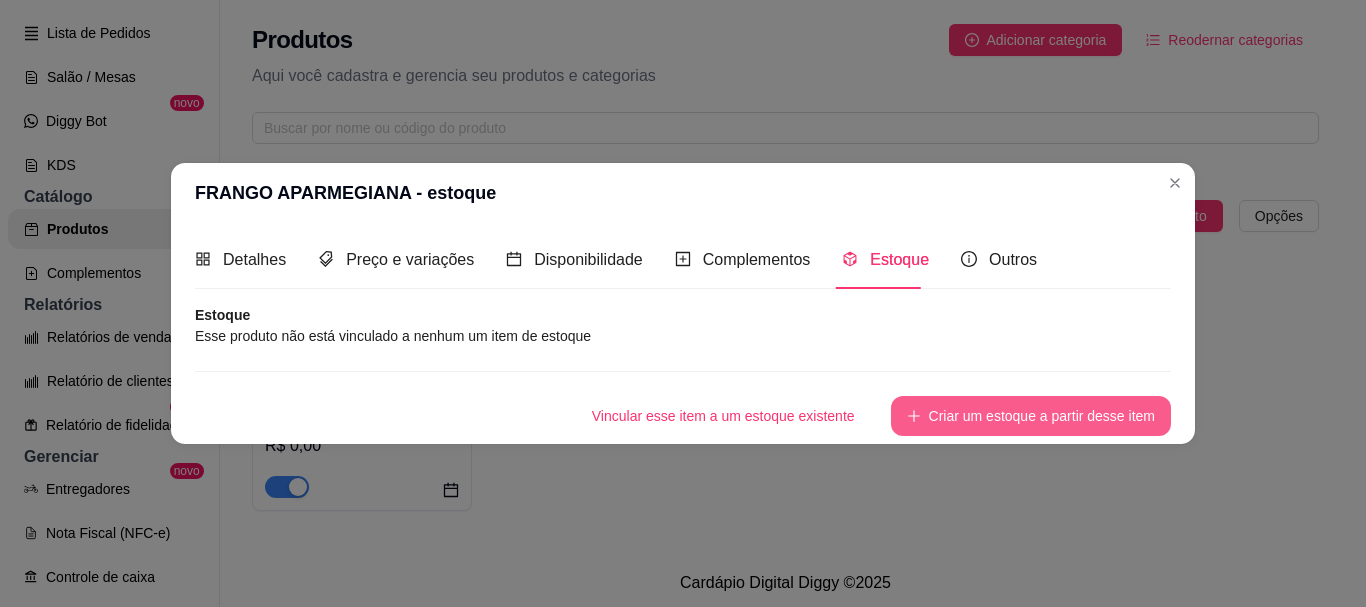 click on "Criar um estoque a partir desse item" at bounding box center (1031, 416) 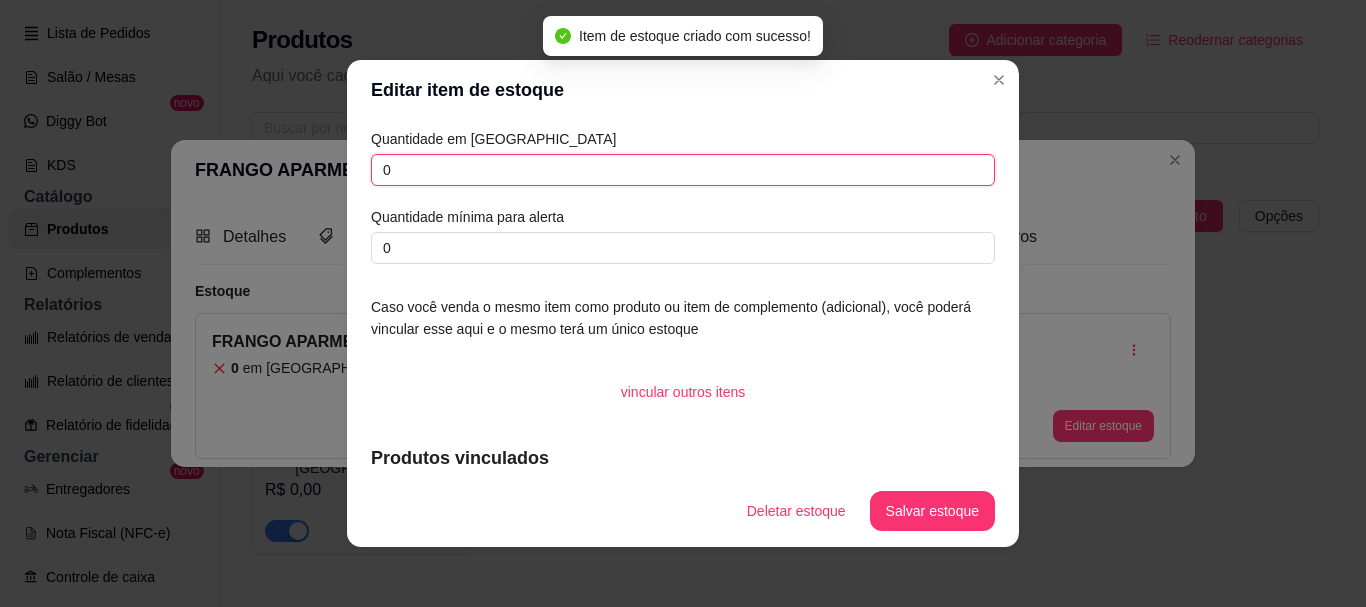 click on "0" at bounding box center (683, 170) 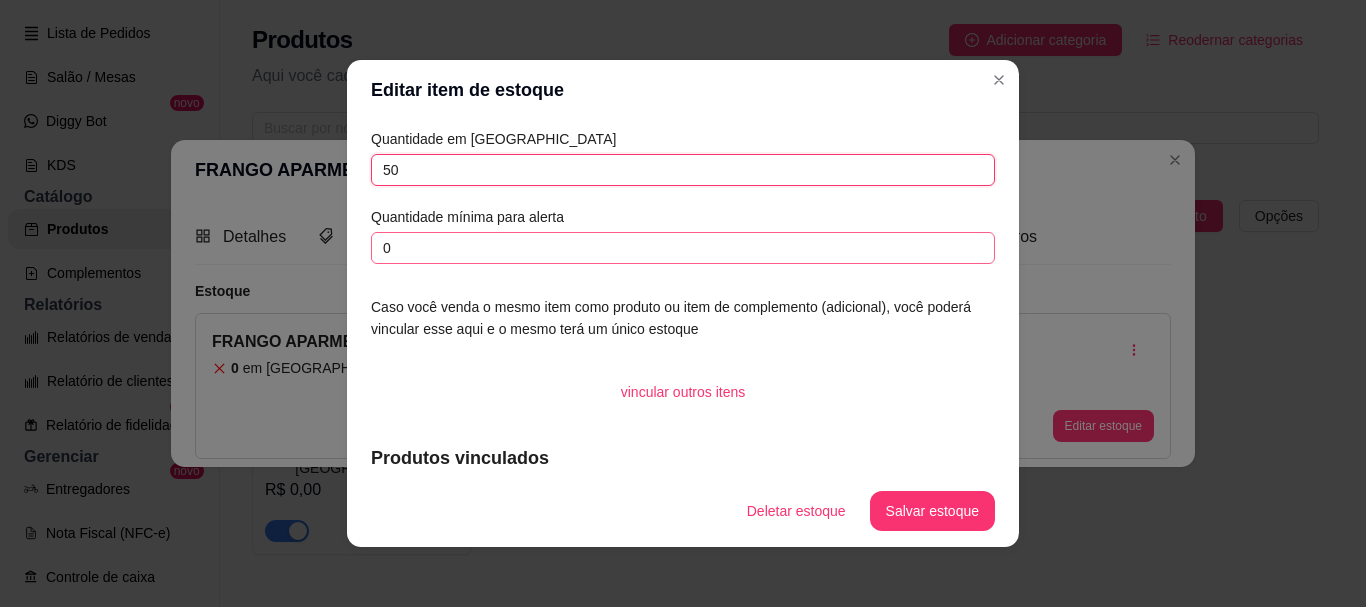 type on "50" 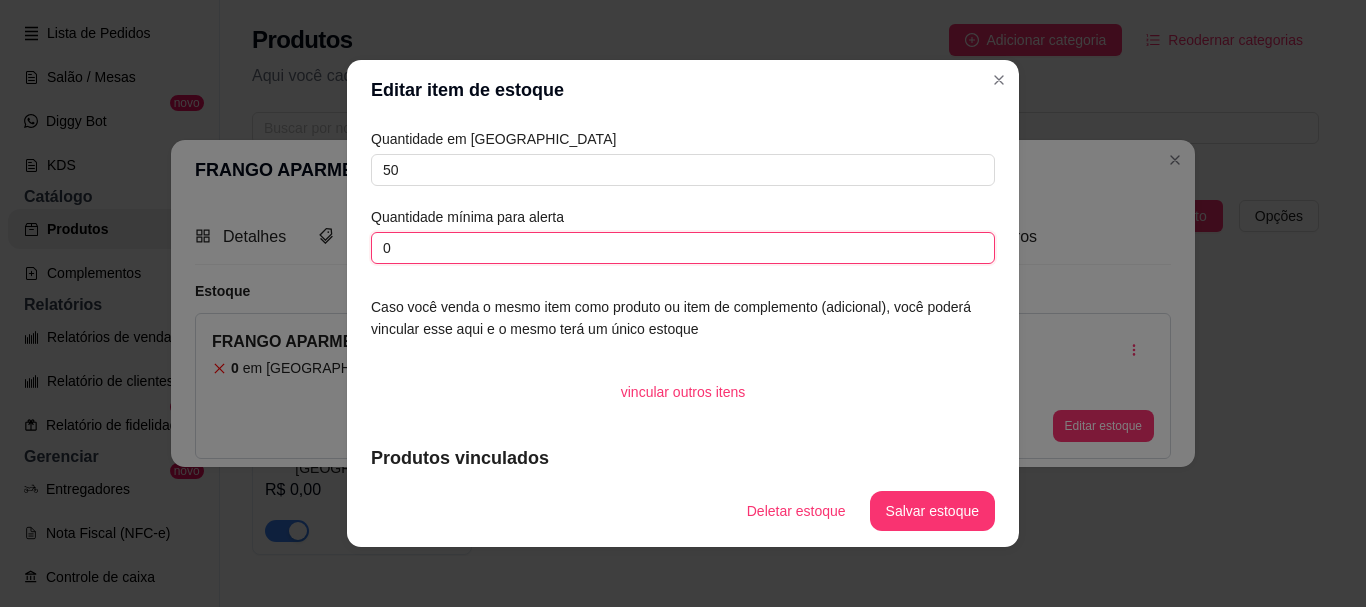 click on "0" at bounding box center (683, 248) 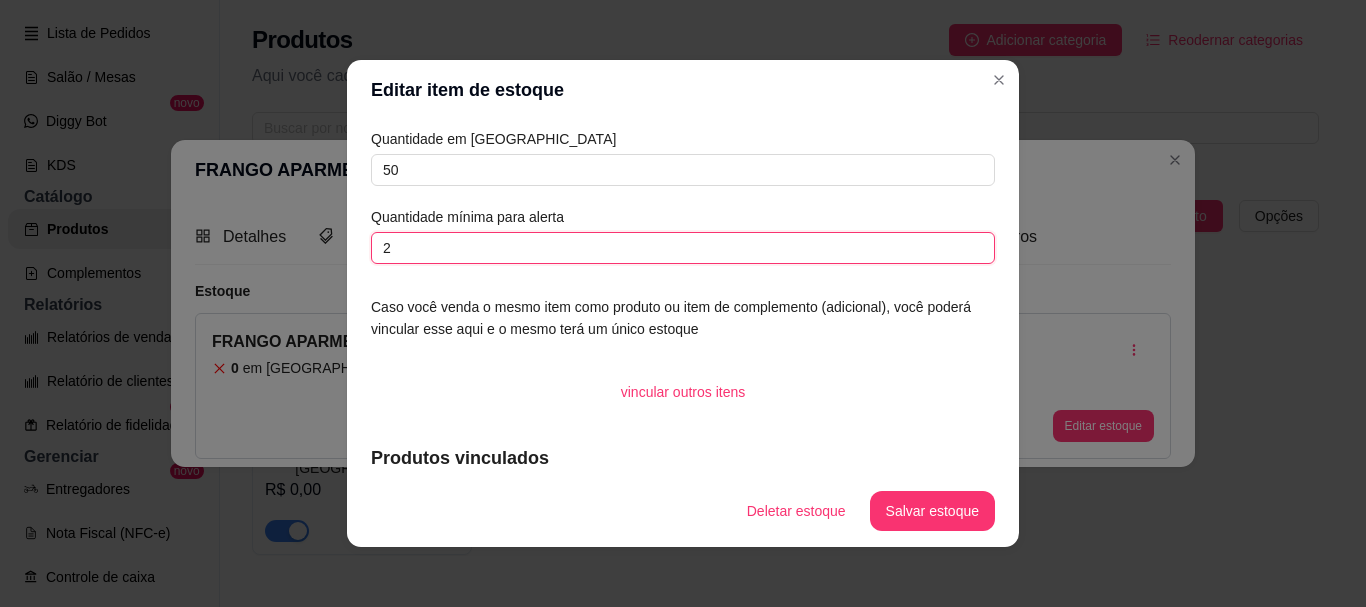 type on "2" 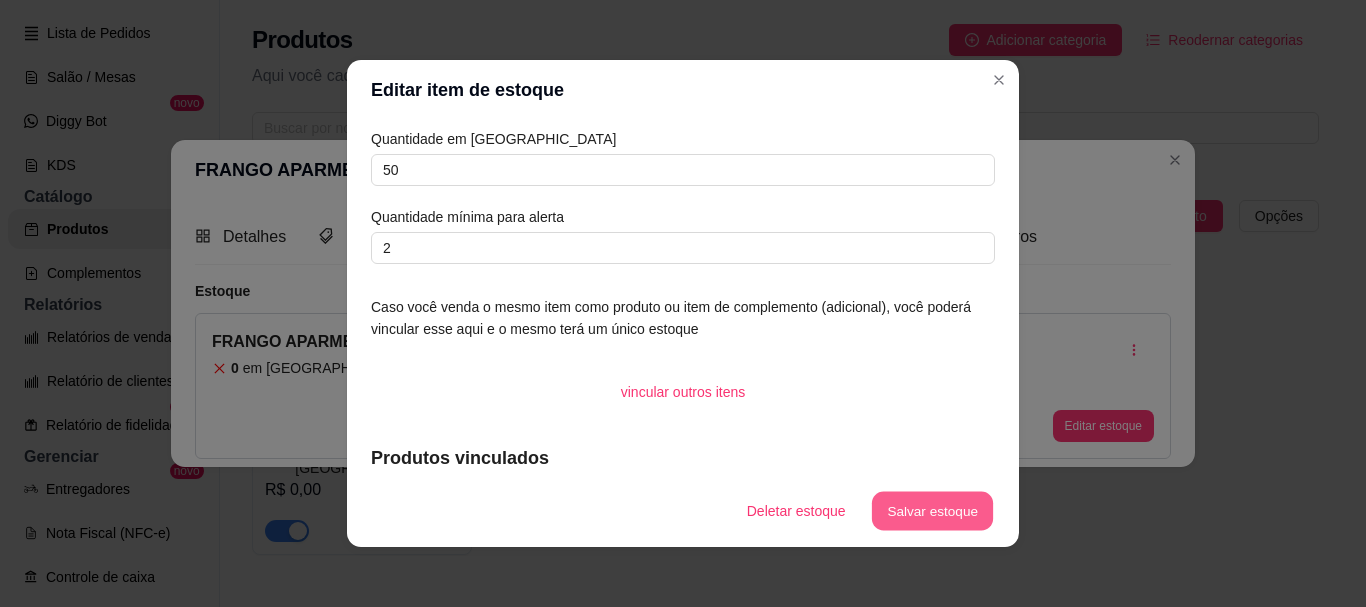 click on "Salvar estoque" at bounding box center (932, 511) 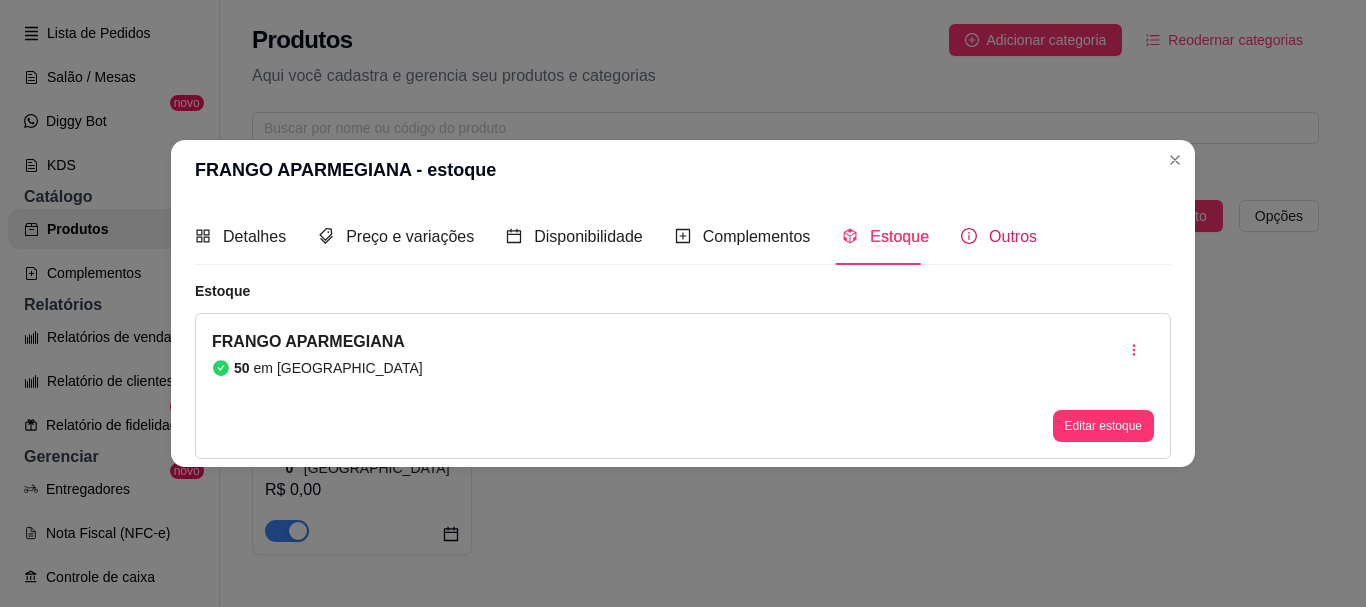 click on "Outros" at bounding box center [1013, 236] 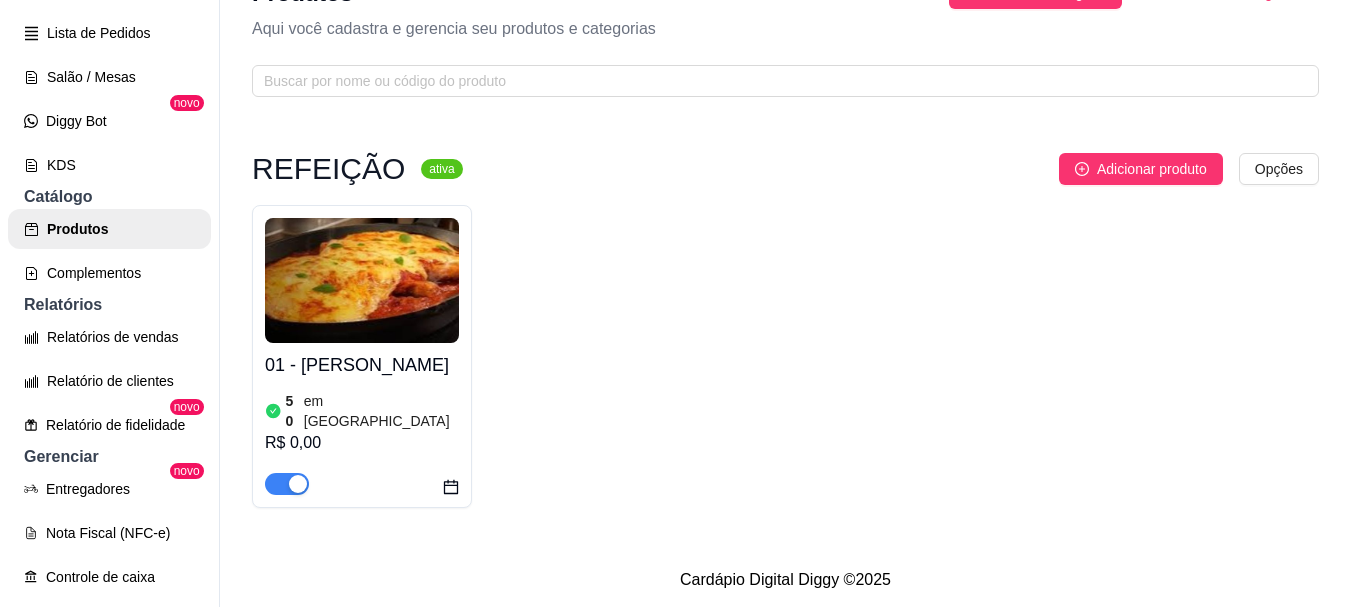 scroll, scrollTop: 72, scrollLeft: 0, axis: vertical 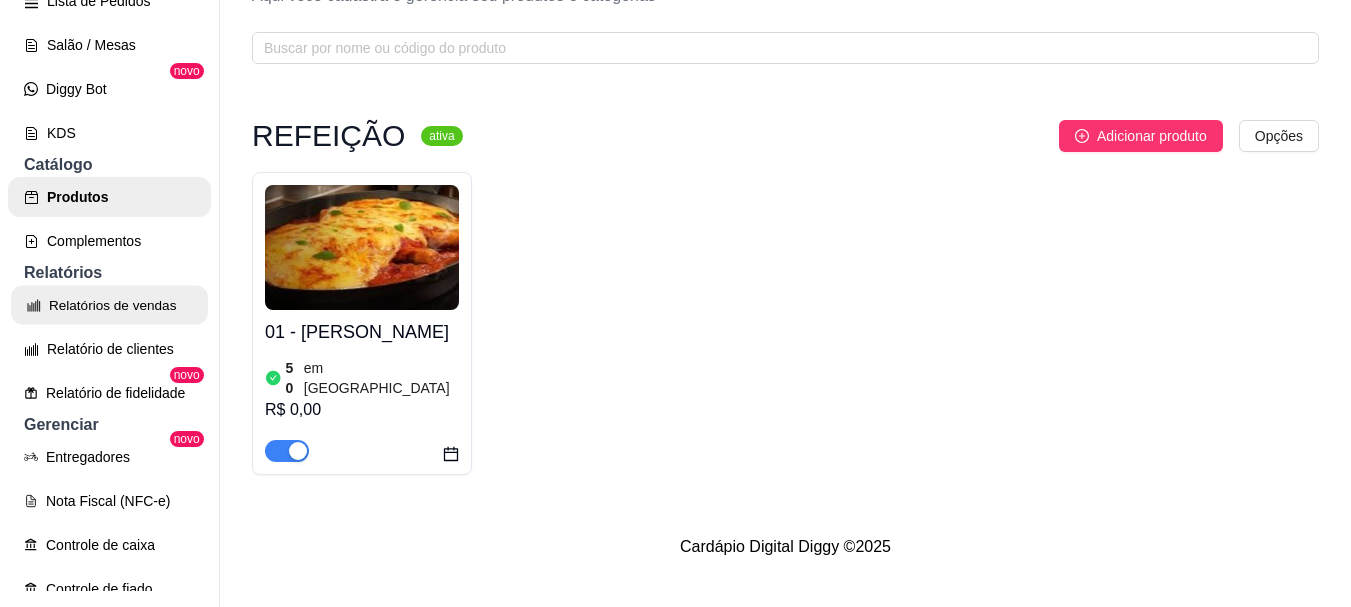 click on "Relatórios de vendas" at bounding box center (109, 305) 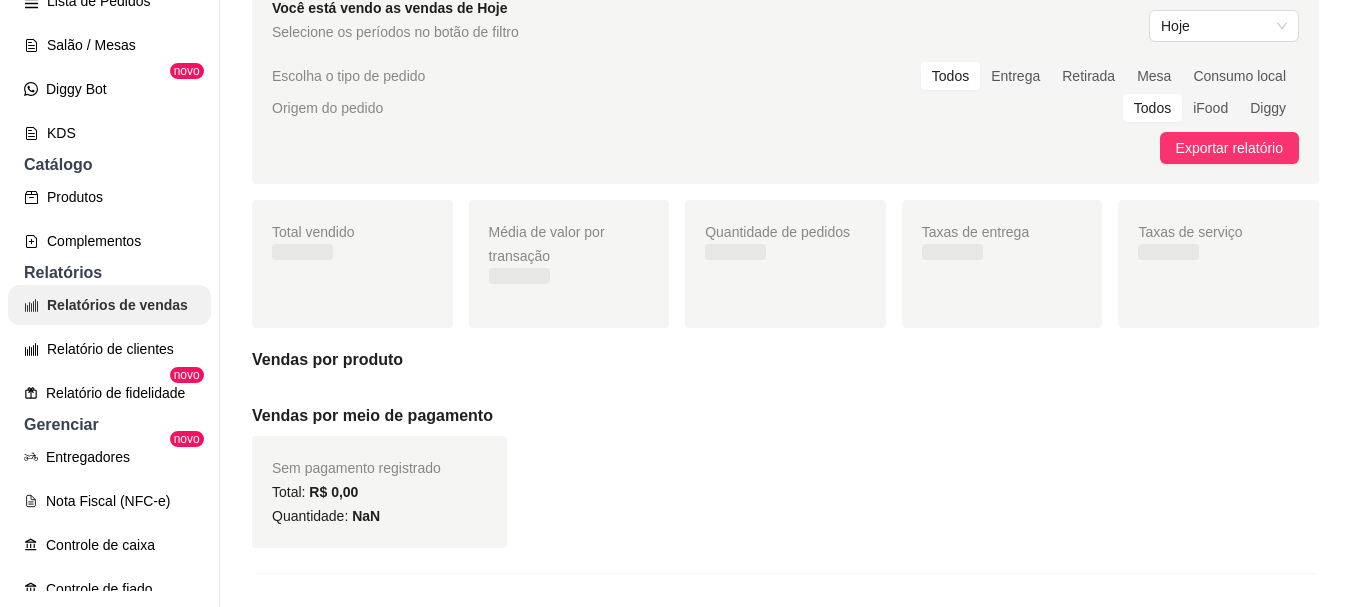 scroll, scrollTop: 0, scrollLeft: 0, axis: both 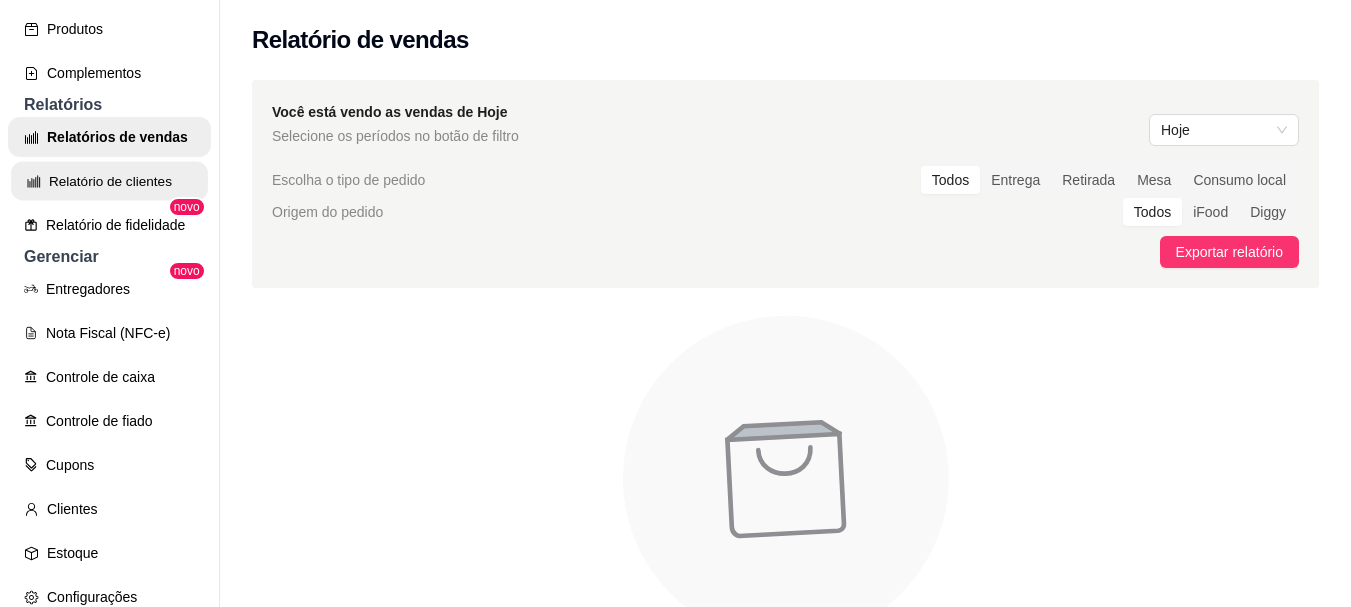 click on "Relatório de clientes" at bounding box center [109, 181] 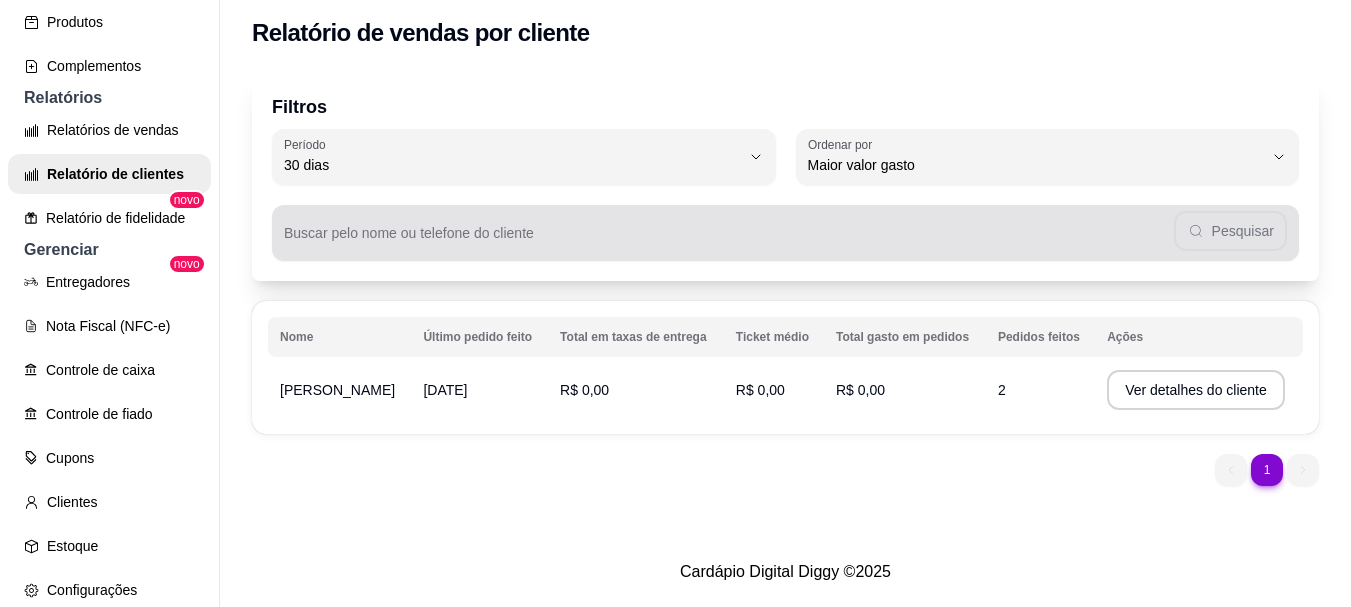 scroll, scrollTop: 32, scrollLeft: 0, axis: vertical 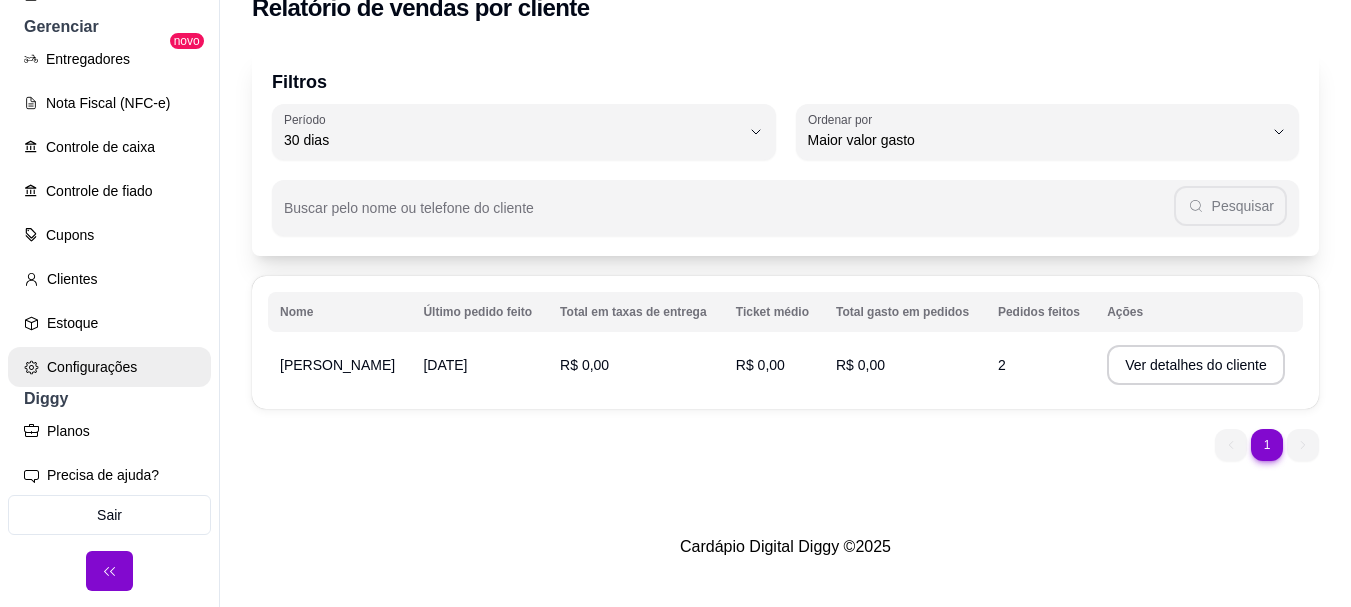 click on "Entregadores novo Nota Fiscal (NFC-e) Controle de caixa Controle de fiado Cupons Clientes Estoque Configurações" at bounding box center (109, 213) 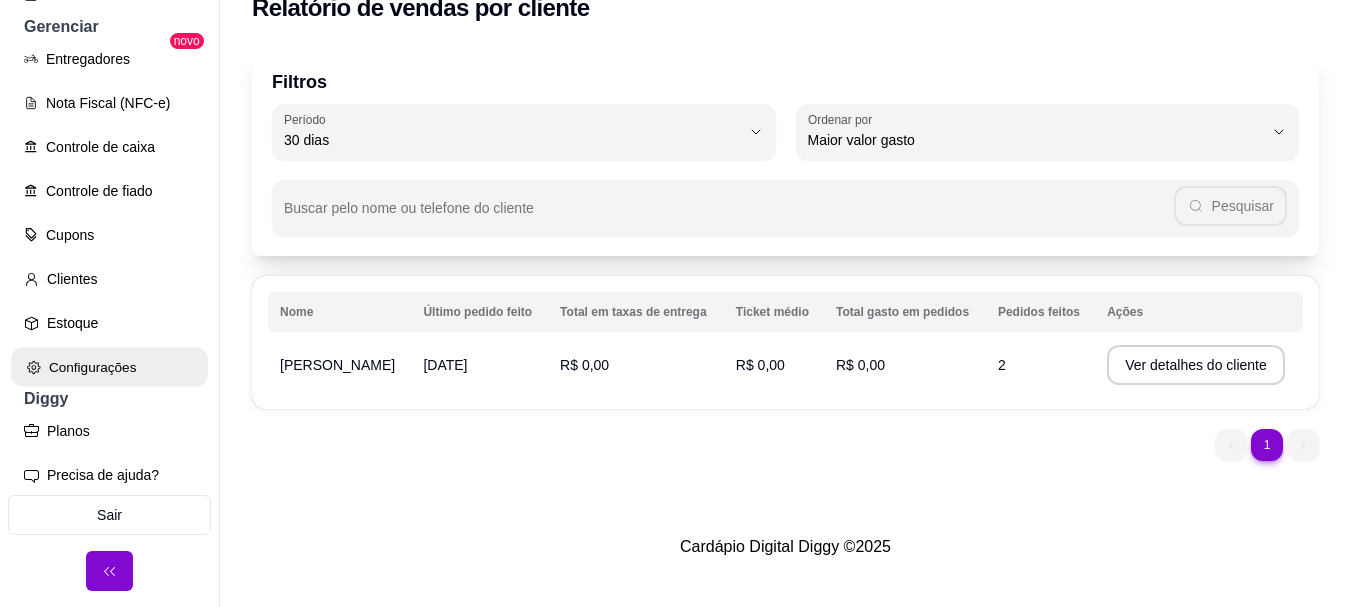 click on "Configurações" at bounding box center [109, 367] 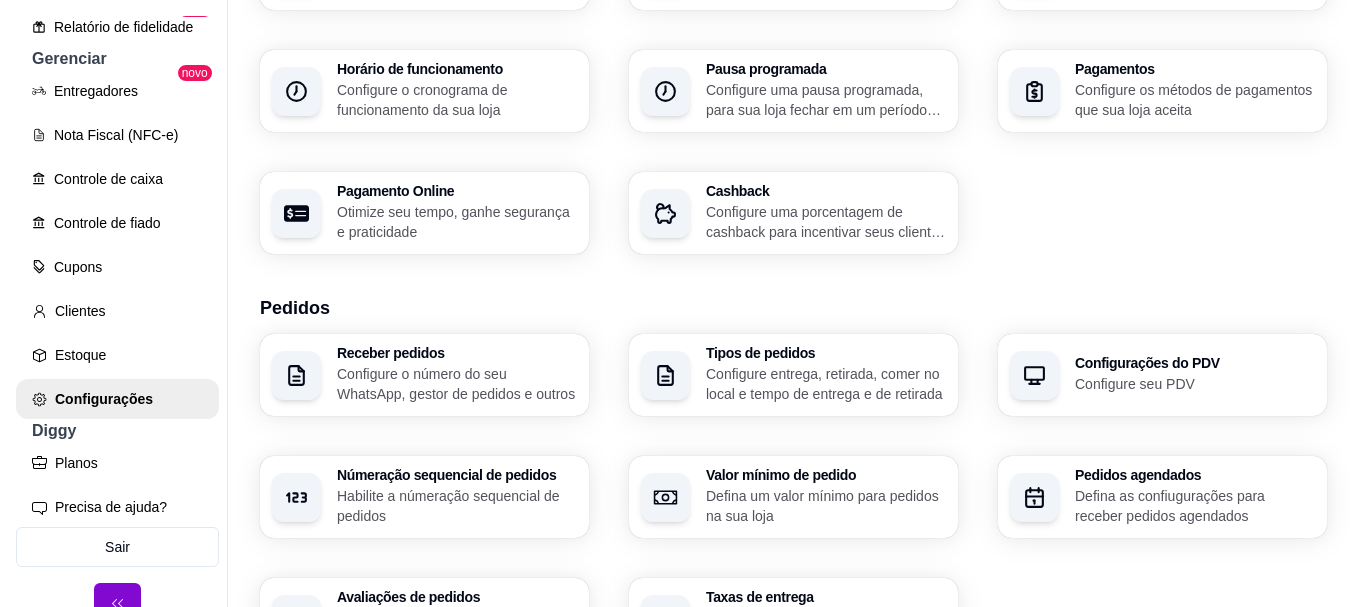 scroll, scrollTop: 200, scrollLeft: 0, axis: vertical 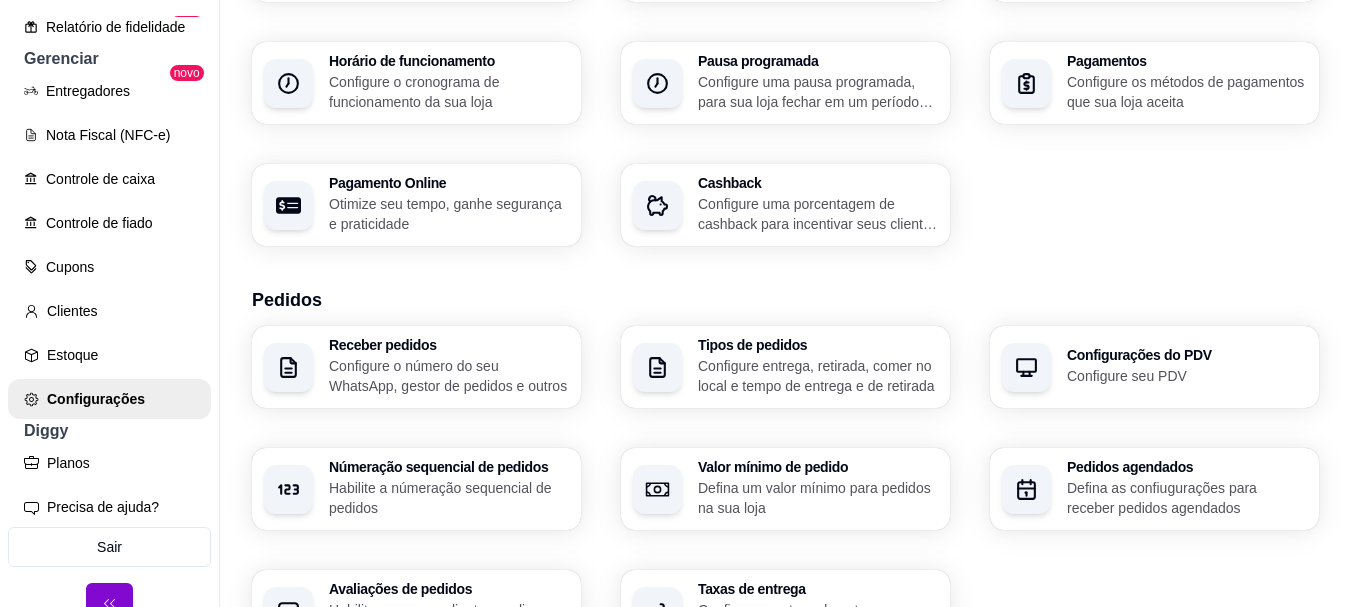 click on "Configure o número do seu WhatsApp, gestor de pedidos e outros" at bounding box center (449, 376) 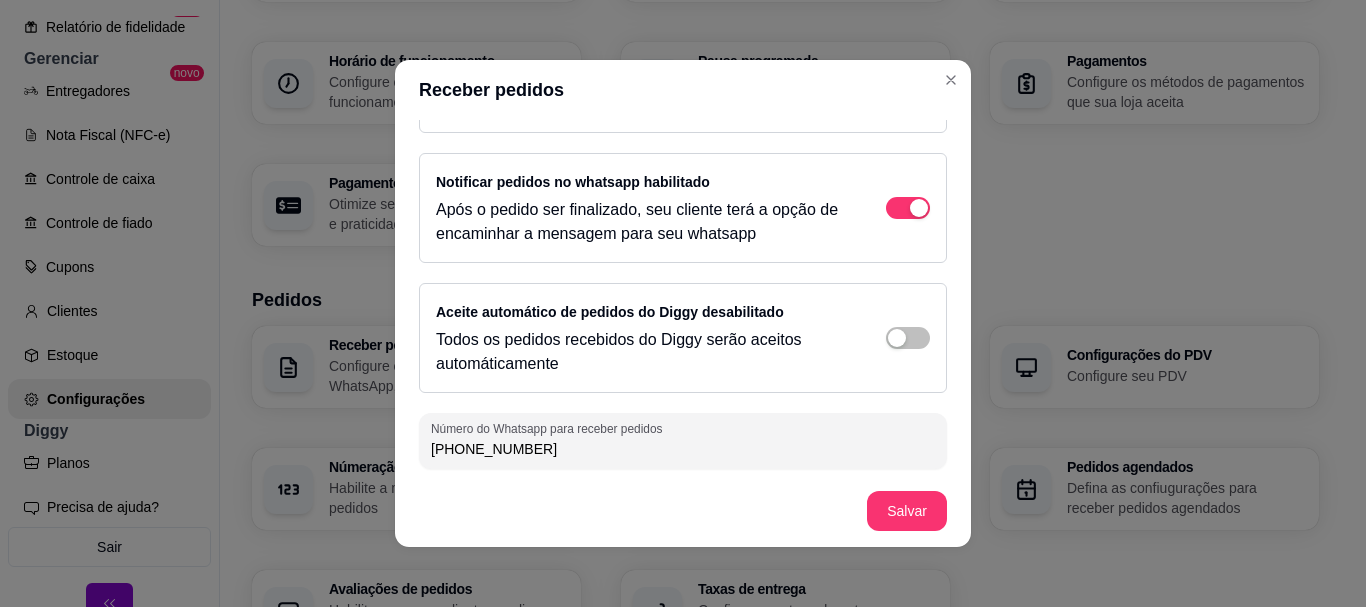 scroll, scrollTop: 237, scrollLeft: 0, axis: vertical 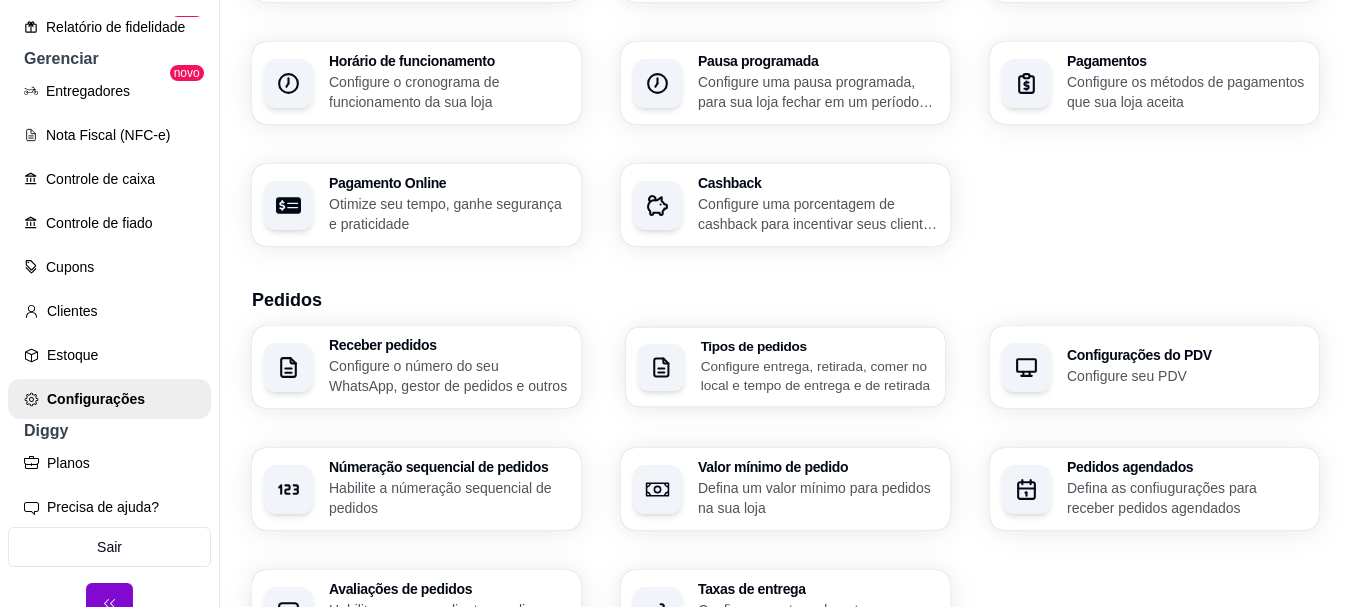 click on "Configure entrega, retirada, comer no local e tempo de entrega e de retirada" at bounding box center (817, 375) 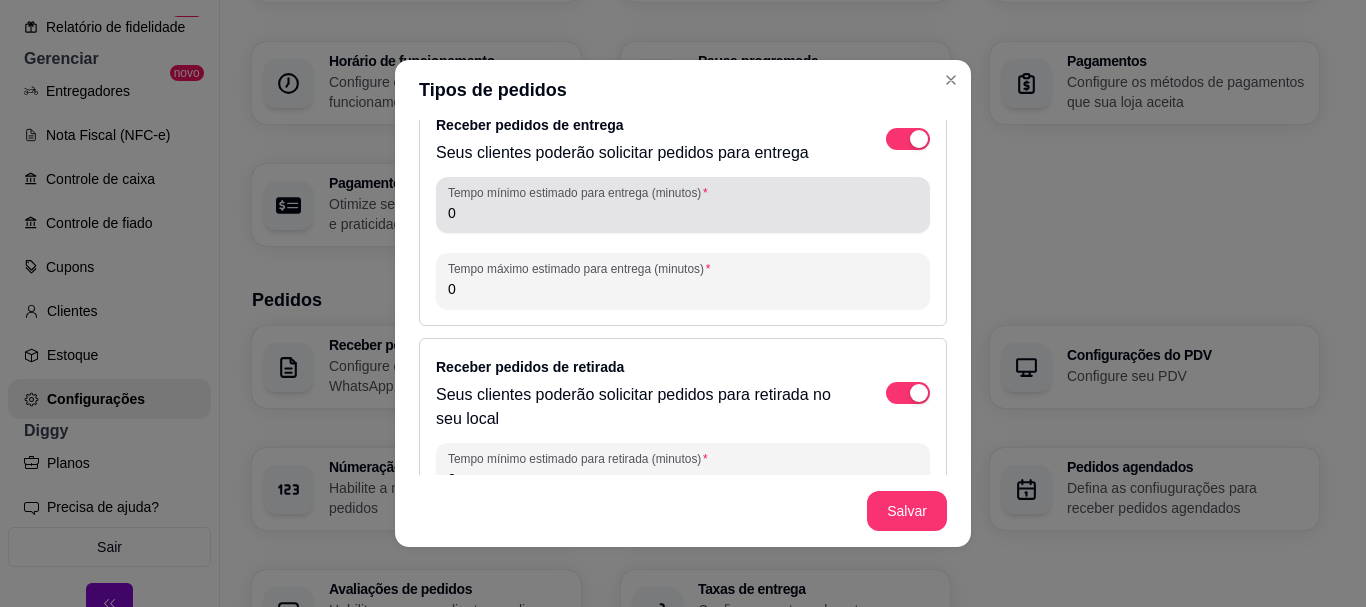scroll, scrollTop: 0, scrollLeft: 0, axis: both 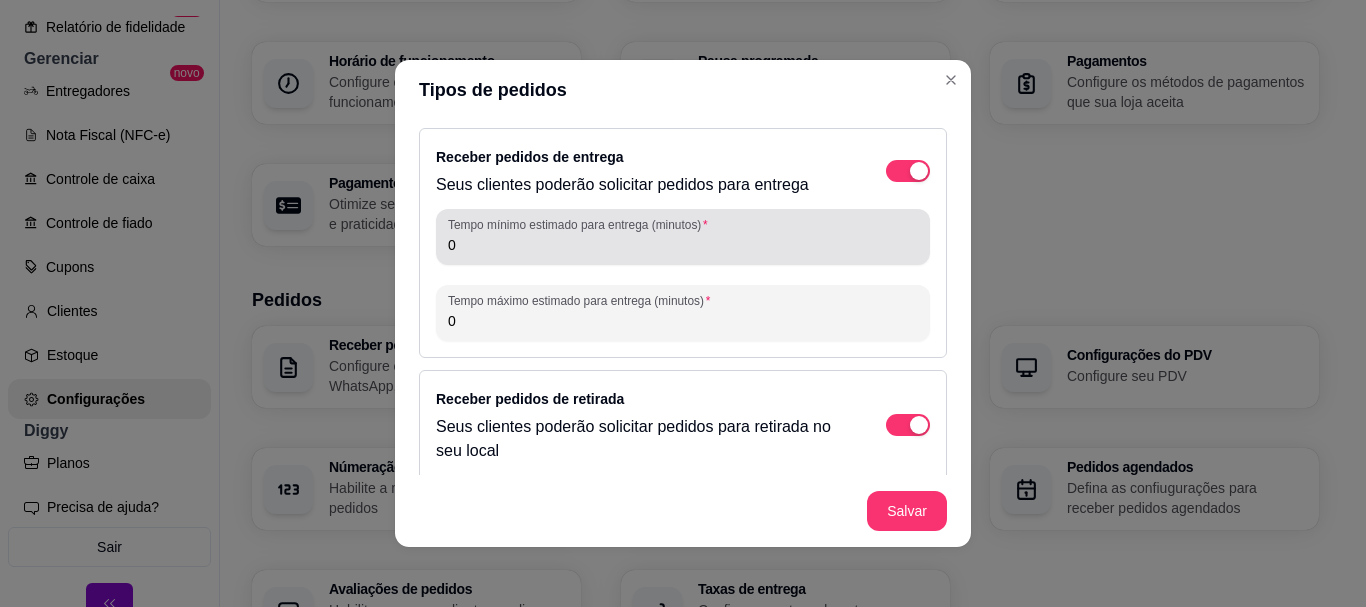 drag, startPoint x: 845, startPoint y: 271, endPoint x: 861, endPoint y: 287, distance: 22.627417 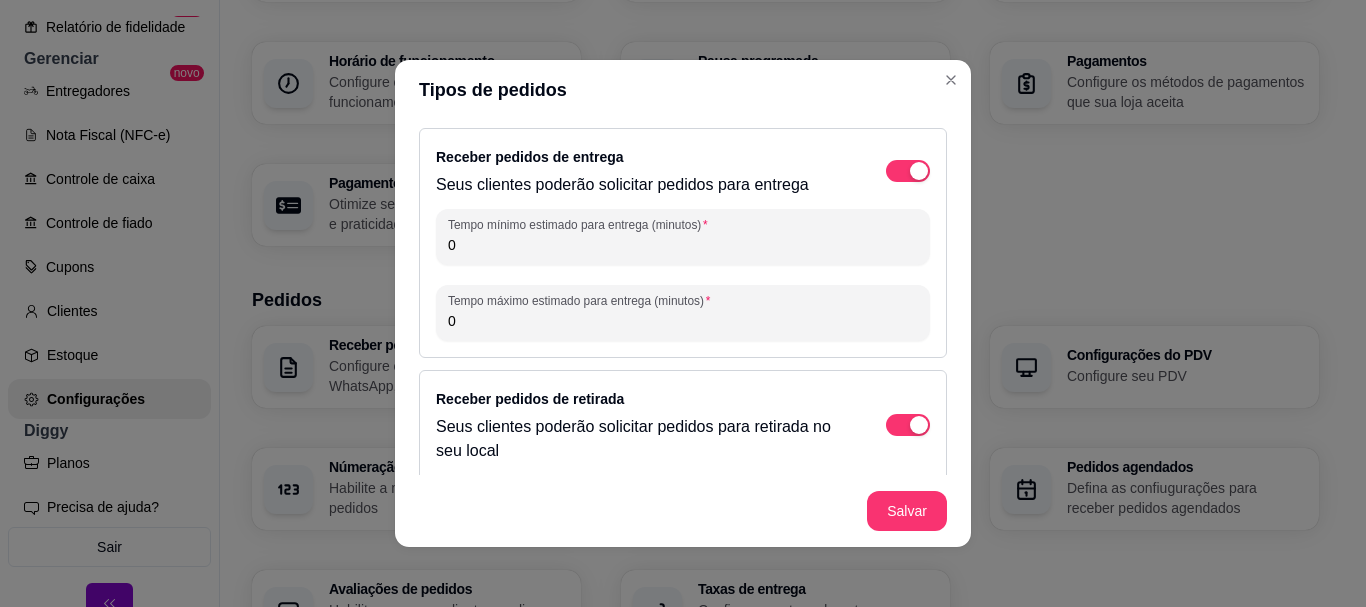 click on "Receber pedidos de entrega Seus clientes poderão solicitar pedidos para entrega Tempo mínimo estimado para entrega (minutos) 0 Tempo máximo estimado para entrega (minutos) 0" at bounding box center [683, 243] 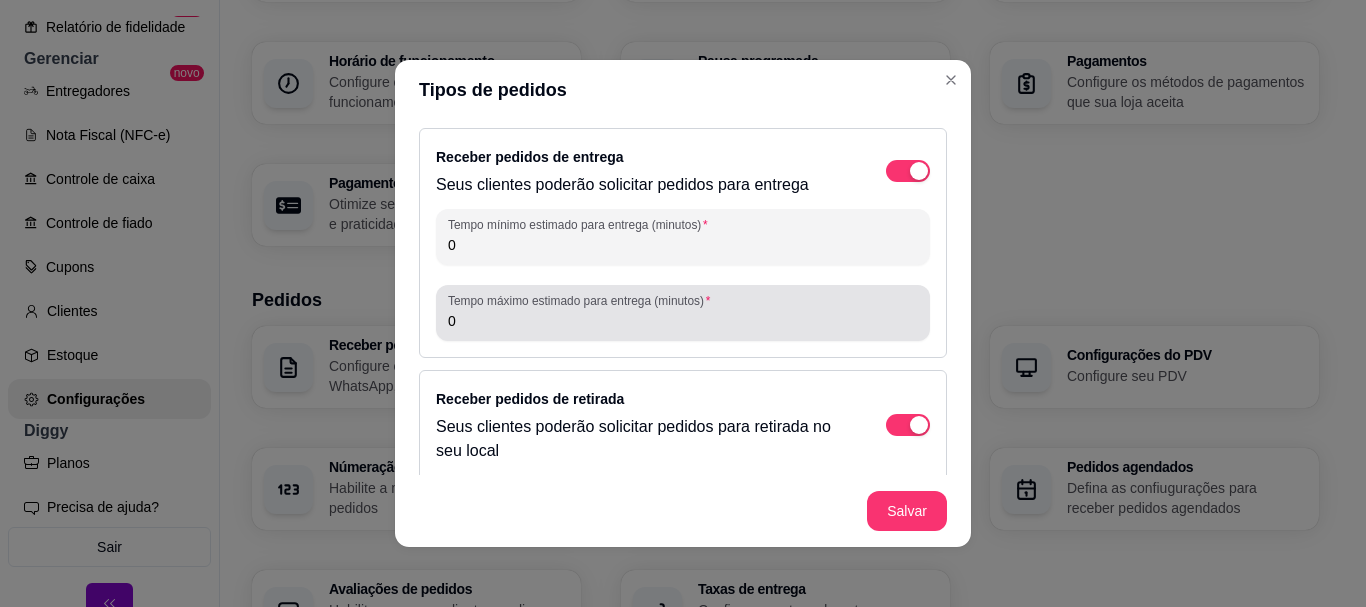 click on "Tempo máximo estimado para entrega (minutos) 0" at bounding box center (683, 313) 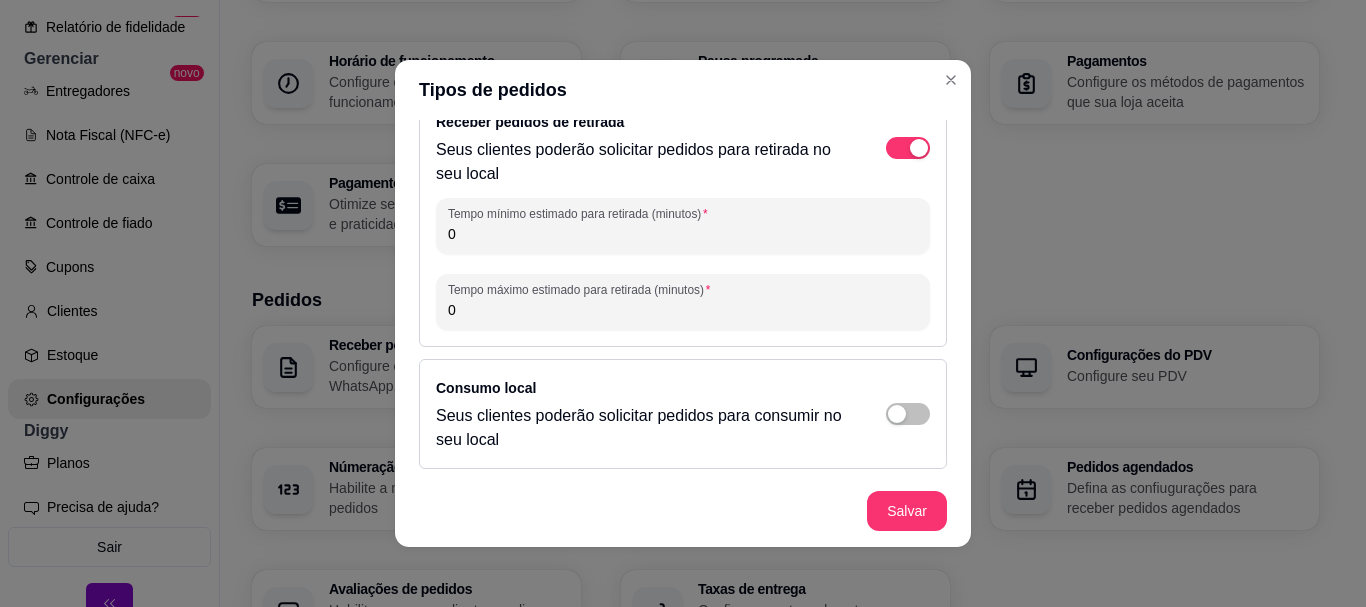 scroll, scrollTop: 279, scrollLeft: 0, axis: vertical 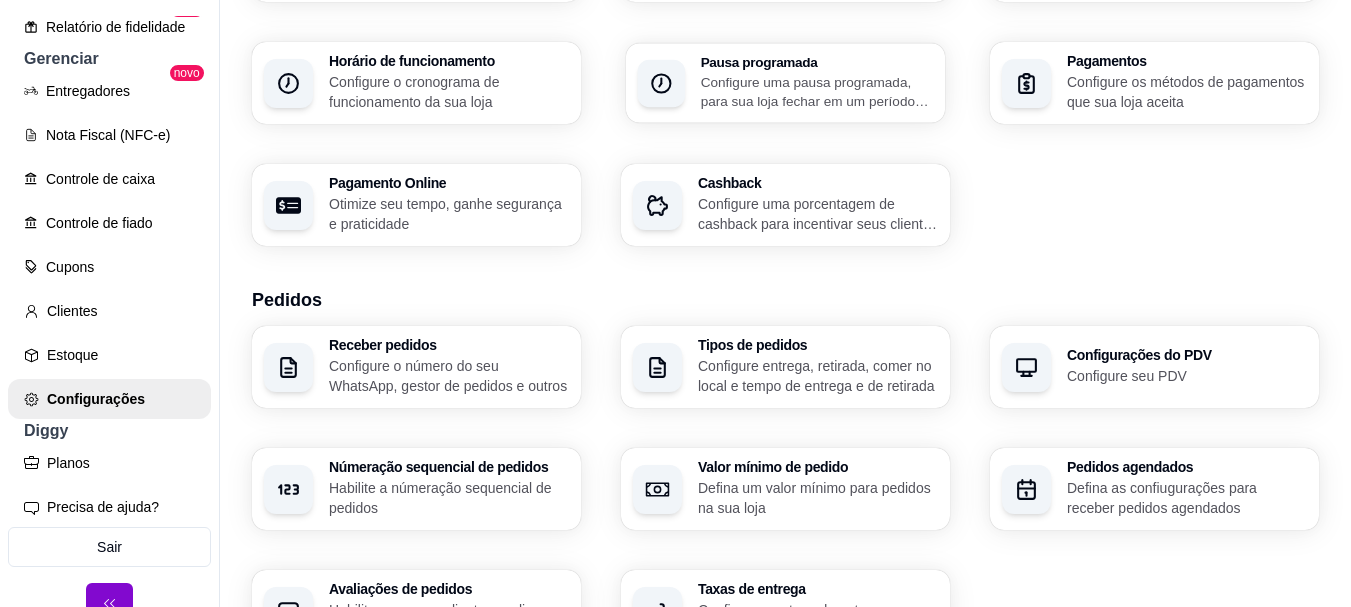 click on "Pausa programada Configure uma pausa programada, para sua loja fechar em um período específico" at bounding box center [785, 83] 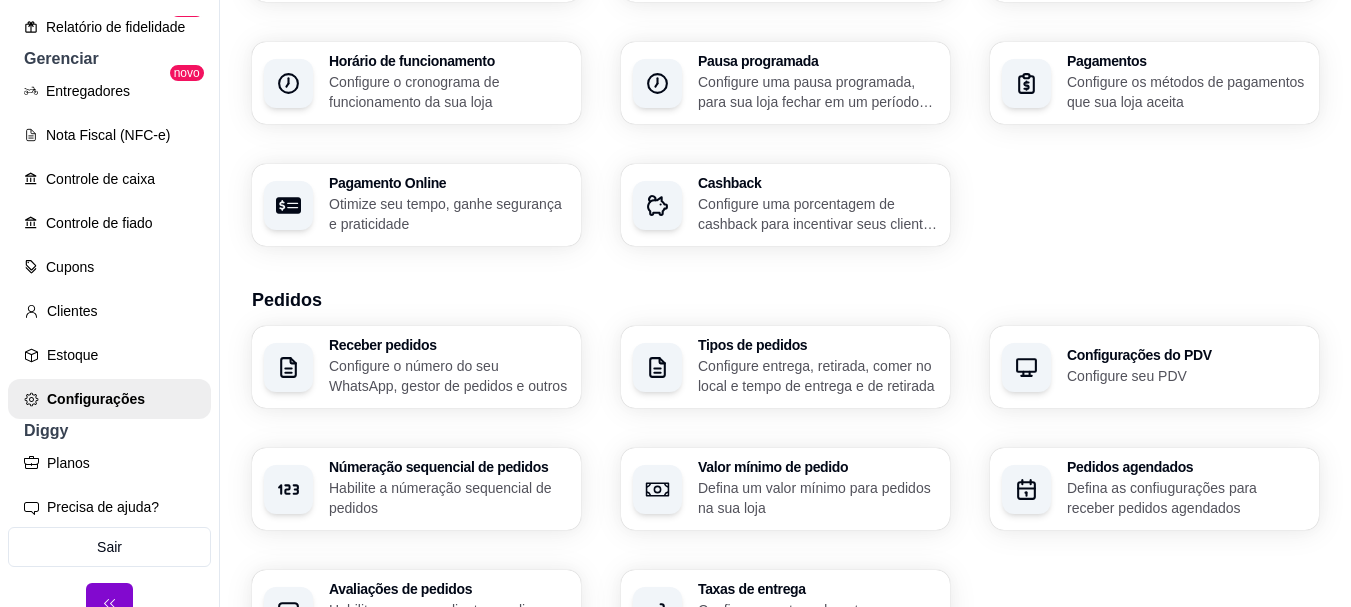 click on "Configure entrega, retirada, comer no local e tempo de entrega e de retirada" at bounding box center (818, 376) 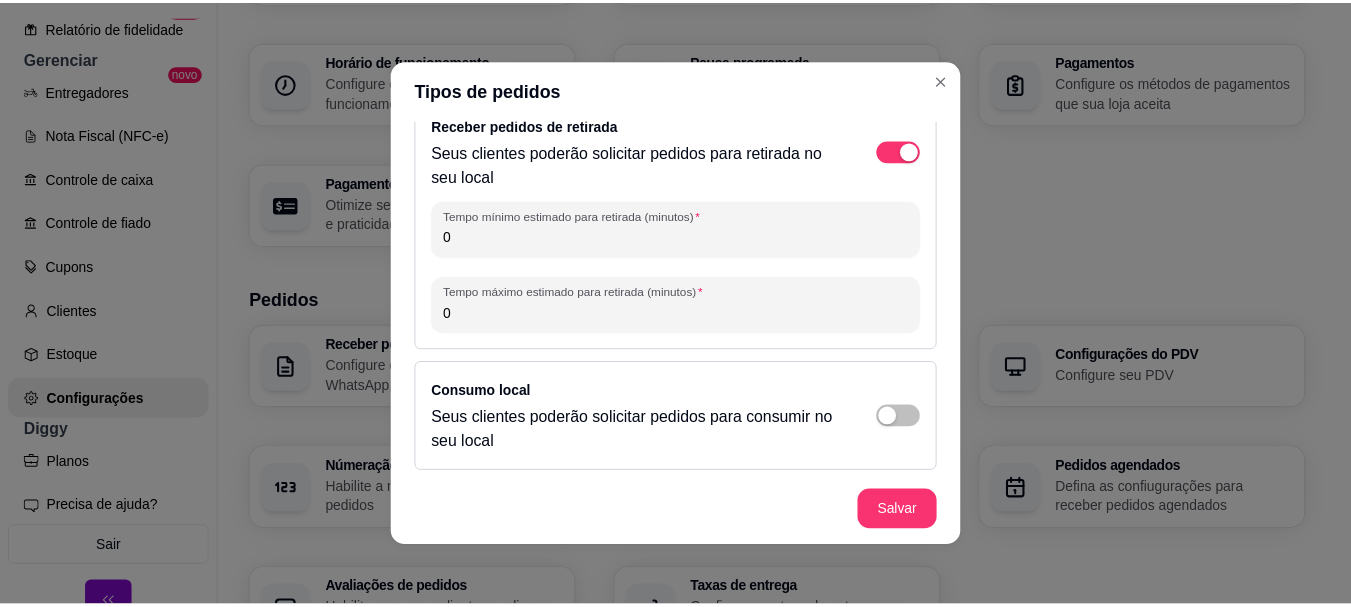 scroll, scrollTop: 279, scrollLeft: 0, axis: vertical 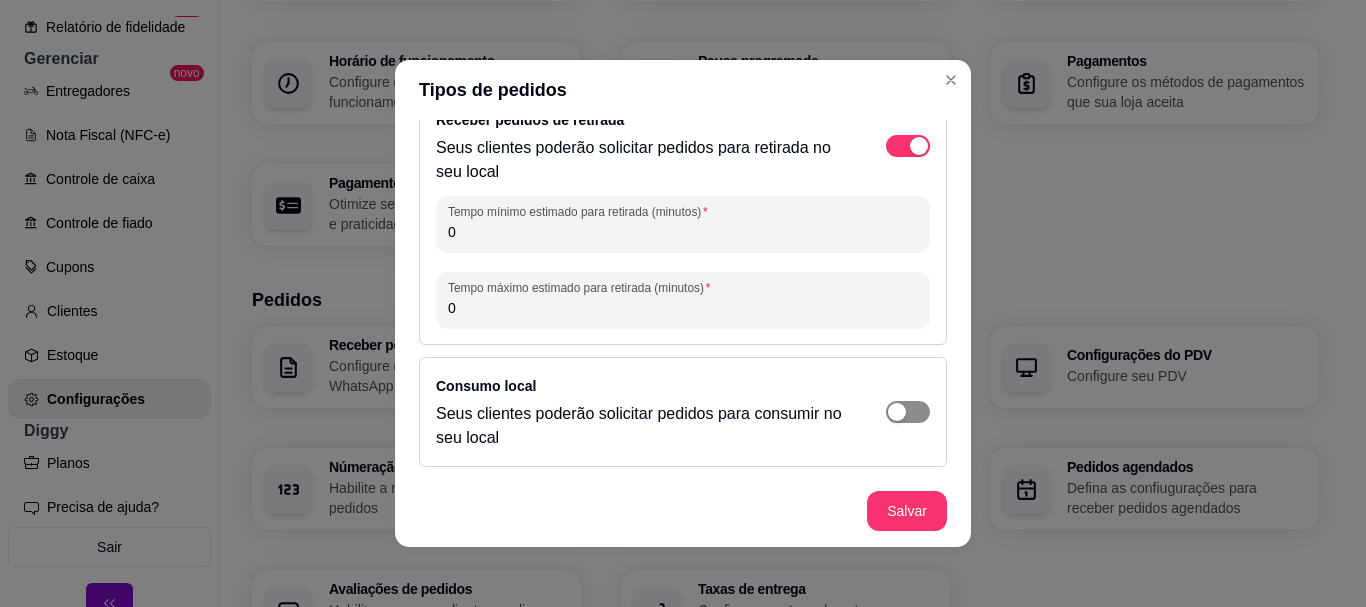 click at bounding box center [908, -108] 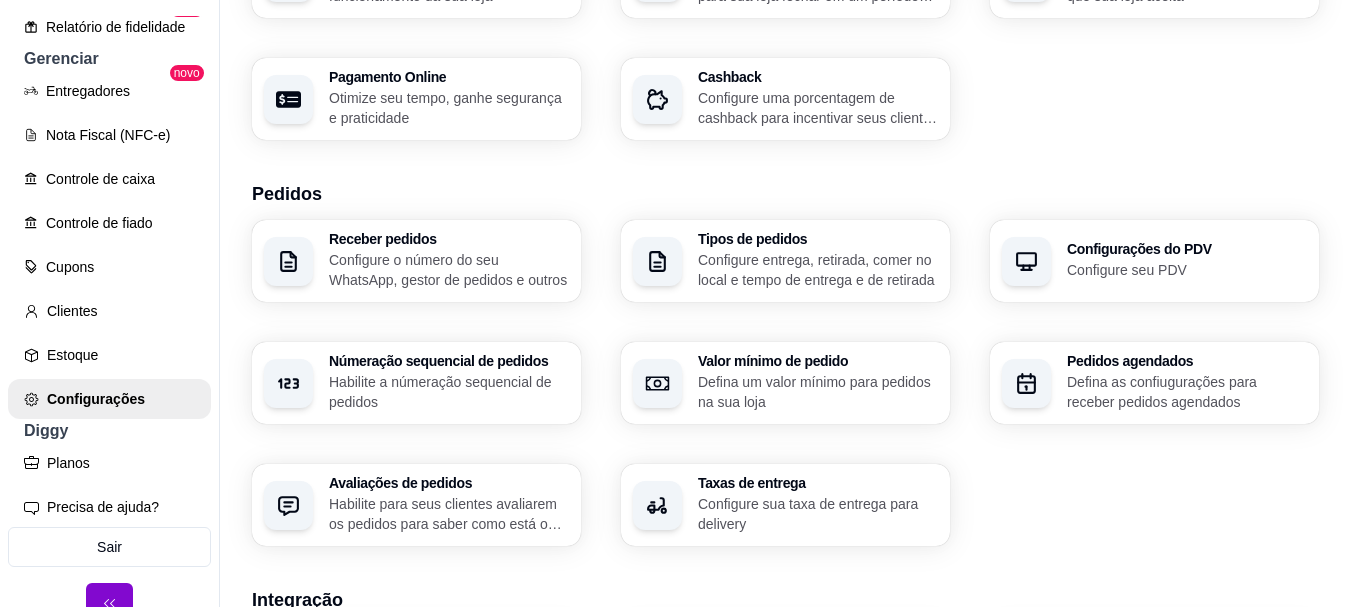 scroll, scrollTop: 400, scrollLeft: 0, axis: vertical 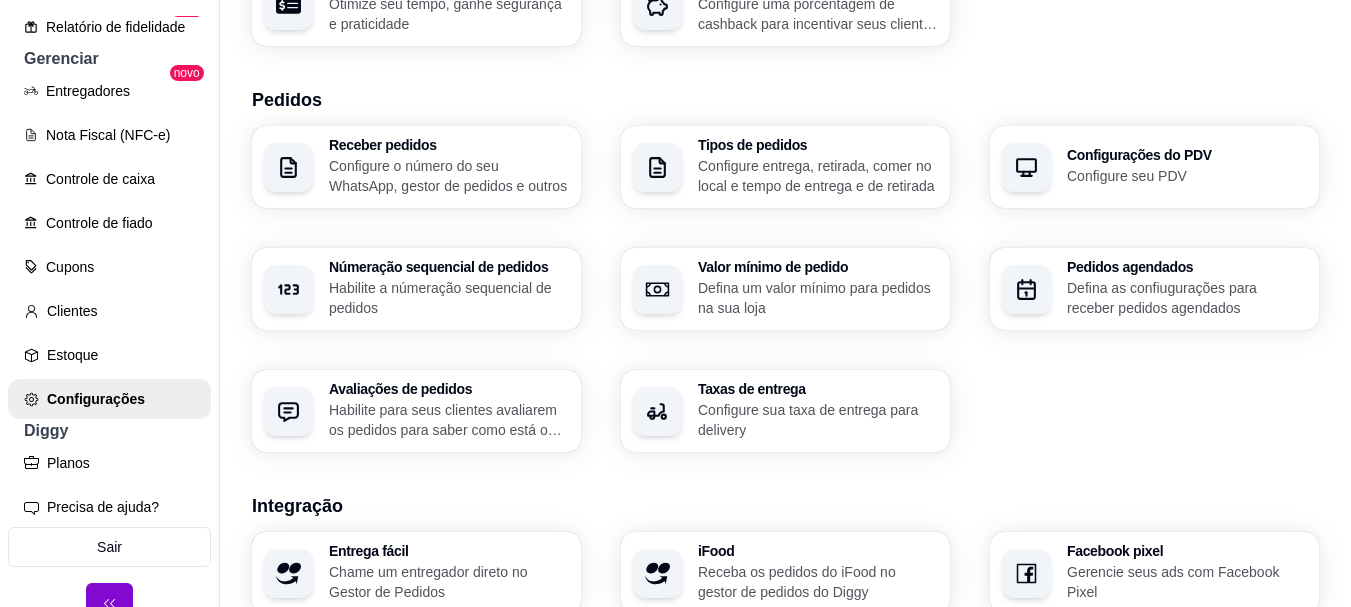 click on "Configure seu PDV" at bounding box center [1187, 176] 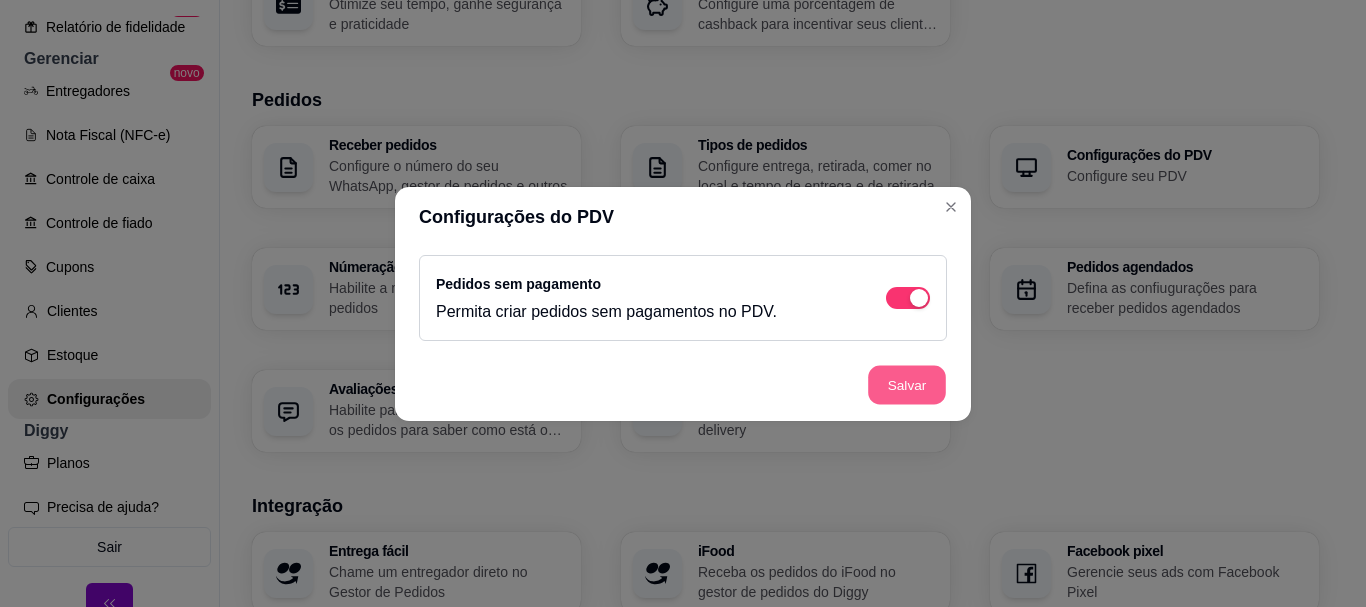 click on "Salvar" at bounding box center [907, 384] 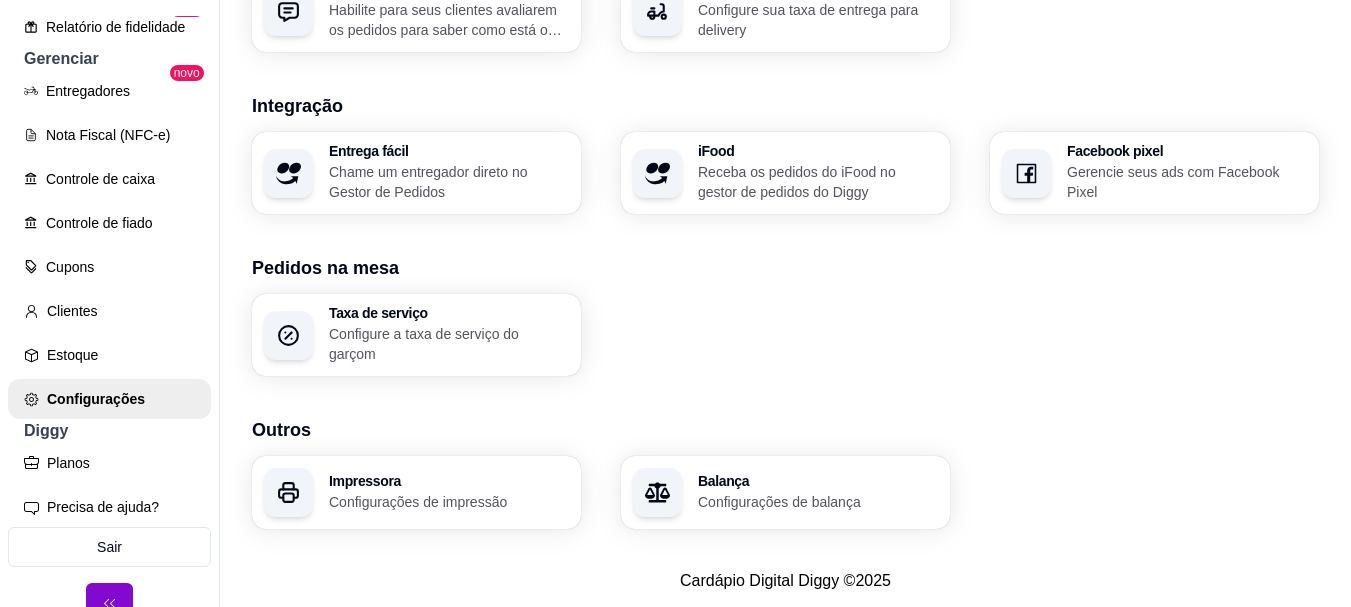 scroll, scrollTop: 817, scrollLeft: 0, axis: vertical 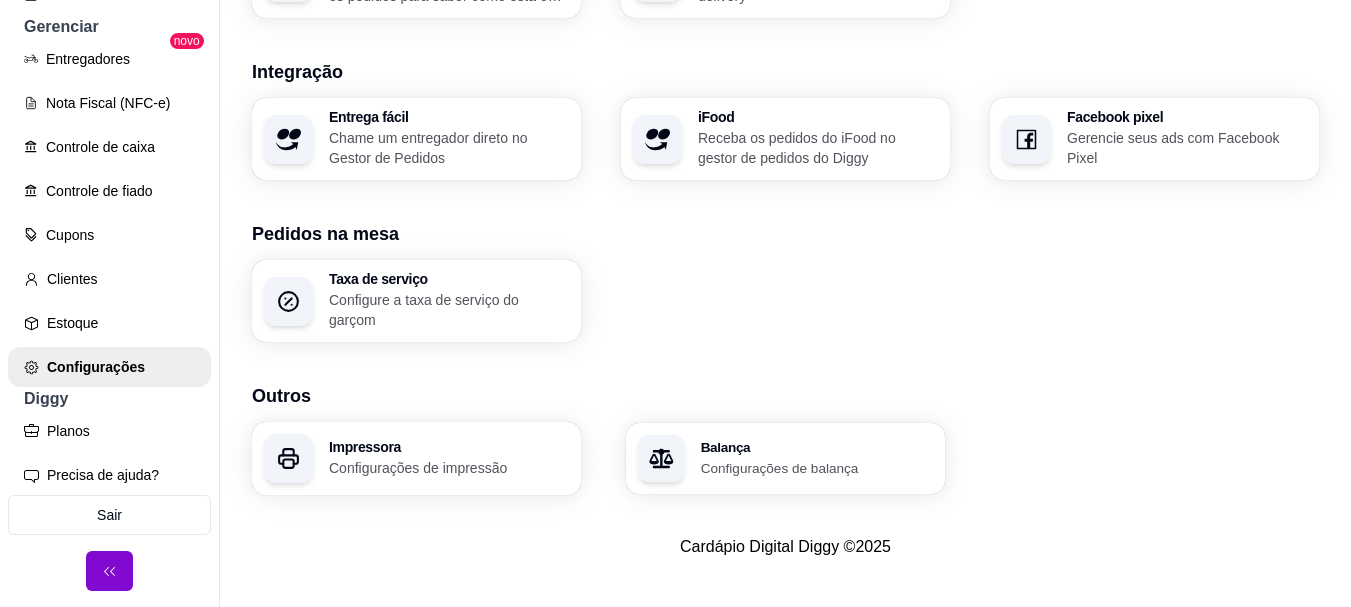 click on "Configurações de balança" at bounding box center (817, 467) 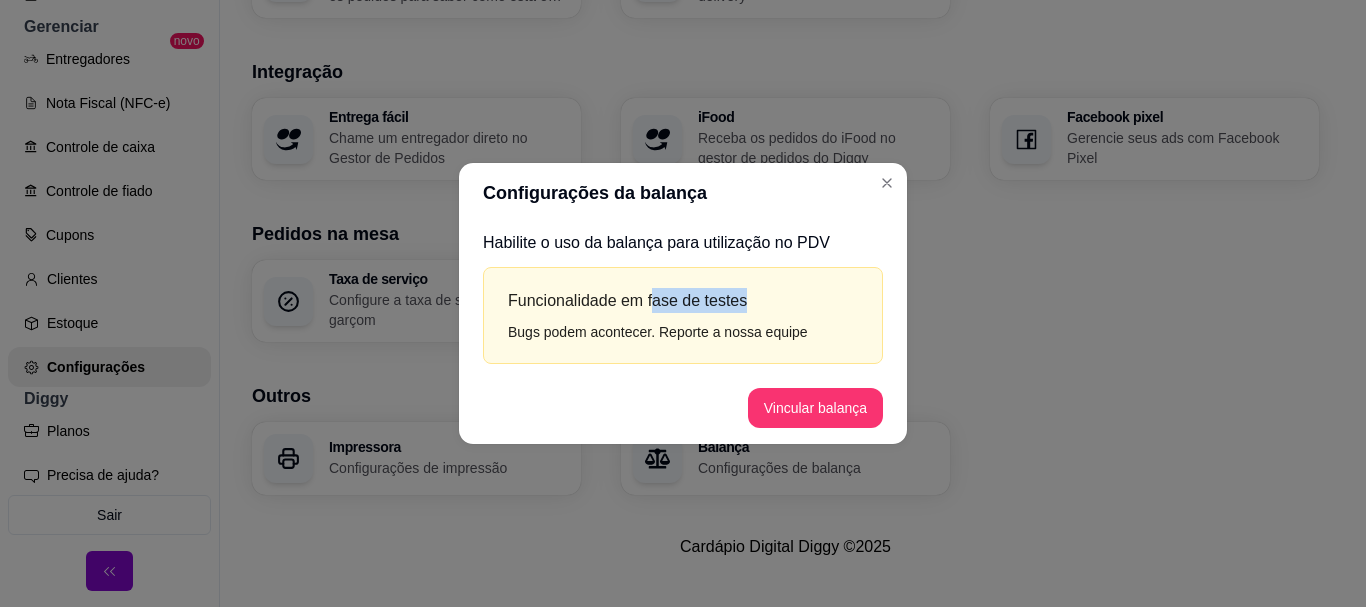 drag, startPoint x: 652, startPoint y: 307, endPoint x: 784, endPoint y: 292, distance: 132.84953 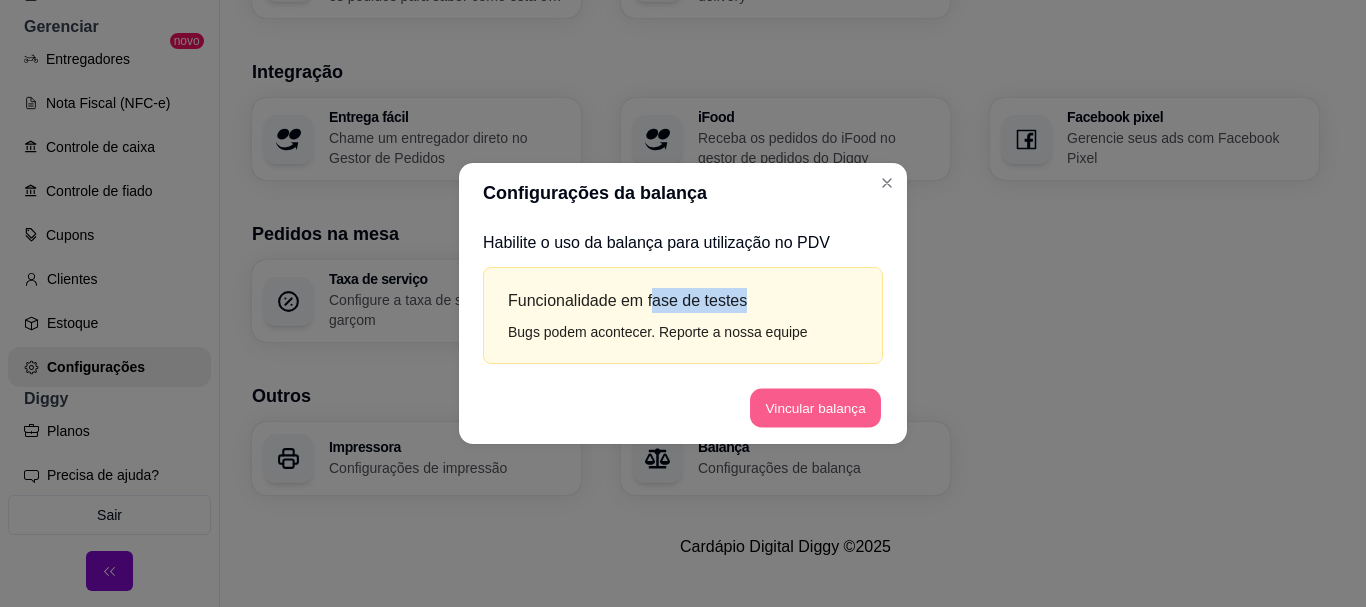click on "Vincular balança" at bounding box center [815, 408] 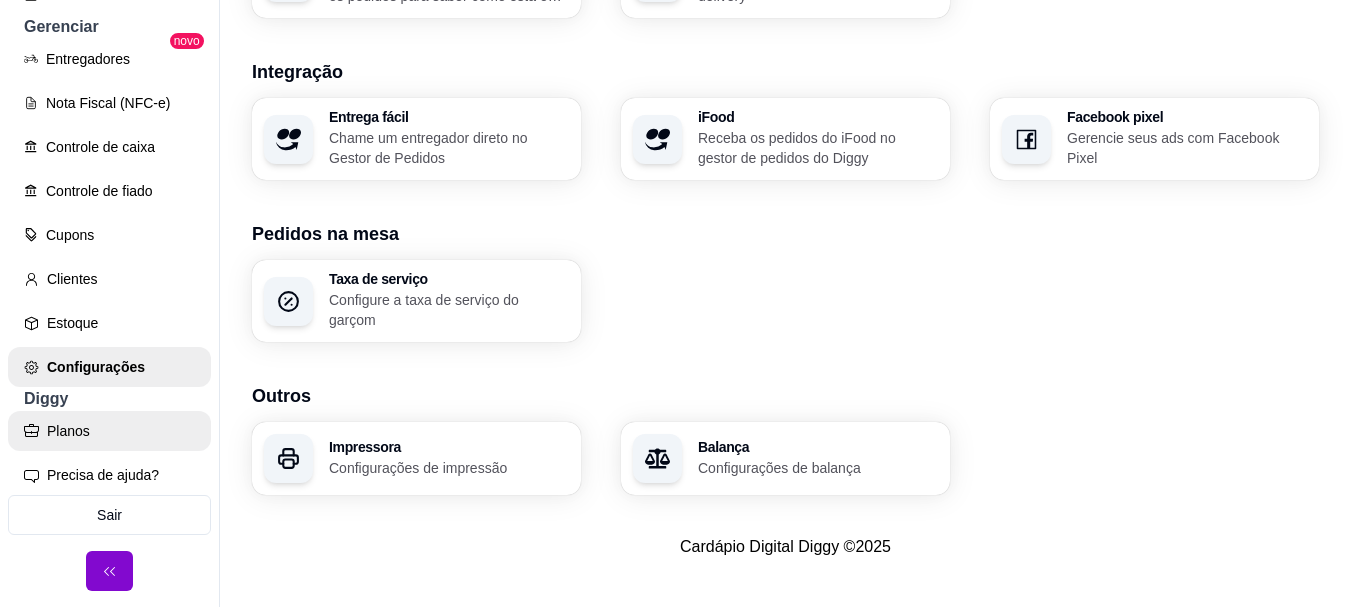 click on "Planos" at bounding box center (109, 431) 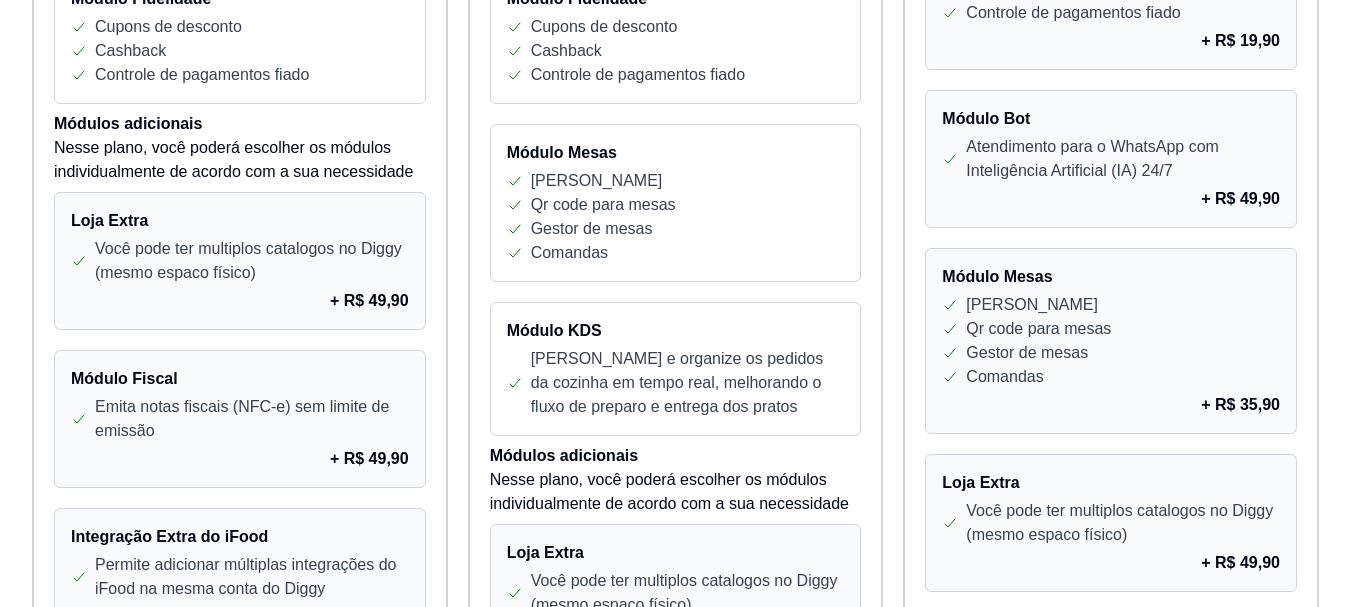 scroll, scrollTop: 1100, scrollLeft: 0, axis: vertical 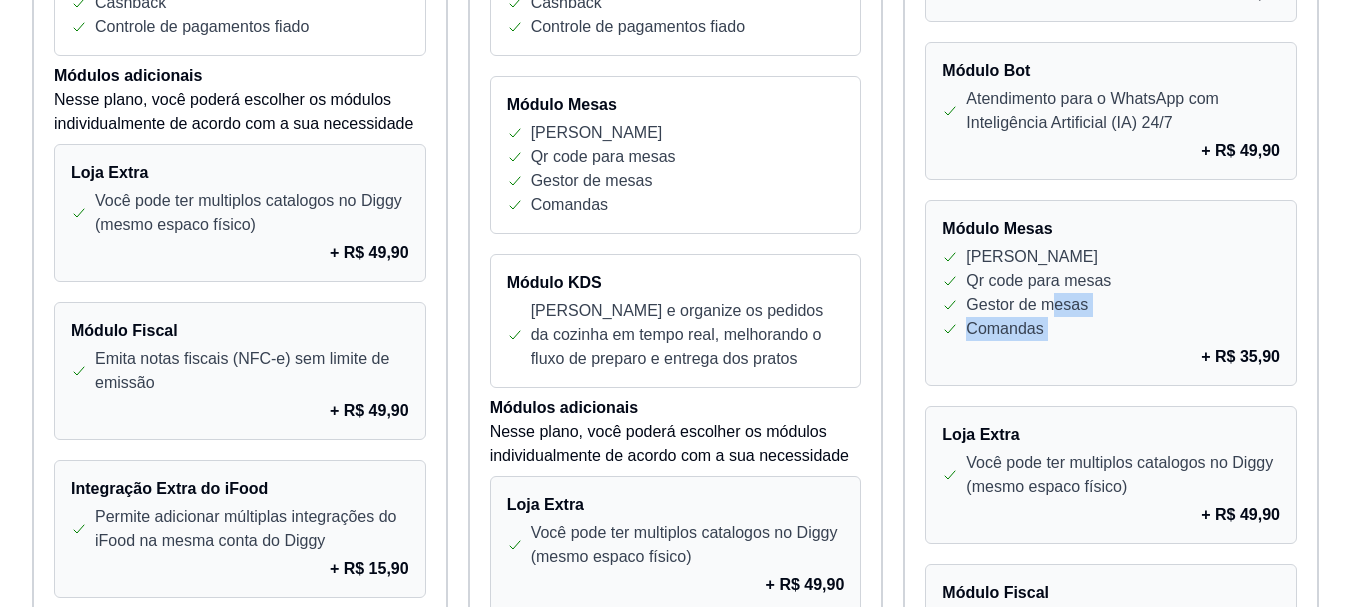 drag, startPoint x: 1051, startPoint y: 301, endPoint x: 1170, endPoint y: 348, distance: 127.9453 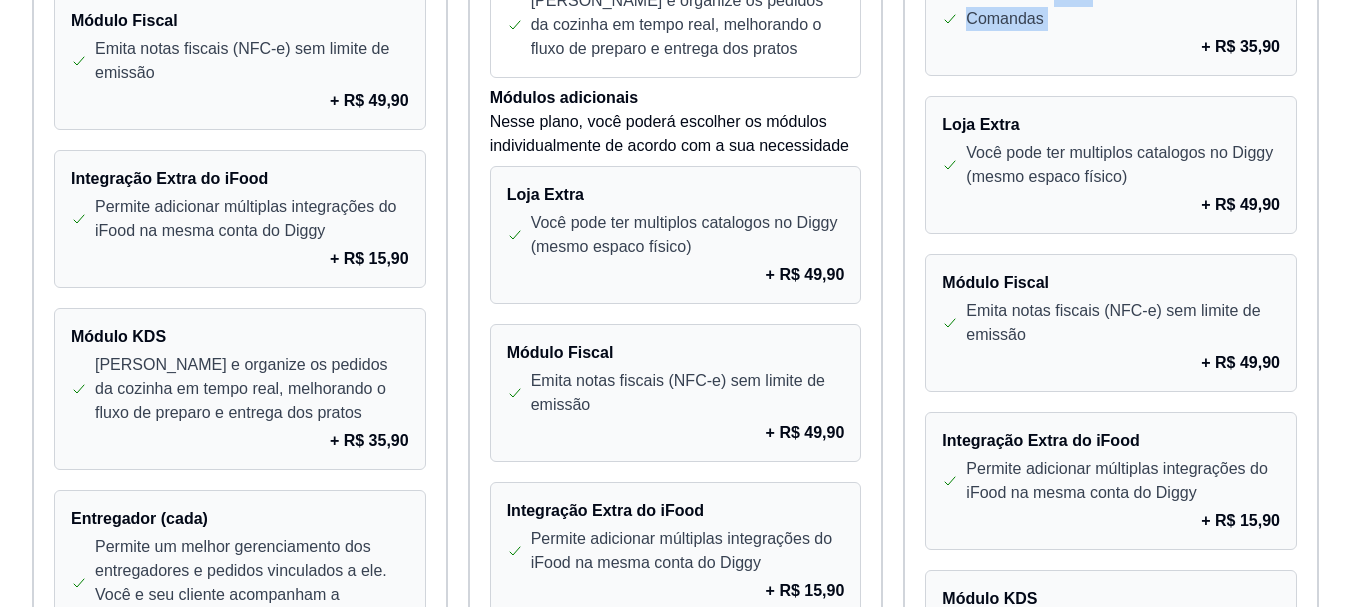 scroll, scrollTop: 1100, scrollLeft: 0, axis: vertical 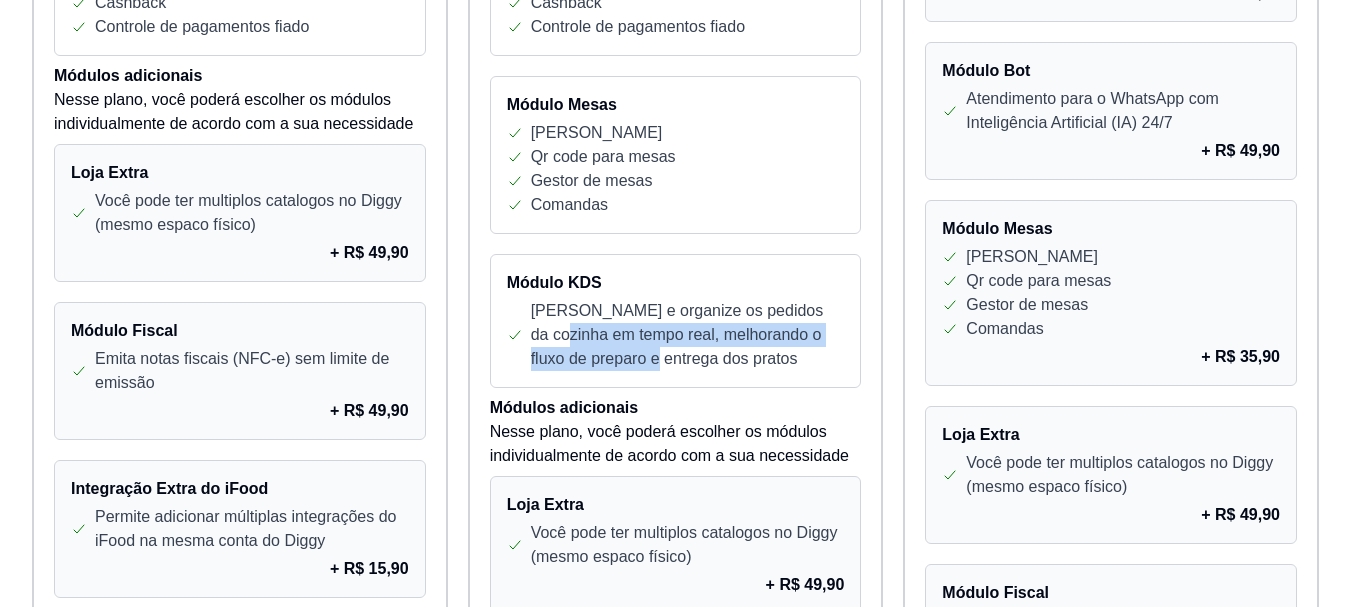 drag, startPoint x: 633, startPoint y: 352, endPoint x: 862, endPoint y: 283, distance: 239.1694 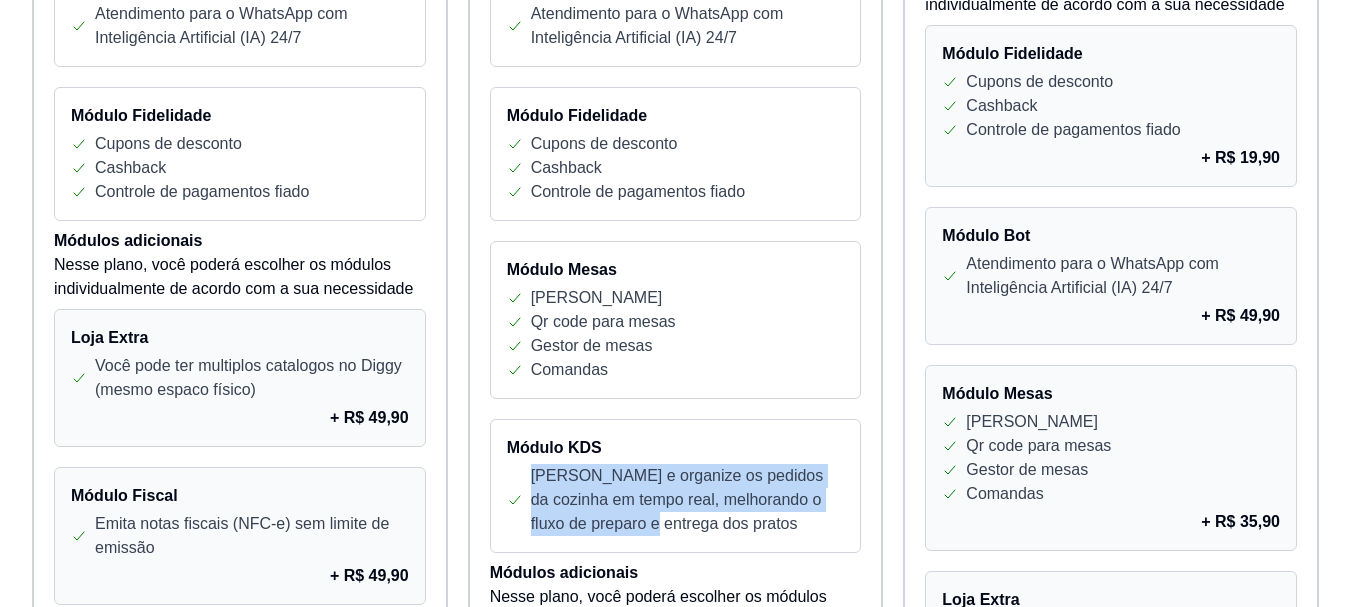 scroll, scrollTop: 900, scrollLeft: 0, axis: vertical 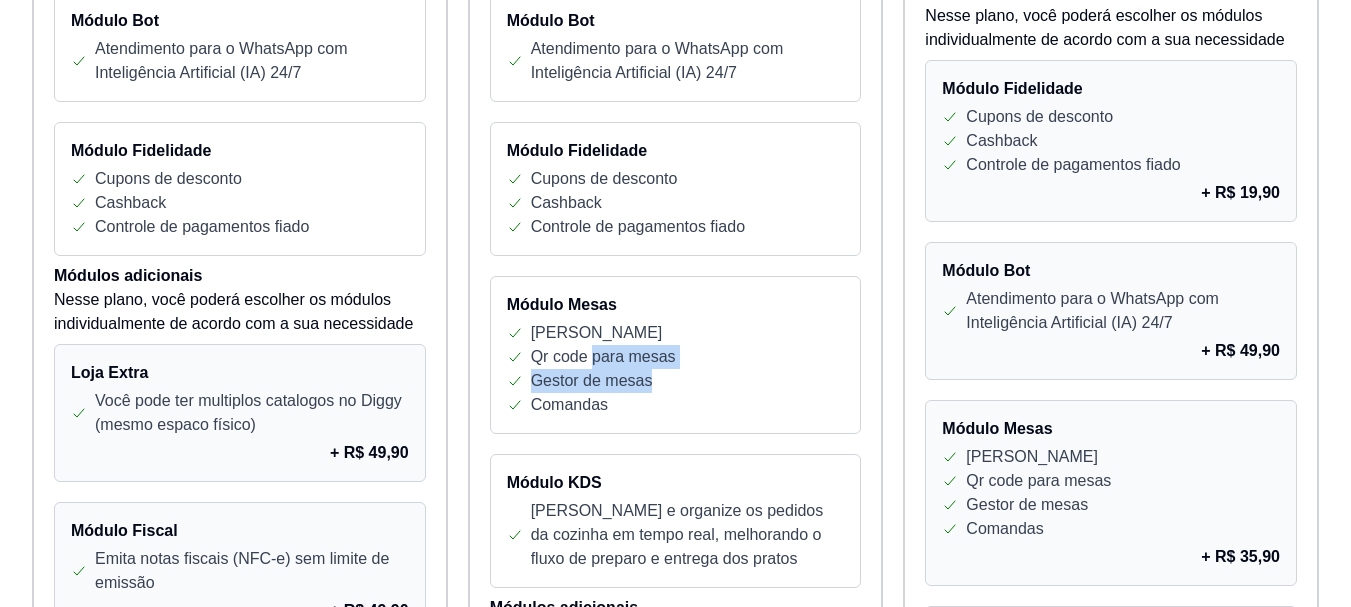 drag, startPoint x: 590, startPoint y: 345, endPoint x: 718, endPoint y: 378, distance: 132.18547 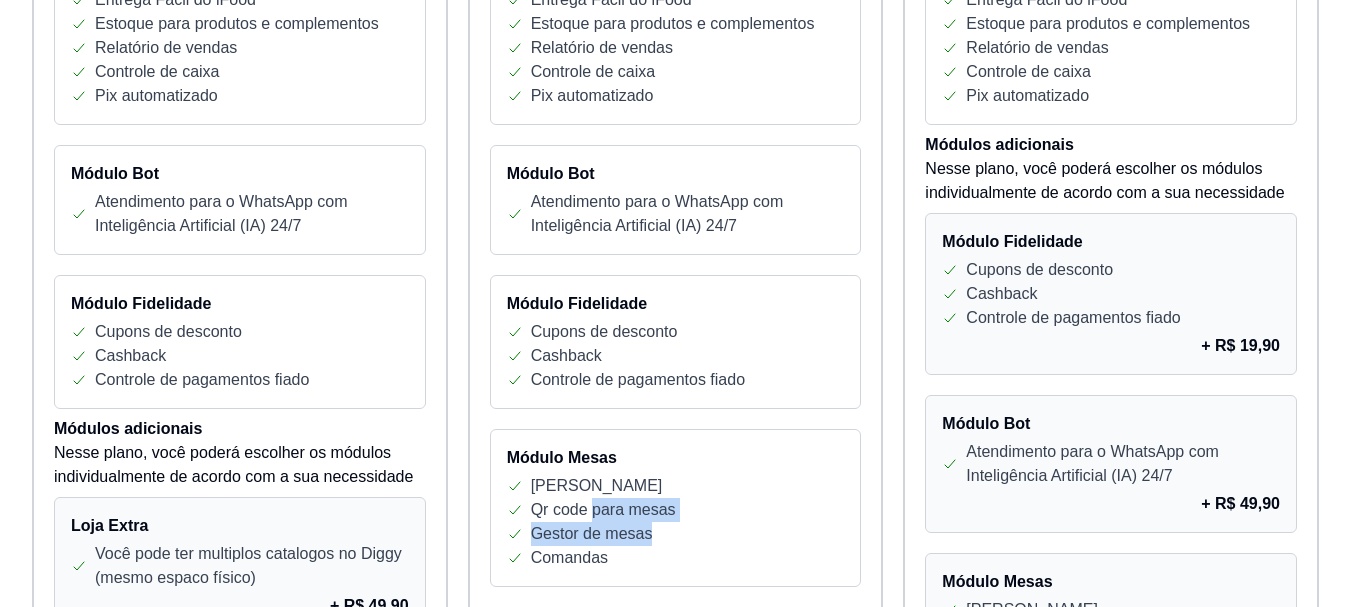 scroll, scrollTop: 700, scrollLeft: 0, axis: vertical 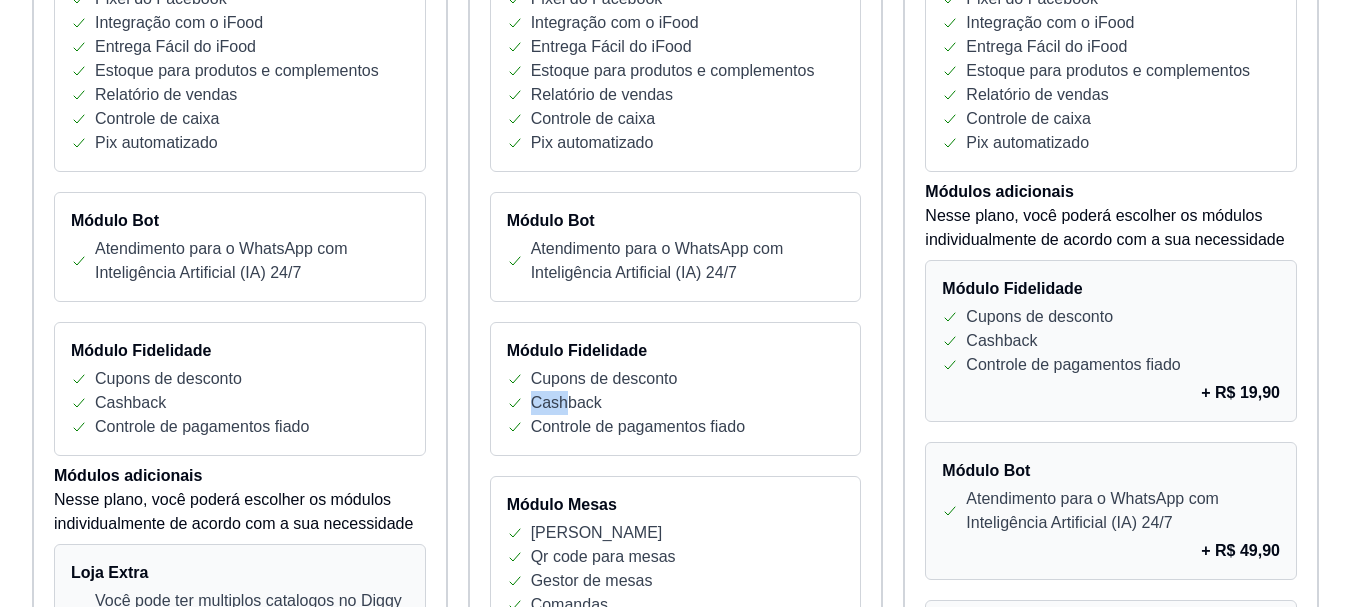 drag, startPoint x: 561, startPoint y: 408, endPoint x: 836, endPoint y: 375, distance: 276.97293 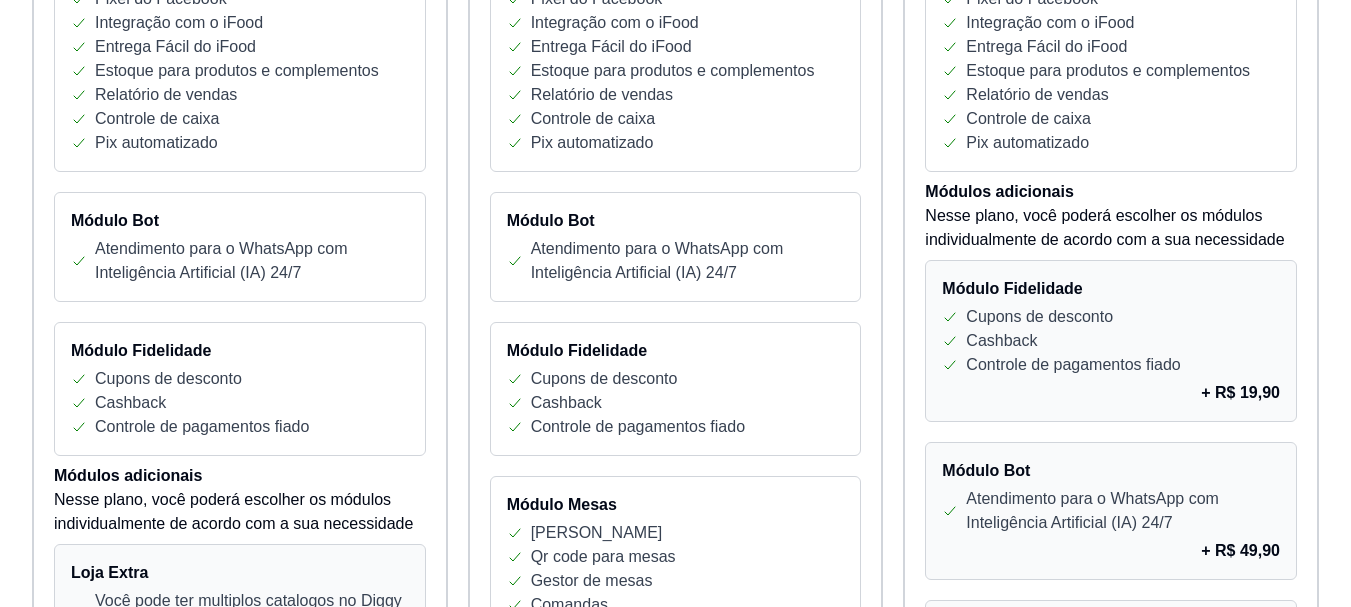 click on "Cashback" at bounding box center [676, 403] 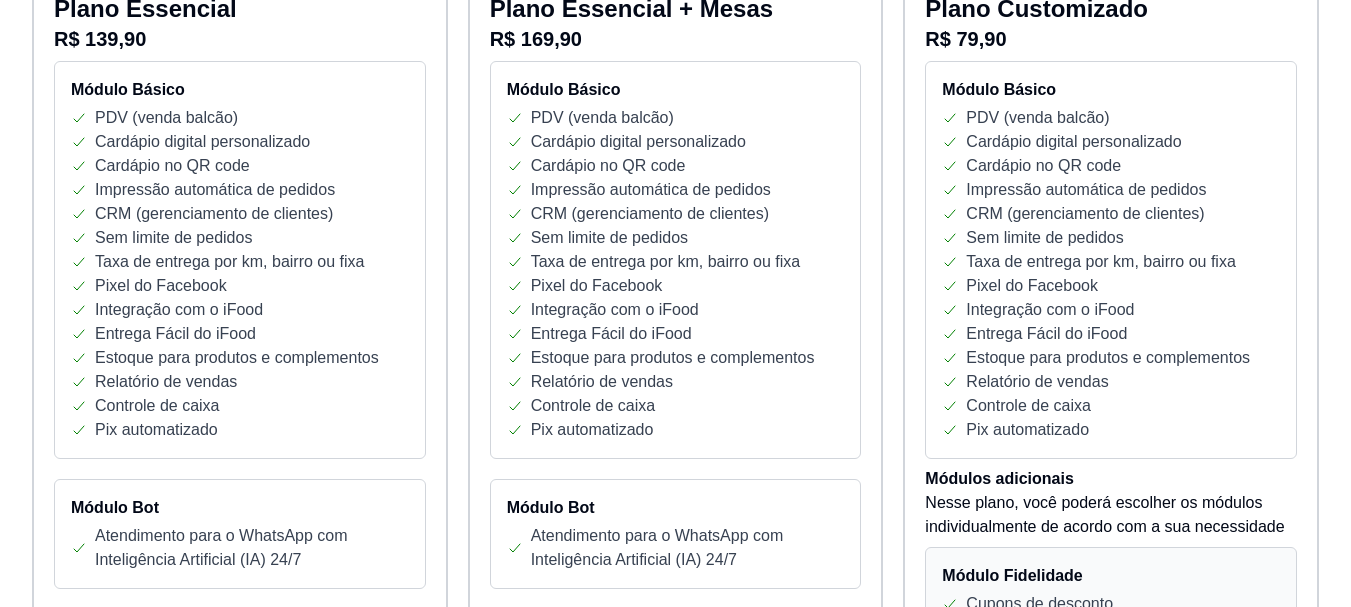 scroll, scrollTop: 400, scrollLeft: 0, axis: vertical 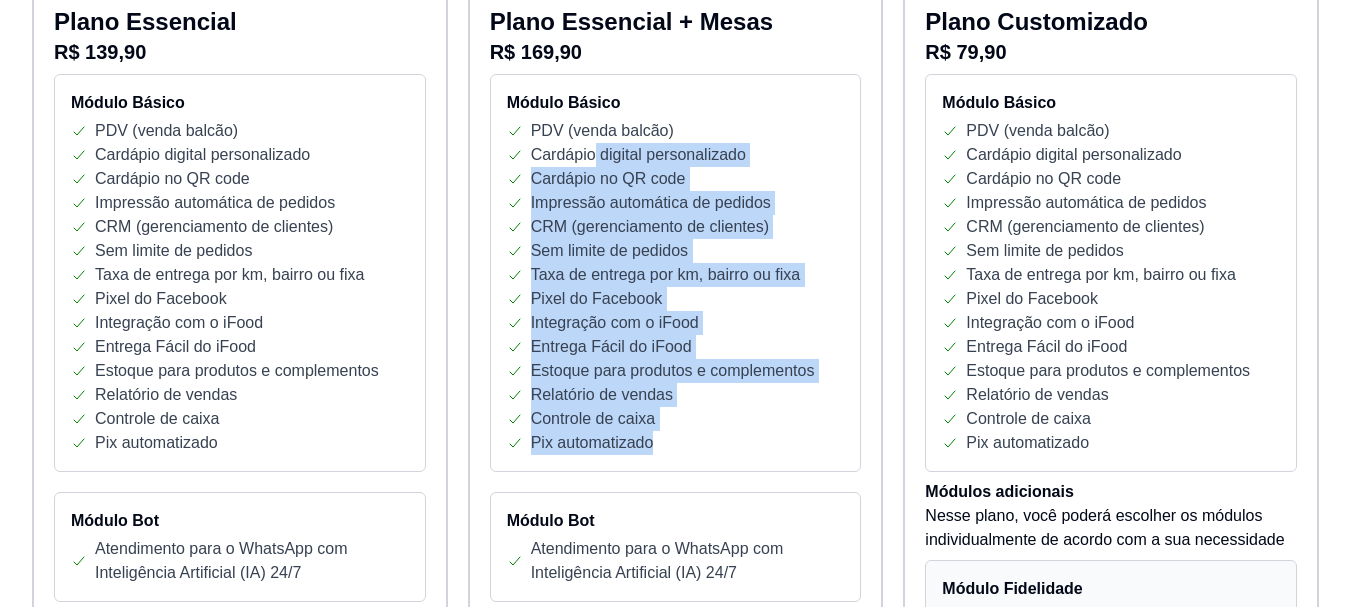 drag, startPoint x: 674, startPoint y: 457, endPoint x: 590, endPoint y: 146, distance: 322.14438 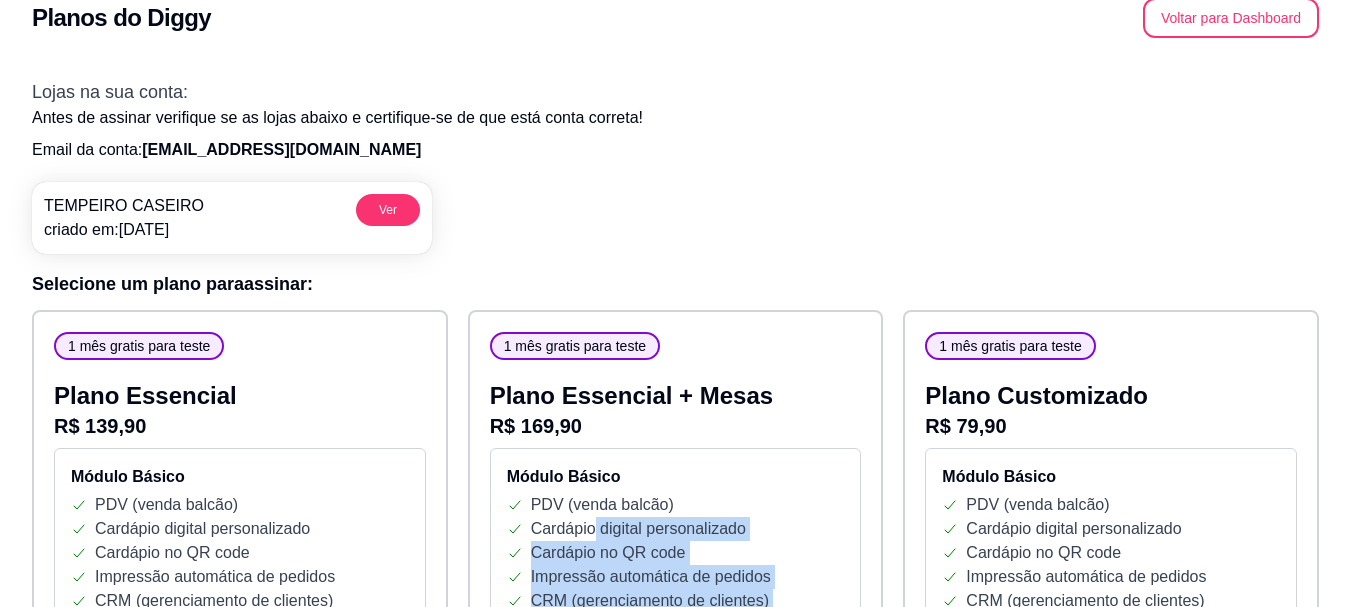 scroll, scrollTop: 0, scrollLeft: 0, axis: both 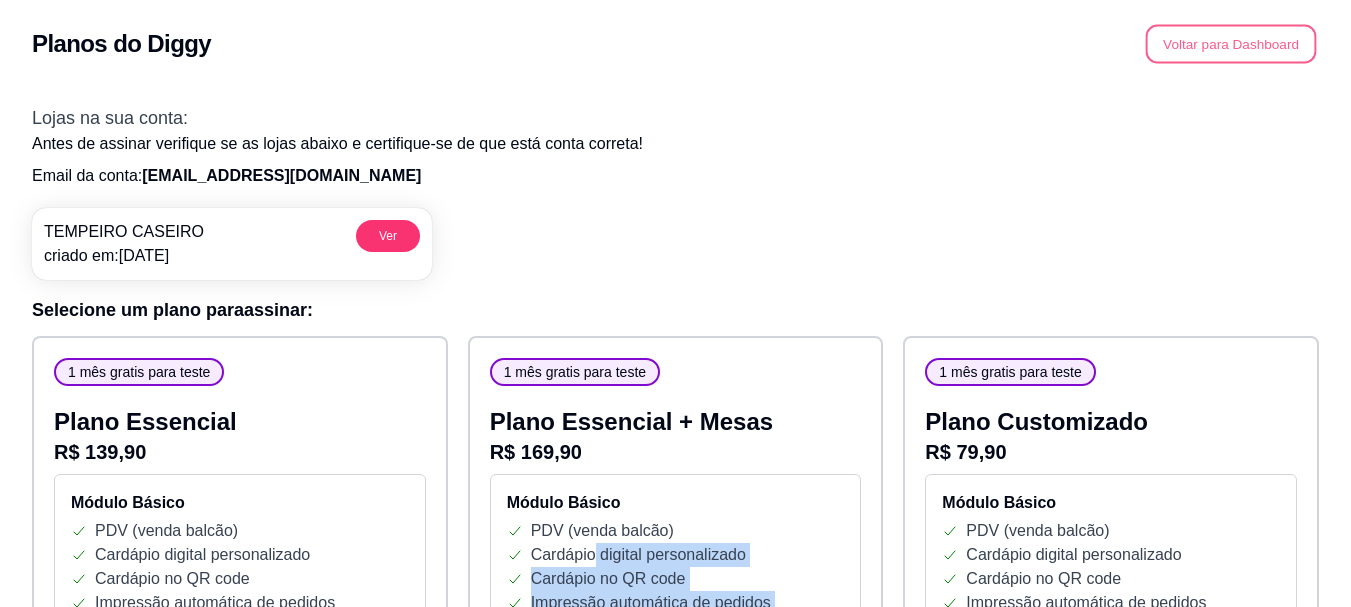 click on "Voltar para Dashboard" at bounding box center (1231, 44) 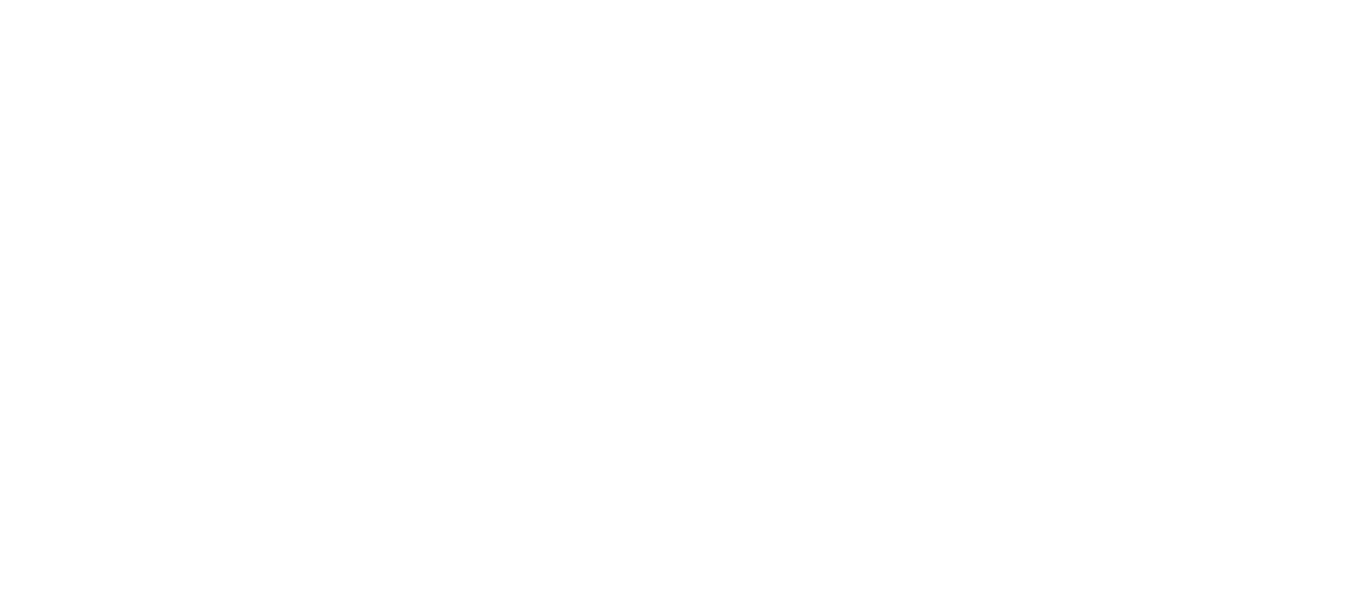 scroll, scrollTop: 0, scrollLeft: 0, axis: both 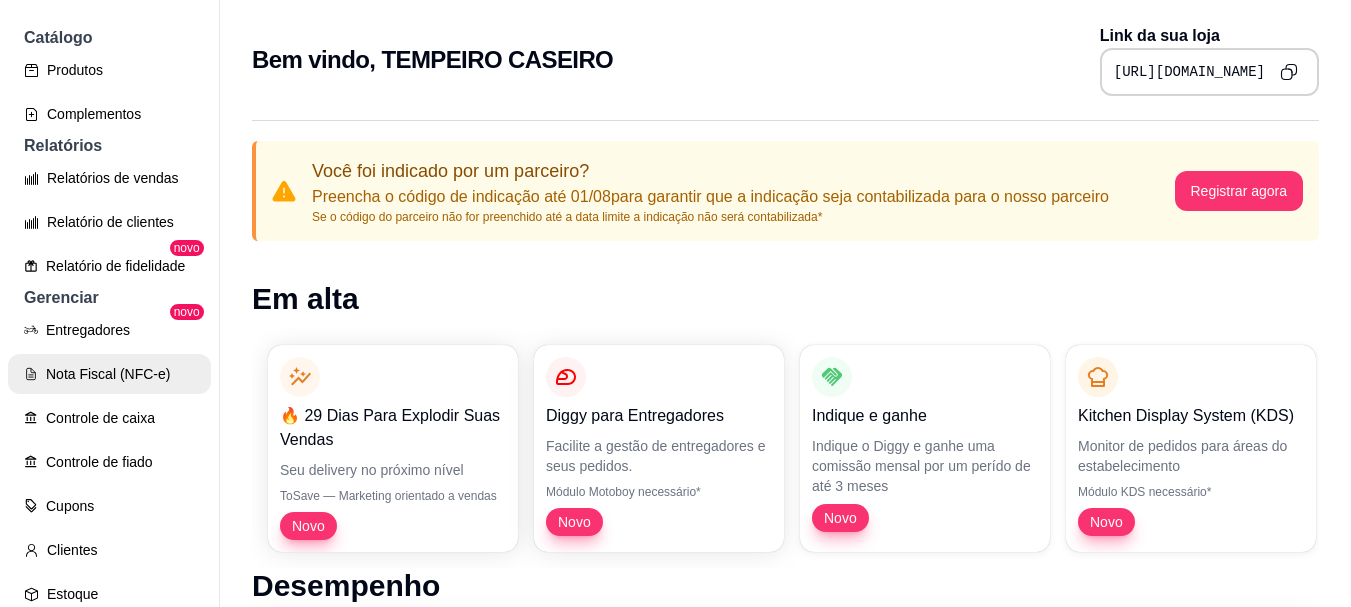 click on "Nota Fiscal (NFC-e)" at bounding box center (109, 374) 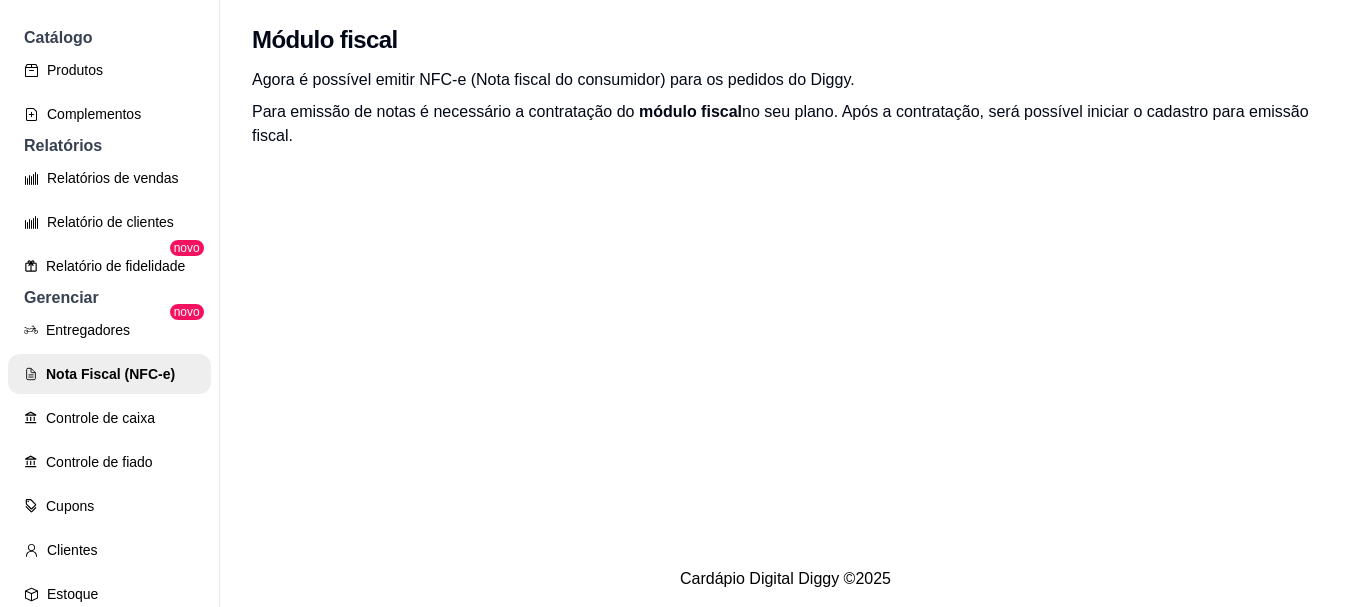 drag, startPoint x: 659, startPoint y: 119, endPoint x: 986, endPoint y: 166, distance: 330.3604 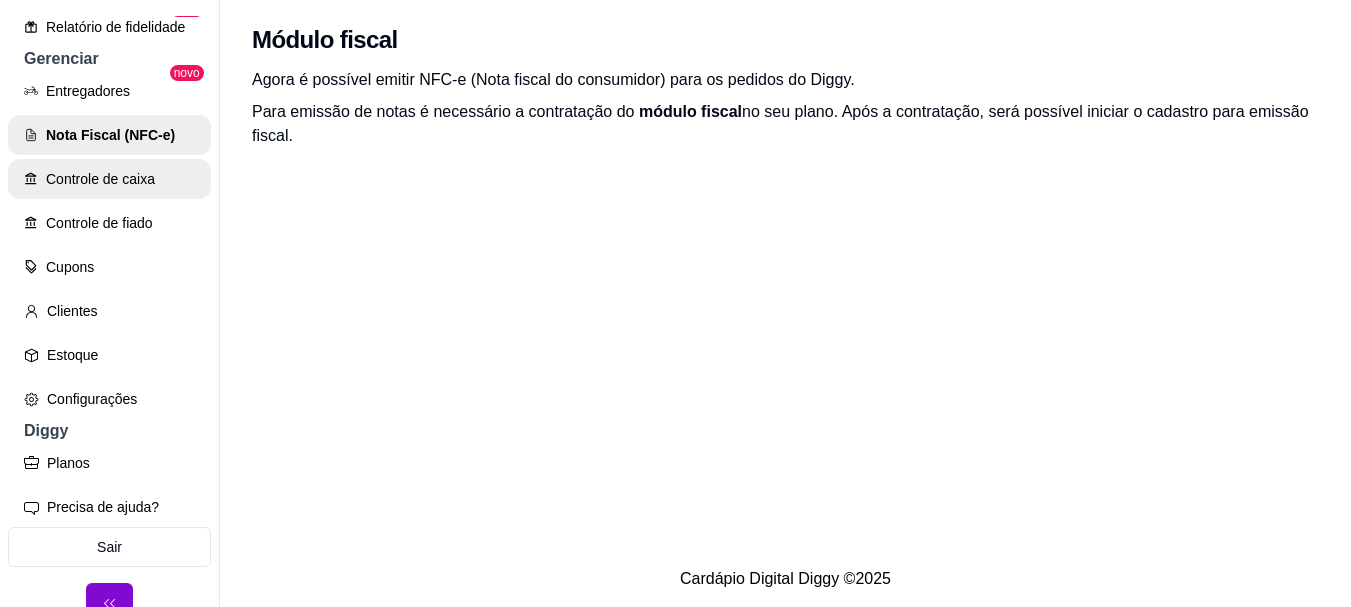 scroll, scrollTop: 763, scrollLeft: 0, axis: vertical 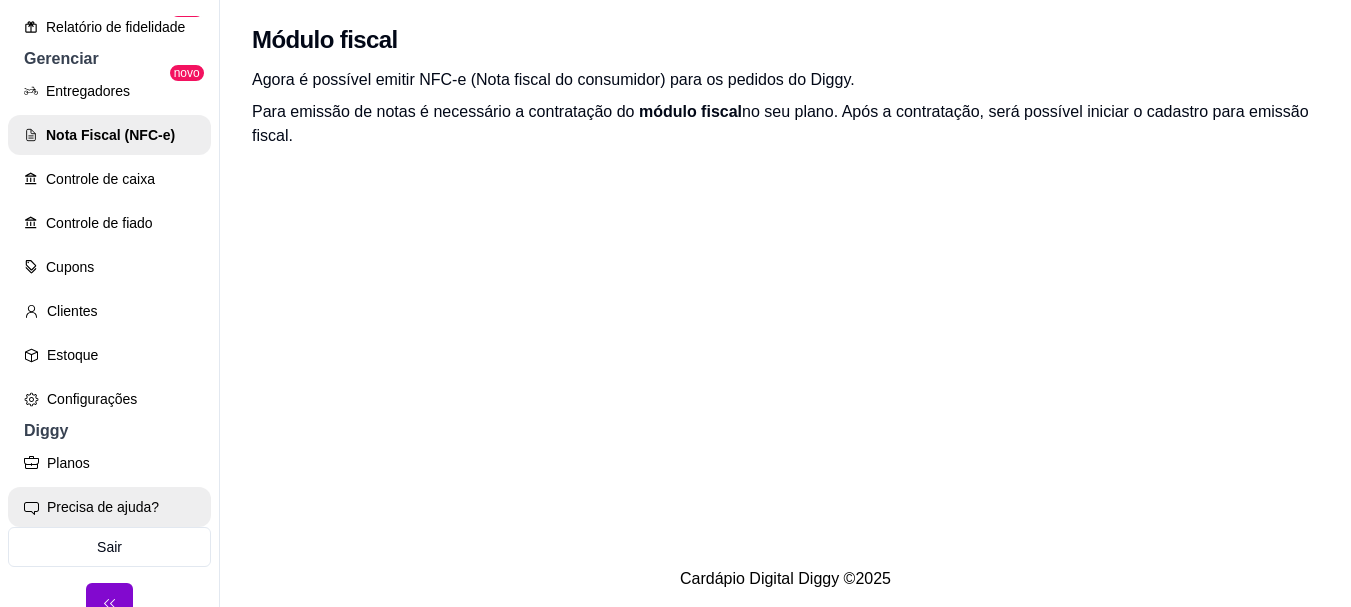 click on "Precisa de ajuda?" at bounding box center (109, 507) 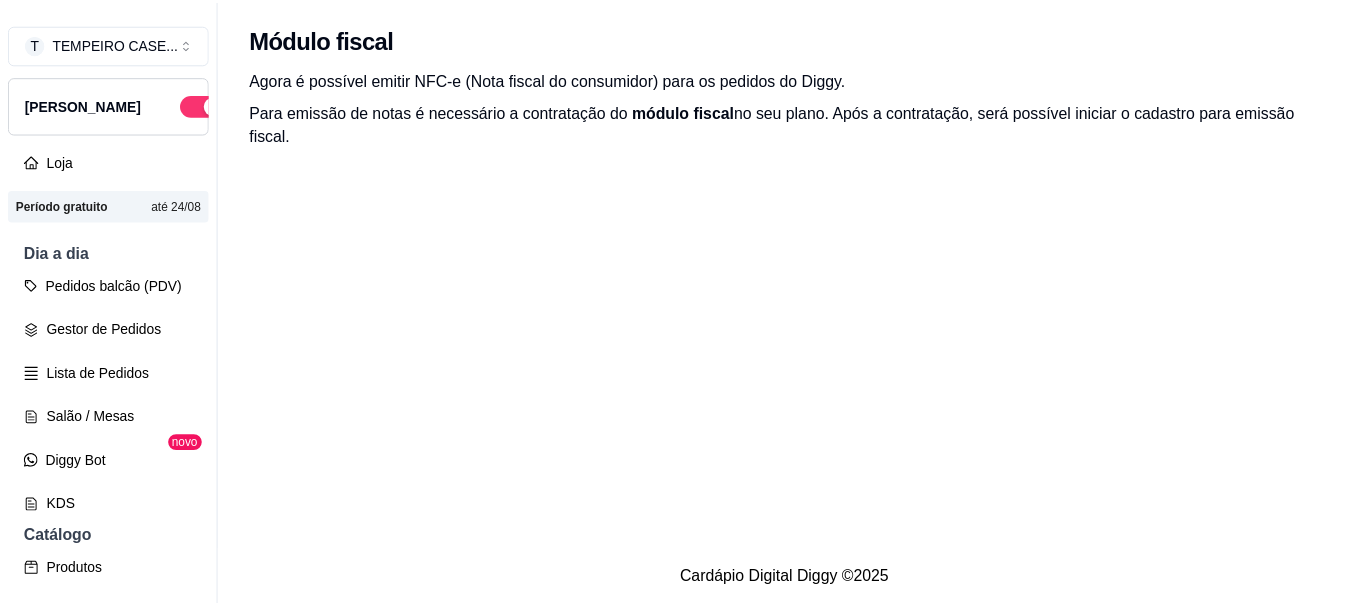 scroll, scrollTop: 0, scrollLeft: 0, axis: both 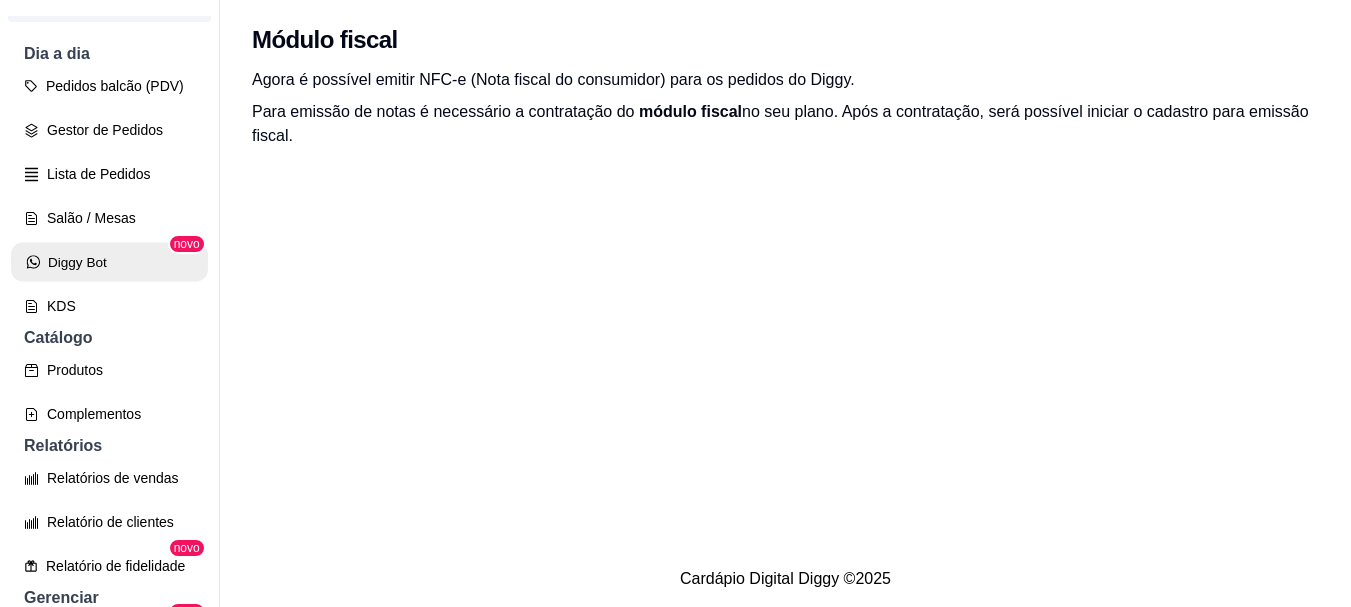 click on "Diggy Bot" at bounding box center [109, 262] 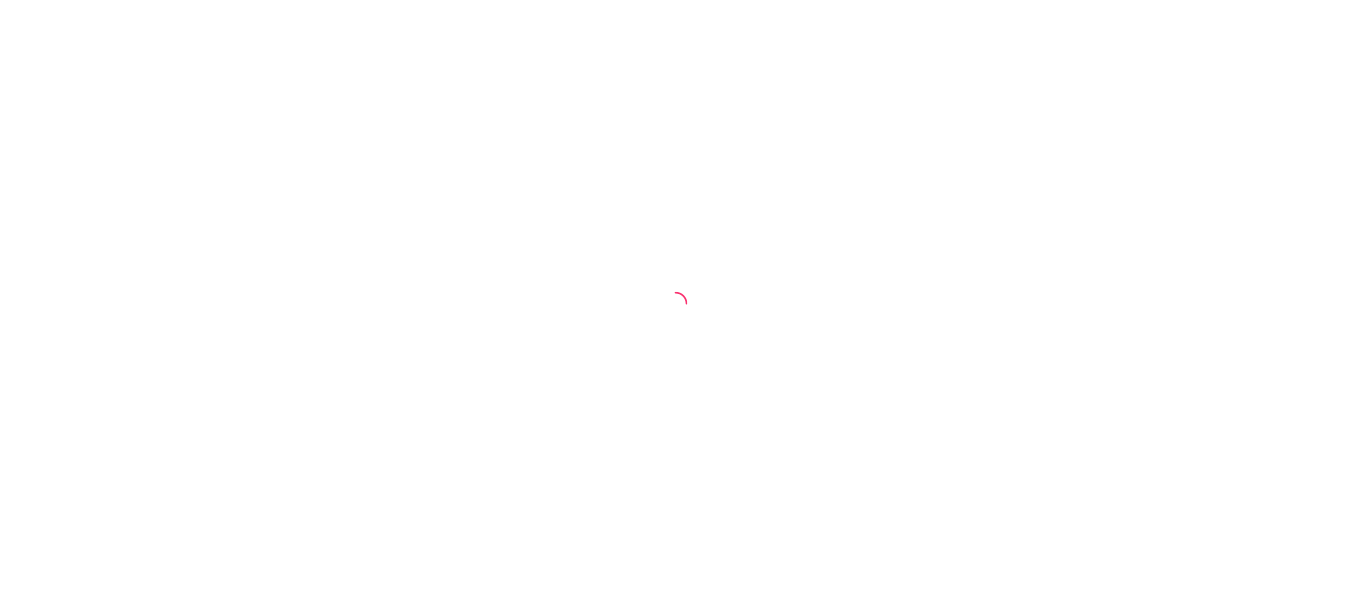 scroll, scrollTop: 0, scrollLeft: 0, axis: both 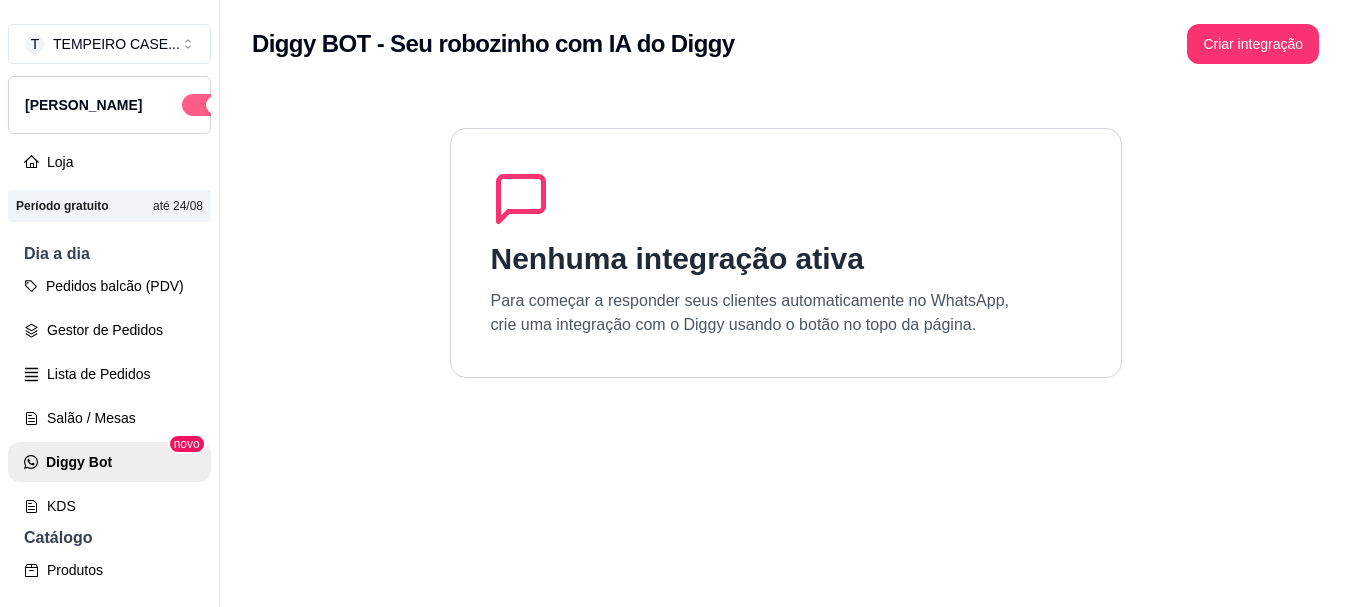 click at bounding box center [215, 105] 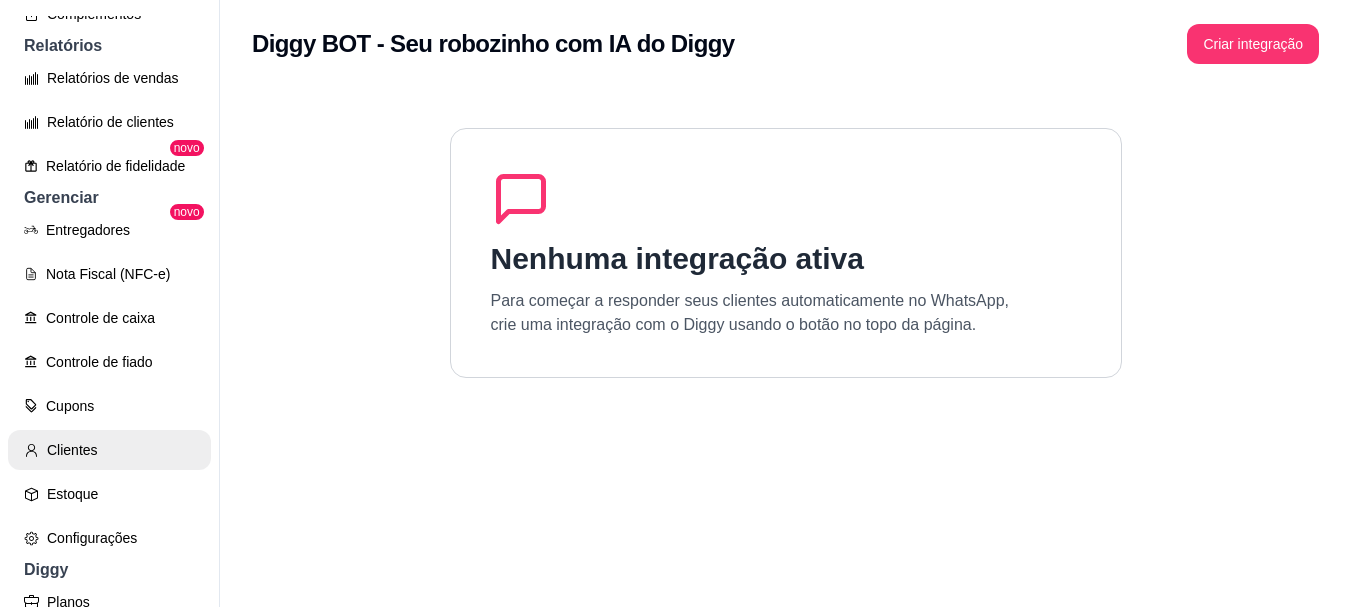 scroll, scrollTop: 763, scrollLeft: 0, axis: vertical 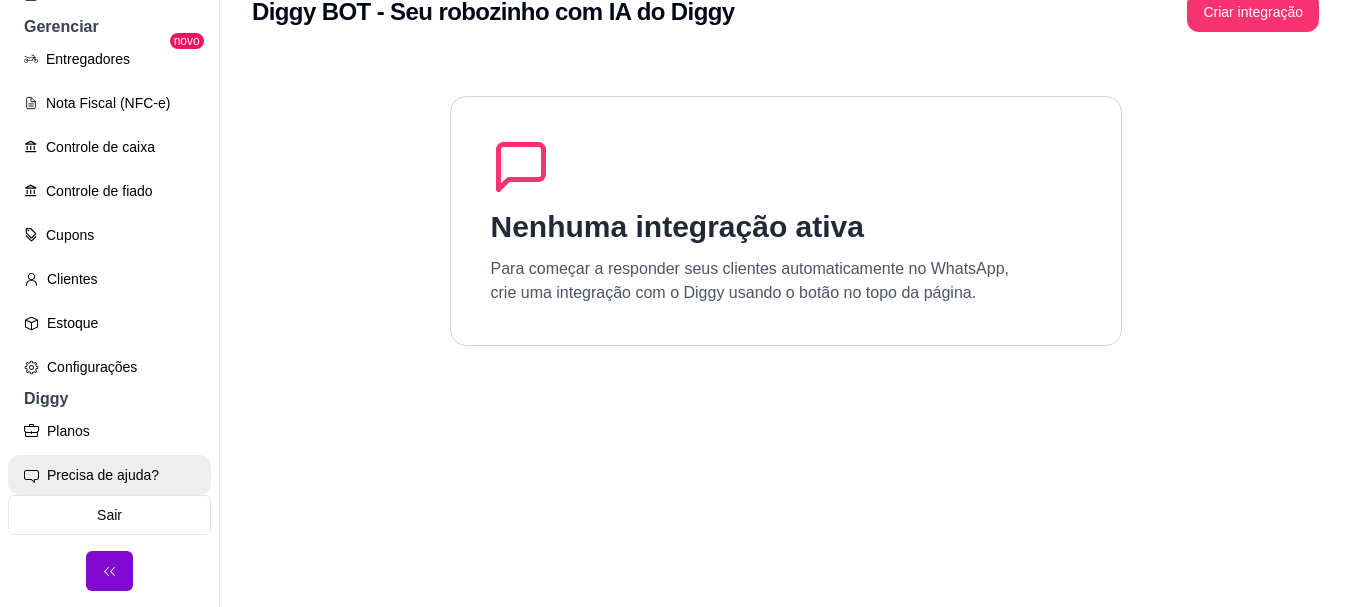 click on "Precisa de ajuda?" at bounding box center [109, 475] 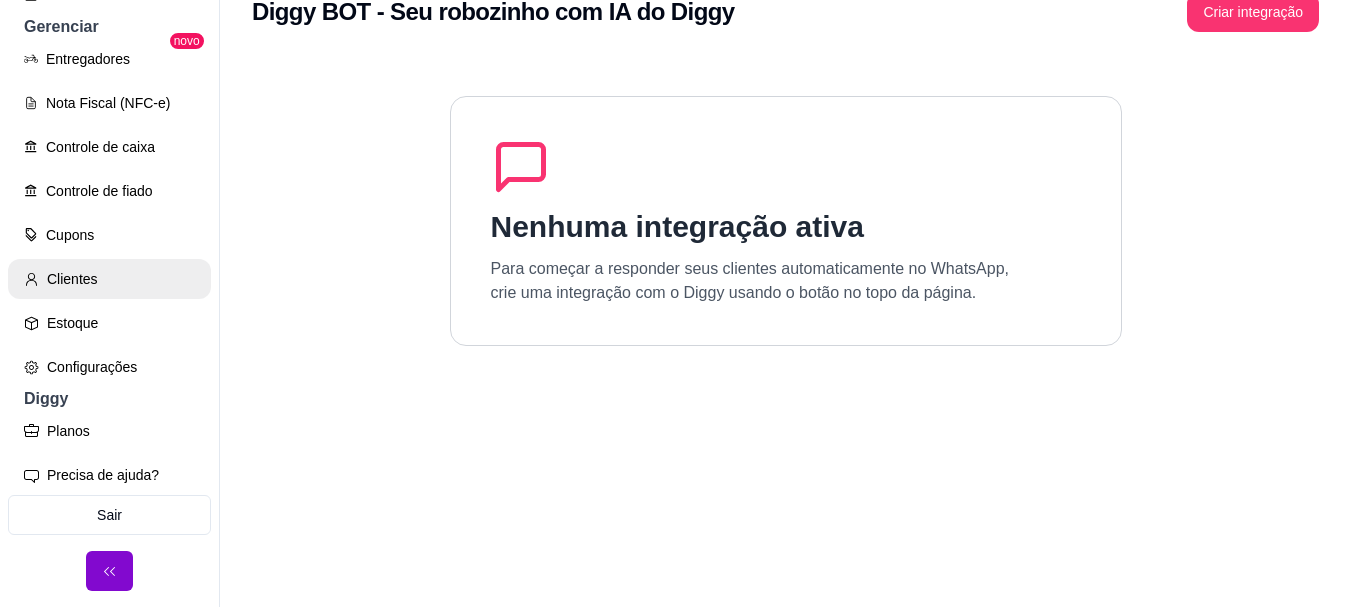 click on "Clientes" at bounding box center [109, 279] 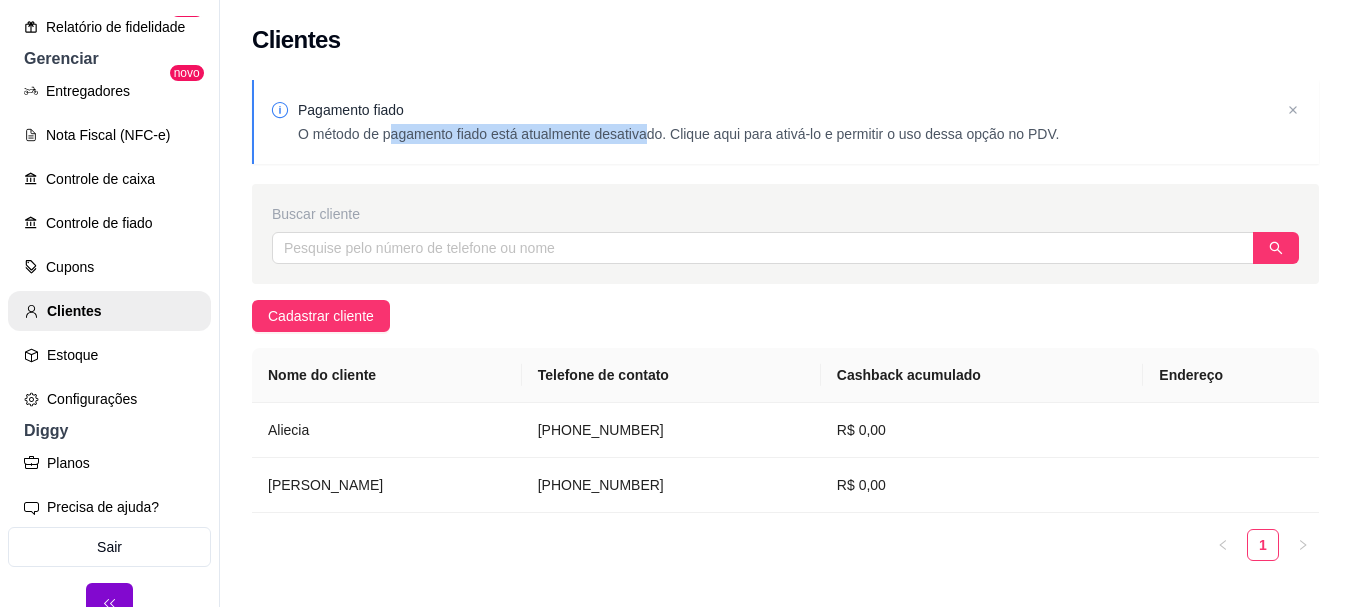 drag, startPoint x: 401, startPoint y: 136, endPoint x: 641, endPoint y: 140, distance: 240.03333 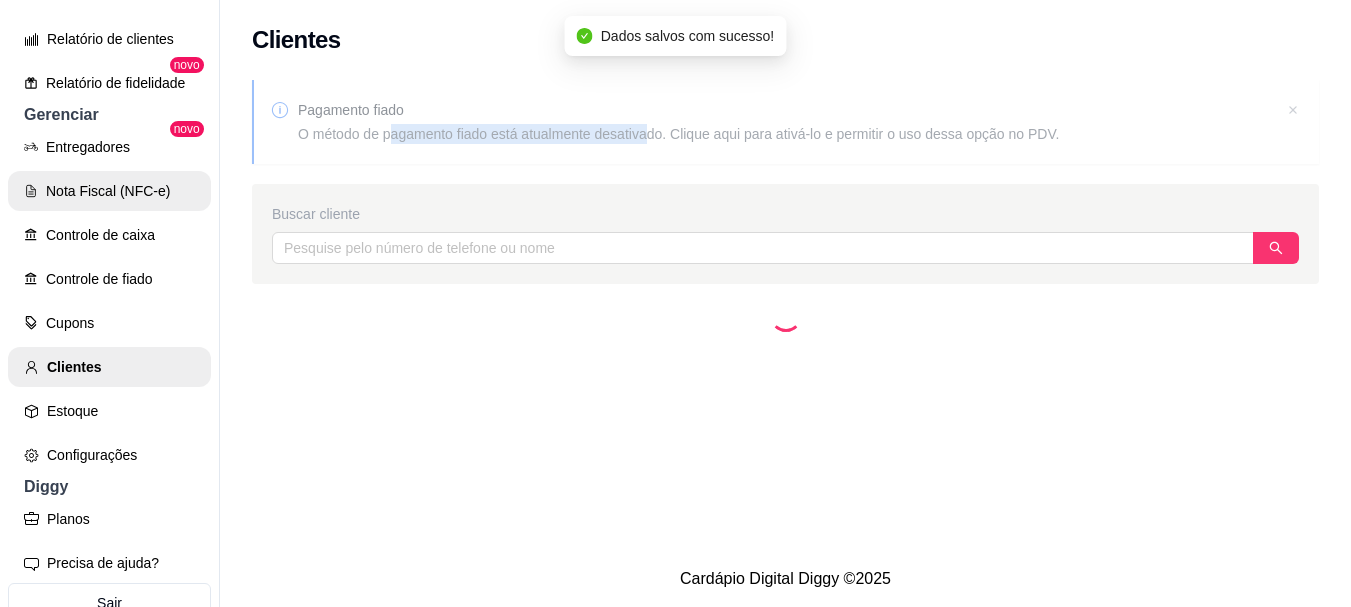 scroll, scrollTop: 563, scrollLeft: 0, axis: vertical 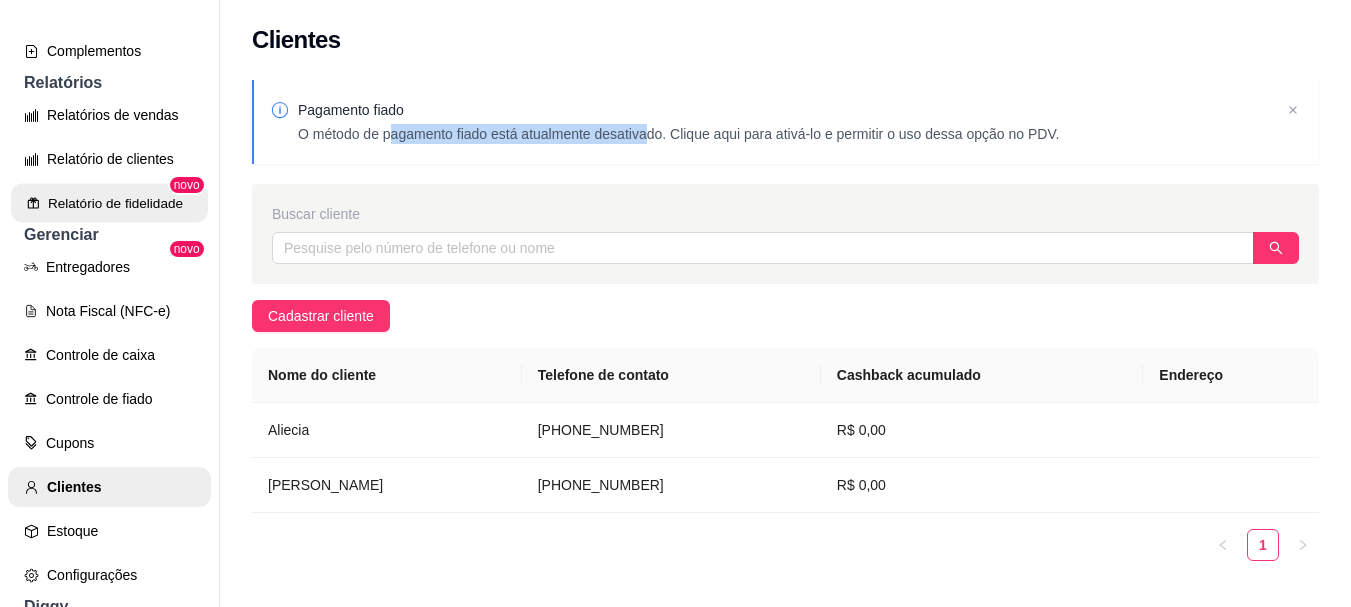 click on "Relatório de fidelidade" at bounding box center [109, 203] 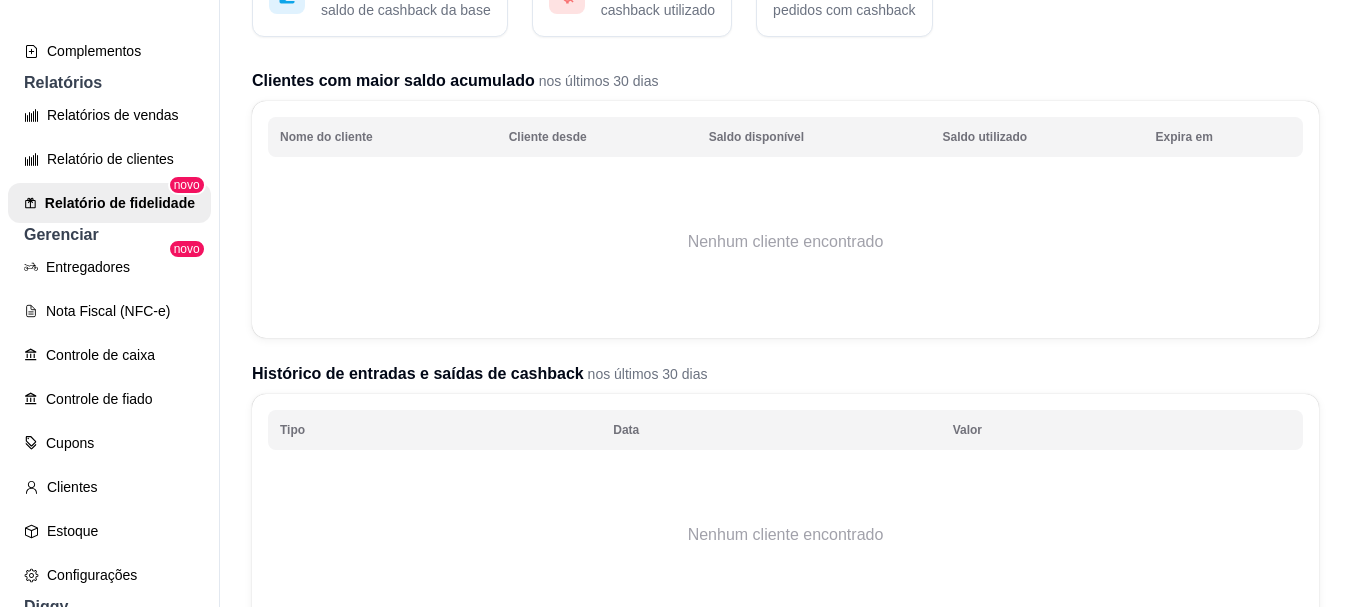 scroll, scrollTop: 200, scrollLeft: 0, axis: vertical 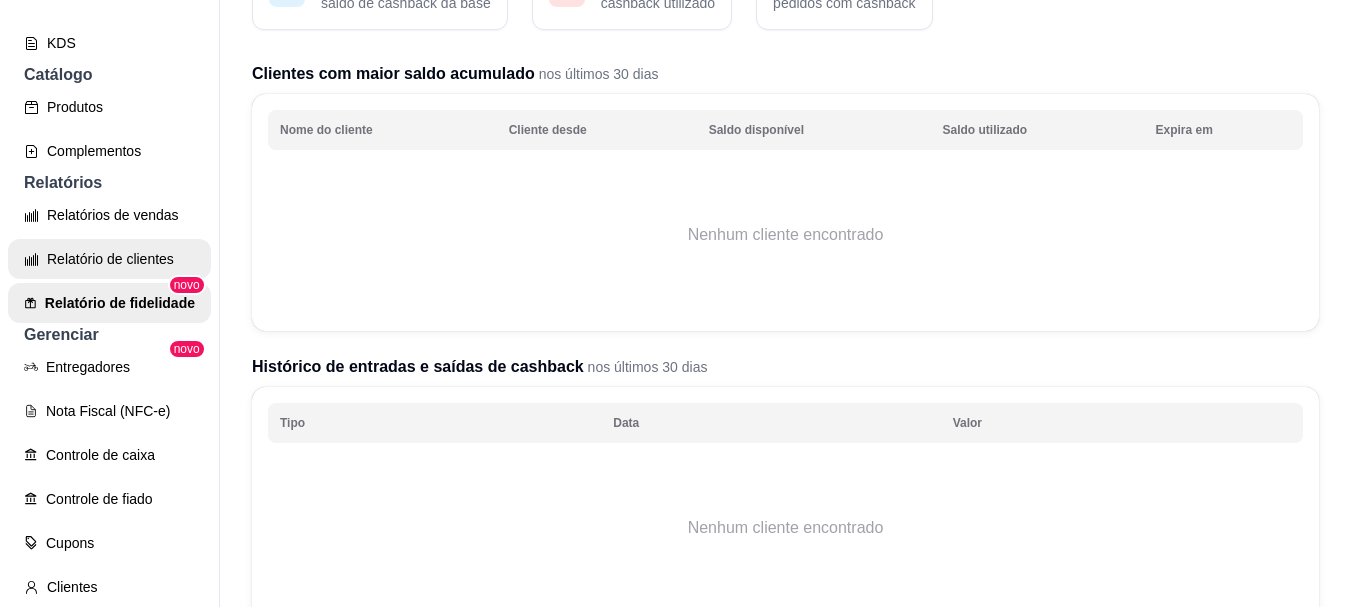 click on "Relatório de clientes" at bounding box center (109, 259) 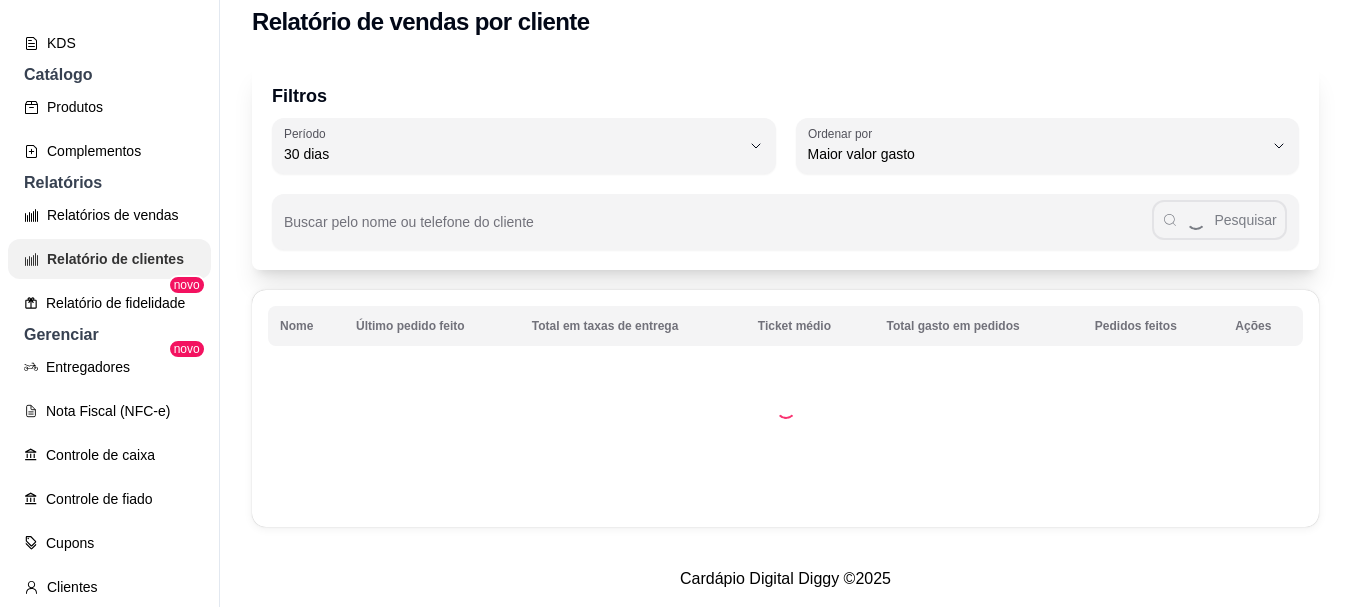 scroll, scrollTop: 0, scrollLeft: 0, axis: both 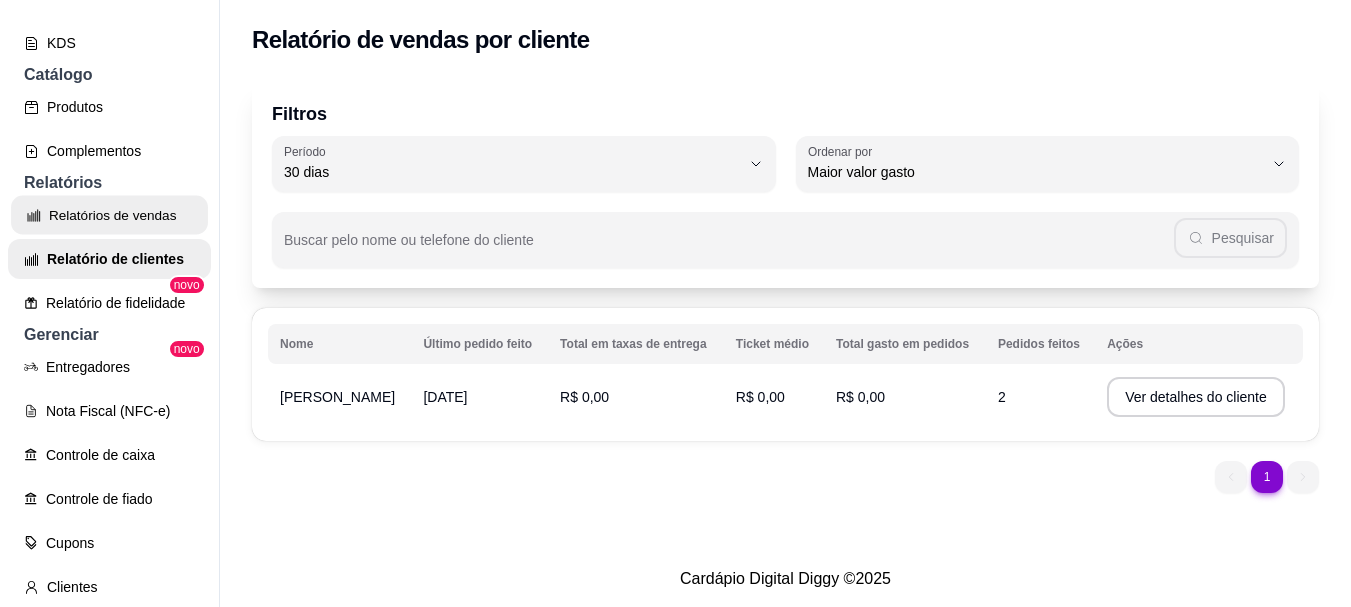 click on "Relatórios de vendas" at bounding box center (109, 215) 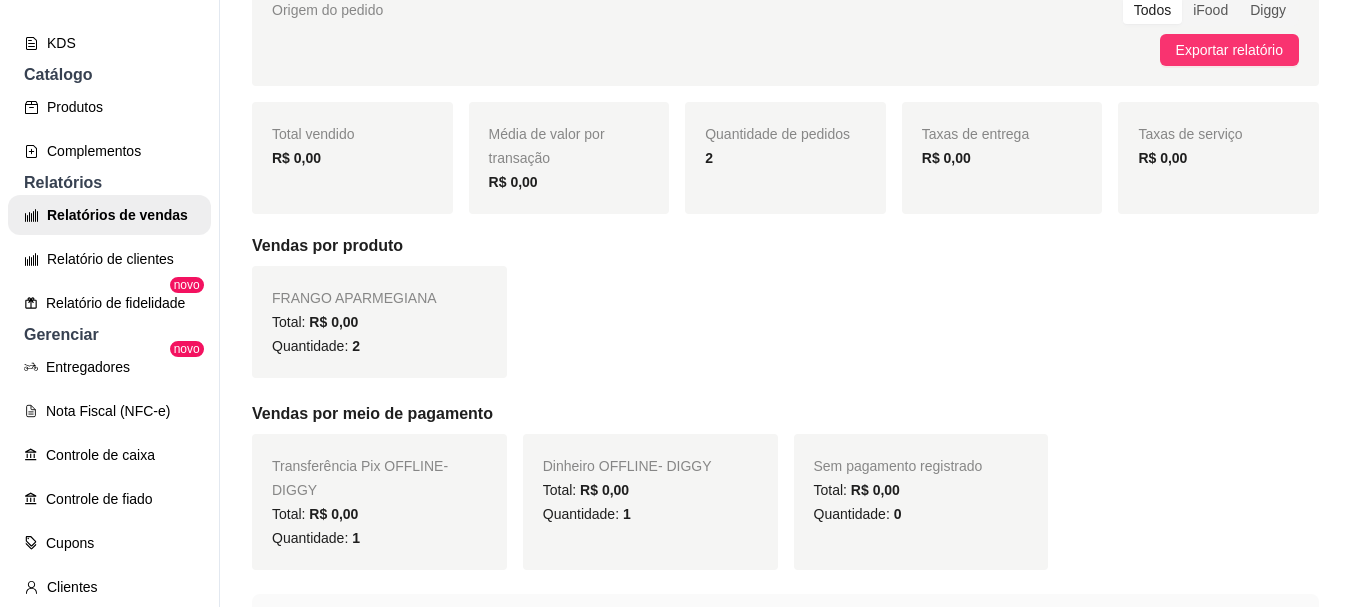 scroll, scrollTop: 569, scrollLeft: 0, axis: vertical 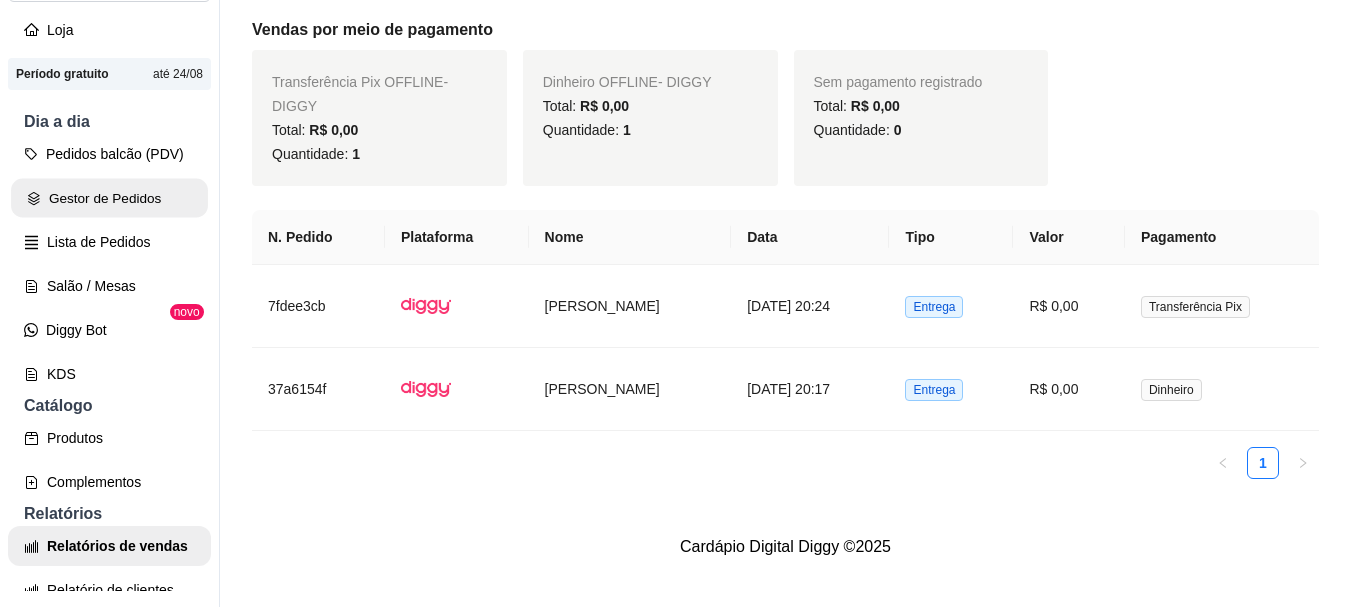 click on "Gestor de Pedidos" at bounding box center (109, 198) 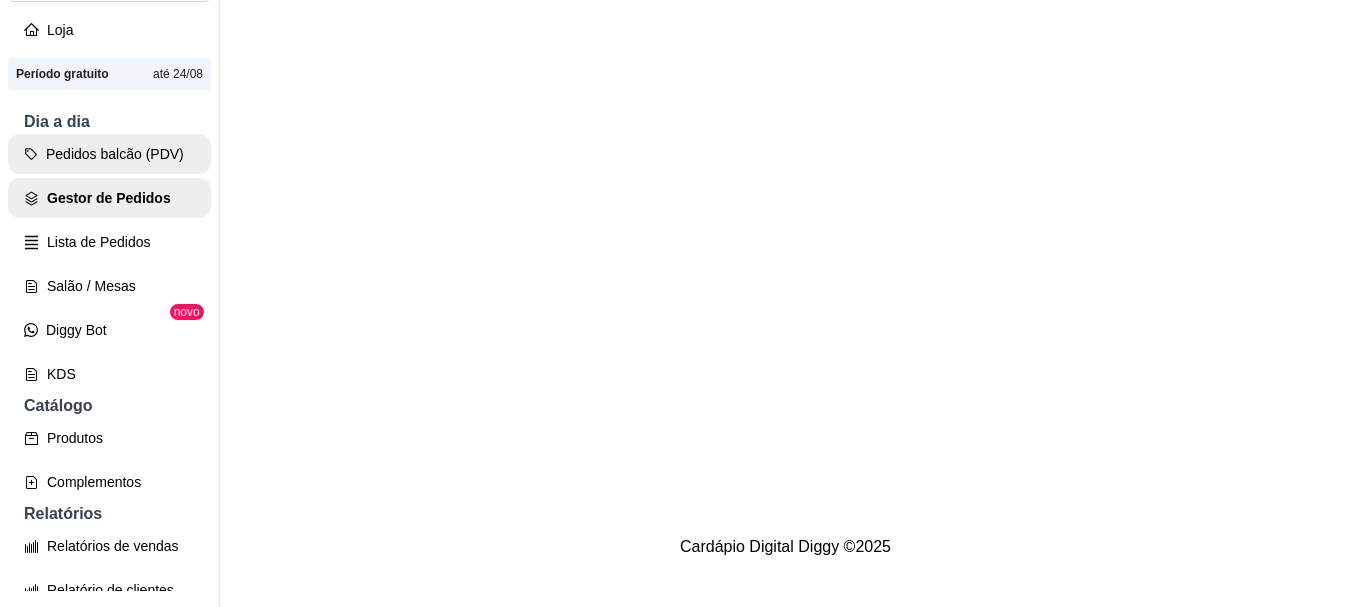 scroll, scrollTop: 0, scrollLeft: 0, axis: both 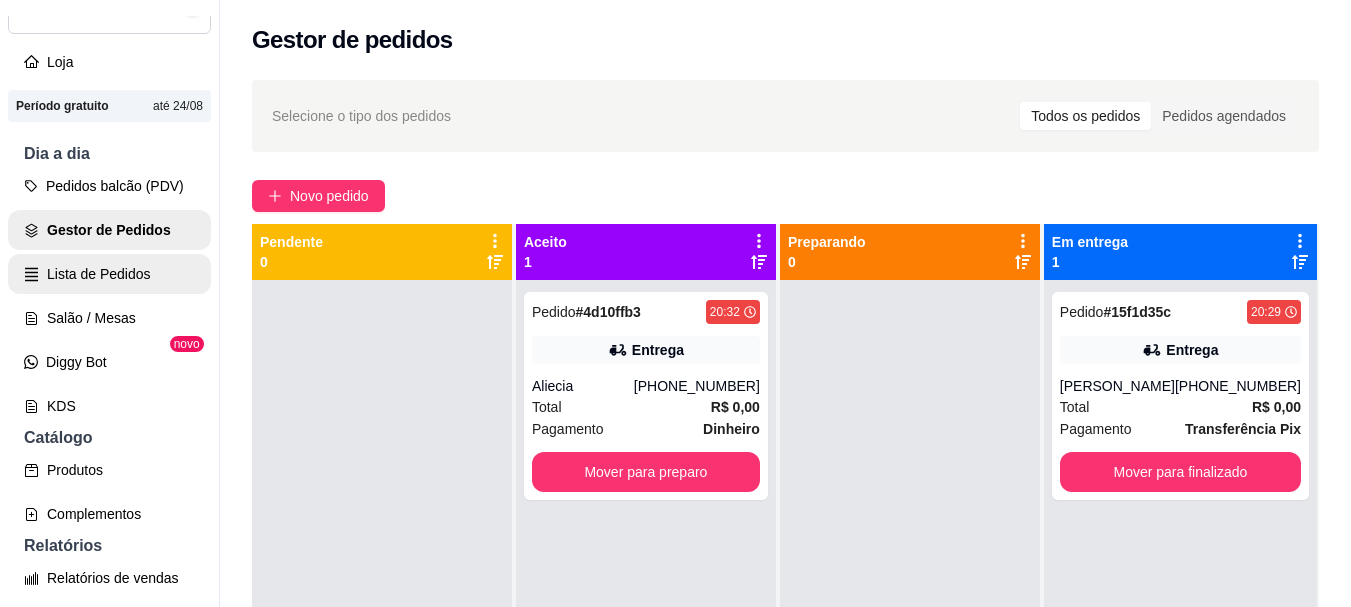 click on "Lista de Pedidos" at bounding box center [109, 274] 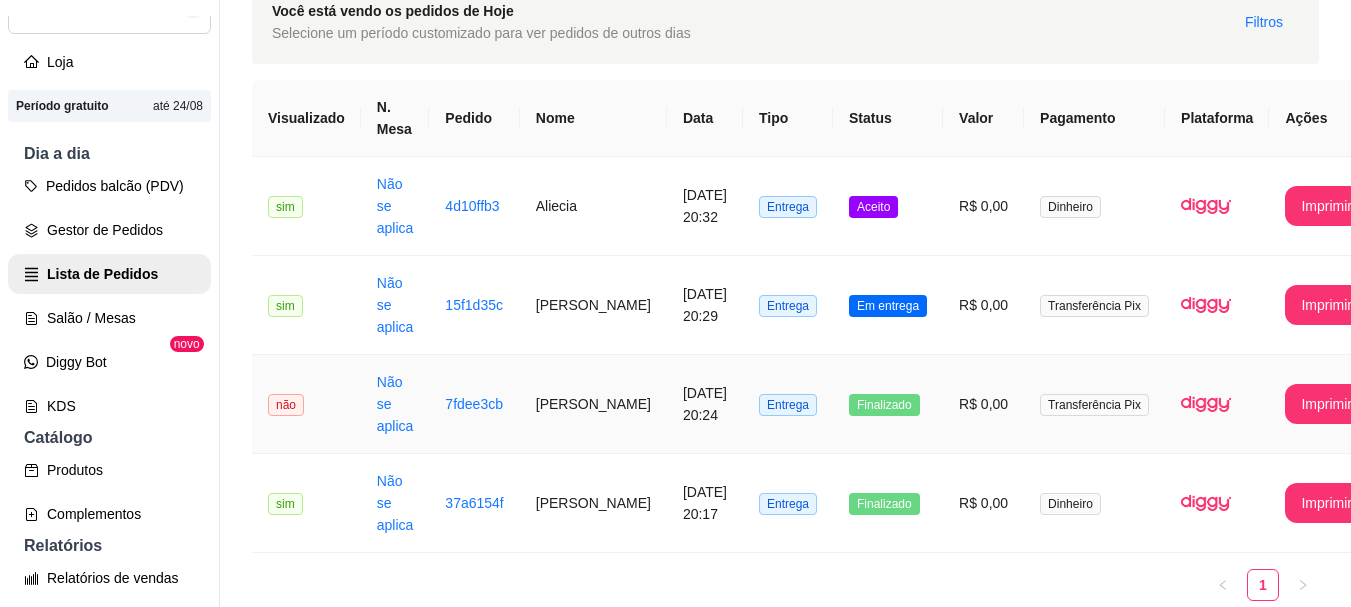 scroll, scrollTop: 205, scrollLeft: 0, axis: vertical 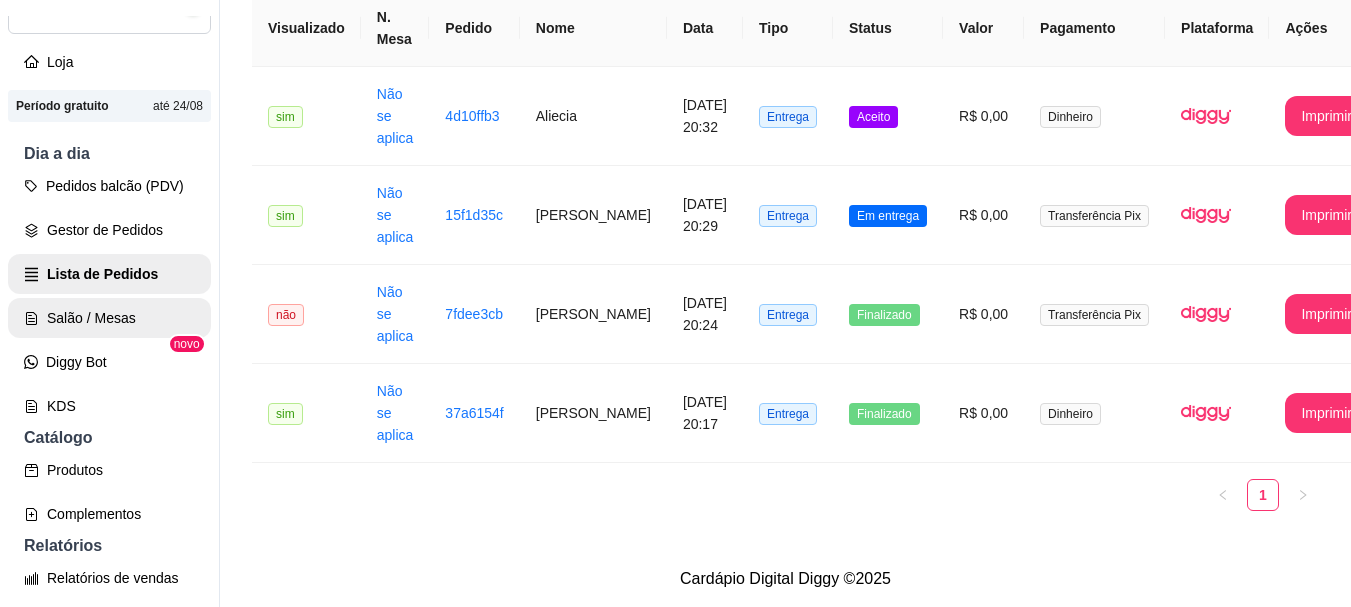 click on "Salão / Mesas" at bounding box center (109, 318) 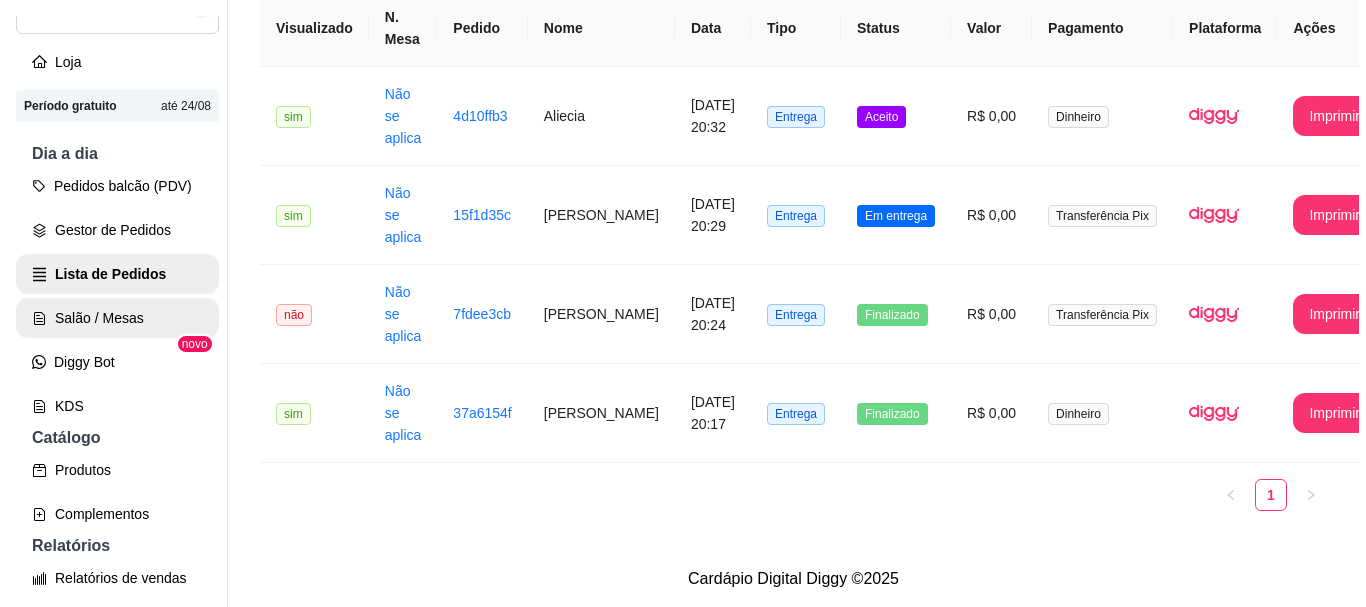 scroll, scrollTop: 0, scrollLeft: 0, axis: both 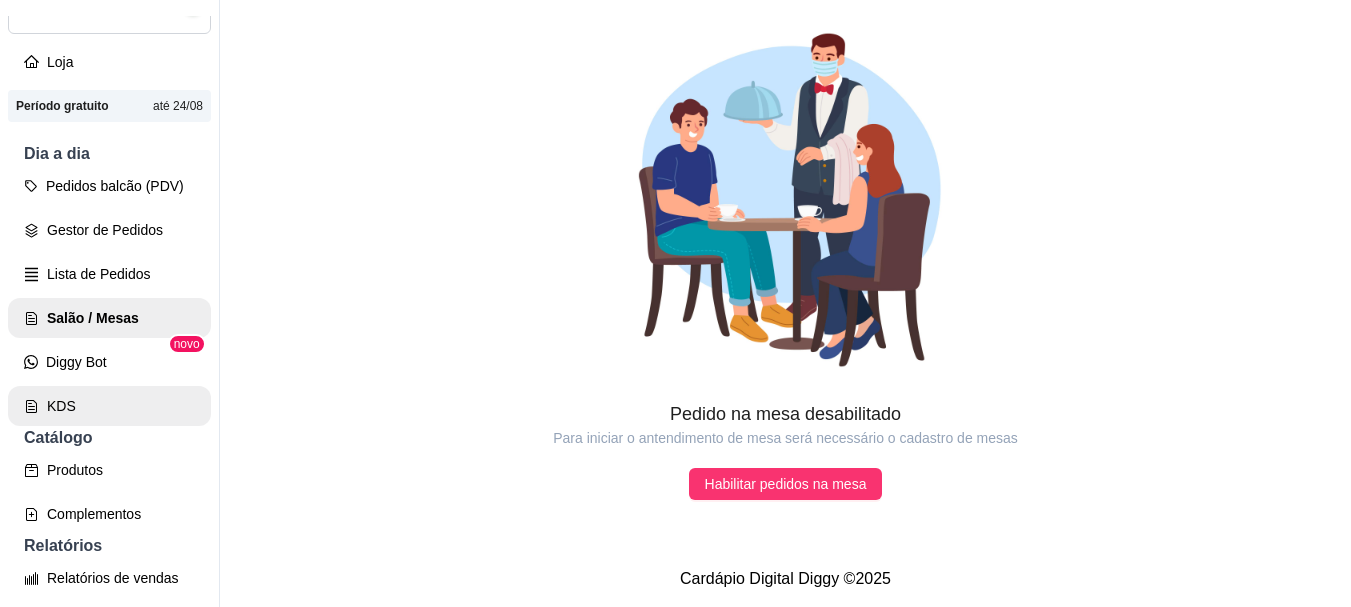 click on "KDS" at bounding box center (109, 406) 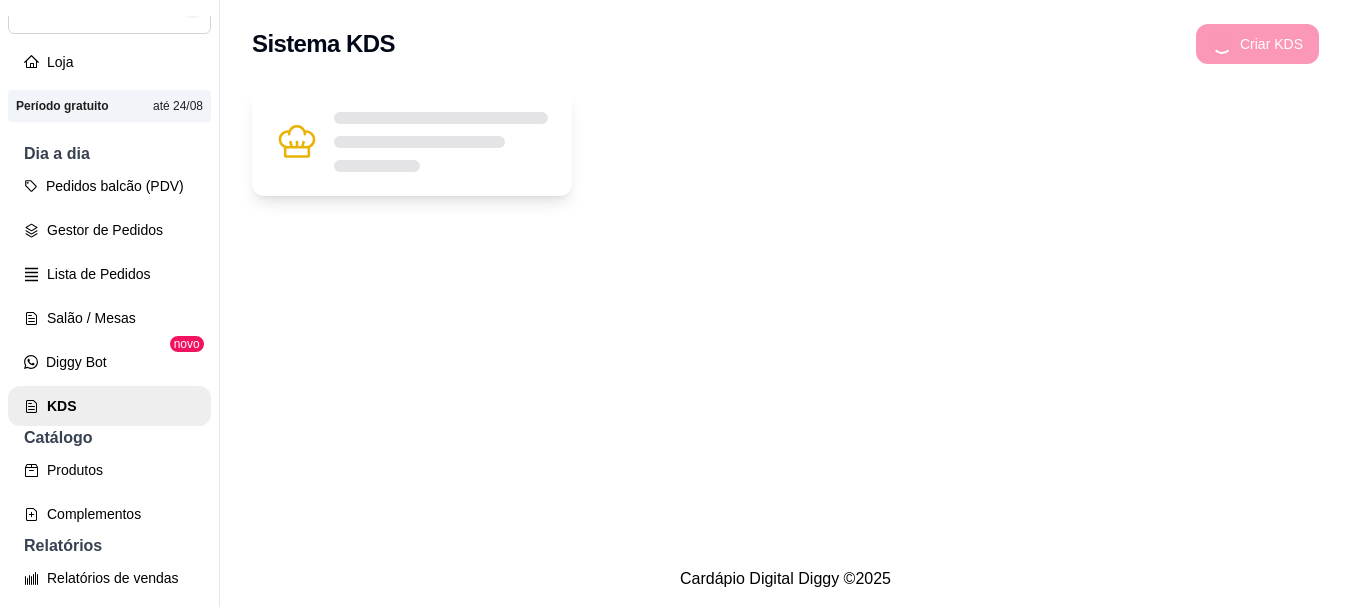 click at bounding box center [441, 142] 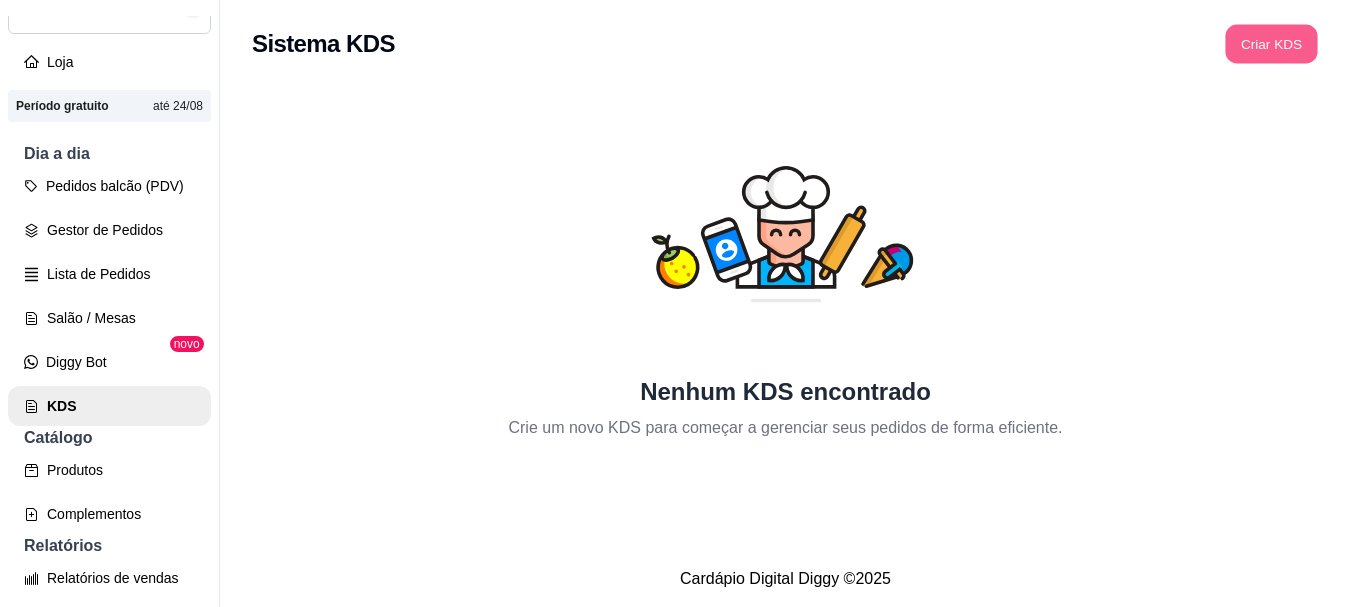 click on "Criar KDS" at bounding box center [1271, 44] 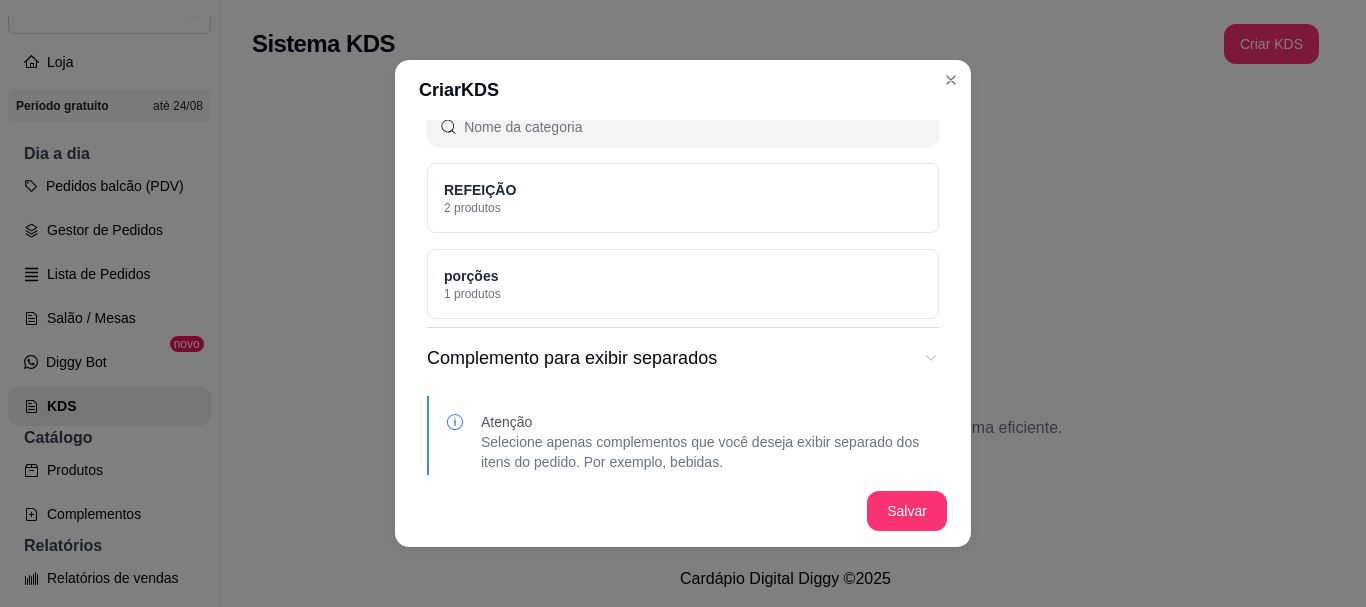 scroll, scrollTop: 504, scrollLeft: 0, axis: vertical 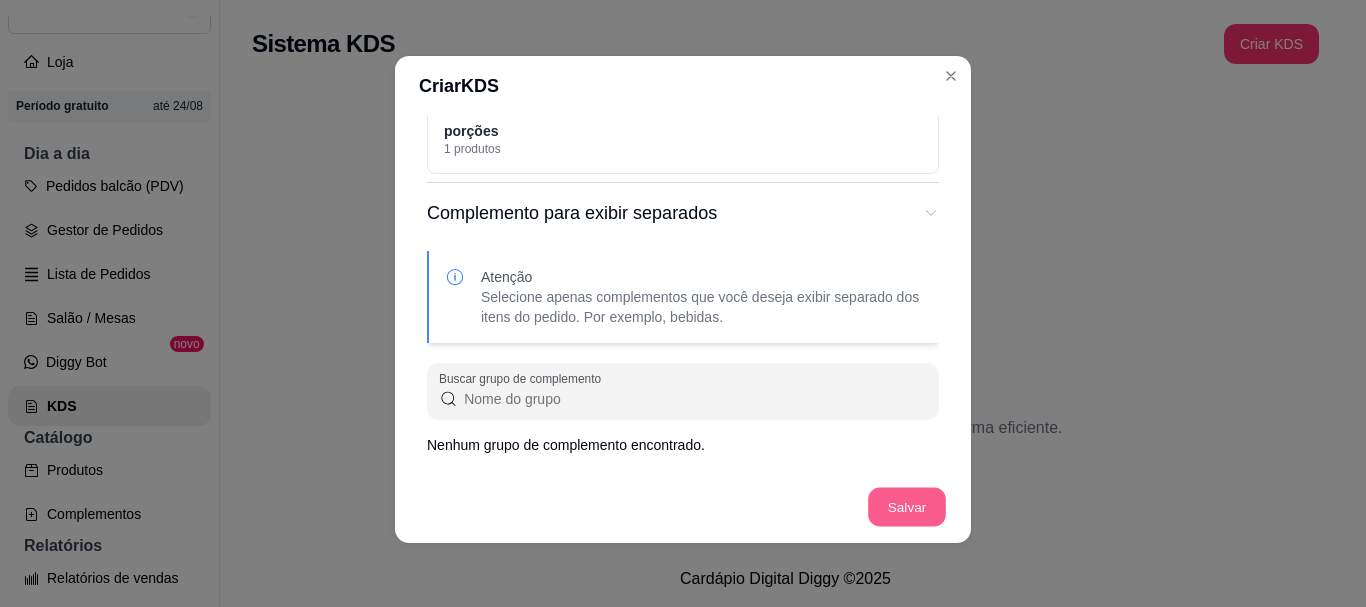 click on "Salvar" at bounding box center (907, 507) 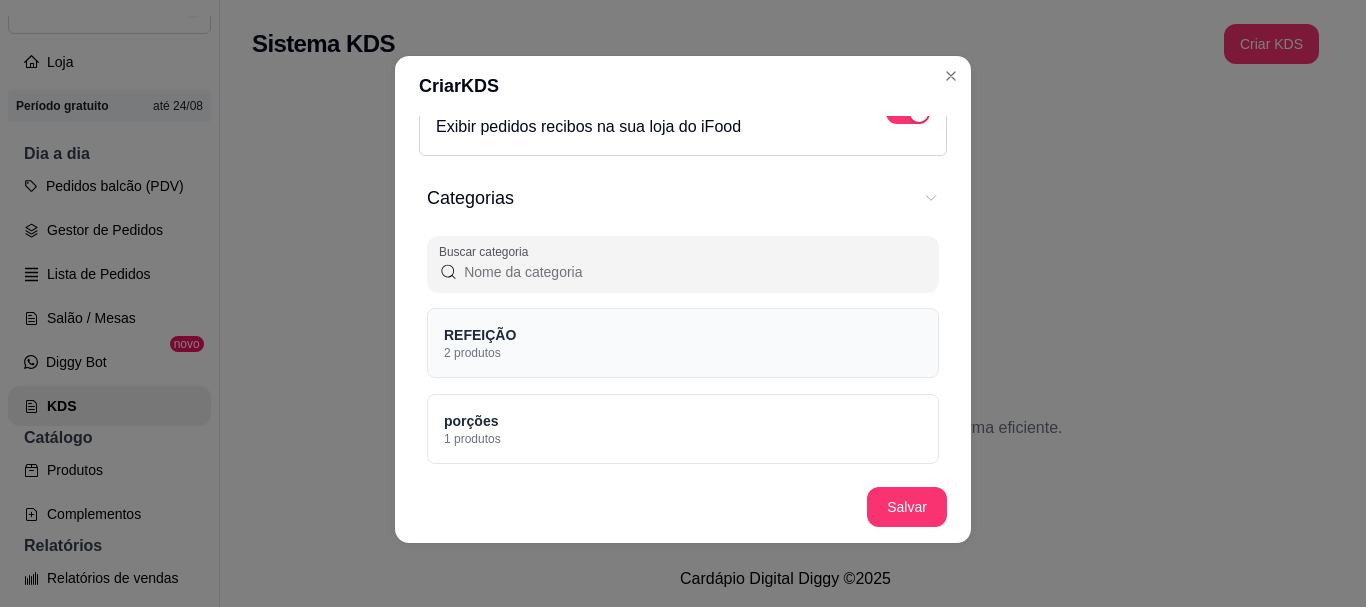 scroll, scrollTop: 228, scrollLeft: 0, axis: vertical 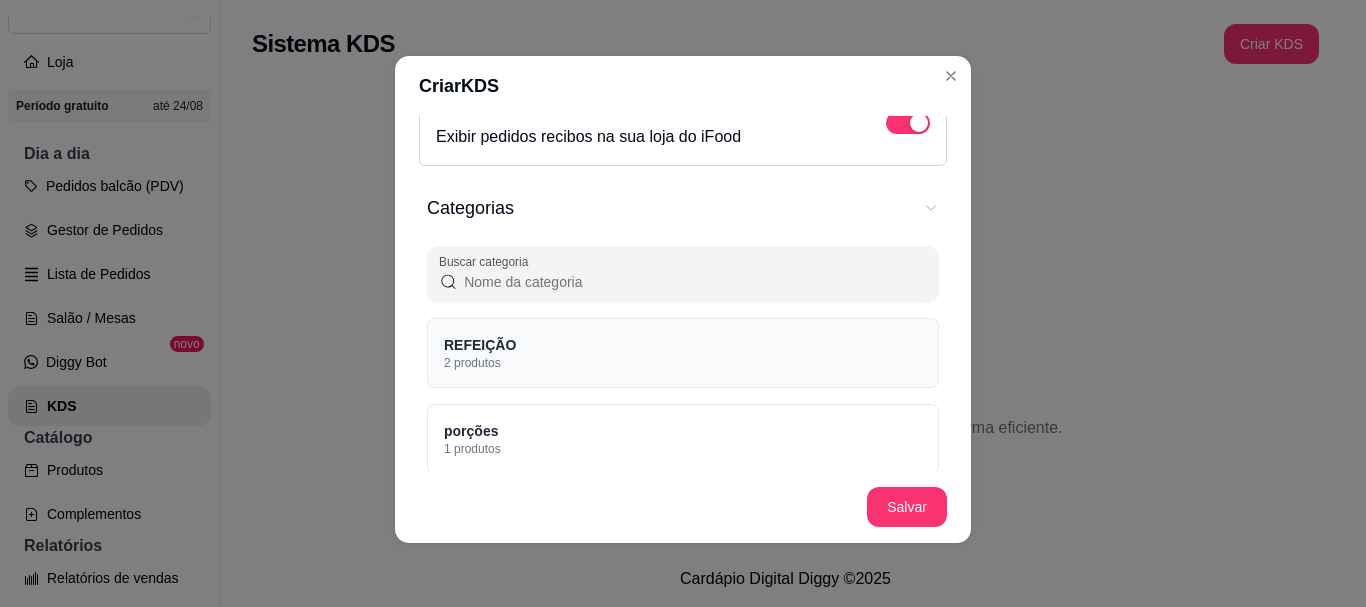 click on "REFEIÇÃO" at bounding box center [480, 345] 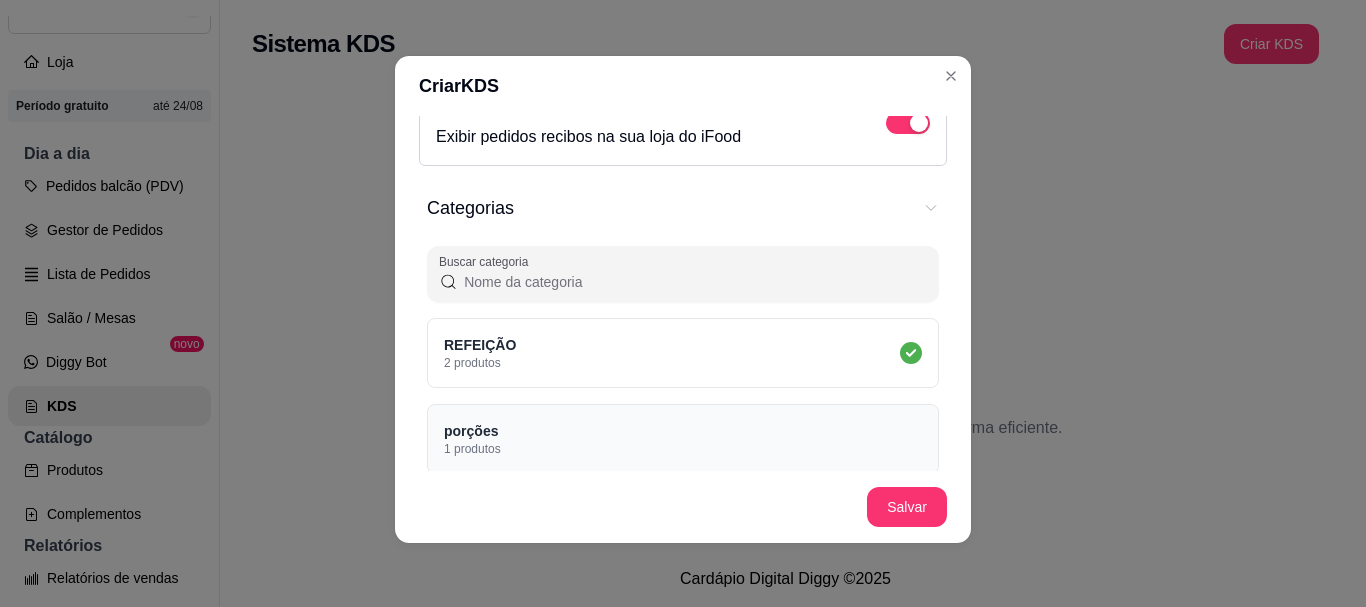 click on "porções 1 produtos" at bounding box center (683, 439) 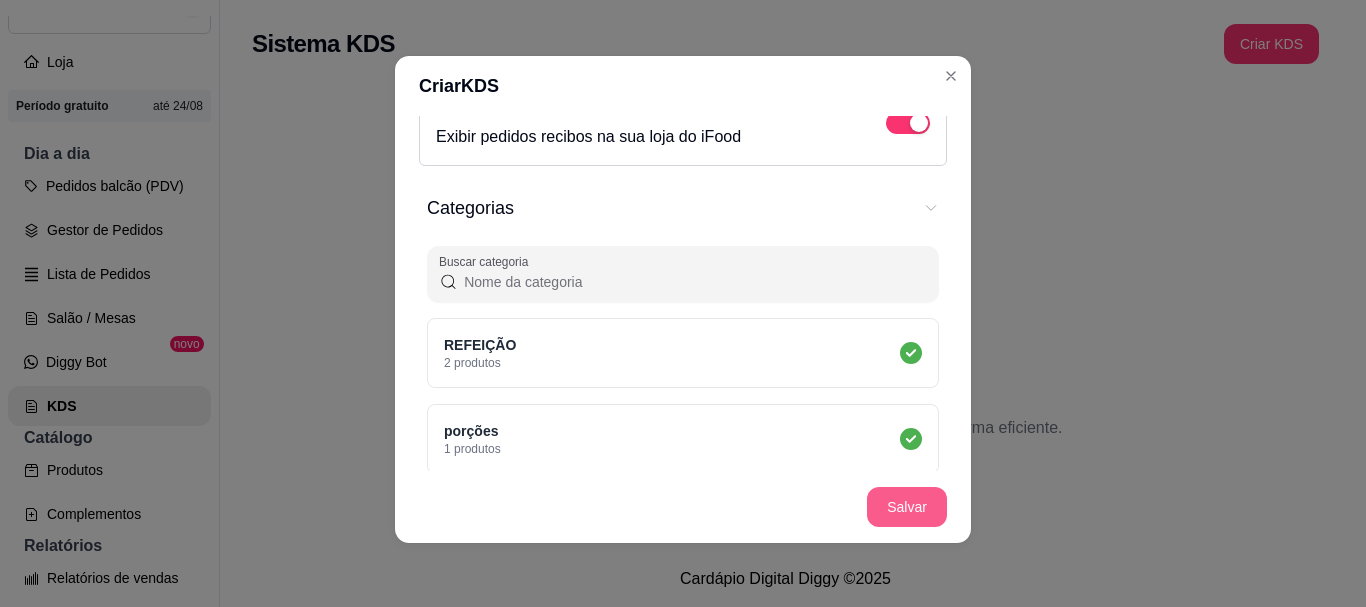 click on "Salvar" at bounding box center [907, 507] 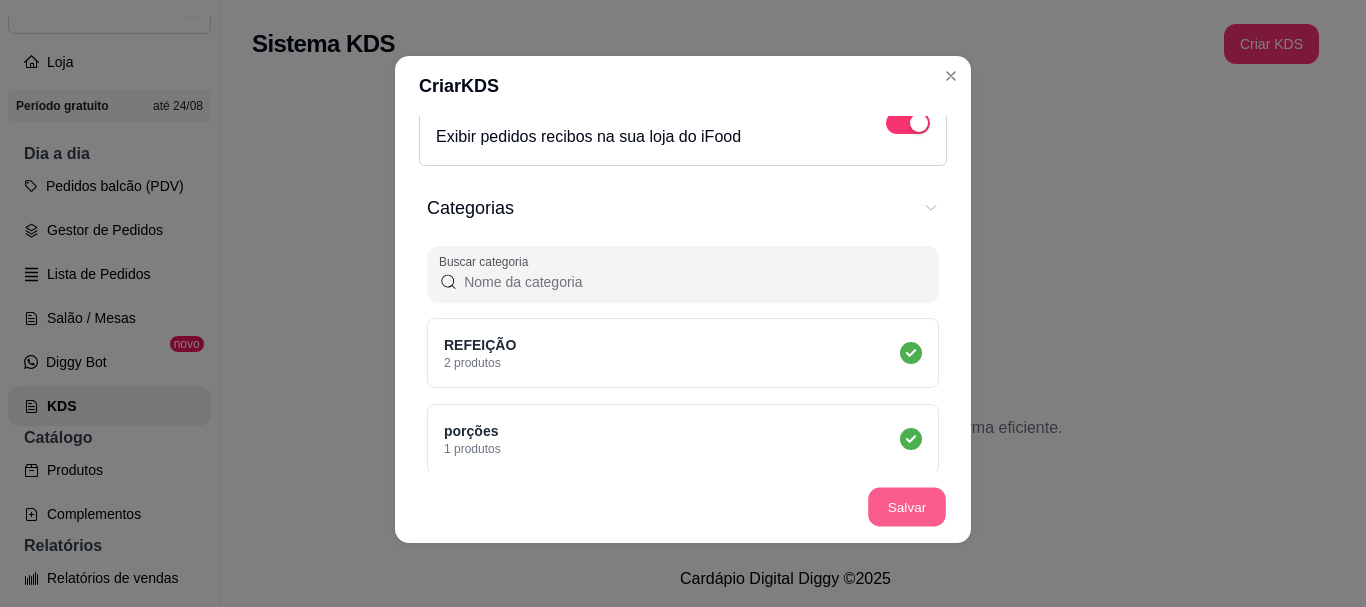 click on "Salvar" at bounding box center (907, 507) 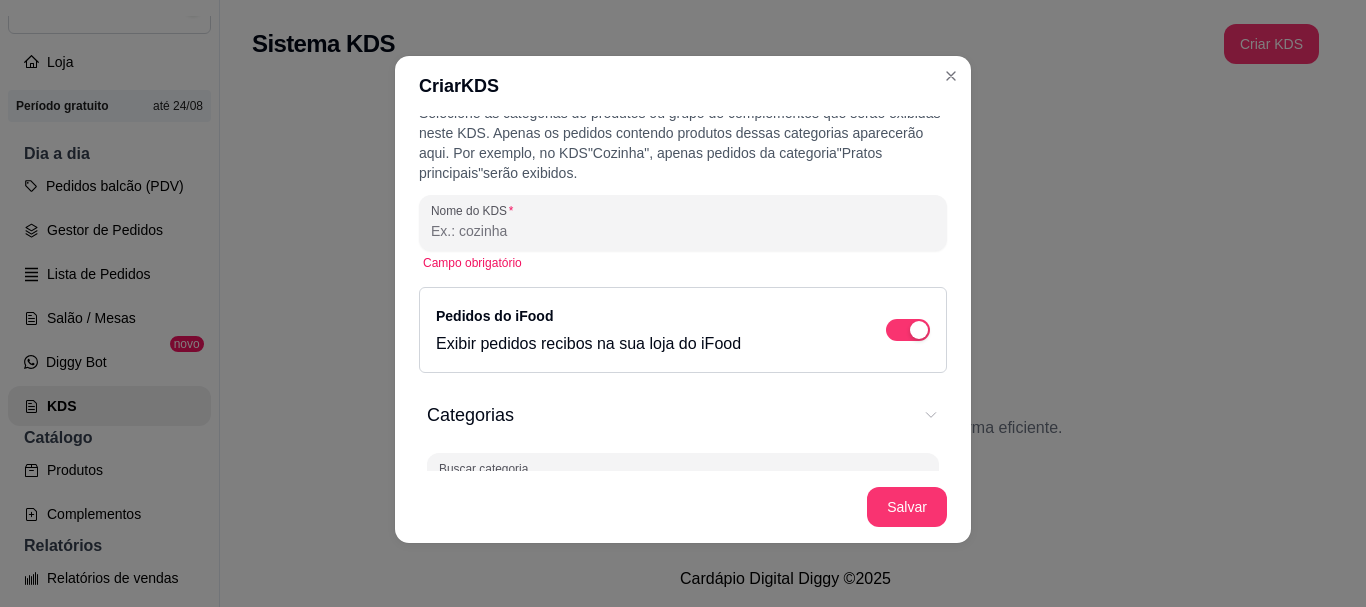 scroll, scrollTop: 0, scrollLeft: 0, axis: both 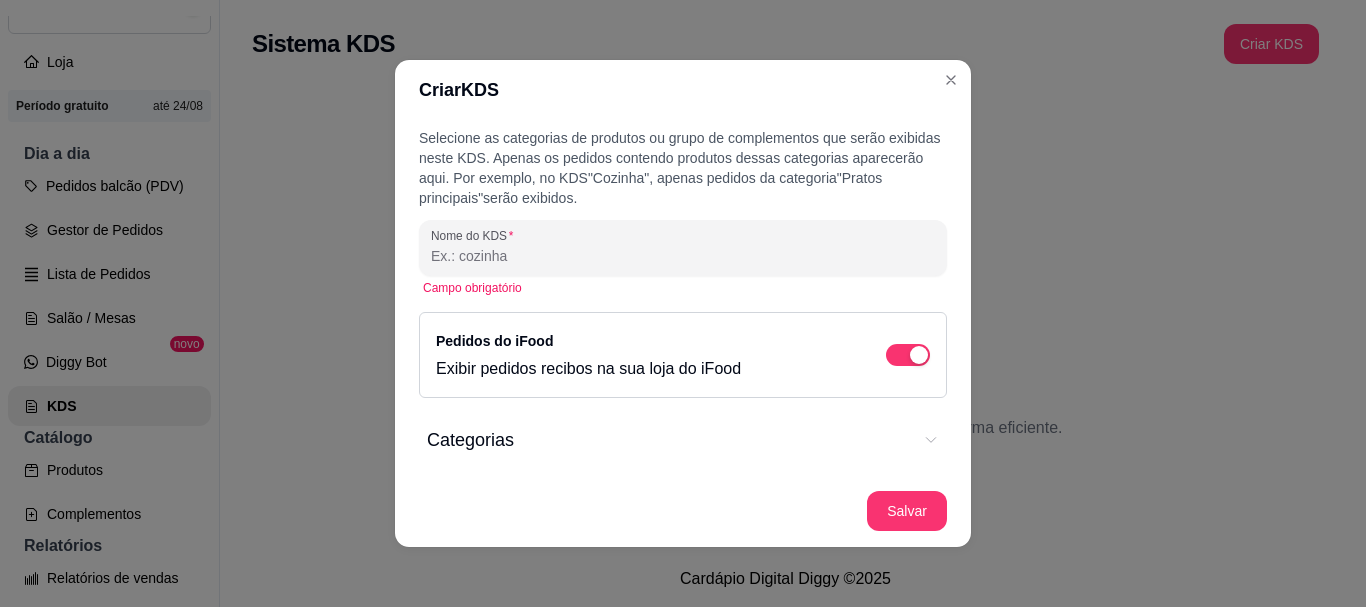 click on "Nome do KDS" at bounding box center [683, 256] 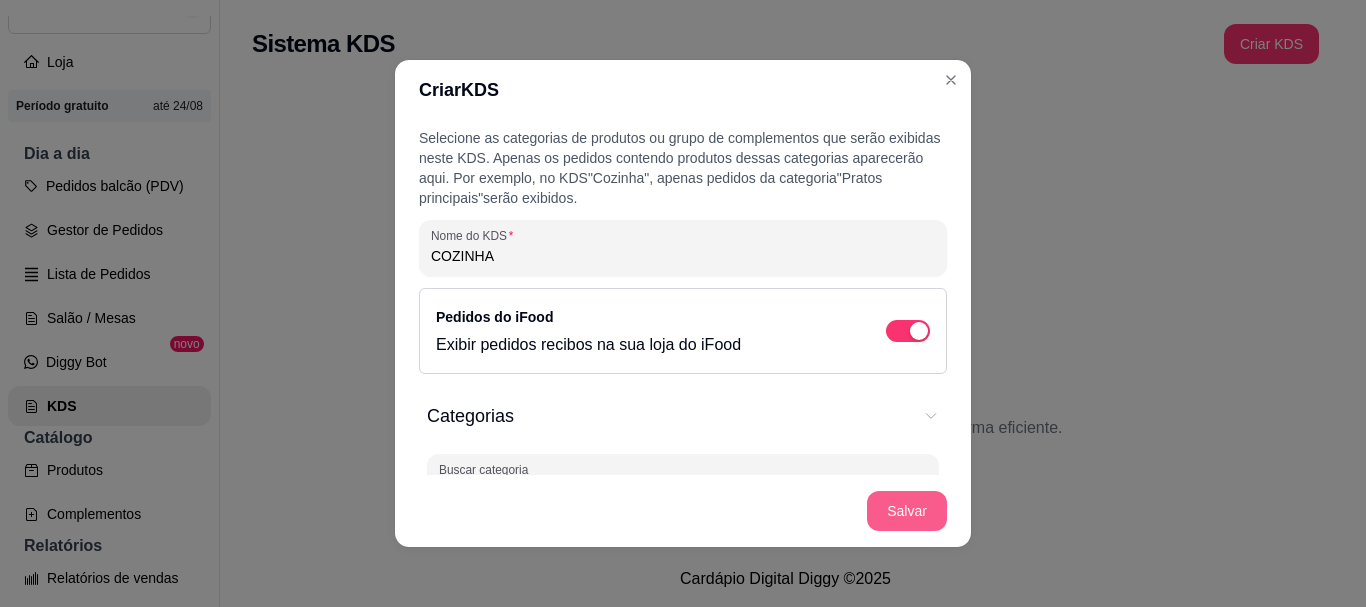 type on "COZINHA" 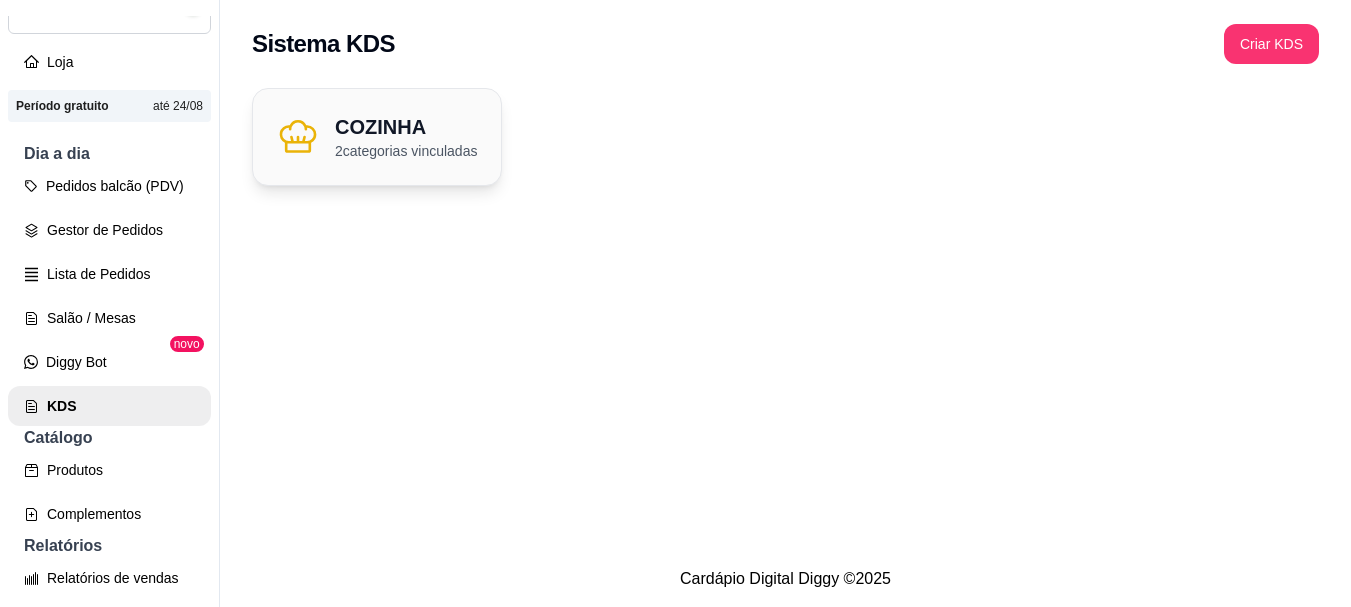 click on "COZINHA" at bounding box center [406, 127] 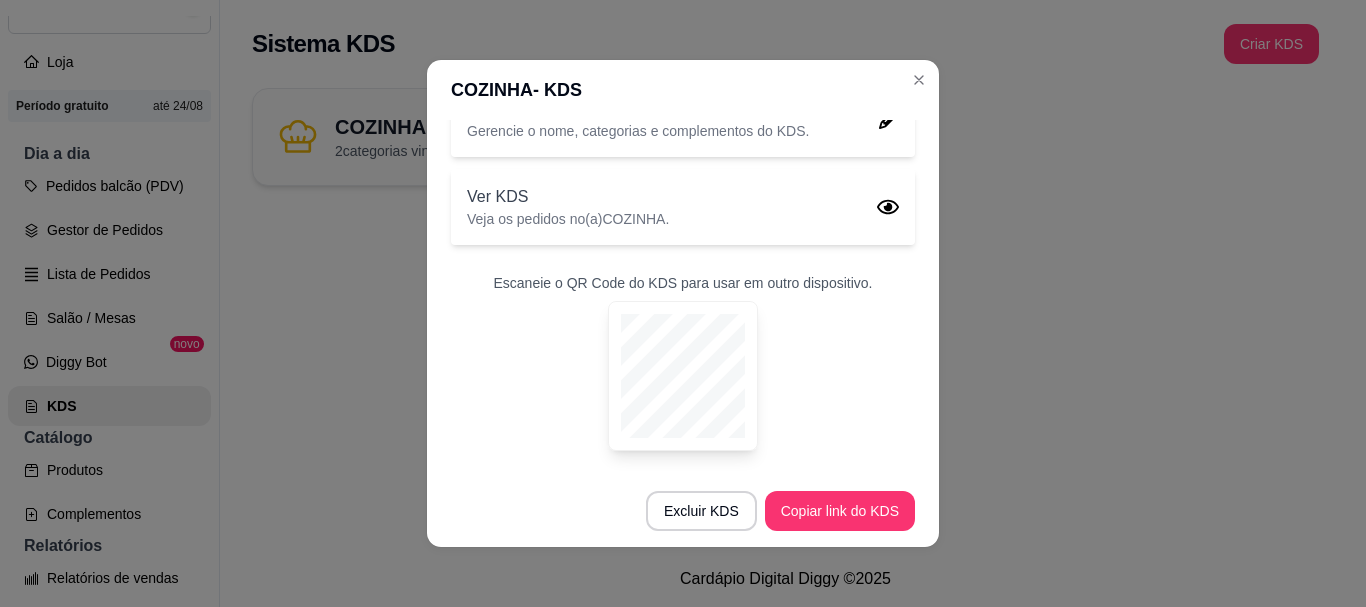 scroll, scrollTop: 0, scrollLeft: 0, axis: both 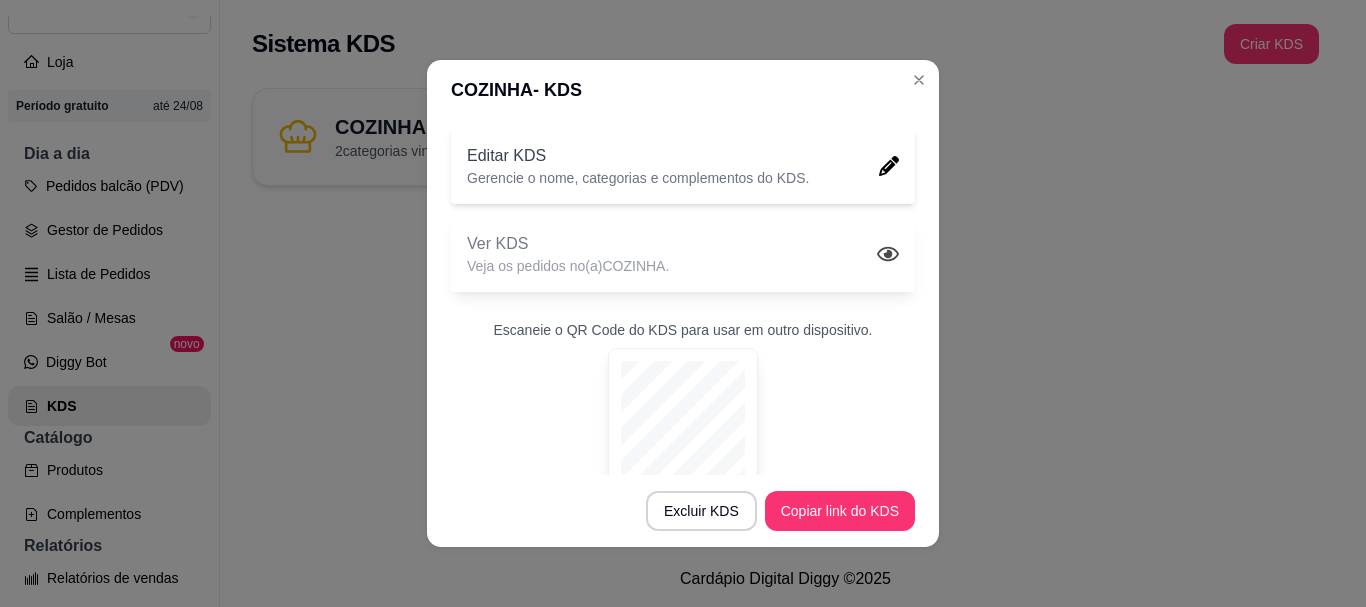 click 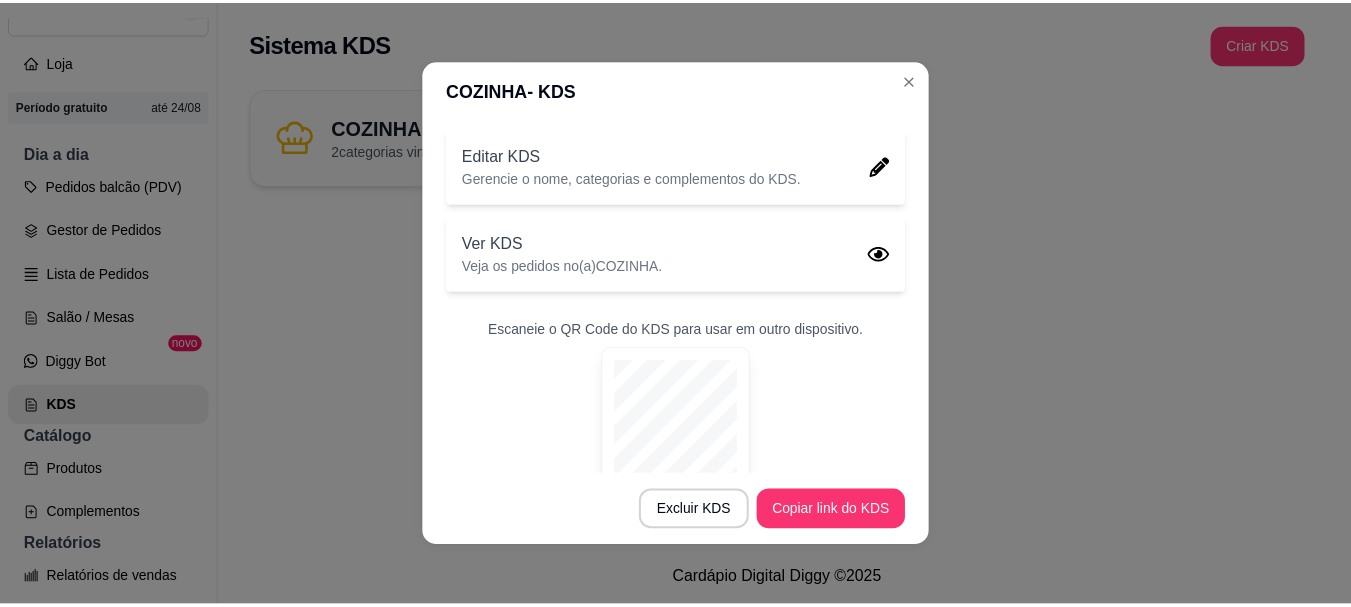 scroll, scrollTop: 47, scrollLeft: 0, axis: vertical 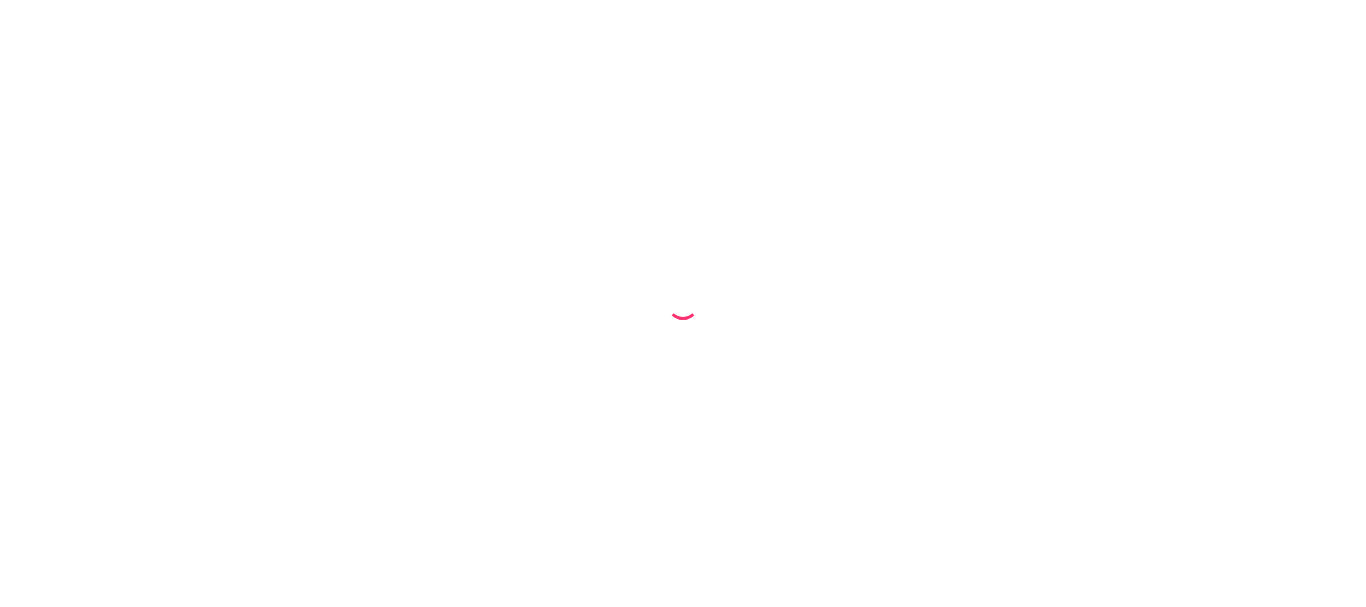 select on "68841b28984e370ecae147a9" 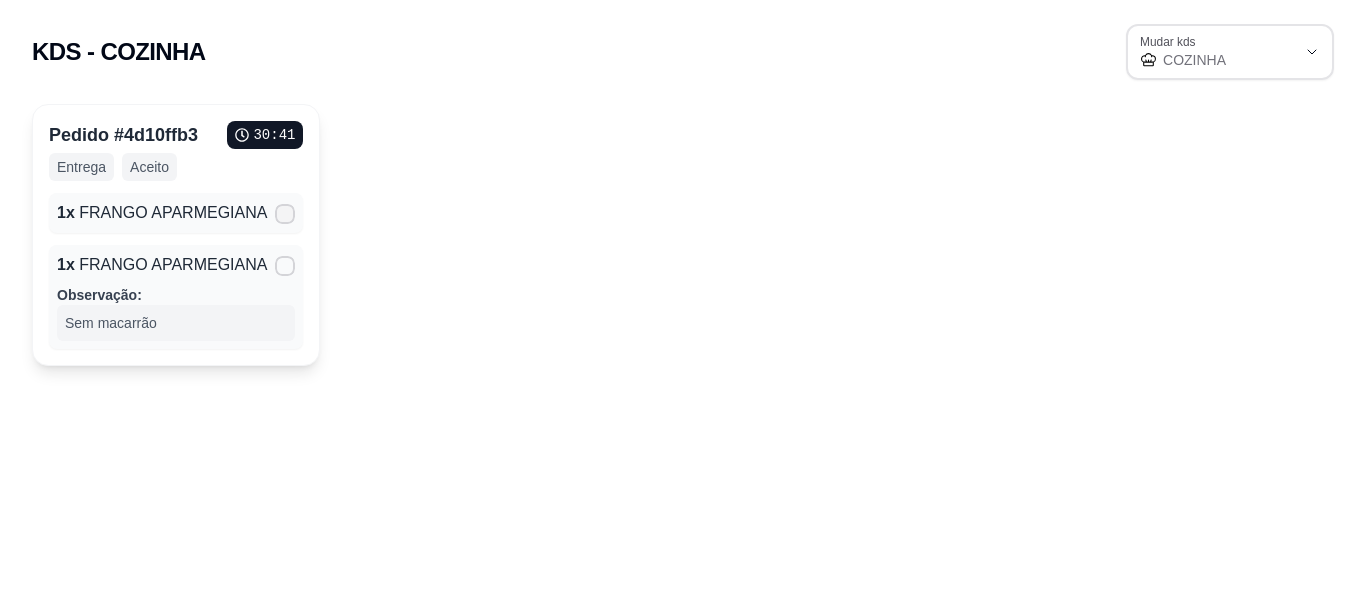 click 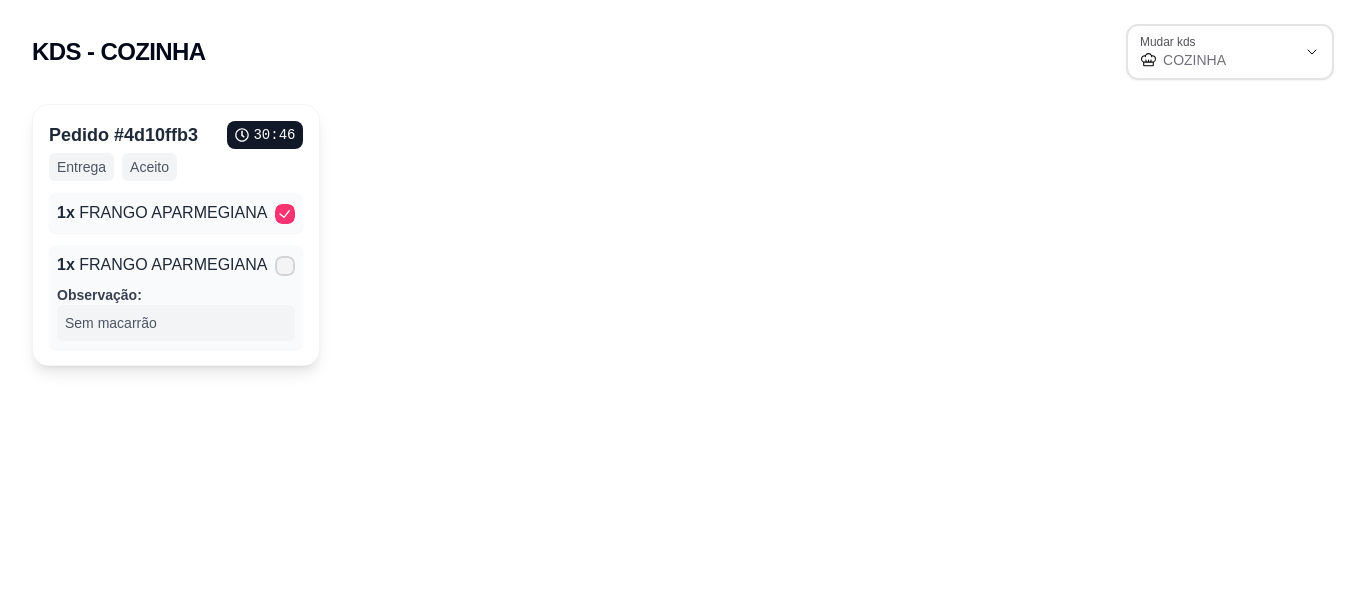 click at bounding box center (285, 266) 